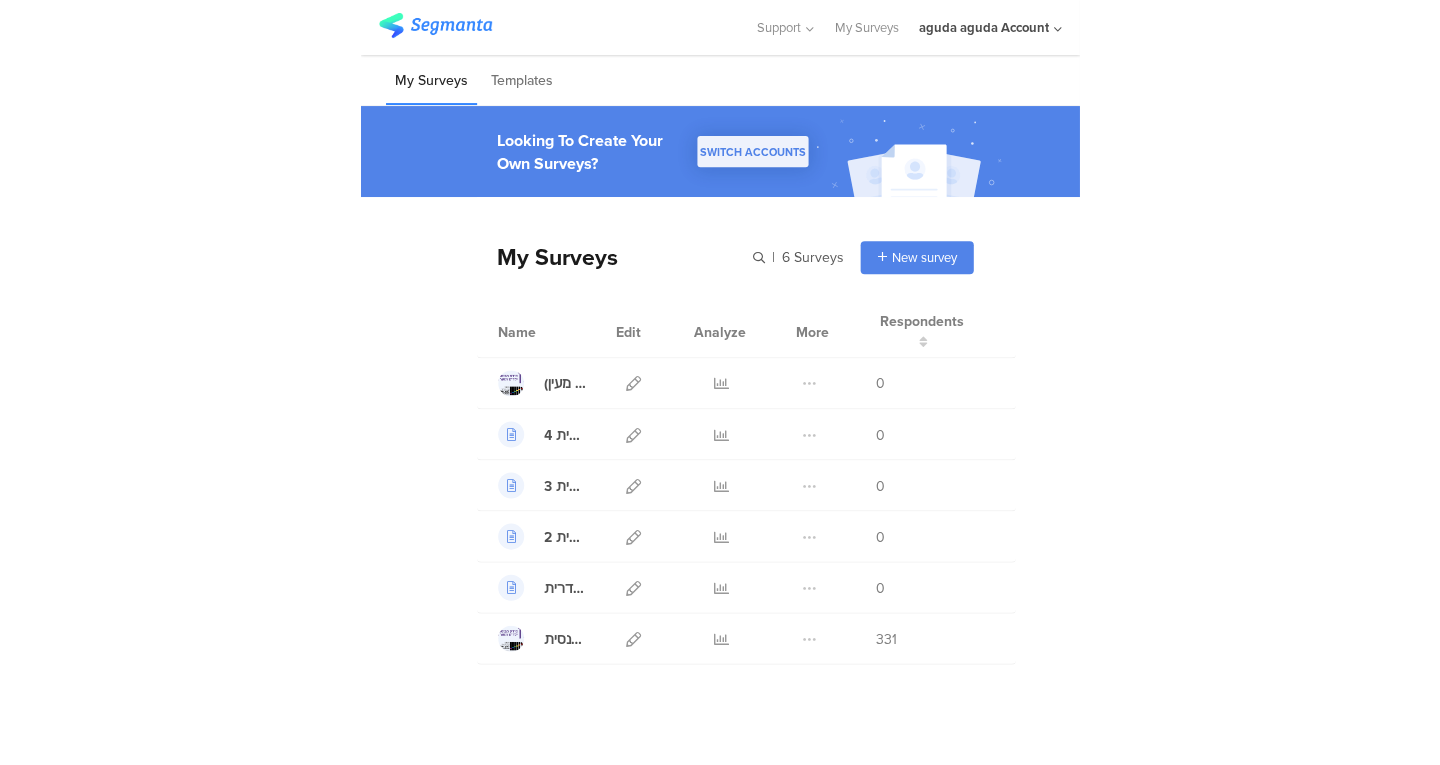 scroll, scrollTop: 0, scrollLeft: 0, axis: both 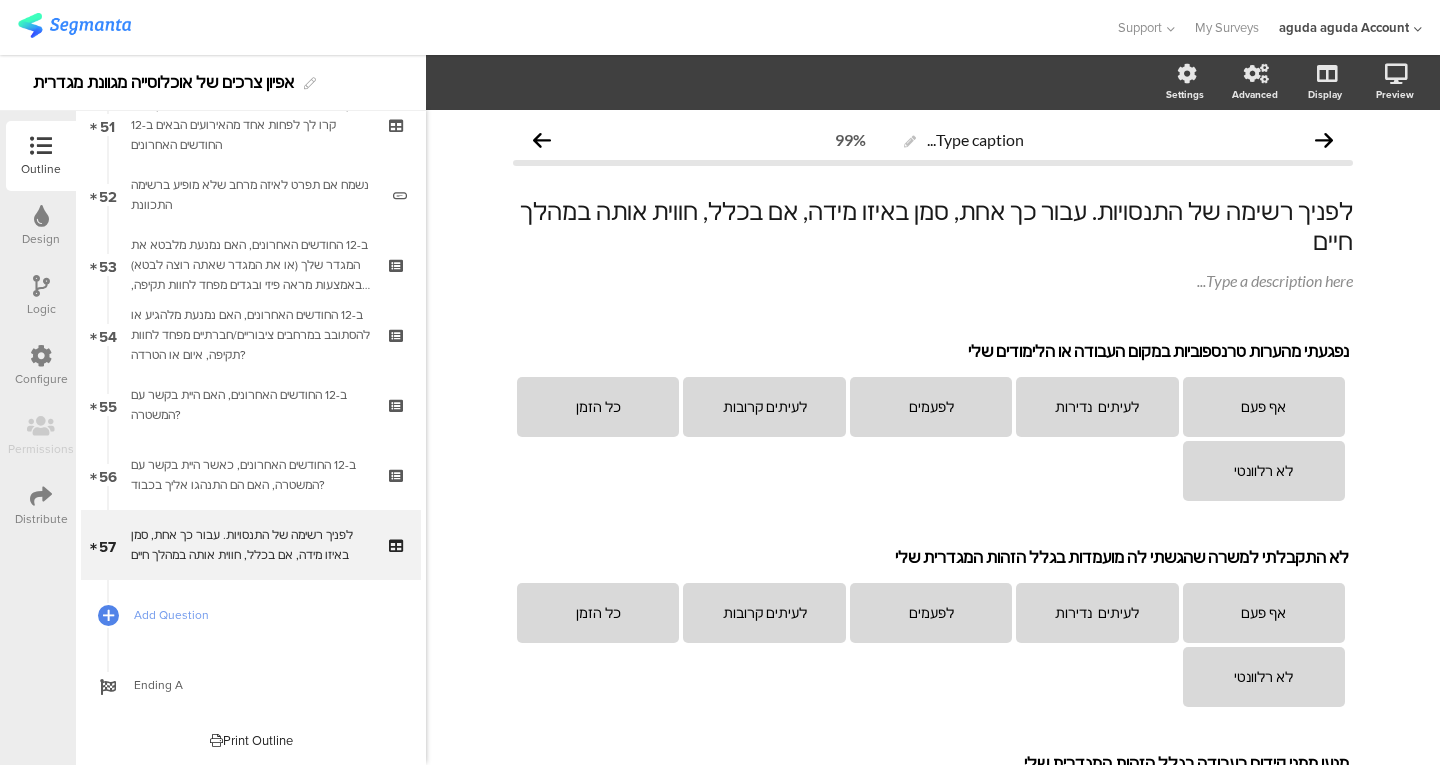 click on "Add Question" at bounding box center (251, 615) 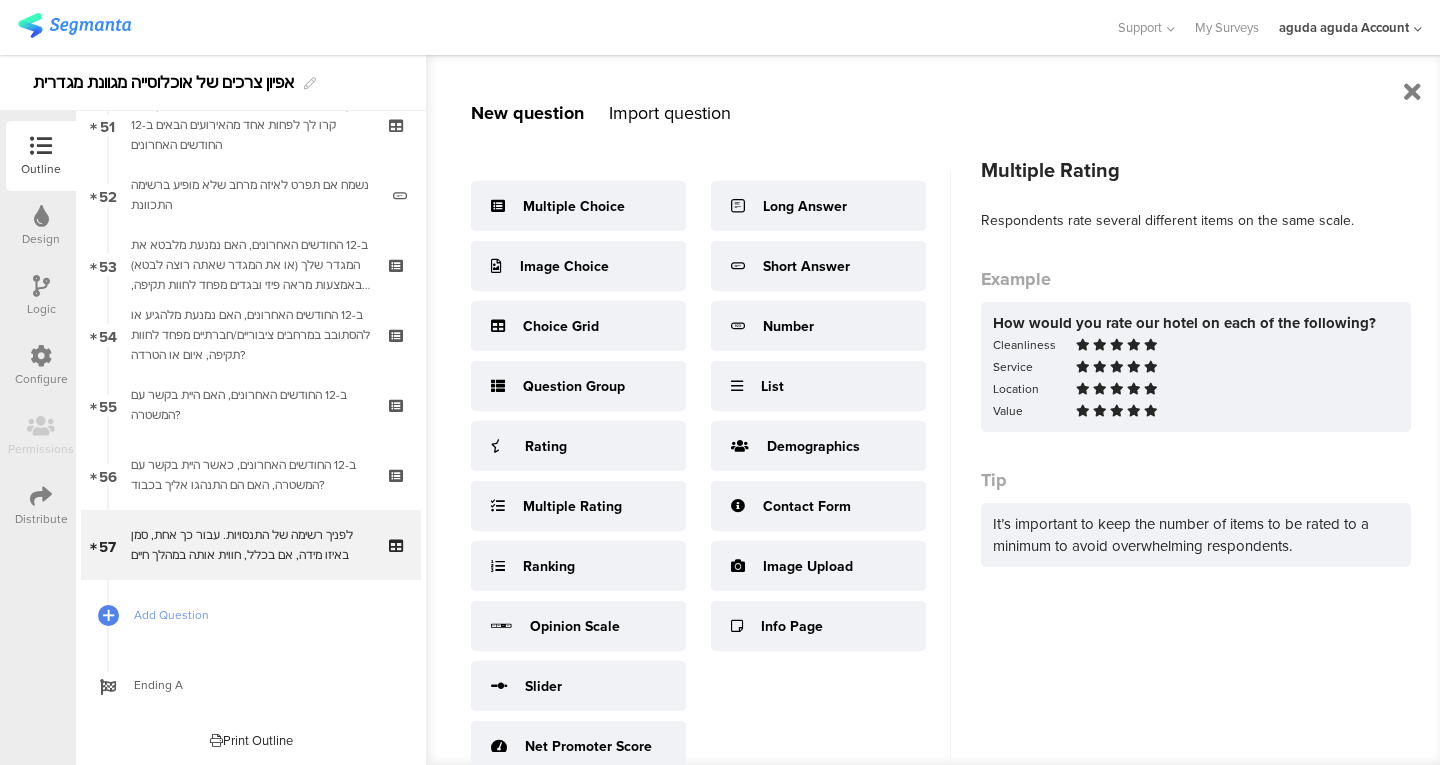 click on "Multiple Rating" at bounding box center (572, 506) 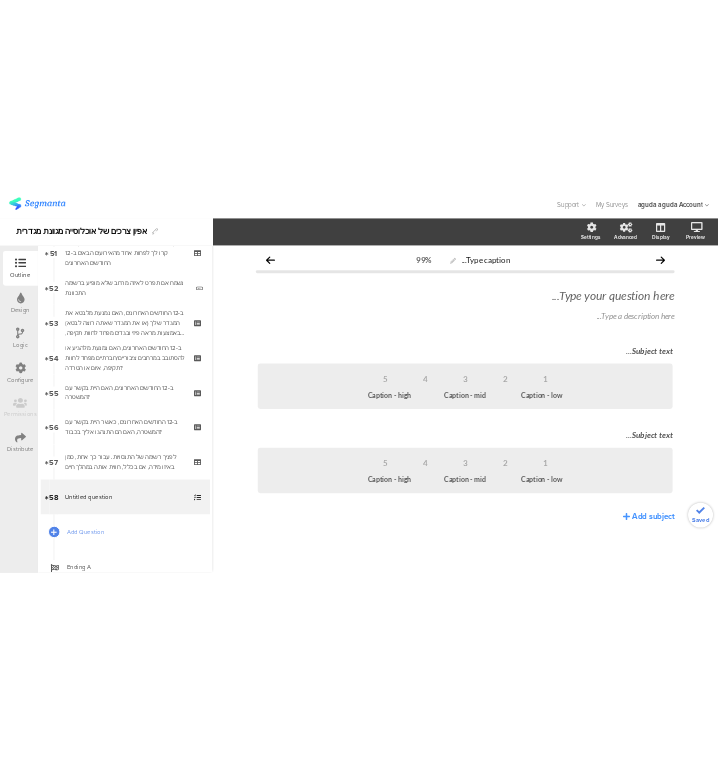scroll, scrollTop: 3602, scrollLeft: 0, axis: vertical 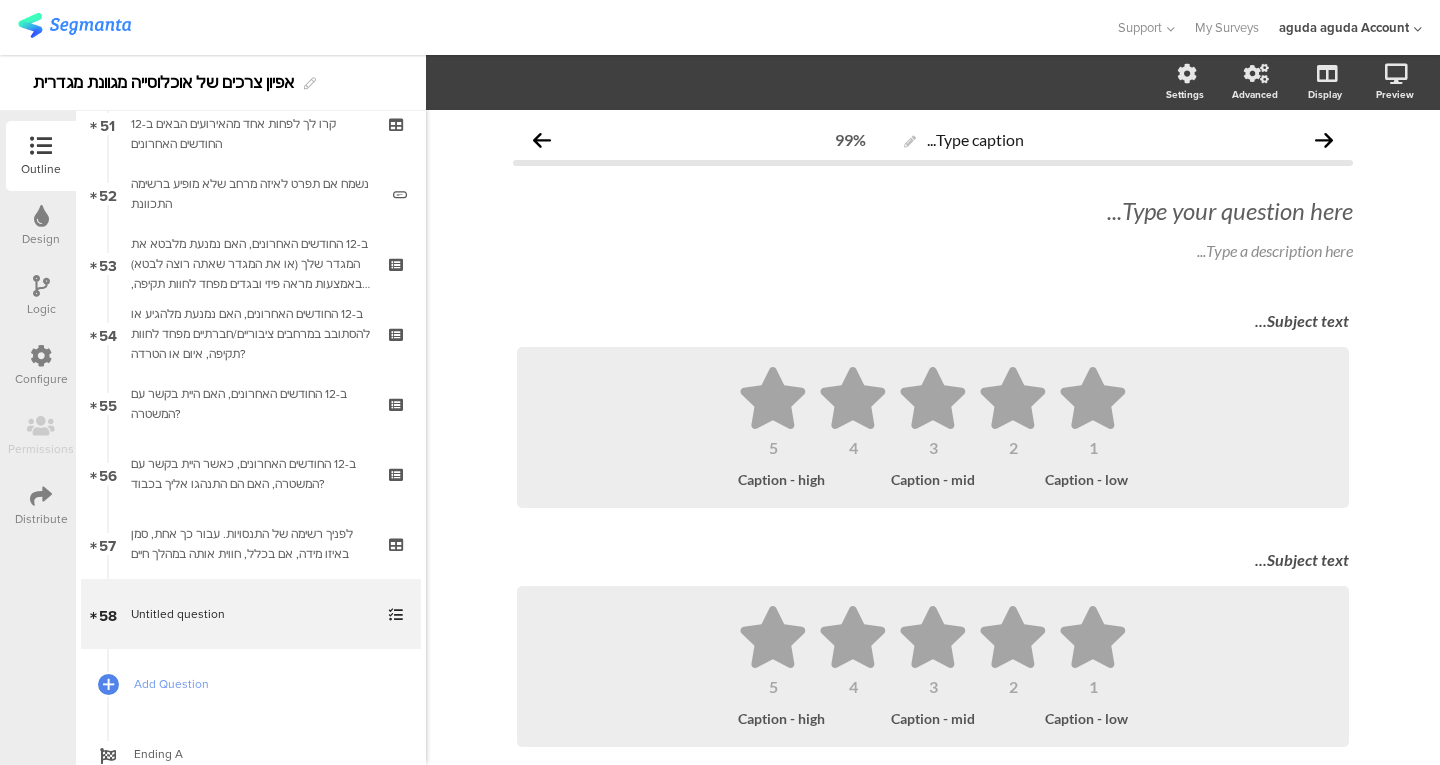 click on "Type your question here..." 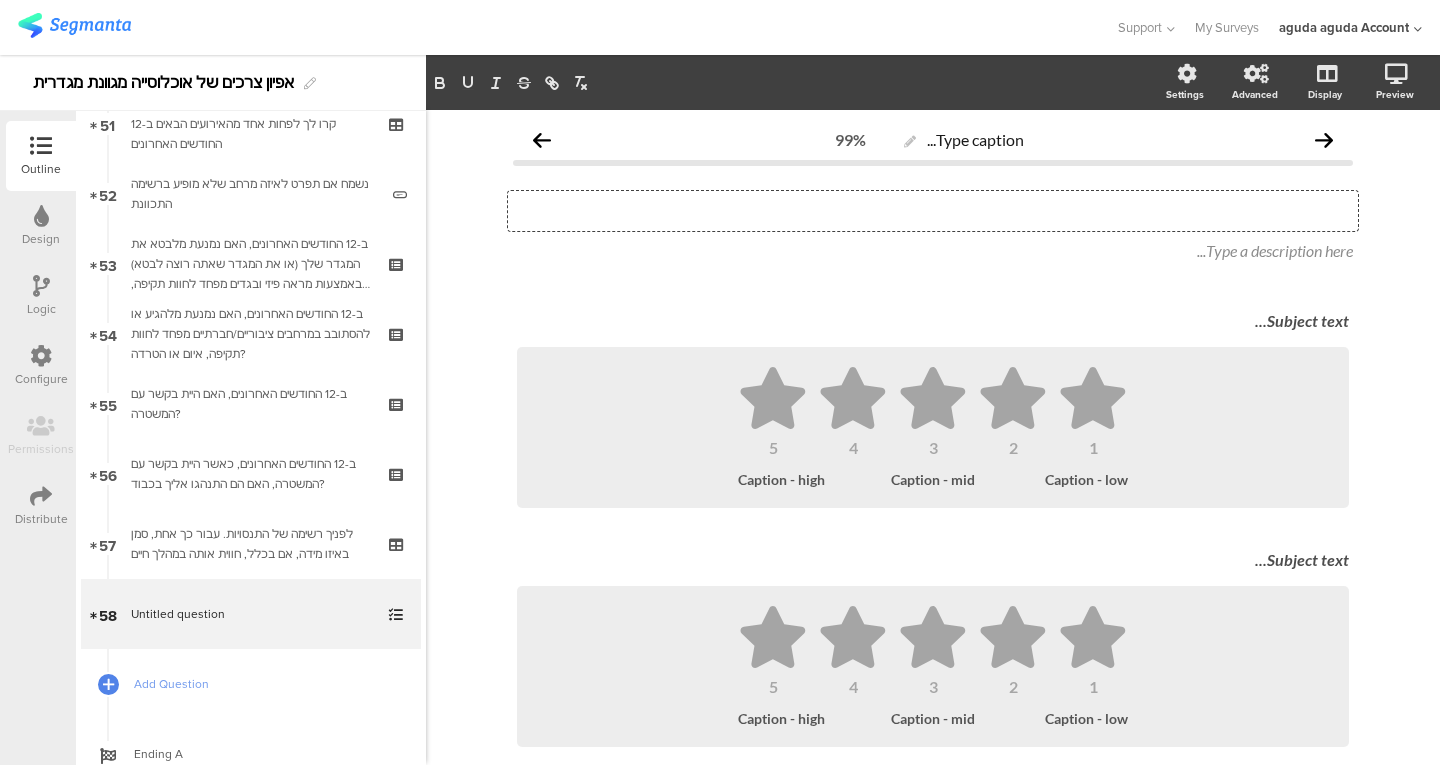 type 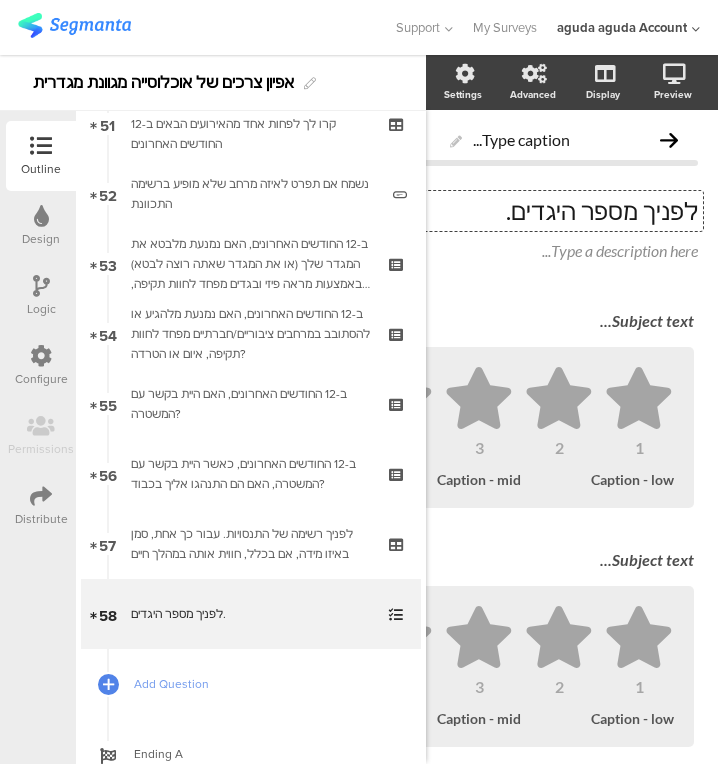 scroll, scrollTop: 0, scrollLeft: 197, axis: horizontal 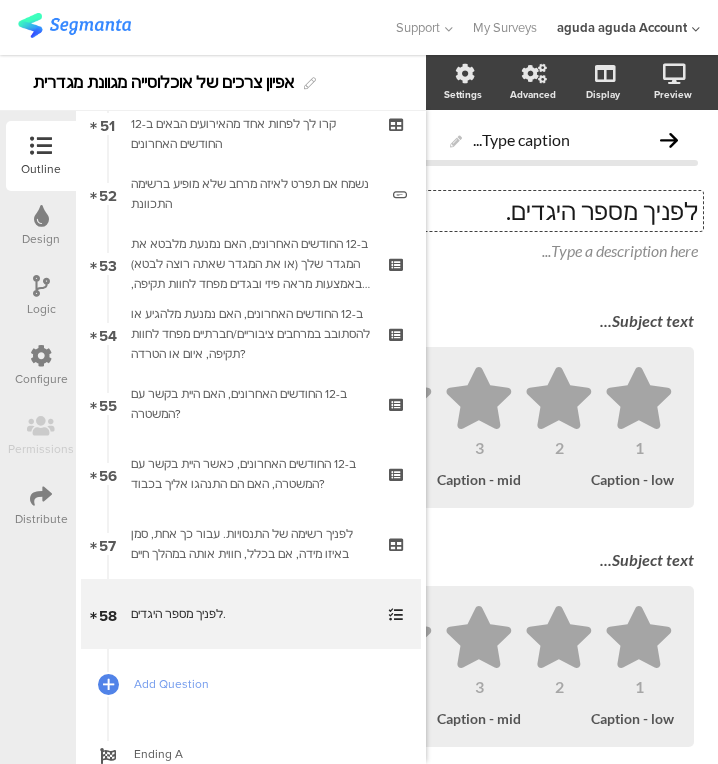 click on "לפניך מספר היגדים." 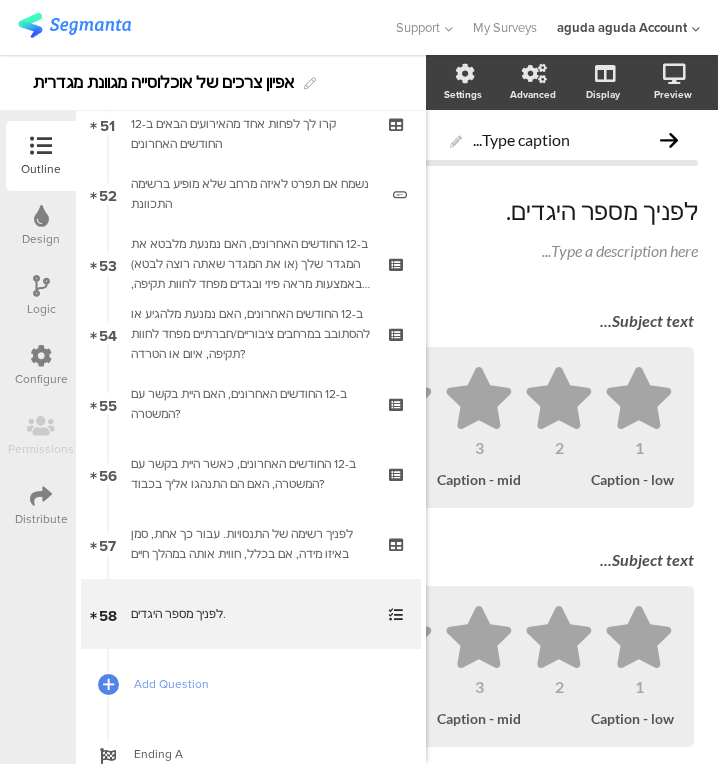 click at bounding box center (398, 627) 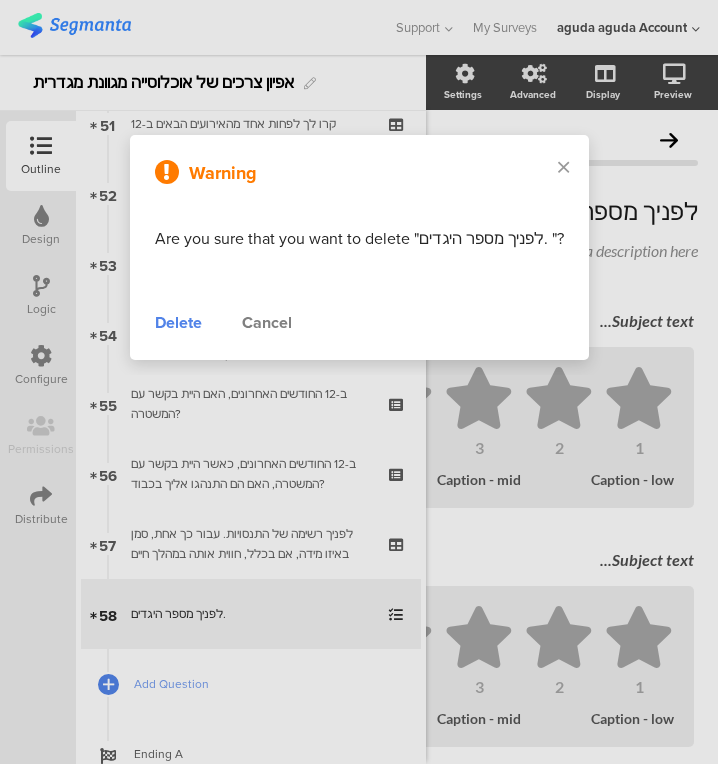 click on "Delete" at bounding box center (178, 323) 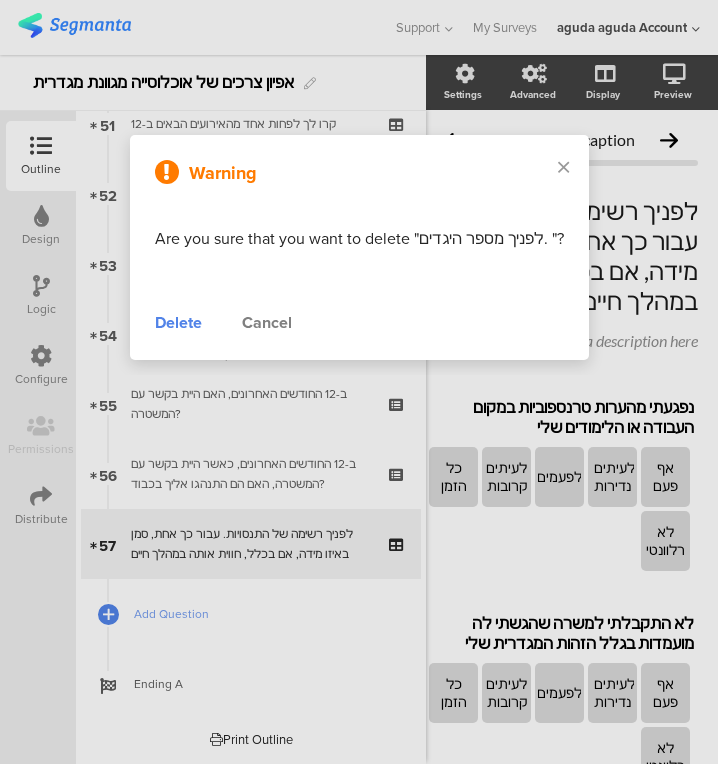scroll, scrollTop: 0, scrollLeft: 38, axis: horizontal 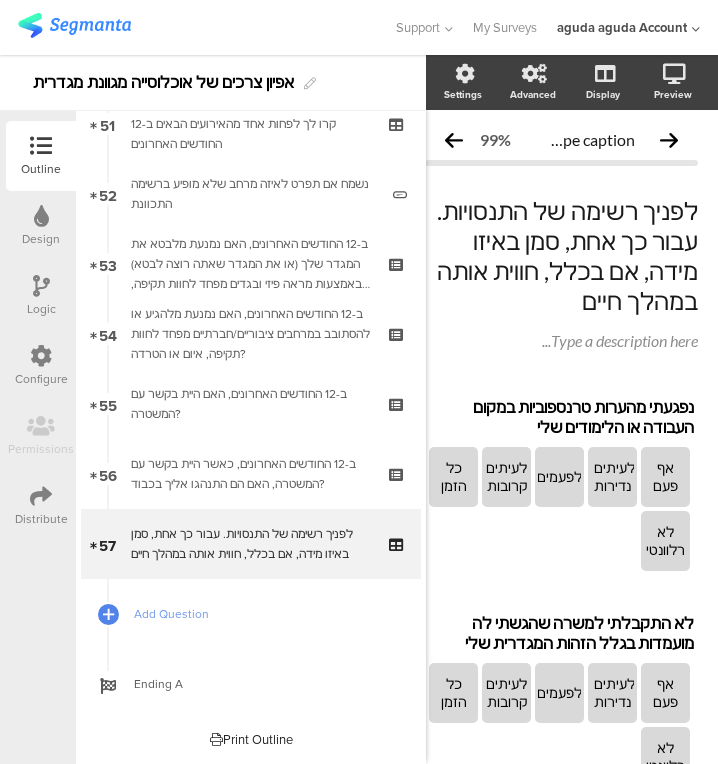 click on "Add Question" at bounding box center (262, 614) 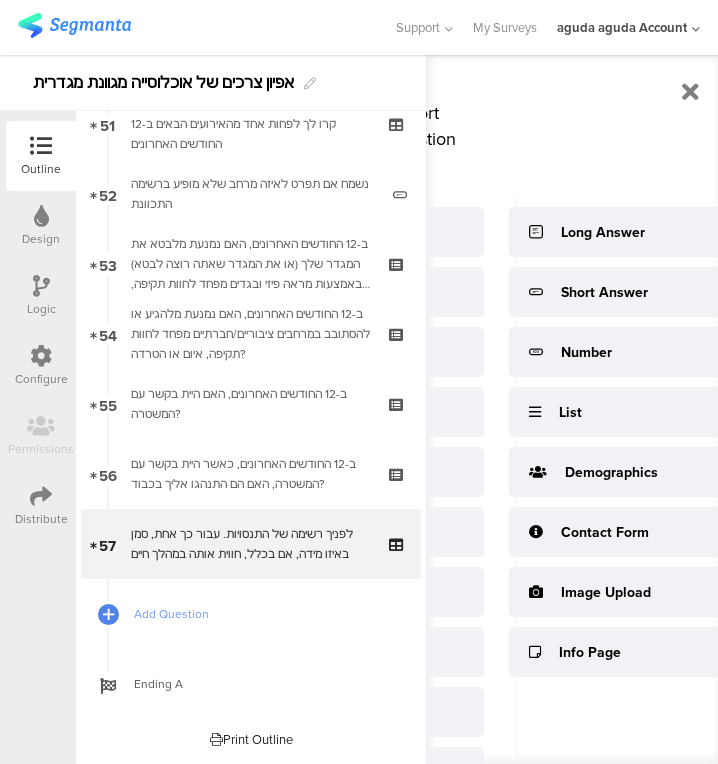 scroll, scrollTop: 0, scrollLeft: 0, axis: both 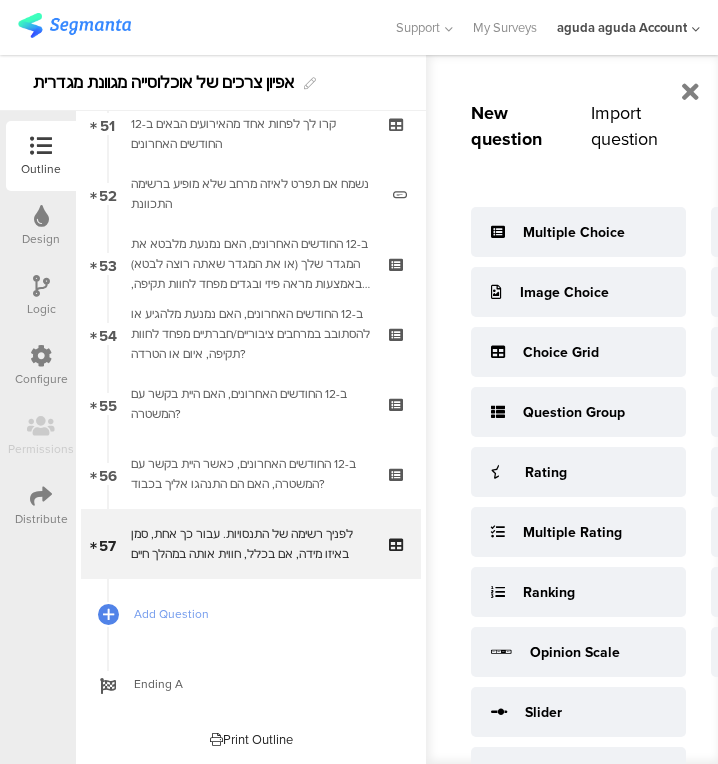 click on "Choice Grid" at bounding box center [578, 352] 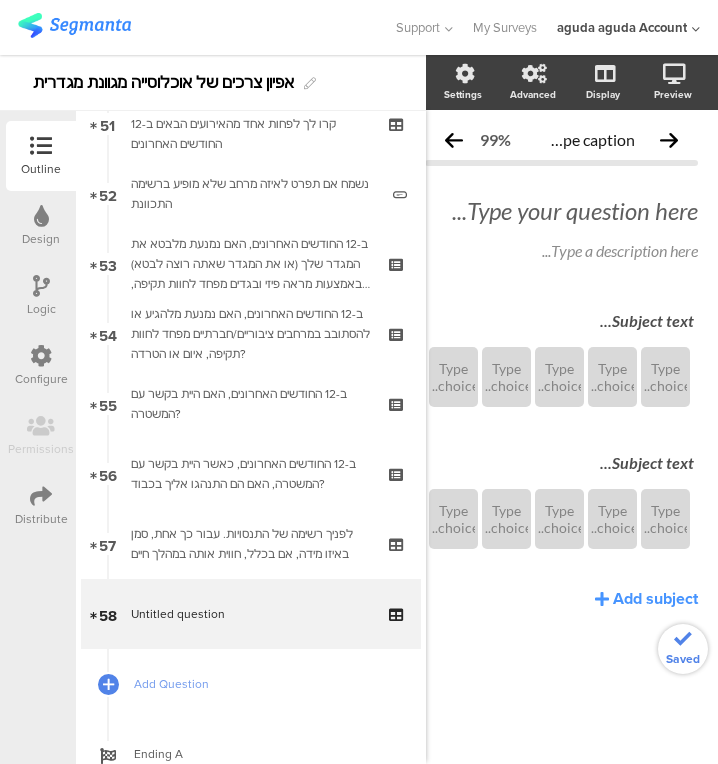 scroll, scrollTop: 0, scrollLeft: 23, axis: horizontal 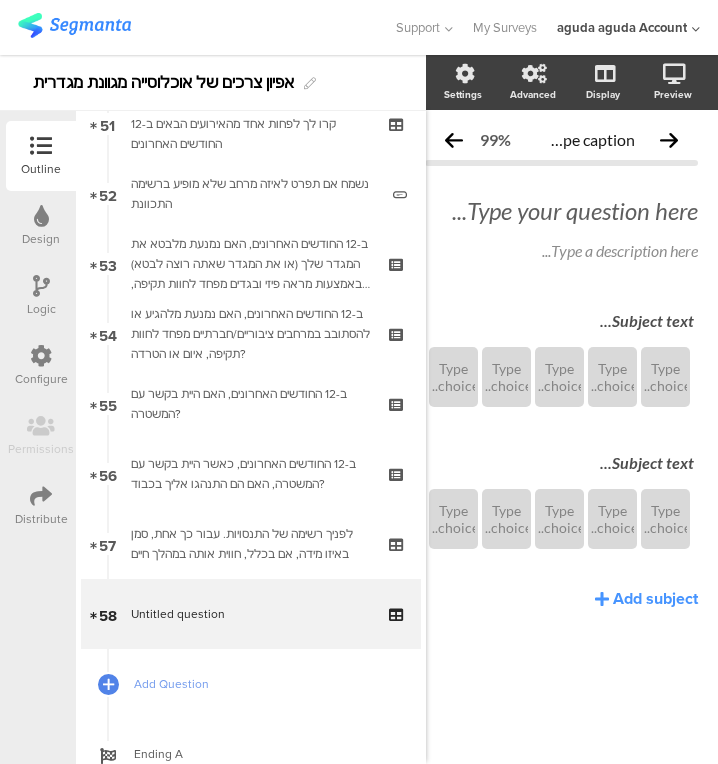 type 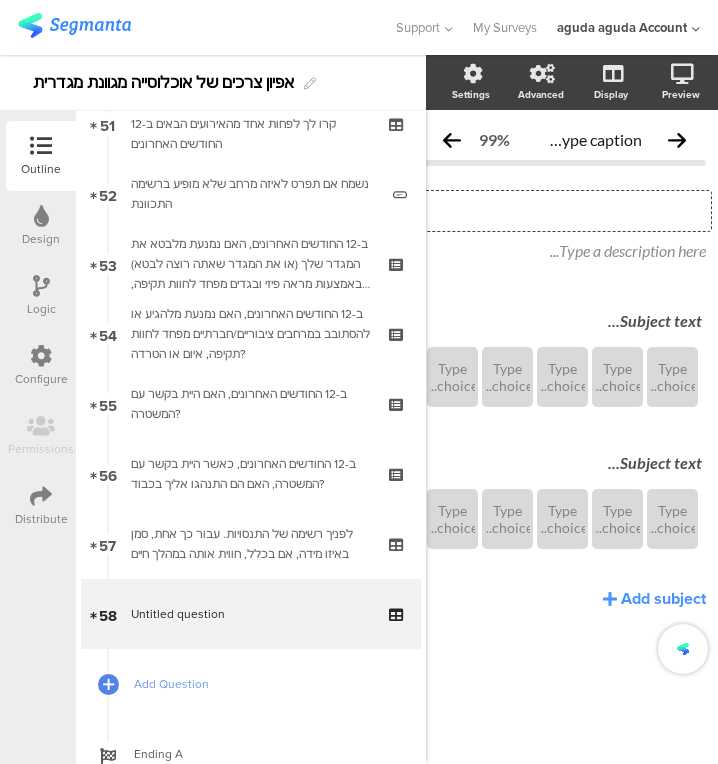 click on "Type your question here..." 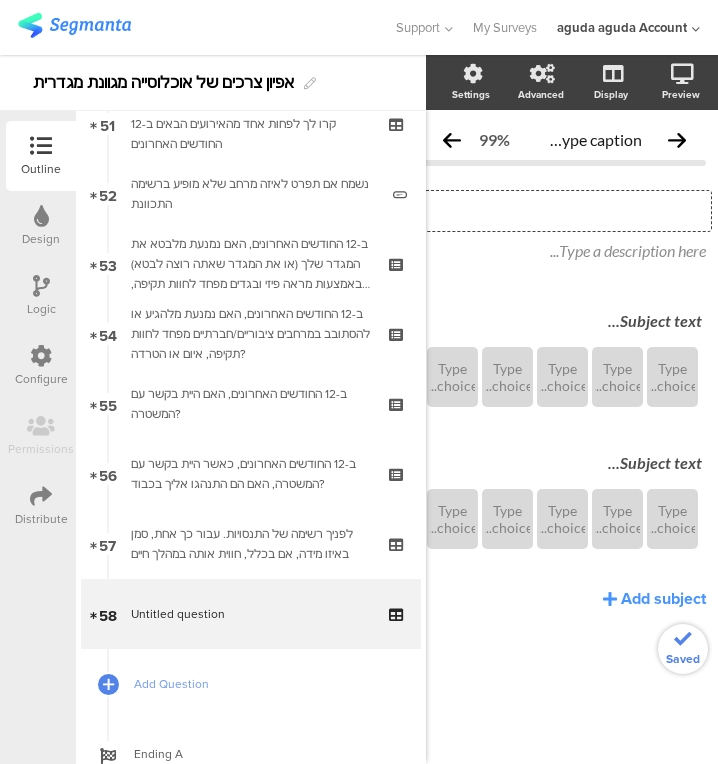 type 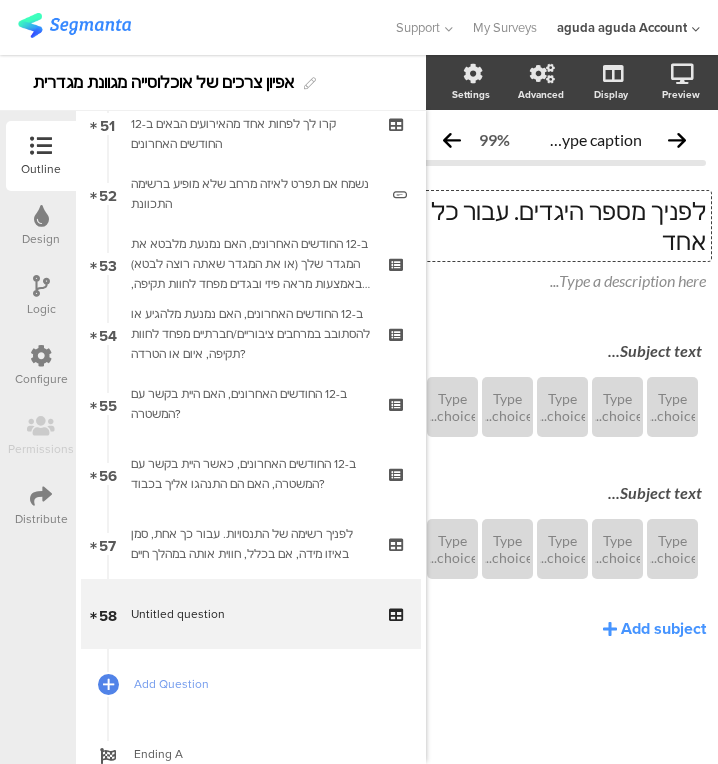 scroll, scrollTop: 0, scrollLeft: 20, axis: horizontal 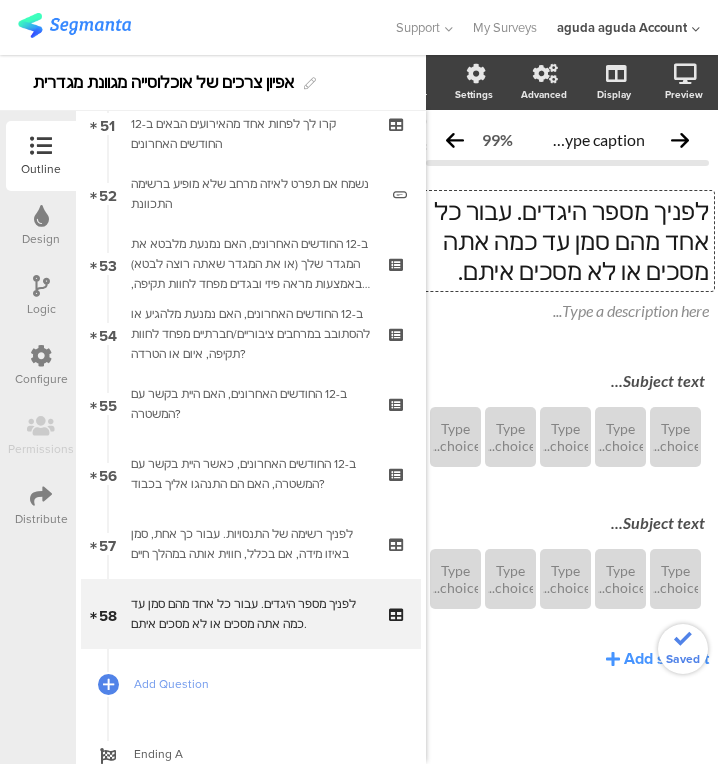 click on "Subject text..." at bounding box center (567, 382) 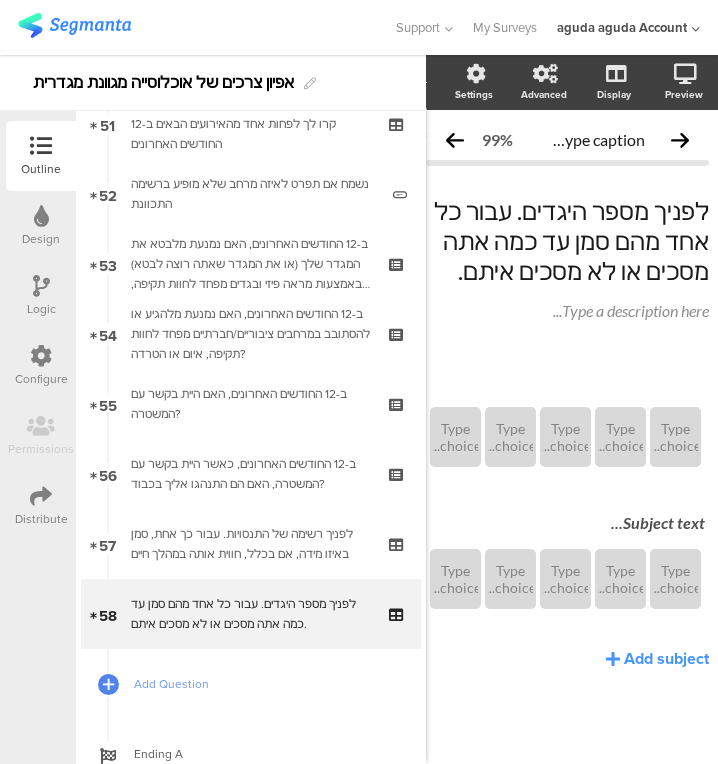 type 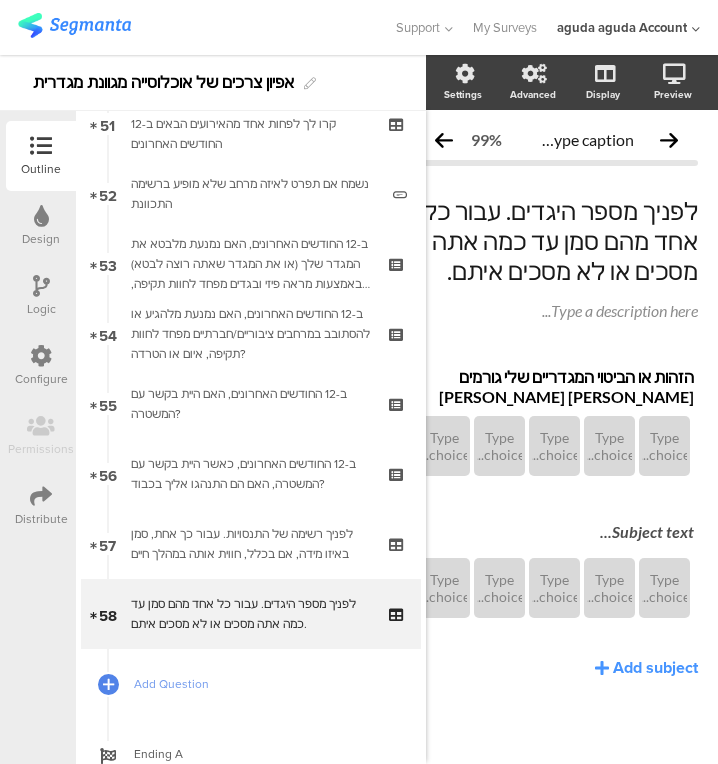 scroll, scrollTop: 0, scrollLeft: 27, axis: horizontal 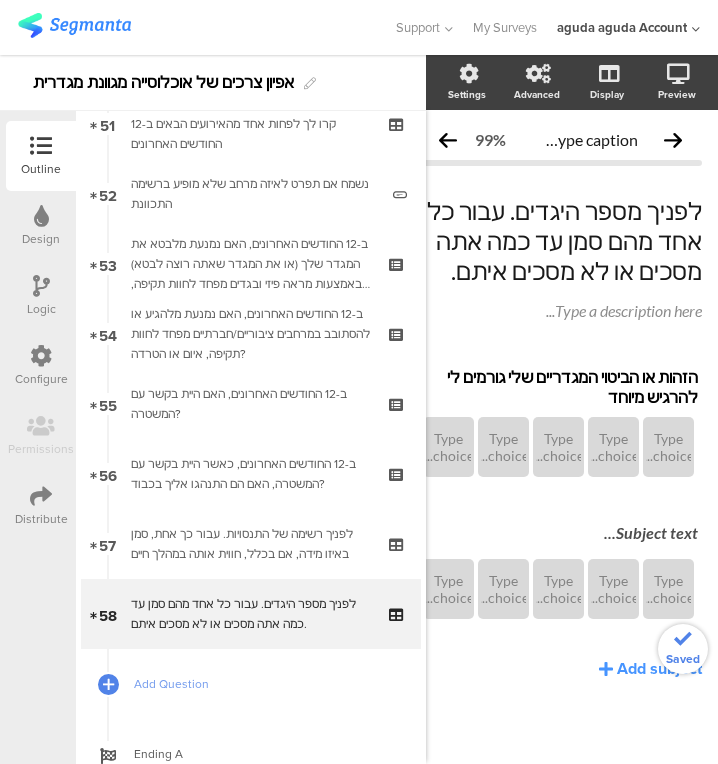 click on "Add subject" 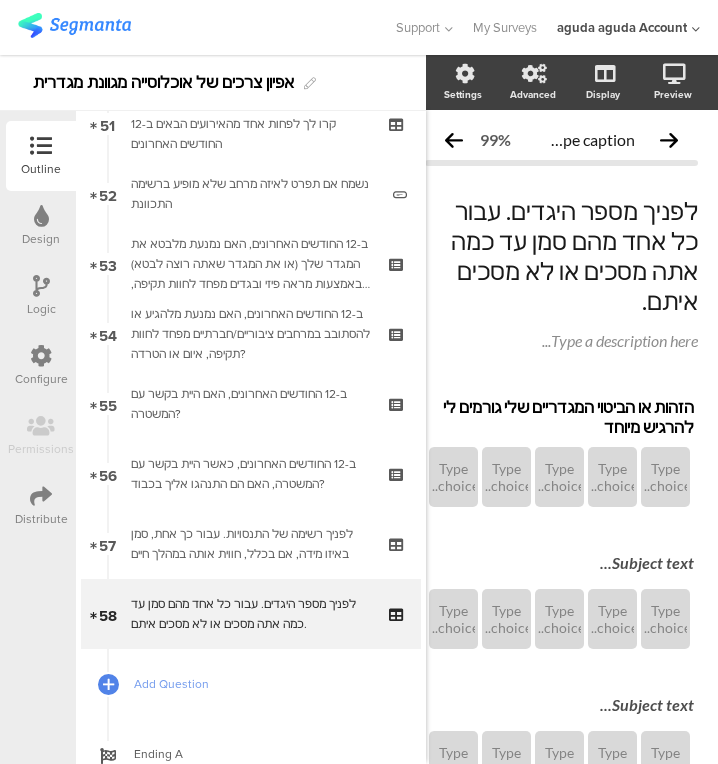 click on "Subject text..." at bounding box center [561, 562] 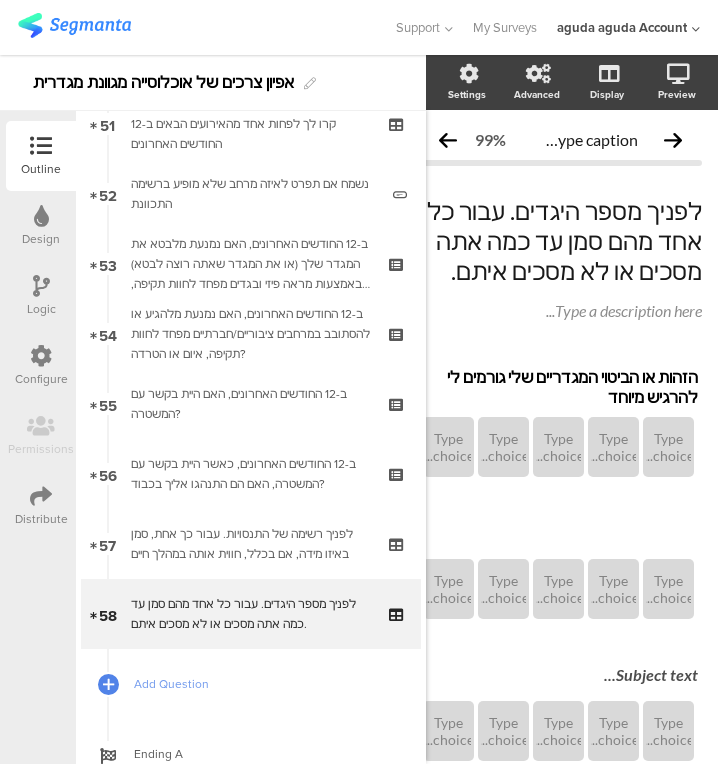type 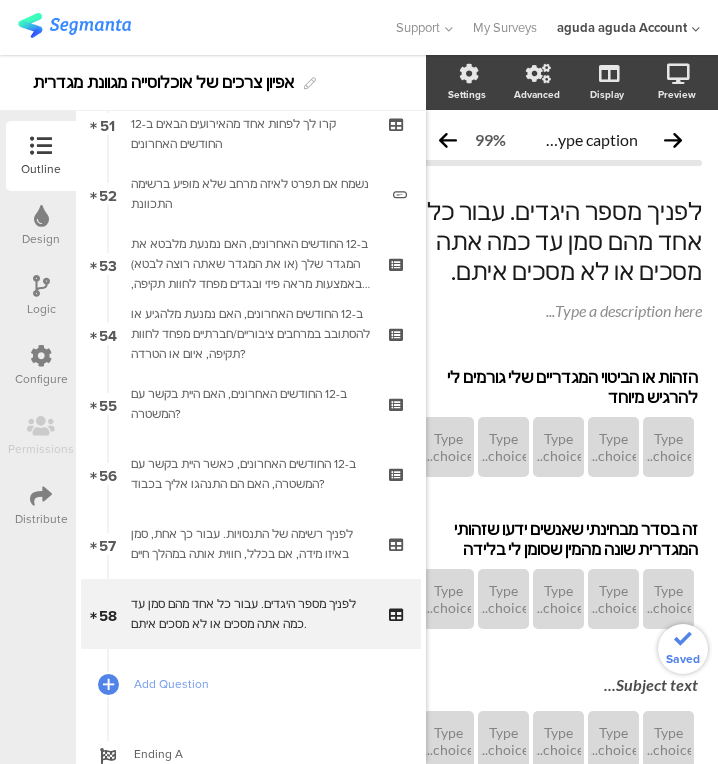 click on "Subject text..." at bounding box center (560, 684) 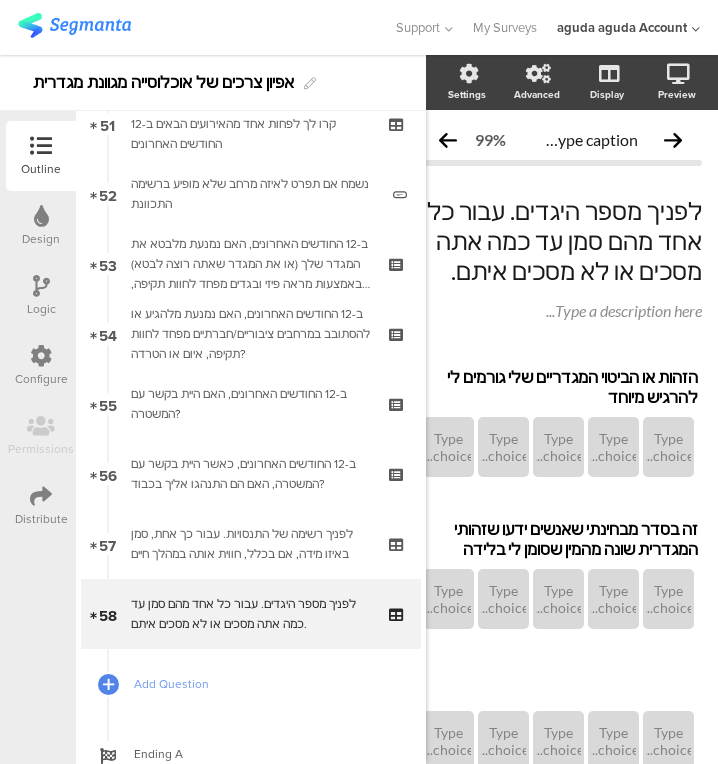 type 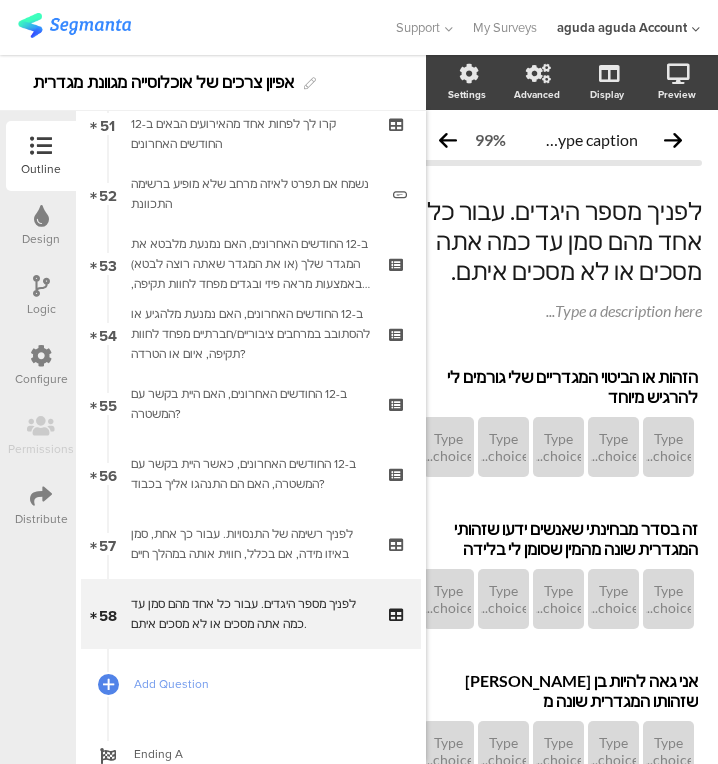 scroll, scrollTop: 0, scrollLeft: 24, axis: horizontal 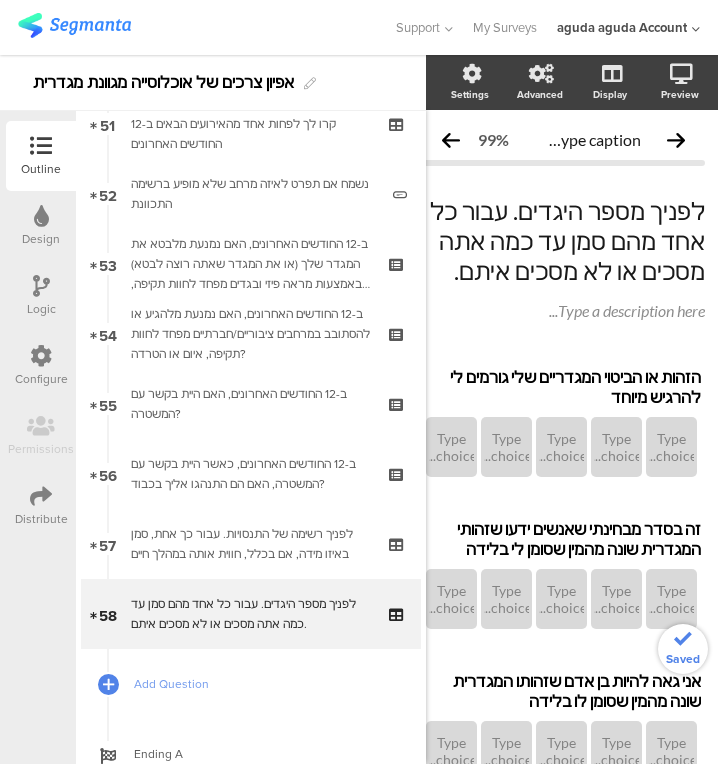 type 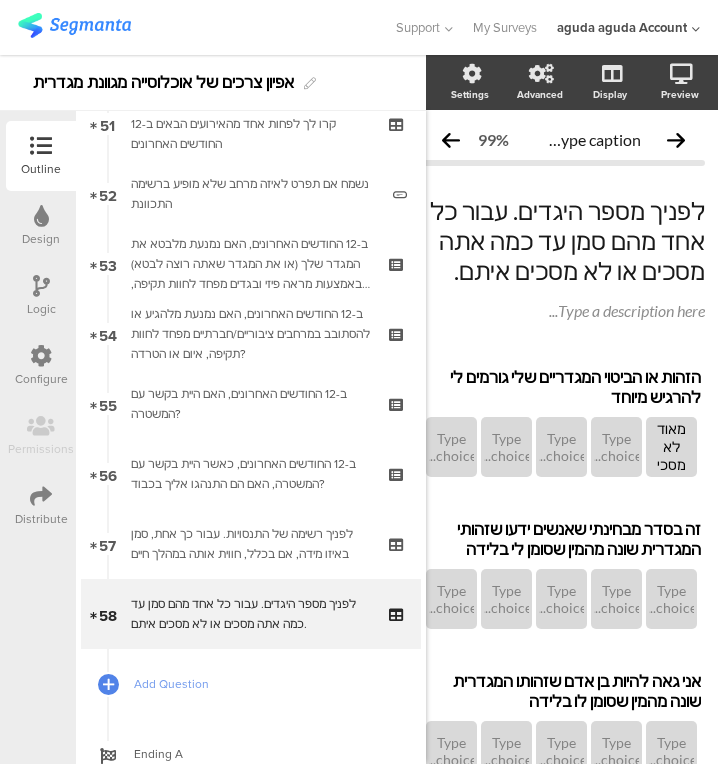 type 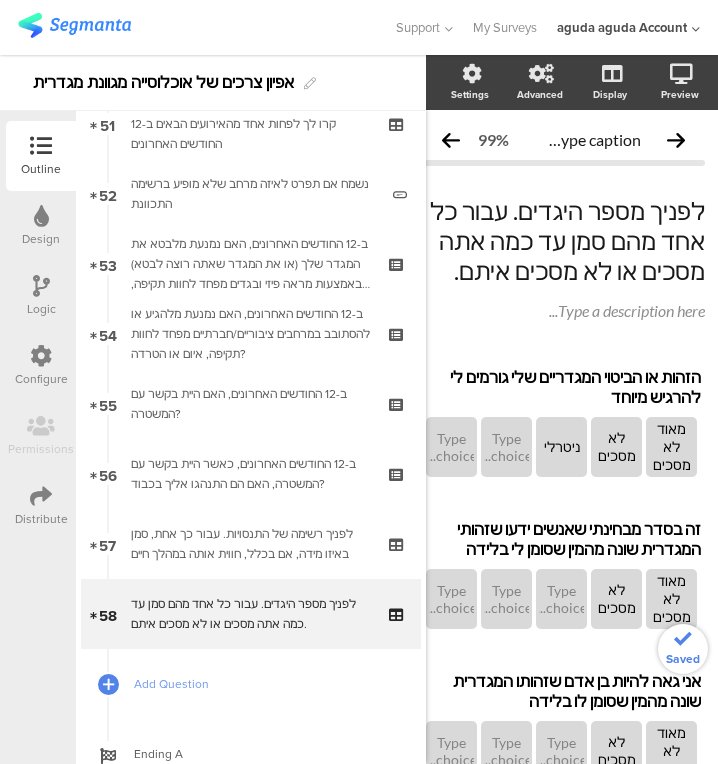 type 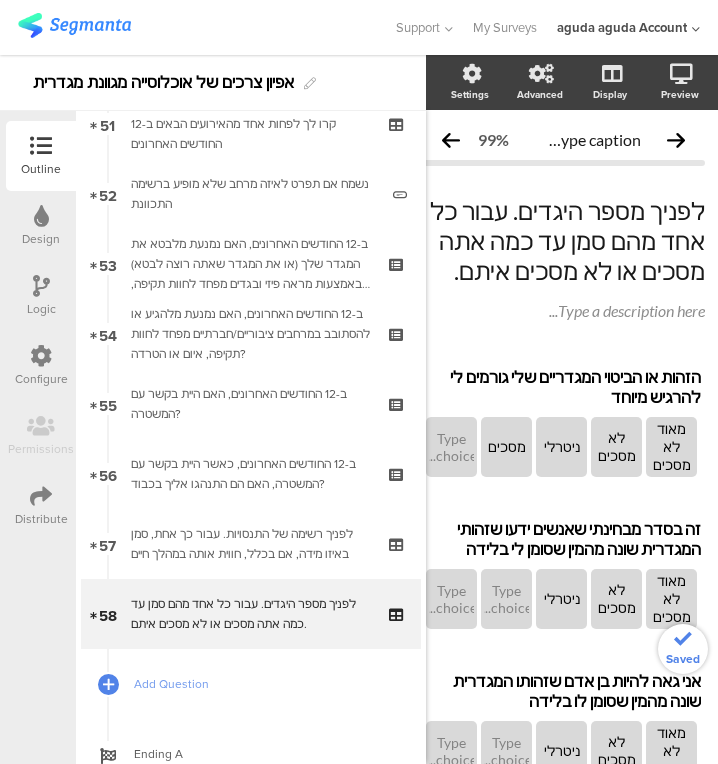type 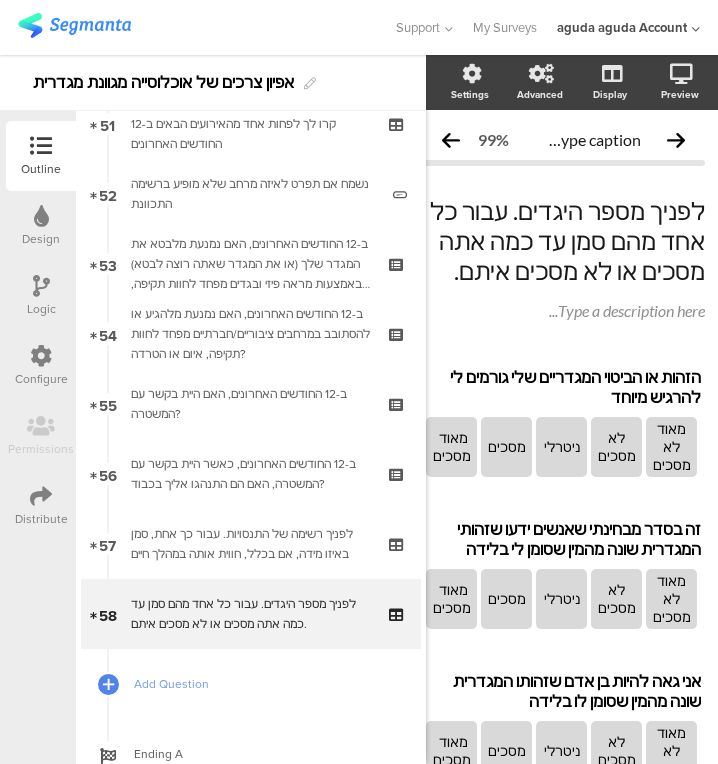 scroll, scrollTop: 173, scrollLeft: 24, axis: both 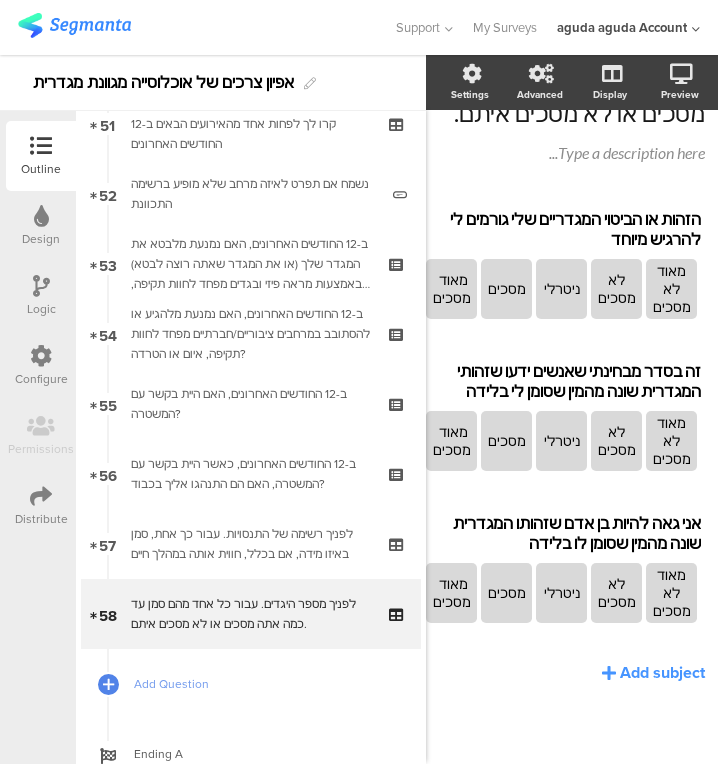 click on "Add Question" at bounding box center [262, 684] 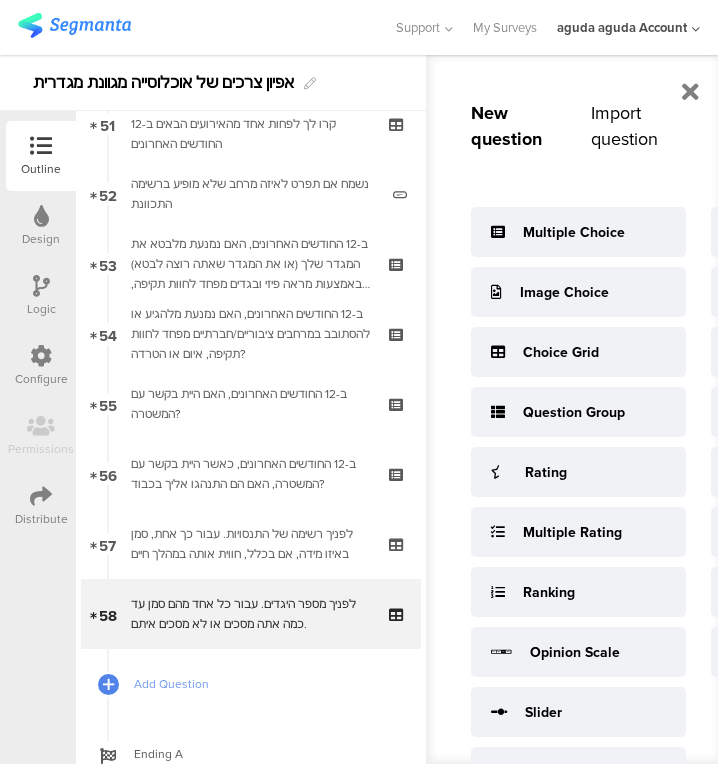 click on "Question Group" at bounding box center (578, 412) 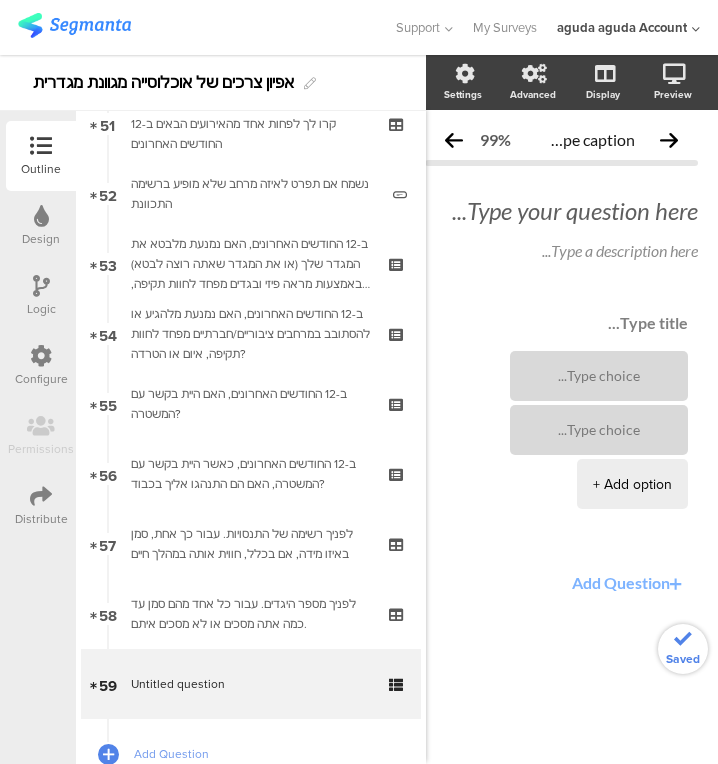 scroll, scrollTop: 0, scrollLeft: 23, axis: horizontal 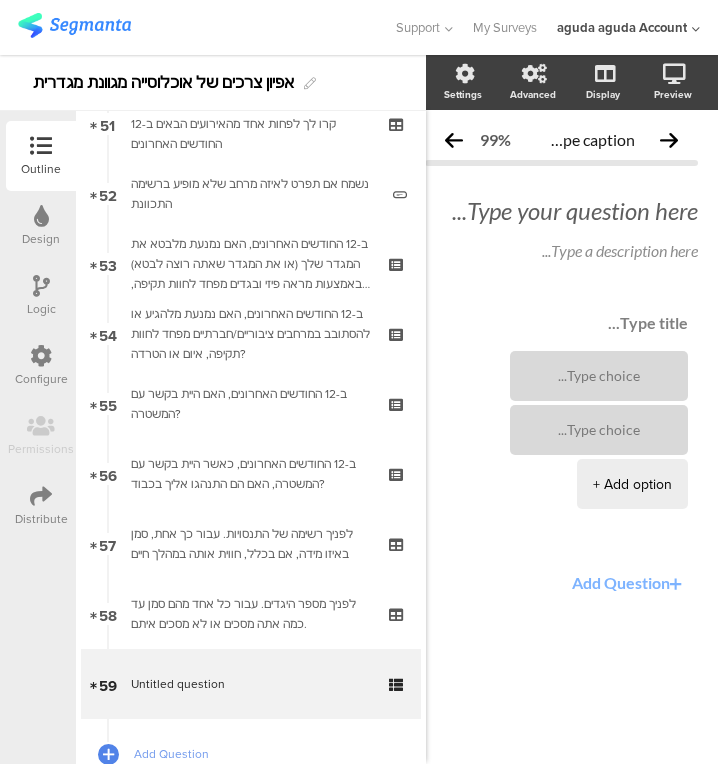 click at bounding box center (599, 430) 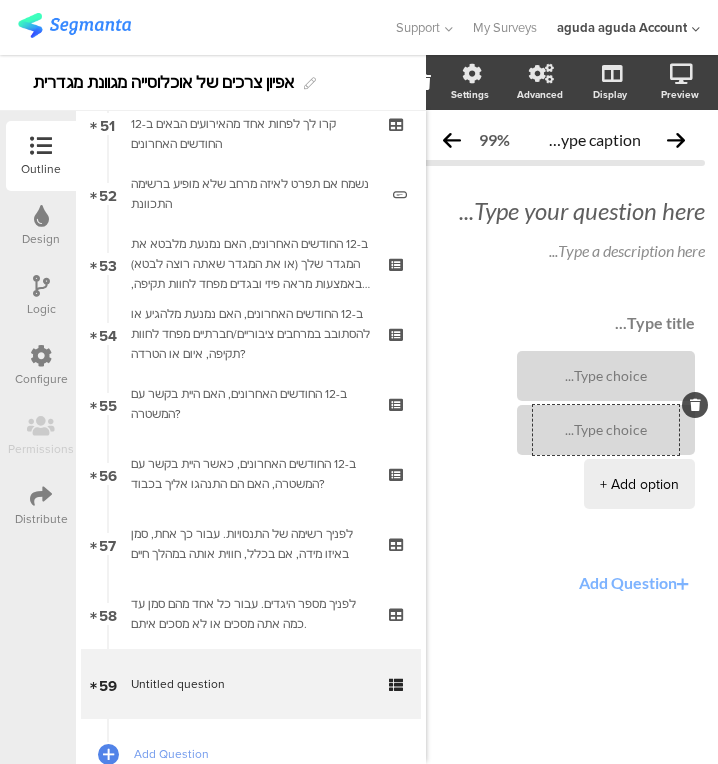 scroll, scrollTop: 0, scrollLeft: 0, axis: both 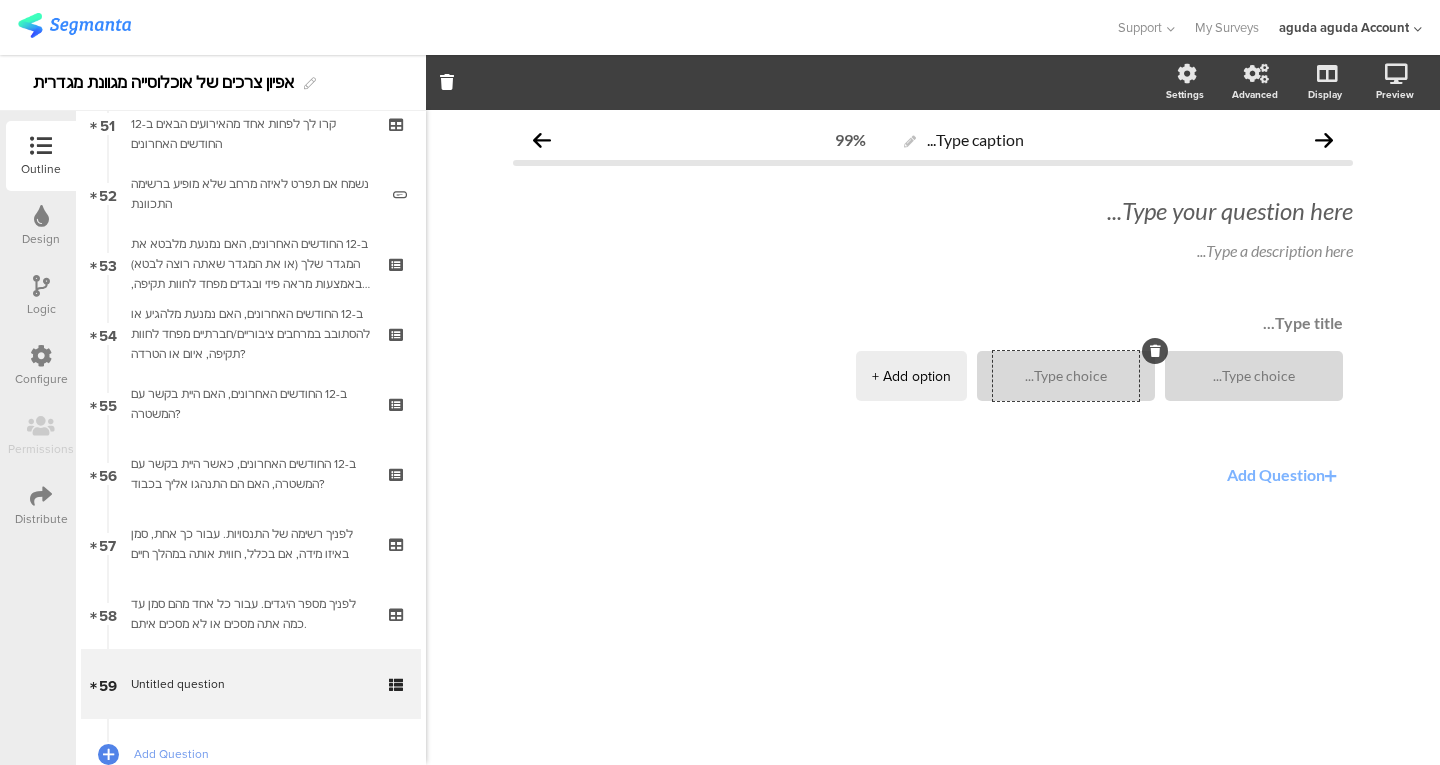 click at bounding box center (1066, 376) 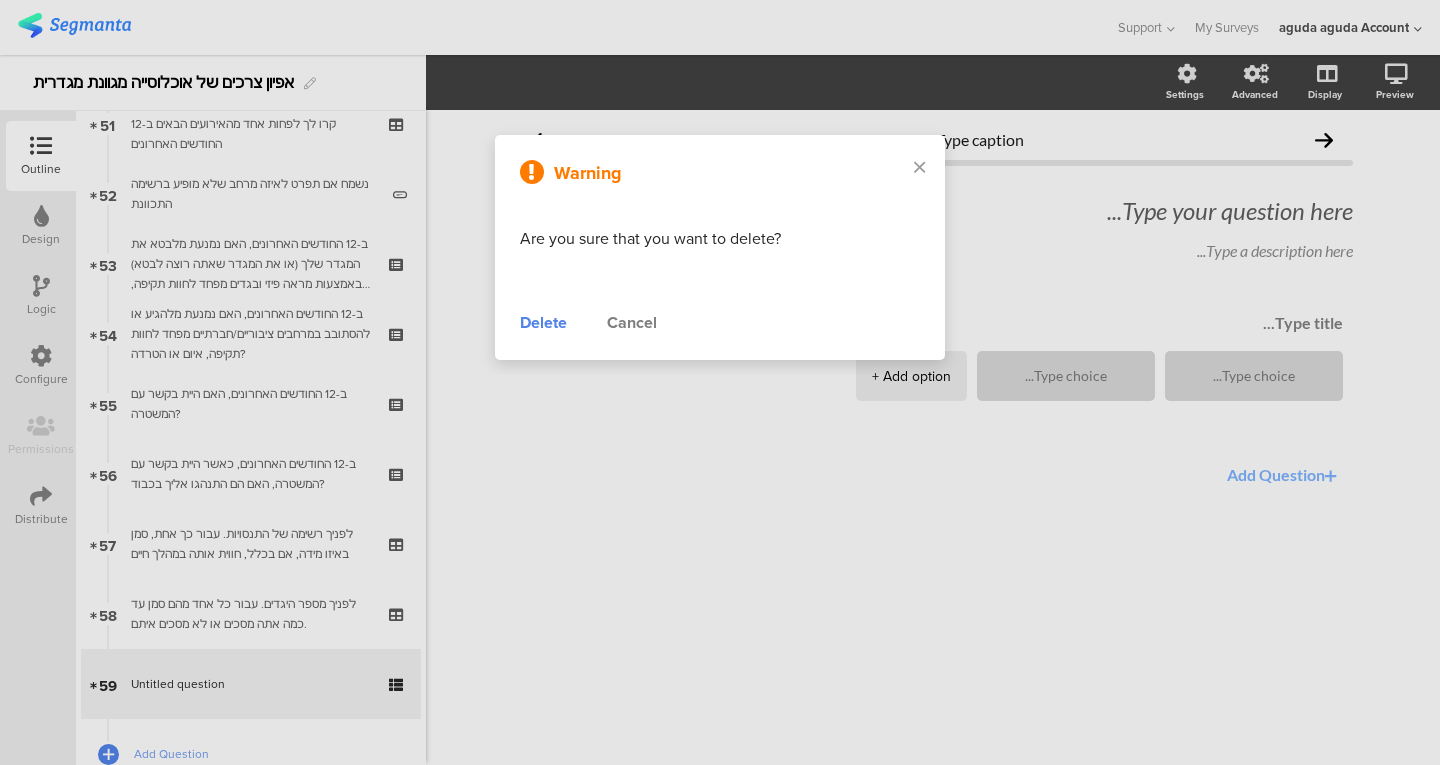 click on "Delete" at bounding box center [543, 323] 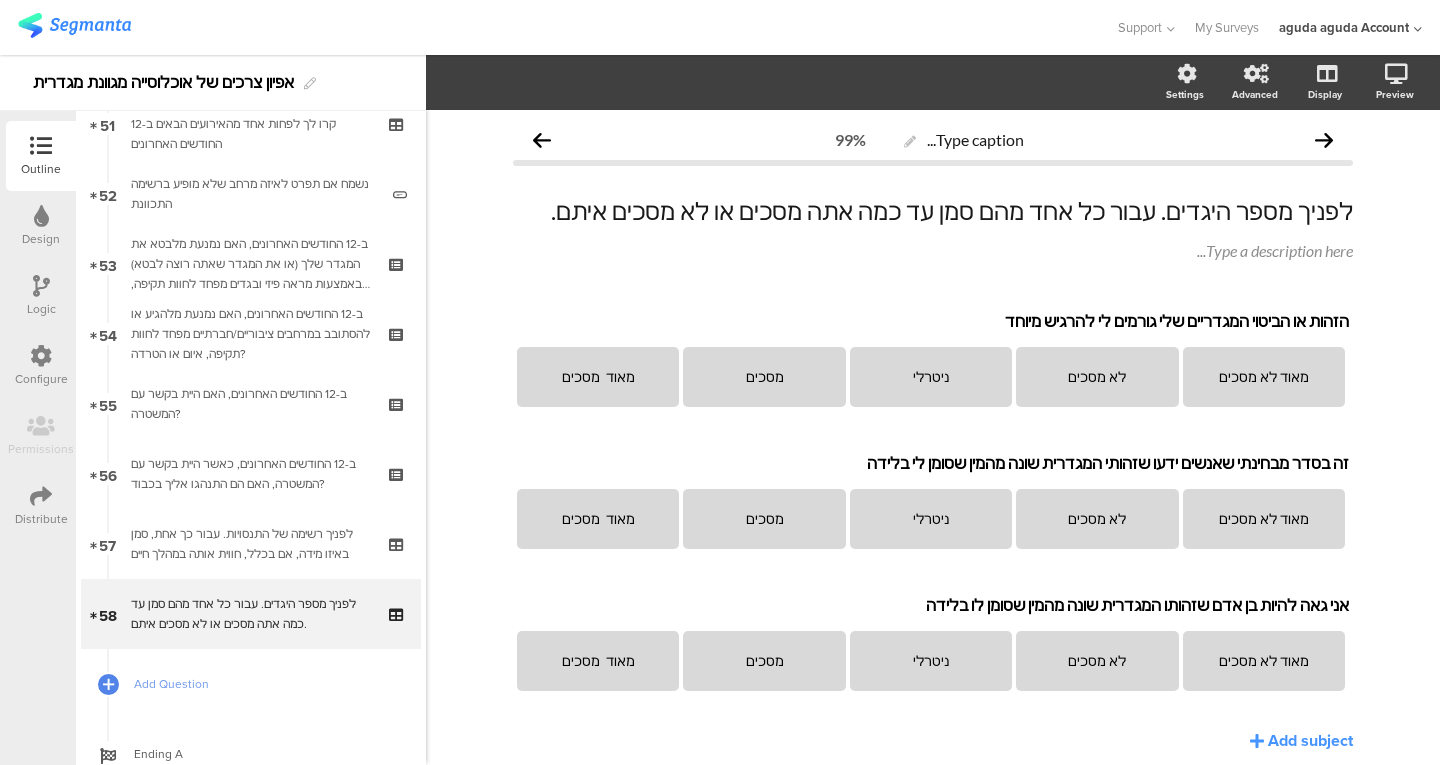 click on "Add Question" at bounding box center (251, 684) 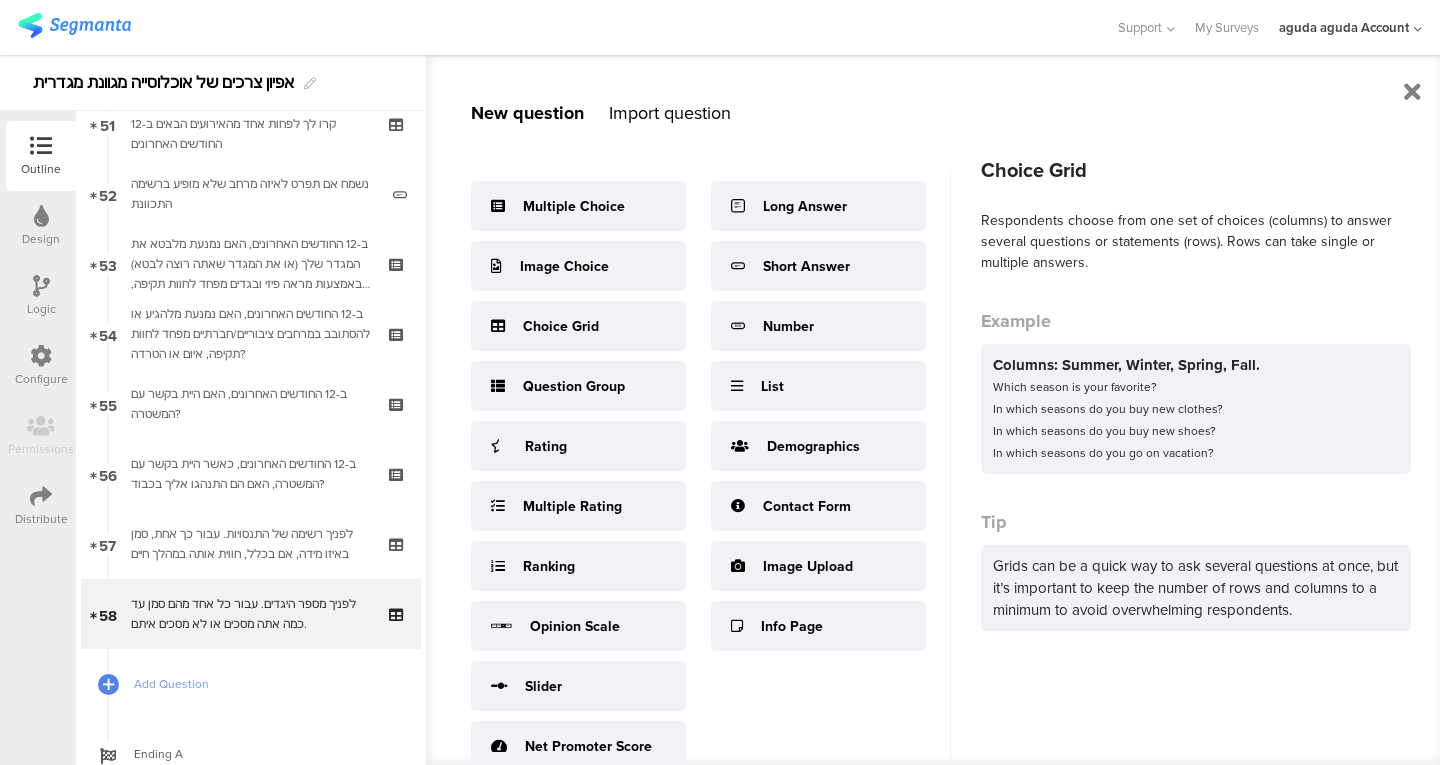 click on "Choice Grid" at bounding box center [578, 326] 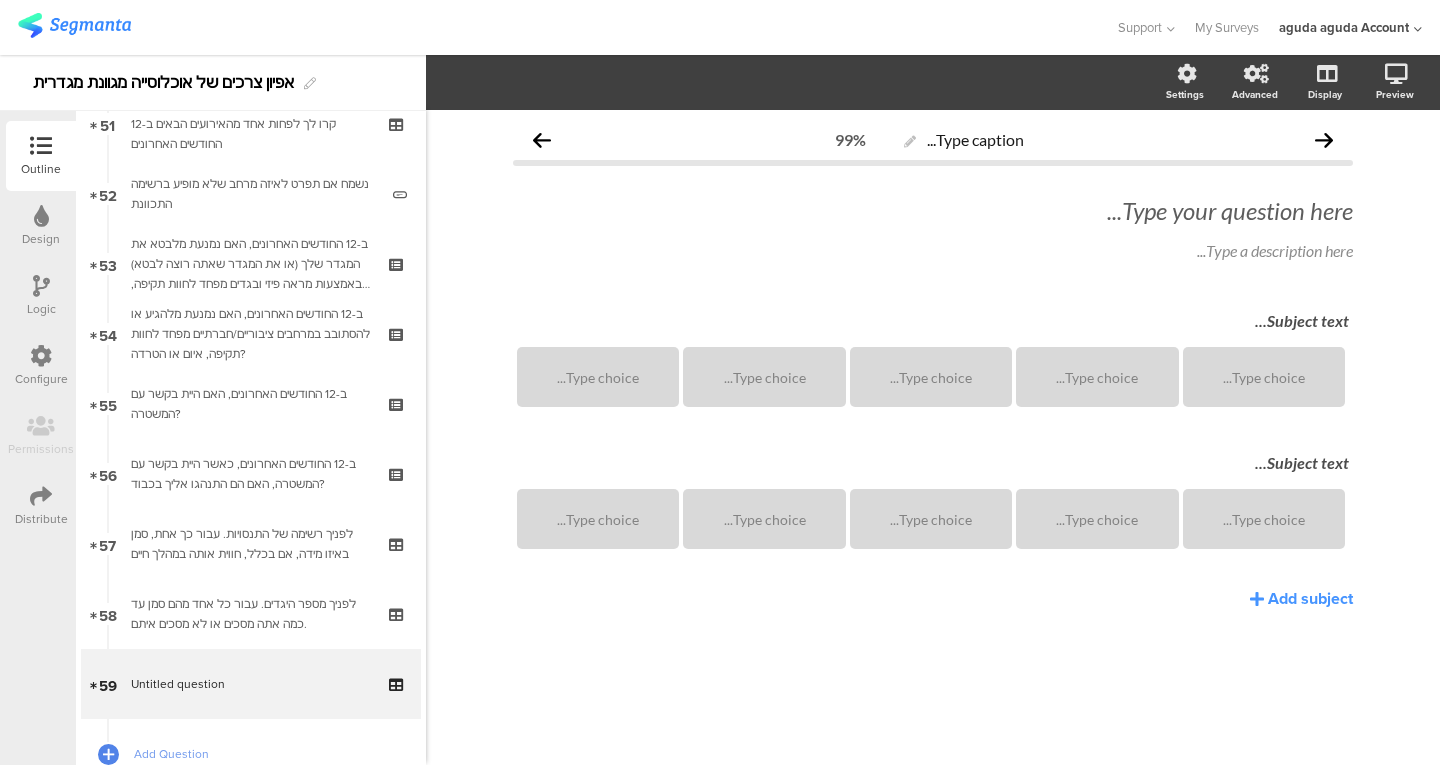 type 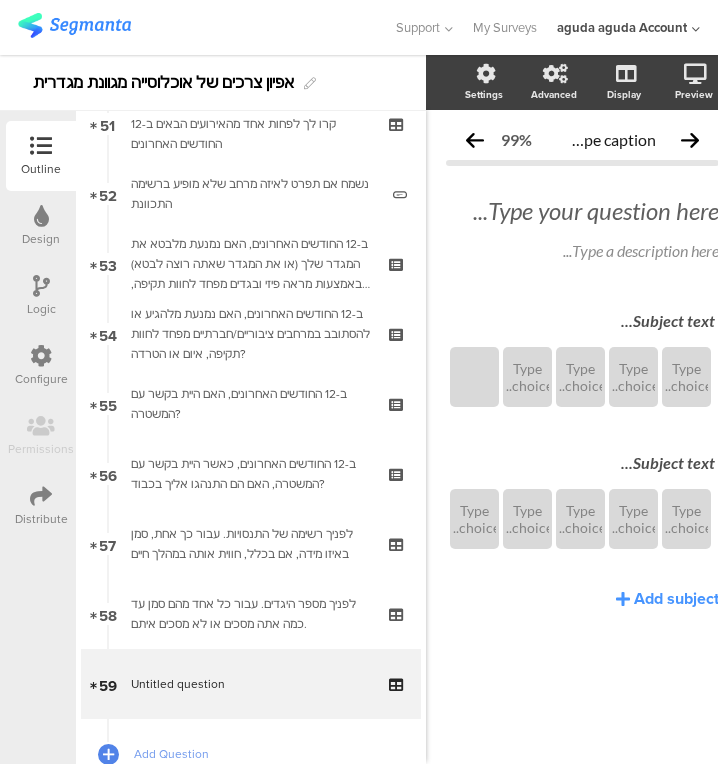 click on "Type your question here..." 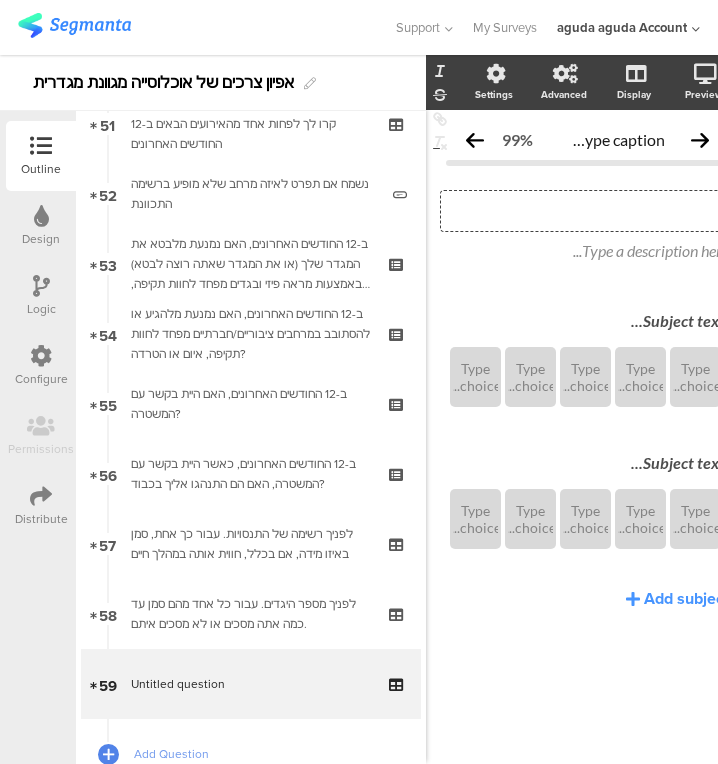 scroll, scrollTop: 0, scrollLeft: 31, axis: horizontal 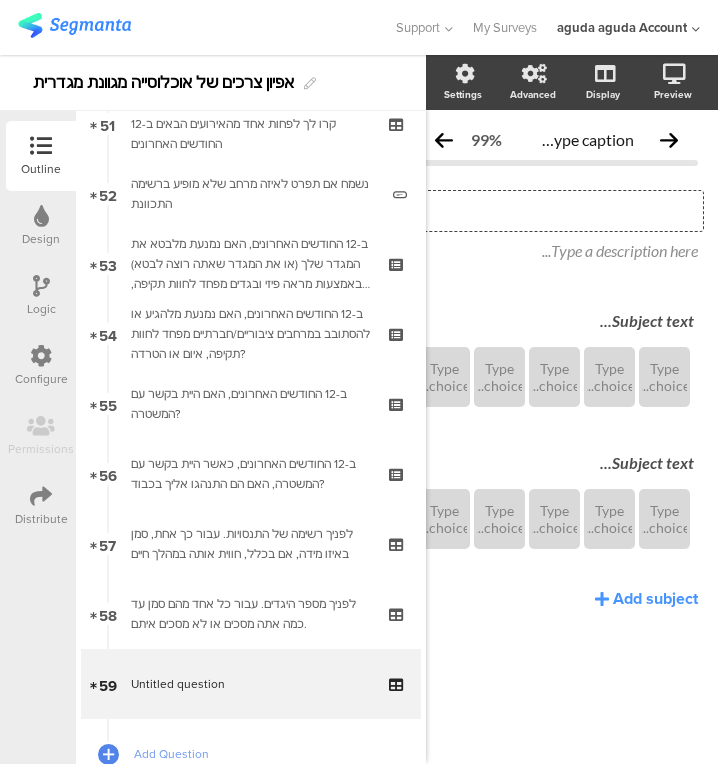 type 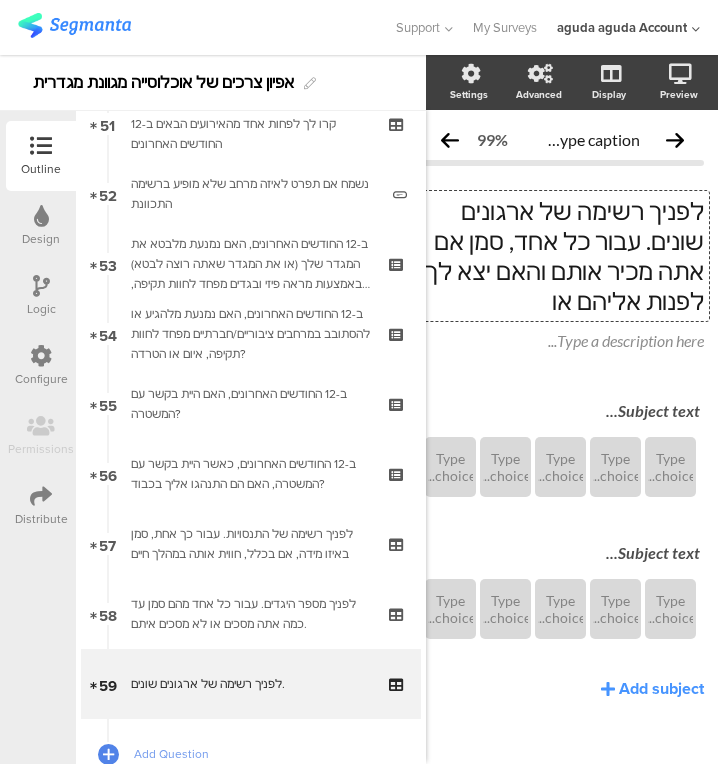 scroll, scrollTop: 0, scrollLeft: 20, axis: horizontal 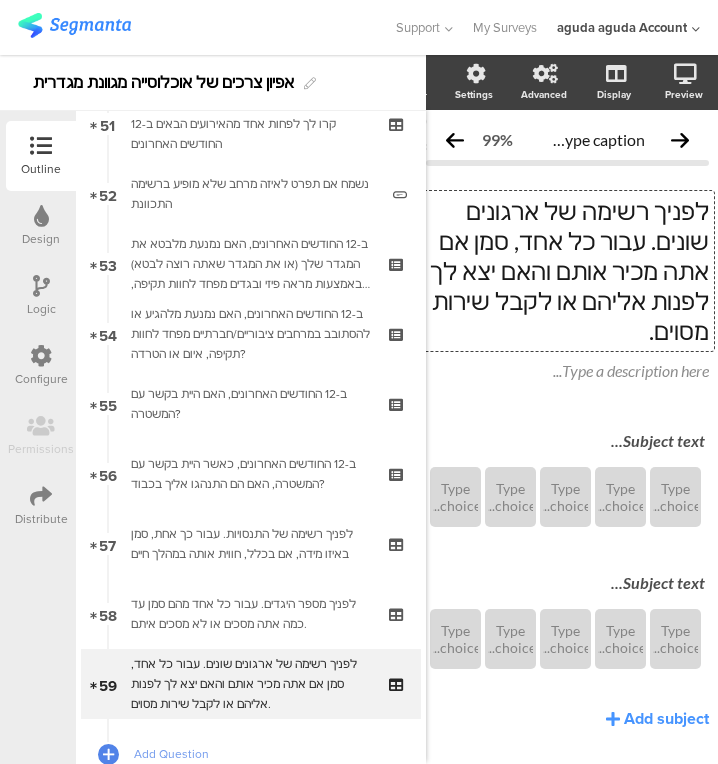 type 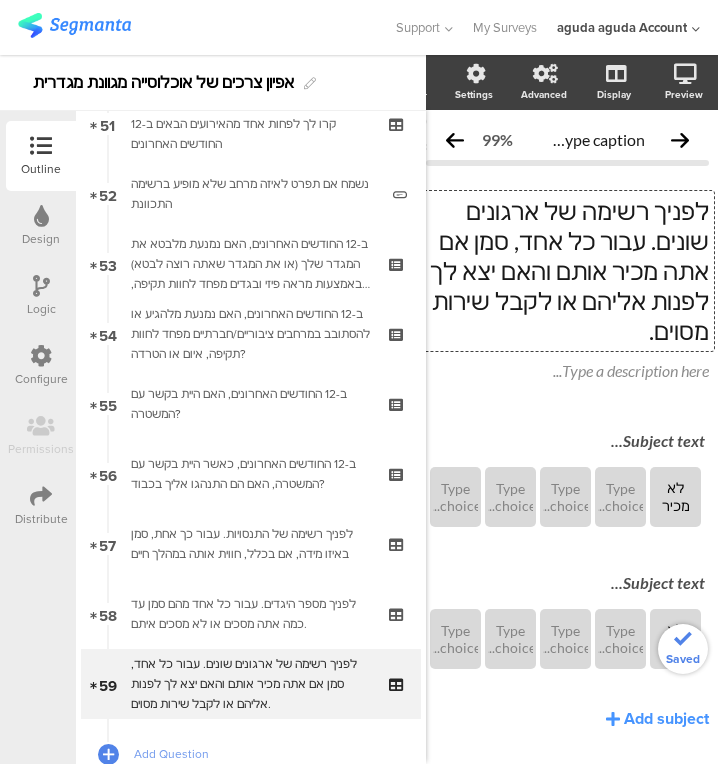 type 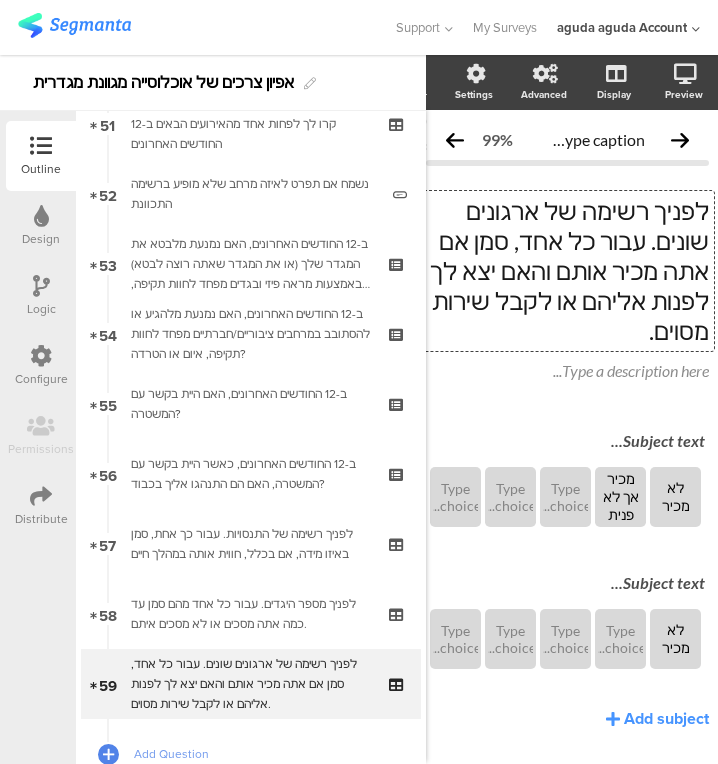type 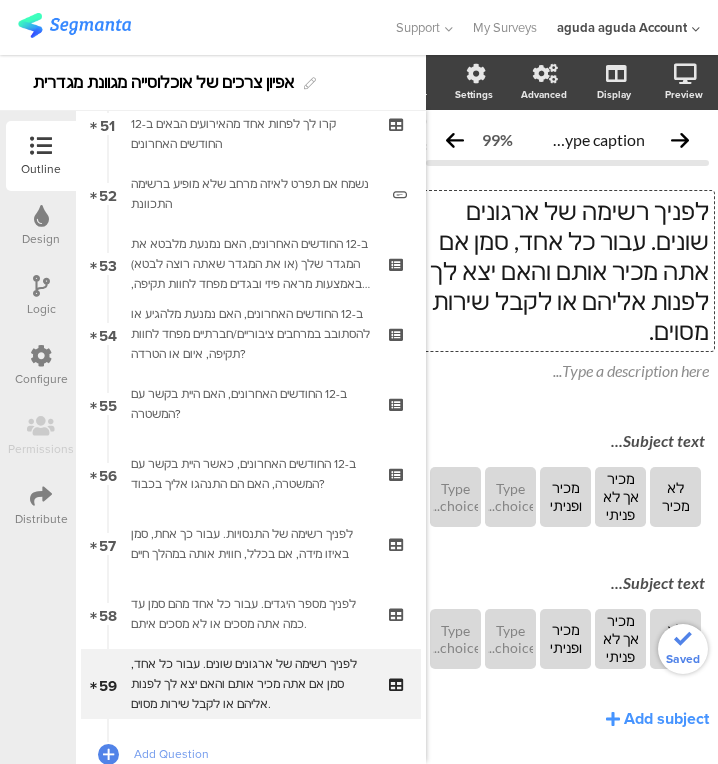 type 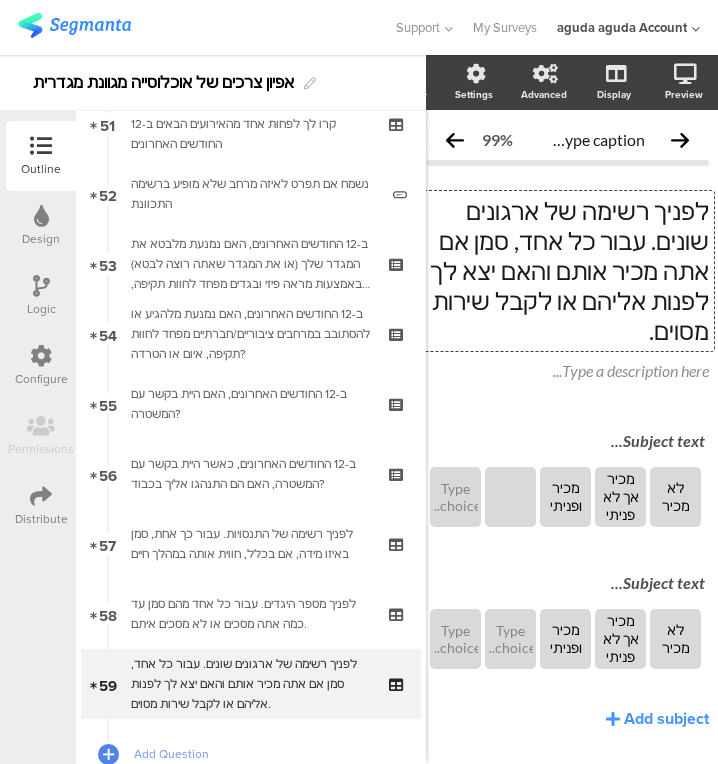 click 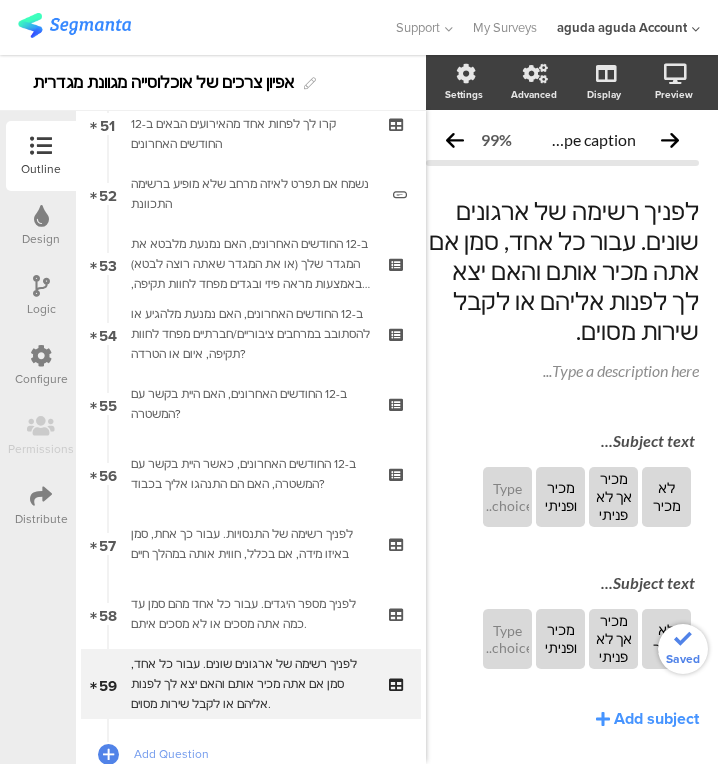 click 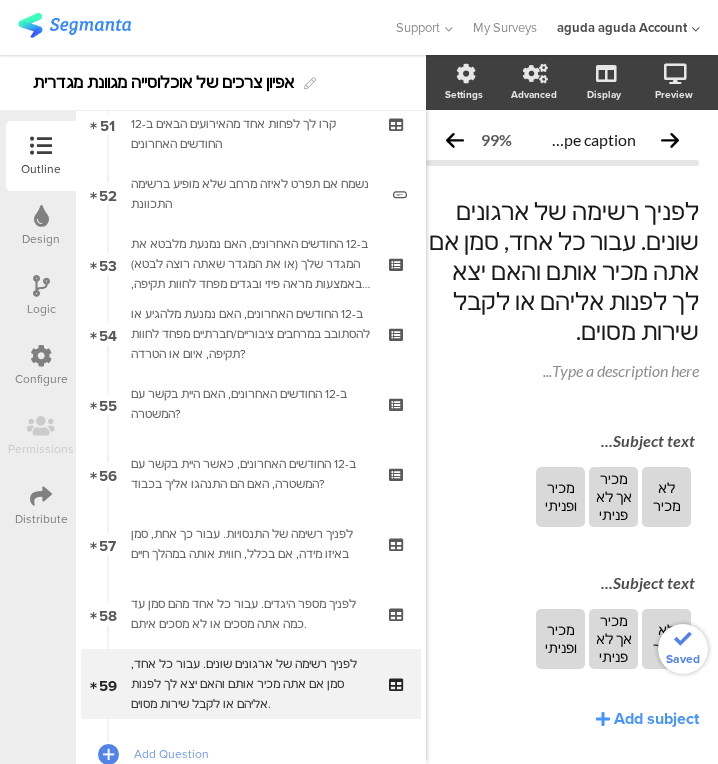 click 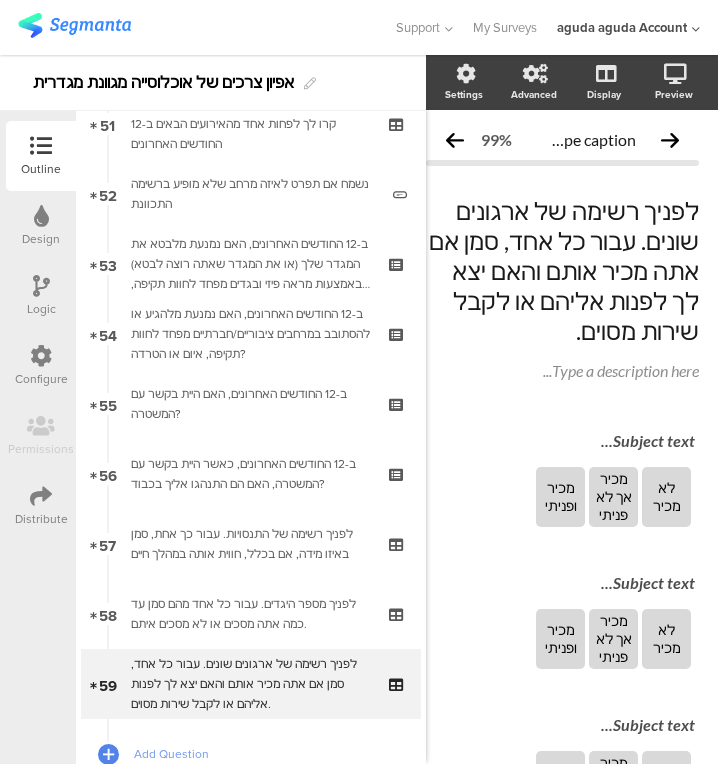 click on "Subject text..." at bounding box center (562, 440) 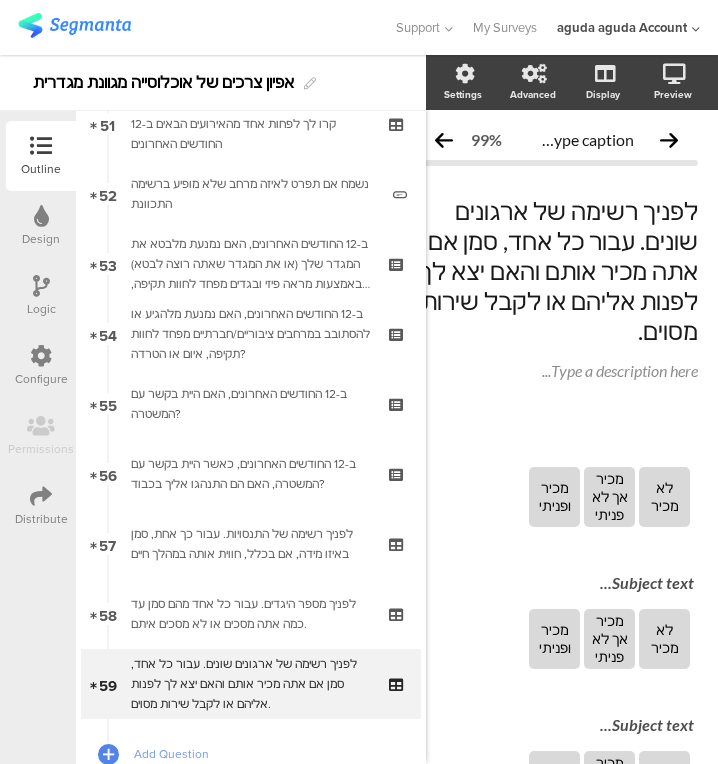 type 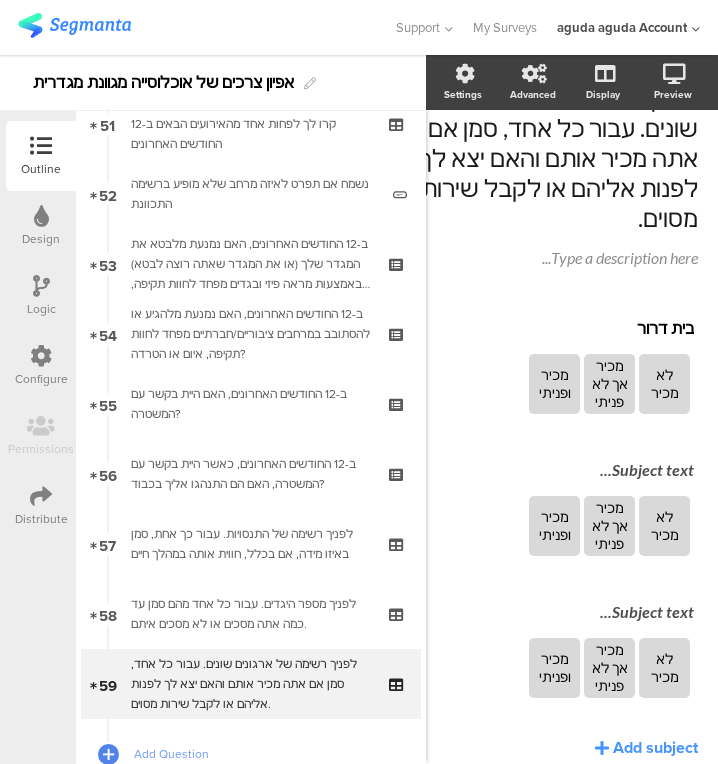 scroll, scrollTop: 116, scrollLeft: 46, axis: both 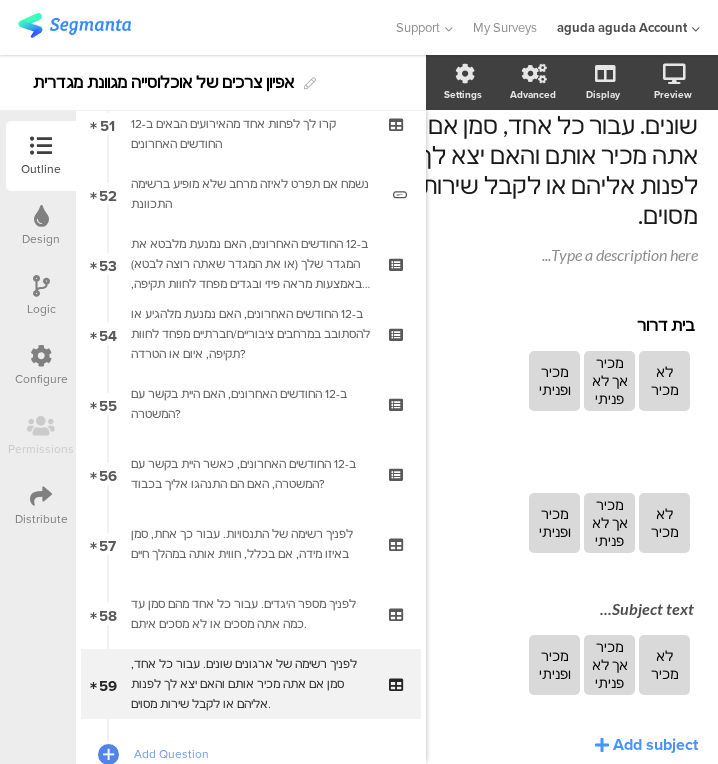 click on "Subject text..." at bounding box center (556, 468) 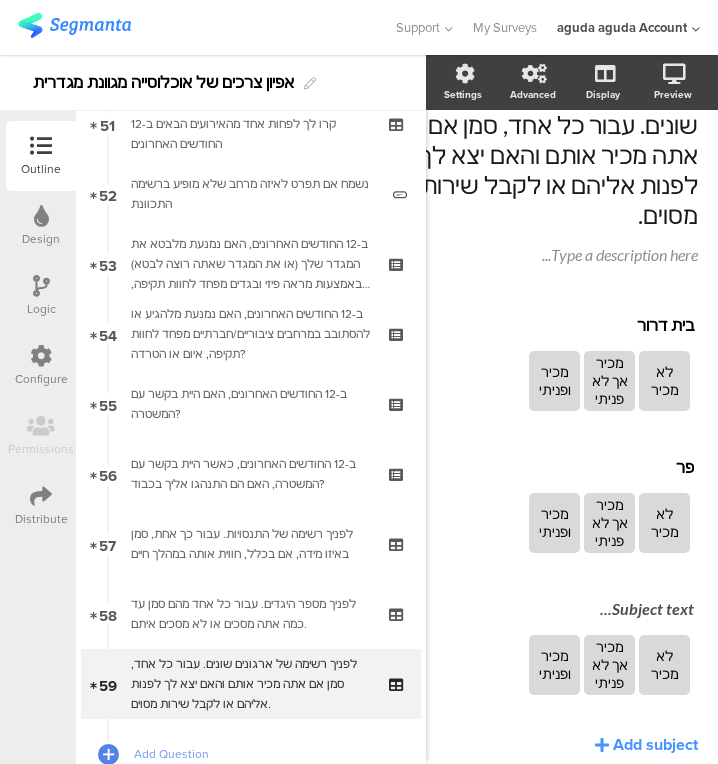 type 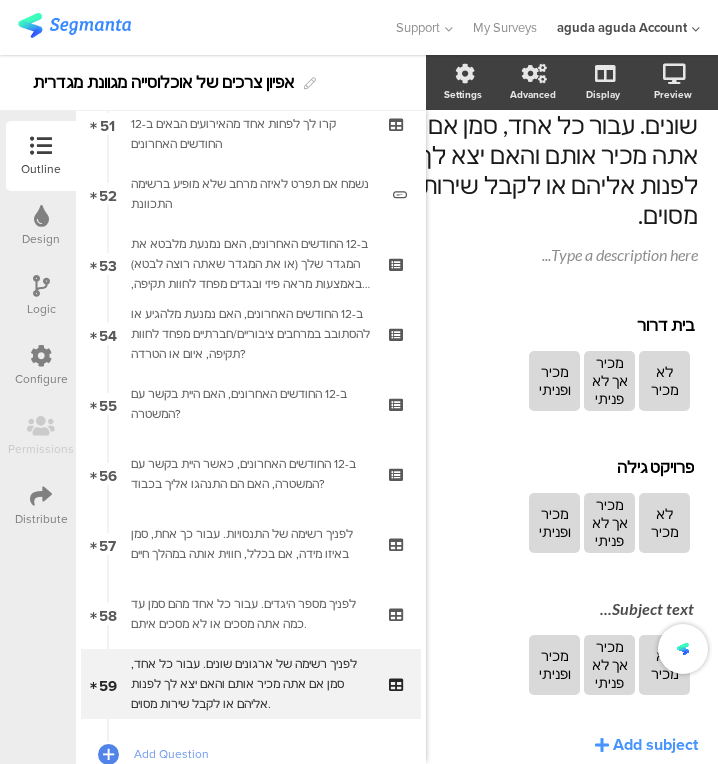 click on "Subject text..." at bounding box center (556, 610) 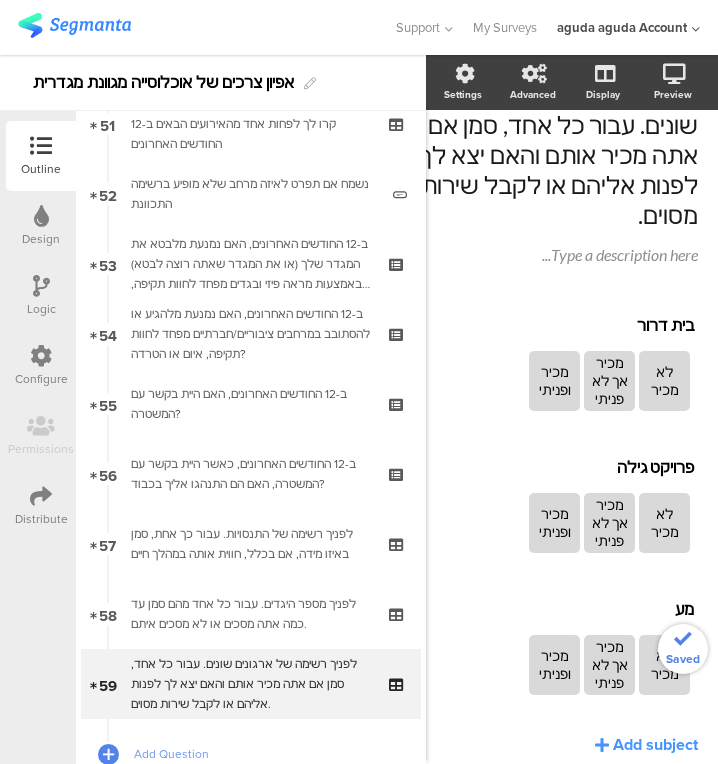 type 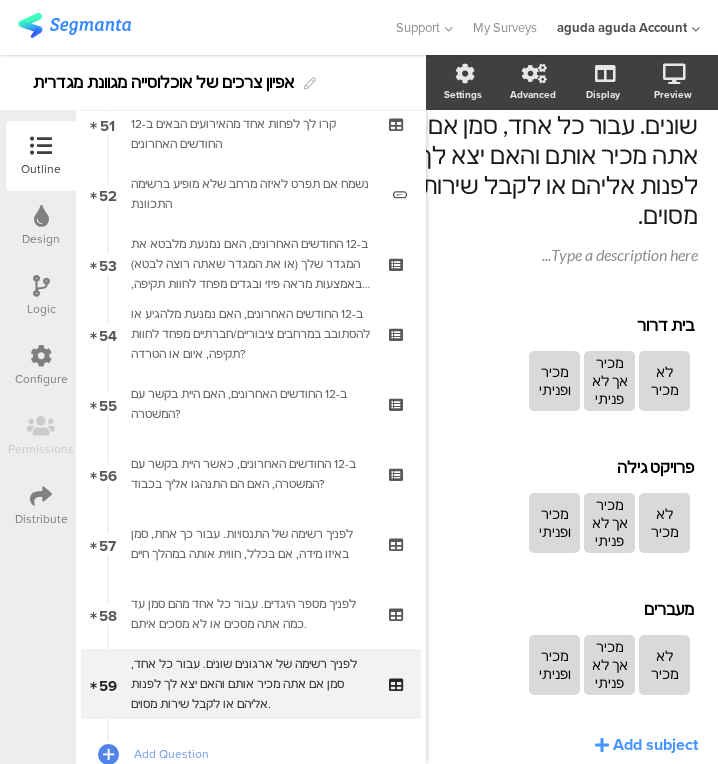 scroll, scrollTop: 173, scrollLeft: 46, axis: both 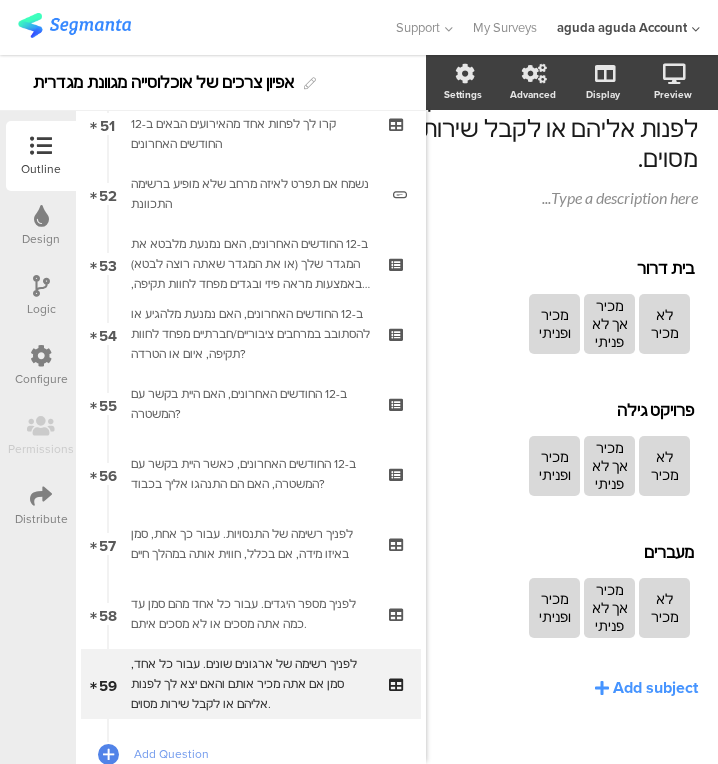 click on "בית [PERSON_NAME]
בית [PERSON_NAME]
לא מכיר
מכיר אך לא פניתי
מכיר ופניתי
פרויקט [PERSON_NAME]
פרויקט [PERSON_NAME]
לא מכיר
מכיר אך לא פניתי
מכיר ופניתי" 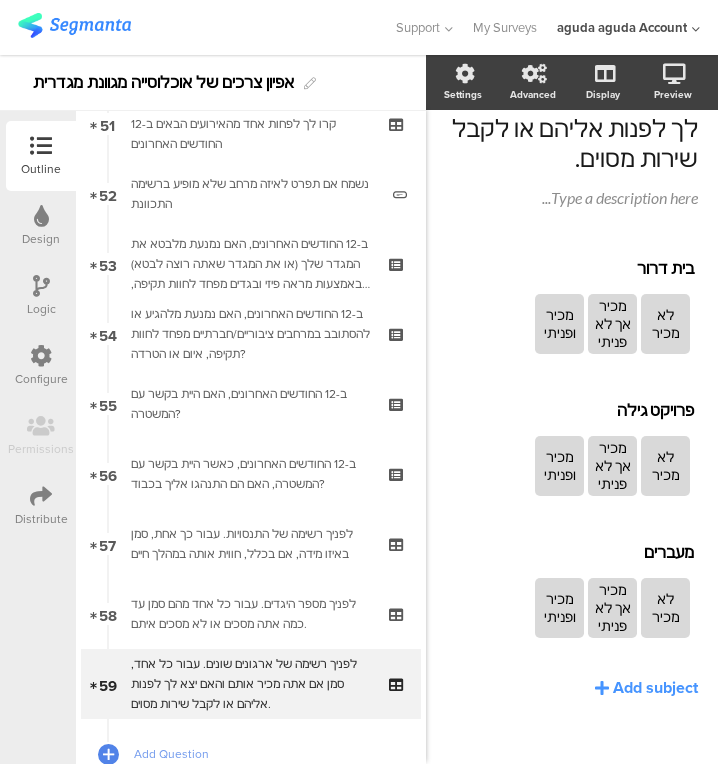 click on "Add subject" 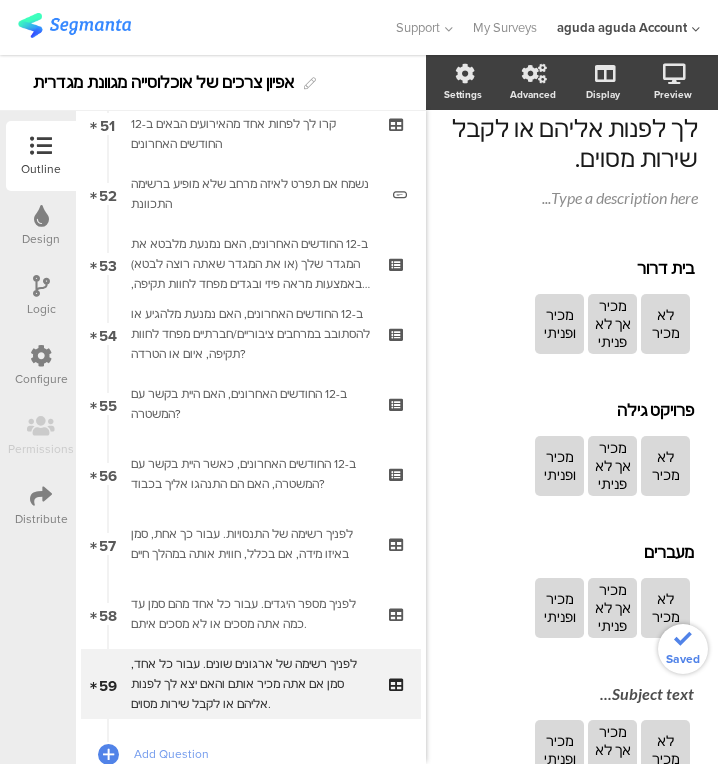 click on "Subject text..." at bounding box center [561, 693] 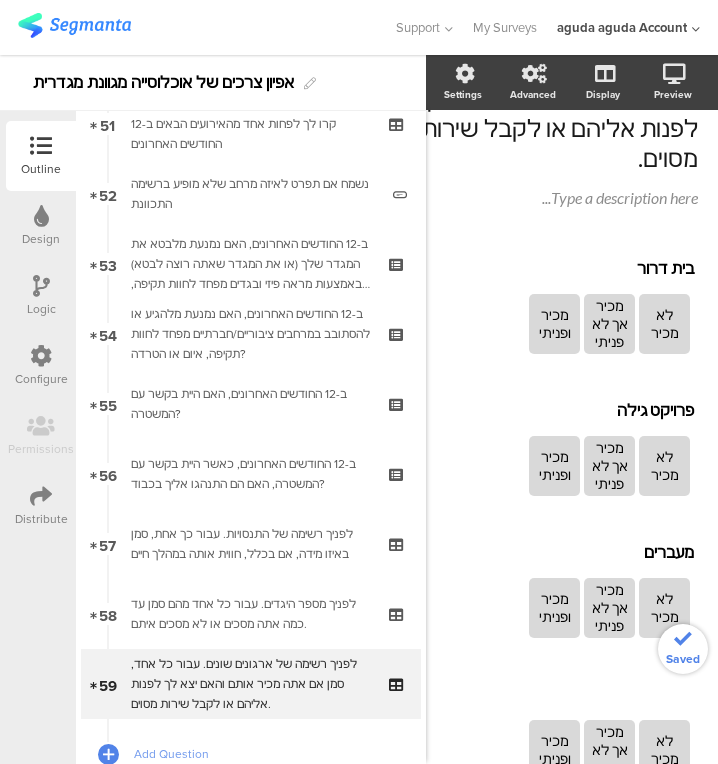 scroll, scrollTop: 158, scrollLeft: 38, axis: both 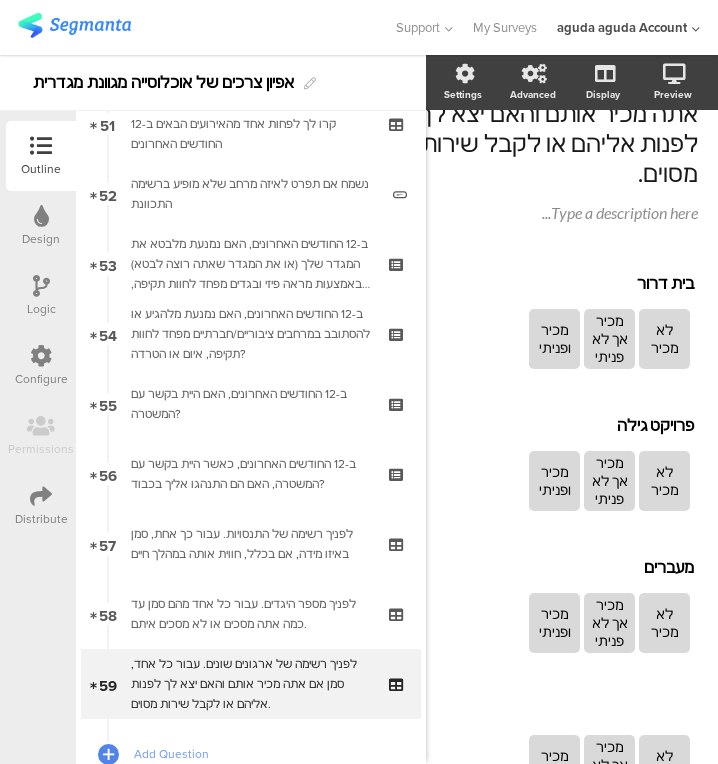 type 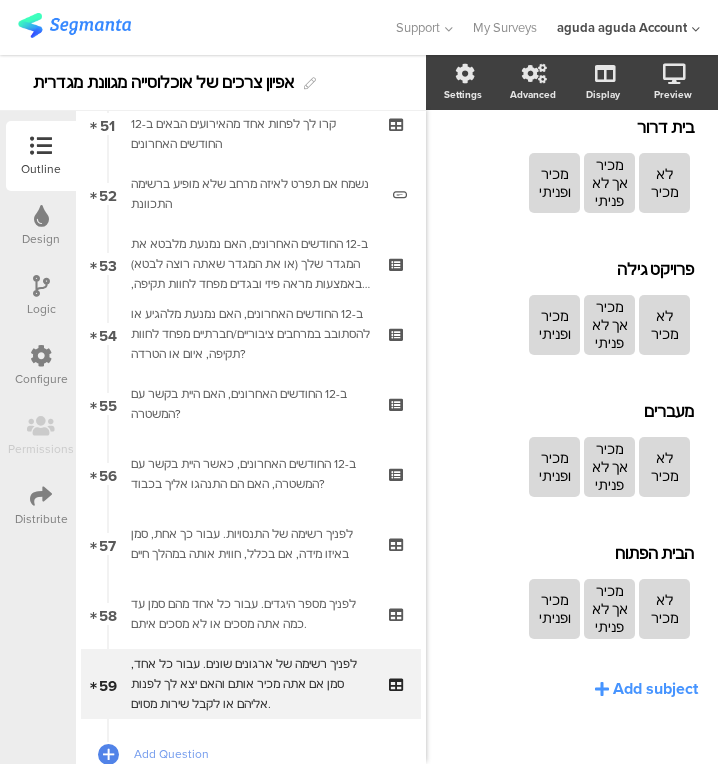 scroll, scrollTop: 315, scrollLeft: 38, axis: both 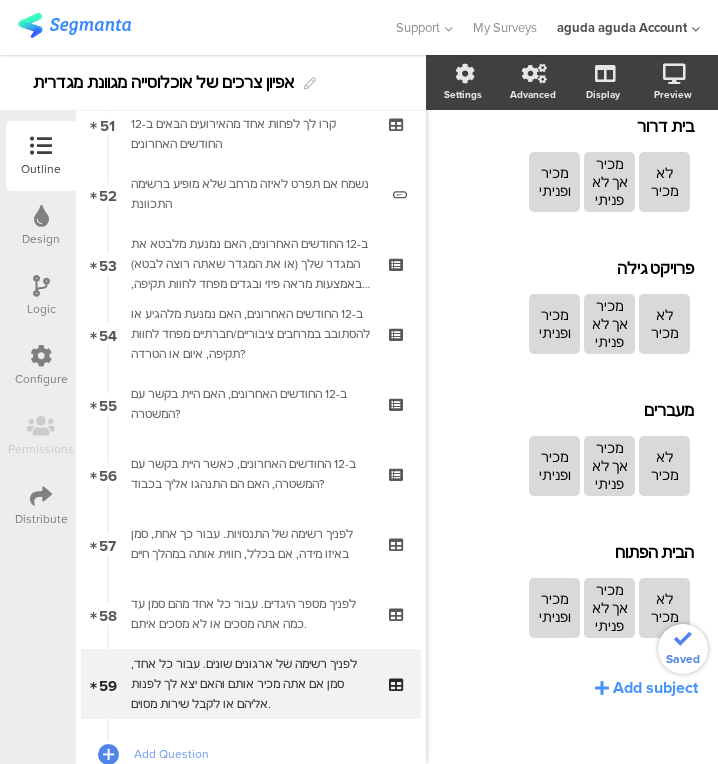 click on "Add subject" 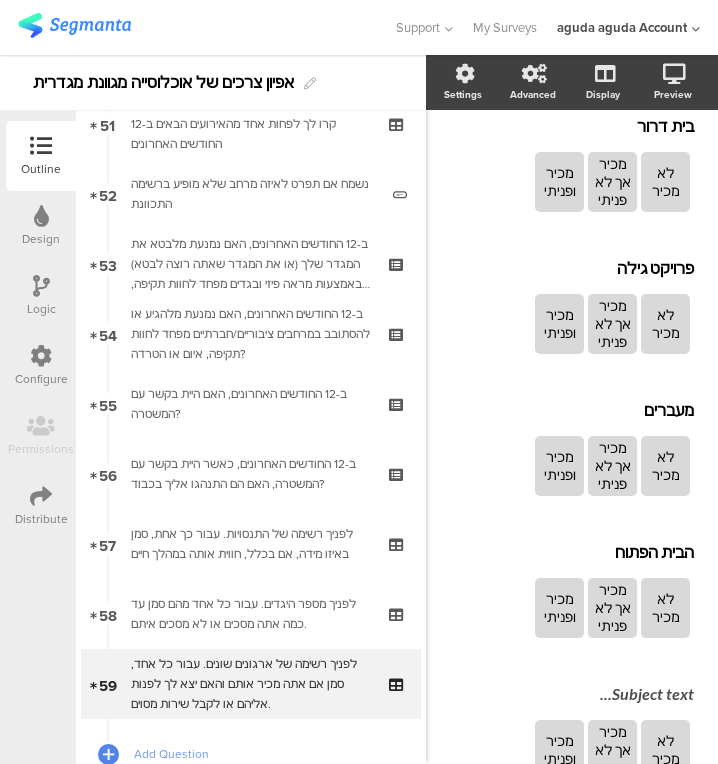 click on "Subject text..." at bounding box center (561, 695) 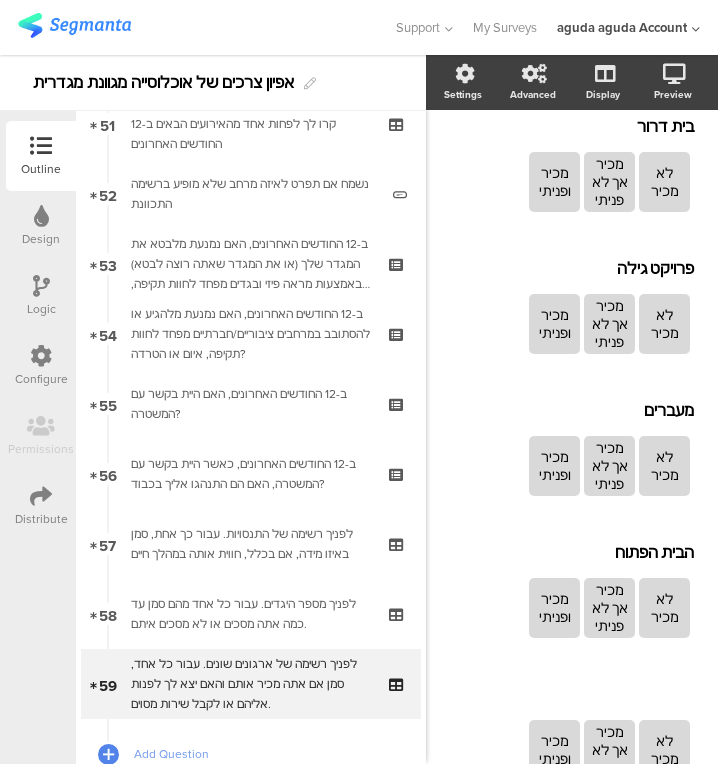 scroll, scrollTop: 300, scrollLeft: 38, axis: both 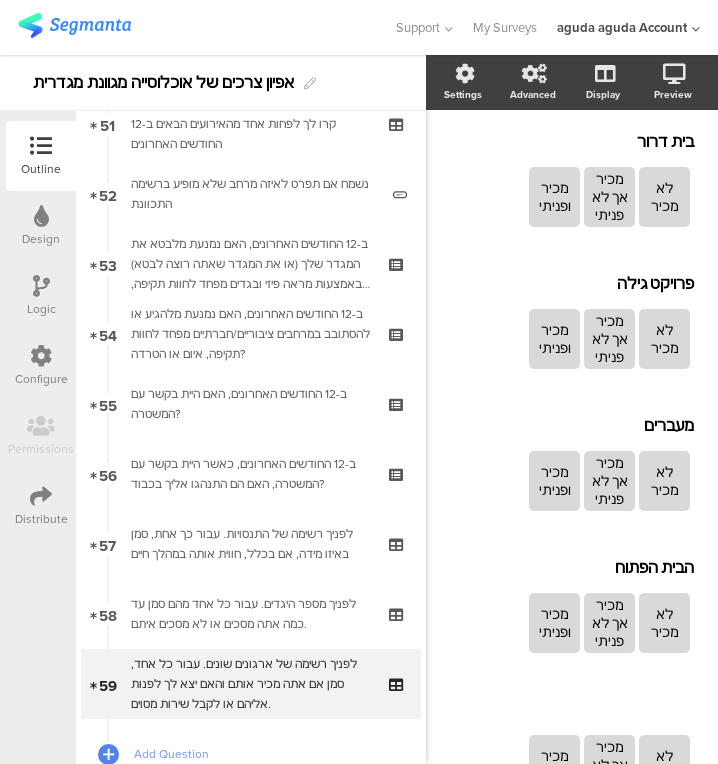 type 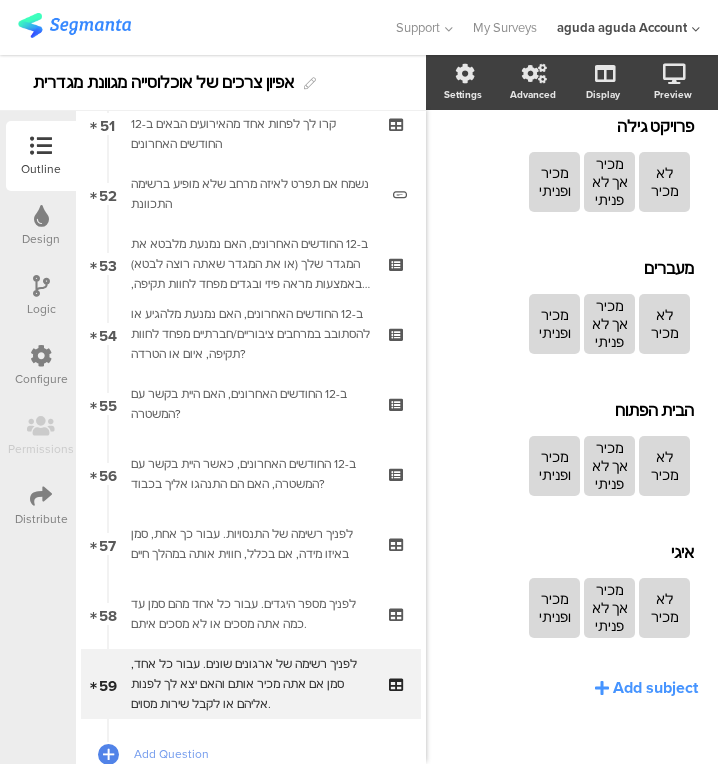 scroll, scrollTop: 457, scrollLeft: 38, axis: both 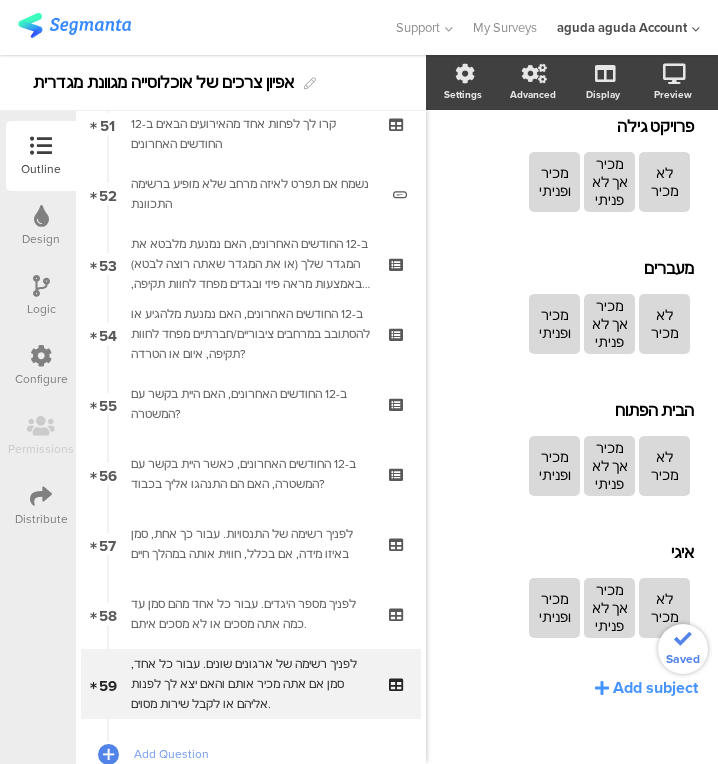 click on "Add subject" 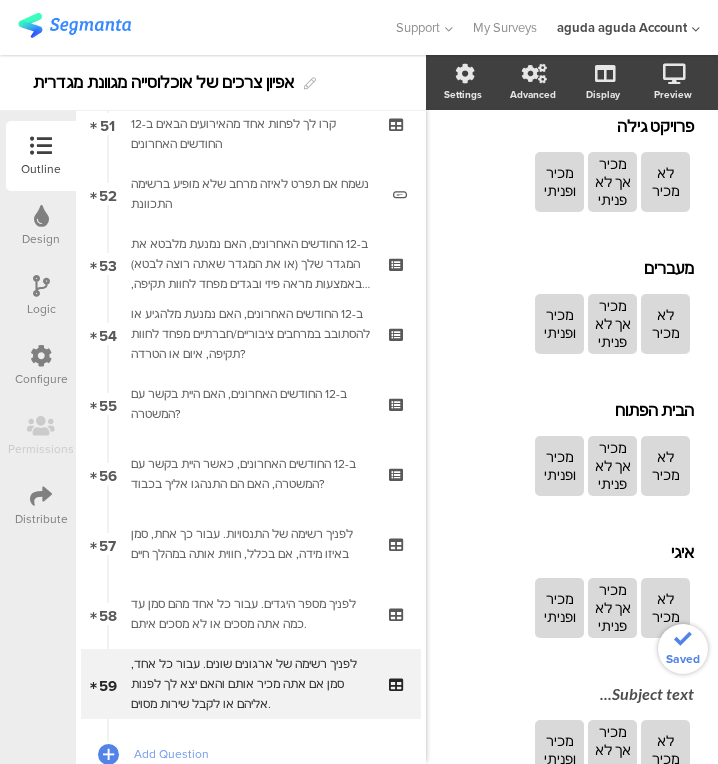 click on "Subject text..." at bounding box center (561, 693) 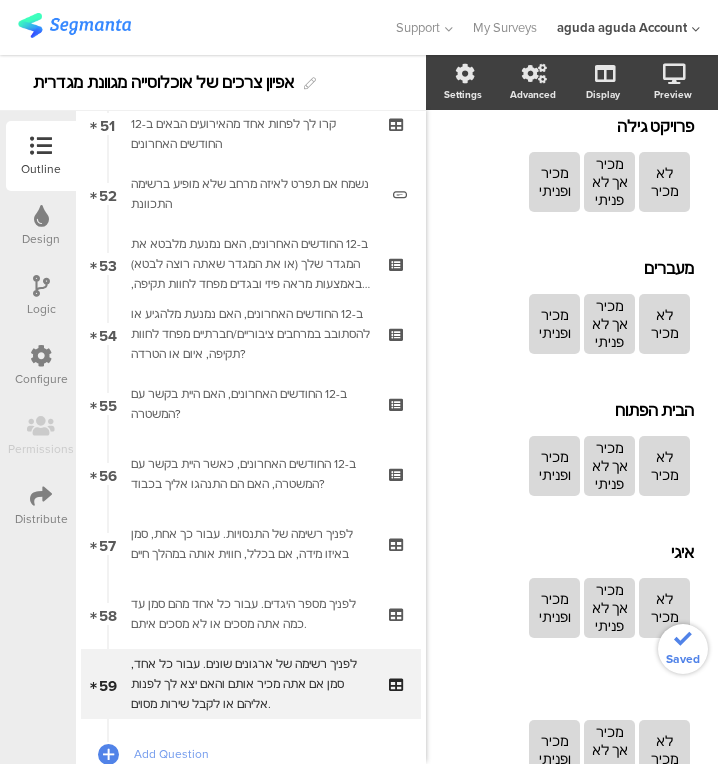 scroll, scrollTop: 442, scrollLeft: 38, axis: both 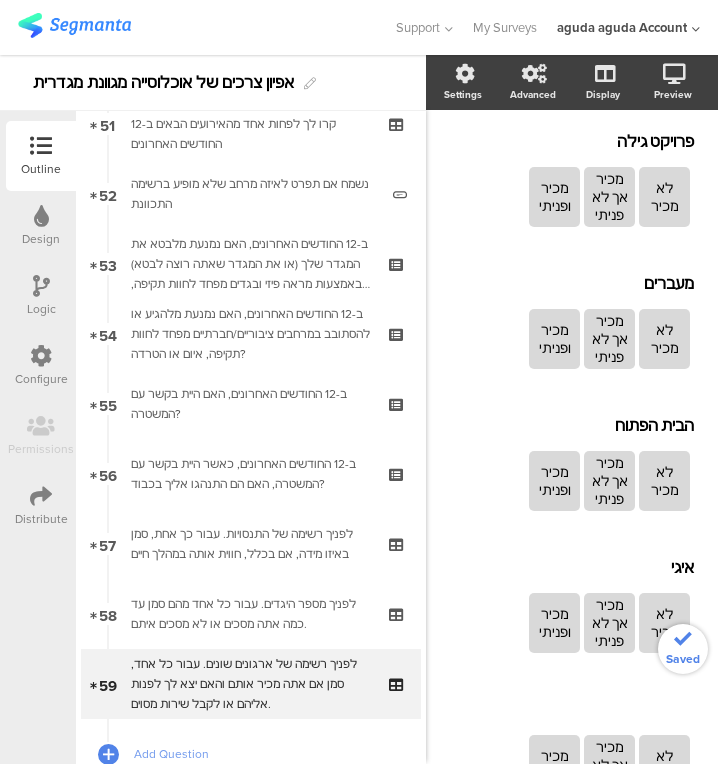 type 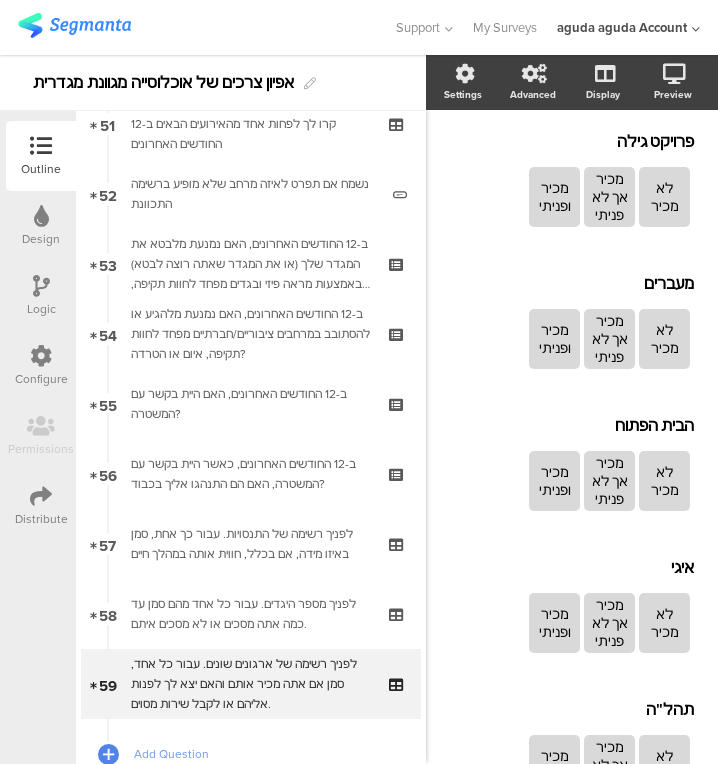 scroll, scrollTop: 599, scrollLeft: 38, axis: both 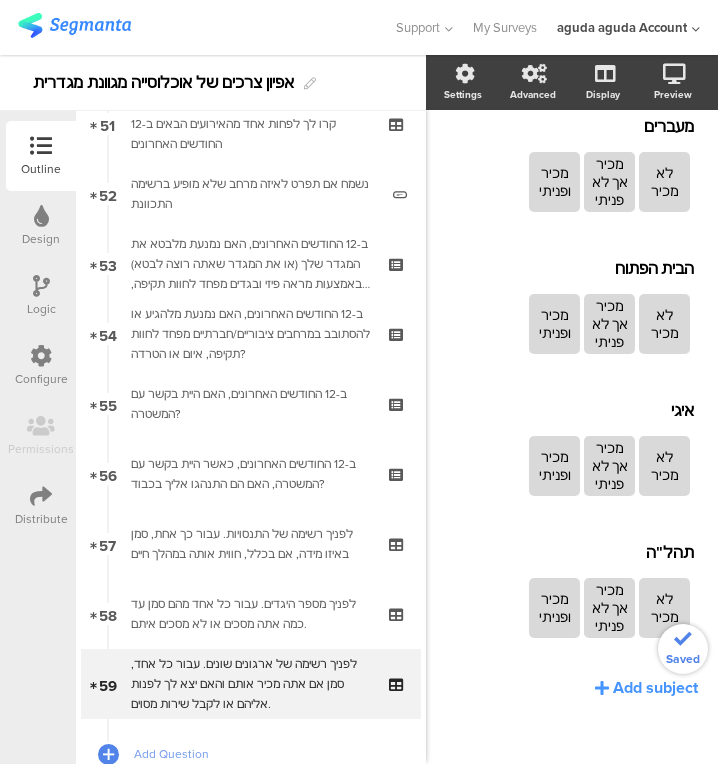 click on "Add subject" 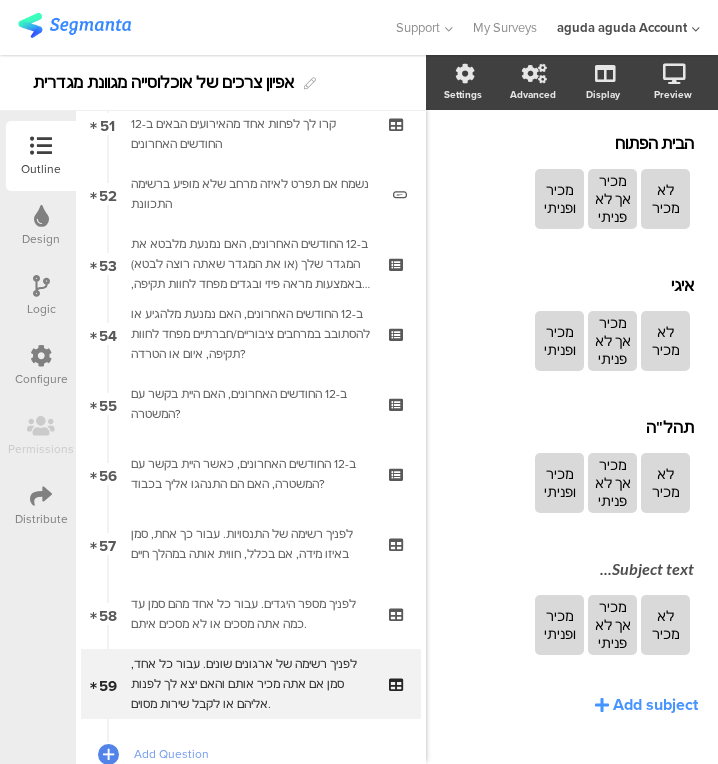 scroll, scrollTop: 736, scrollLeft: 38, axis: both 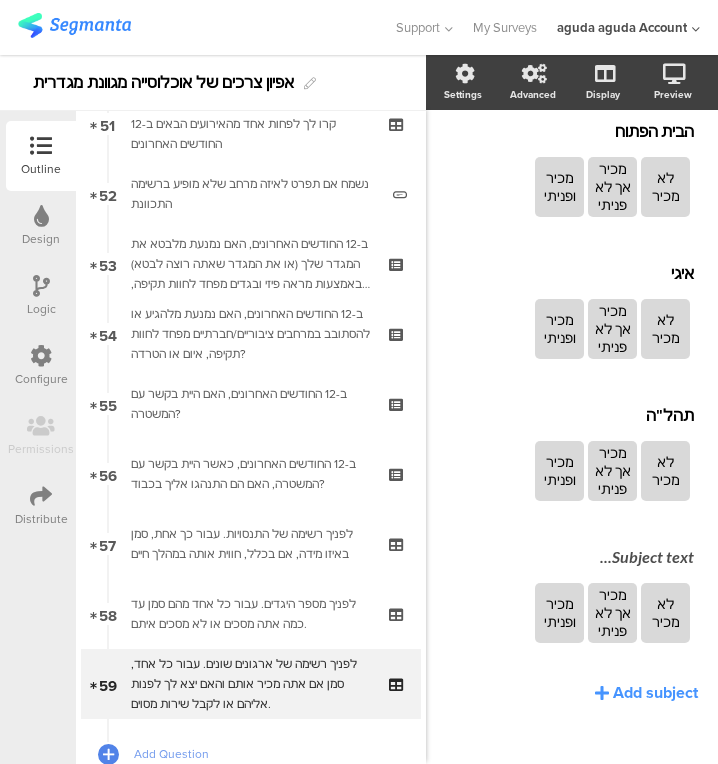 click on "Subject text..." at bounding box center (561, 556) 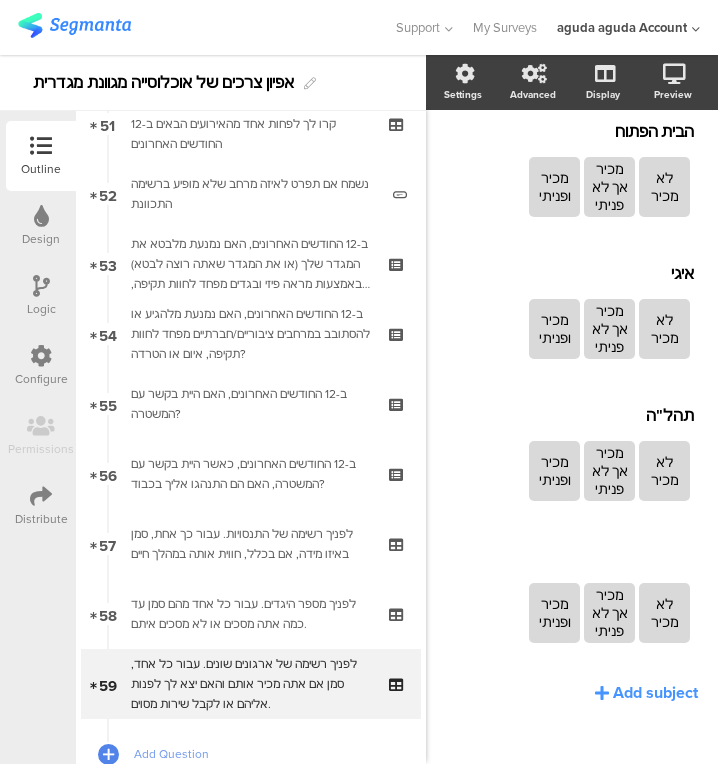 scroll, scrollTop: 721, scrollLeft: 38, axis: both 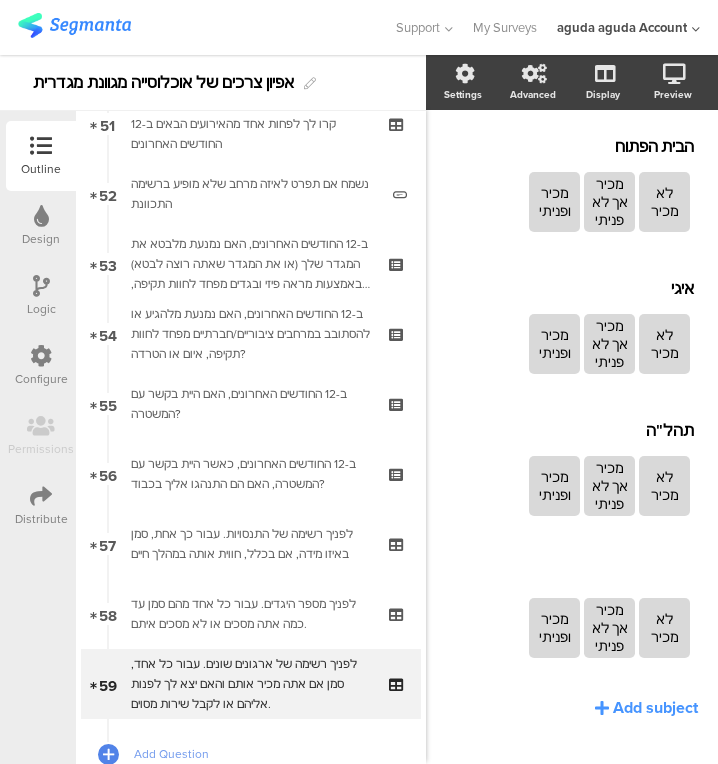 type 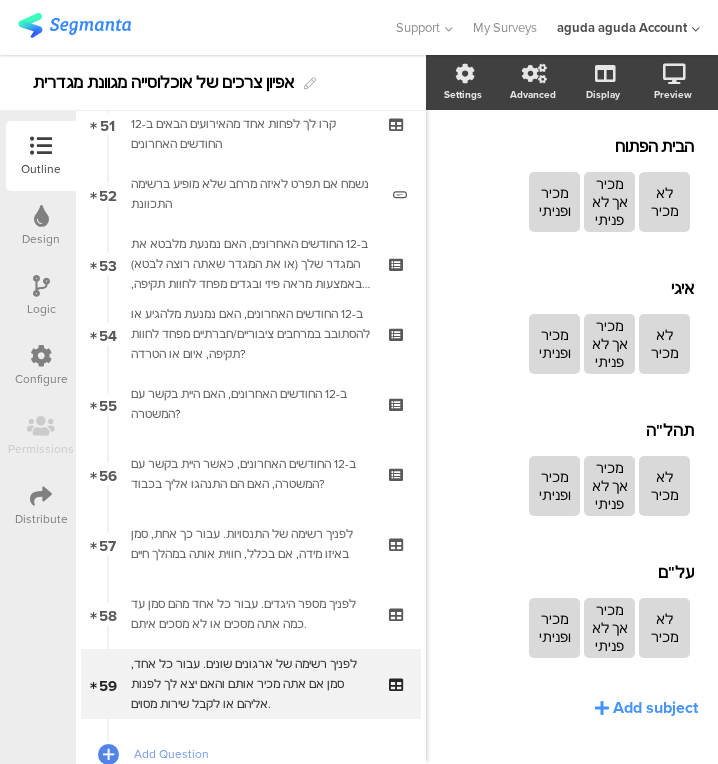 scroll, scrollTop: 741, scrollLeft: 38, axis: both 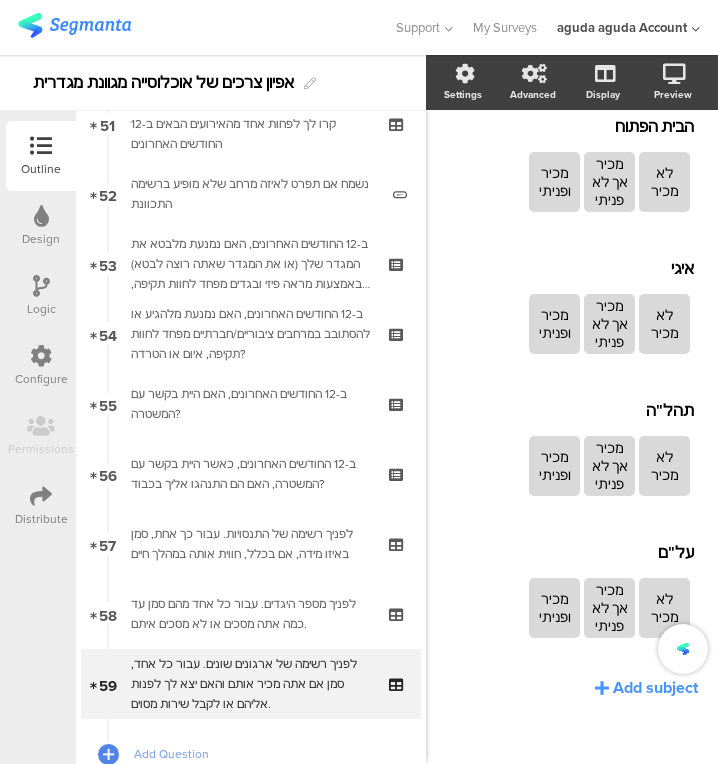 click on "Add subject" 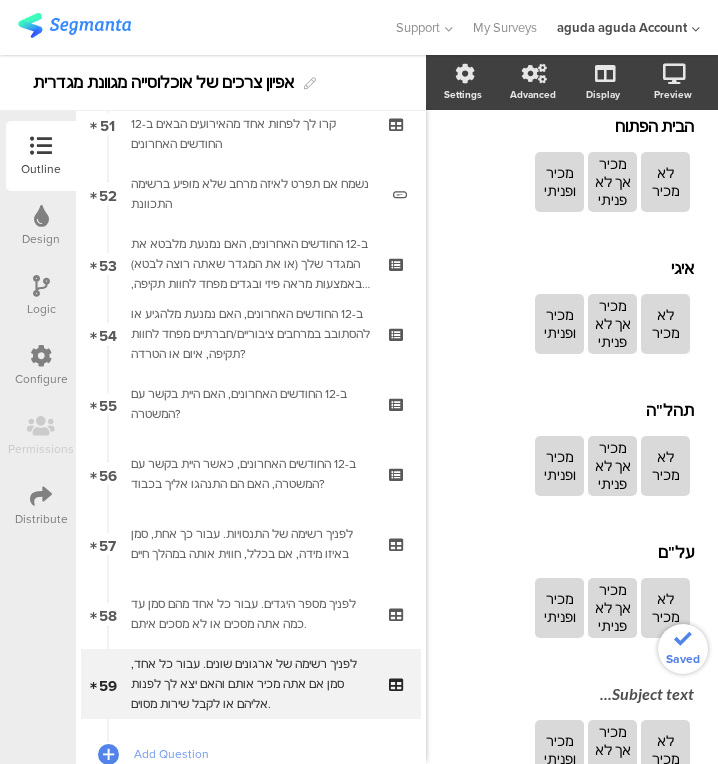 click on "Subject text..." at bounding box center (561, 695) 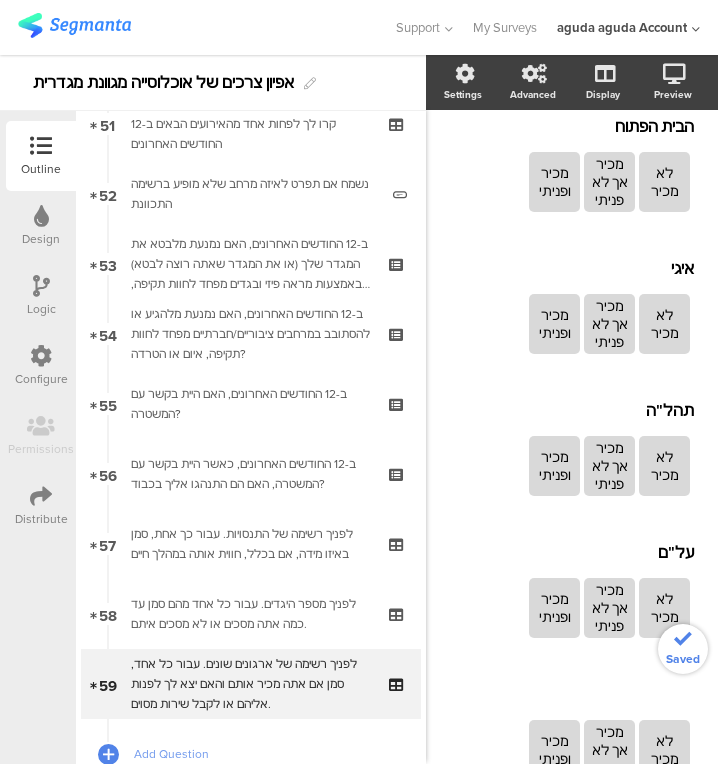 scroll, scrollTop: 726, scrollLeft: 38, axis: both 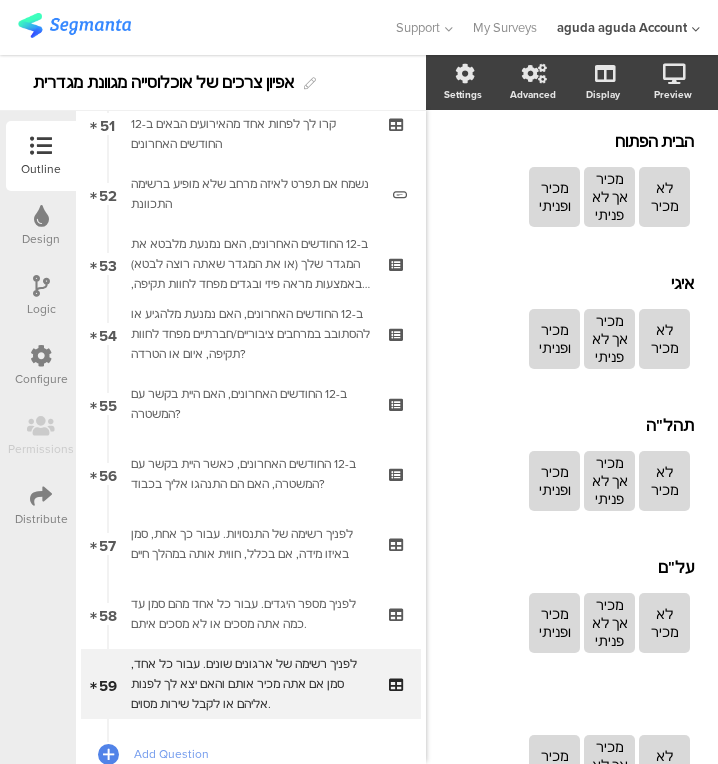 type 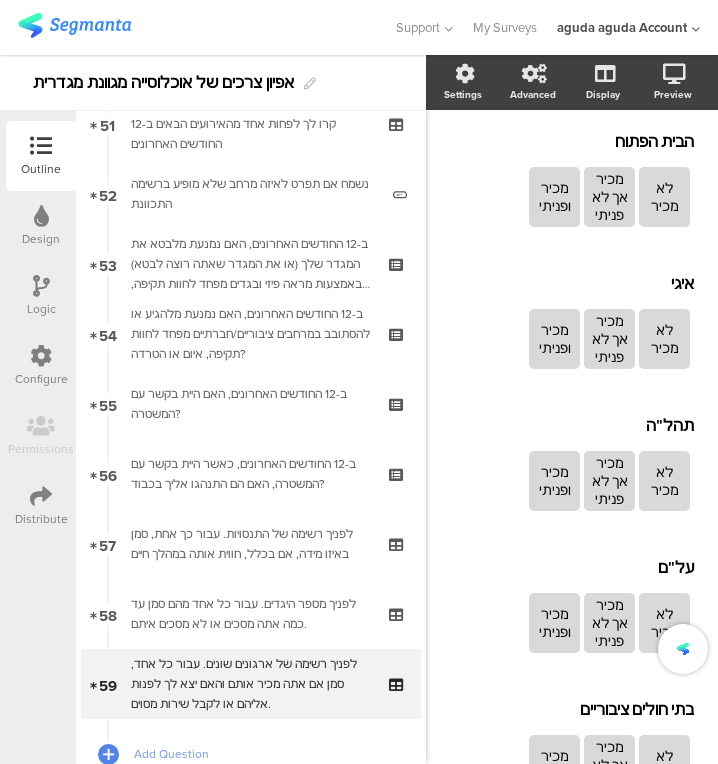 scroll, scrollTop: 883, scrollLeft: 38, axis: both 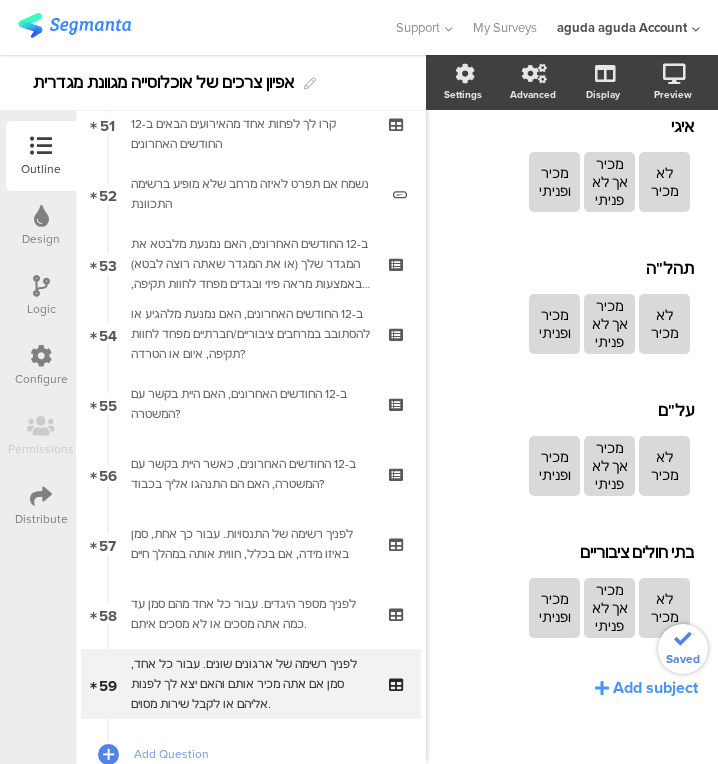 click on "Add subject" 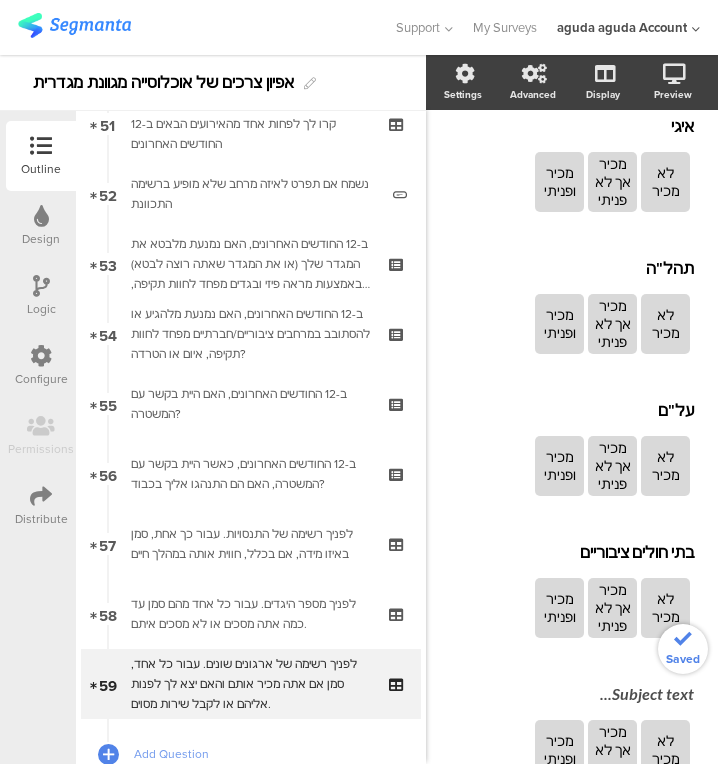 click on "Subject text..." at bounding box center (561, 693) 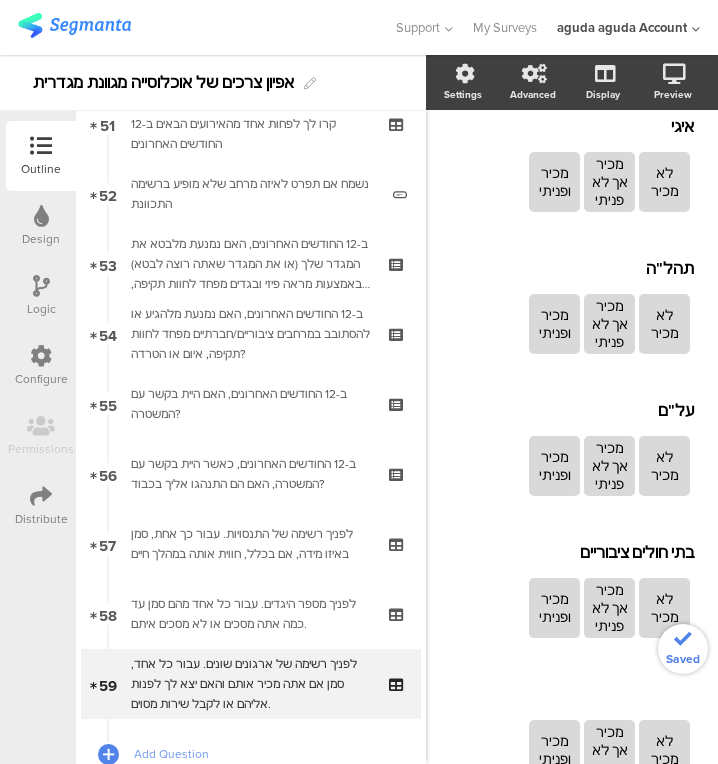 scroll, scrollTop: 868, scrollLeft: 38, axis: both 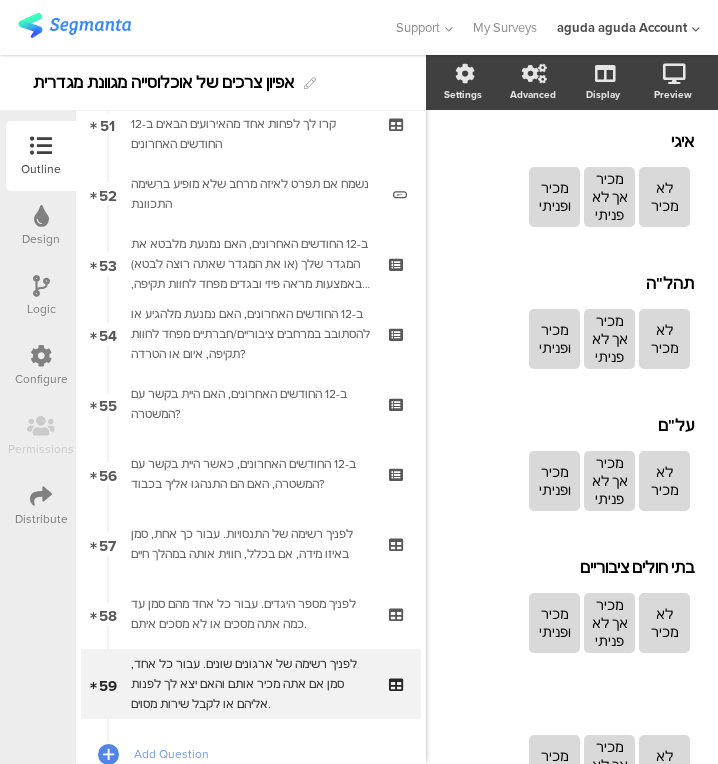 type 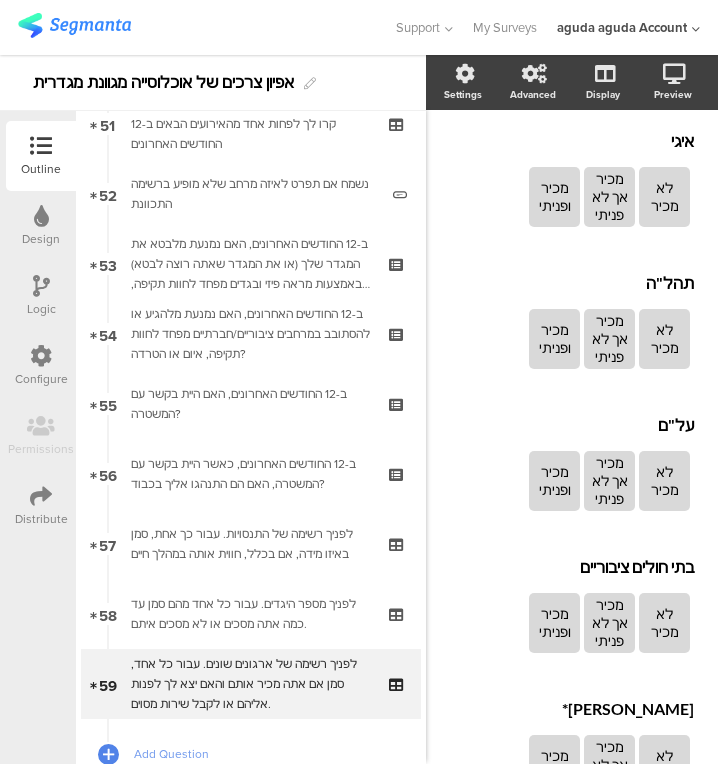 scroll, scrollTop: 1025, scrollLeft: 38, axis: both 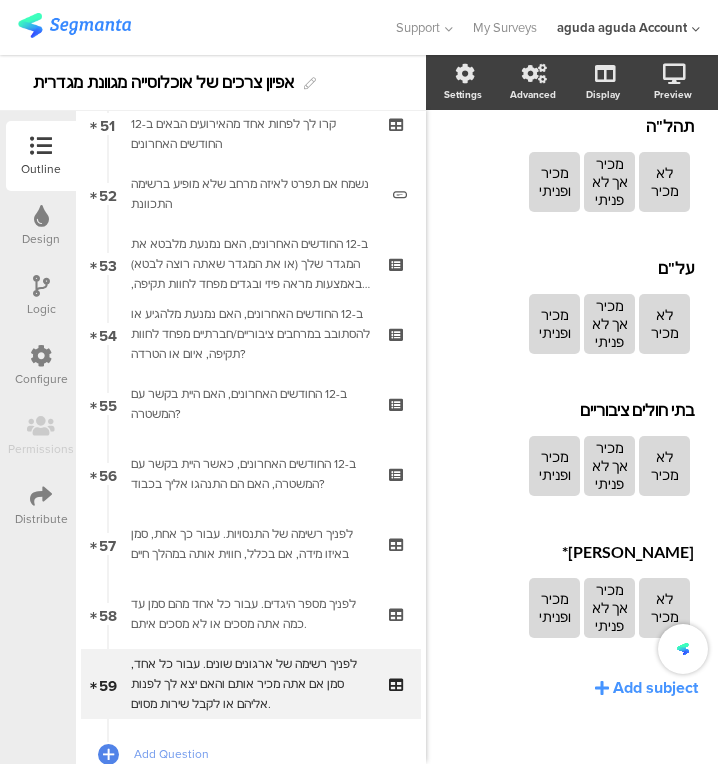 click on "Add subject" 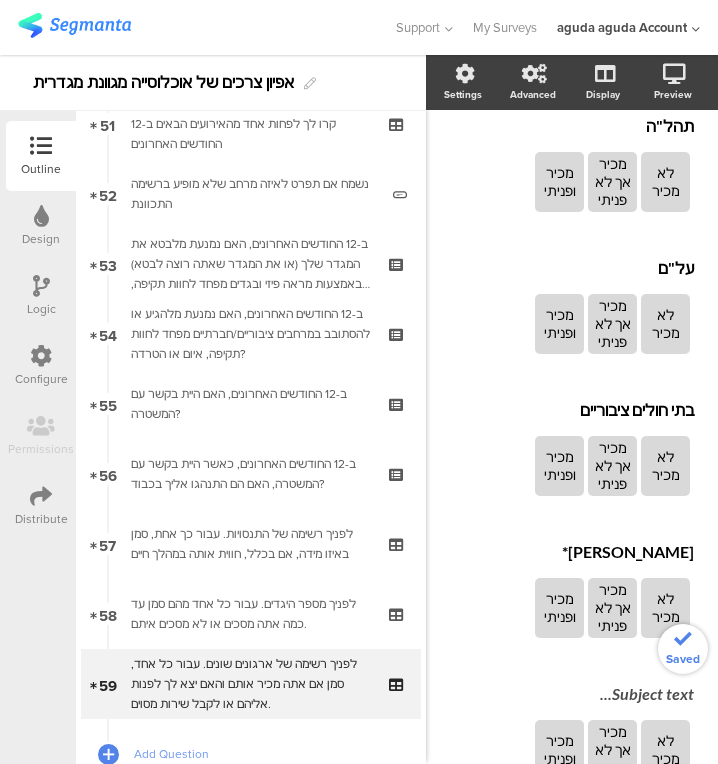 click on "Subject text..." at bounding box center [561, 695] 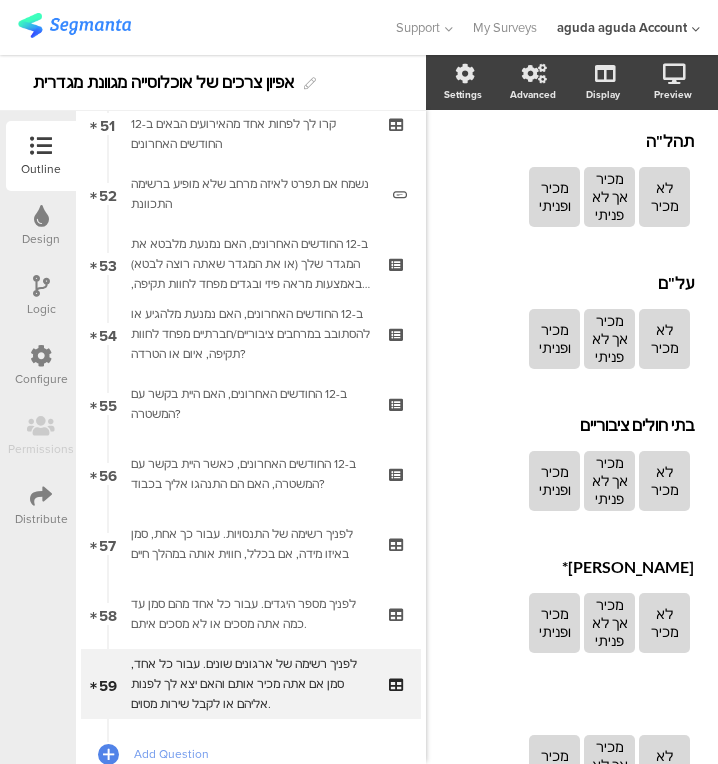 scroll, scrollTop: 1167, scrollLeft: 38, axis: both 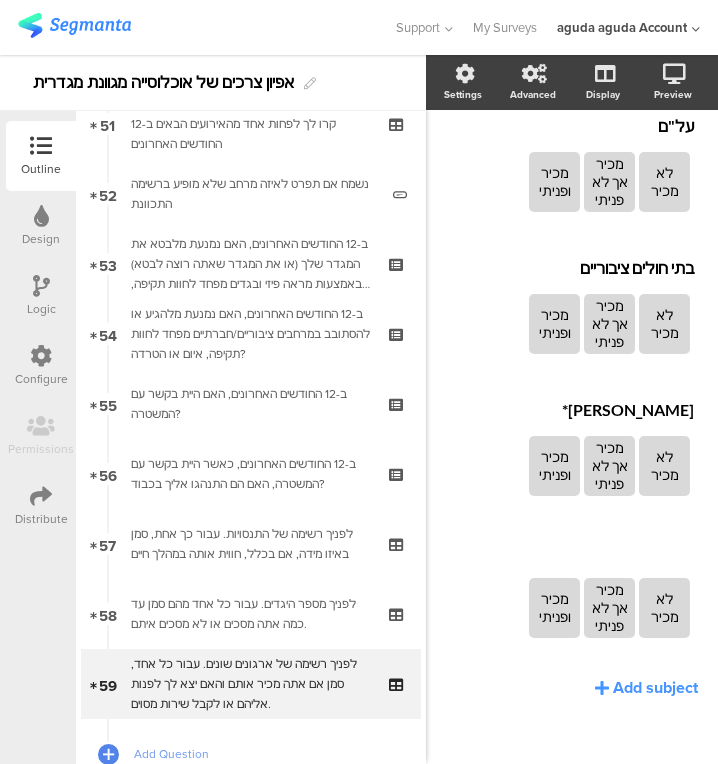 type 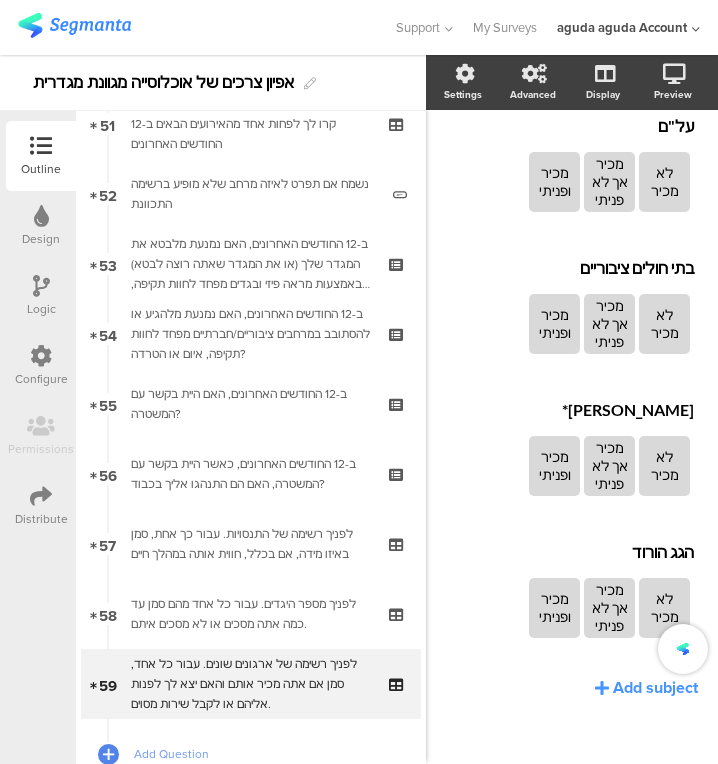 click 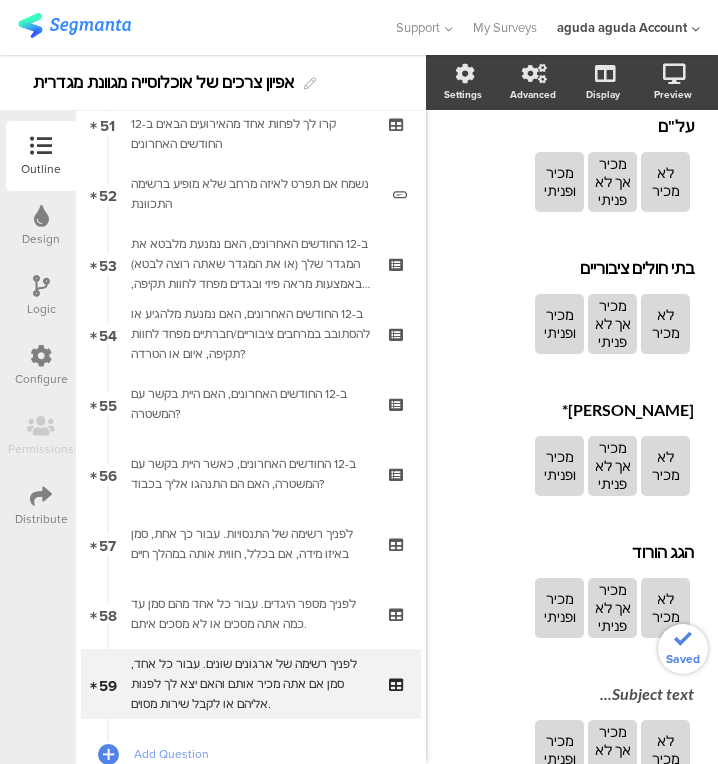 click on "בית [PERSON_NAME]
בית [PERSON_NAME]
לא מכיר
מכיר אך לא פניתי
מכיר ופניתי
פרויקט [PERSON_NAME]
פרויקט [PERSON_NAME]
לא מכיר
מכיר אך לא פניתי
מכיר ופניתי
מעברים
מעברים
לא מכיר" 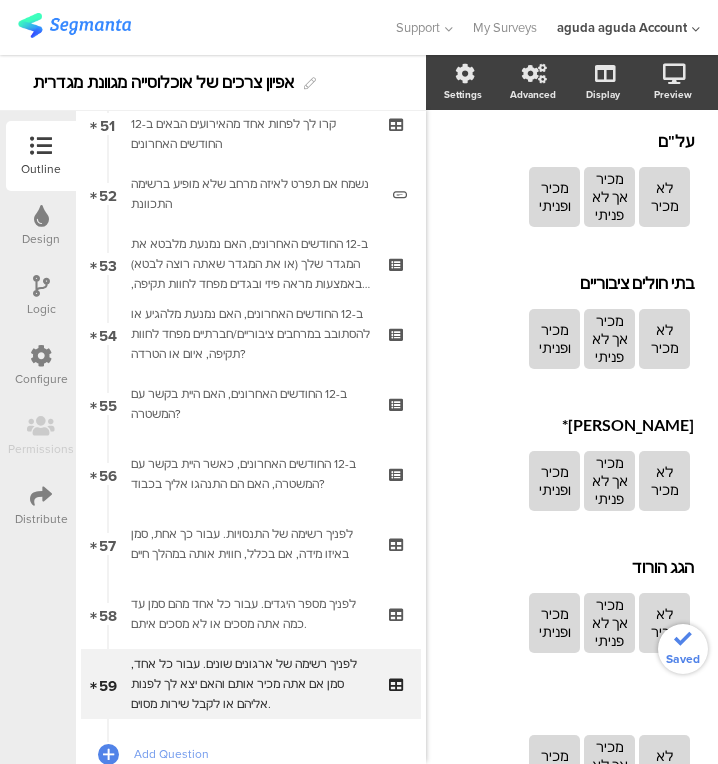 type 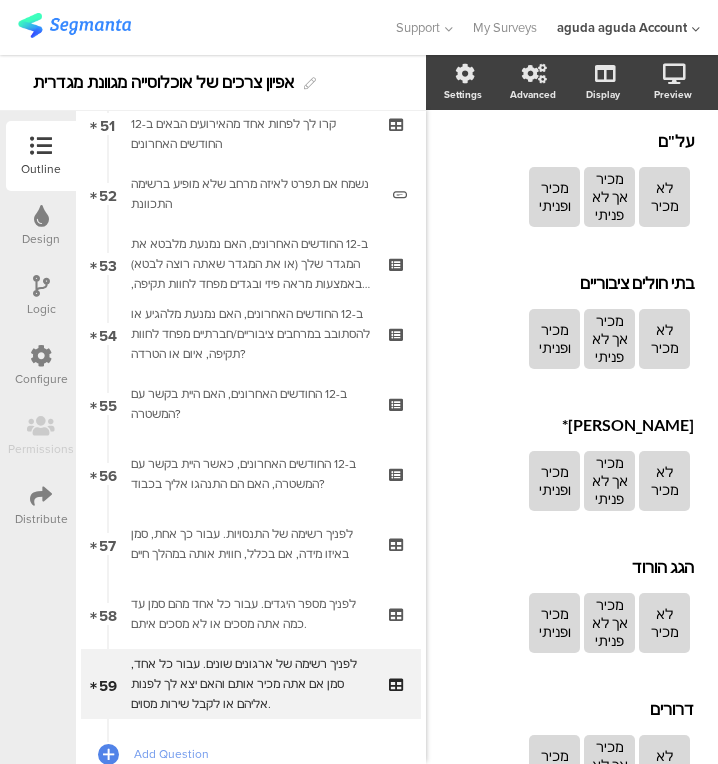scroll, scrollTop: 1239, scrollLeft: 38, axis: both 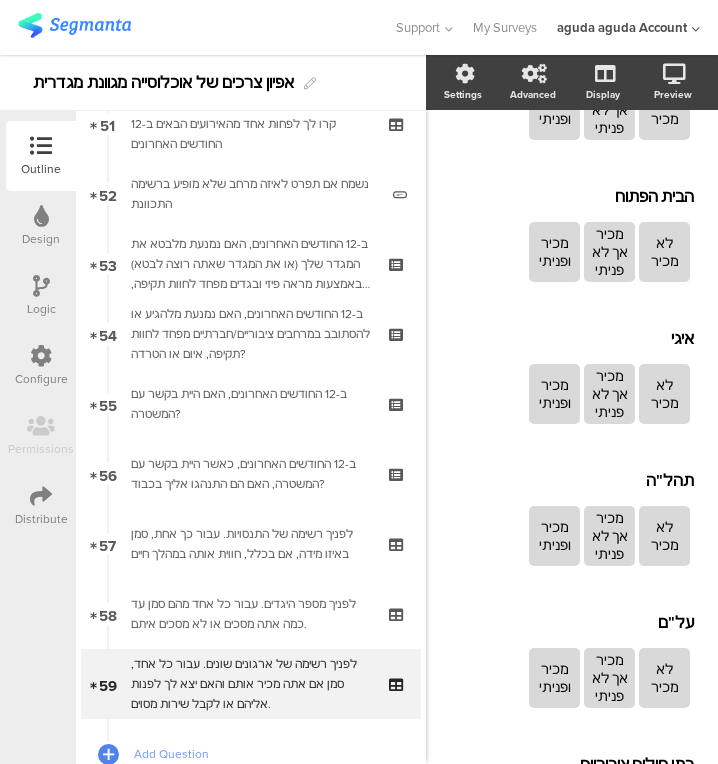 click on "הבית הפתוח
הבית הפתוח
הבית הפתוח" at bounding box center [556, 197] 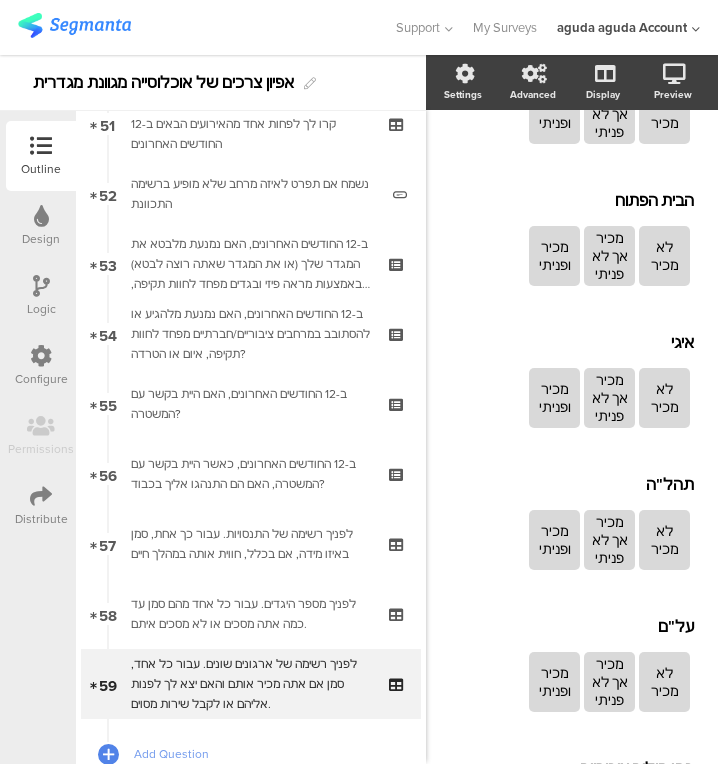 click on "הבית הפתוח" at bounding box center (556, 200) 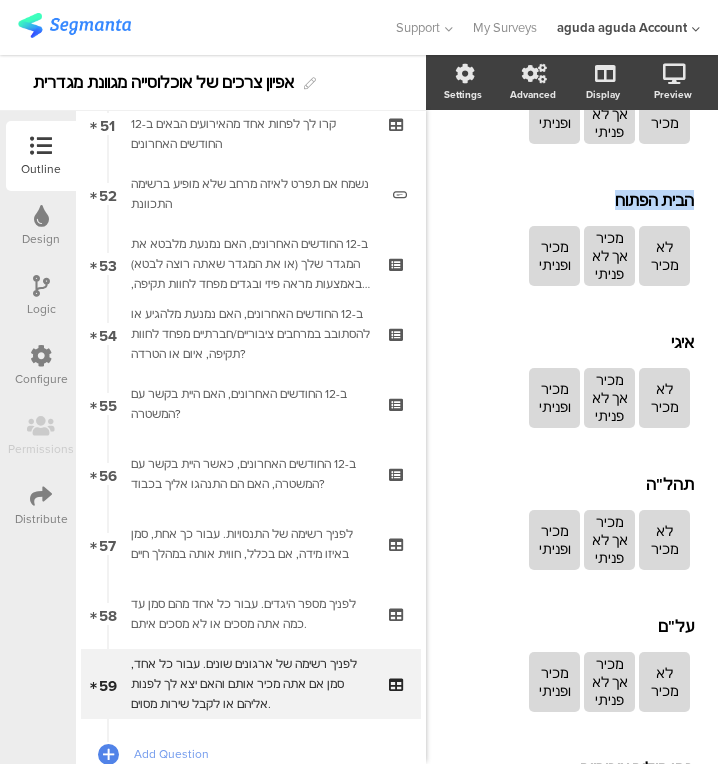 click on "הבית הפתוח" at bounding box center (556, 200) 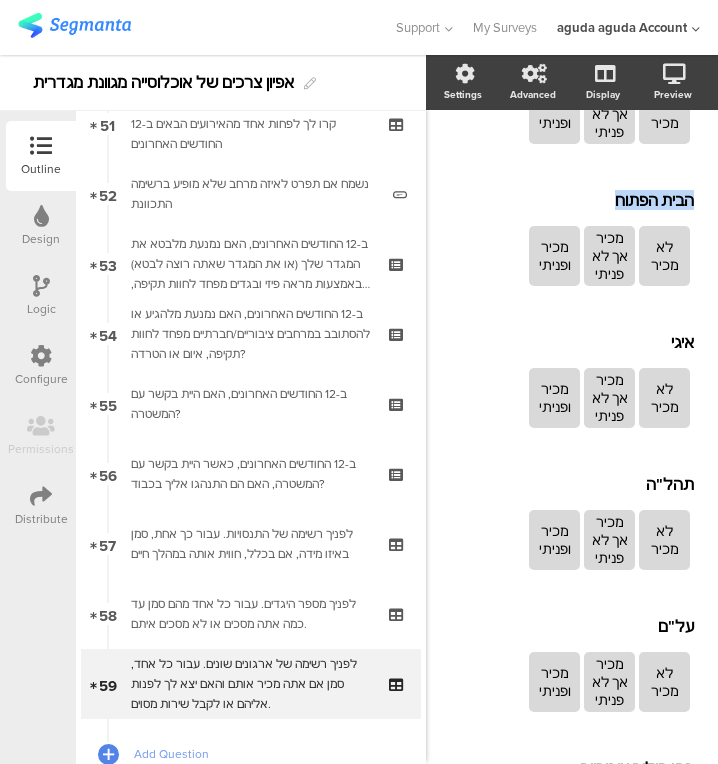 type 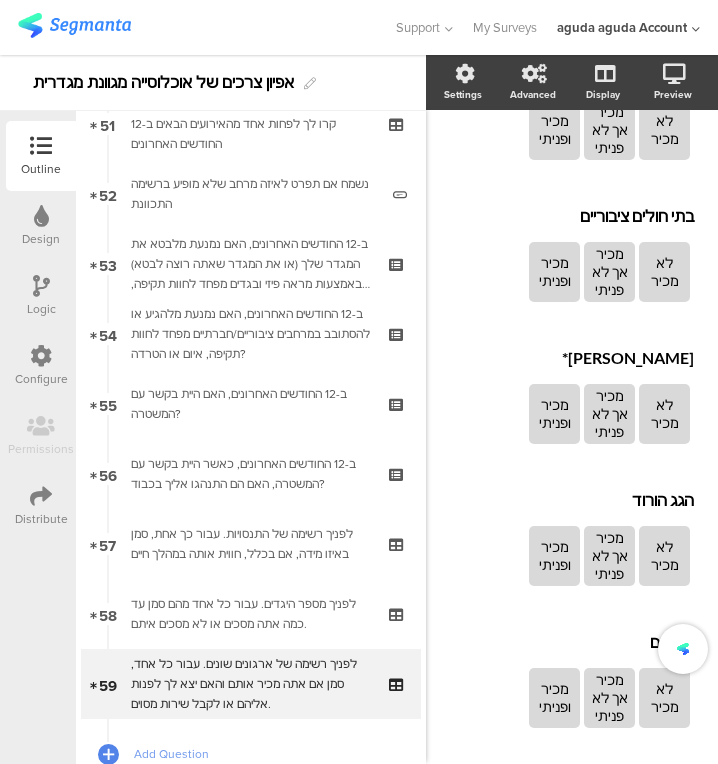 scroll, scrollTop: 1309, scrollLeft: 38, axis: both 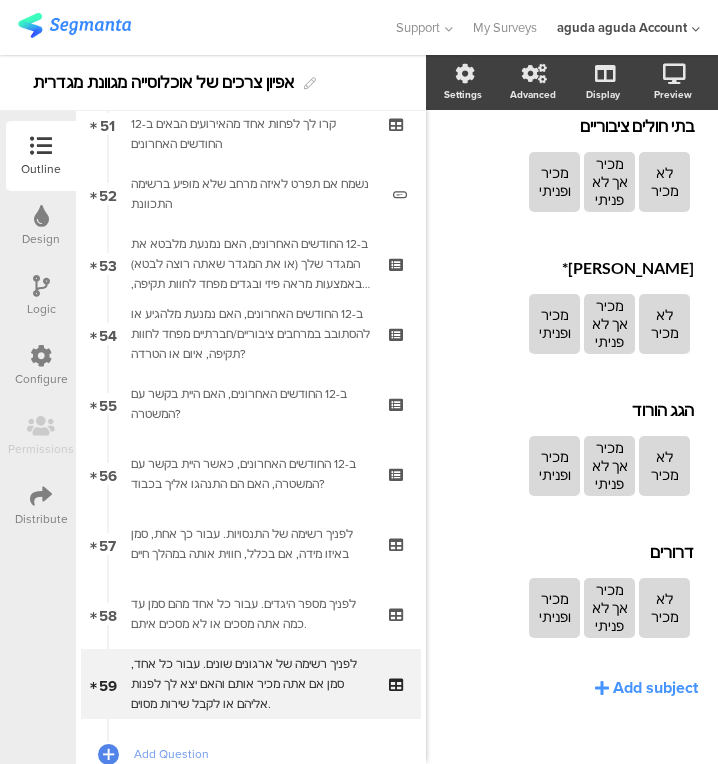 click on "Add subject" 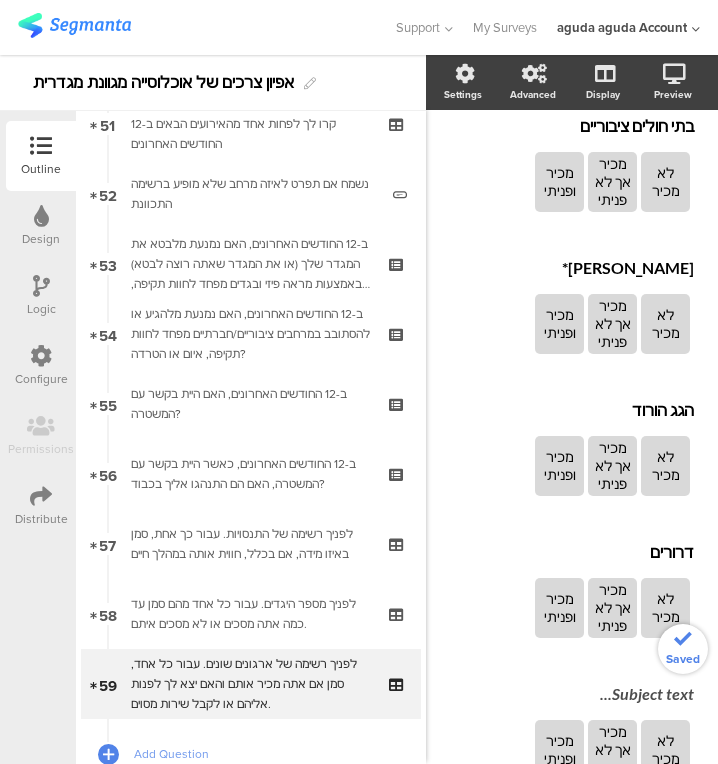 click on "Subject text..." at bounding box center [561, 693] 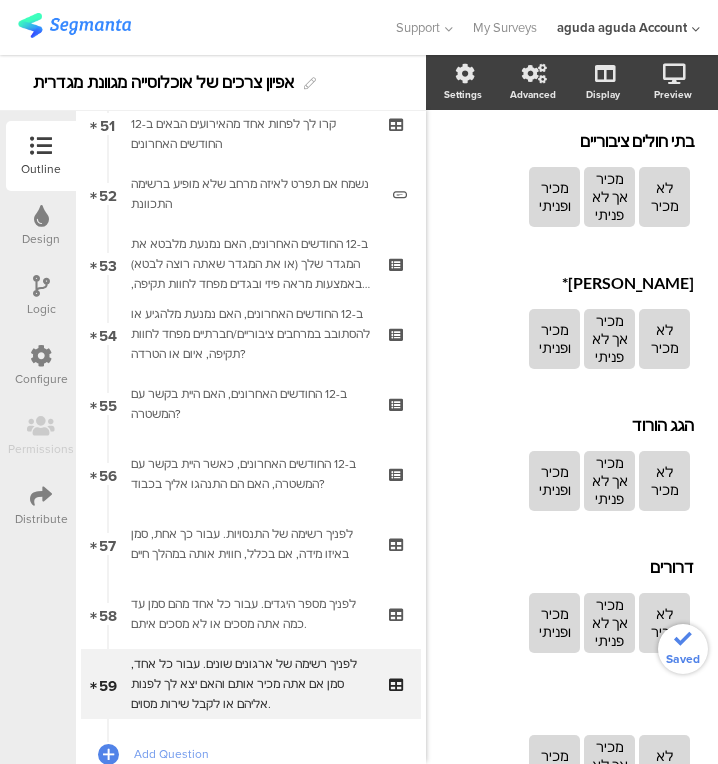 type 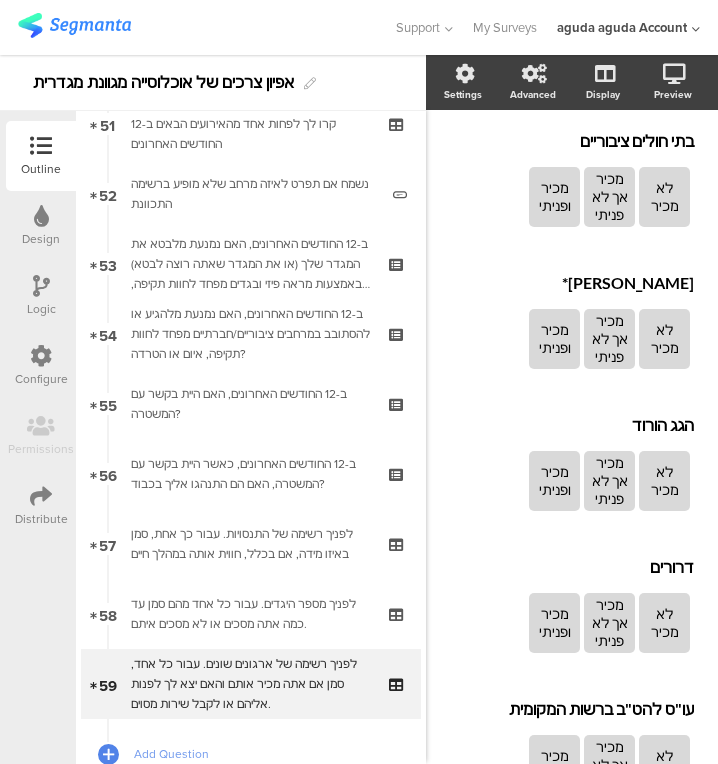 scroll, scrollTop: 1451, scrollLeft: 38, axis: both 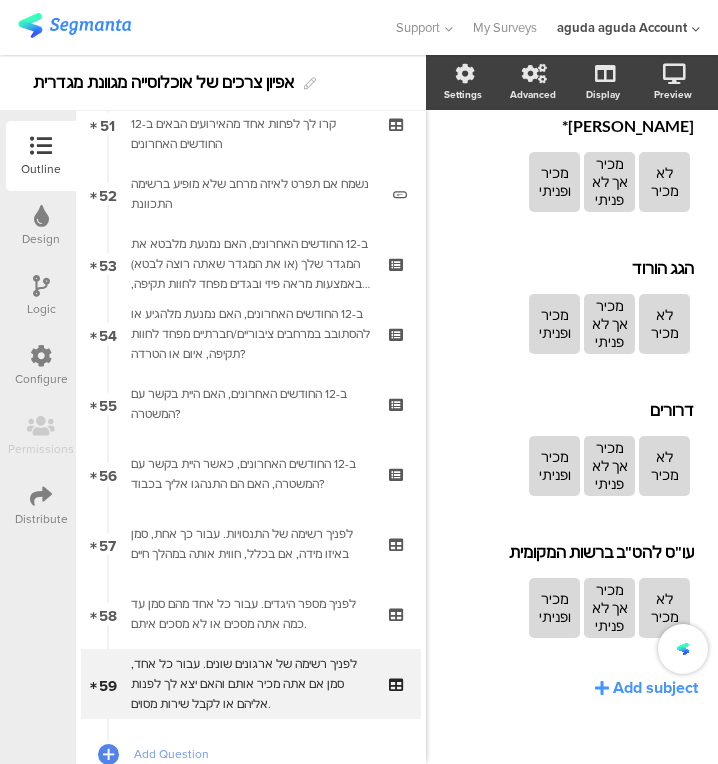click on "בית [PERSON_NAME]
בית [PERSON_NAME]
לא מכיר
מכיר אך לא פניתי
מכיר ופניתי
פרויקט [PERSON_NAME]
פרויקט [PERSON_NAME]
לא מכיר
מכיר אך לא פניתי
מכיר ופניתי
מעברים
מעברים
לא מכיר" 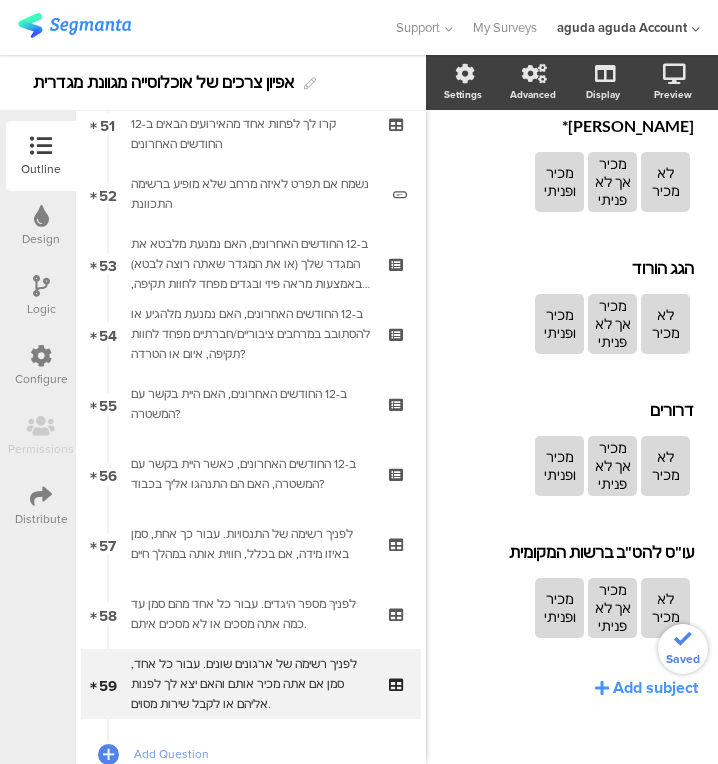 click on "בית [PERSON_NAME]
בית [PERSON_NAME]
לא מכיר
מכיר אך לא פניתי
מכיר ופניתי
פרויקט [PERSON_NAME]
פרויקט [PERSON_NAME]
לא מכיר
מכיר אך לא פניתי
מכיר ופניתי
מעברים
מעברים
לא מכיר" 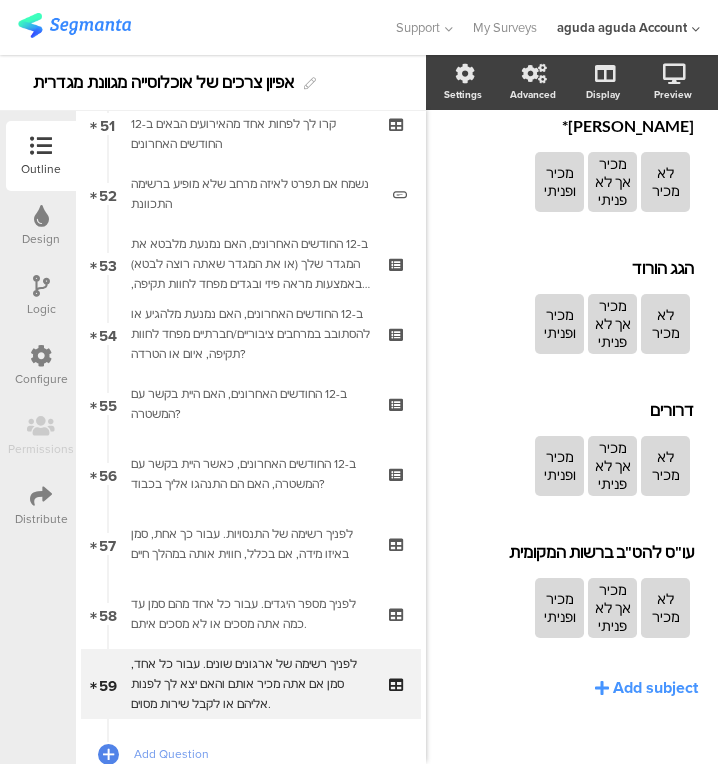click on "Add subject" 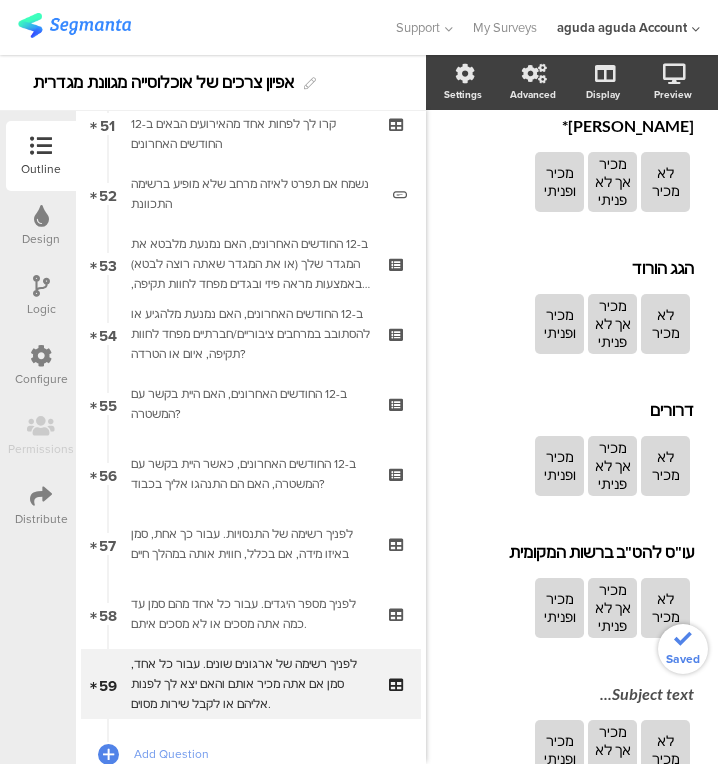 click on "Subject text..." at bounding box center (561, 693) 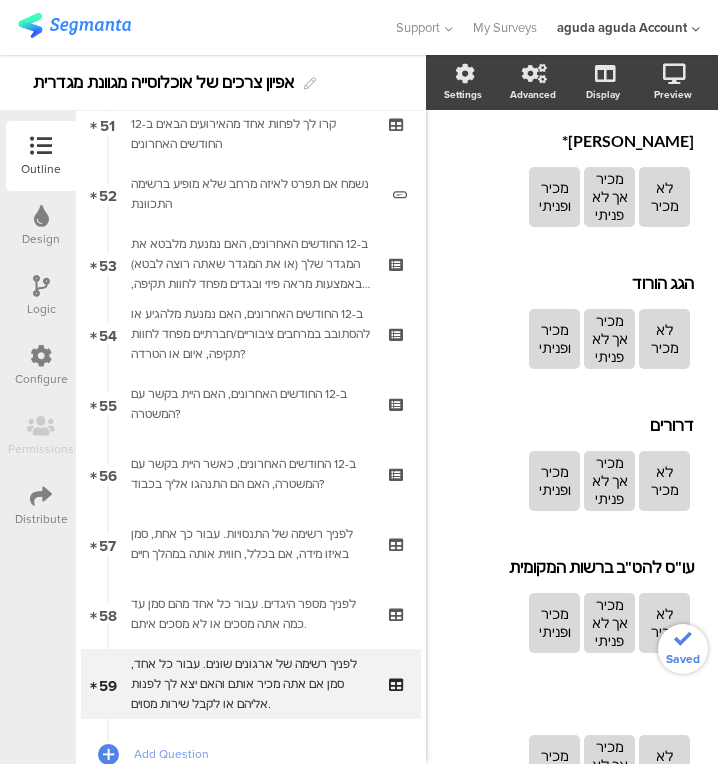 type 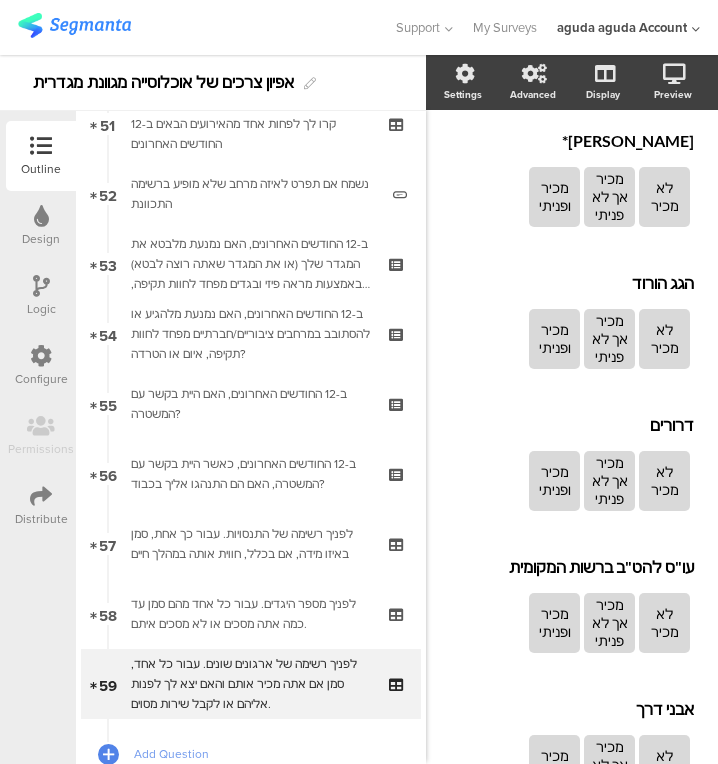 scroll, scrollTop: 1593, scrollLeft: 38, axis: both 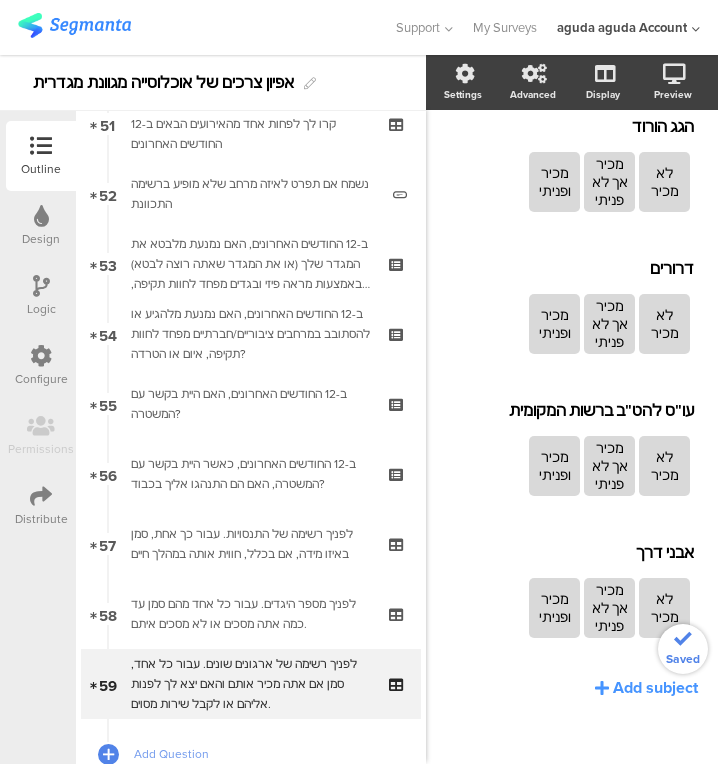 click on "Add subject" 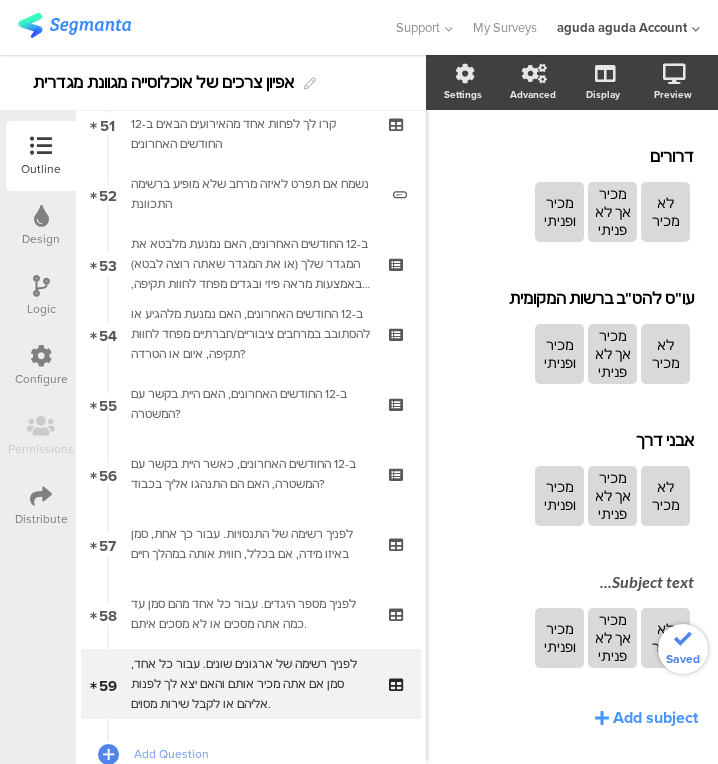 scroll, scrollTop: 1706, scrollLeft: 38, axis: both 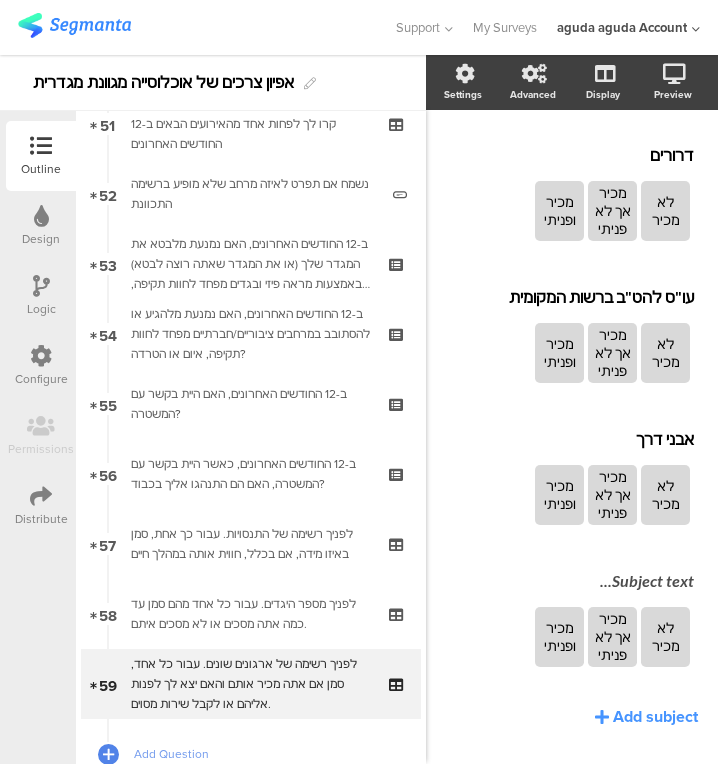 click 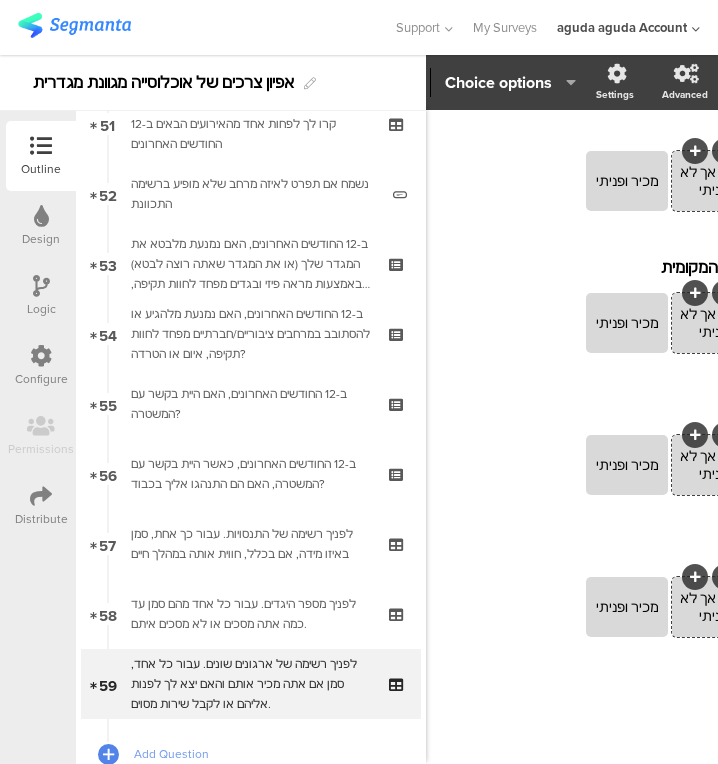 click on "Subject text..." at bounding box center [629, 550] 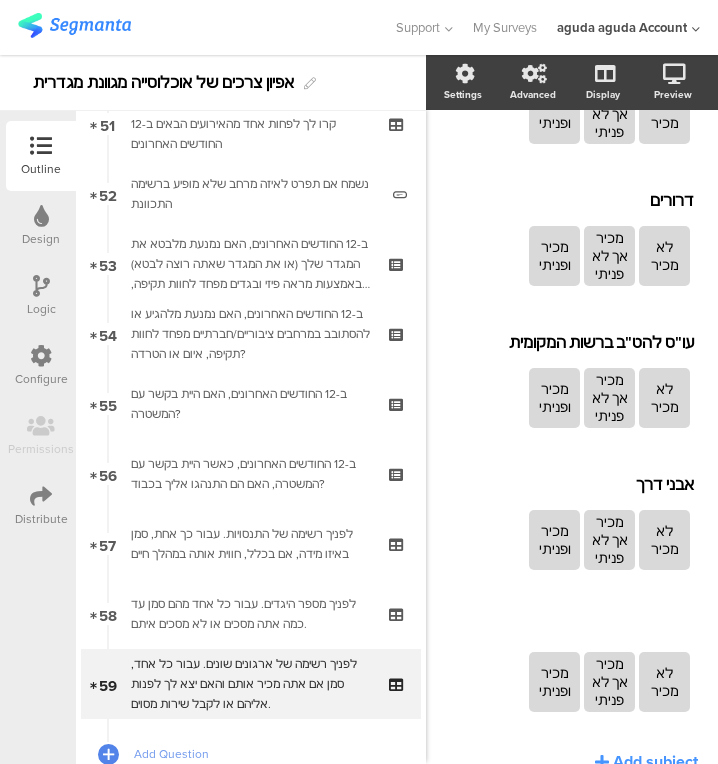 scroll, scrollTop: 1691, scrollLeft: 46, axis: both 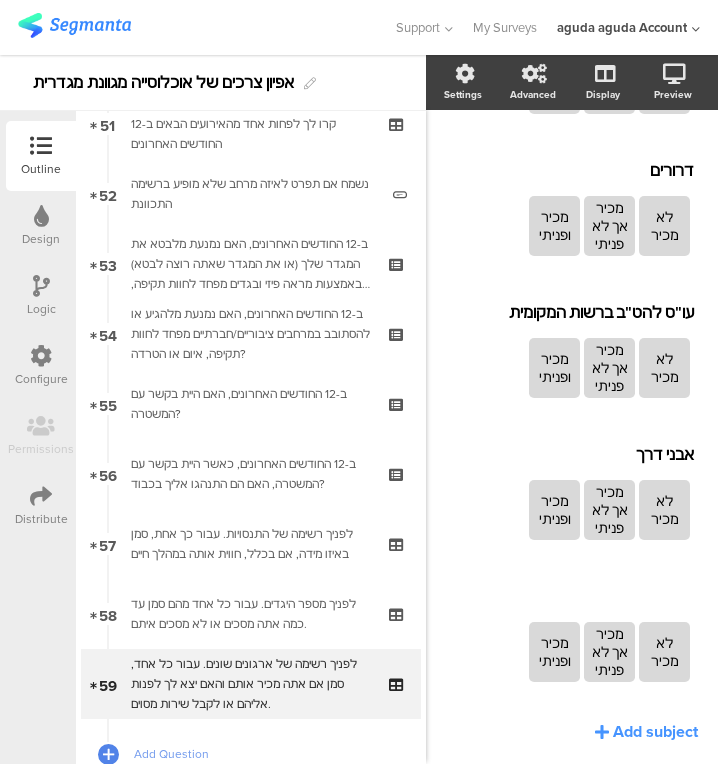 type 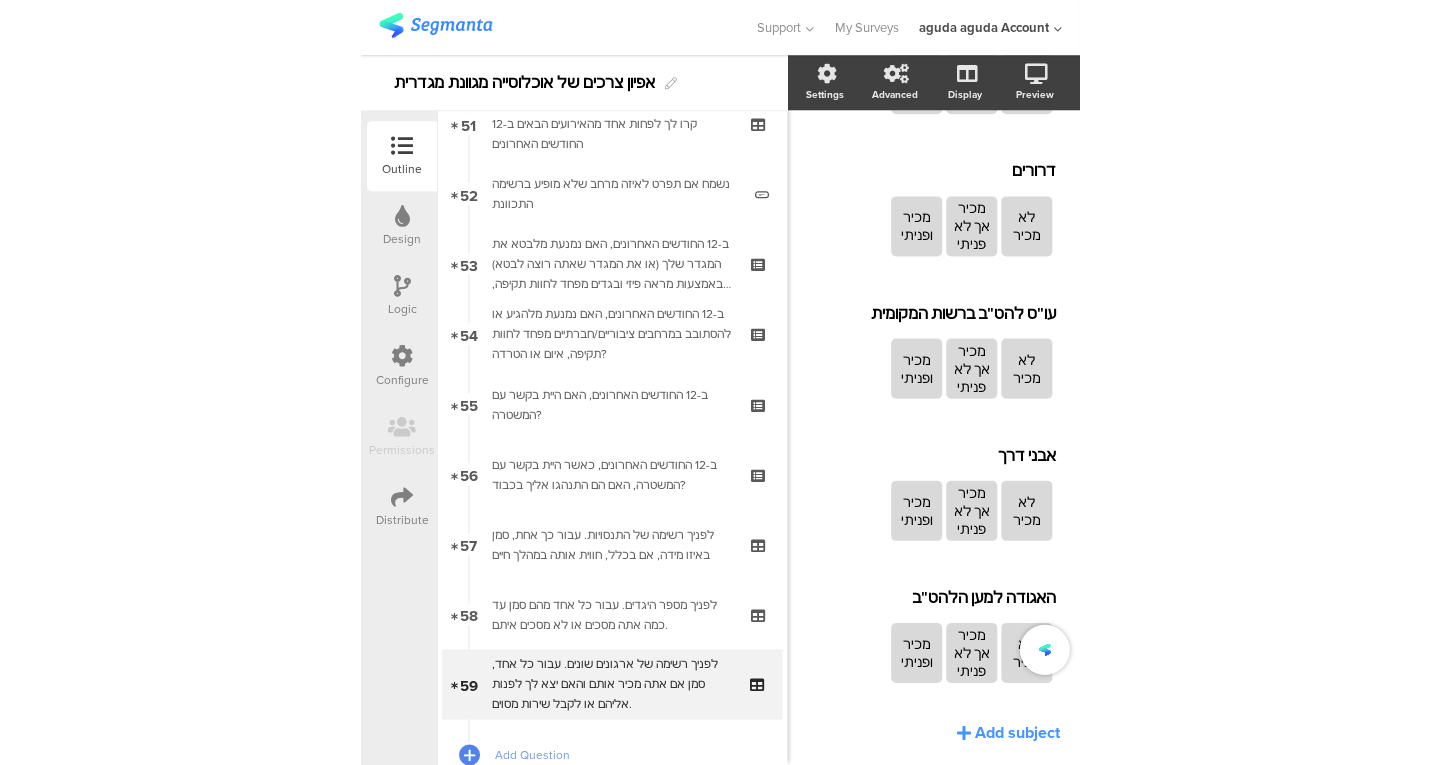 scroll, scrollTop: 1691, scrollLeft: 0, axis: vertical 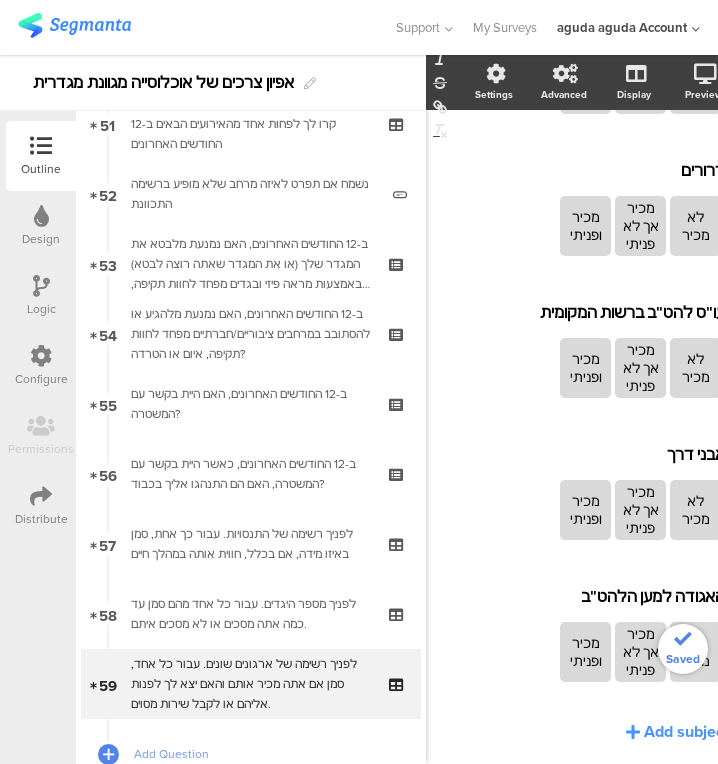 click on "לא מכיר
מכיר אך לא פניתי
מכיר ופניתי" 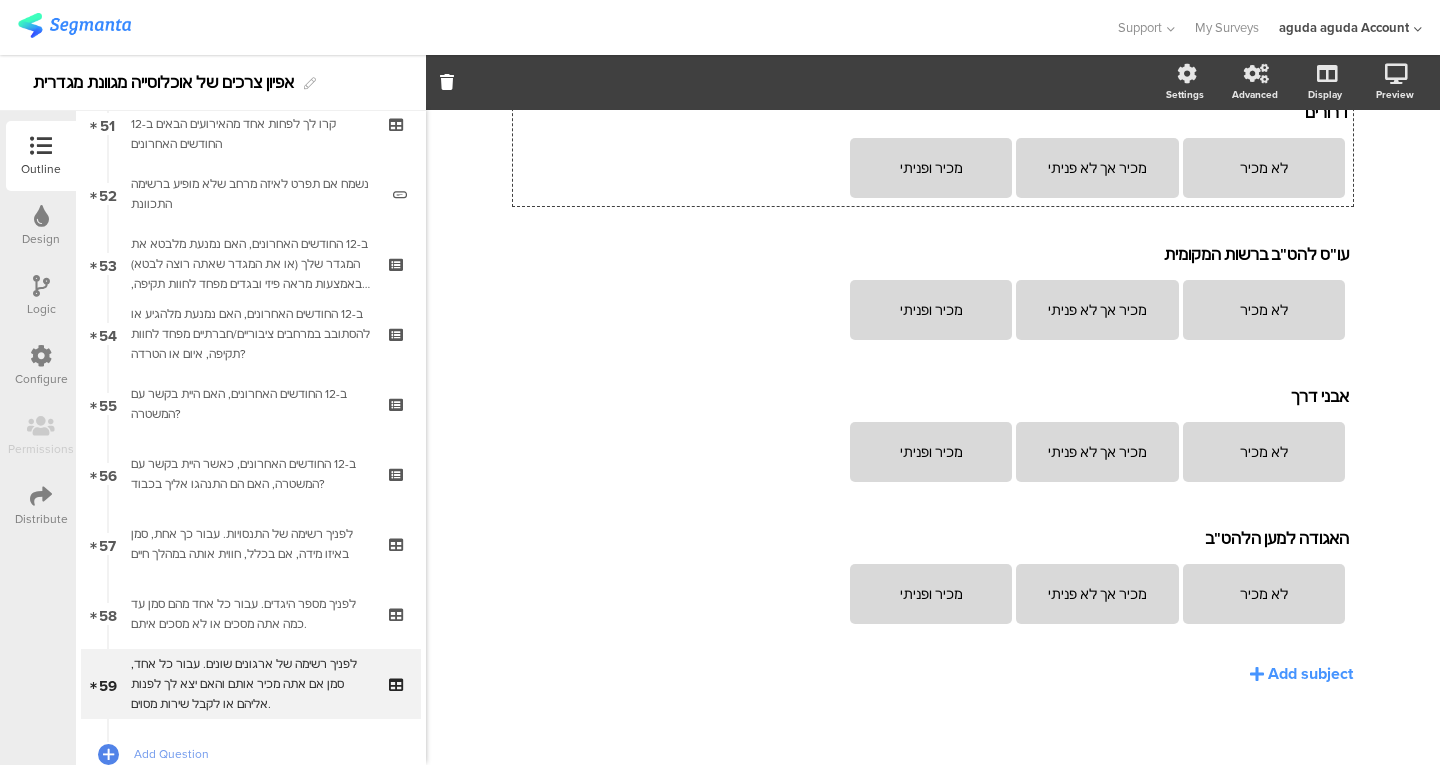 scroll, scrollTop: 1631, scrollLeft: 0, axis: vertical 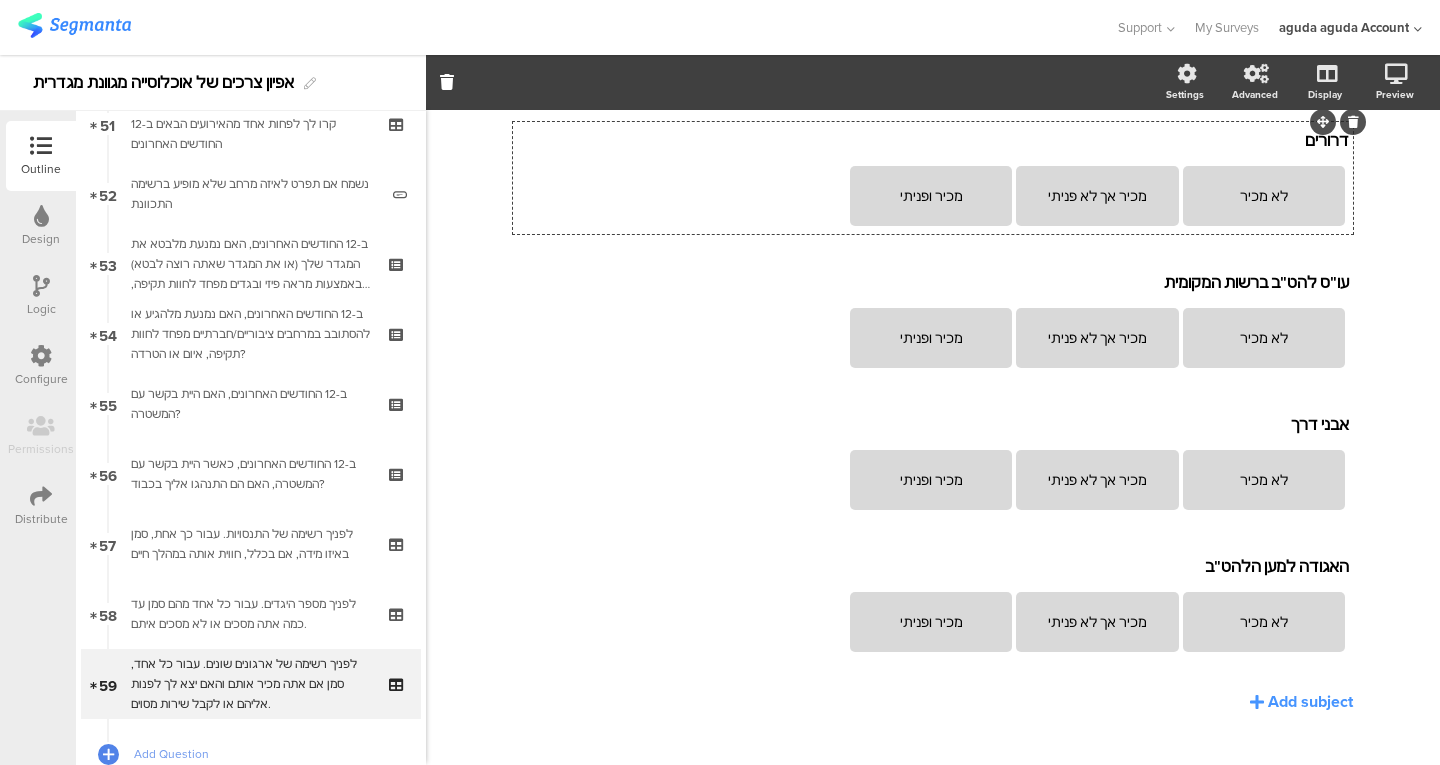 click on "לא מכיר
מכיר אך לא פניתי
מכיר ופניתי" 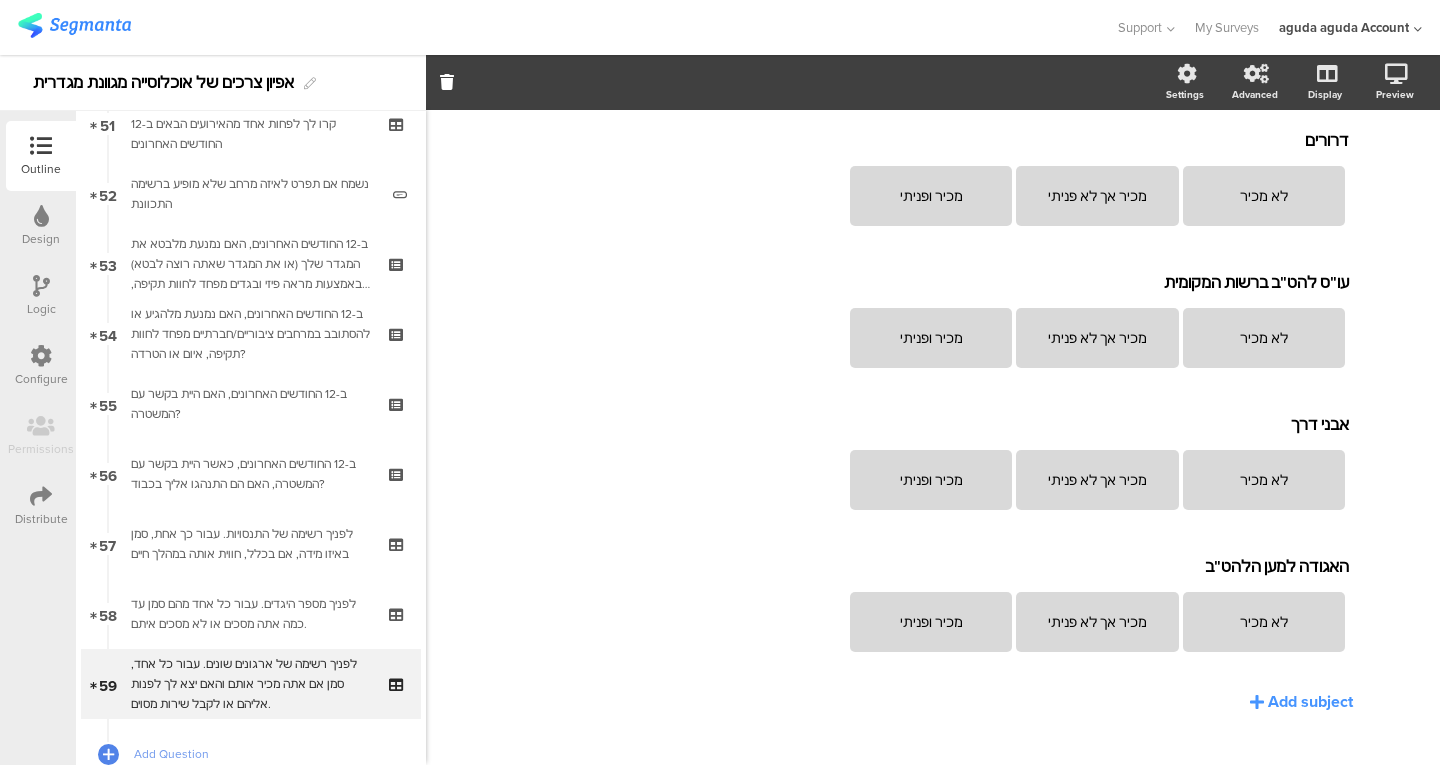click on "דרורים
דרורים
דרורים" at bounding box center [933, 141] 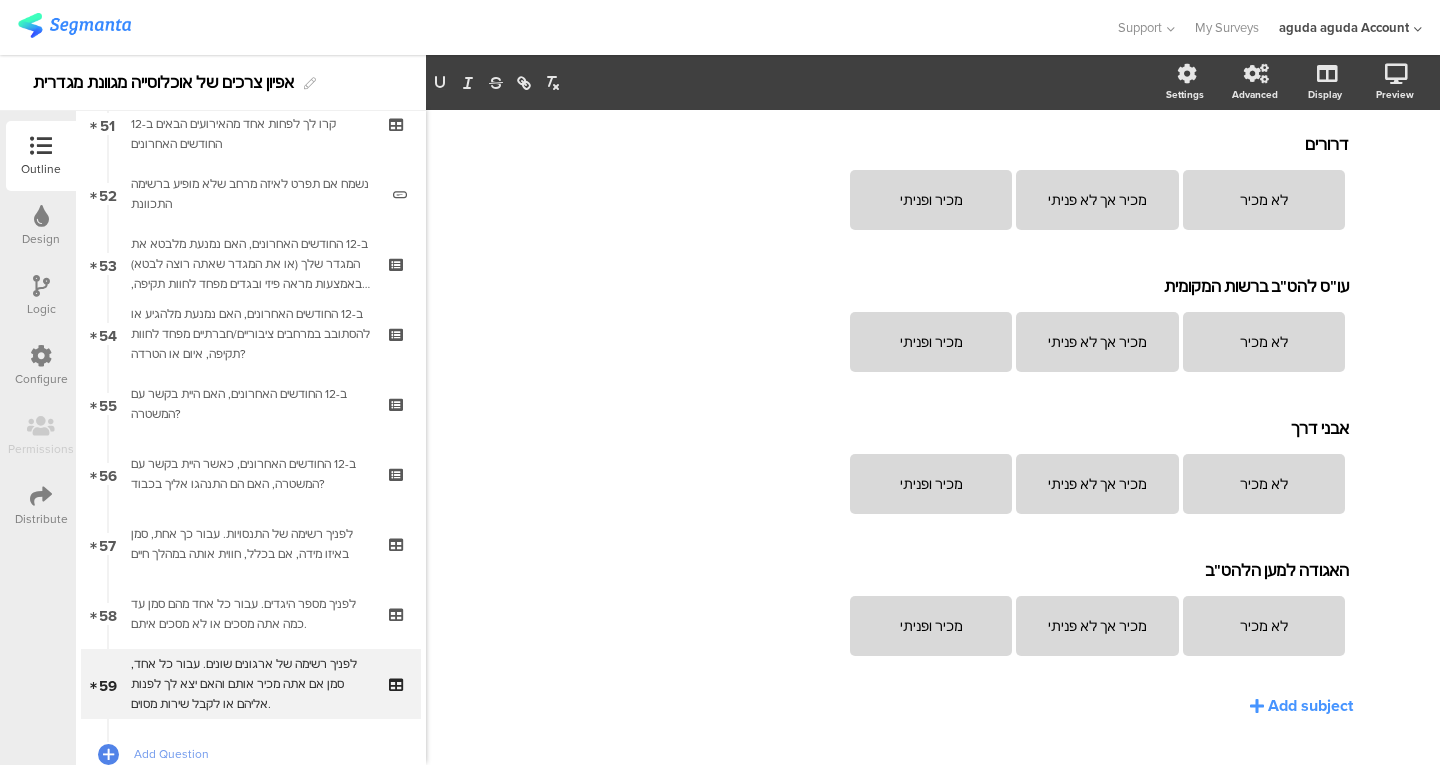 scroll, scrollTop: 1631, scrollLeft: 0, axis: vertical 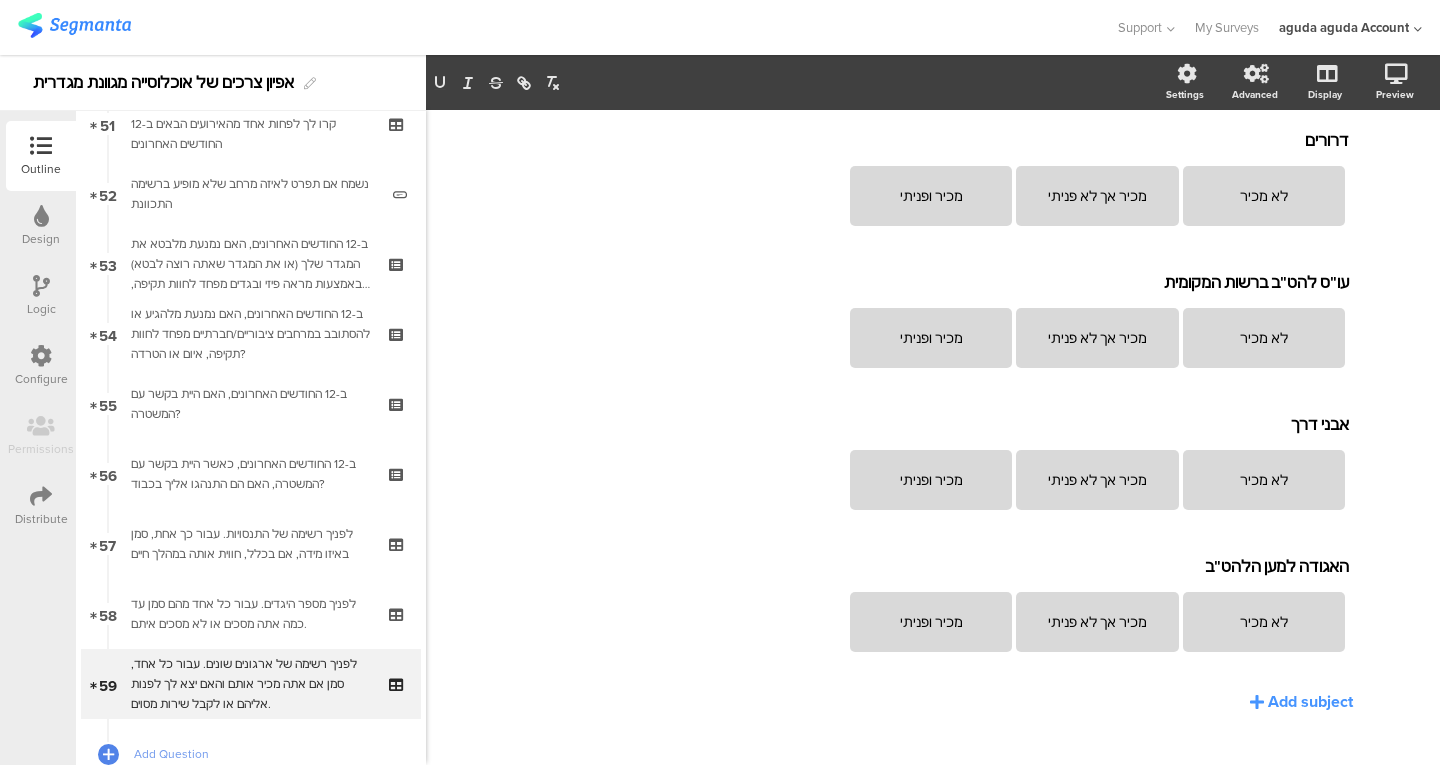 click on "מכיר ופניתי" 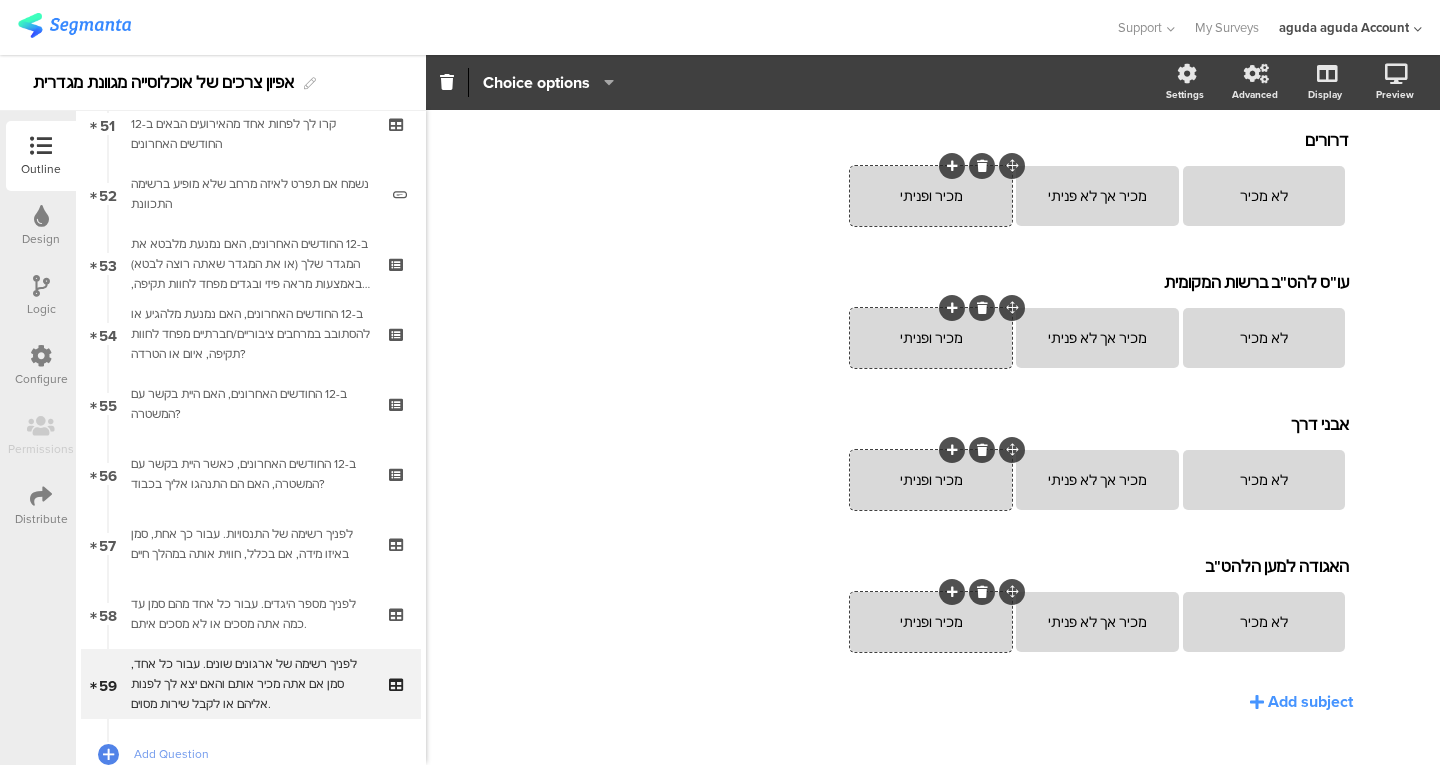 click on "Choice options" 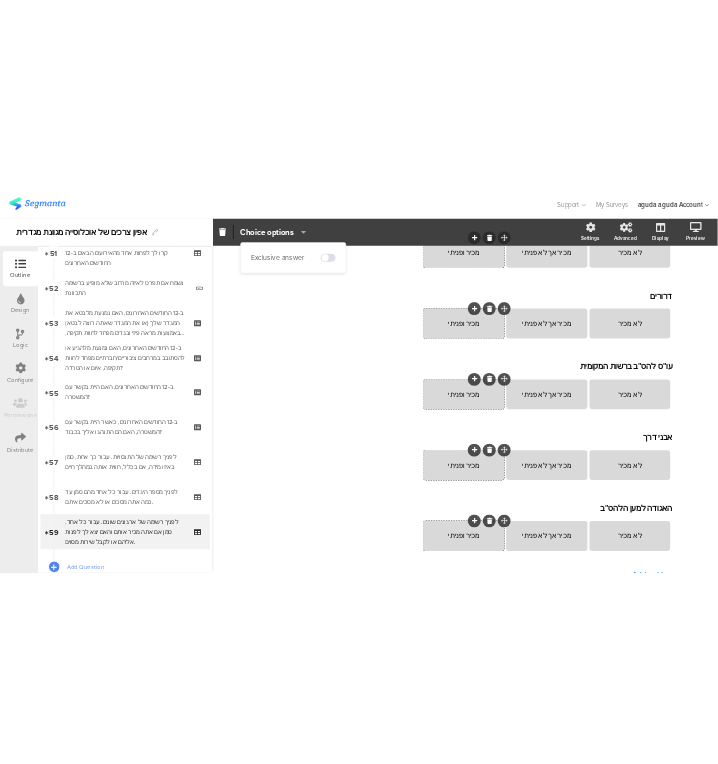 scroll, scrollTop: 1659, scrollLeft: 0, axis: vertical 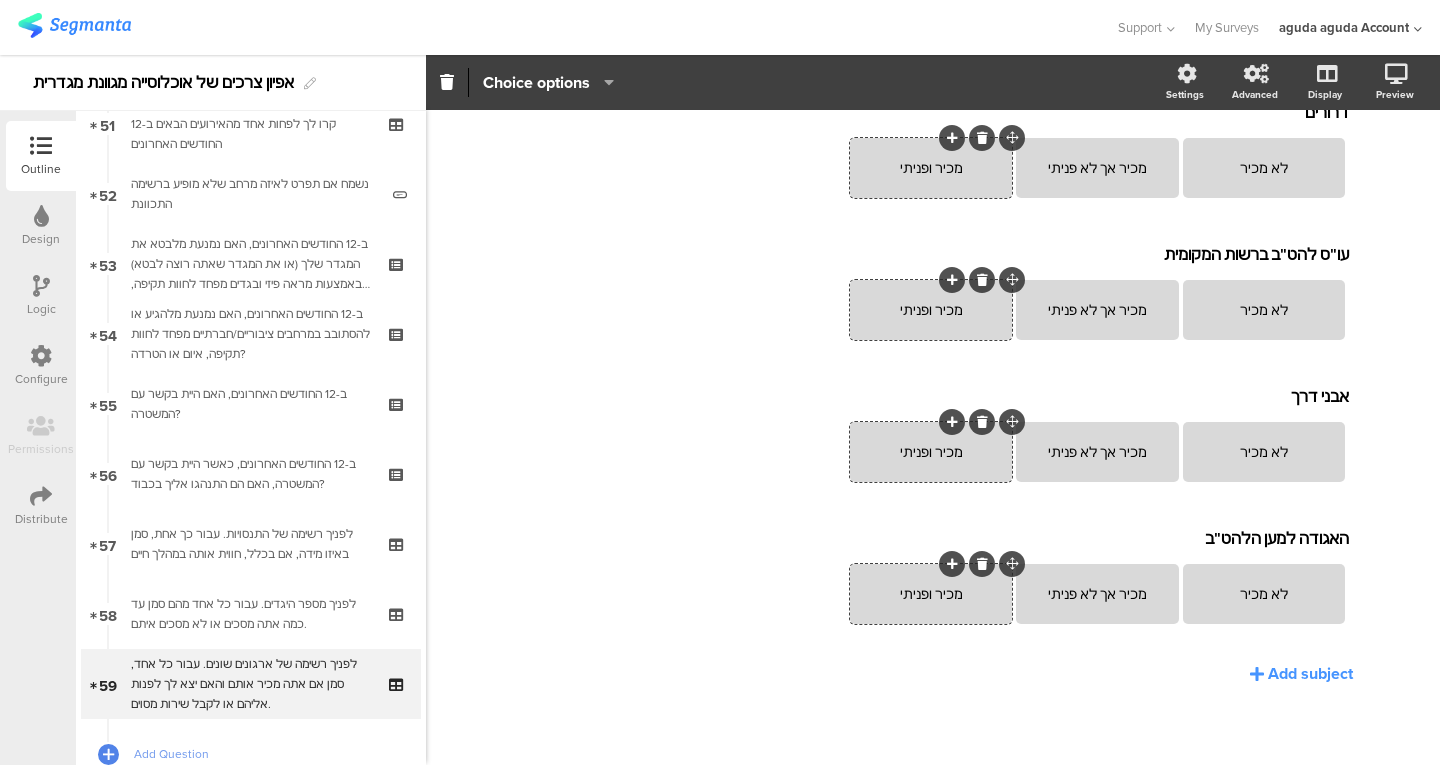 click on "בית [PERSON_NAME]
בית [PERSON_NAME]
לא מכיר
מכיר אך לא פניתי
מכיר ופניתי
פרויקט [PERSON_NAME]
פרויקט [PERSON_NAME]
לא מכיר
מכיר אך לא פניתי
מכיר ופניתי
מעברים
מעברים
לא מכיר" 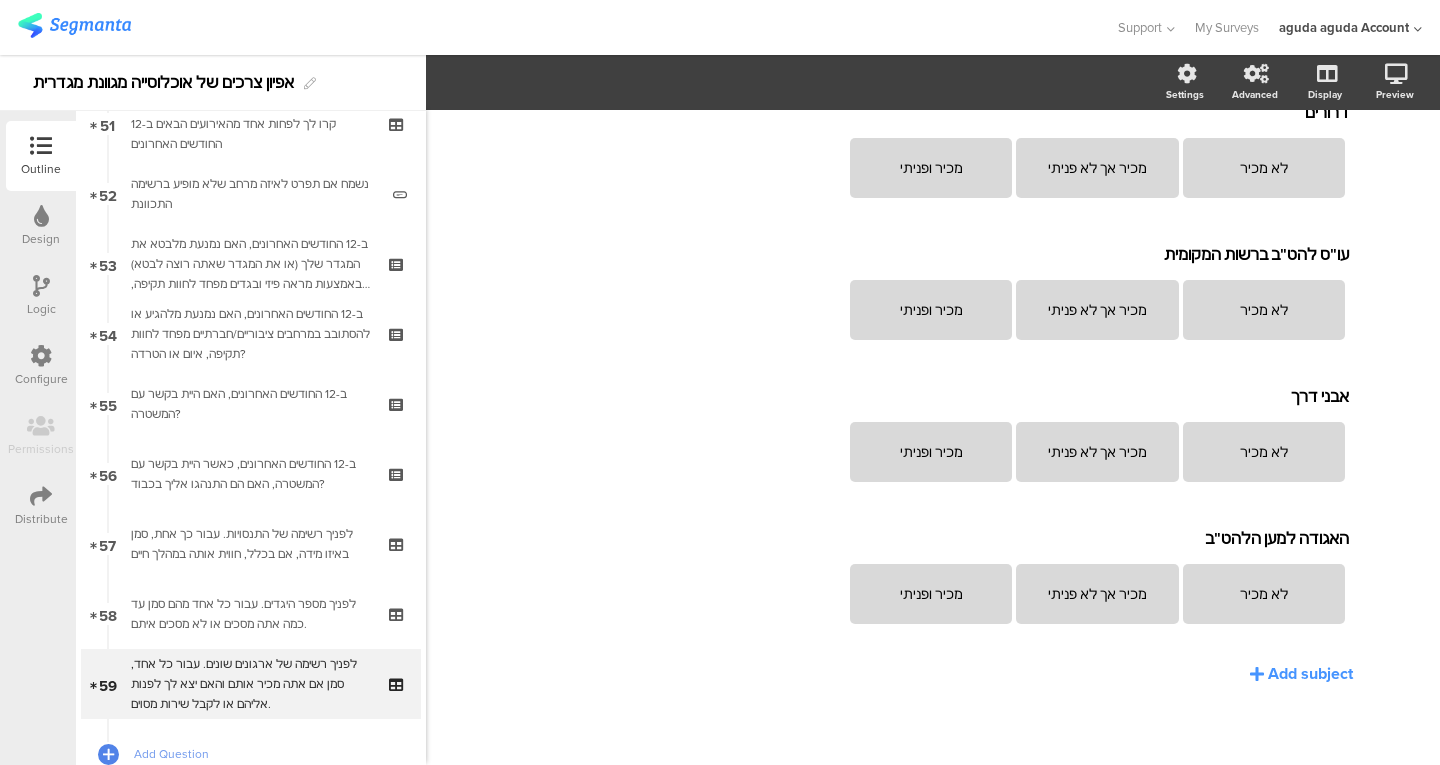 click on "Add subject" 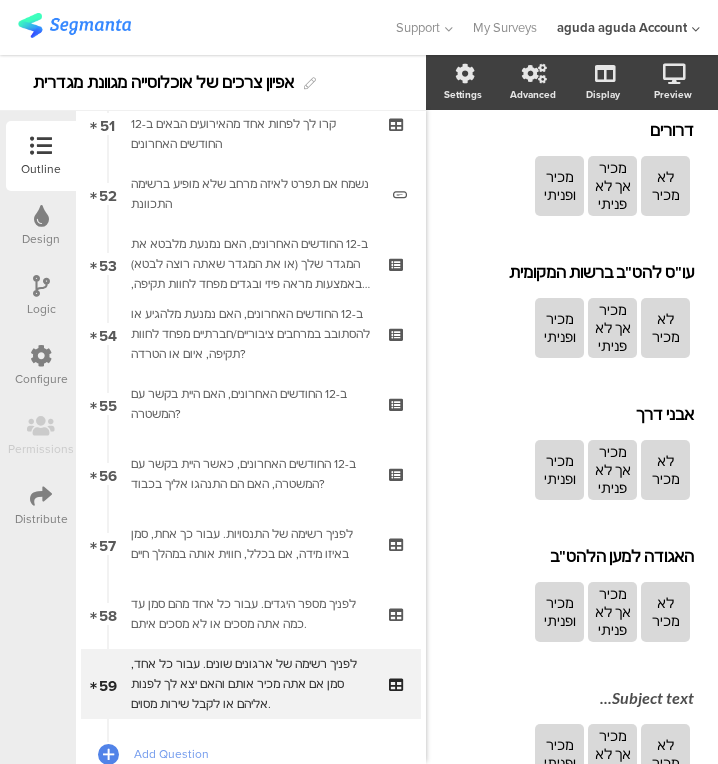 scroll, scrollTop: 1730, scrollLeft: 38, axis: both 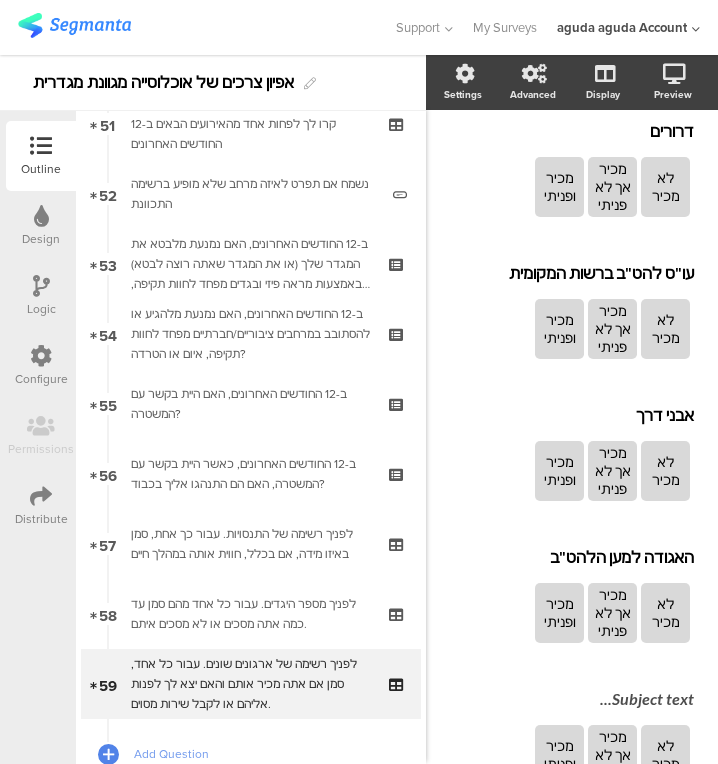 click on "Subject text..." at bounding box center (561, 700) 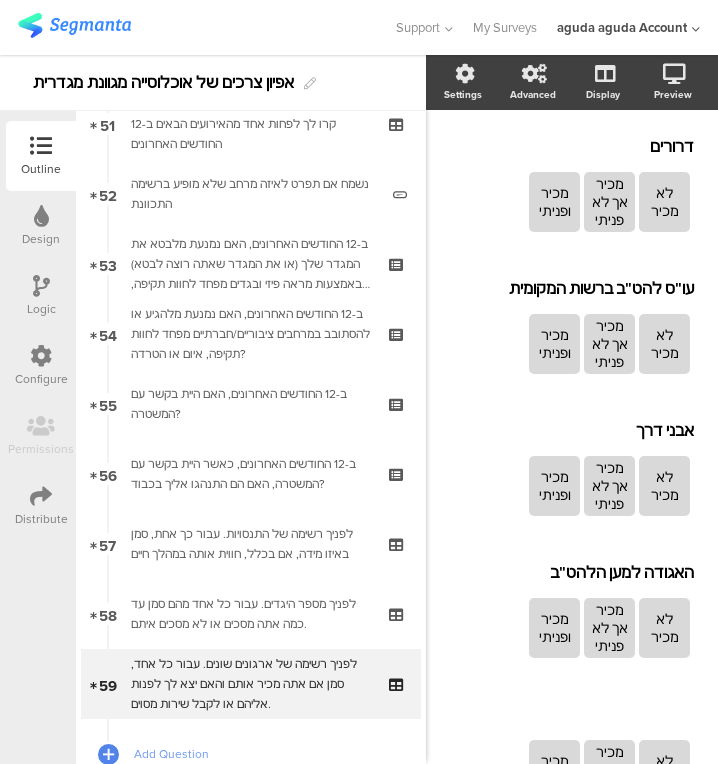 type 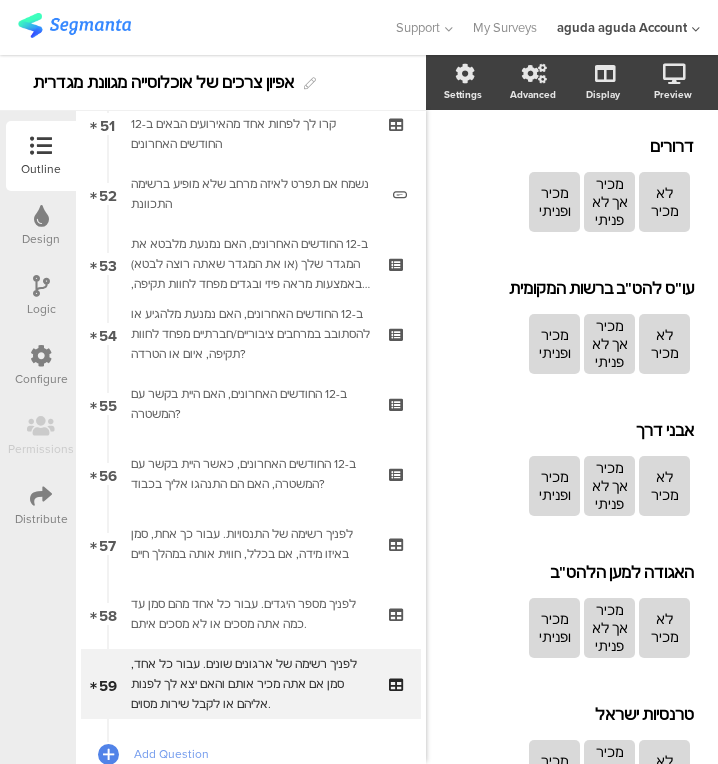 scroll, scrollTop: 1877, scrollLeft: 38, axis: both 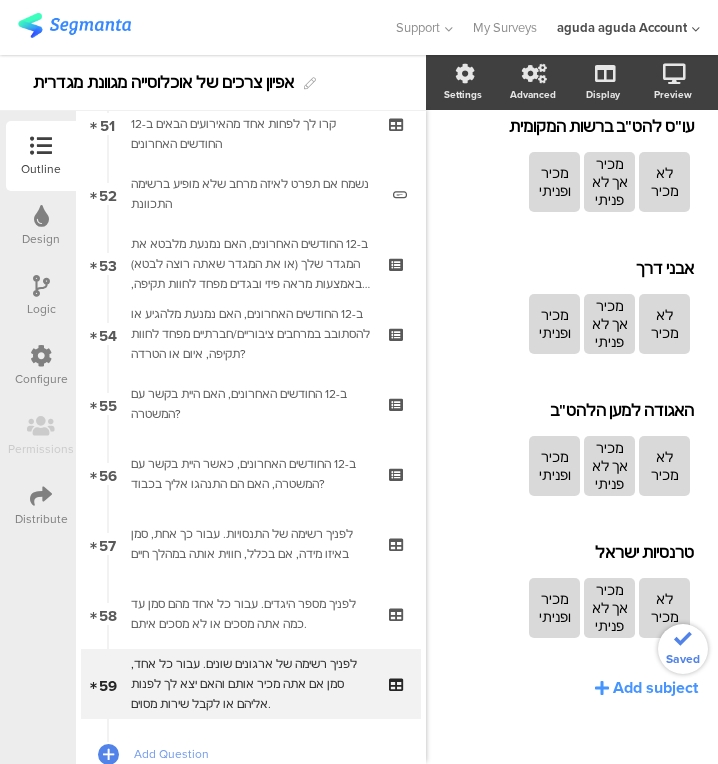 click on "Add subject" 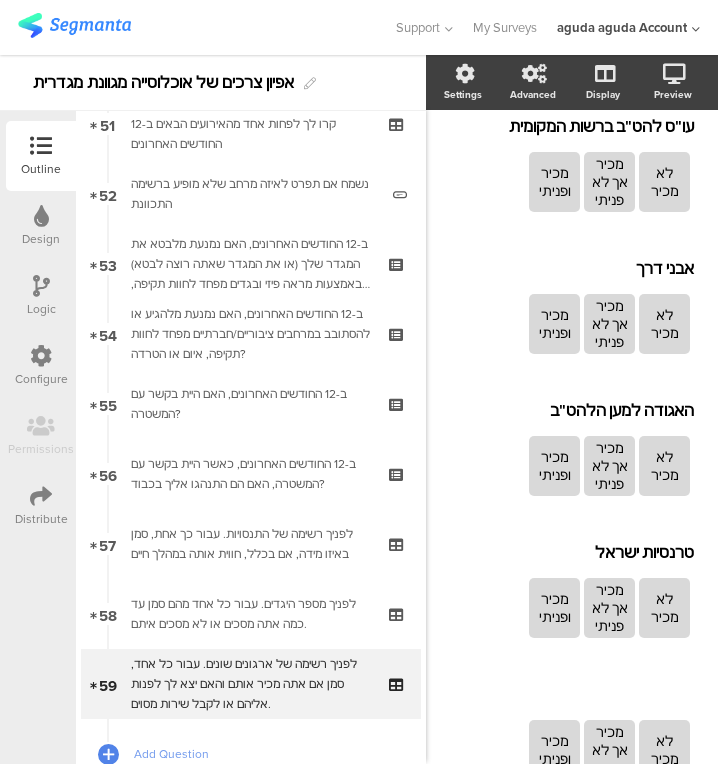 scroll, scrollTop: 1862, scrollLeft: 38, axis: both 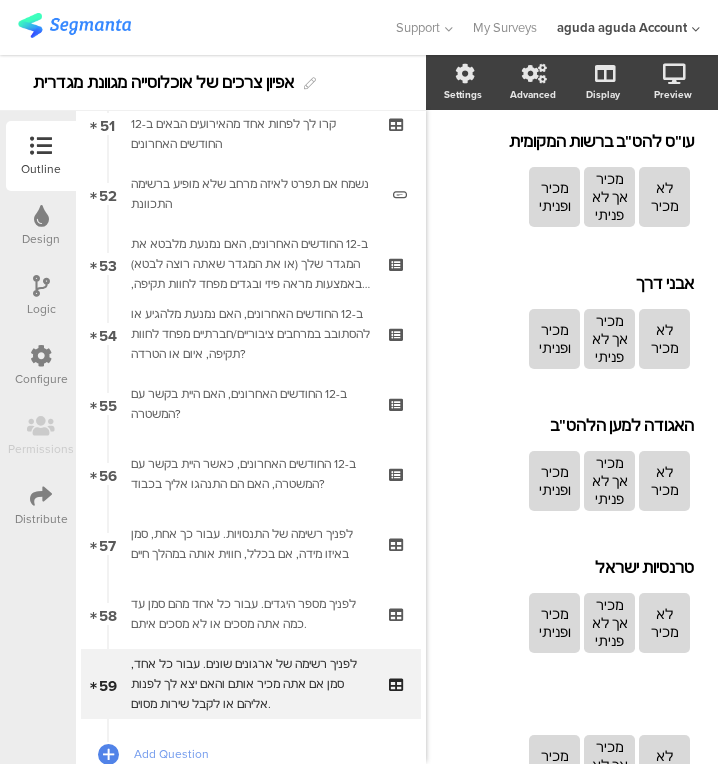 click on "Subject text..." at bounding box center [556, 710] 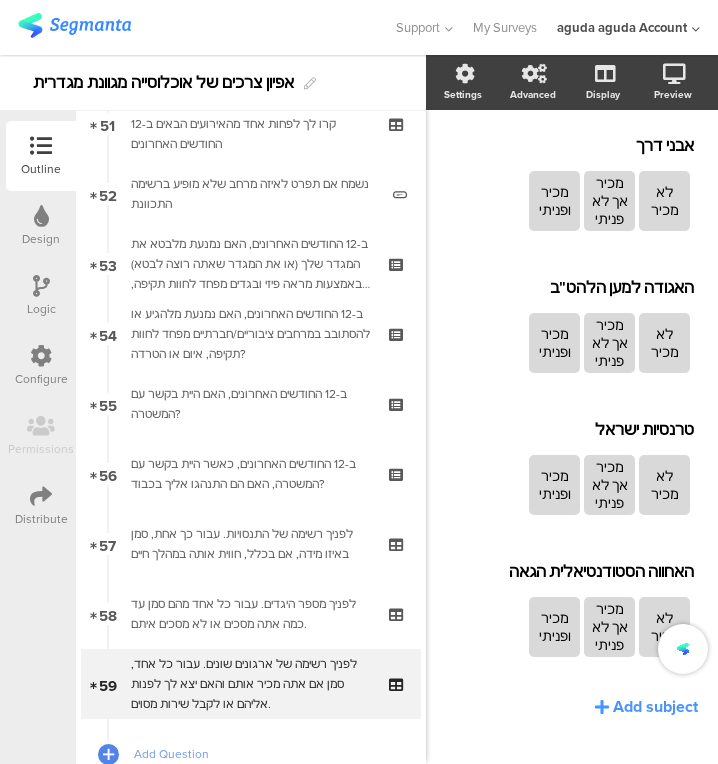 scroll, scrollTop: 2019, scrollLeft: 38, axis: both 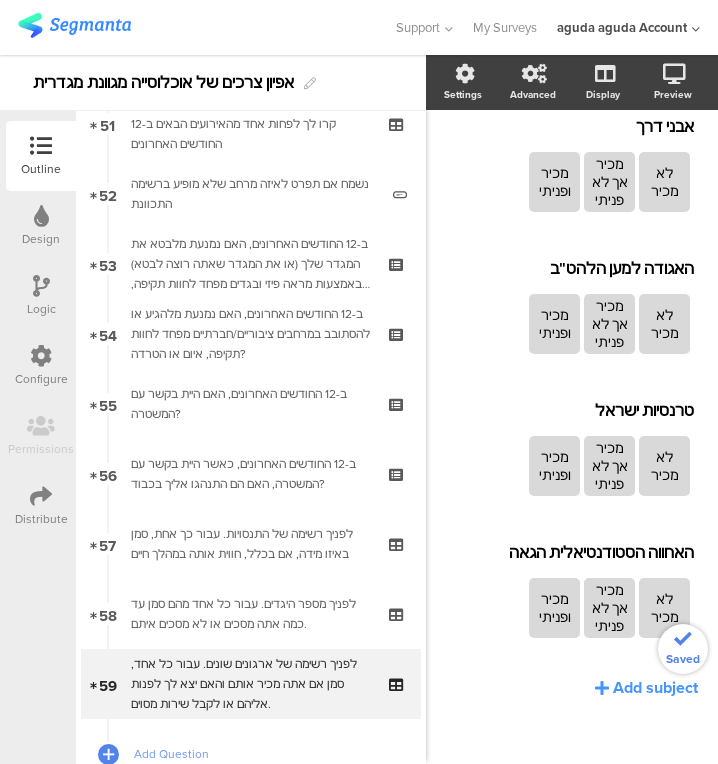 click on "Add subject" 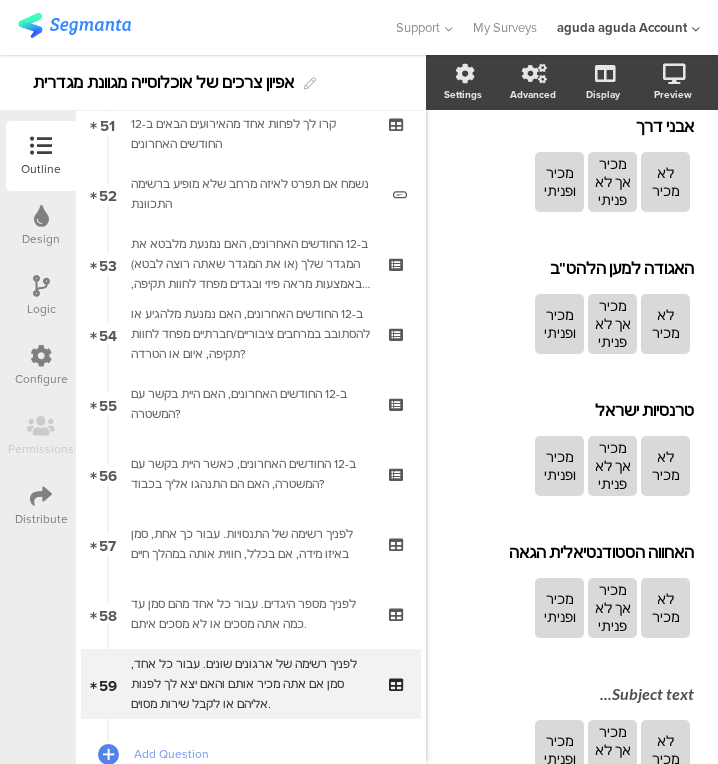 click on "Subject text..." at bounding box center (561, 693) 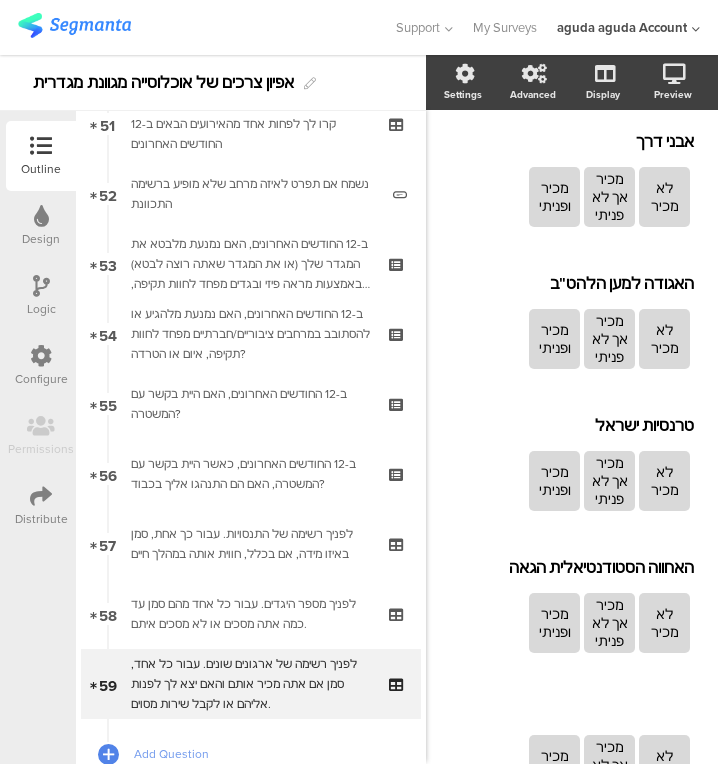 type 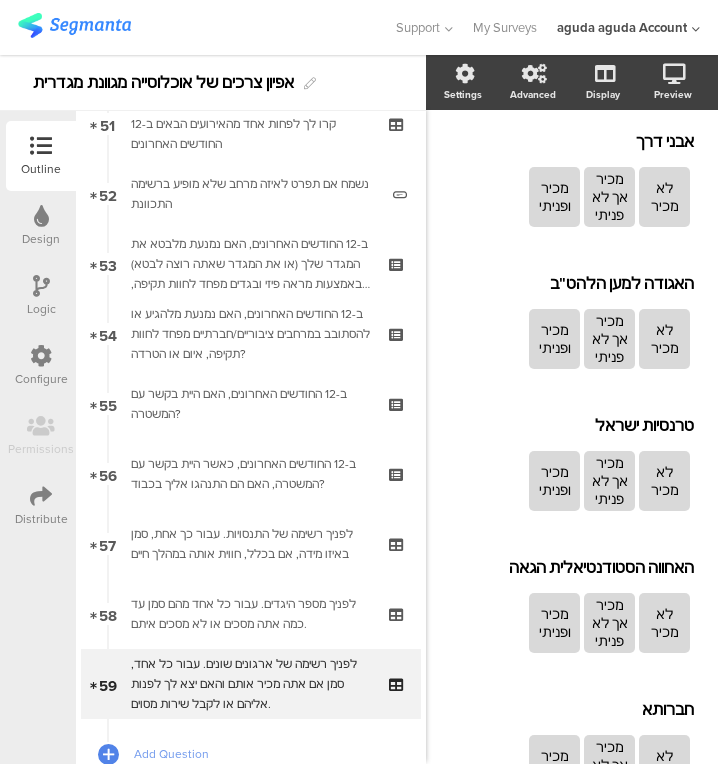 scroll, scrollTop: 2161, scrollLeft: 38, axis: both 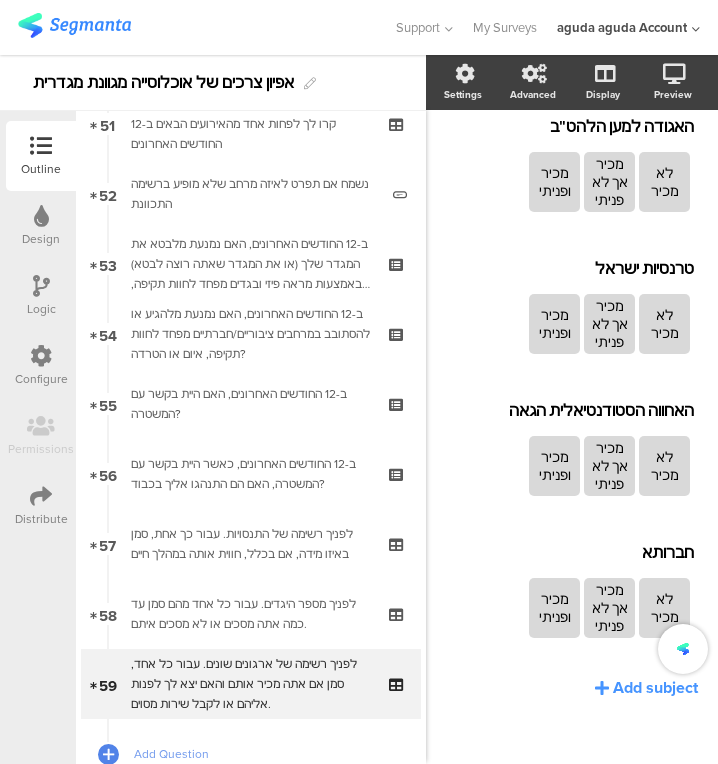 click on "Add subject" 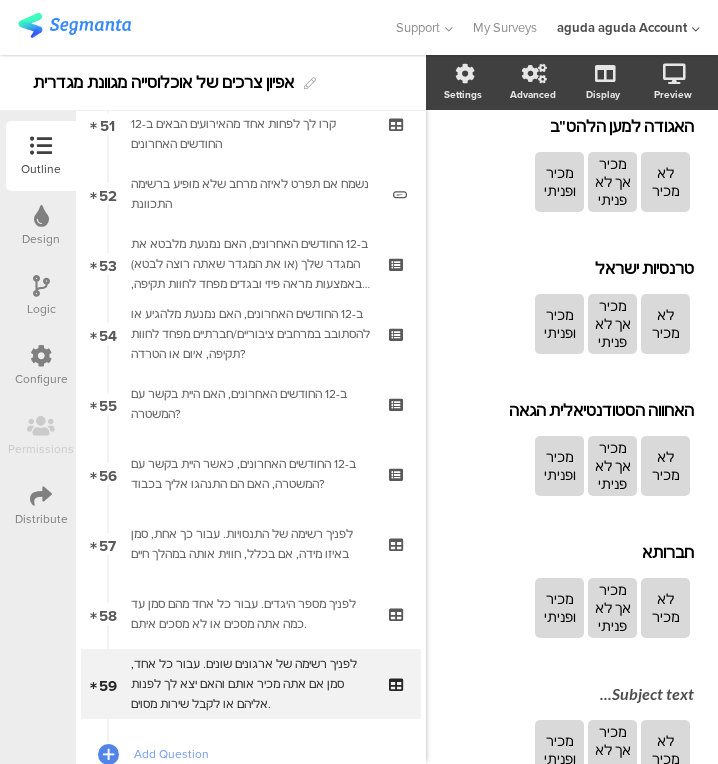 click on "Subject text..." at bounding box center (561, 695) 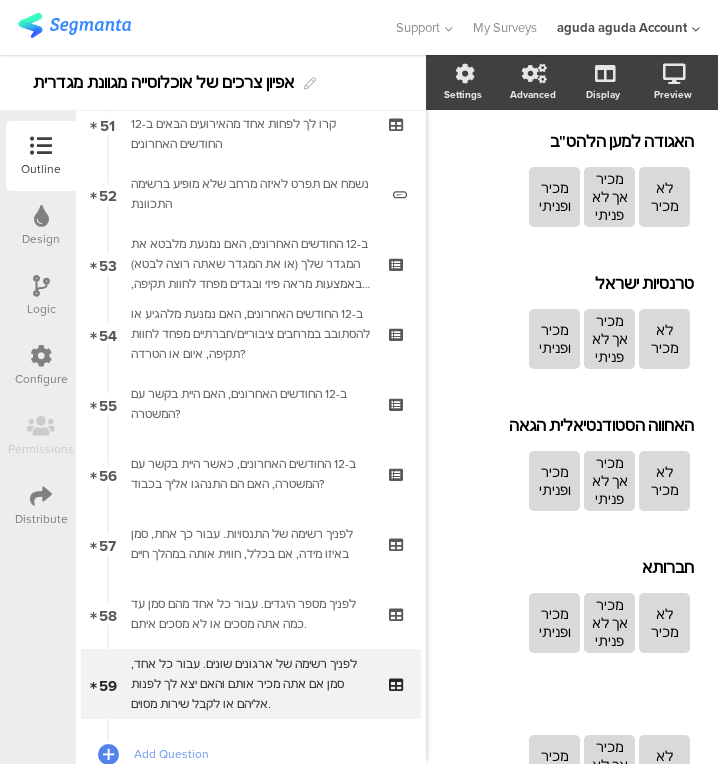 type 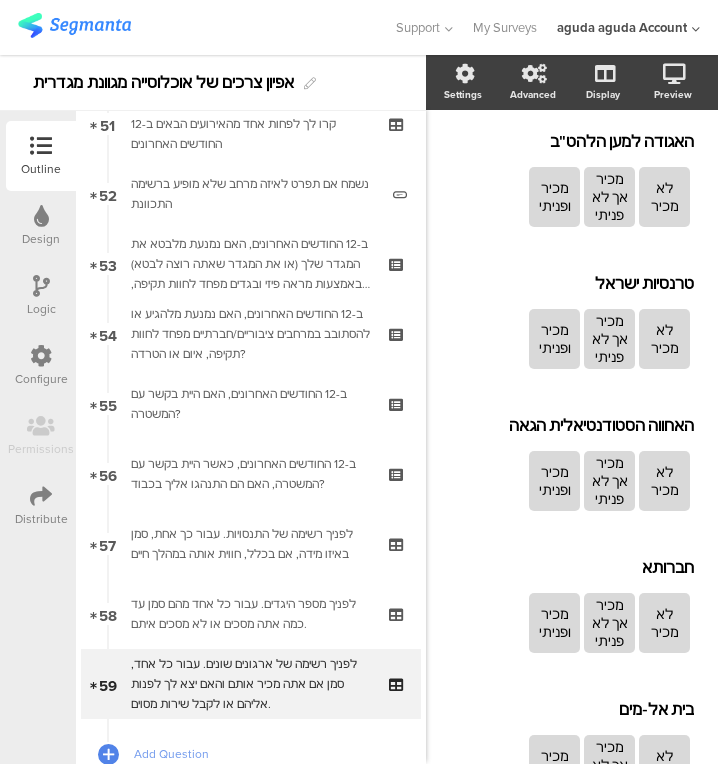 scroll, scrollTop: 2303, scrollLeft: 38, axis: both 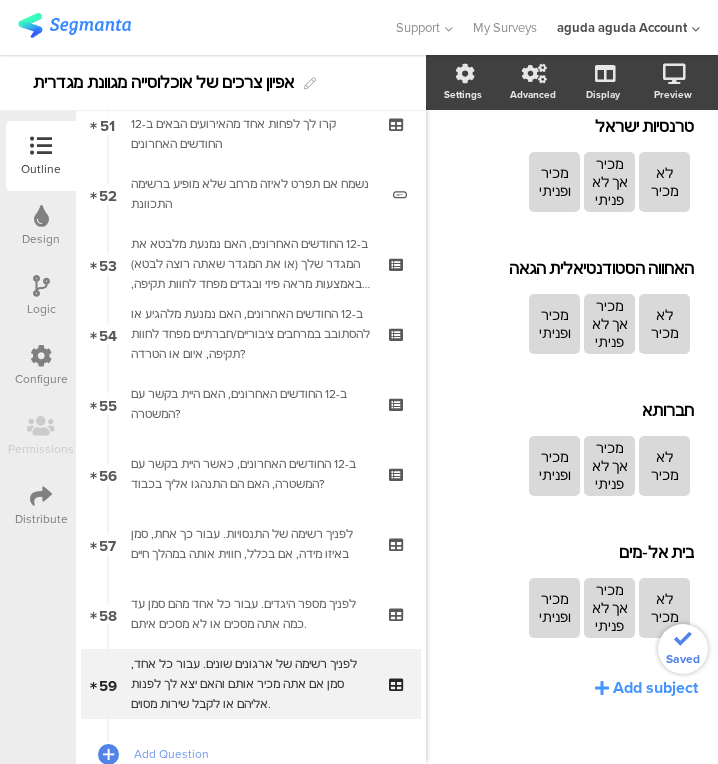 click on "בית [PERSON_NAME]
בית [PERSON_NAME]
לא מכיר
מכיר אך לא פניתי
מכיר ופניתי
פרויקט [PERSON_NAME]
פרויקט [PERSON_NAME]
לא מכיר
מכיר אך לא פניתי
מכיר ופניתי
מעברים
מעברים
לא מכיר" 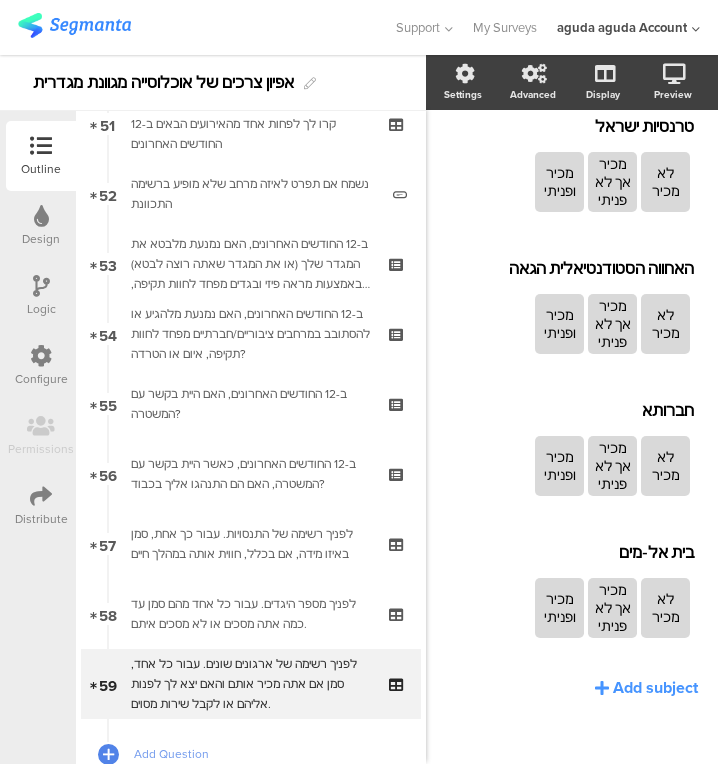 click on "Add subject" 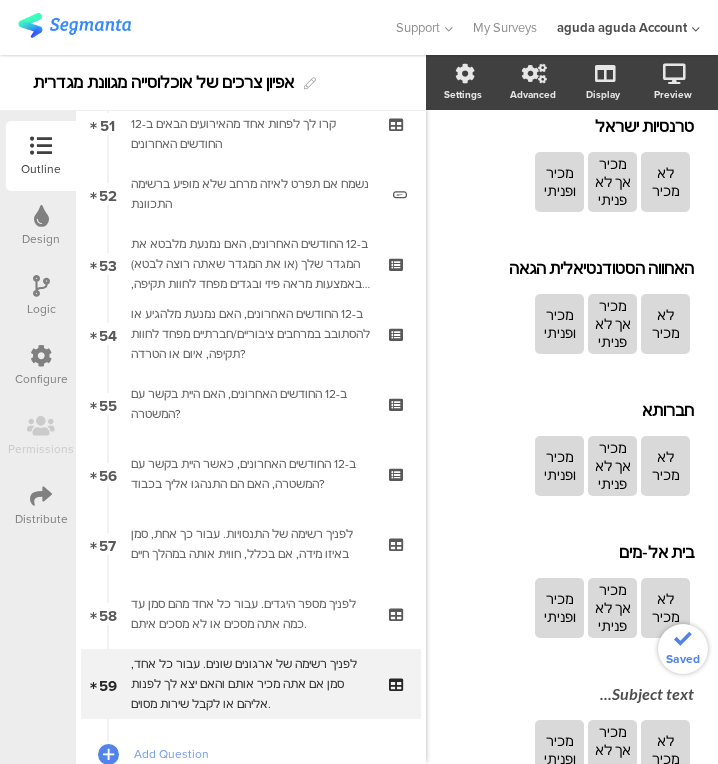 click on "Subject text..." at bounding box center (561, 693) 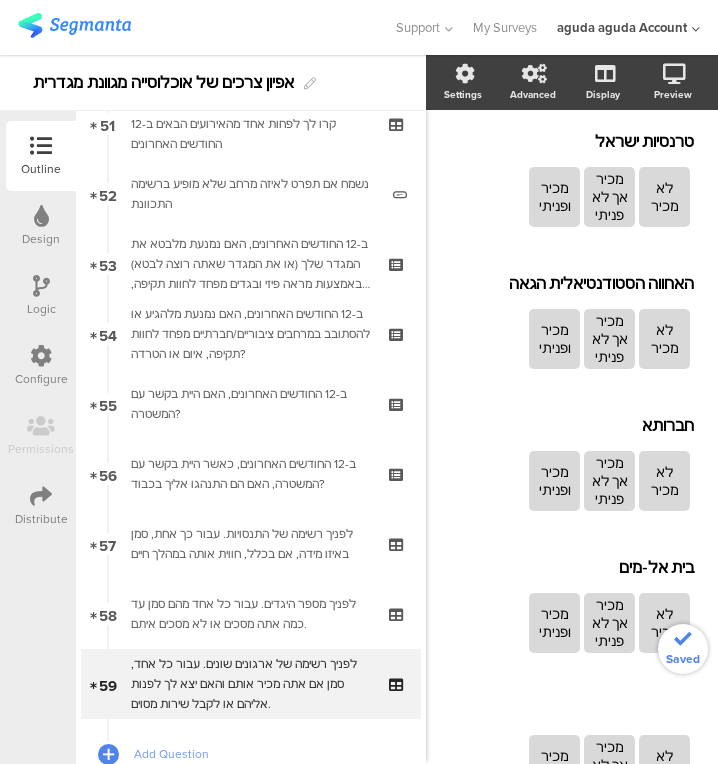 type 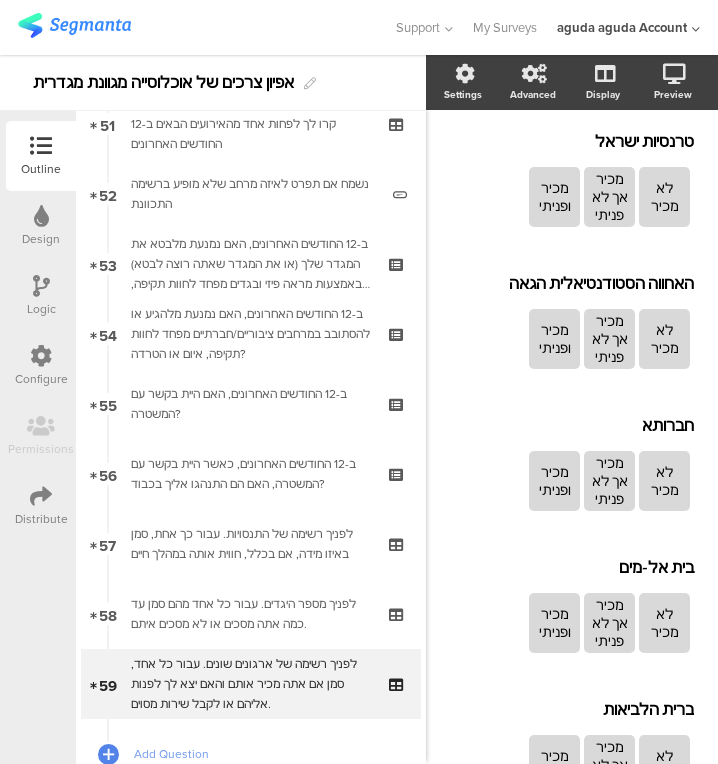 scroll, scrollTop: 2445, scrollLeft: 38, axis: both 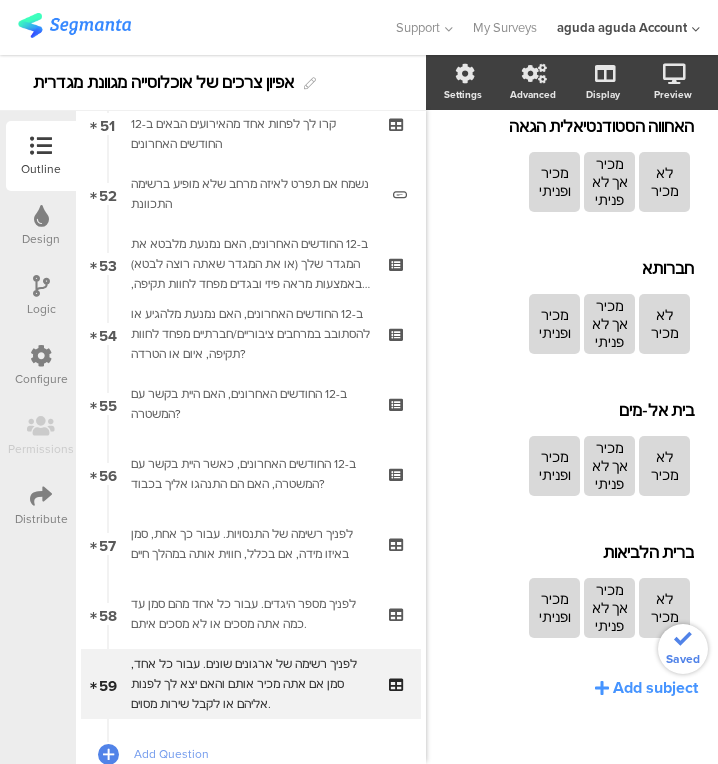 click on "Saved" at bounding box center (683, 659) 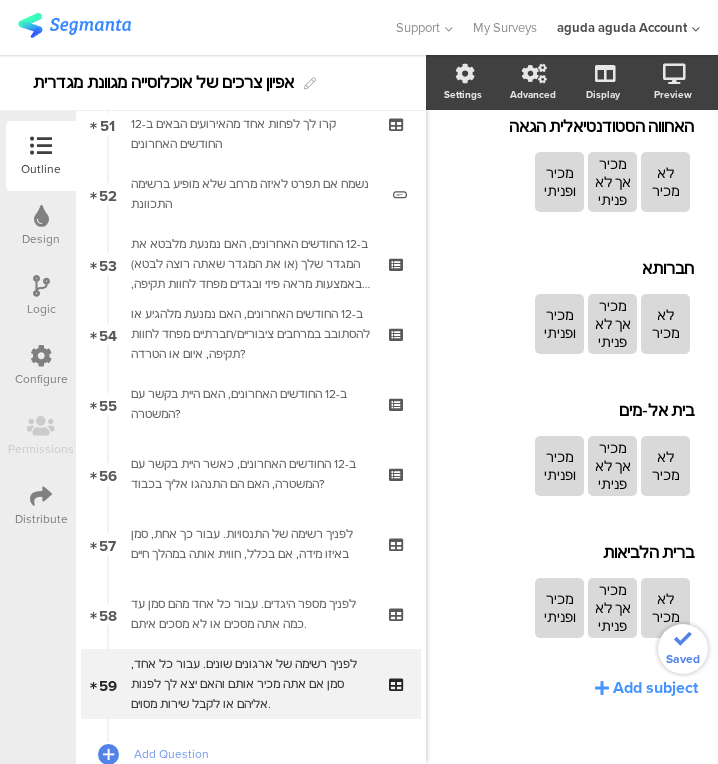 click on "Add subject" 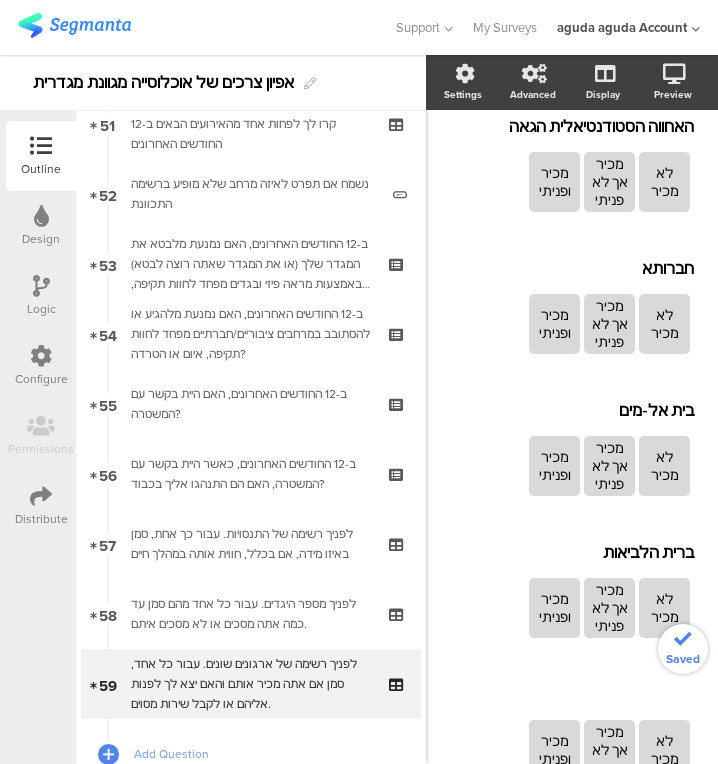 click on "בית [PERSON_NAME]
בית [PERSON_NAME]
לא מכיר
מכיר אך לא פניתי
מכיר ופניתי
פרויקט [PERSON_NAME]
פרויקט [PERSON_NAME]
לא מכיר
מכיר אך לא פניתי
מכיר ופניתי
מעברים
מעברים
לא מכיר" 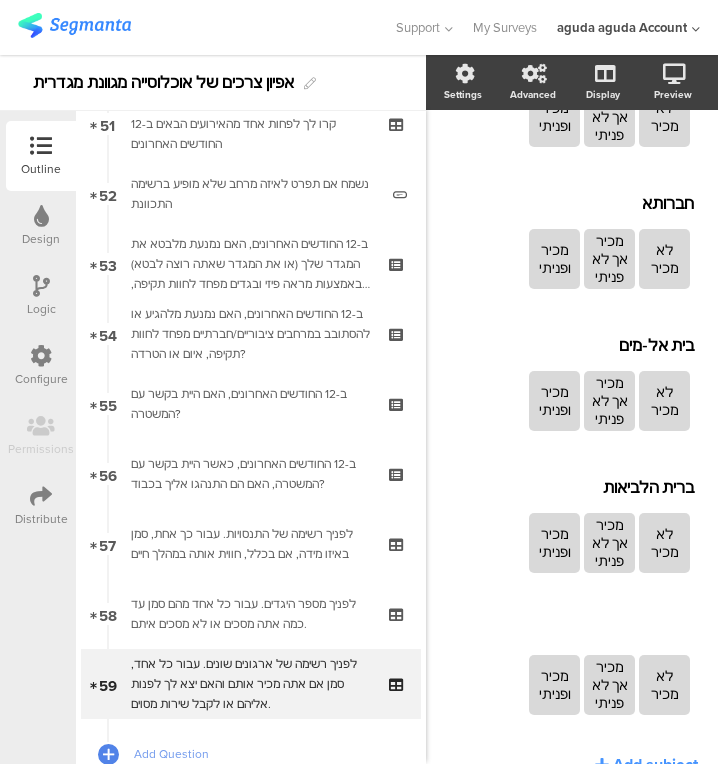 scroll, scrollTop: 2511, scrollLeft: 38, axis: both 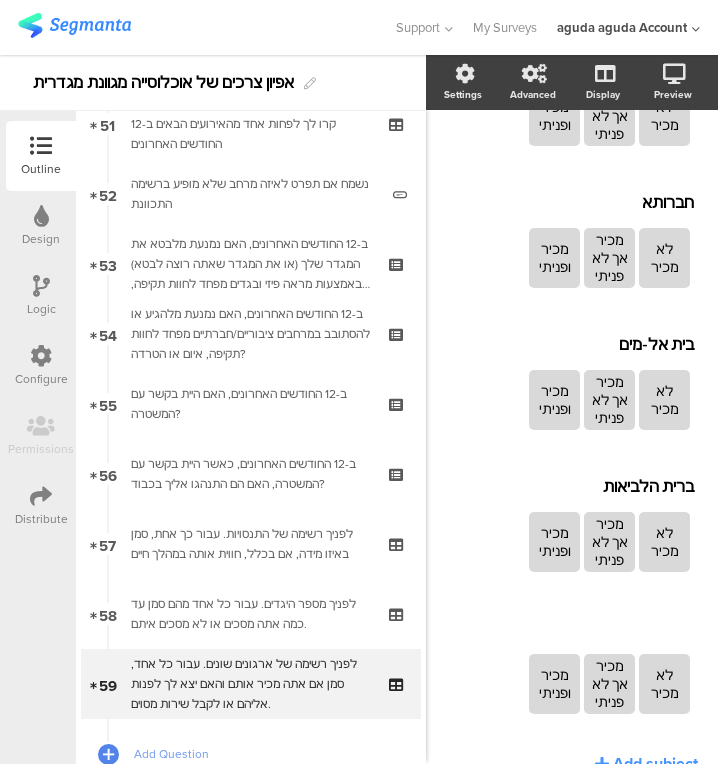type 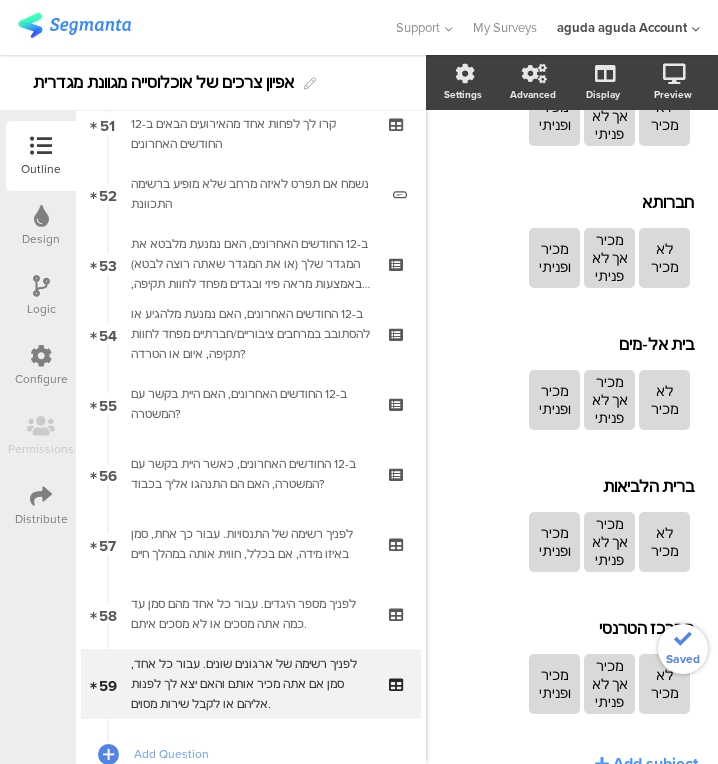 click on "Add subject" 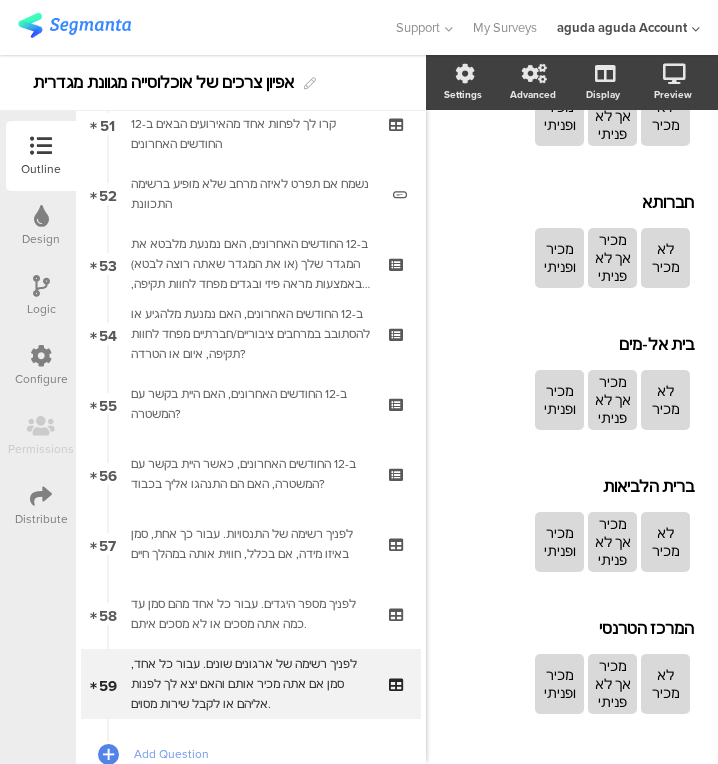 scroll, scrollTop: 2729, scrollLeft: 38, axis: both 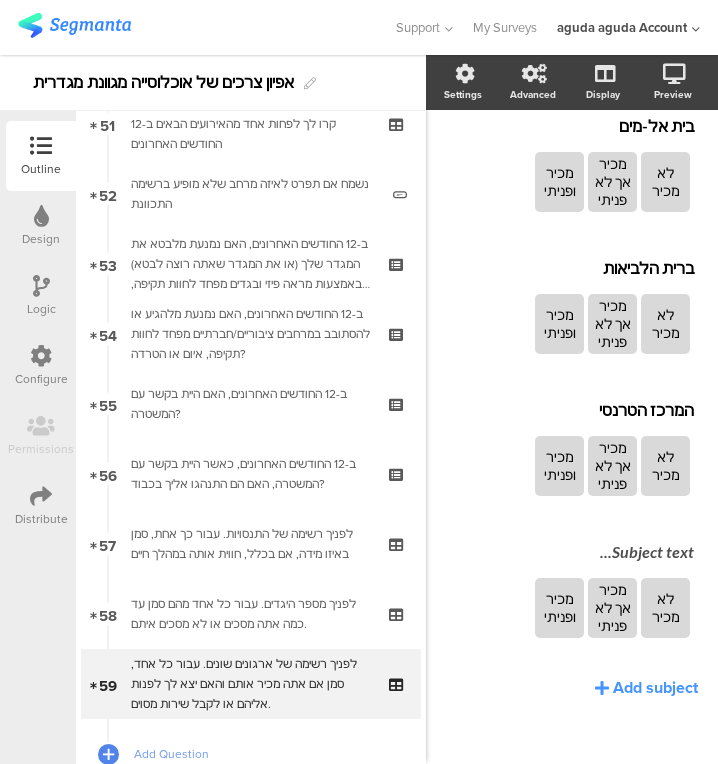 click on "Subject text..." at bounding box center [561, 551] 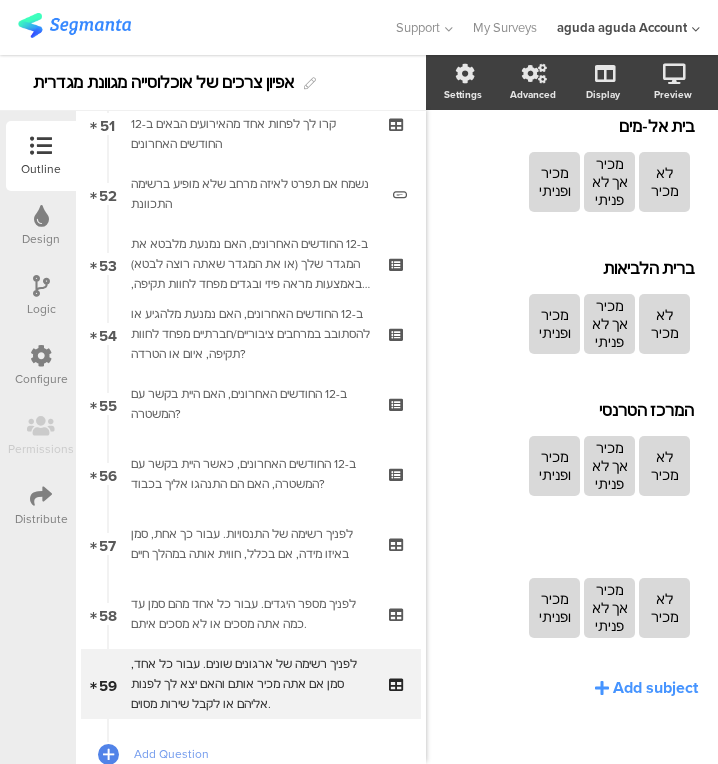 scroll, scrollTop: 2714, scrollLeft: 38, axis: both 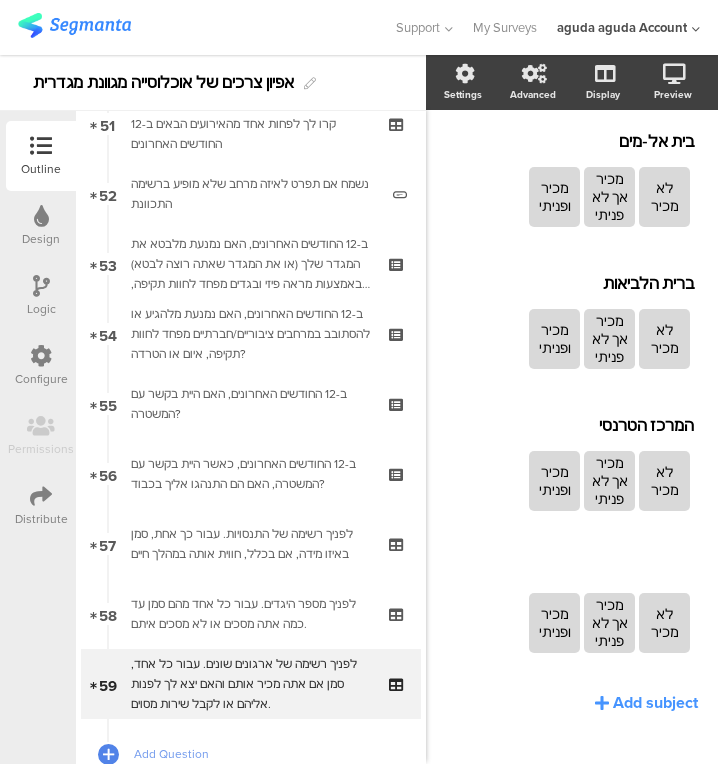 type 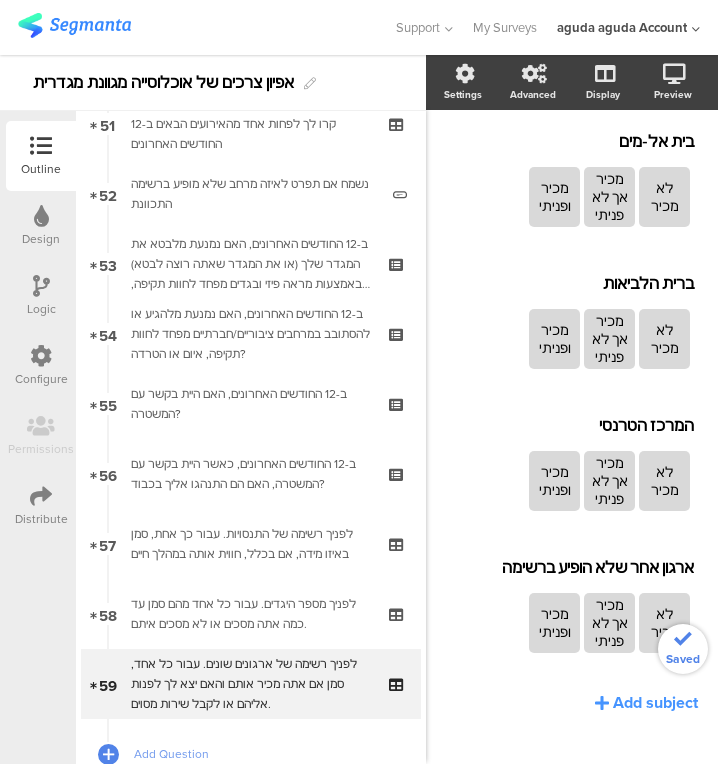 click on "Add Question" at bounding box center (262, 754) 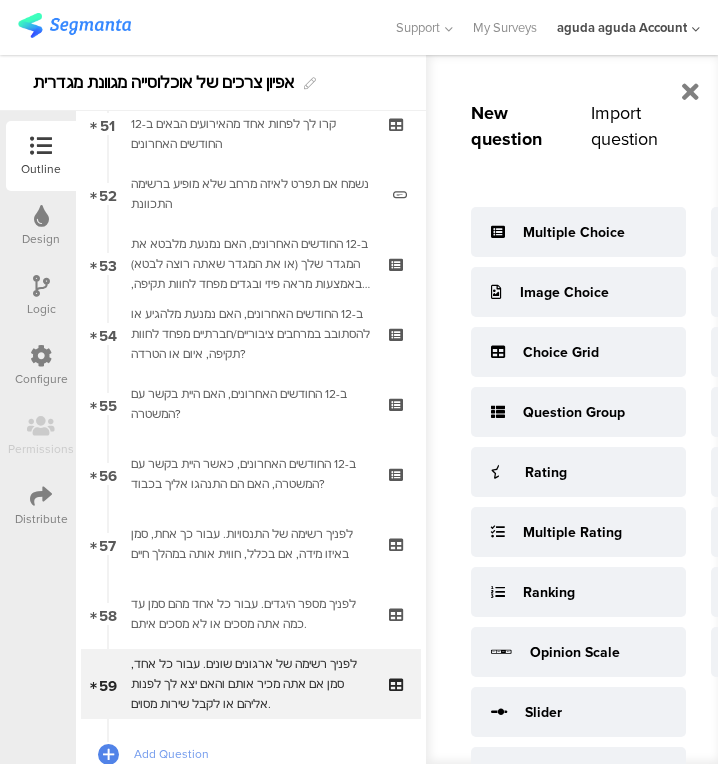 scroll, scrollTop: 0, scrollLeft: 222, axis: horizontal 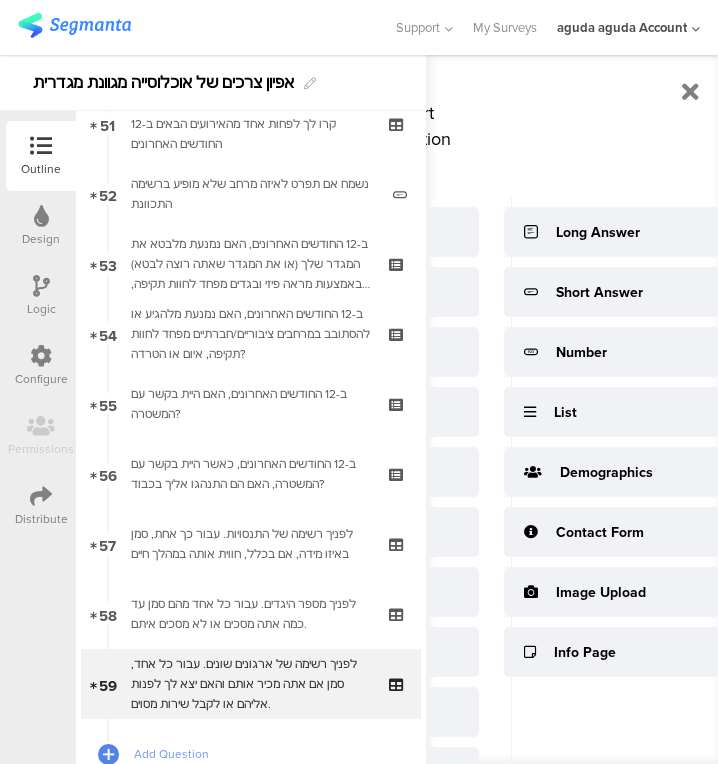 click on "Short Answer" at bounding box center (599, 292) 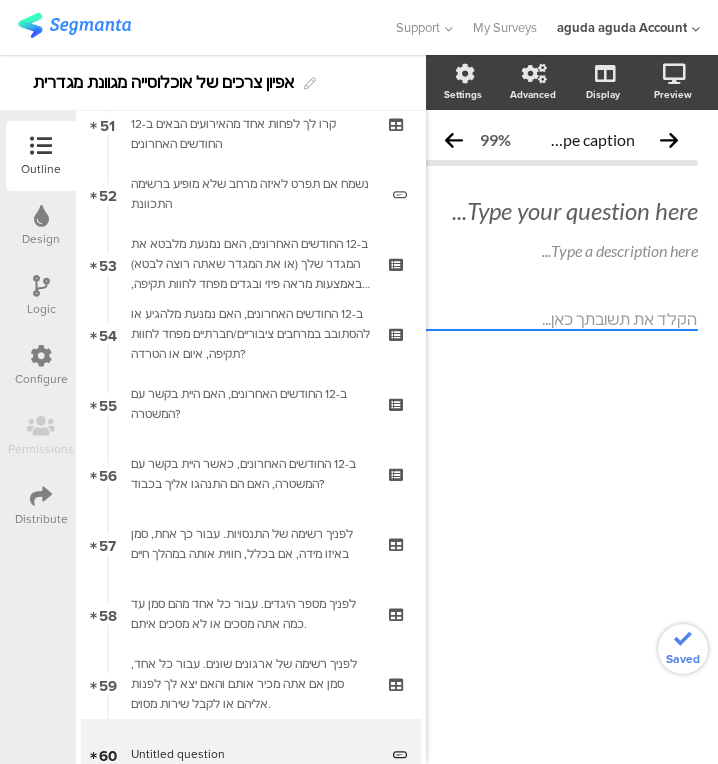 scroll, scrollTop: 0, scrollLeft: 20, axis: horizontal 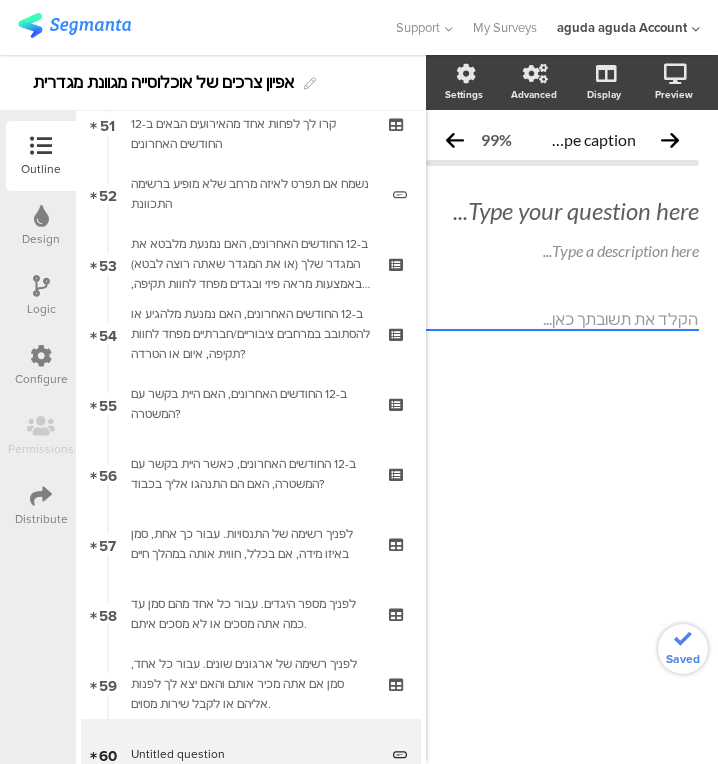 click on "Type your question here..." 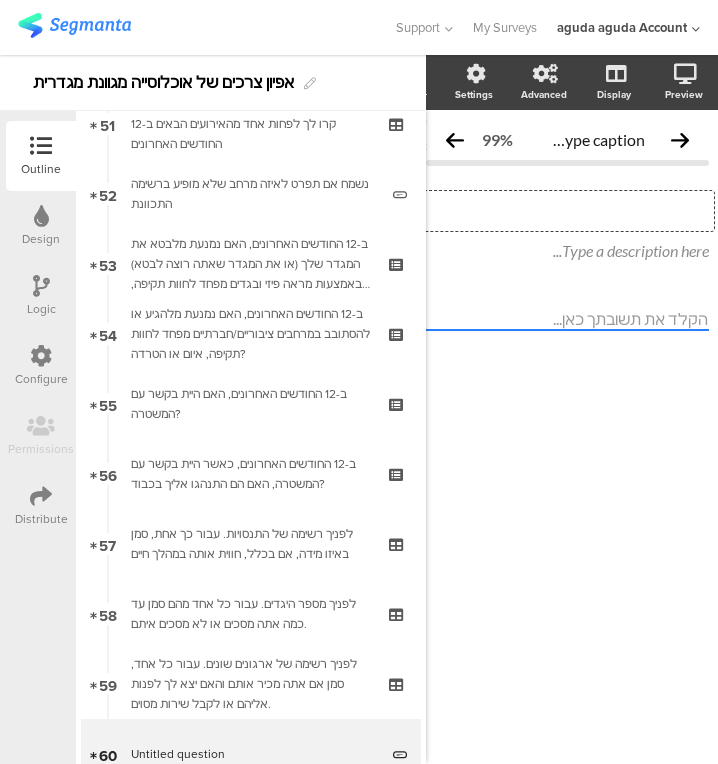 type 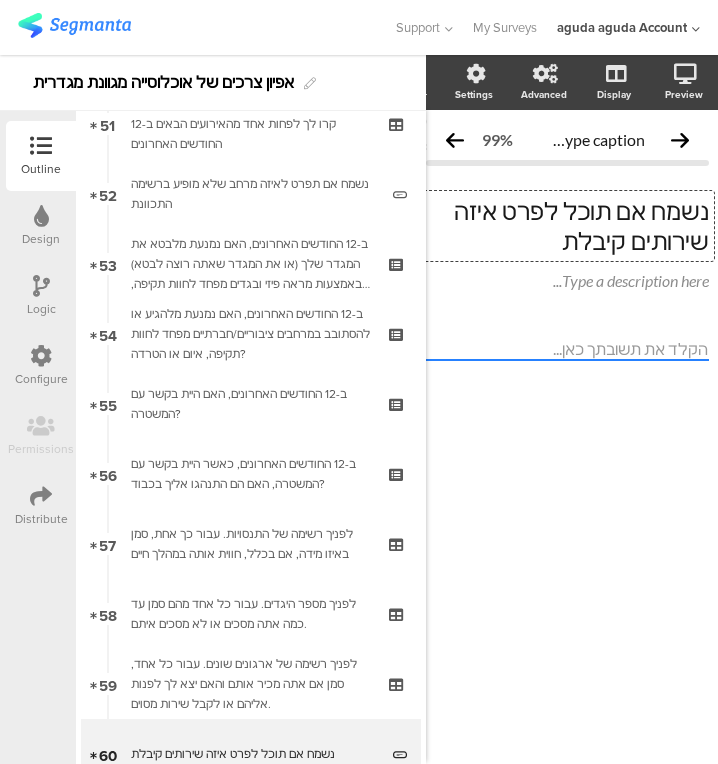 click at bounding box center (41, 286) 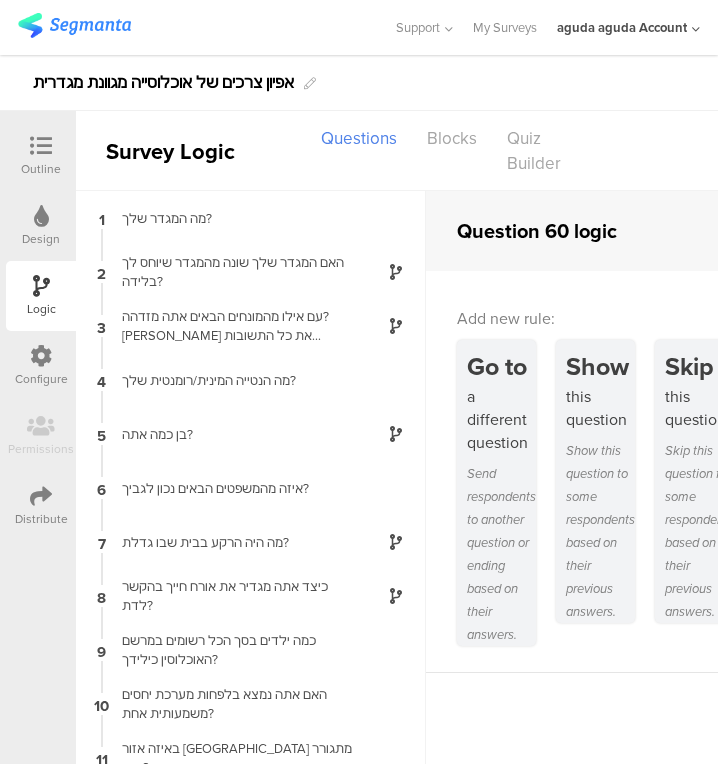 scroll, scrollTop: 11, scrollLeft: 0, axis: vertical 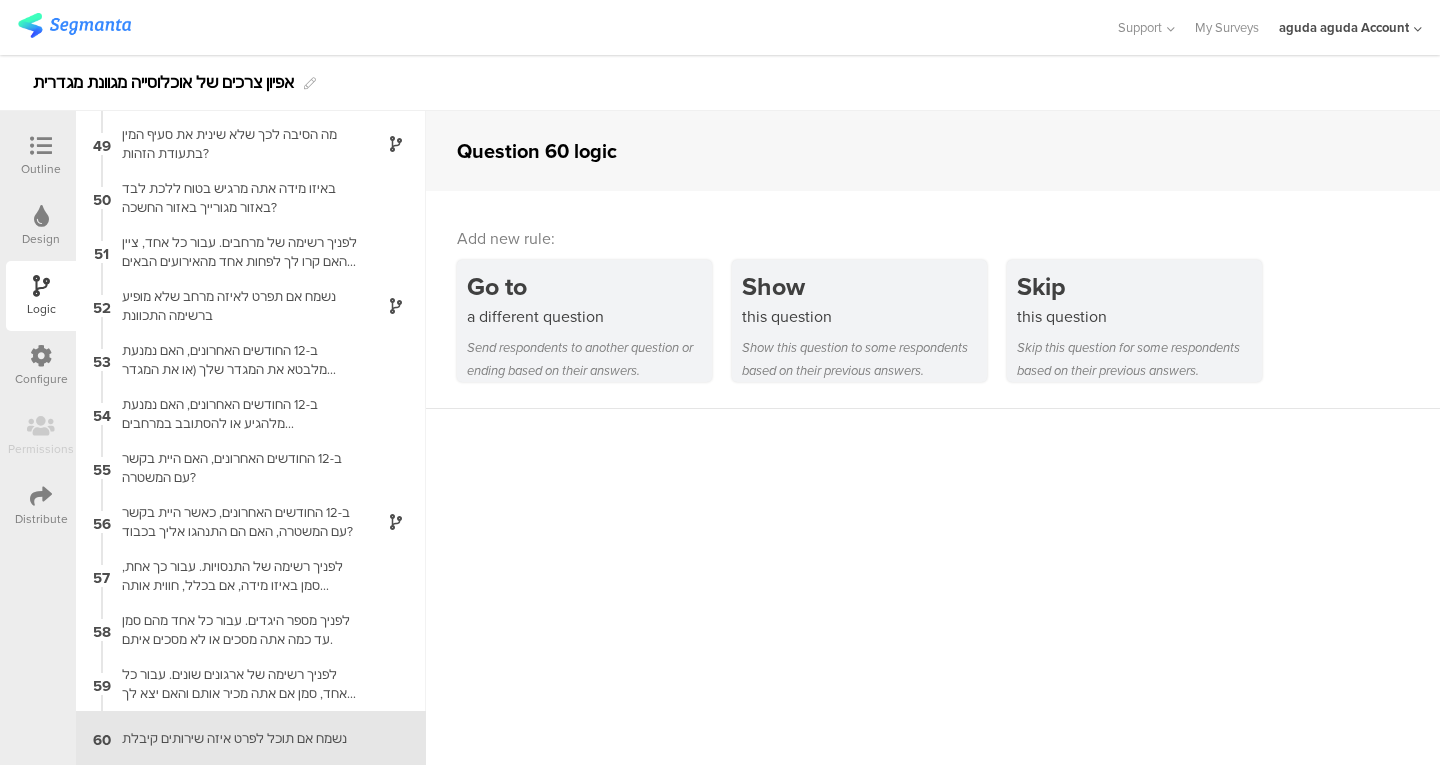 click on "Show
this question
Show this question to some respondents based on their previous answers." at bounding box center (859, 321) 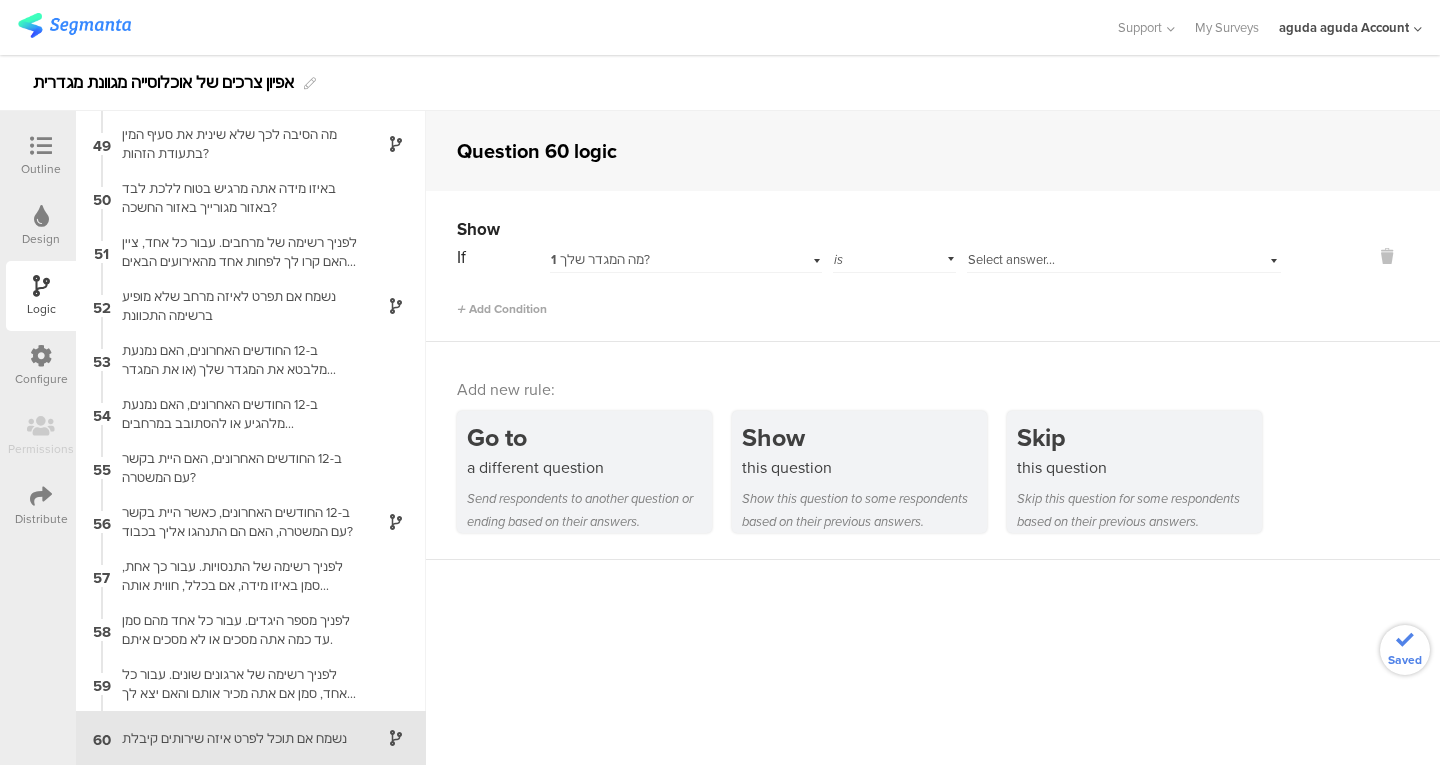 click on "1  מה המגדר שלך?" at bounding box center (661, 260) 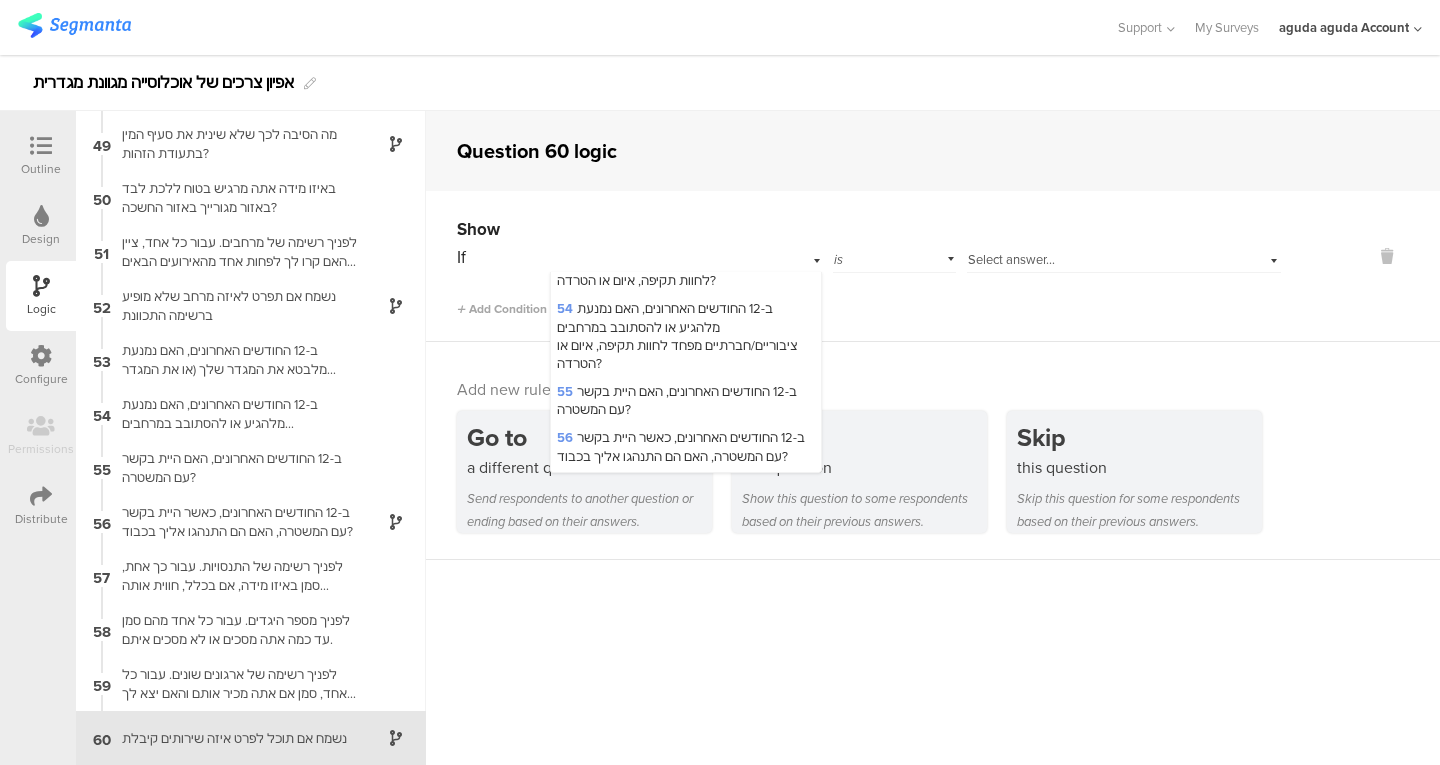 scroll, scrollTop: 3077, scrollLeft: 0, axis: vertical 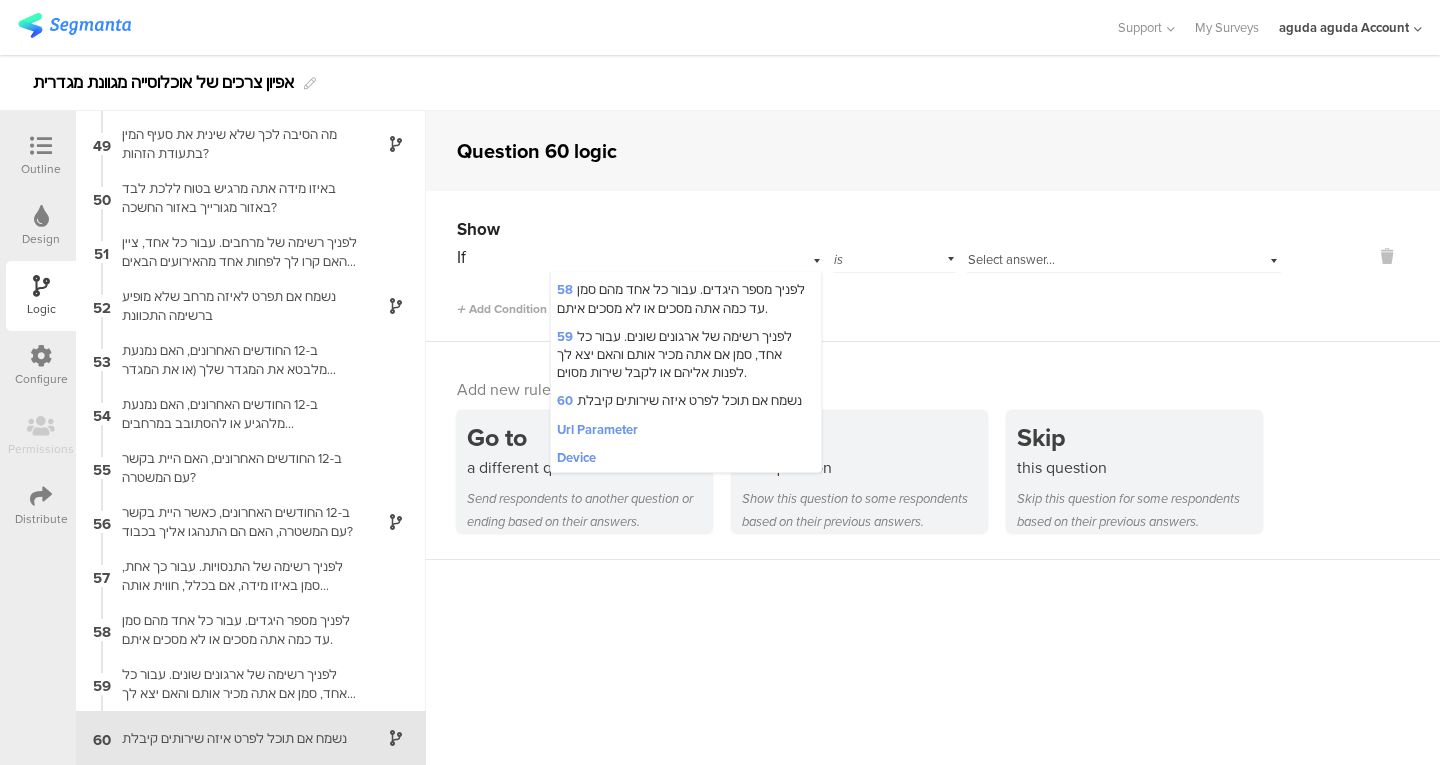 click on "59  לפניך רשימה של ארגונים שונים. עבור כל אחד, סמן אם אתה מכיר אותם והאם יצא לך לפנות אליהם או לקבל שירות מסוים." at bounding box center [674, 354] 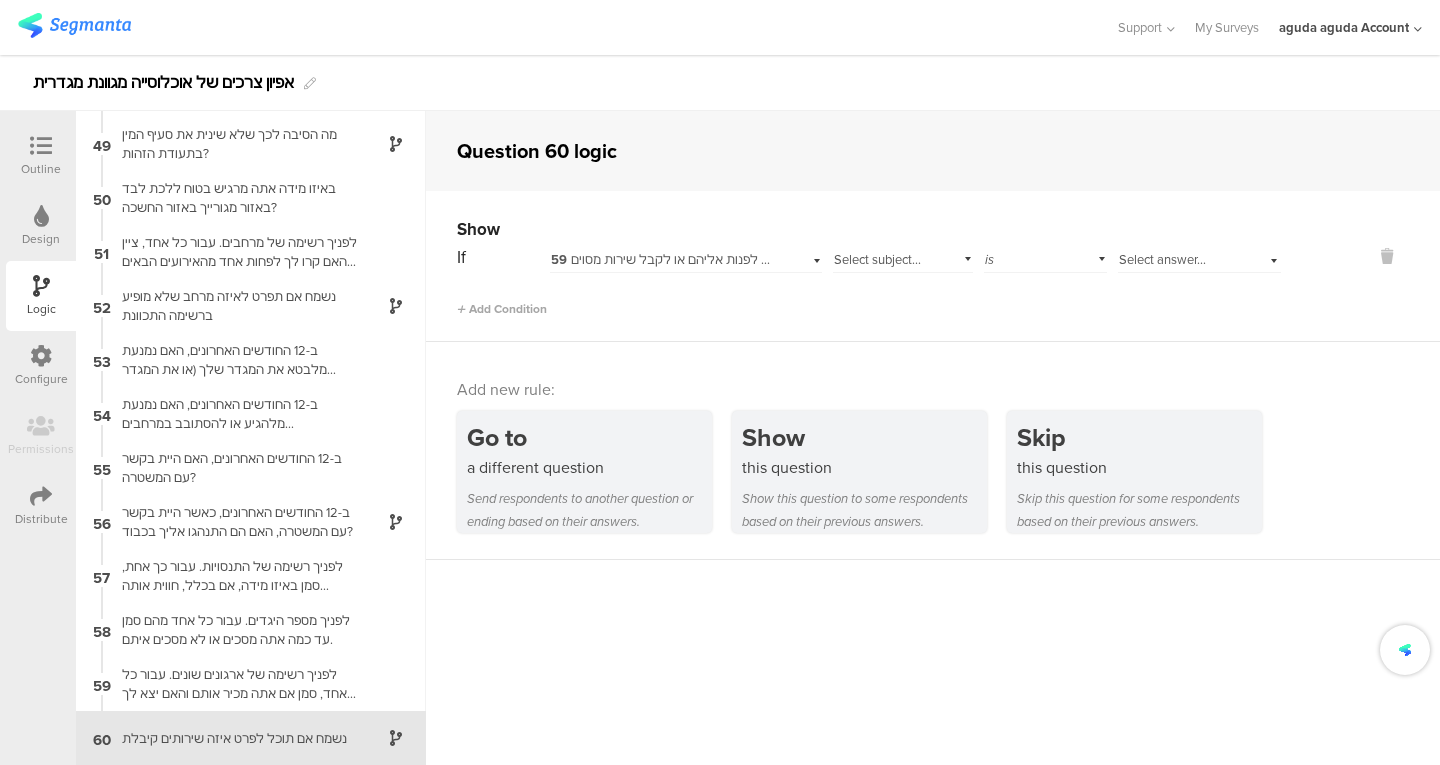 click on "Select subject..." at bounding box center [877, 259] 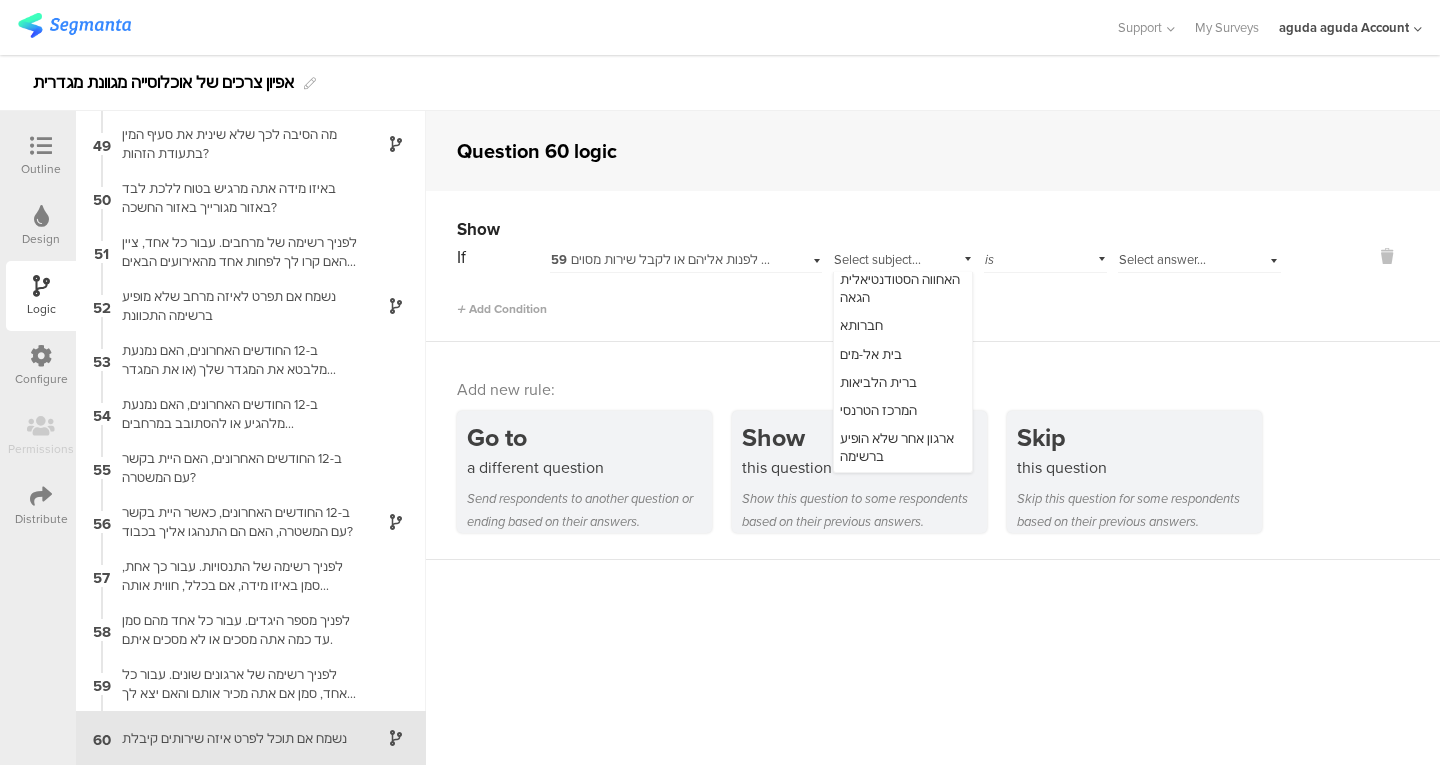 scroll, scrollTop: 0, scrollLeft: 0, axis: both 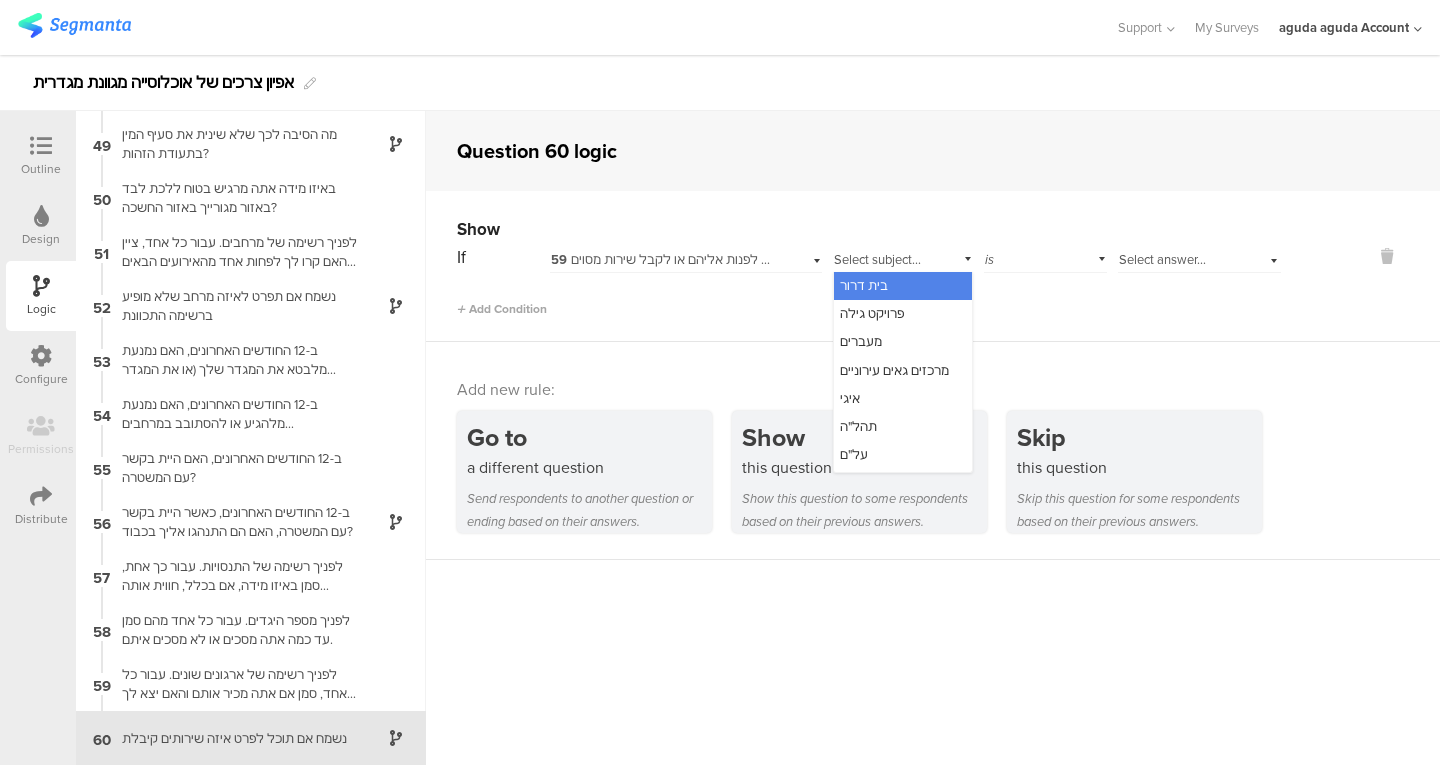 click on "59  לפניך רשימה של ארגונים שונים. עבור כל אחד, סמן אם אתה מכיר אותם והאם יצא לך לפנות אליהם או לקבל שירות מסוים." at bounding box center (879, 259) 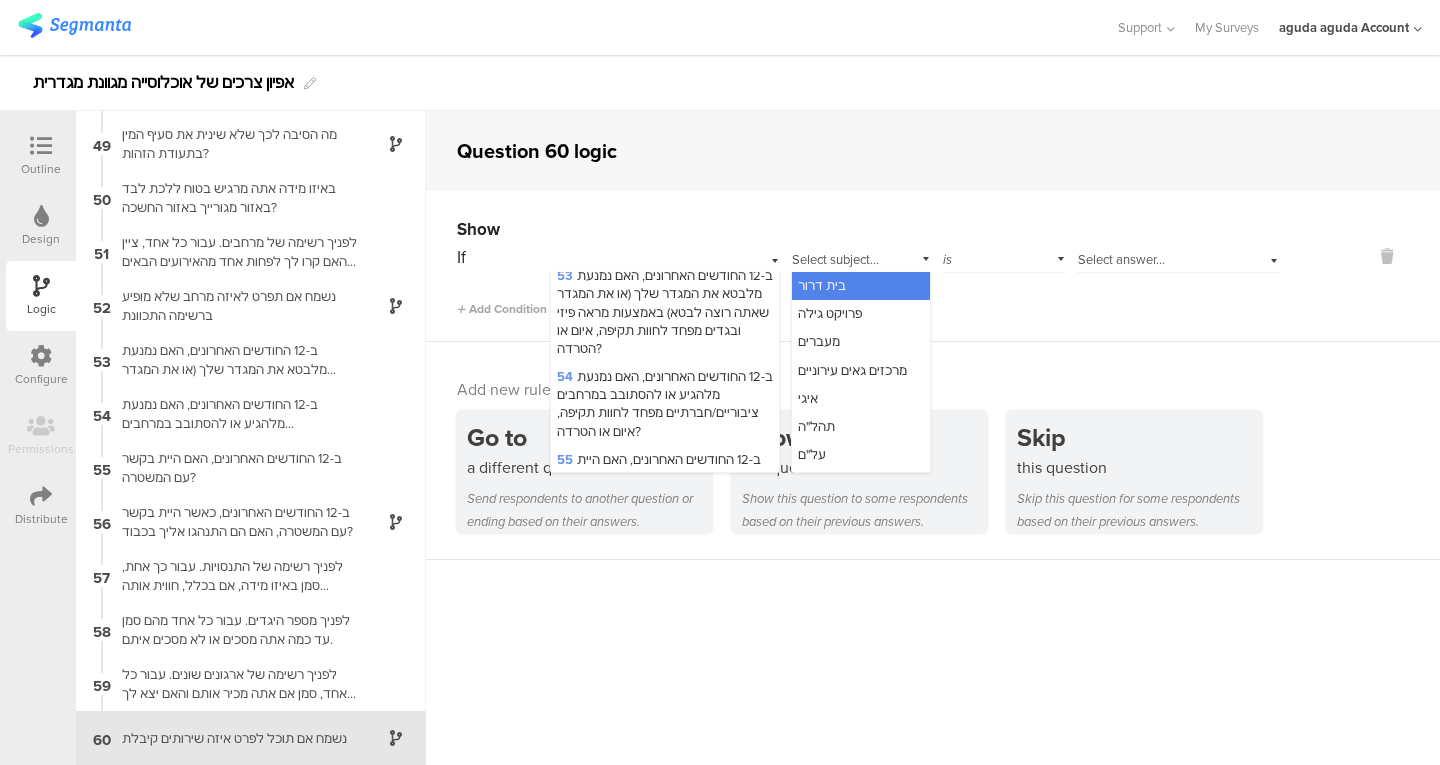 scroll, scrollTop: 3496, scrollLeft: 0, axis: vertical 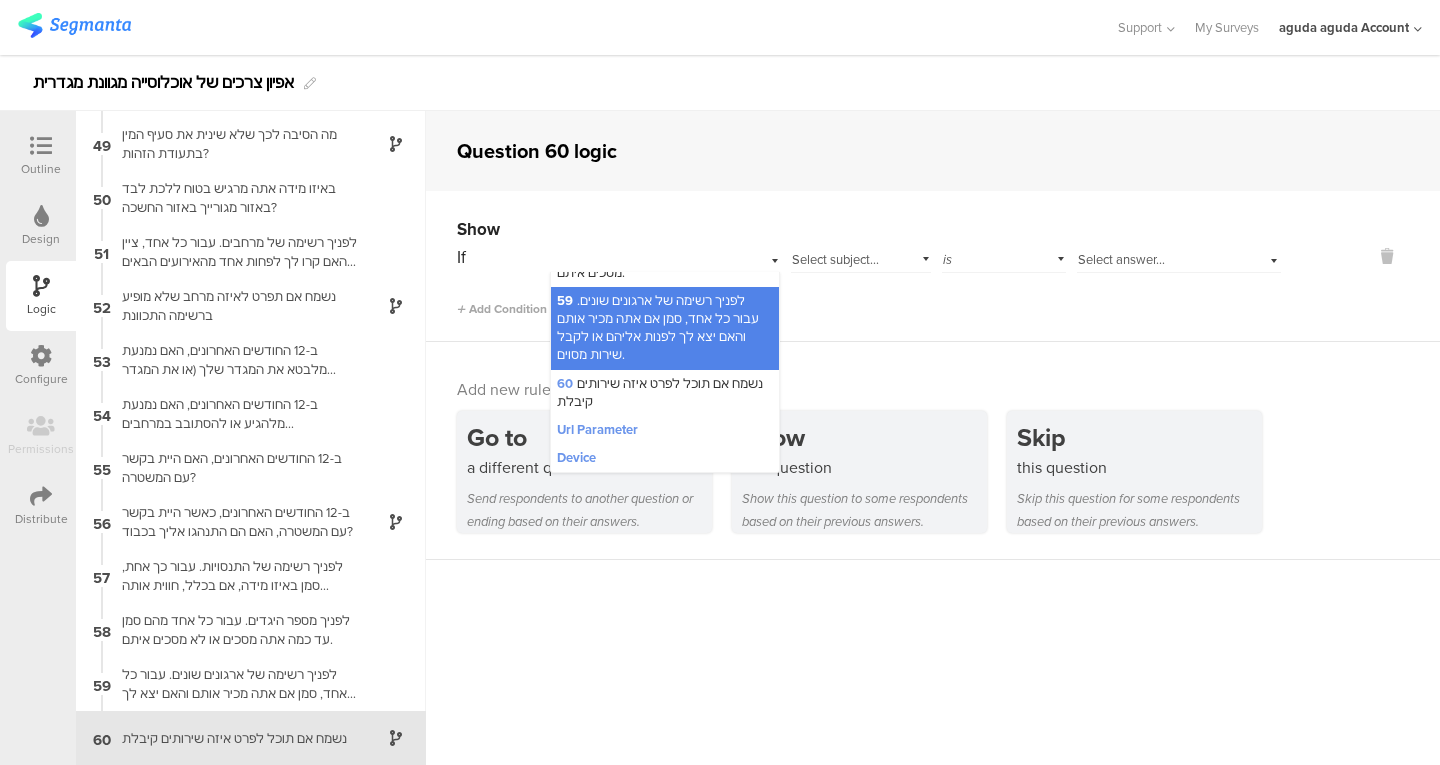 click on "59  לפניך רשימה של ארגונים שונים. עבור כל אחד, סמן אם אתה מכיר אותם והאם יצא לך לפנות אליהם או לקבל שירות מסוים." at bounding box center [665, 257] 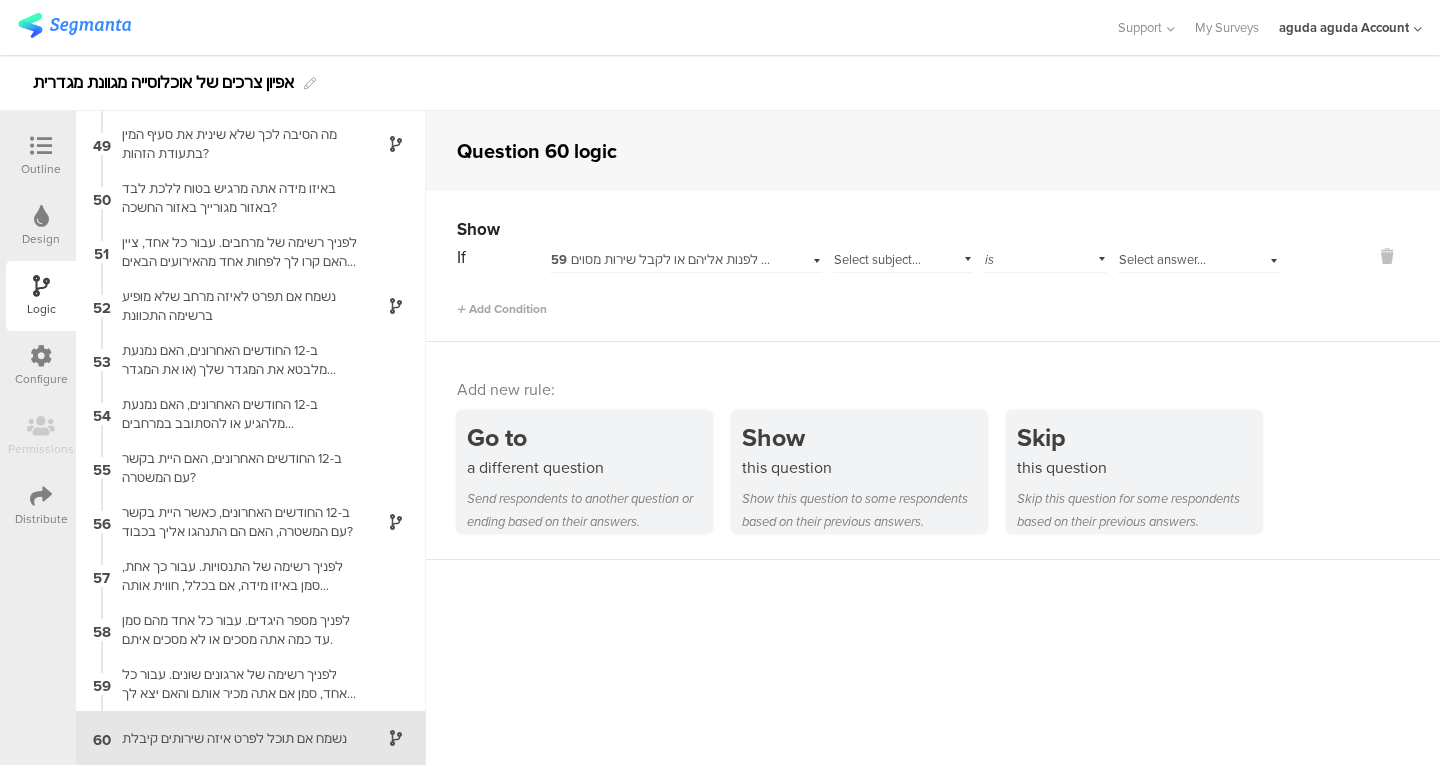 click at bounding box center [1387, 256] 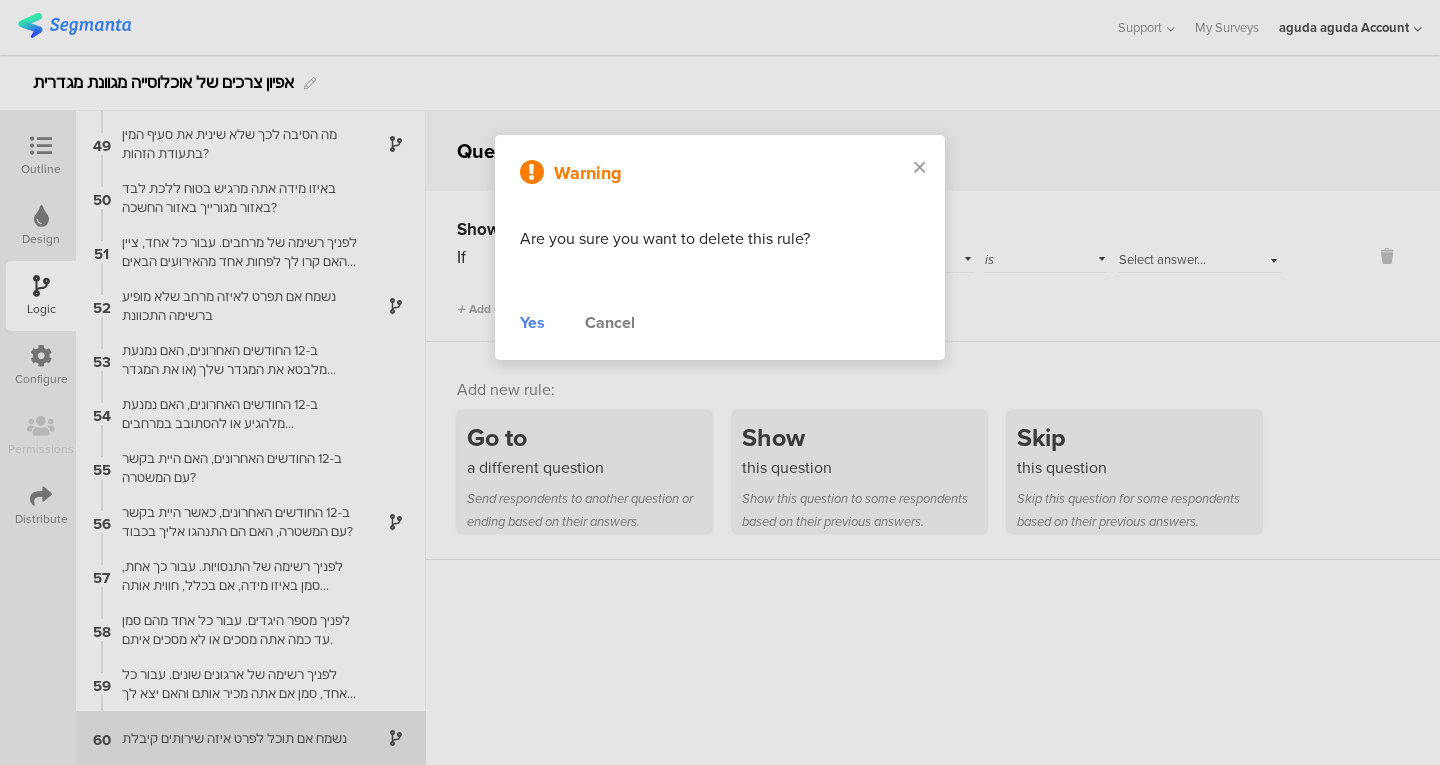 click on "Yes" at bounding box center [532, 323] 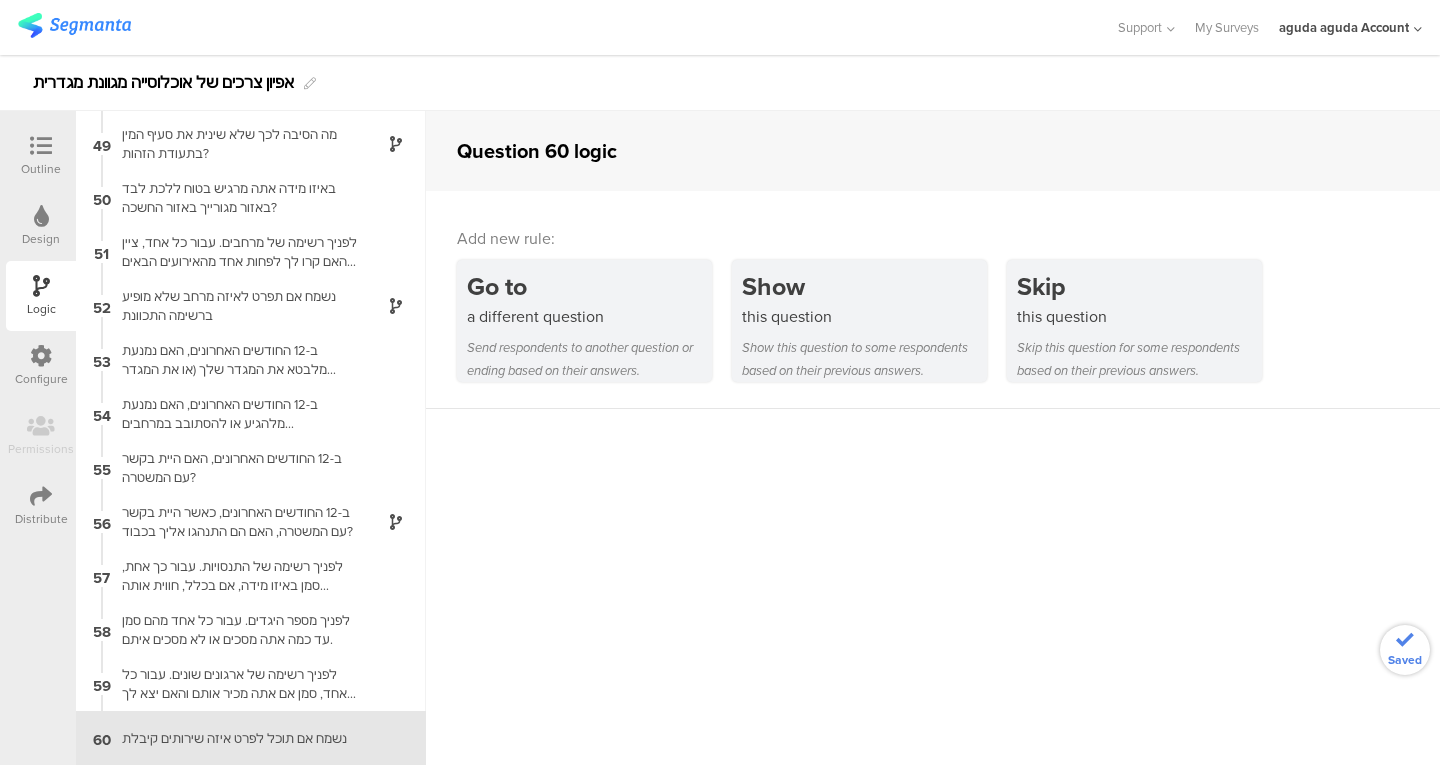 click on "a different question" at bounding box center (589, 316) 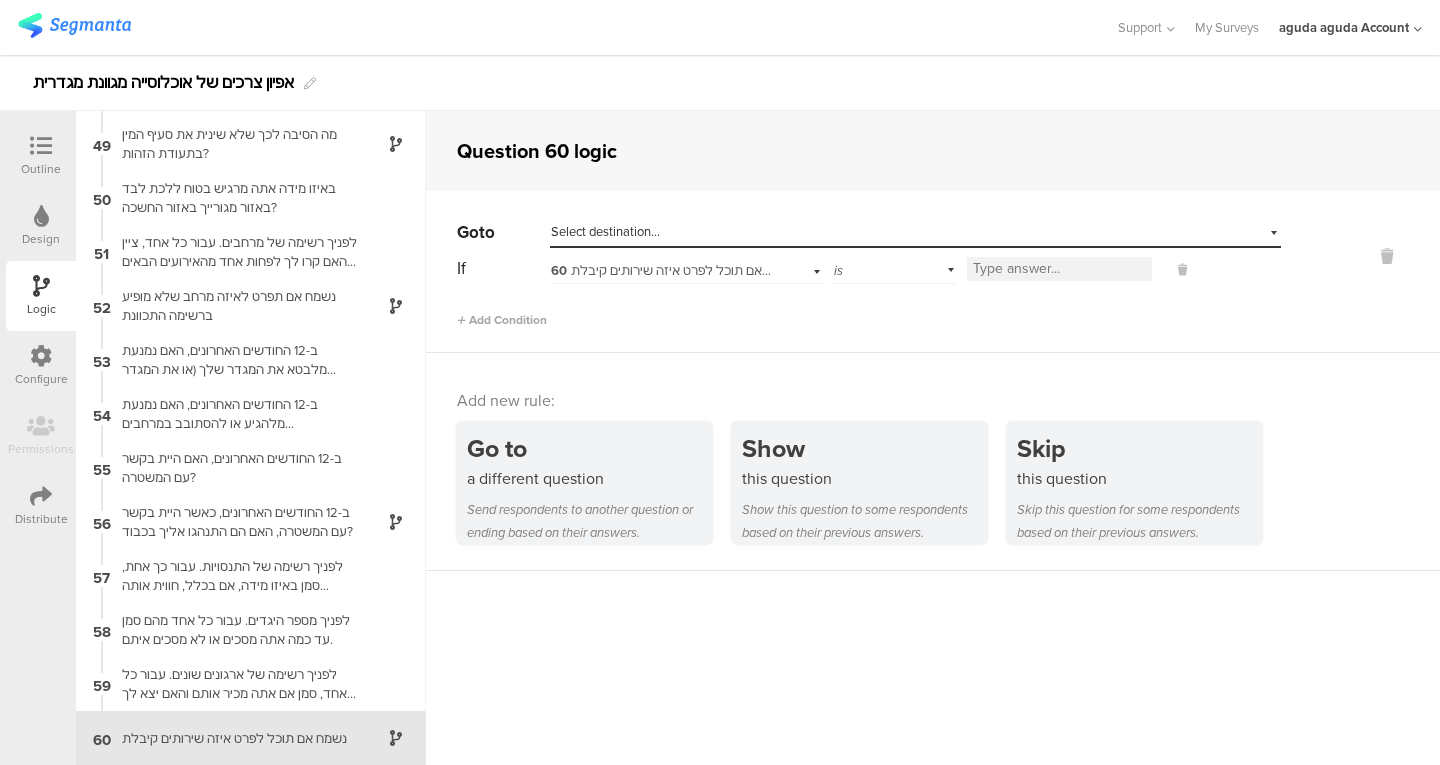 click on "60  נשמח אם תוכל לפרט איזה שירותים קיבלת" at bounding box center (673, 270) 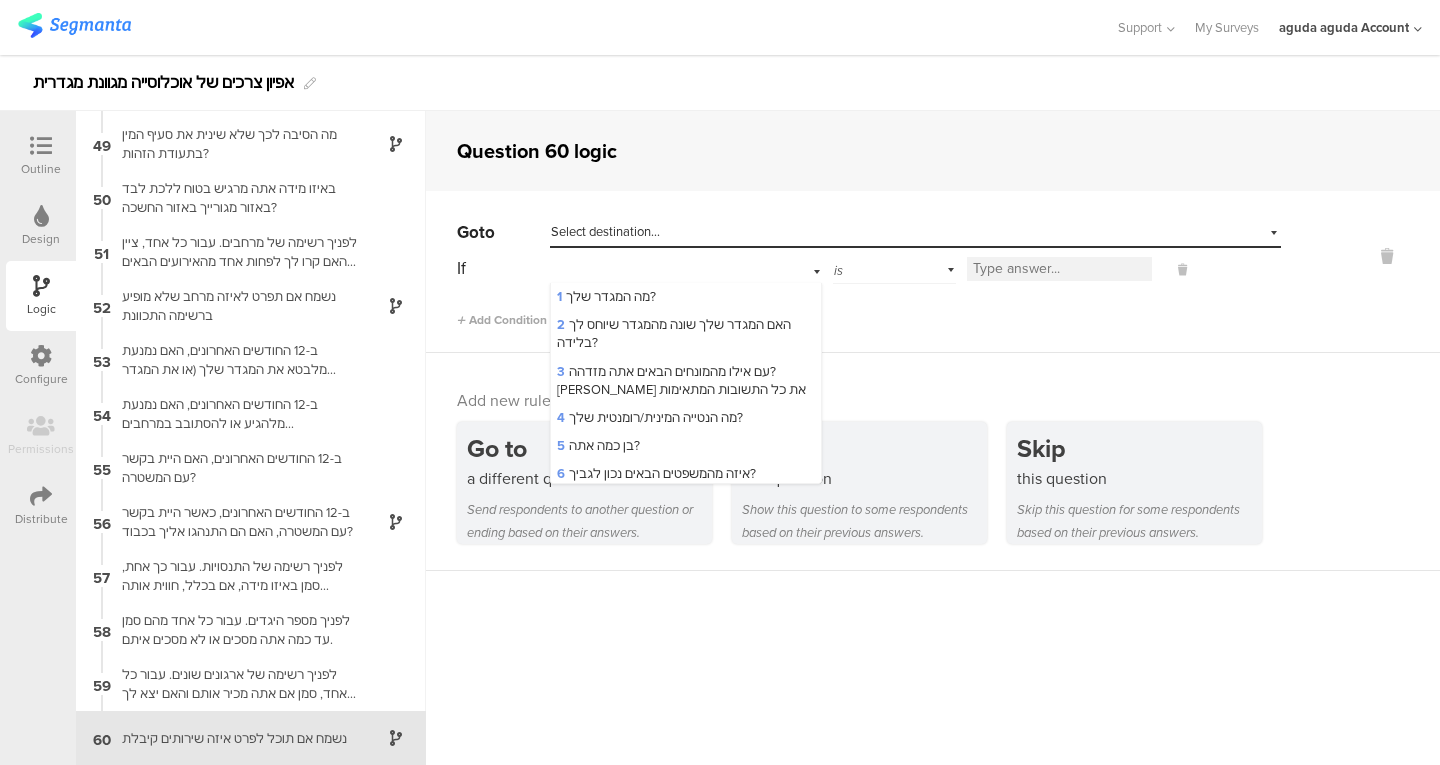 click on "Select destination..." at bounding box center [823, 232] 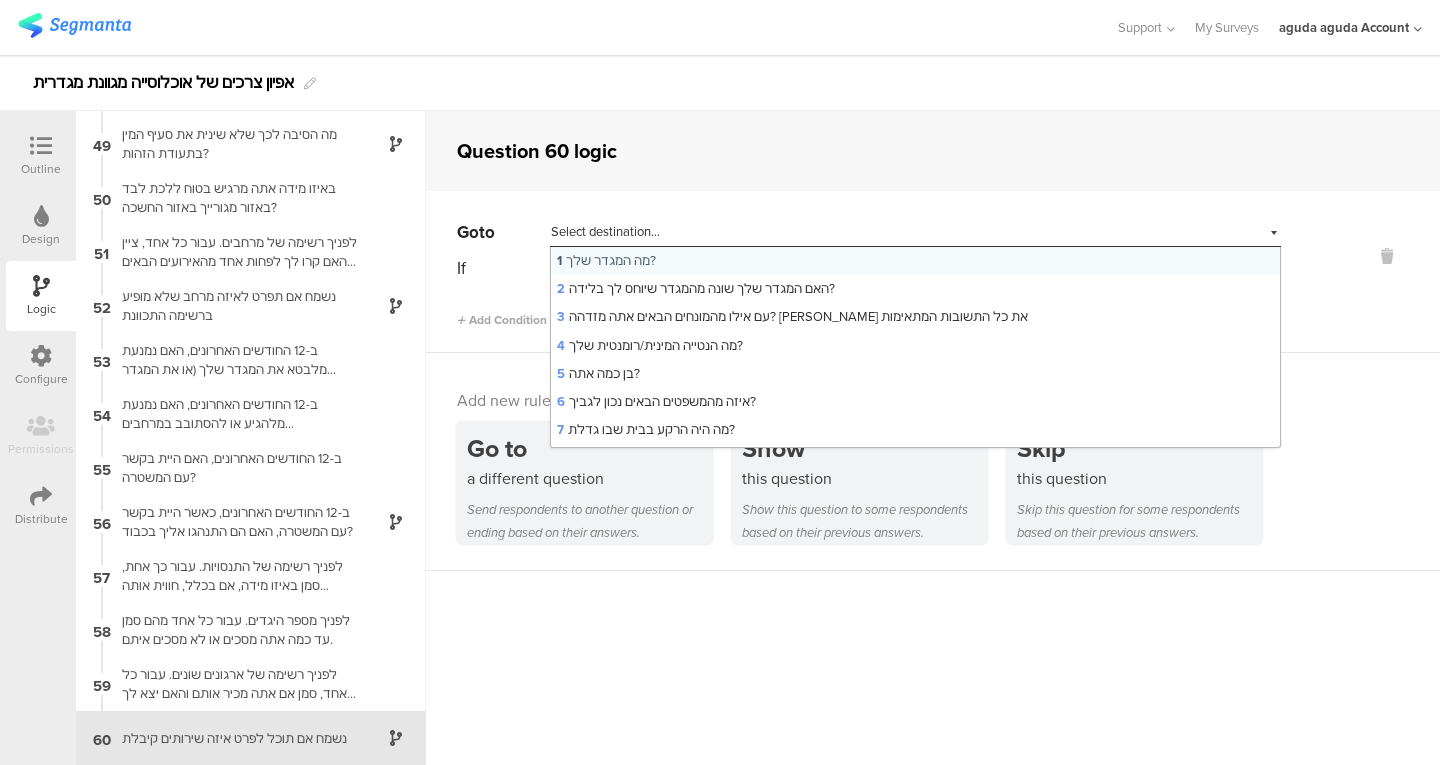 click on "Select destination..." at bounding box center (823, 232) 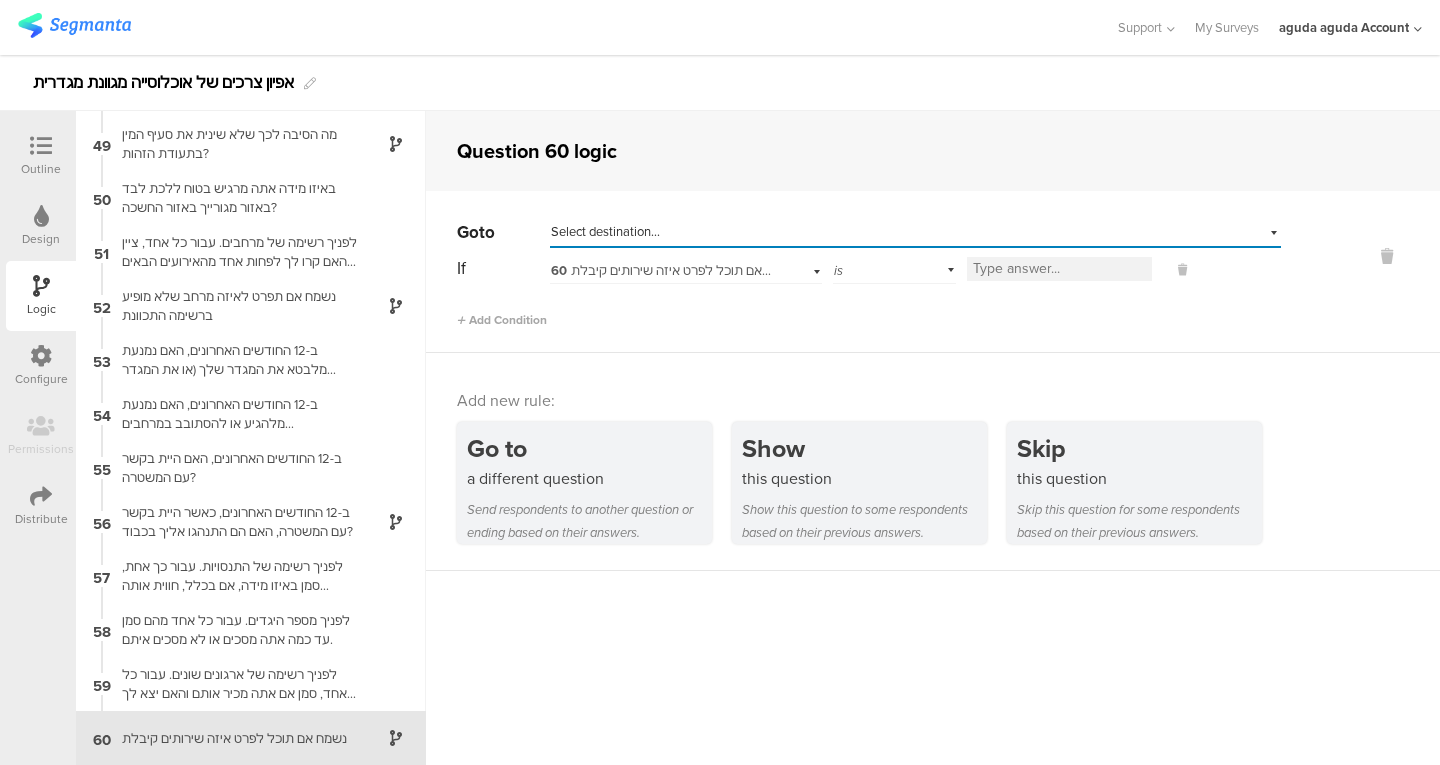 click at bounding box center [1387, 256] 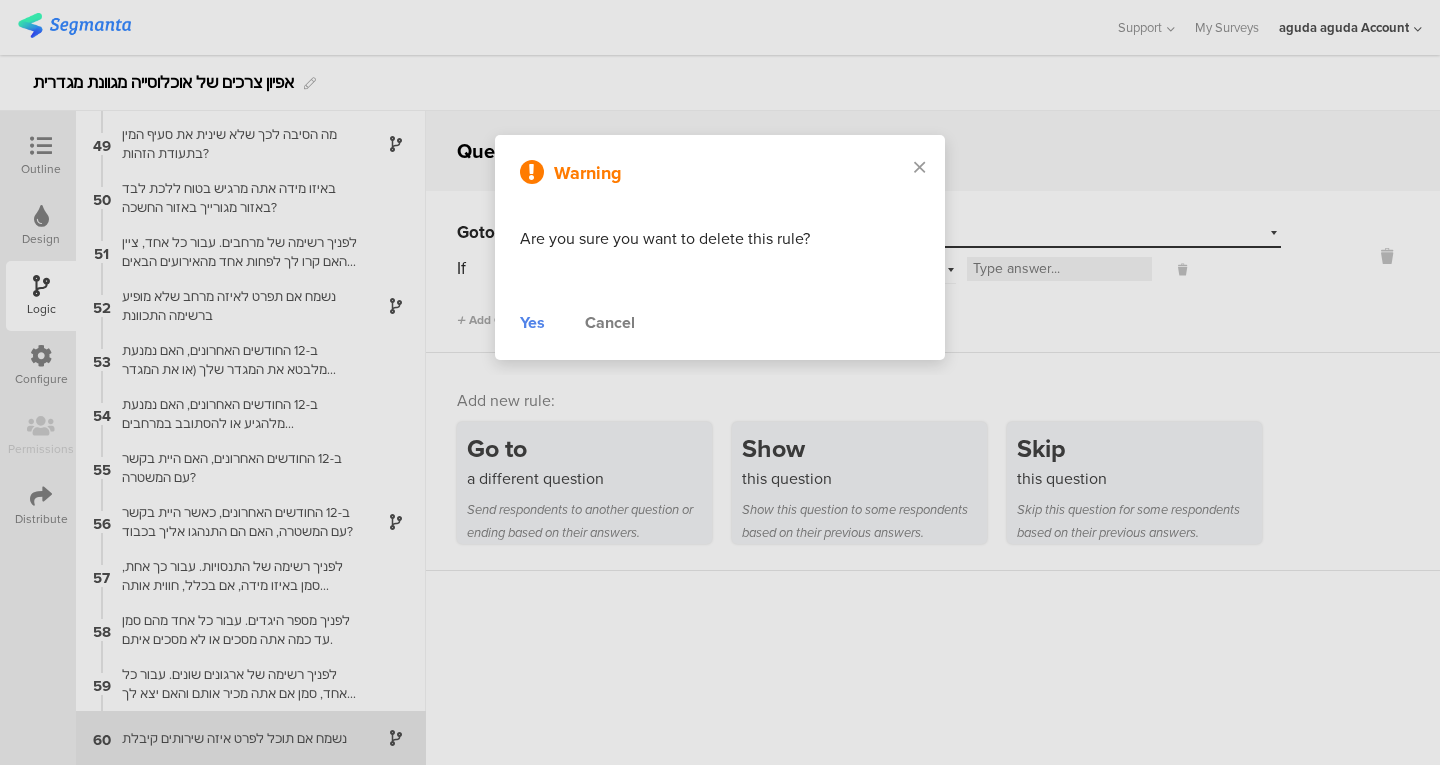 click on "Yes
Cancel" at bounding box center [720, 323] 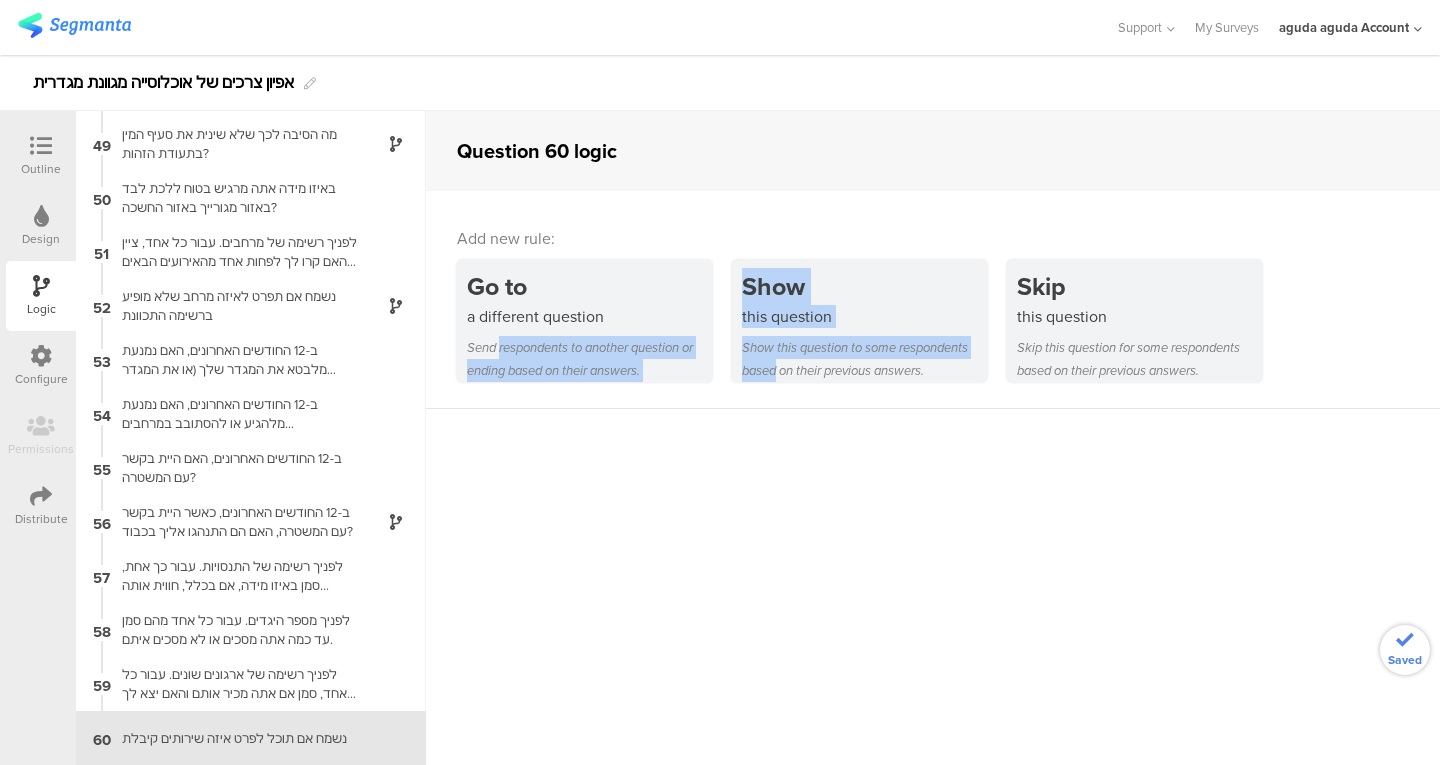 drag, startPoint x: 548, startPoint y: 331, endPoint x: 779, endPoint y: 431, distance: 251.71611 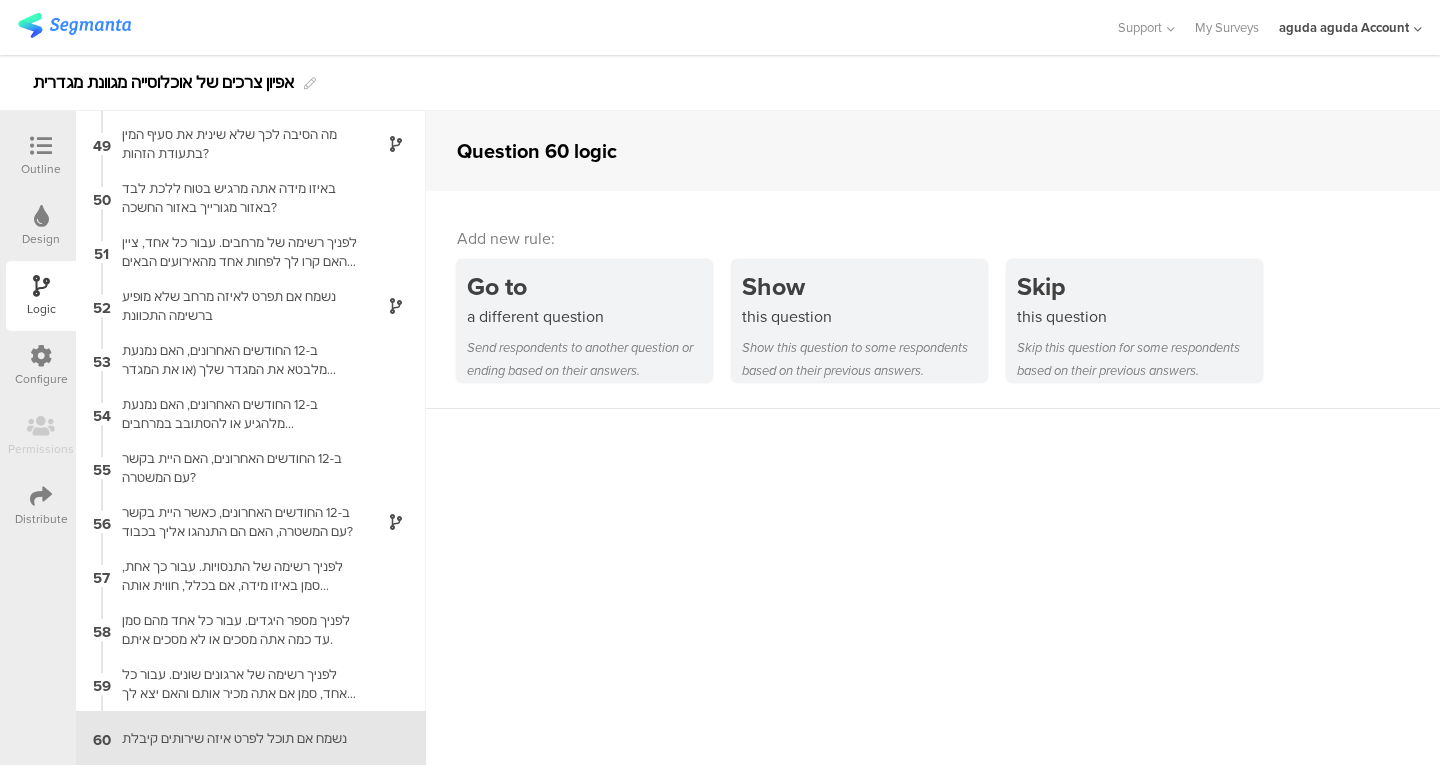 click on "Question 60 logic
Add new rule:
Go to
a different question
Send respondents to another question or ending based on their answers.
Show
this question
Show this question to some respondents based on their previous answers.
Skip
this question
Skip this question for some respondents based on their previous answers.
Please select a question in order to apply survey logic" at bounding box center [933, 438] 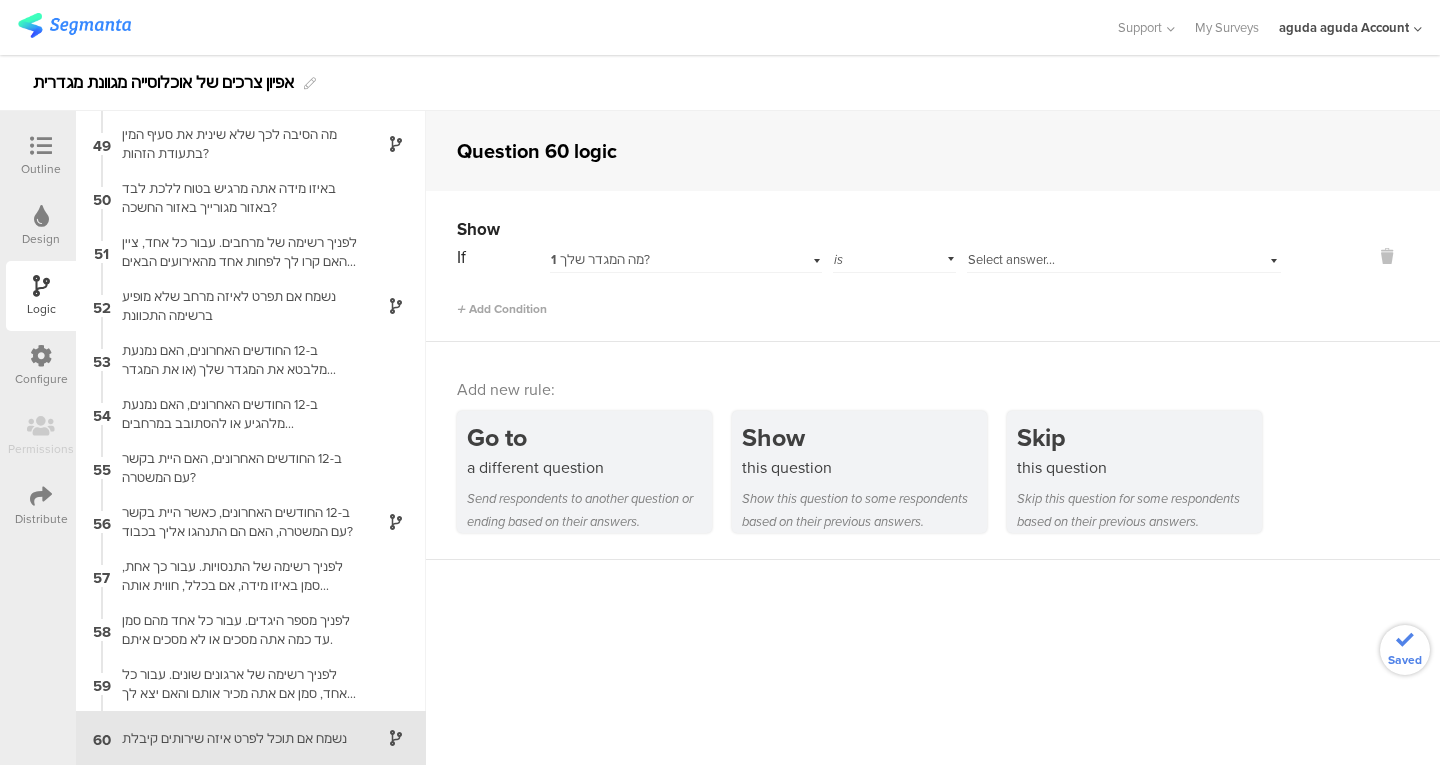 click on "1  מה המגדר שלך?" at bounding box center [686, 257] 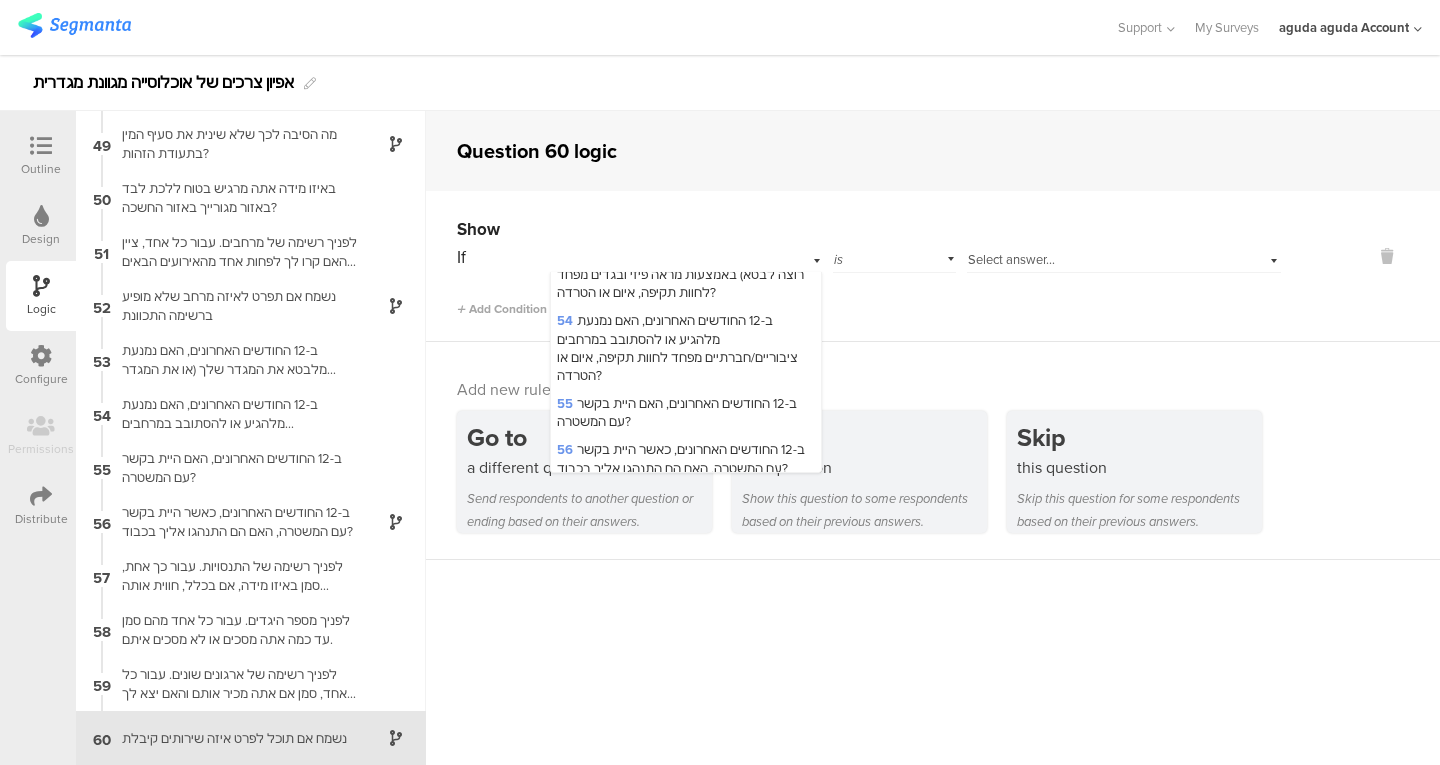 scroll, scrollTop: 3077, scrollLeft: 0, axis: vertical 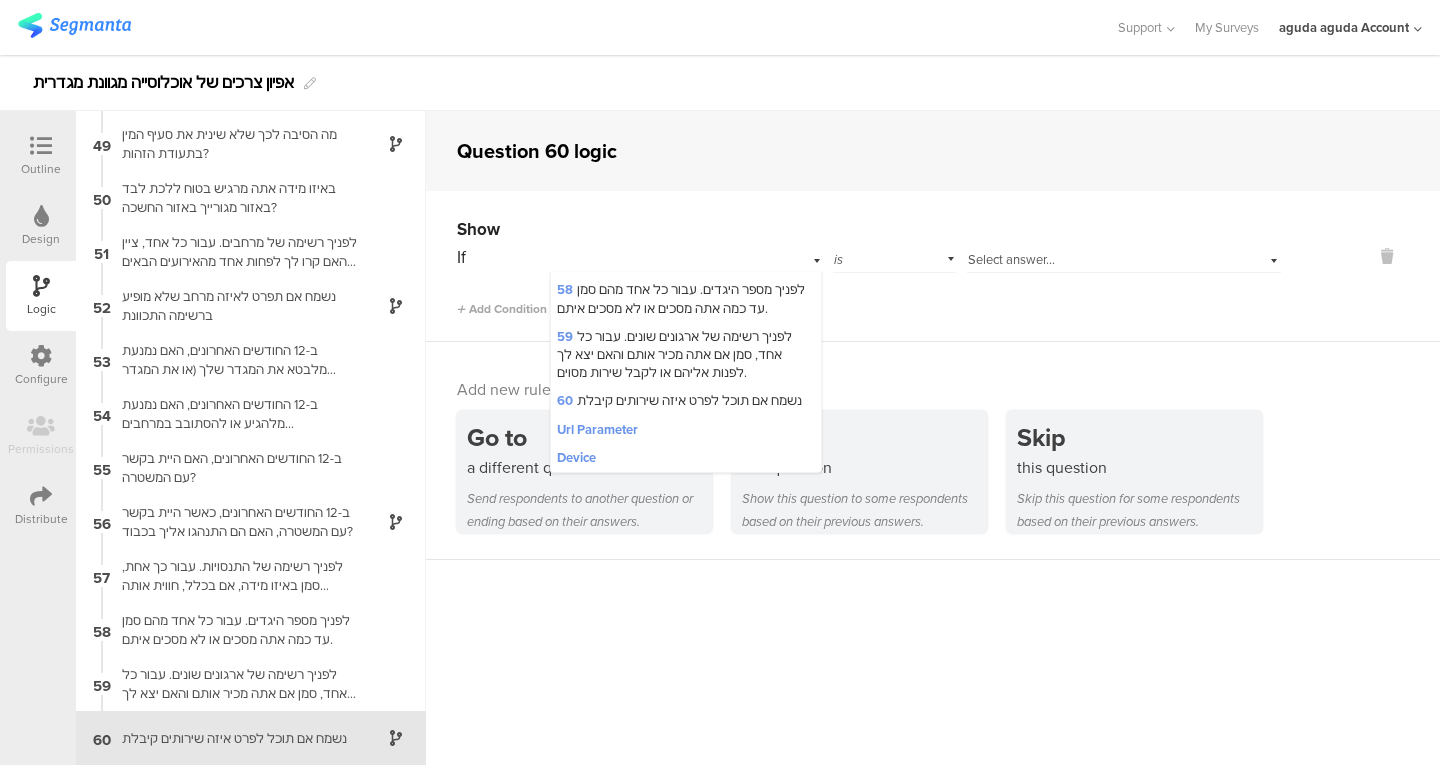 click on "59  לפניך רשימה של ארגונים שונים. עבור כל אחד, סמן אם אתה מכיר אותם והאם יצא לך לפנות אליהם או לקבל שירות מסוים." at bounding box center [674, 354] 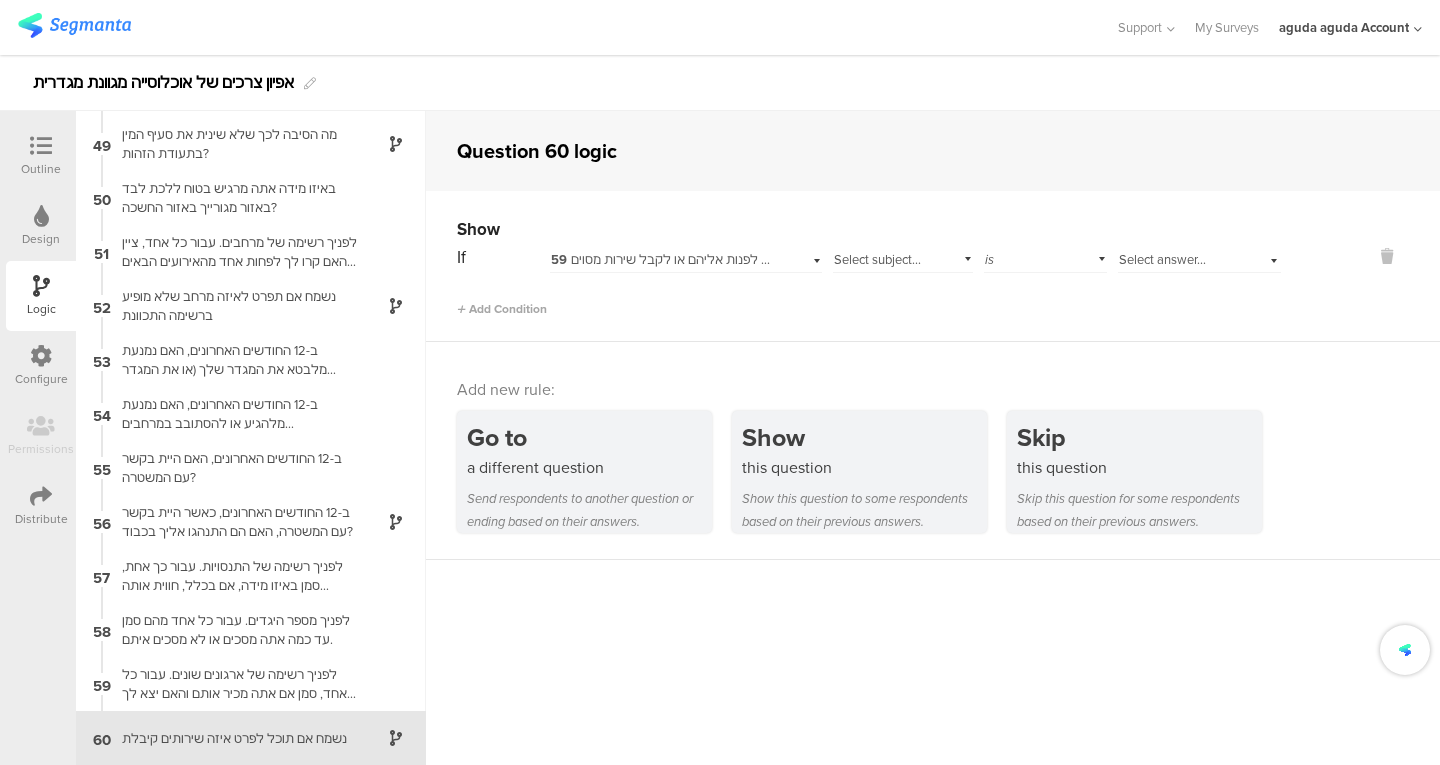 click on "59  לפניך רשימה של ארגונים שונים. עבור כל אחד, סמן אם אתה מכיר אותם והאם יצא לך לפנות אליהם או לקבל שירות מסוים." at bounding box center [686, 257] 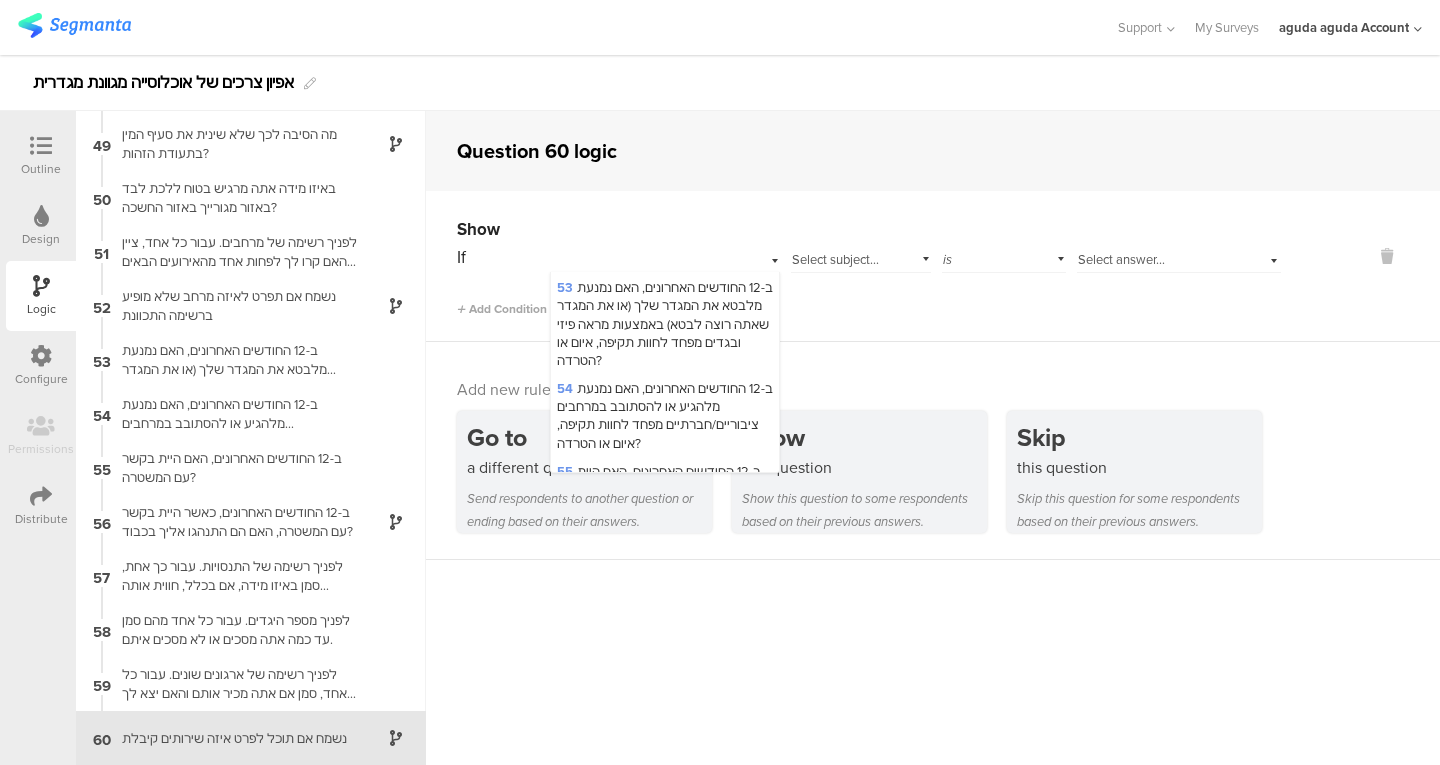 scroll, scrollTop: 3550, scrollLeft: 0, axis: vertical 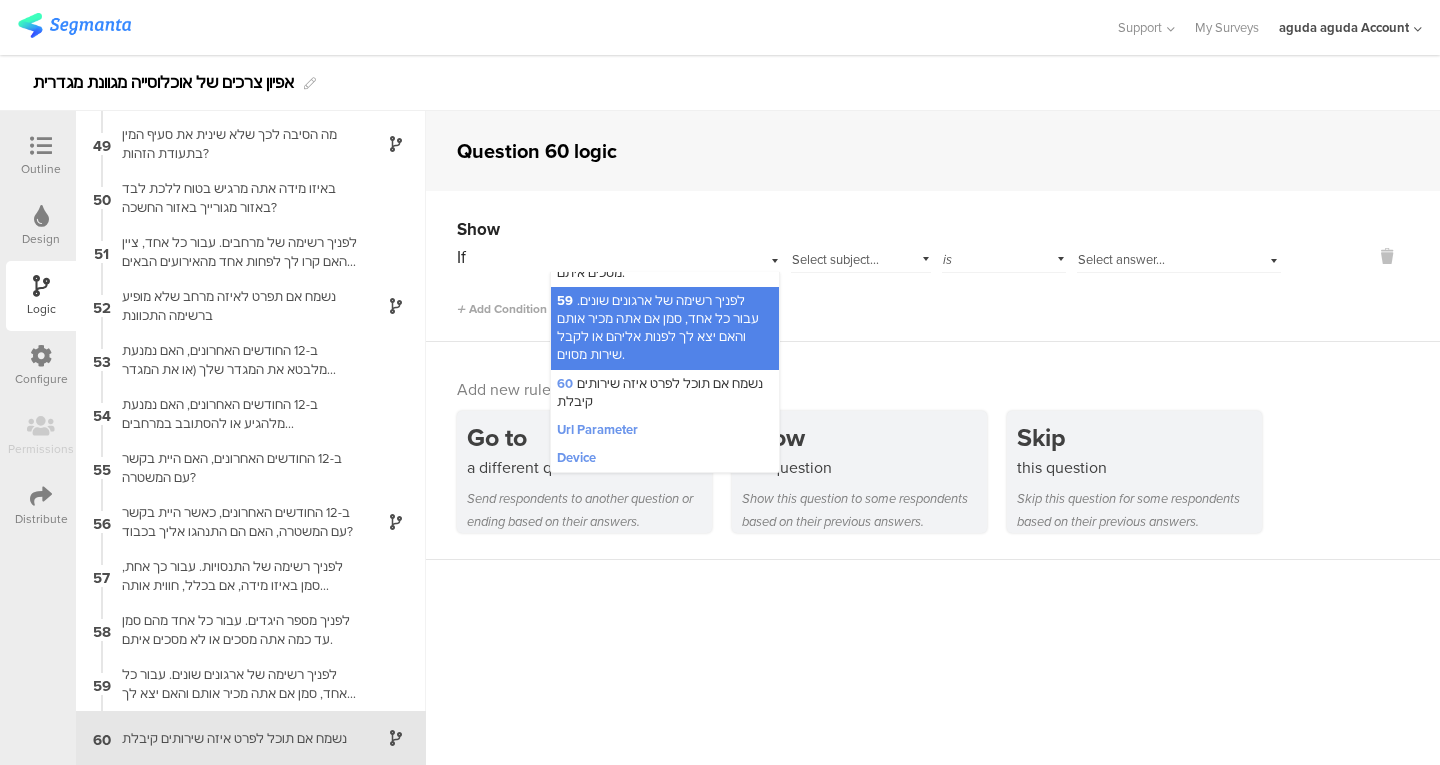 click on "Url Parameter" at bounding box center [597, 430] 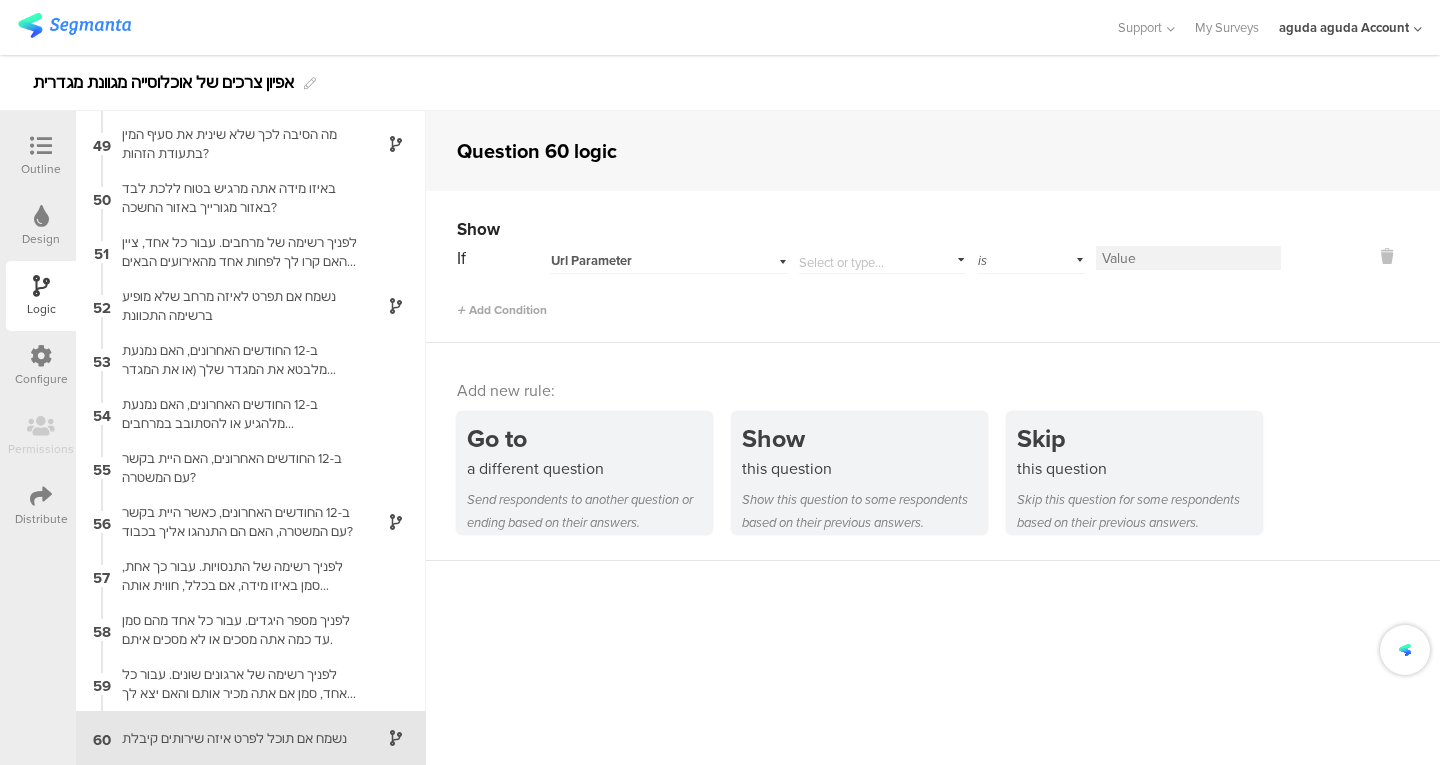 click at bounding box center (878, 258) 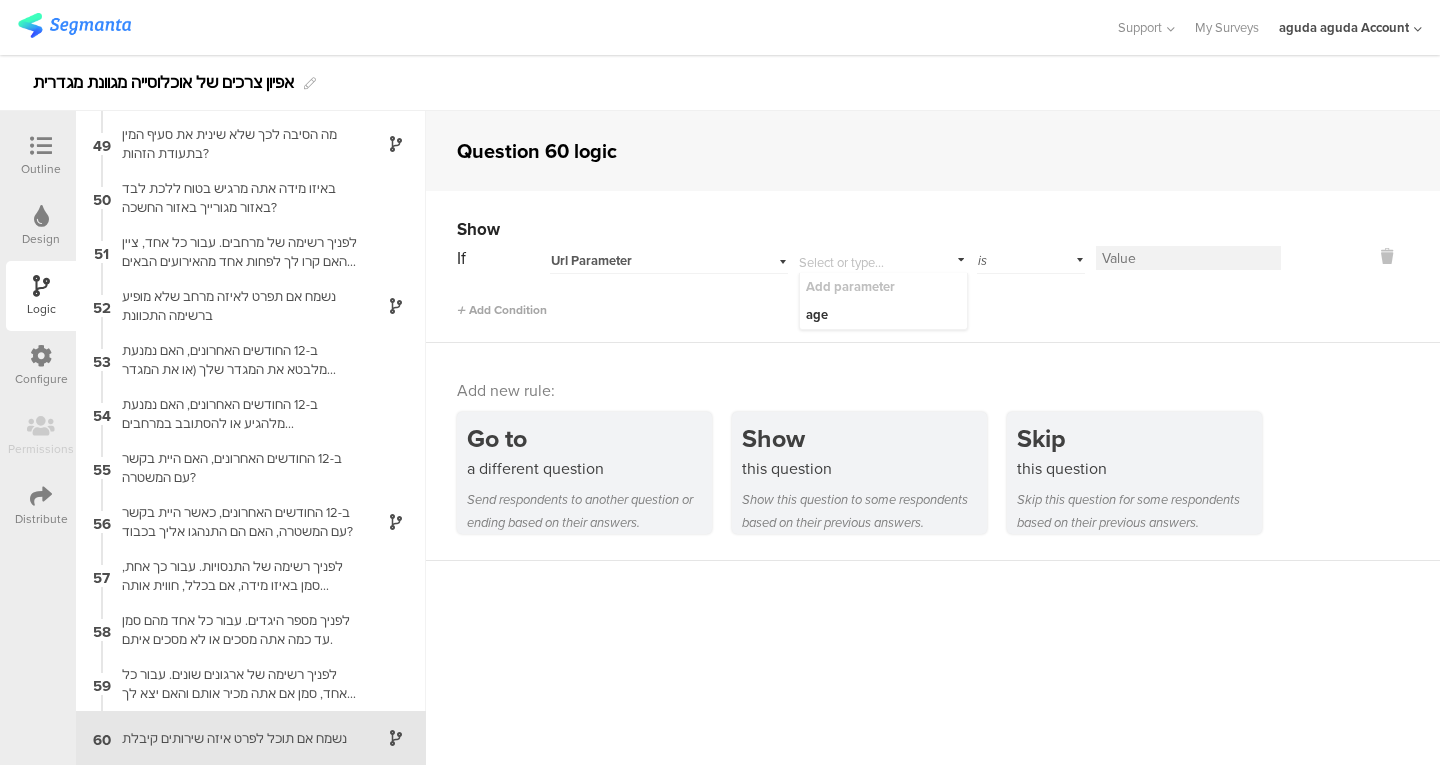 click on "Url Parameter" at bounding box center (591, 261) 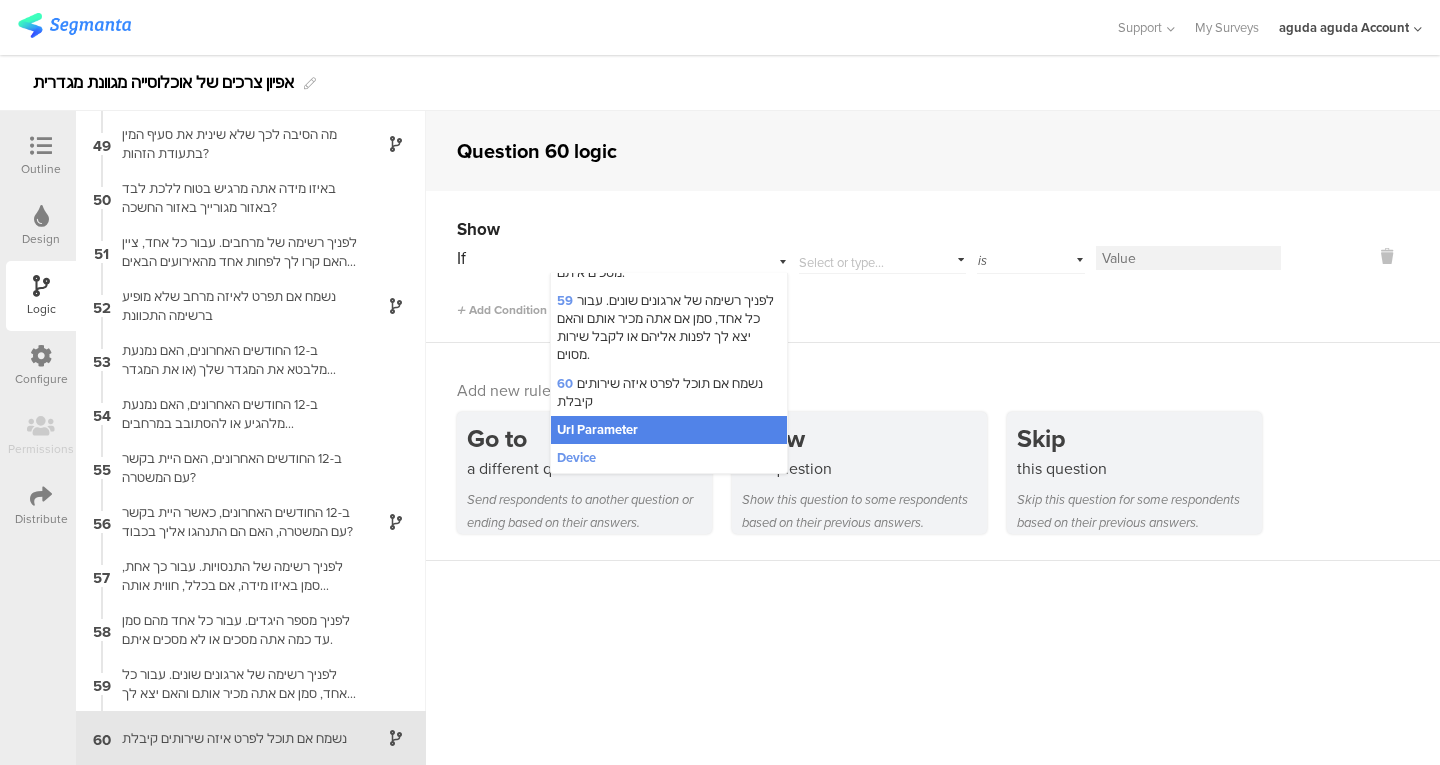 click on "Device" at bounding box center (669, 458) 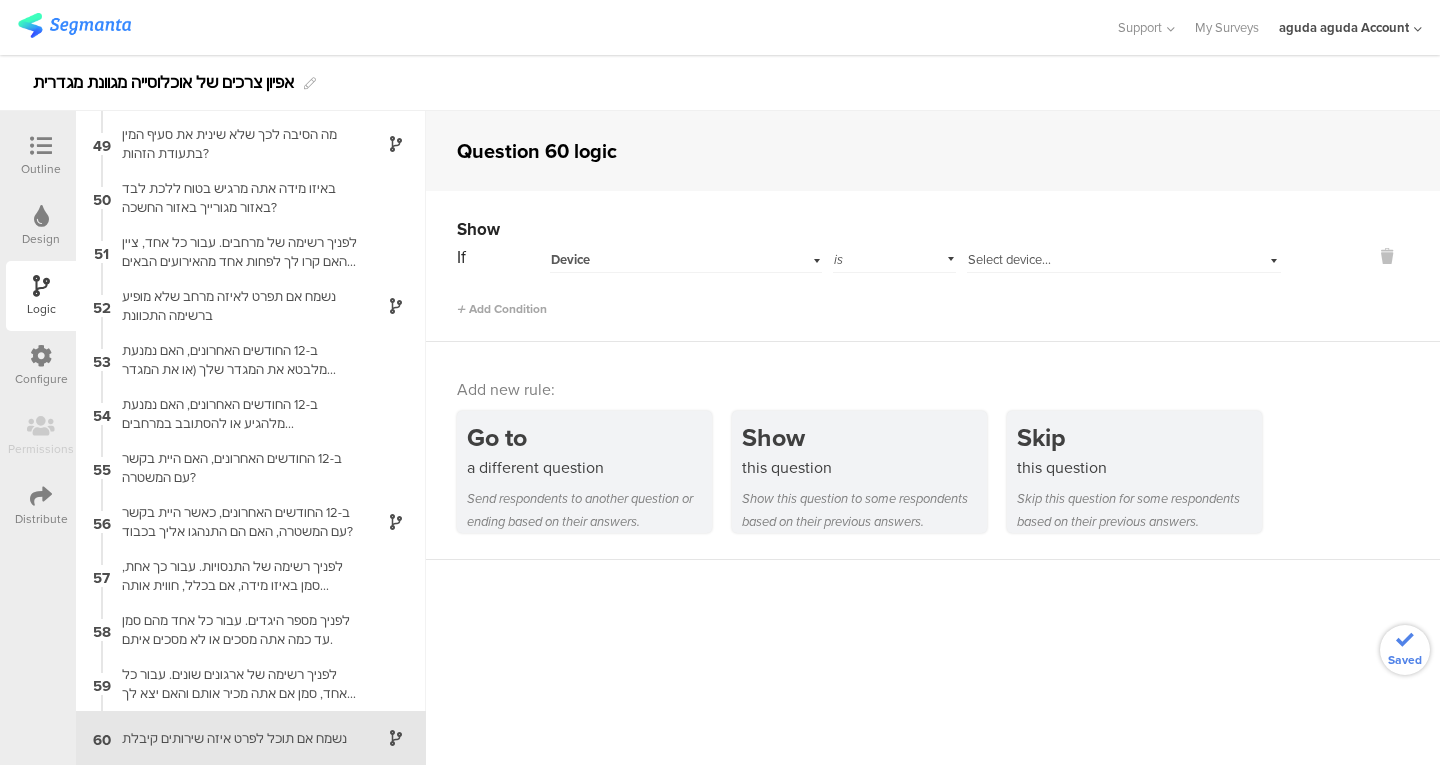 click on "is" at bounding box center (838, 259) 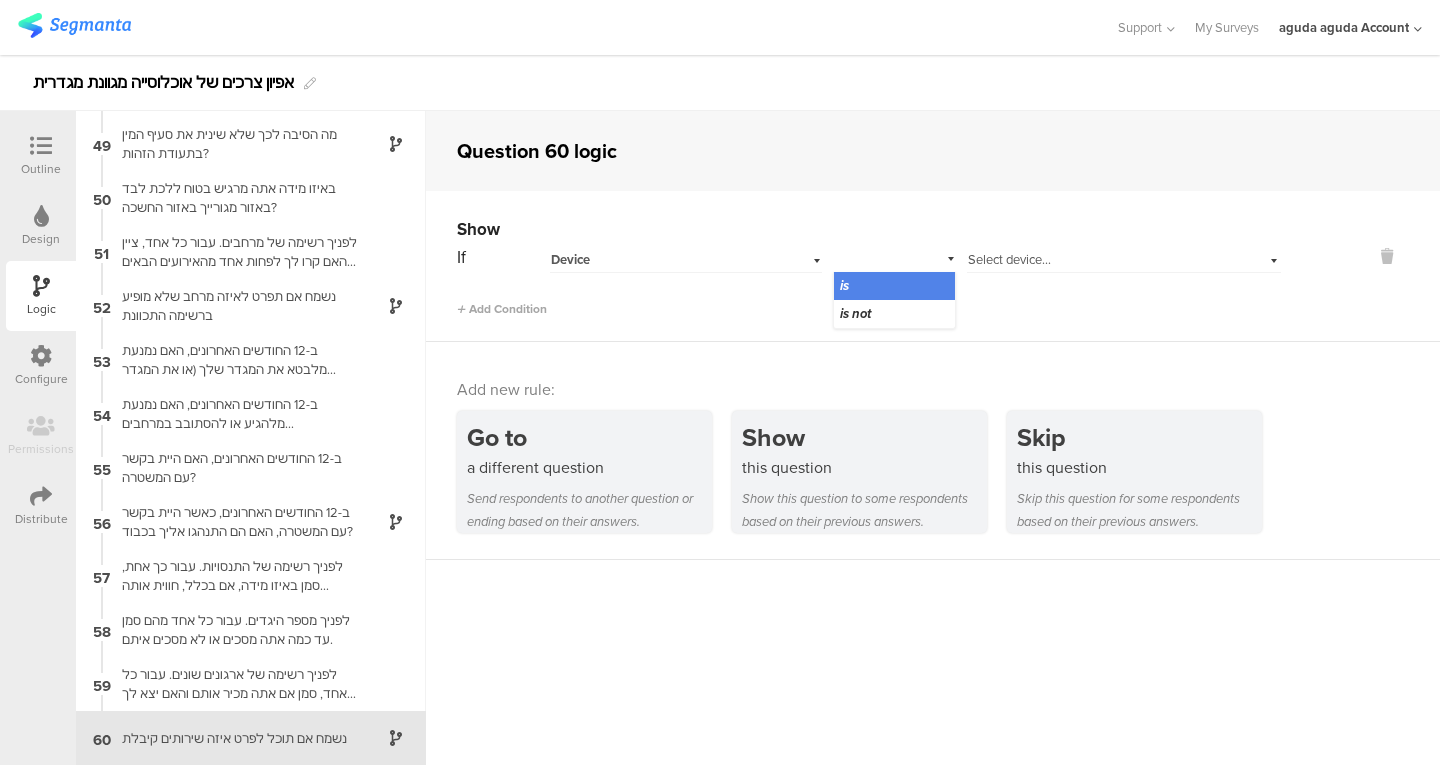 click on "Select device..." at bounding box center [1009, 259] 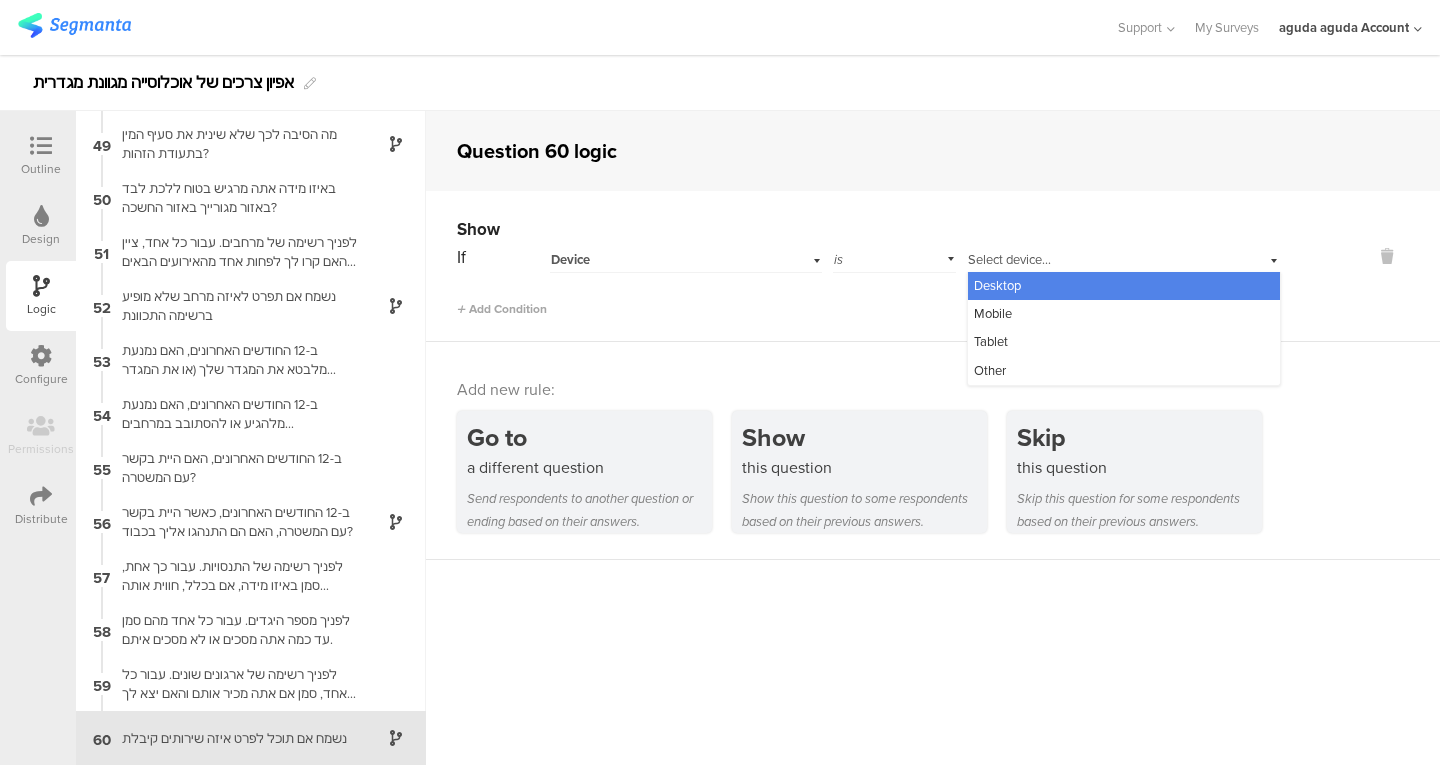 click on "If   Device
is Select device...
Desktop
Mobile
Tablet
Other
Add Condition" at bounding box center (869, 280) 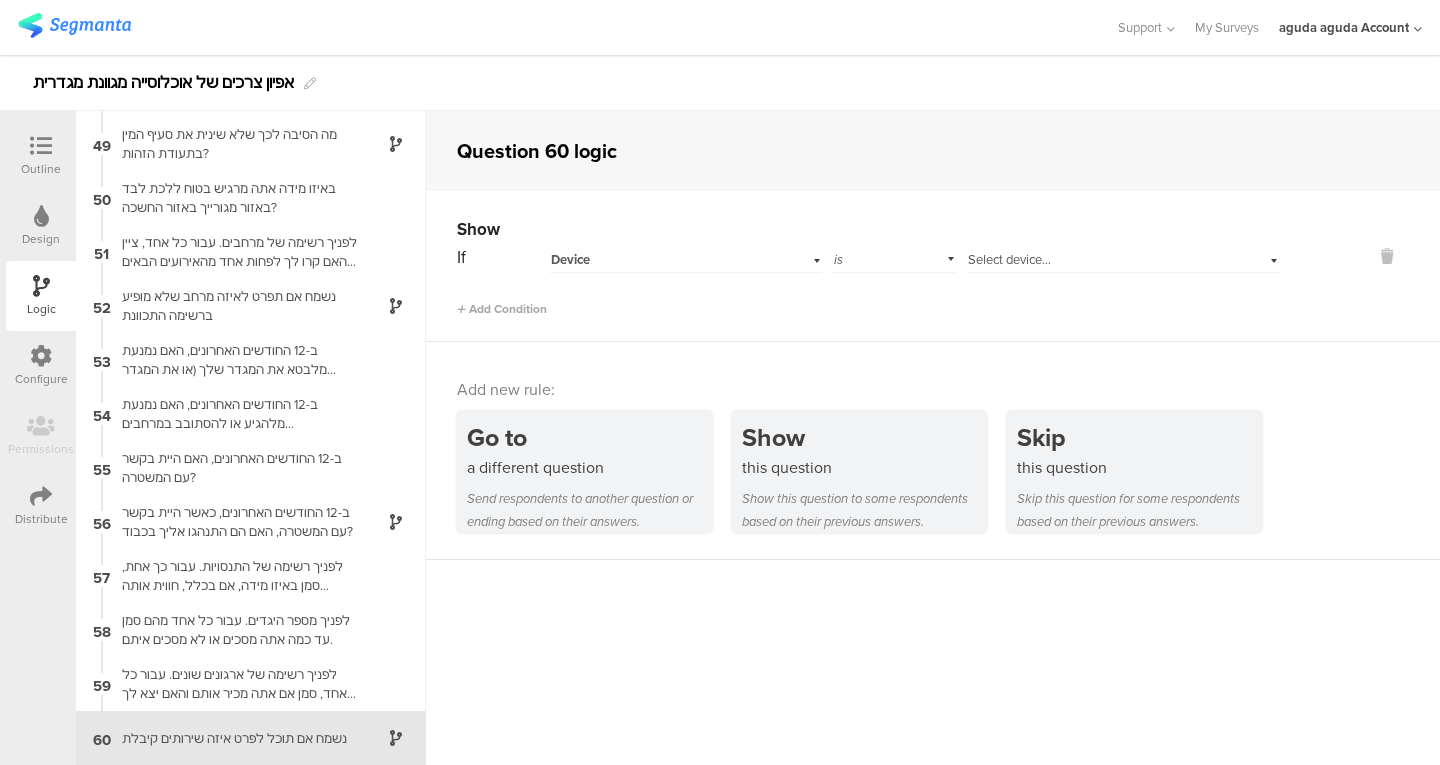 click on "Device" at bounding box center (661, 260) 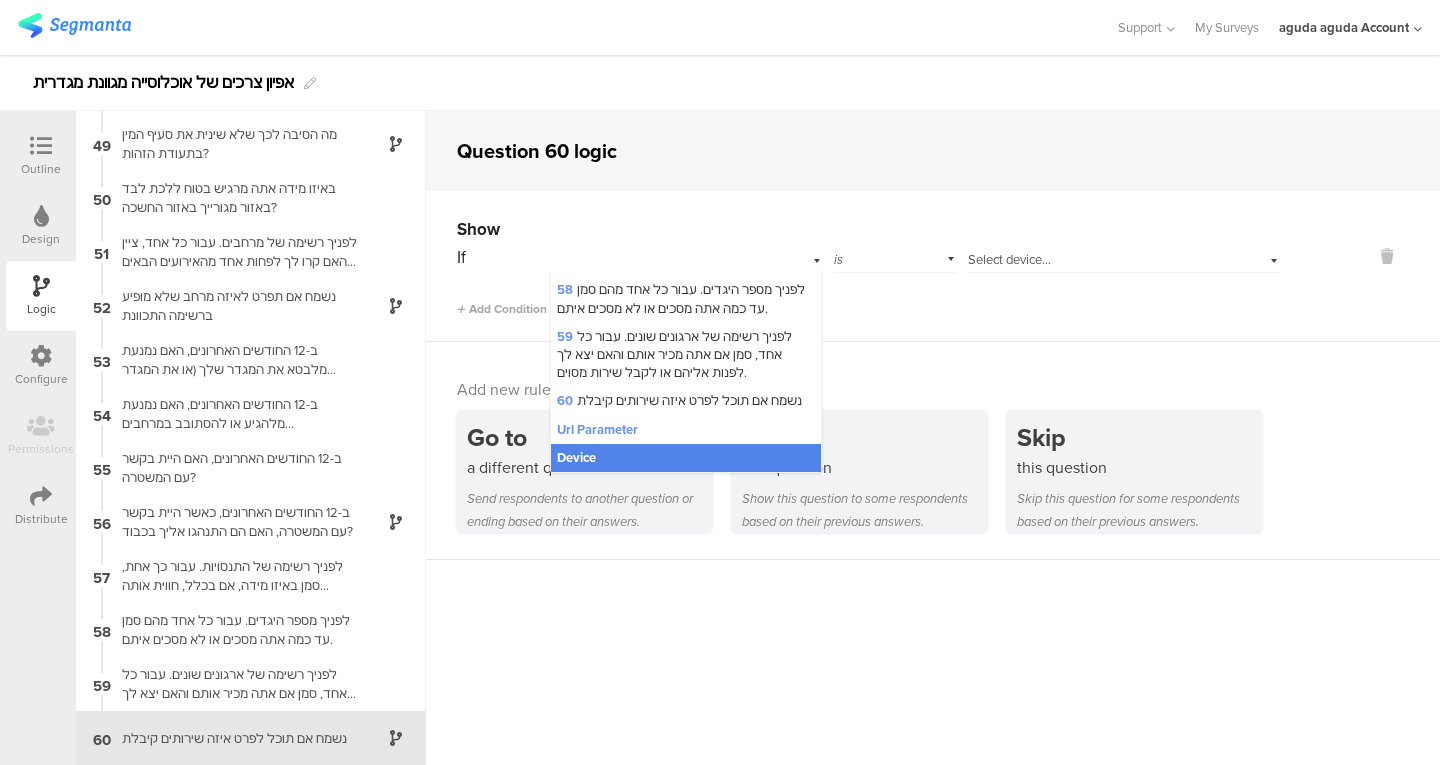 click on "Url Parameter" at bounding box center (686, 430) 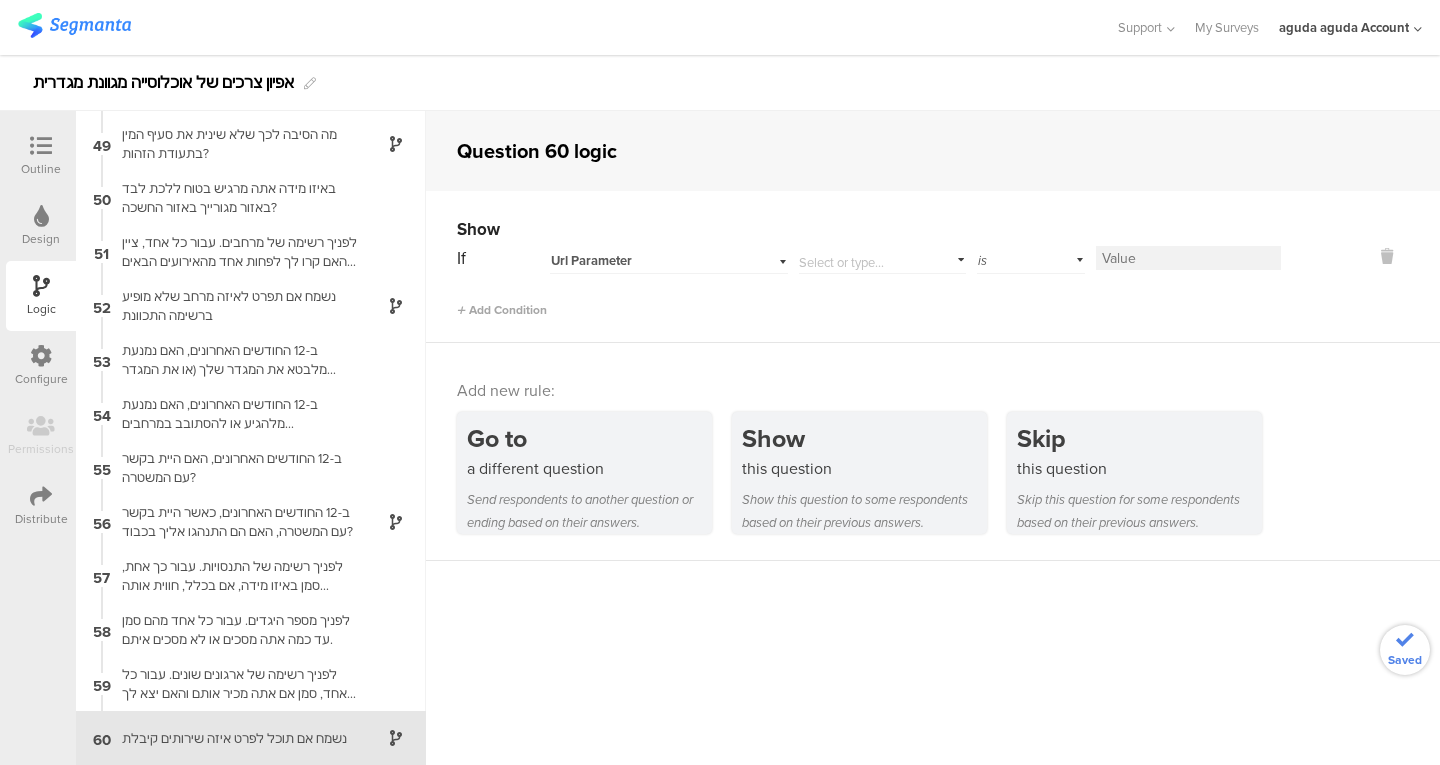 click at bounding box center [878, 258] 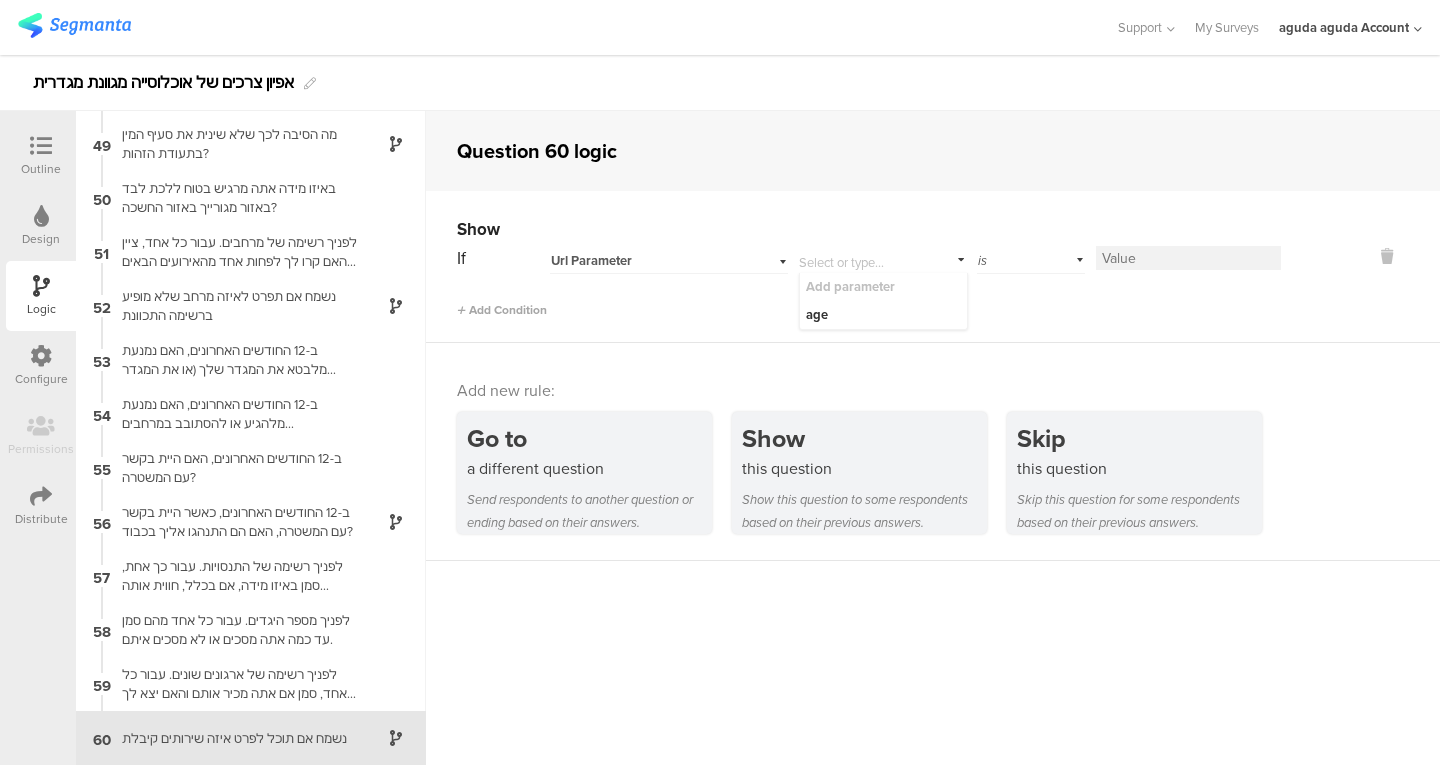 click on "Add parameter
age" at bounding box center (883, 301) 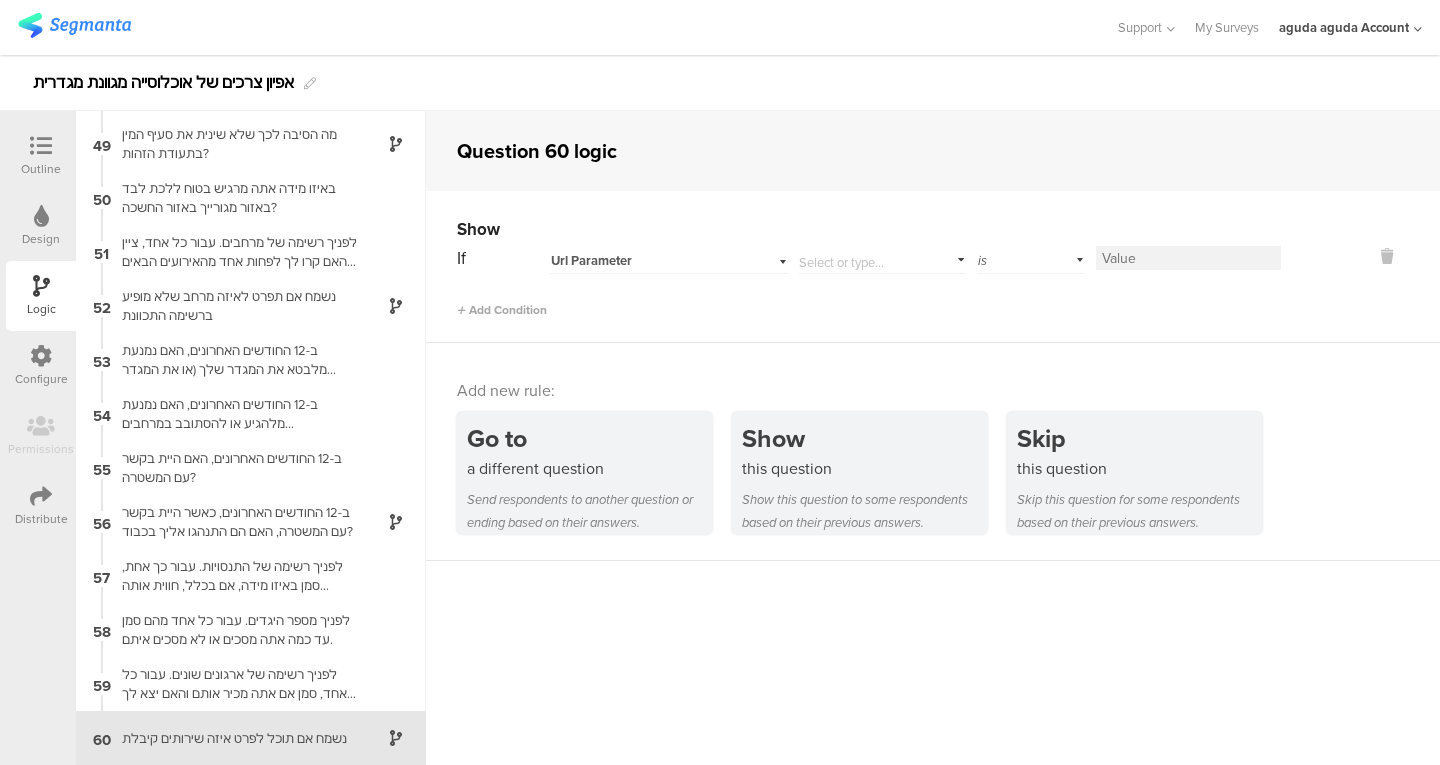 click at bounding box center (878, 258) 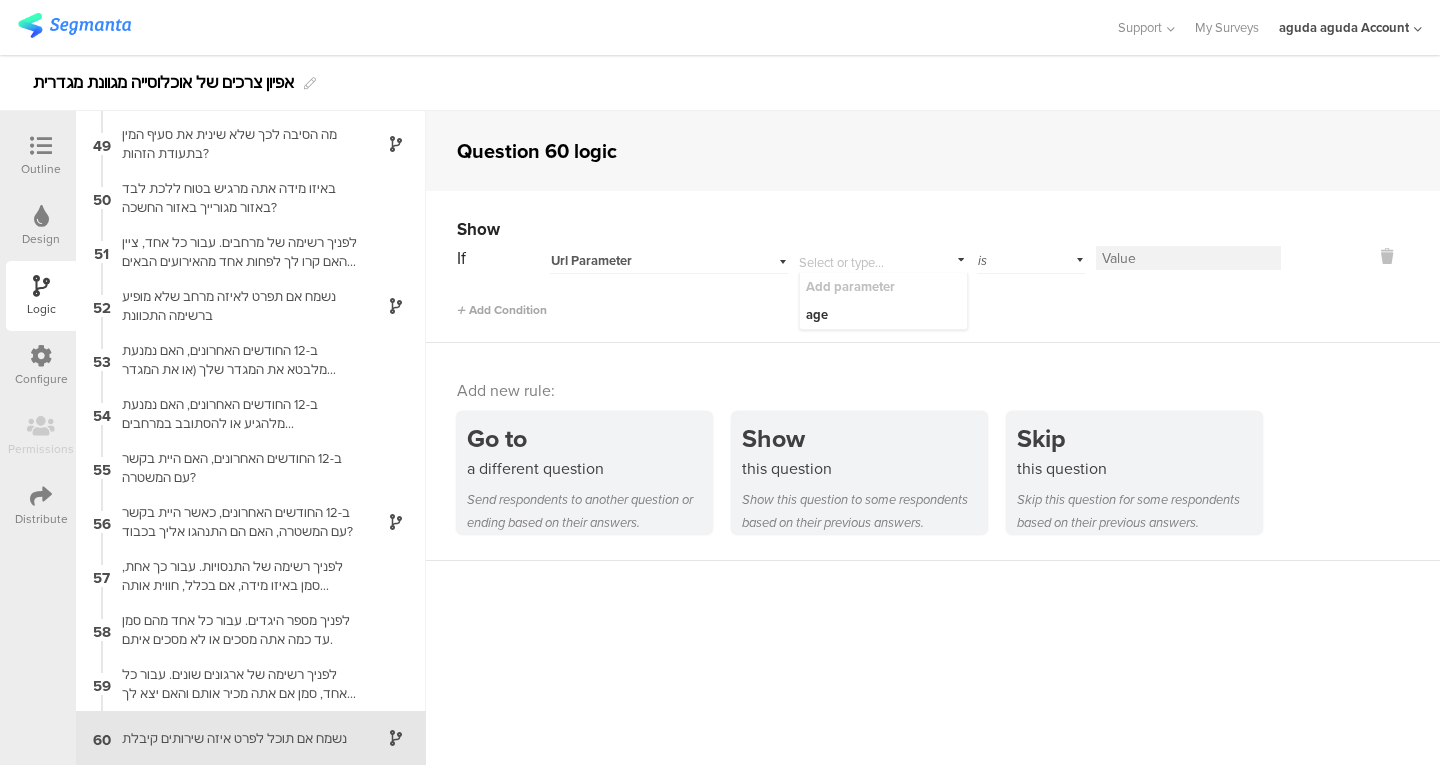 click on "age" at bounding box center [875, 315] 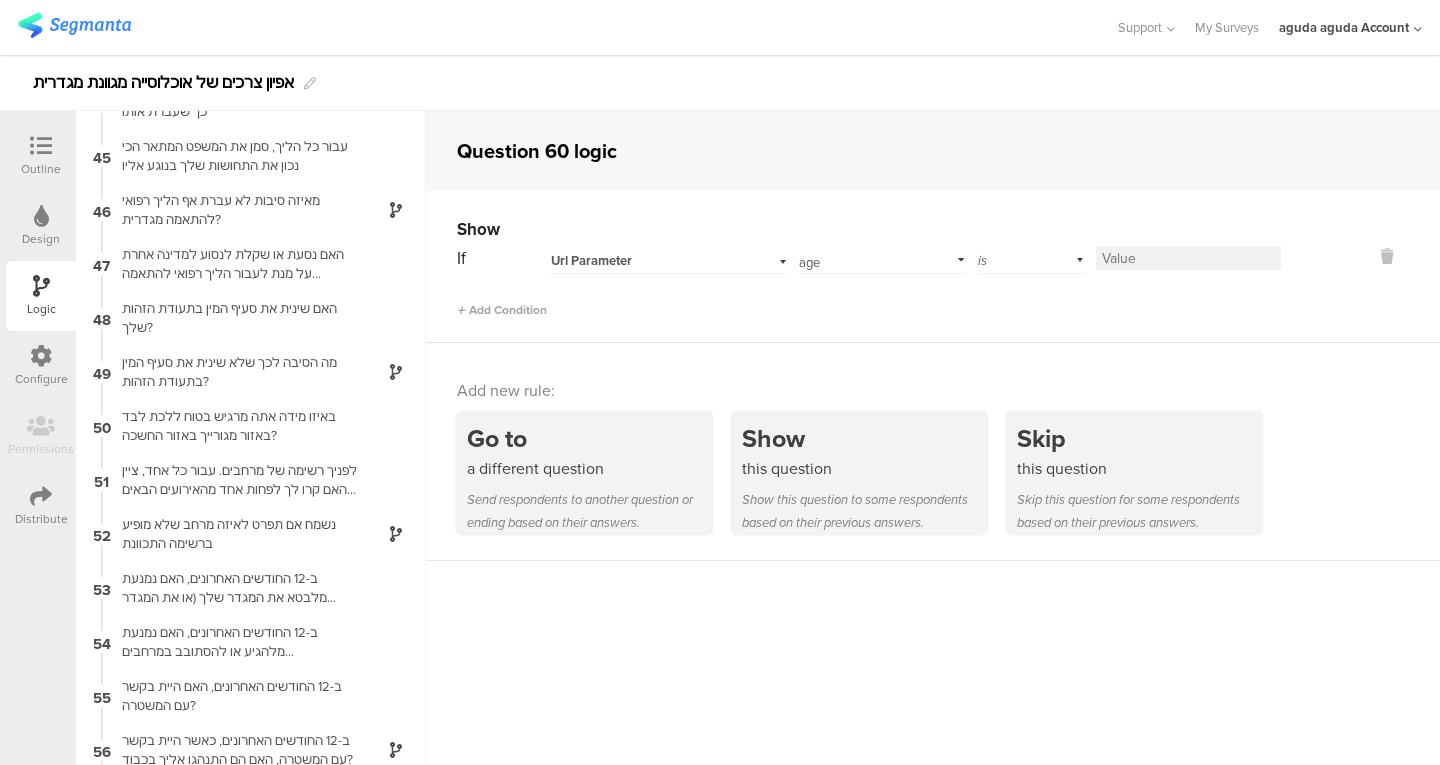 scroll, scrollTop: 2357, scrollLeft: 0, axis: vertical 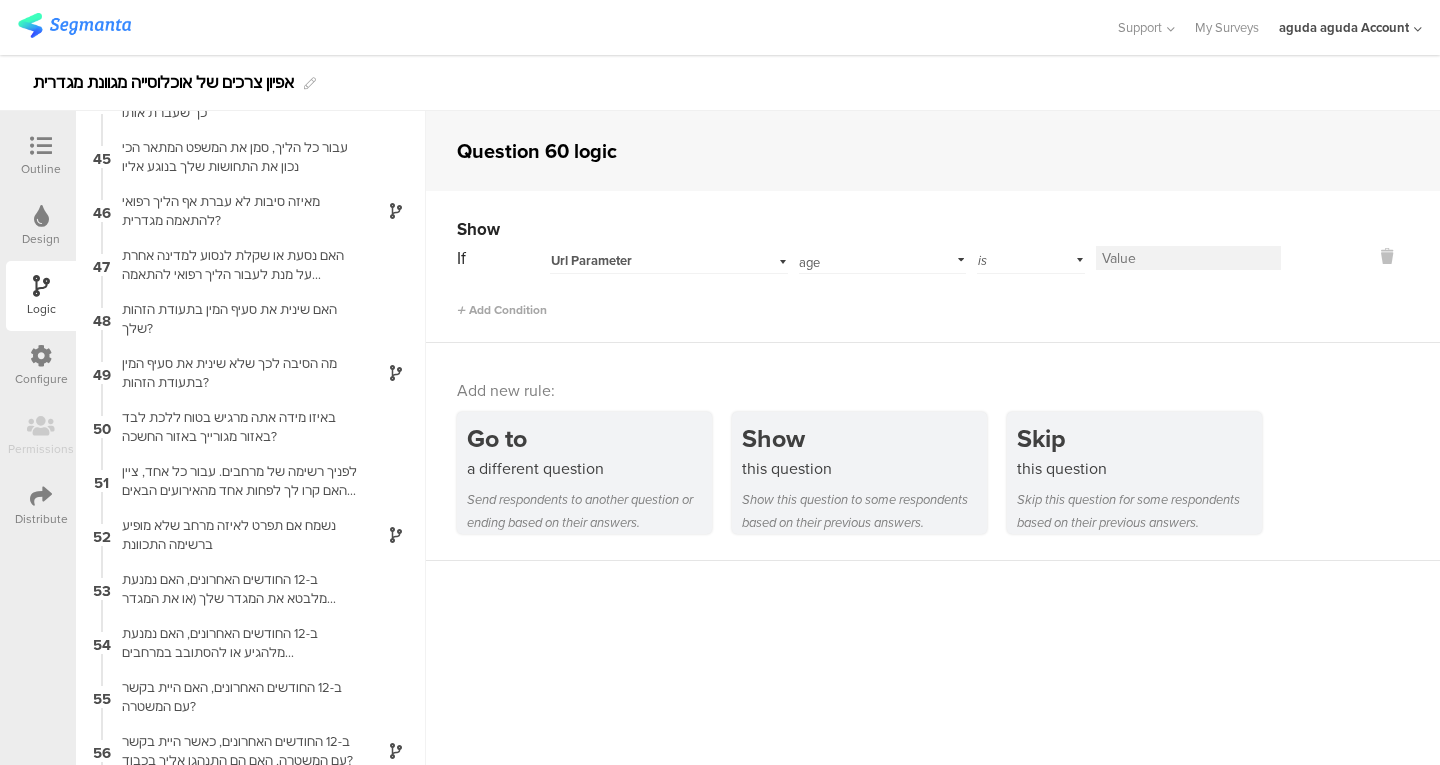 click on "is" at bounding box center (1031, 258) 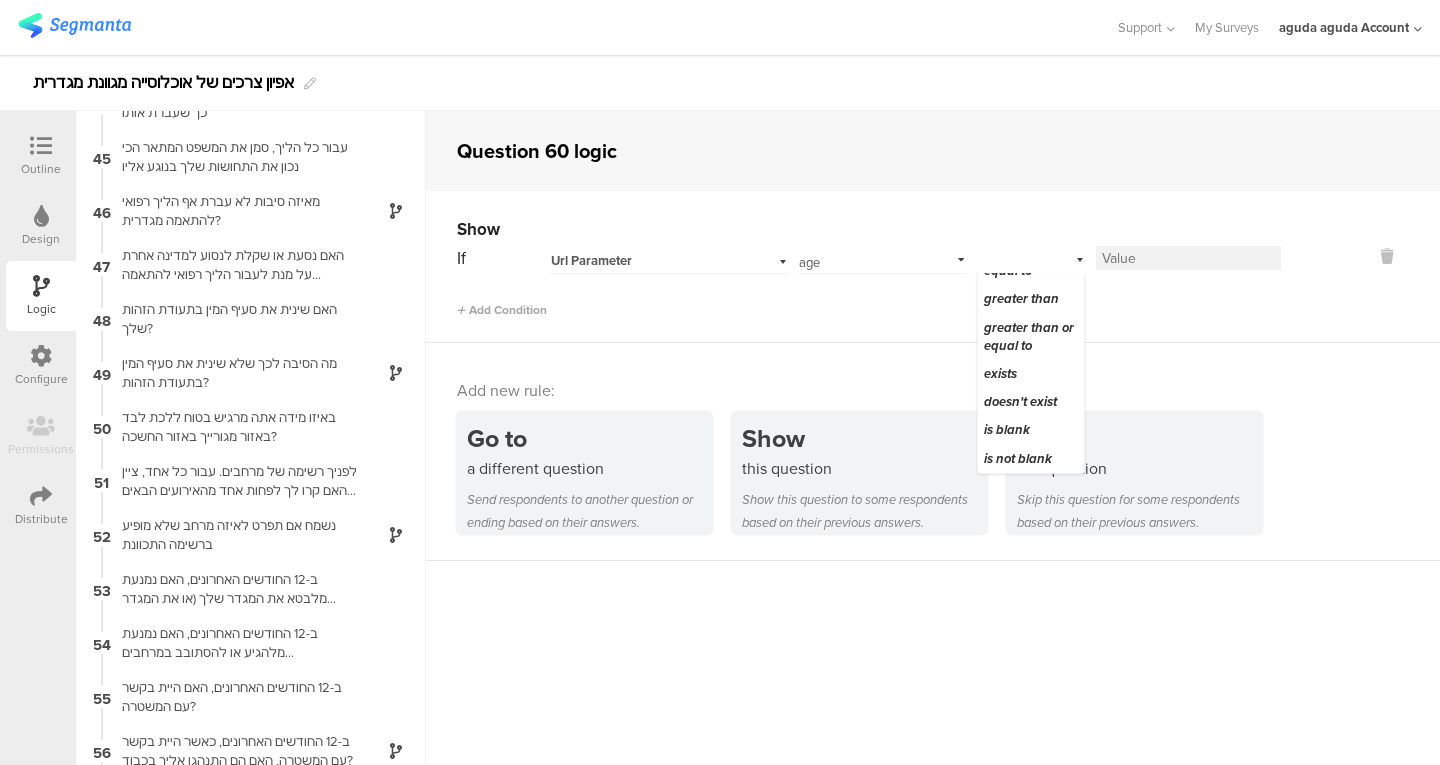 scroll, scrollTop: 0, scrollLeft: 0, axis: both 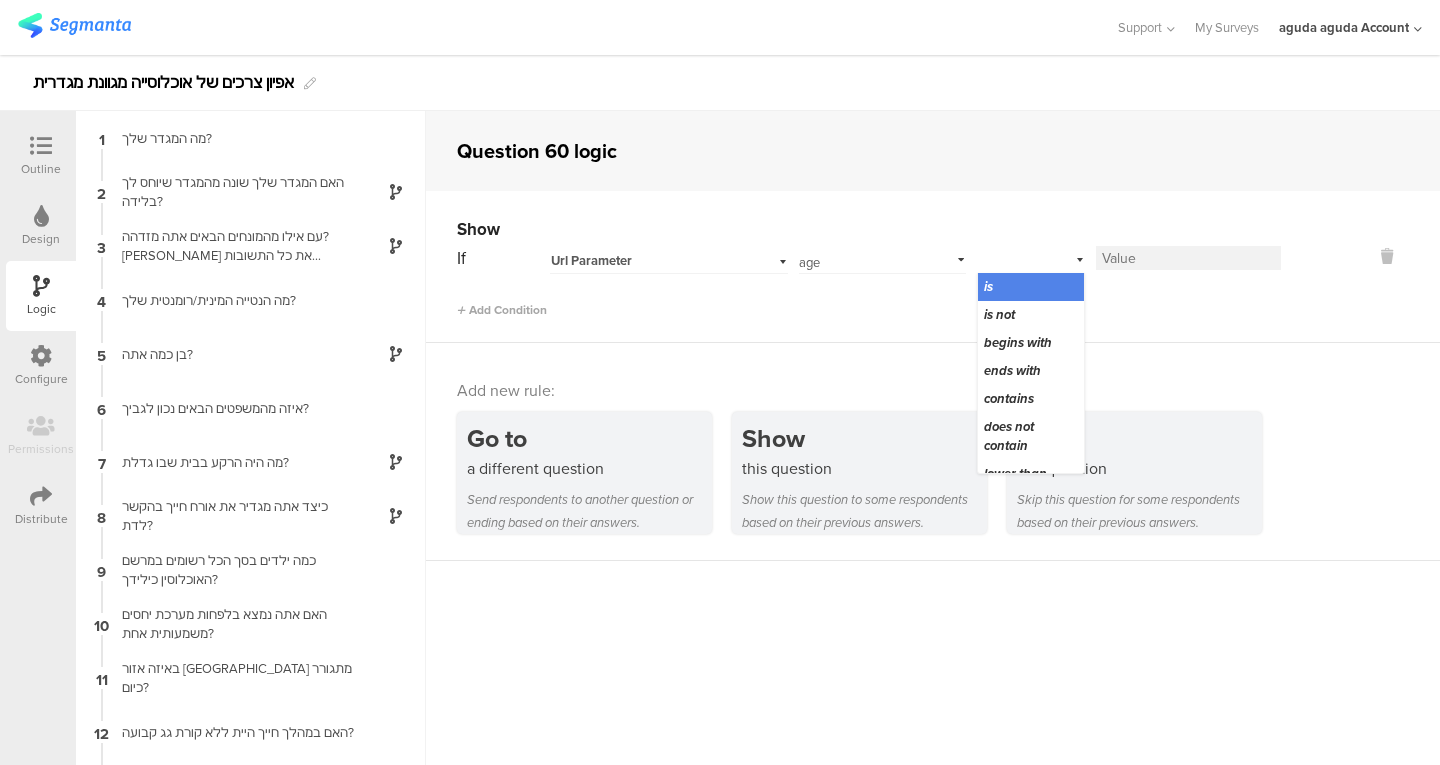 click on "Question 60 logic" at bounding box center (933, 151) 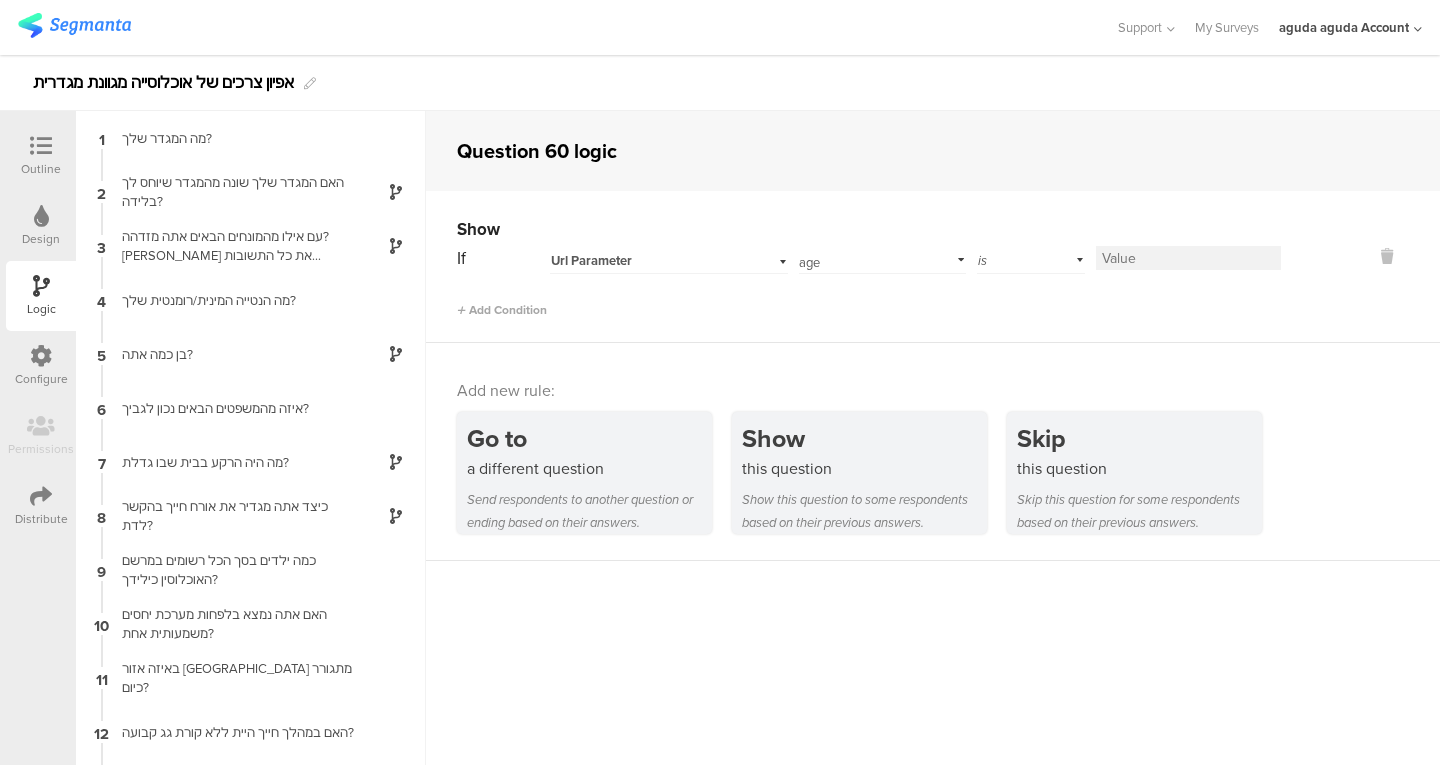 click on "Url Parameter" at bounding box center (646, 261) 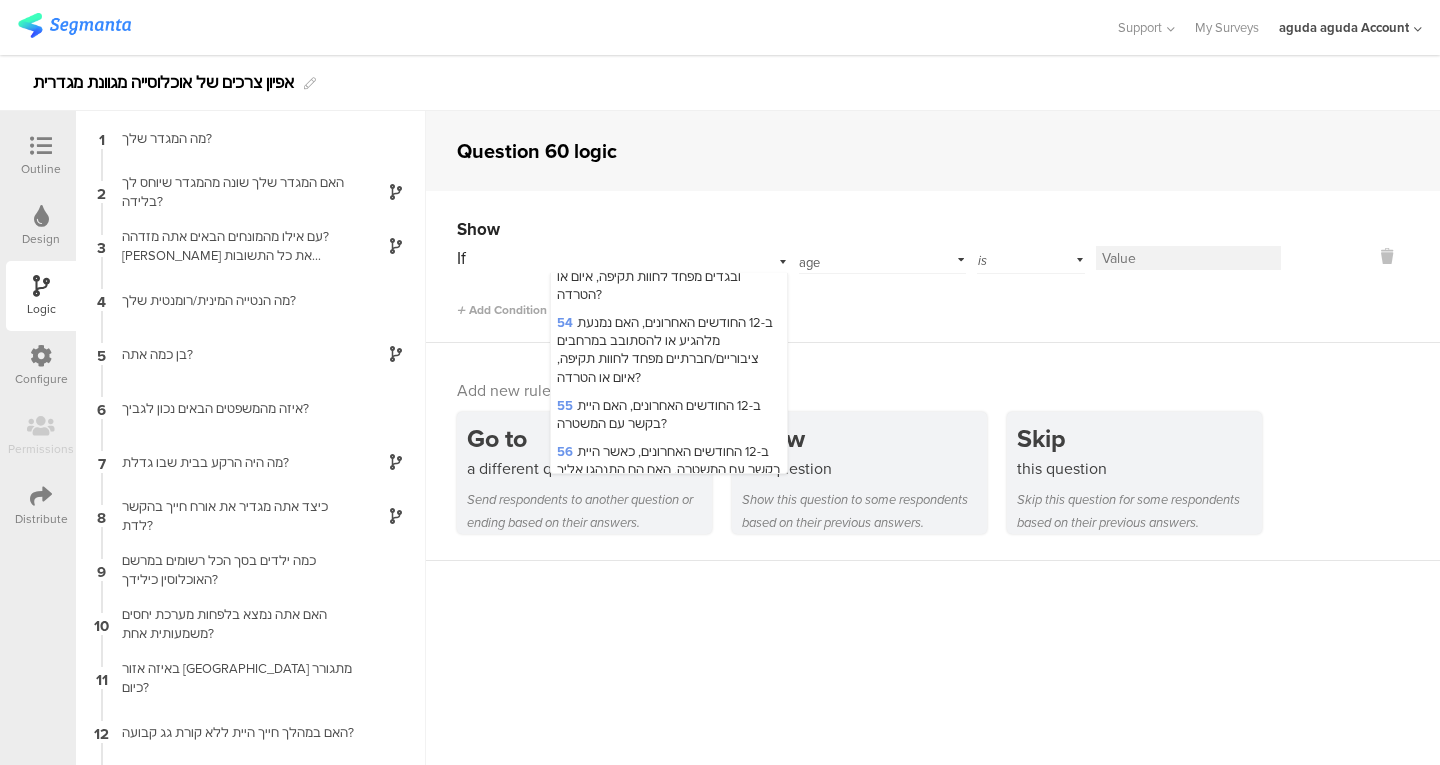 scroll, scrollTop: 3423, scrollLeft: 0, axis: vertical 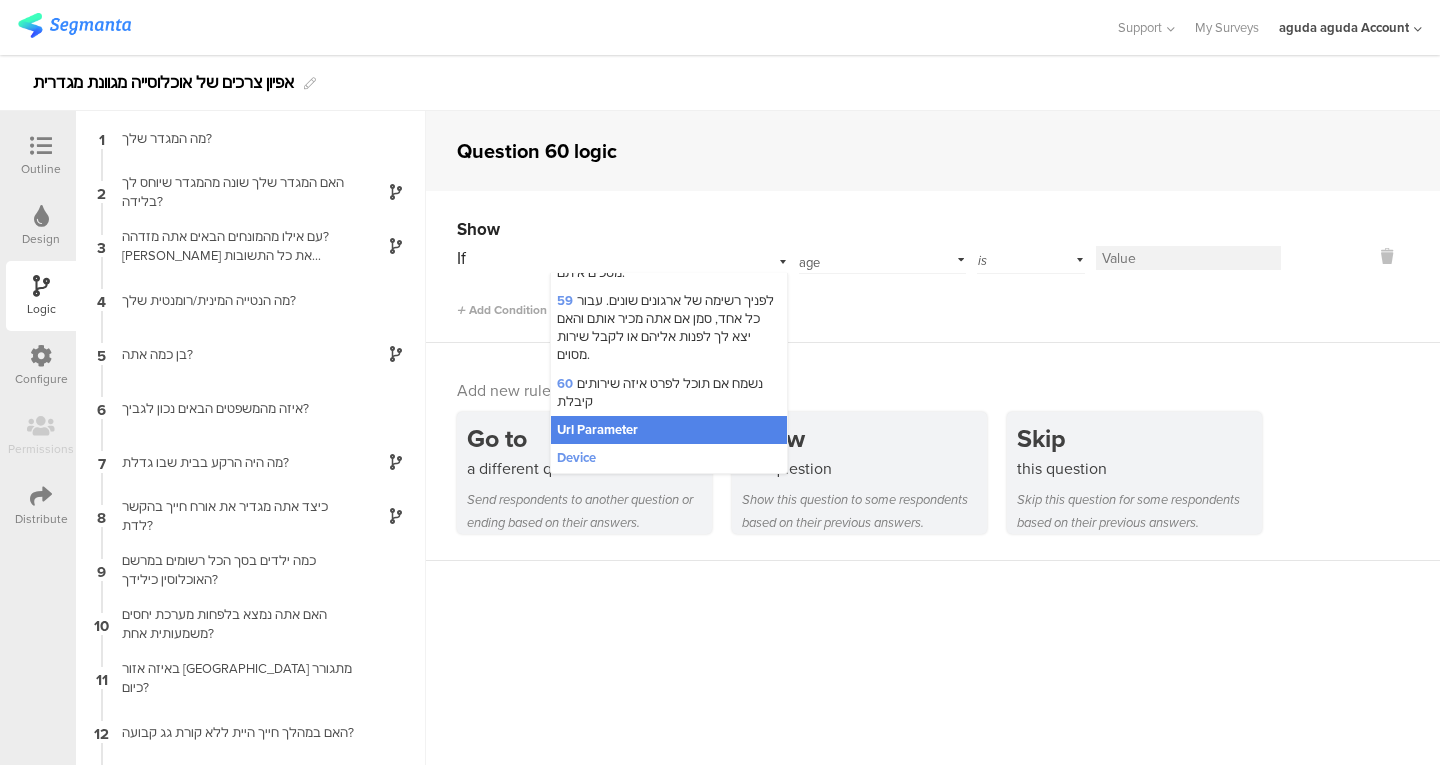 click on "age" at bounding box center [878, 258] 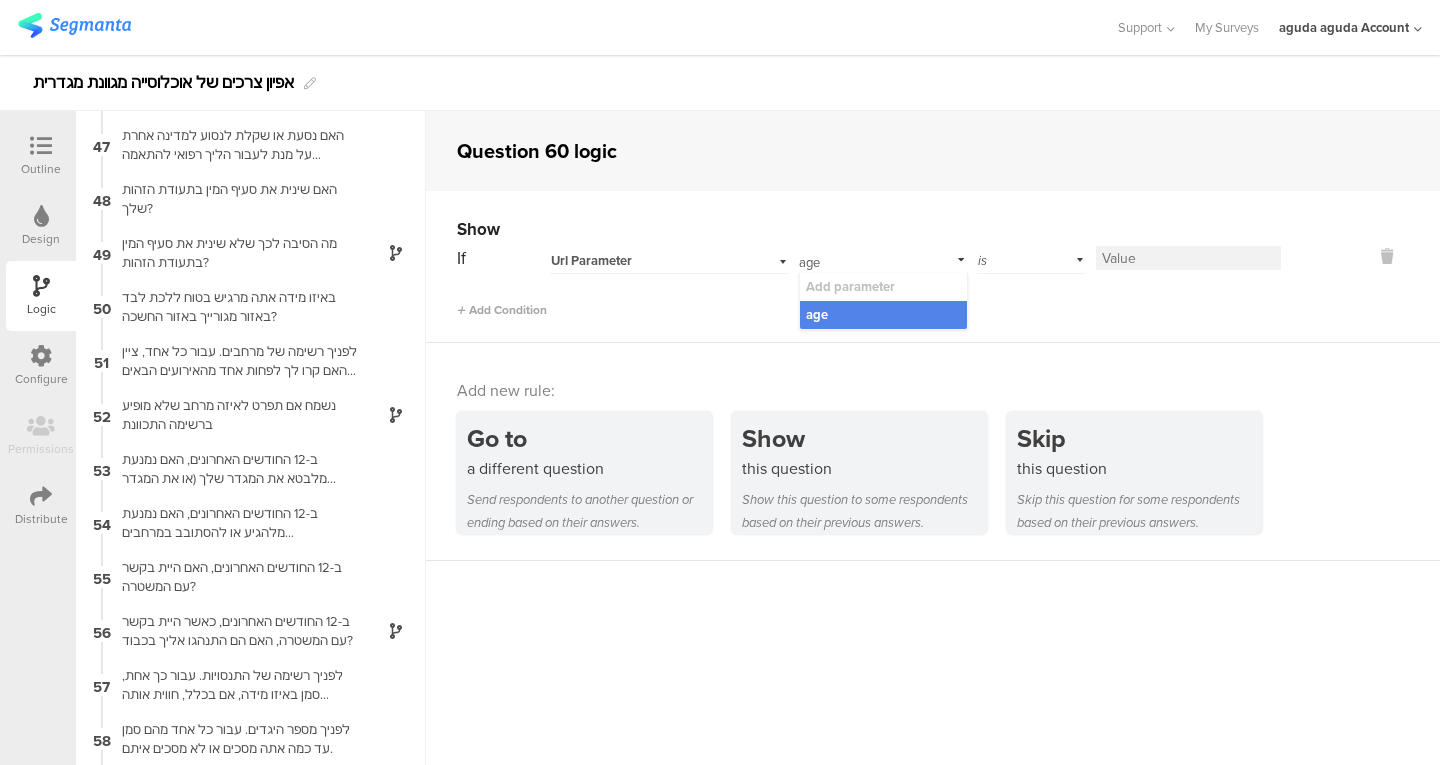 scroll, scrollTop: 2586, scrollLeft: 0, axis: vertical 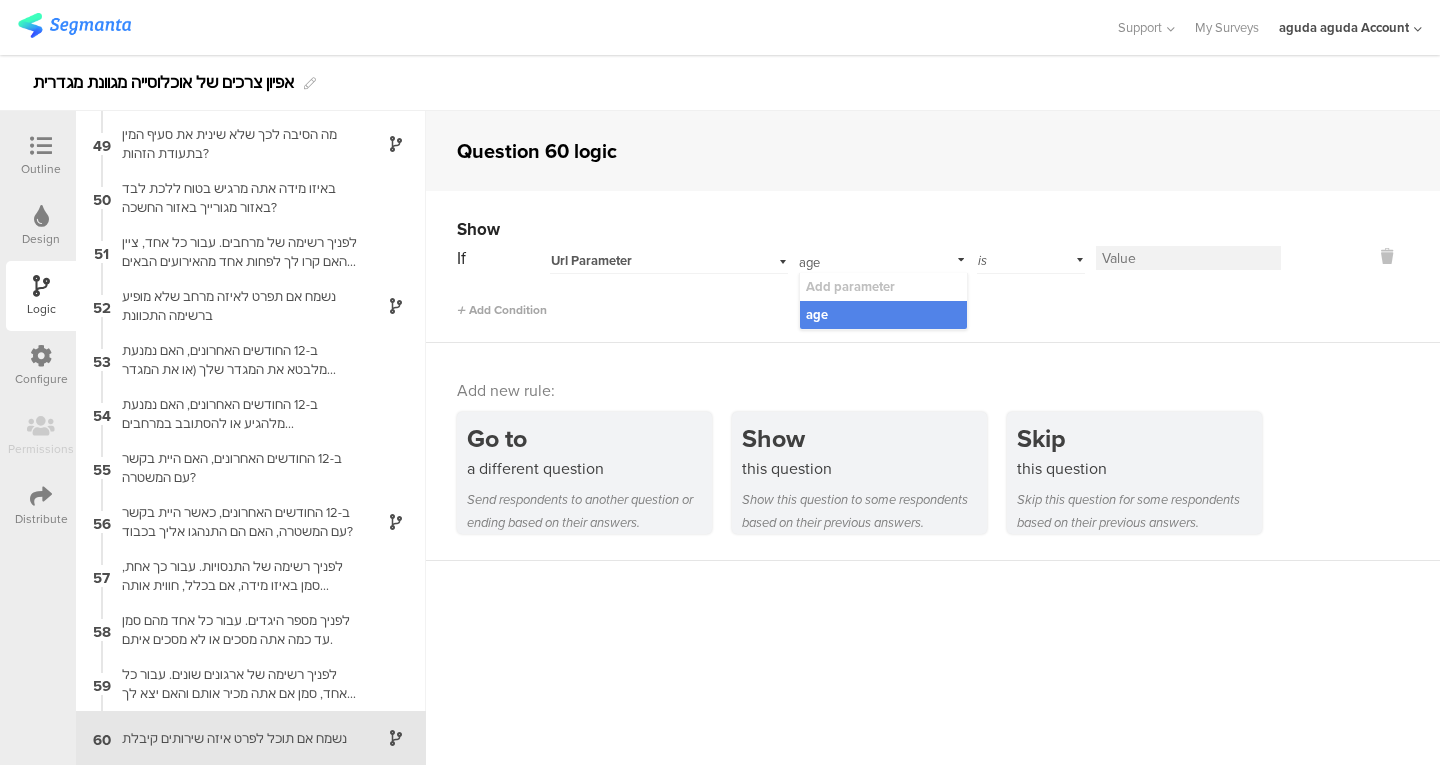 click on "Url Parameter" at bounding box center (591, 261) 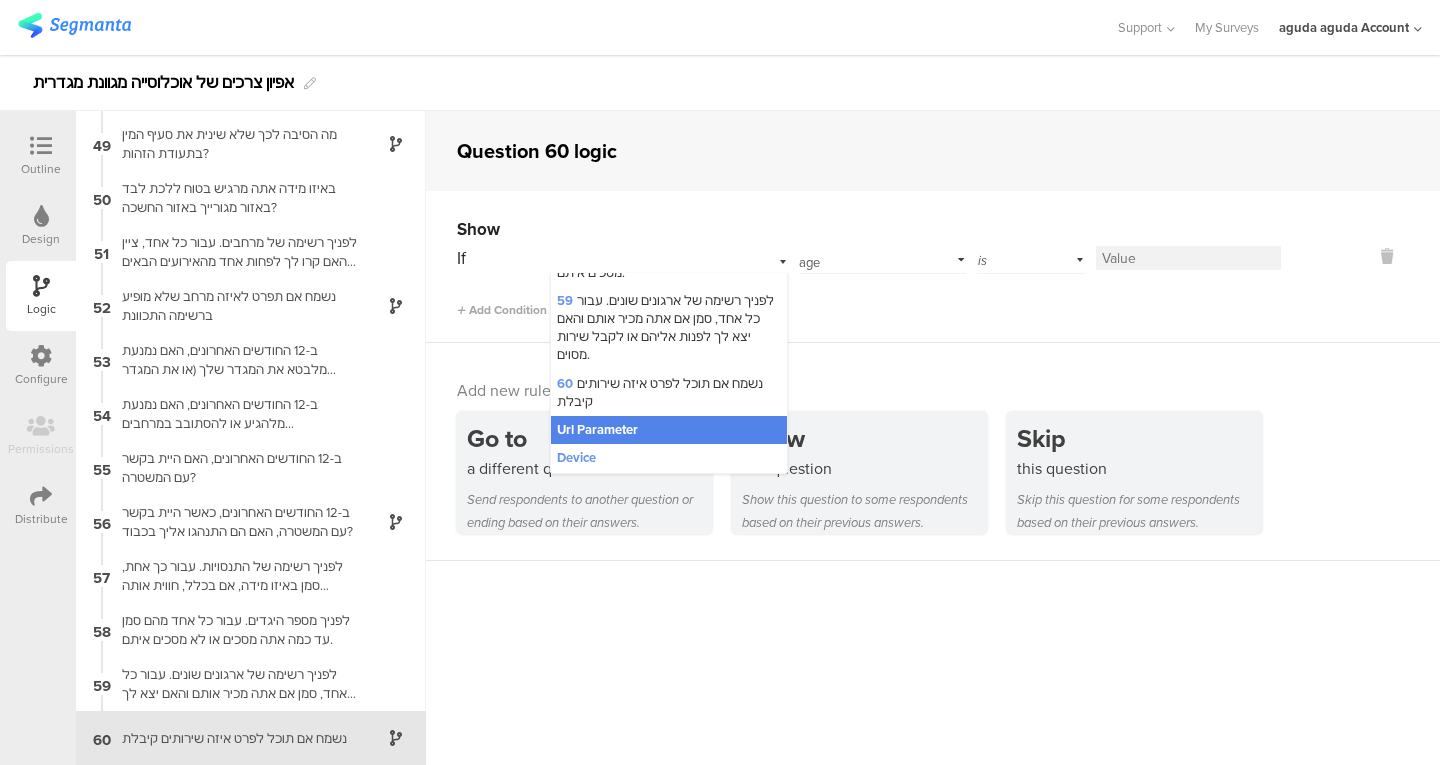 click on "59  לפניך רשימה של ארגונים שונים. עבור כל אחד, סמן אם אתה מכיר אותם והאם יצא לך לפנות אליהם או לקבל שירות מסוים." at bounding box center (669, 328) 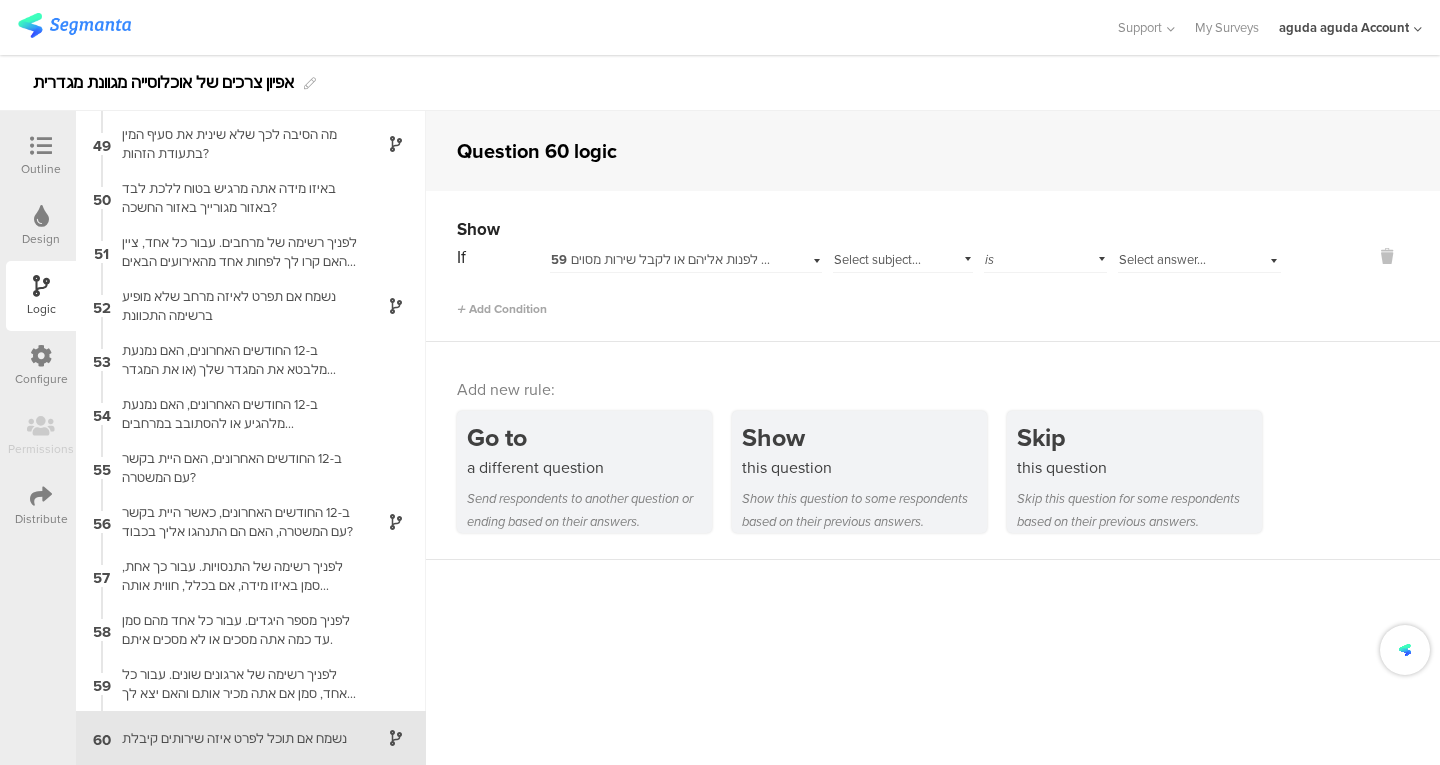click on "Select subject..." at bounding box center [877, 259] 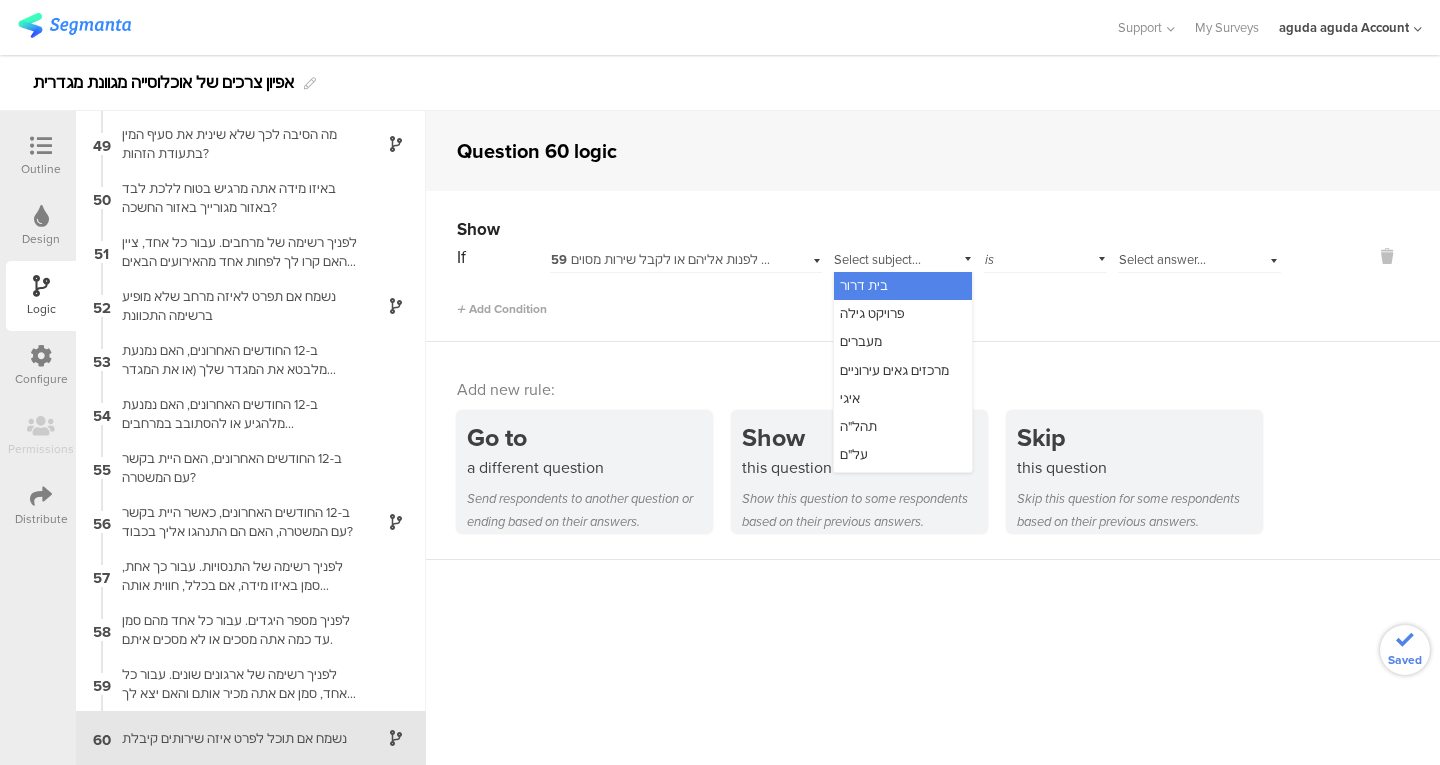 scroll, scrollTop: 0, scrollLeft: 0, axis: both 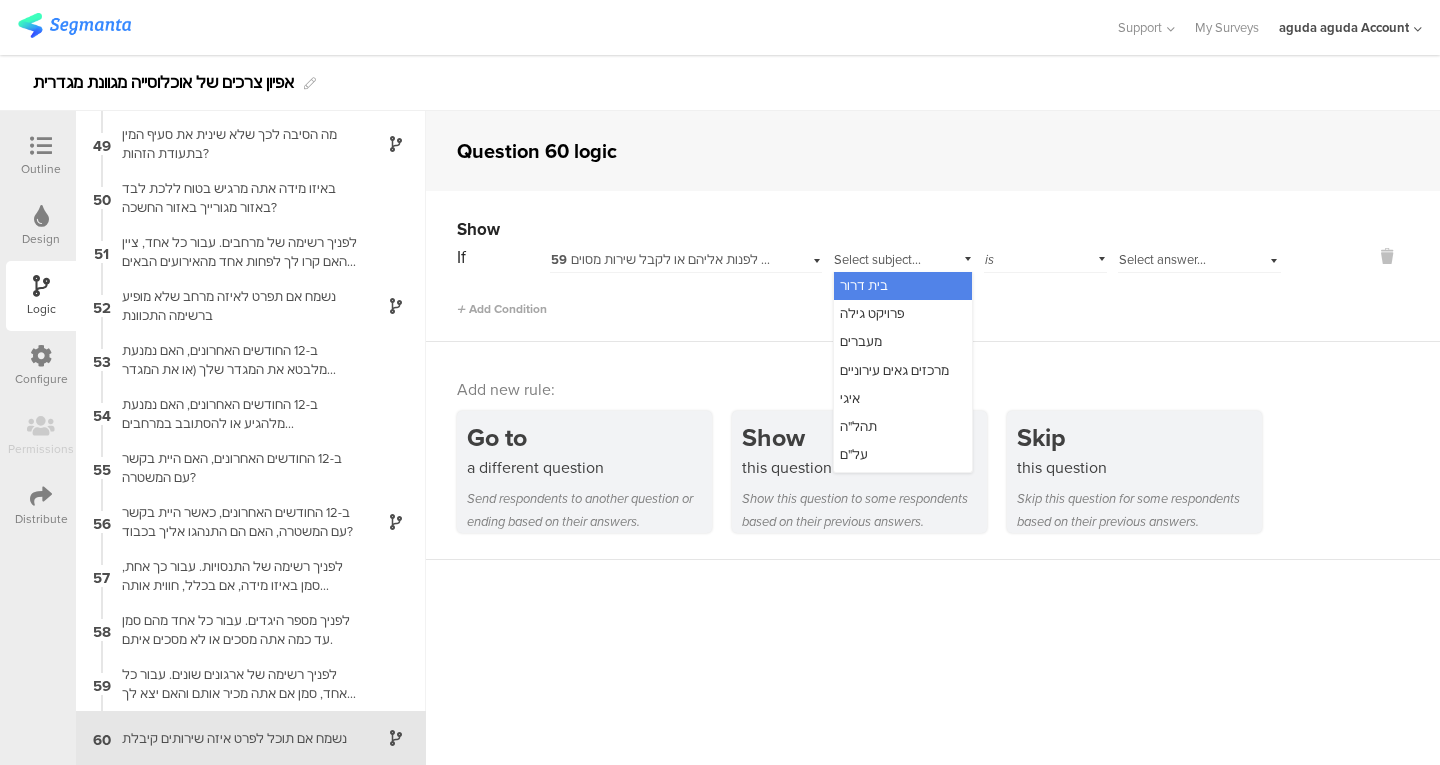 click on "בית דרור" at bounding box center [903, 286] 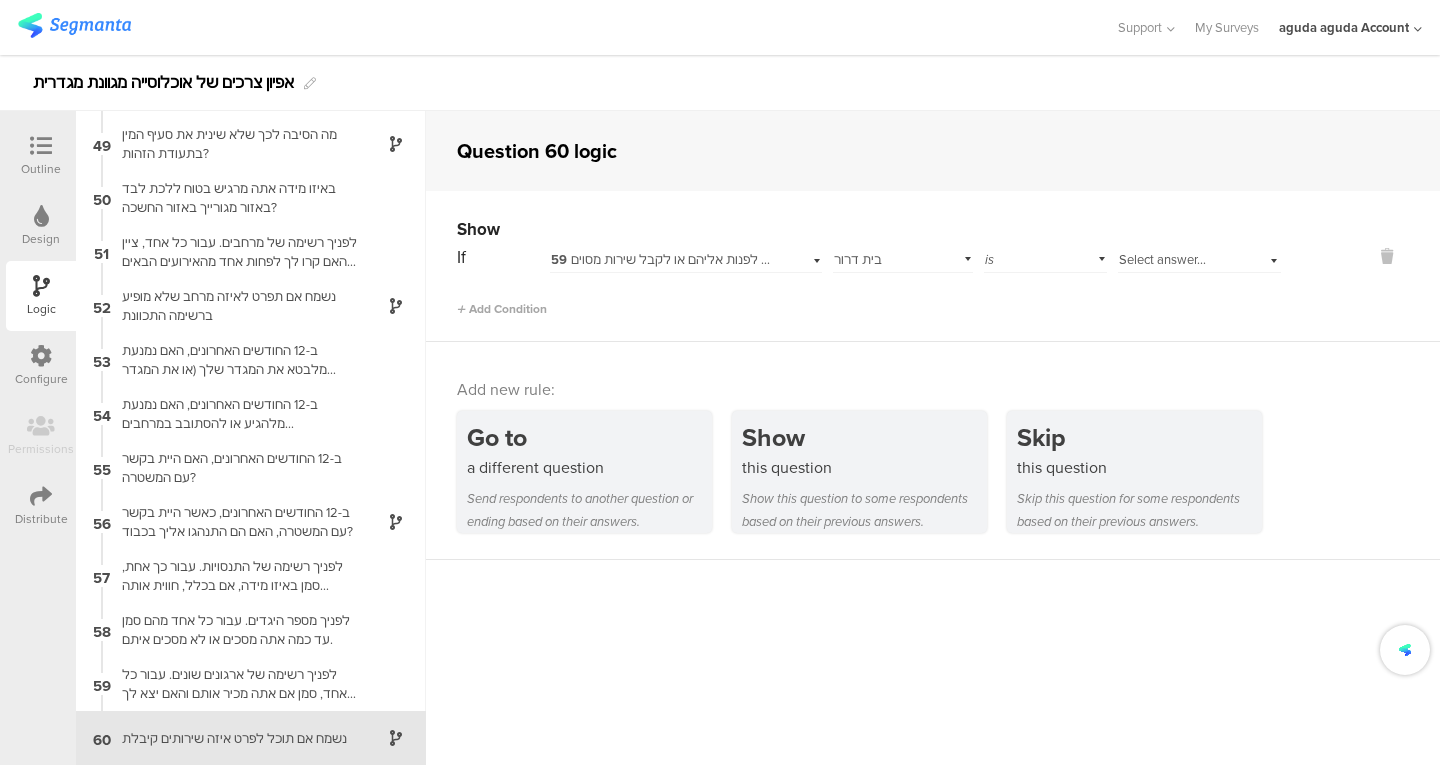 click on "Select answer..." at bounding box center (1162, 259) 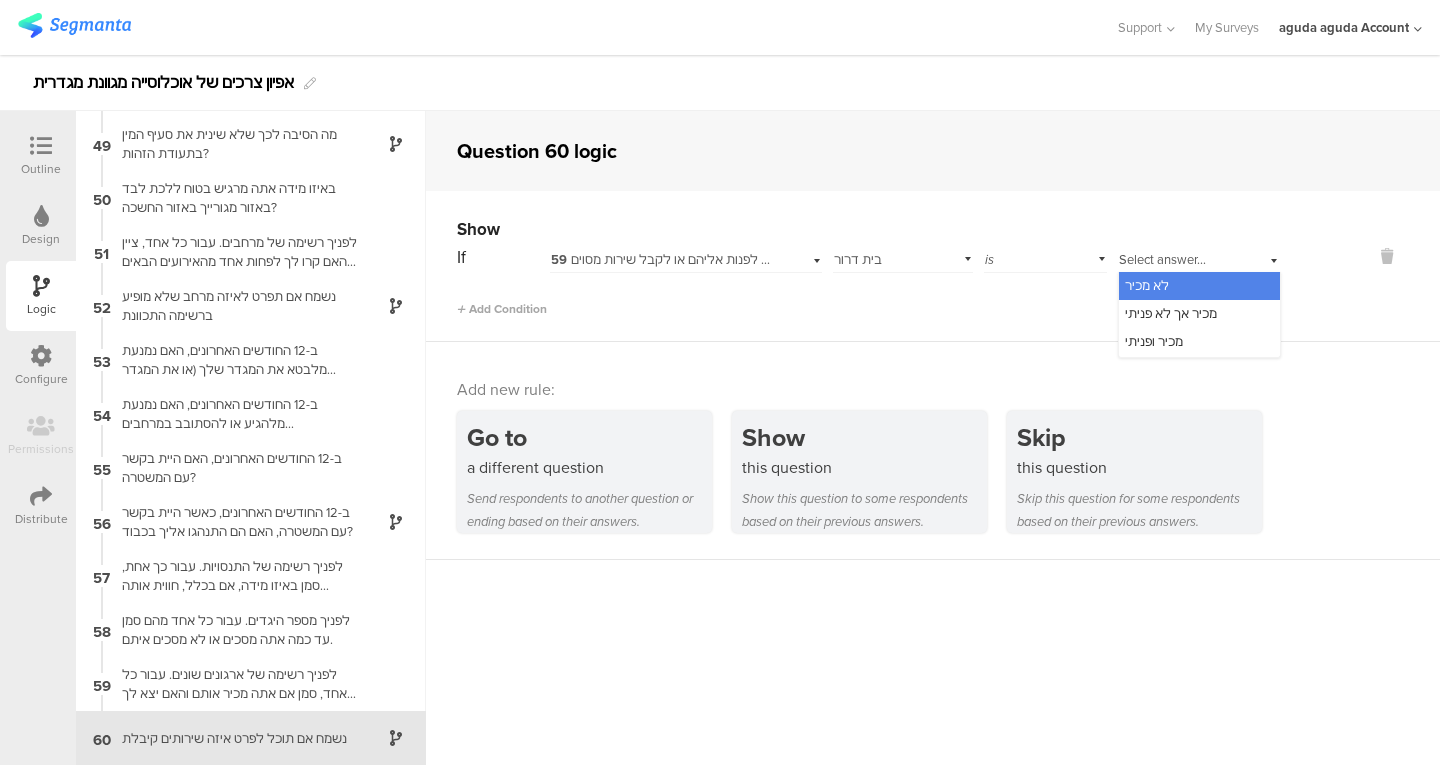 click on "מכיר ופניתי" at bounding box center (1154, 341) 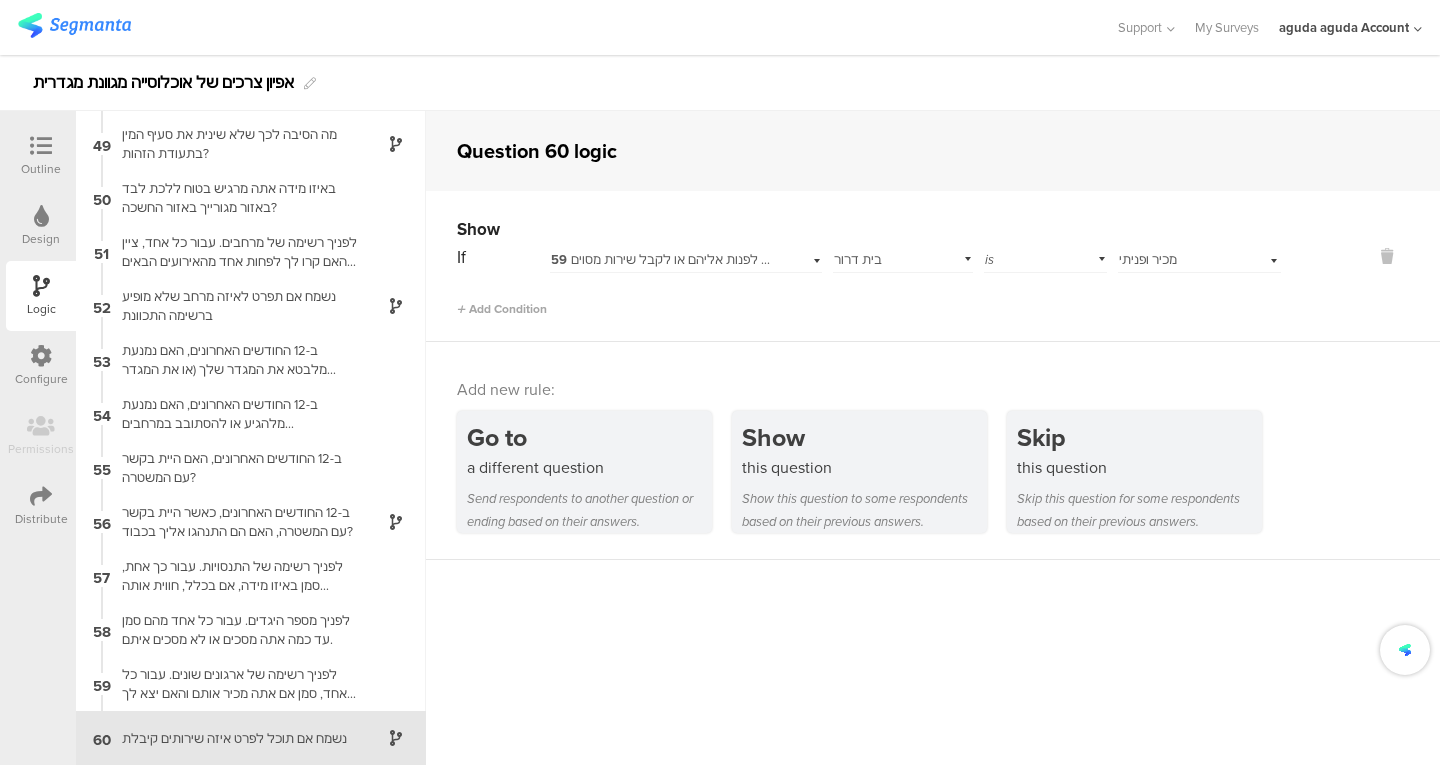 click on "Add Condition" at bounding box center [869, 300] 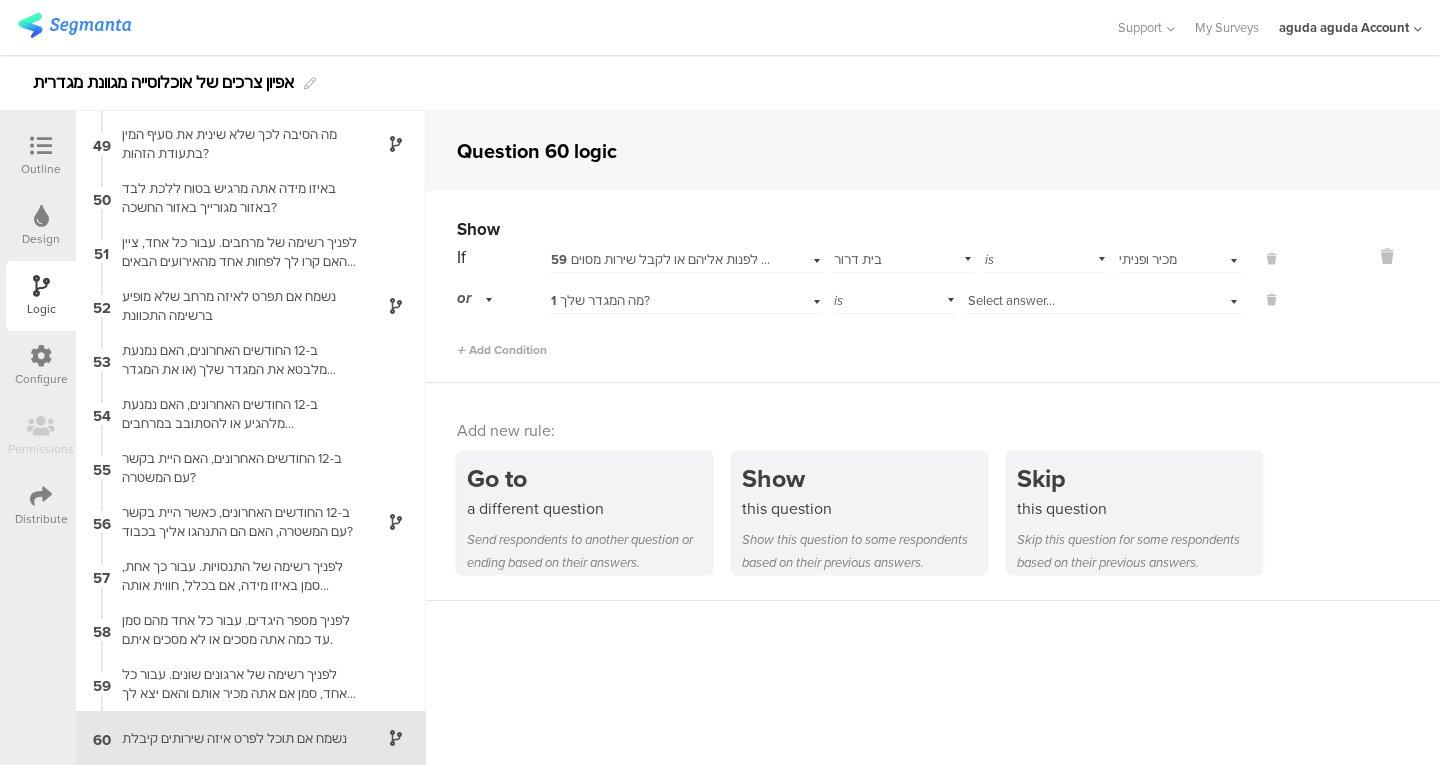 click on "is" at bounding box center (895, 298) 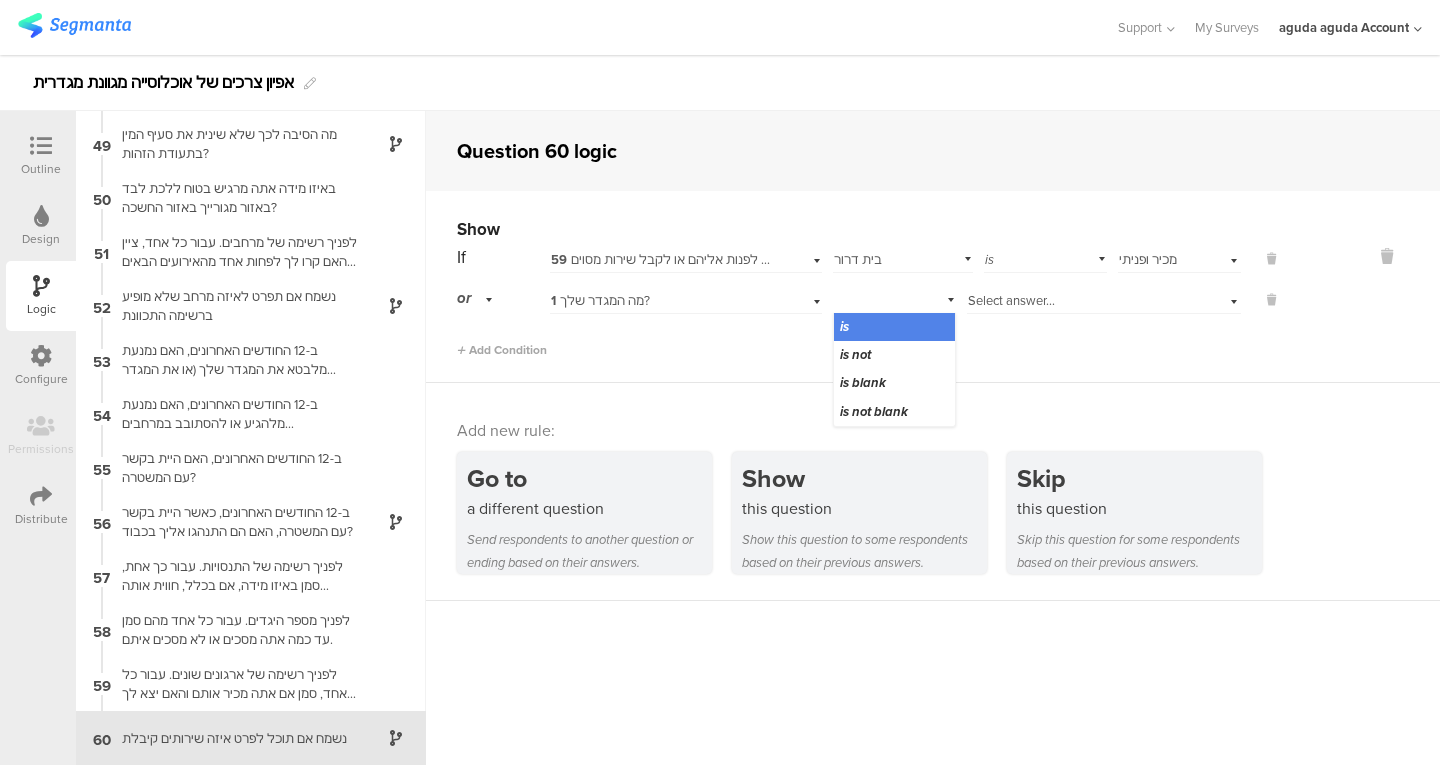 click on "1  מה המגדר שלך?" at bounding box center [661, 301] 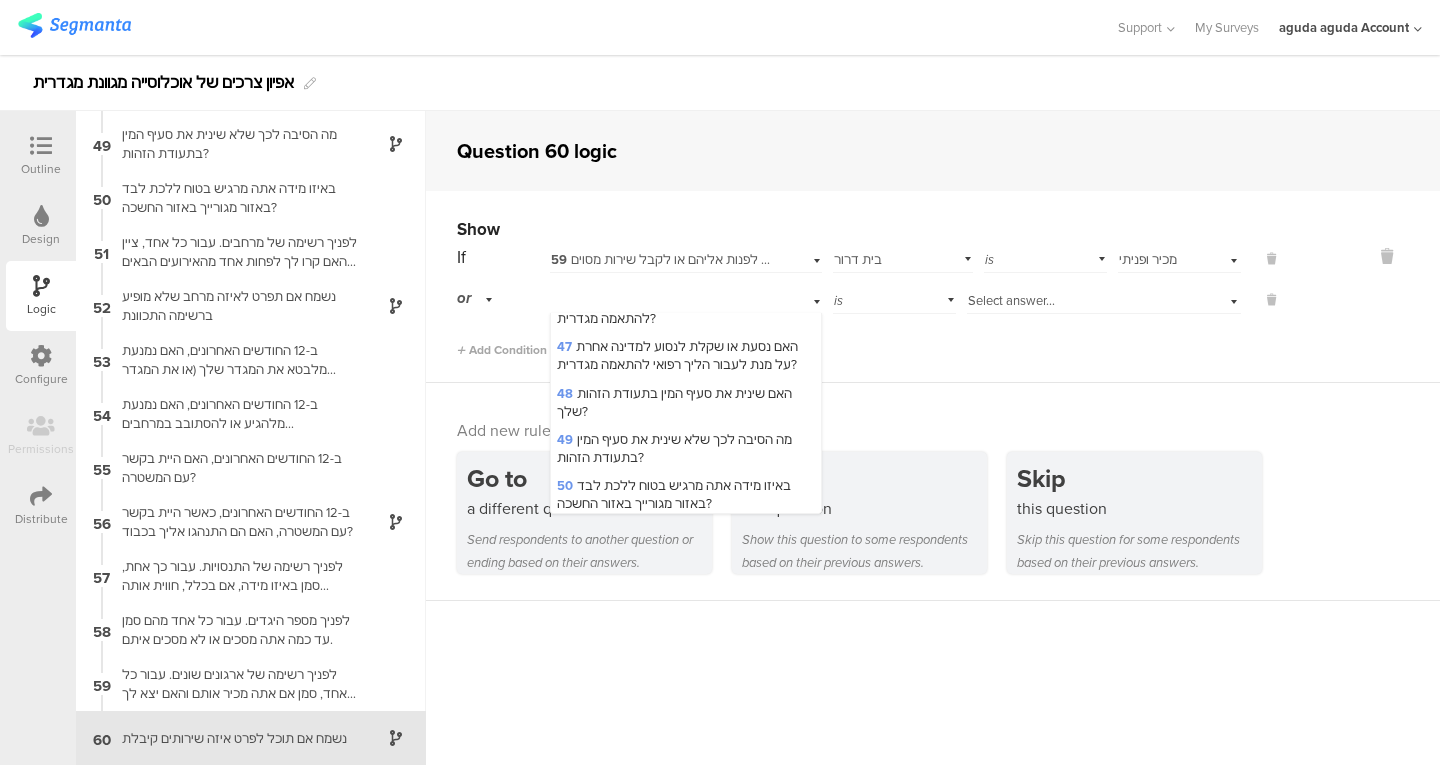 scroll, scrollTop: 3077, scrollLeft: 0, axis: vertical 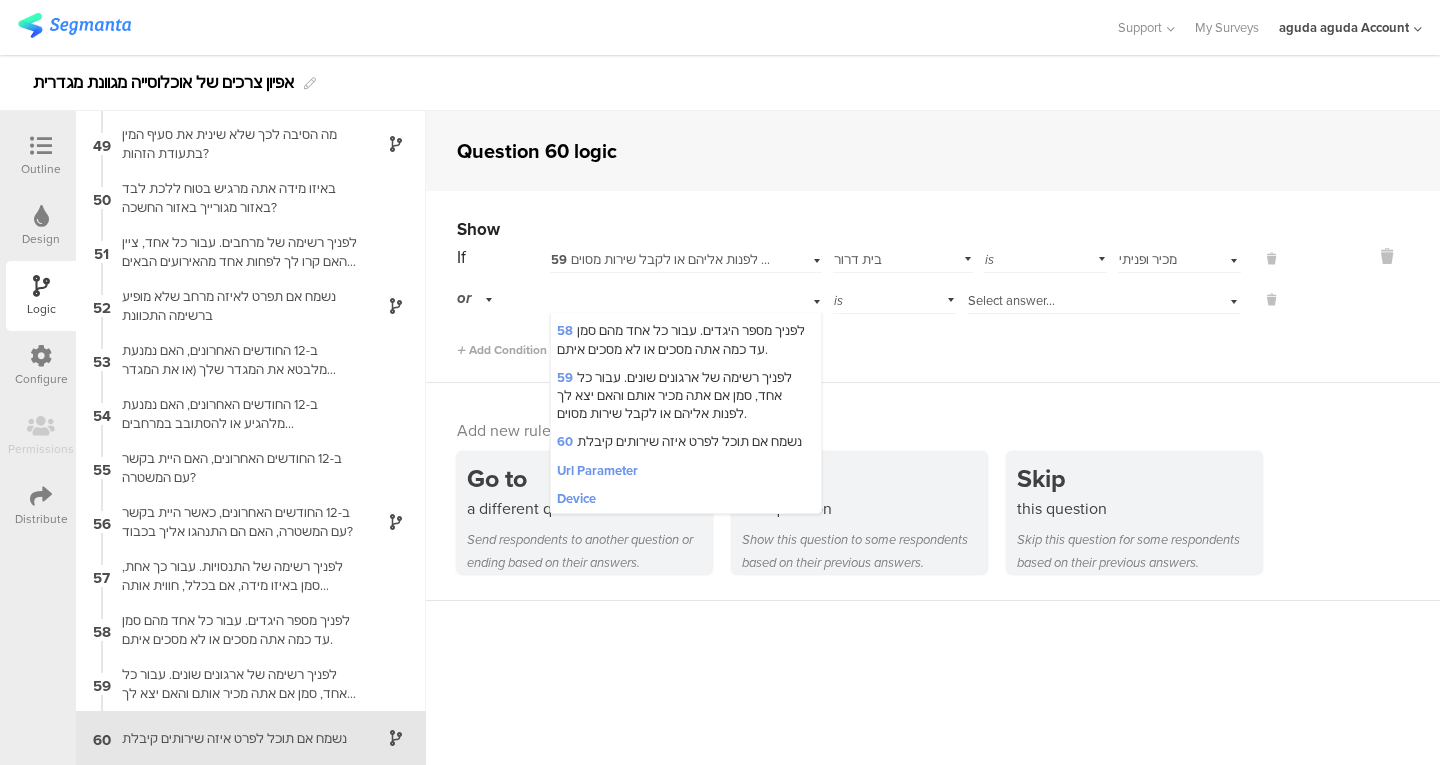 click on "59  לפניך רשימה של ארגונים שונים. עבור כל אחד, סמן אם אתה מכיר אותם והאם יצא לך לפנות אליהם או לקבל שירות מסוים." at bounding box center [674, 395] 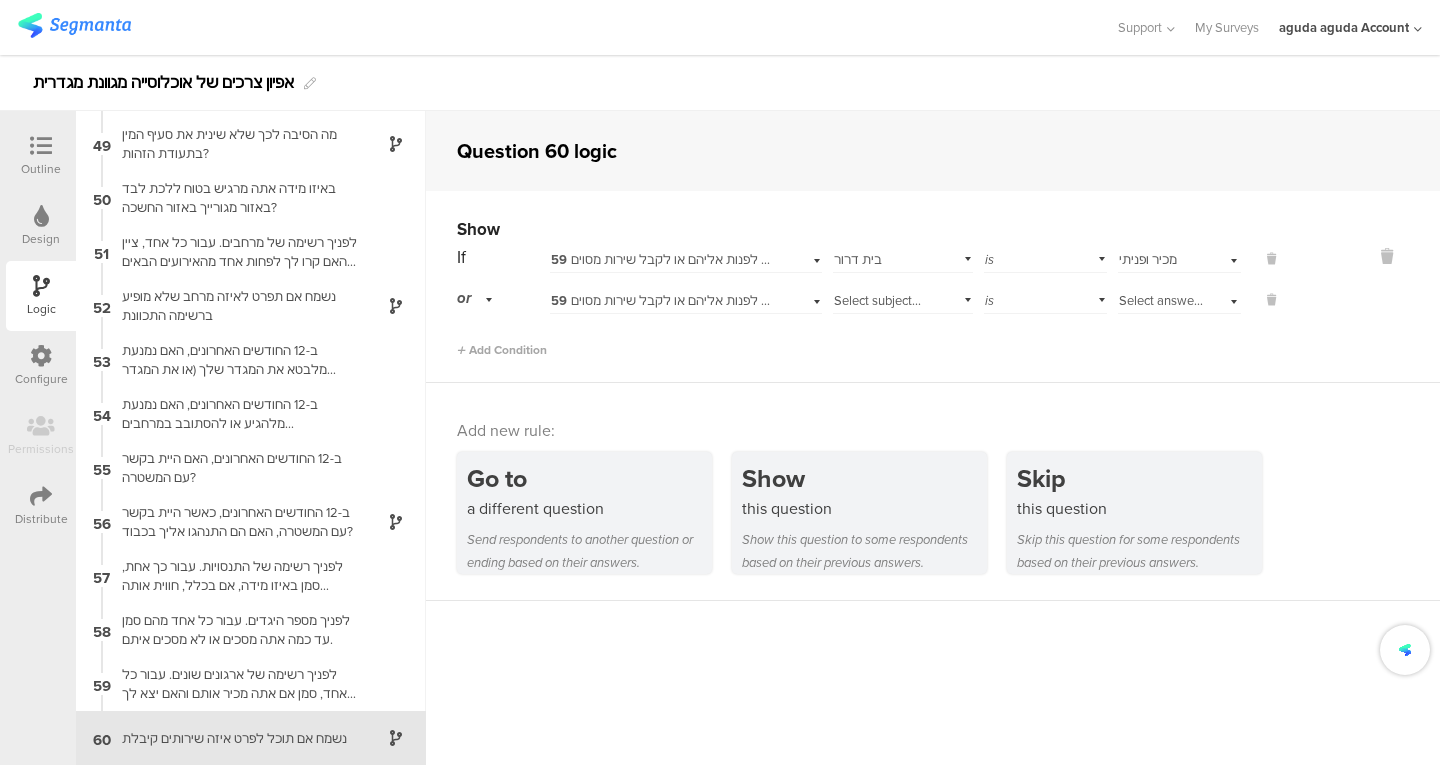 click on "Select subject..." at bounding box center [877, 300] 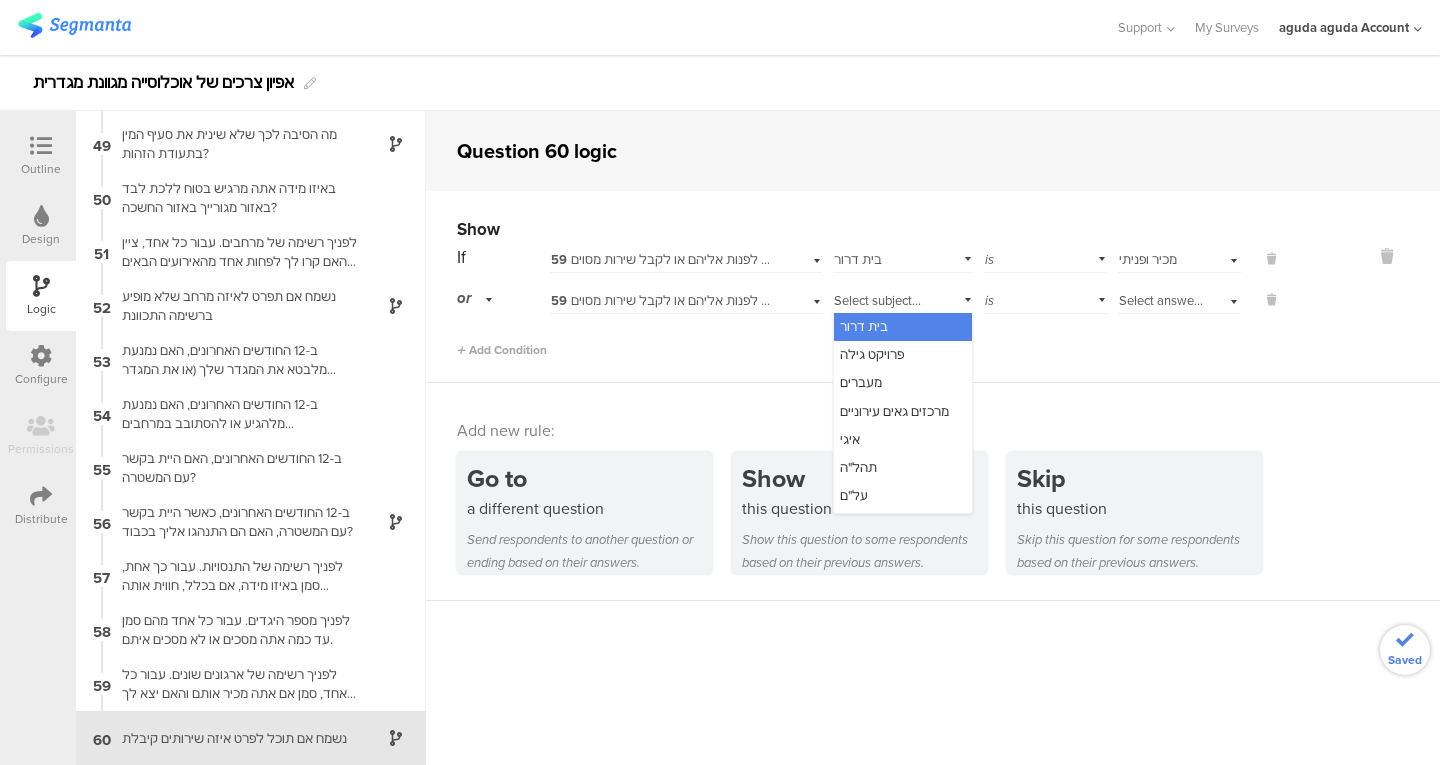click on "פרויקט גילה" at bounding box center (903, 355) 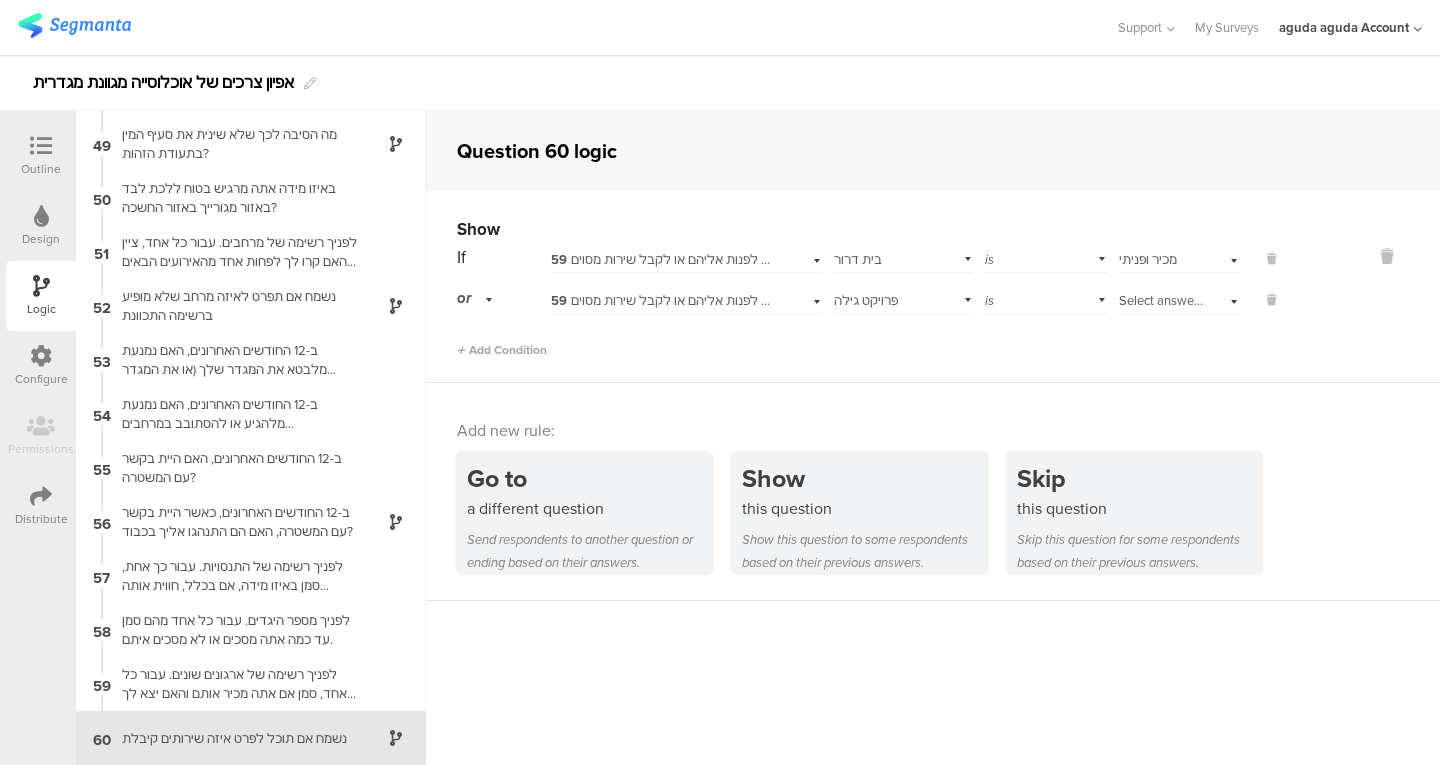 click on "Add Condition" at bounding box center [502, 350] 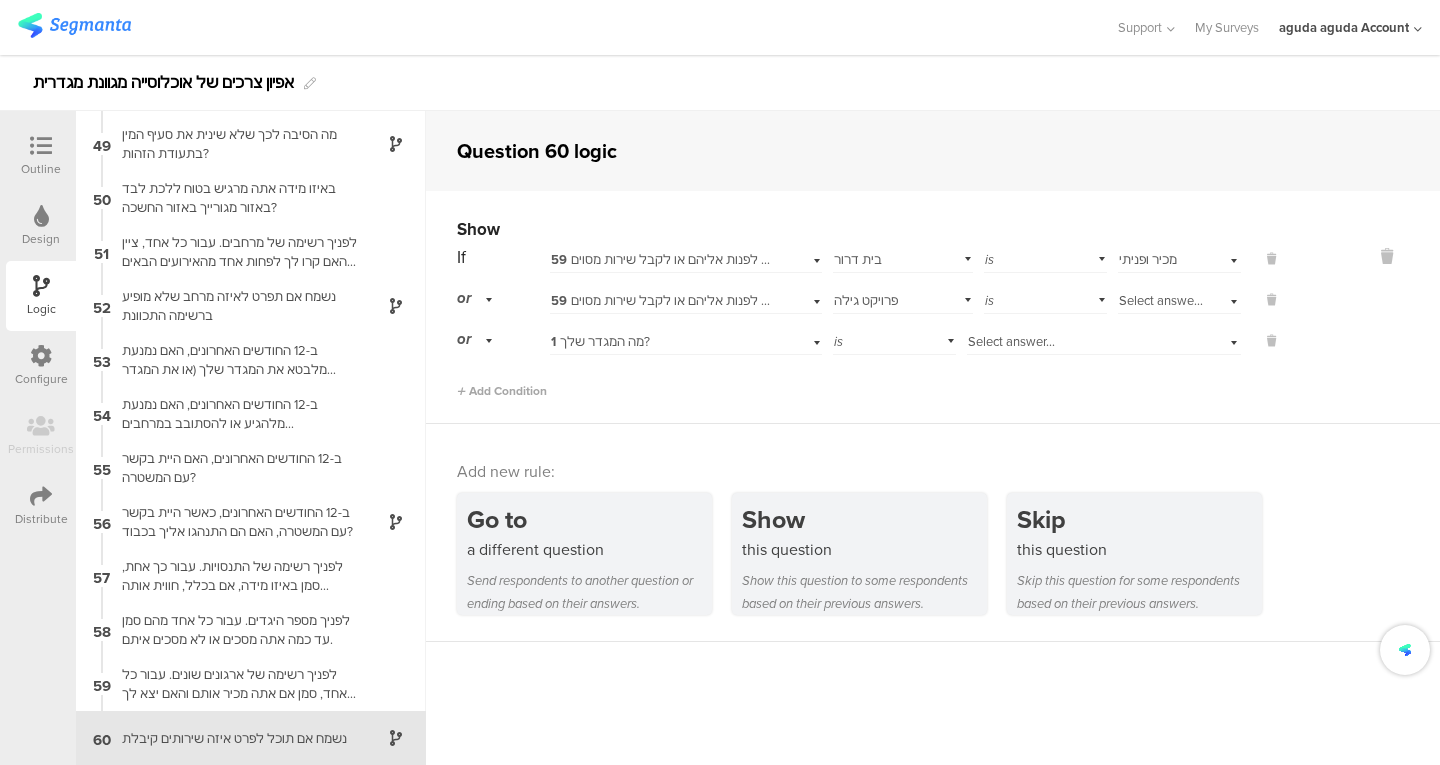 click on "1  מה המגדר שלך?" at bounding box center (600, 341) 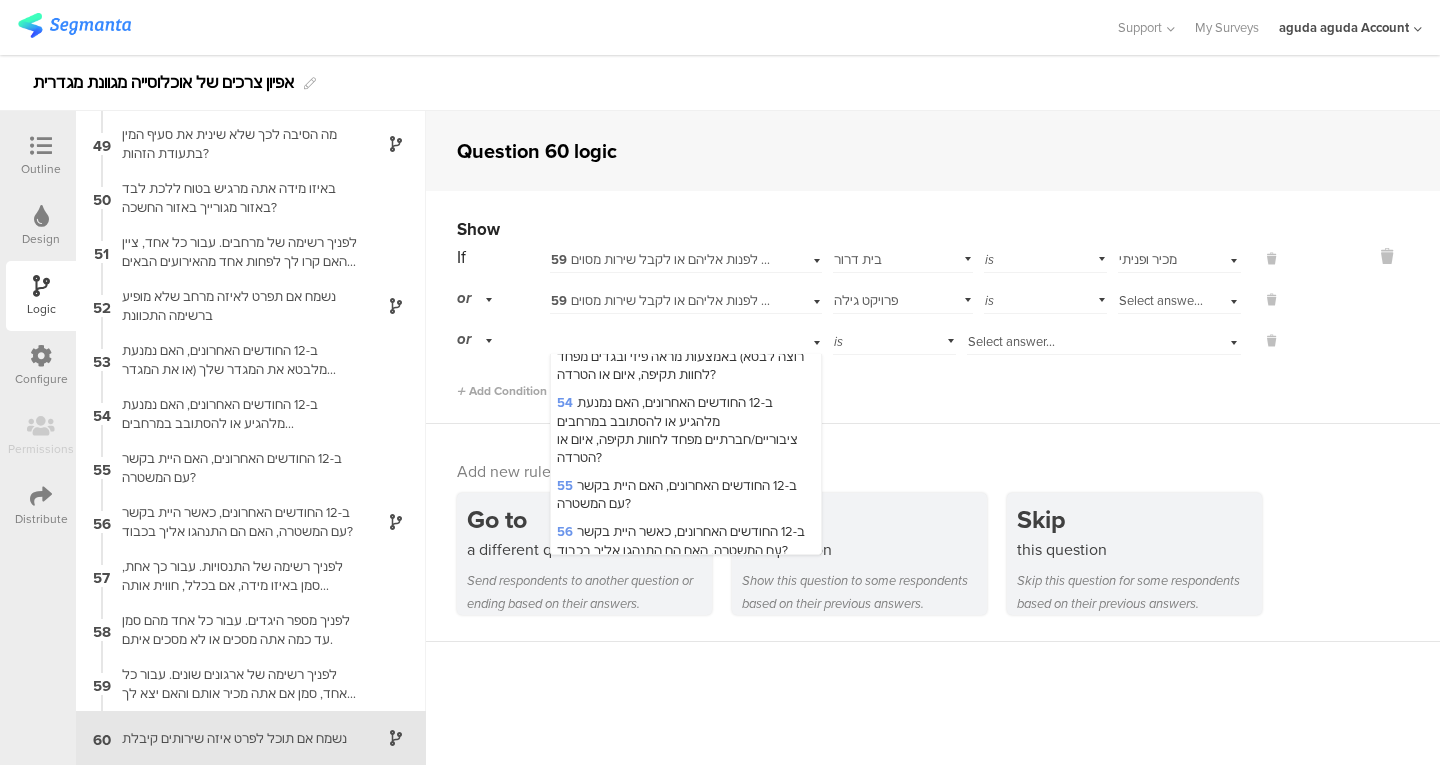 scroll, scrollTop: 3001, scrollLeft: 0, axis: vertical 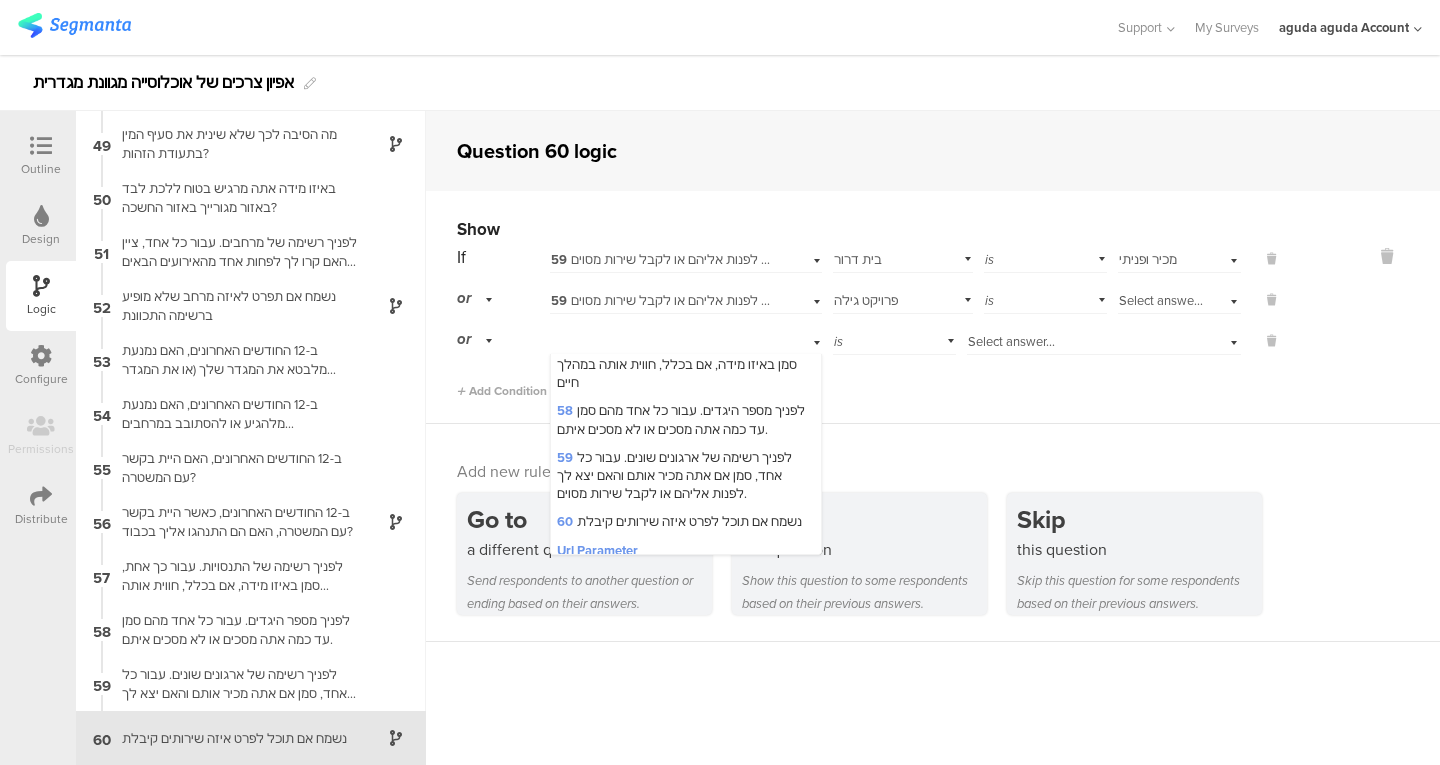 click on "59  לפניך רשימה של ארגונים שונים. עבור כל אחד, סמן אם אתה מכיר אותם והאם יצא לך לפנות אליהם או לקבל שירות מסוים." at bounding box center (674, 475) 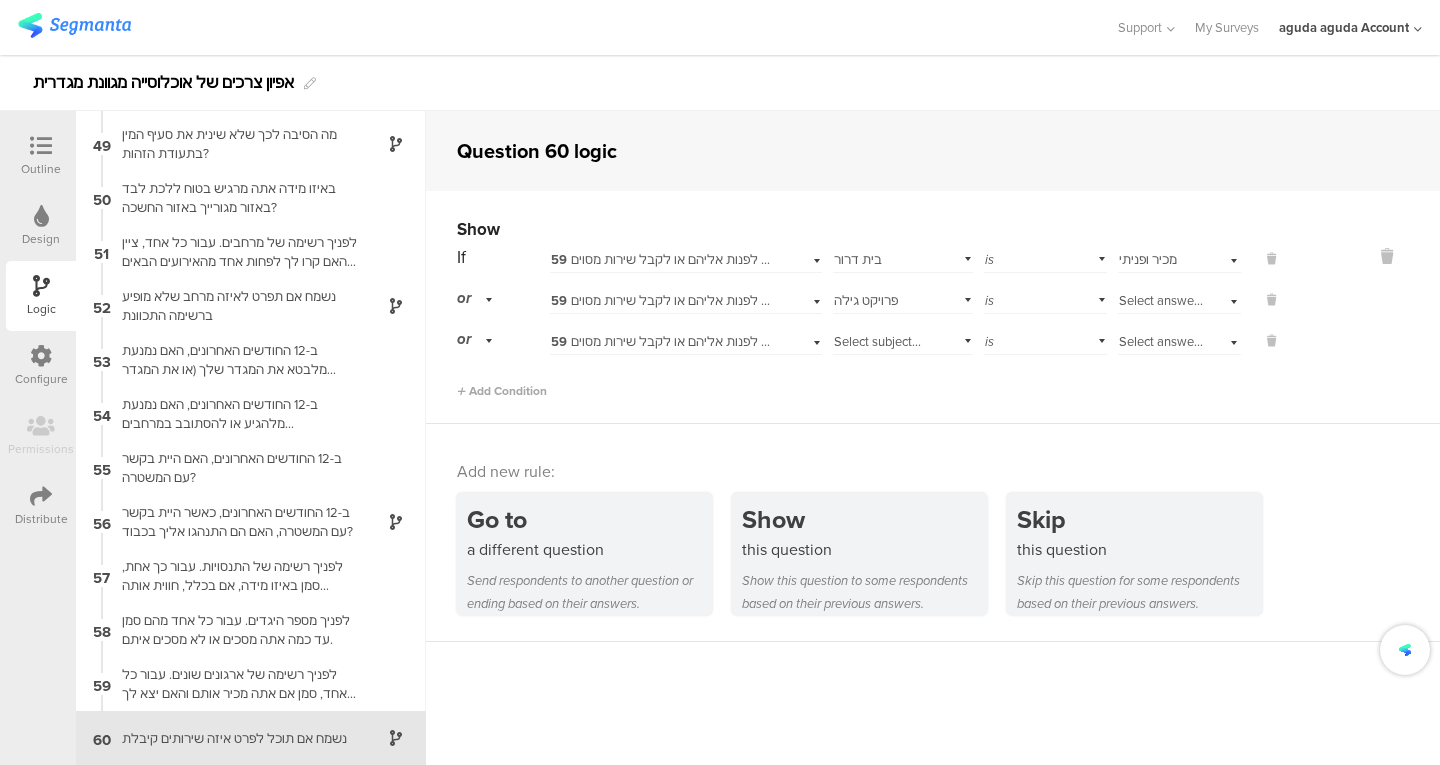 click on "Select subject..." at bounding box center [877, 341] 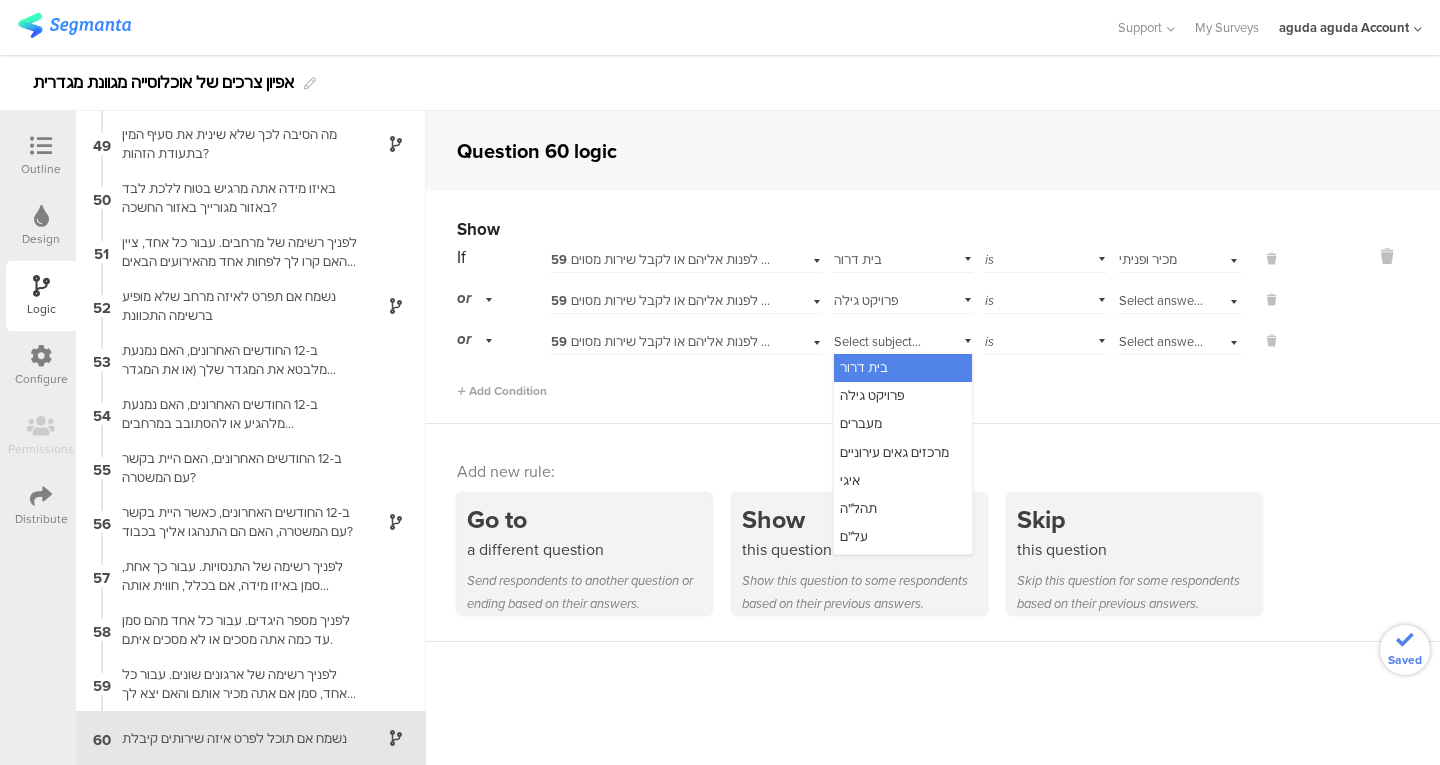 click on "מעברים" at bounding box center [903, 424] 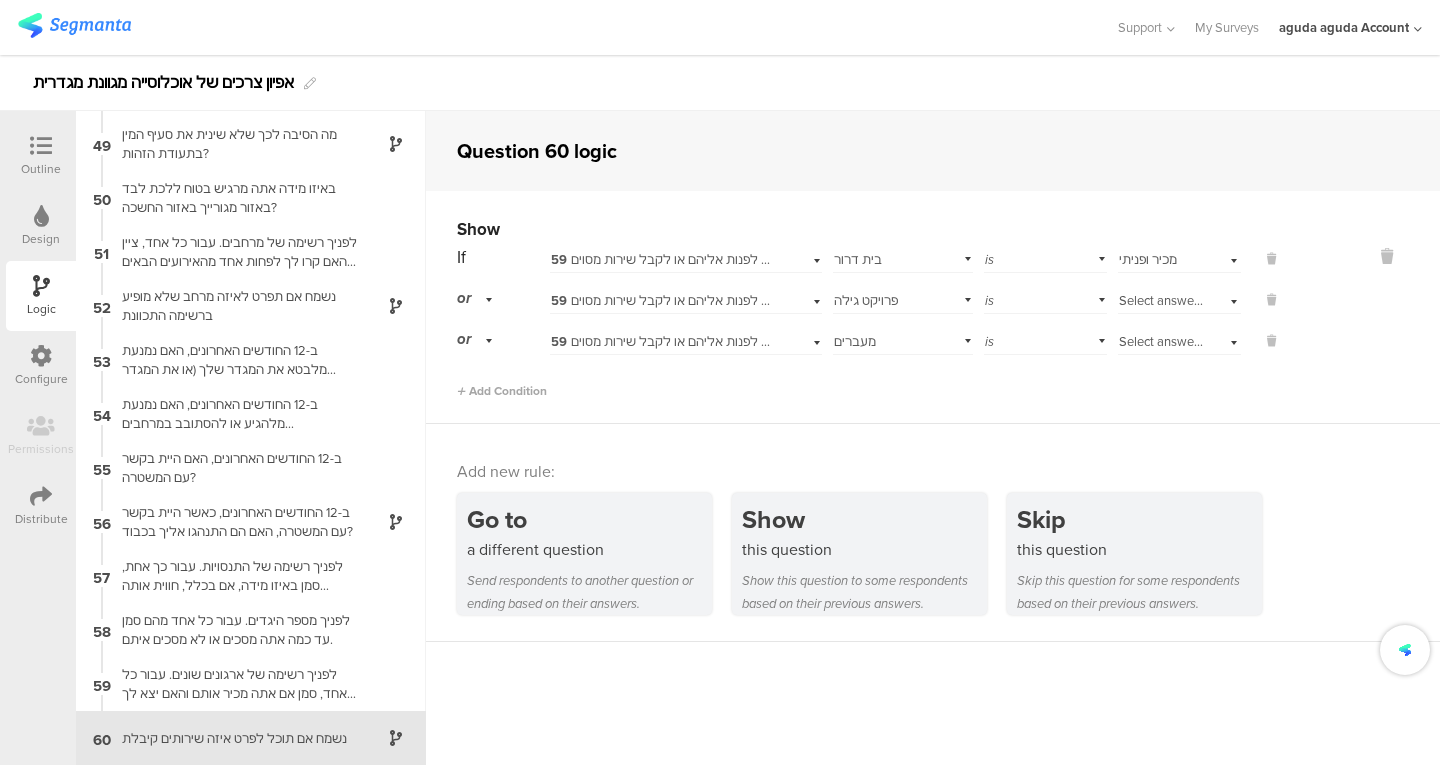 click on "Add Condition" at bounding box center [869, 382] 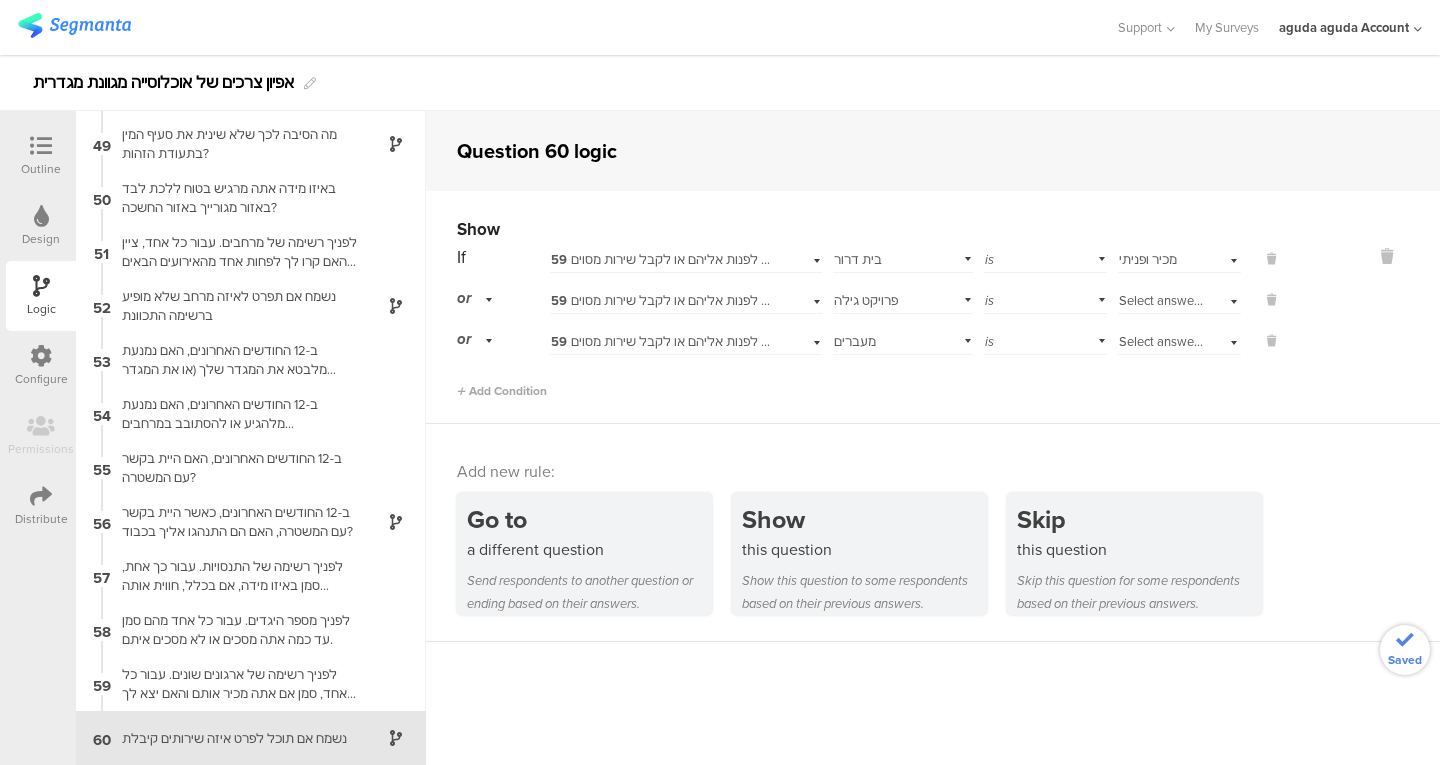 click on "Show
If   59  לפניך רשימה של ארגונים שונים. עבור כל אחד, סמן אם אתה מכיר אותם והאם יצא לך לפנות אליהם או לקבל שירות מסוים. Select subject...   [GEOGRAPHIC_DATA][PERSON_NAME]
is Select answer...   מכיר ופניתי
or   59  לפניך רשימה של ארגונים שונים. עבור כל אחד, סמן אם אתה מכיר אותם והאם יצא לך לפנות אליהם או לקבל שירות מסוים. Select subject...   פרויקט [PERSON_NAME]
is Select answer...
or" at bounding box center [933, 307] 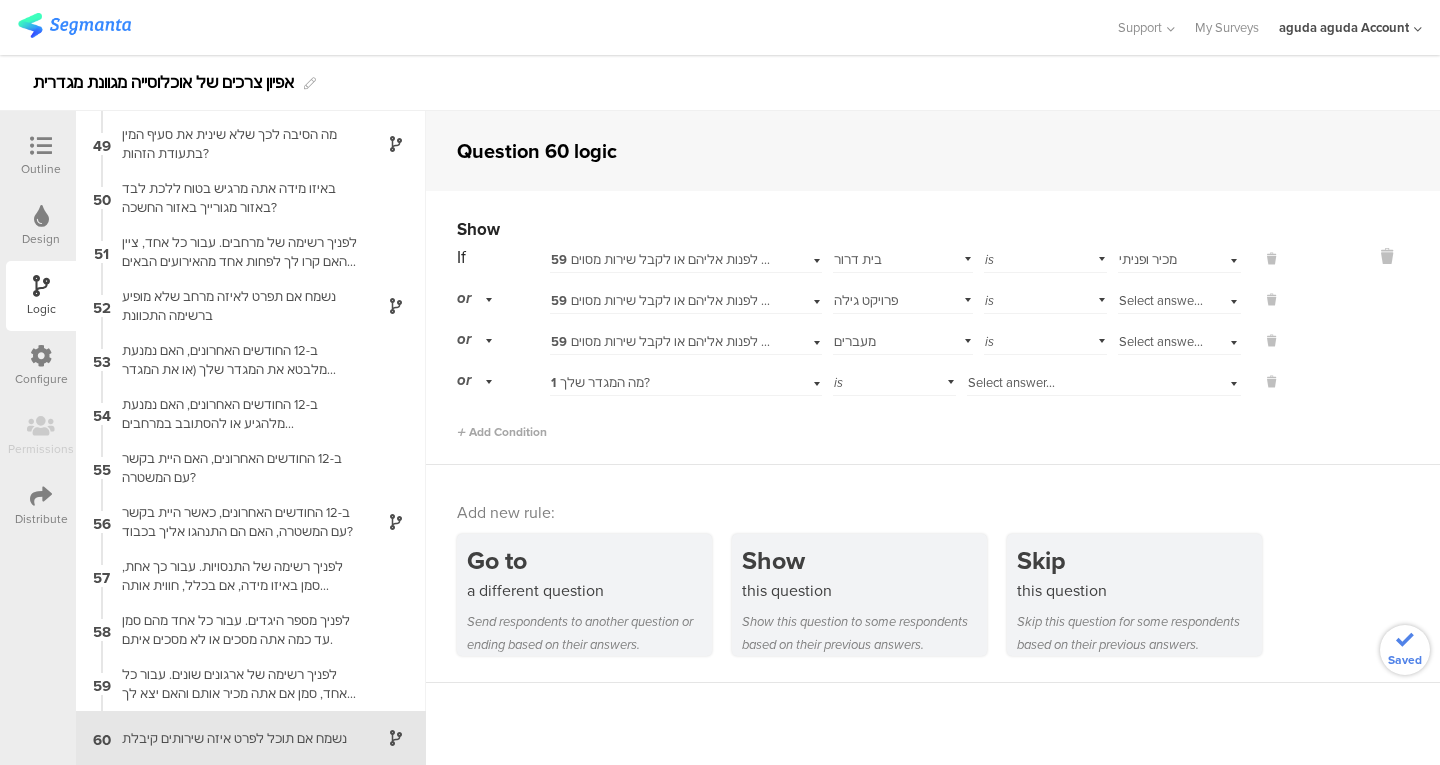 click on "1  מה המגדר שלך?" at bounding box center (686, 380) 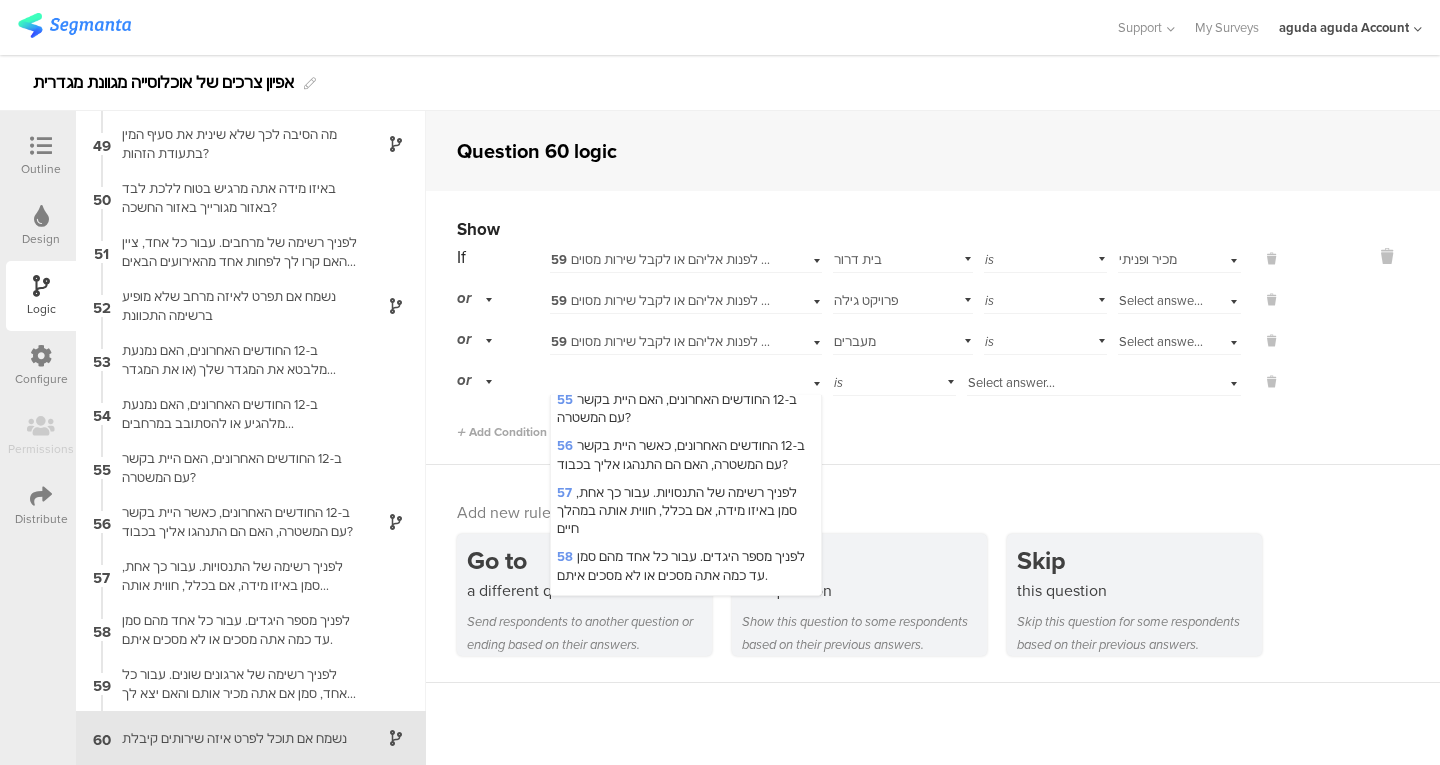 scroll, scrollTop: 3077, scrollLeft: 0, axis: vertical 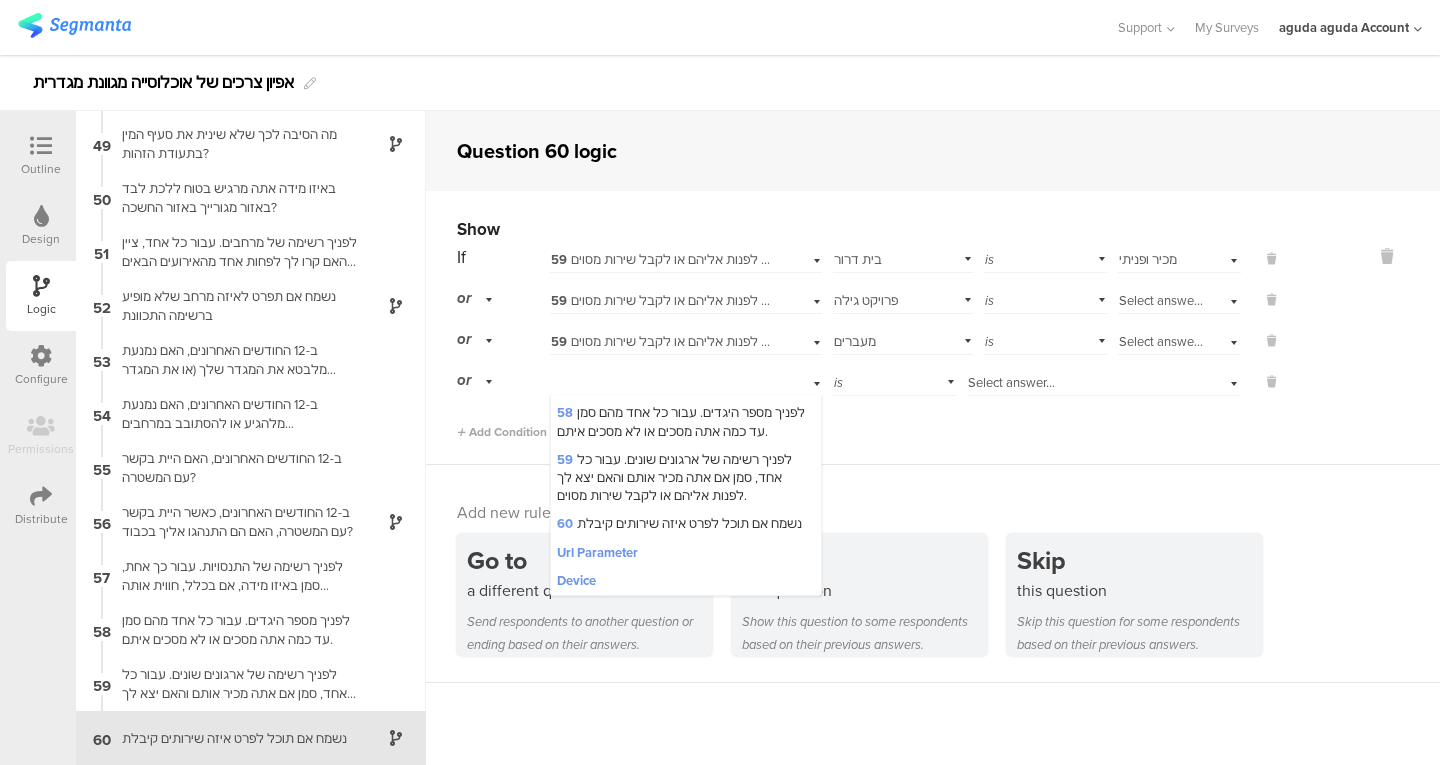 click on "59  לפניך רשימה של ארגונים שונים. עבור כל אחד, סמן אם אתה מכיר אותם והאם יצא לך לפנות אליהם או לקבל שירות מסוים." at bounding box center [674, 477] 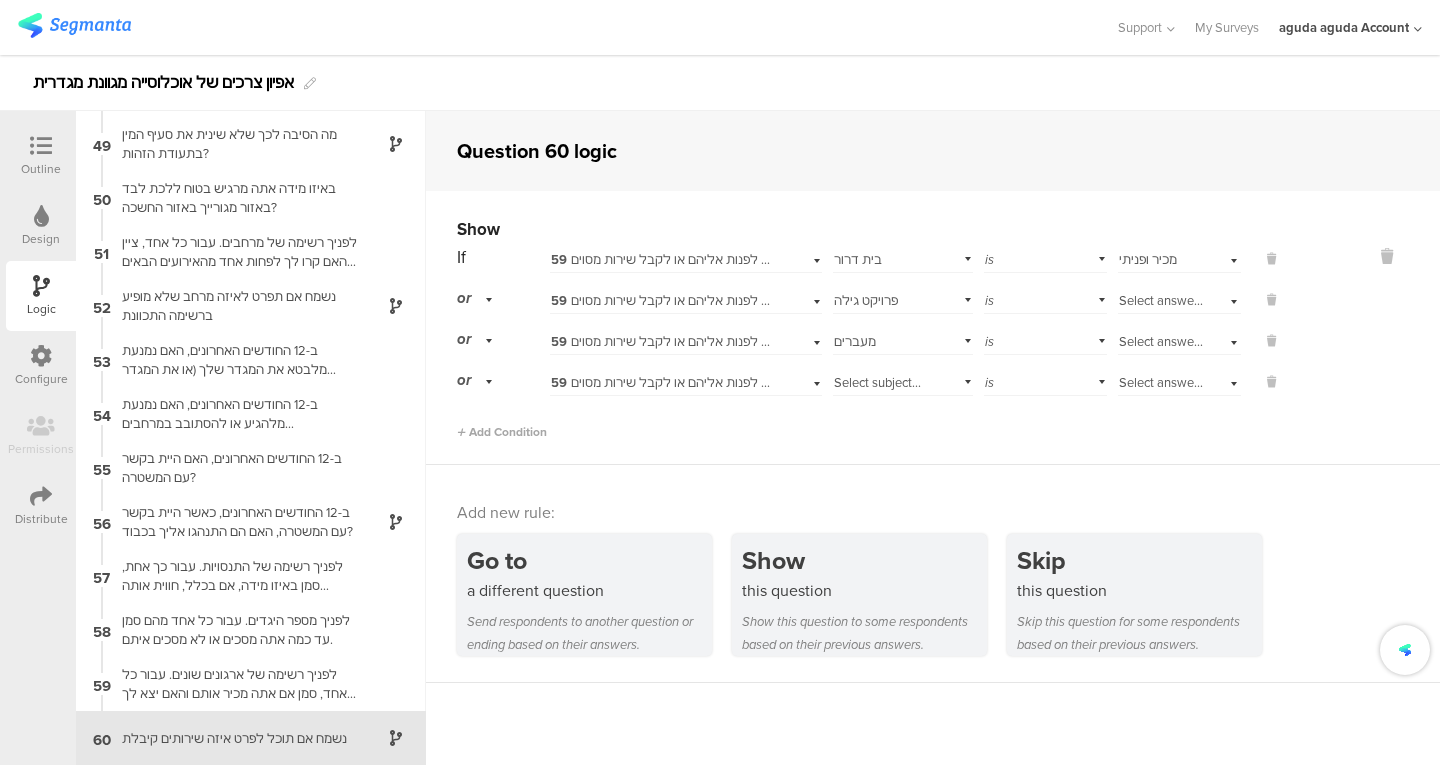 click on "Select subject..." at bounding box center [877, 382] 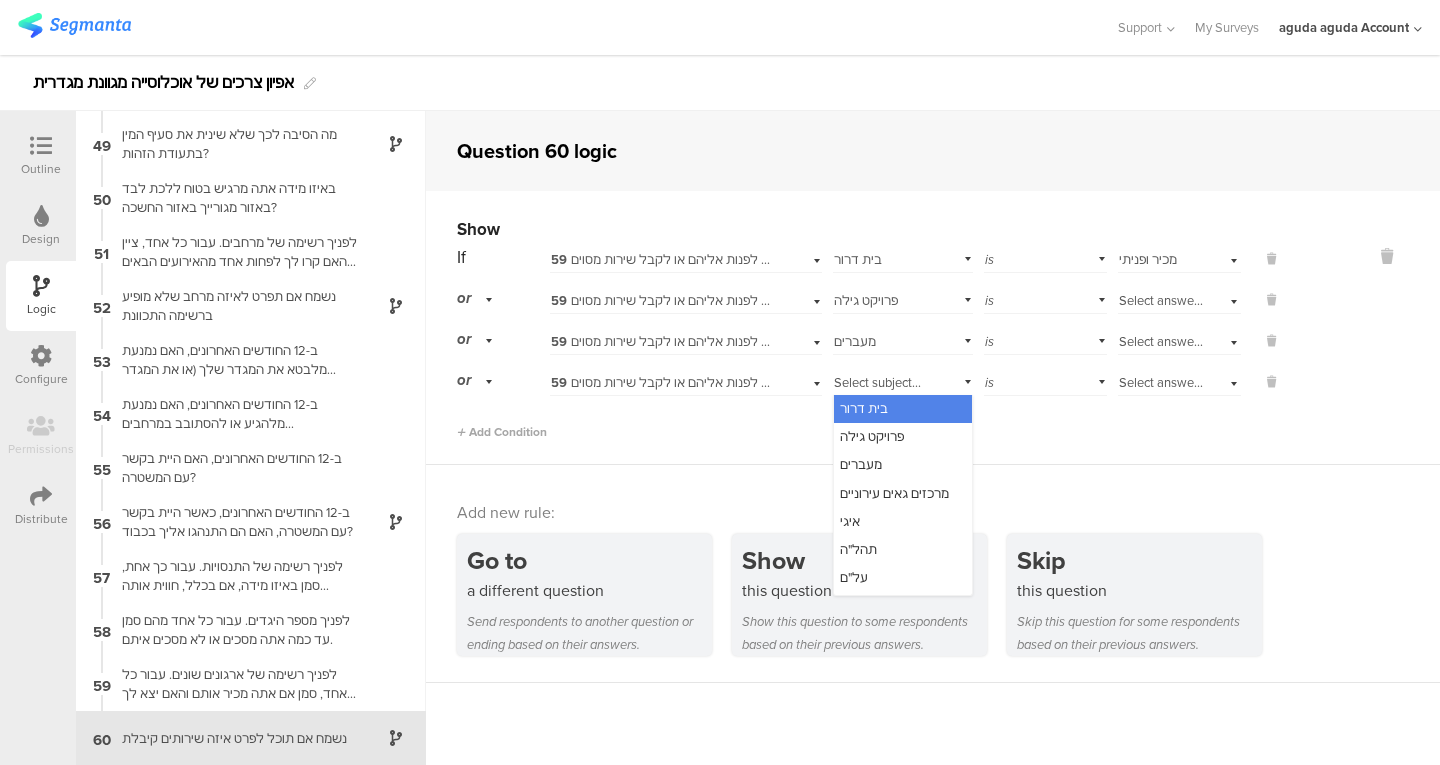 click on "מרכזים גאים עירוניים" at bounding box center (894, 493) 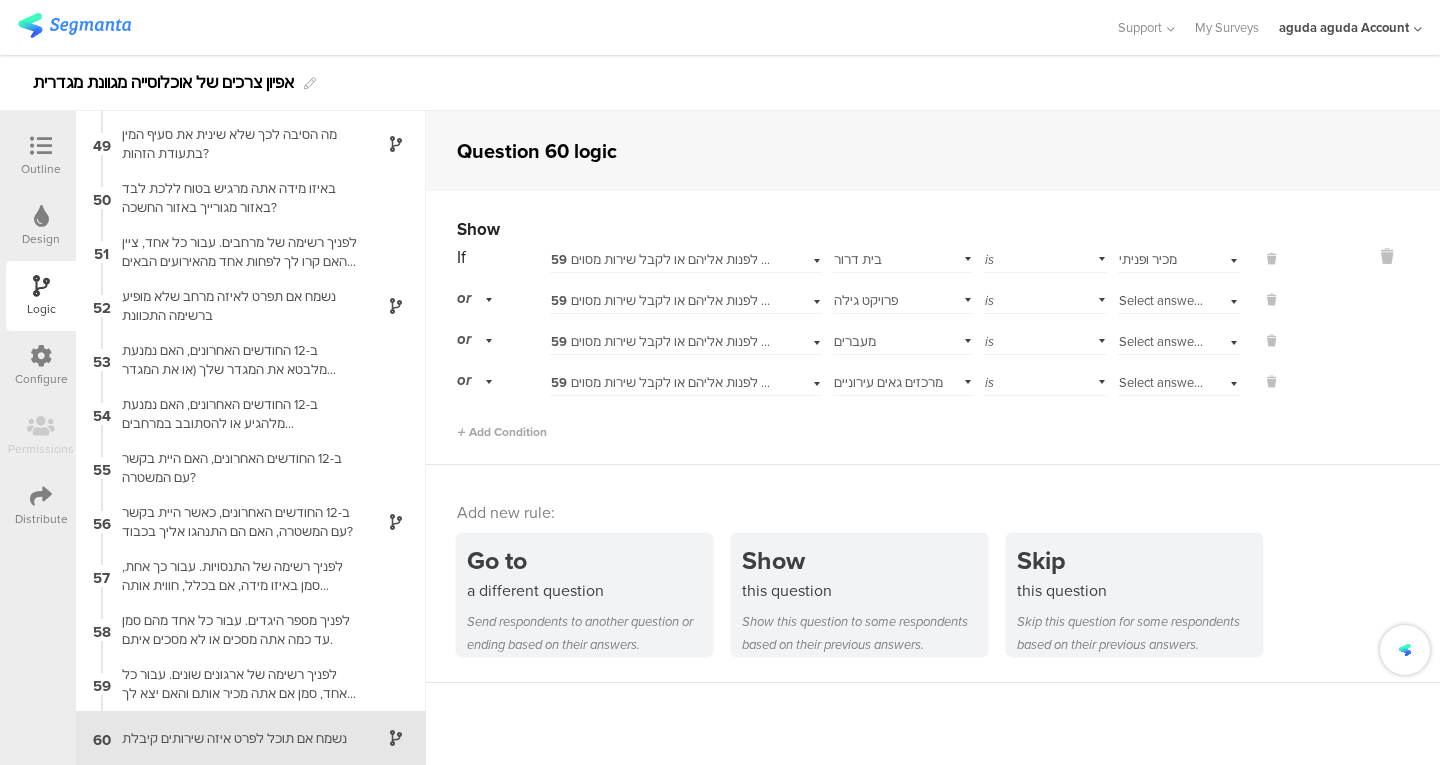 click on "Add Condition" at bounding box center (502, 432) 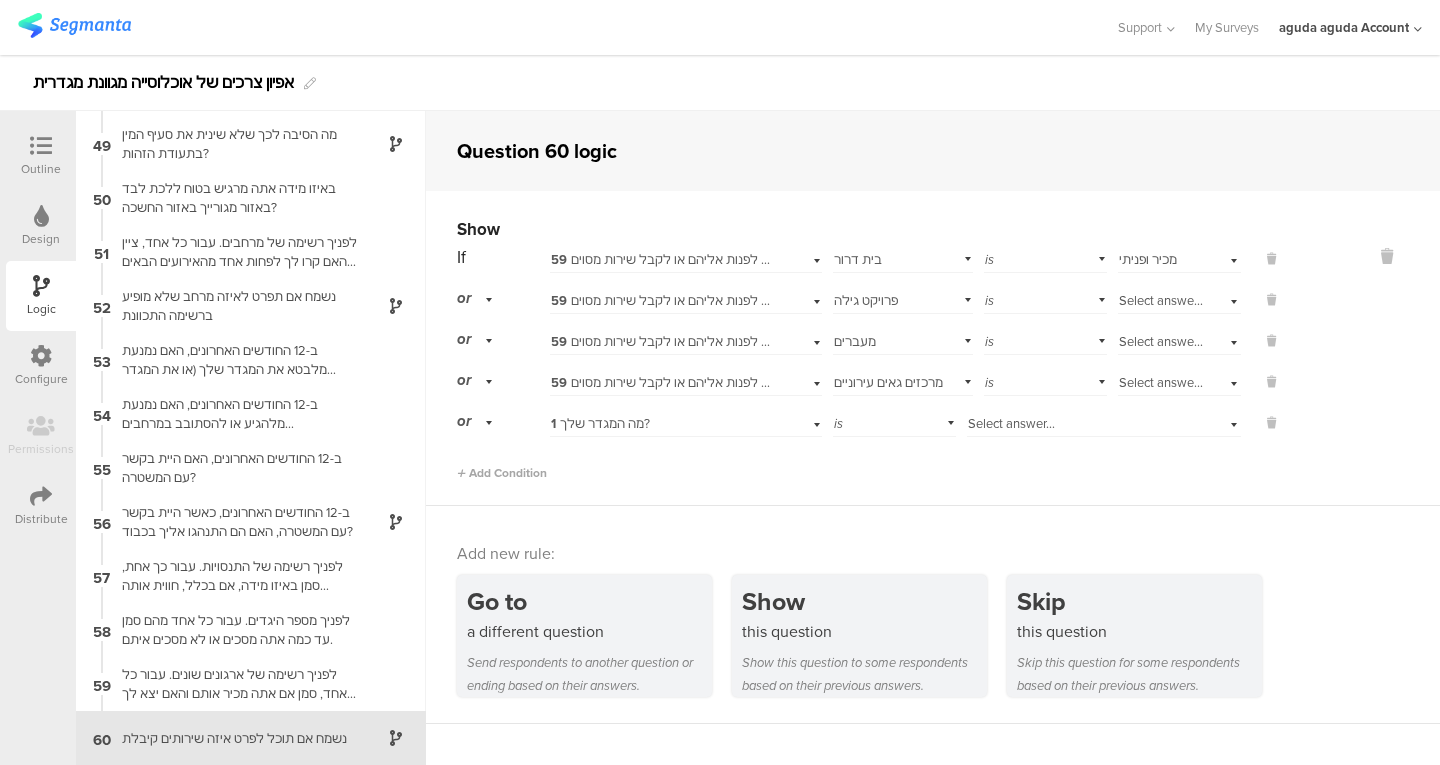 click on "1  מה המגדר שלך?" at bounding box center [600, 423] 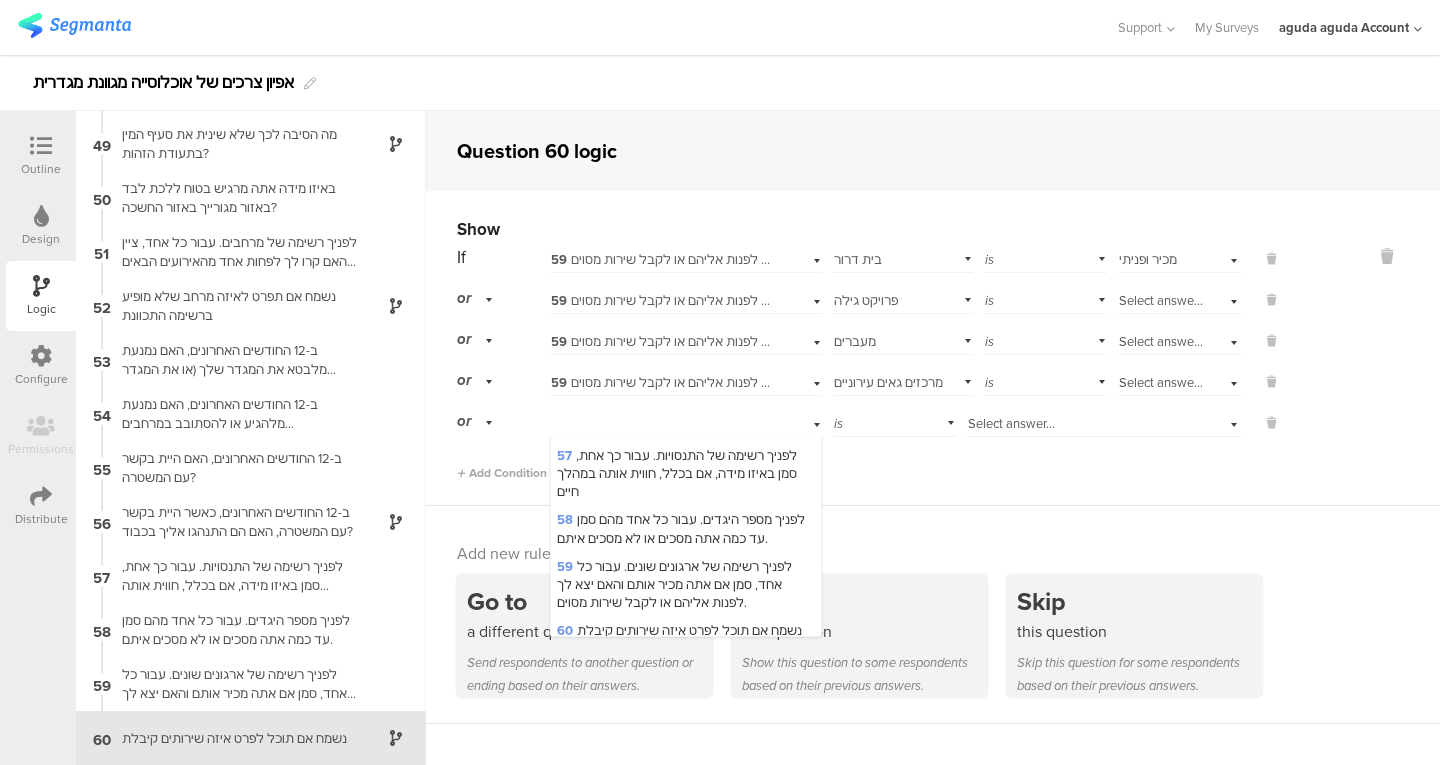 scroll, scrollTop: 3077, scrollLeft: 0, axis: vertical 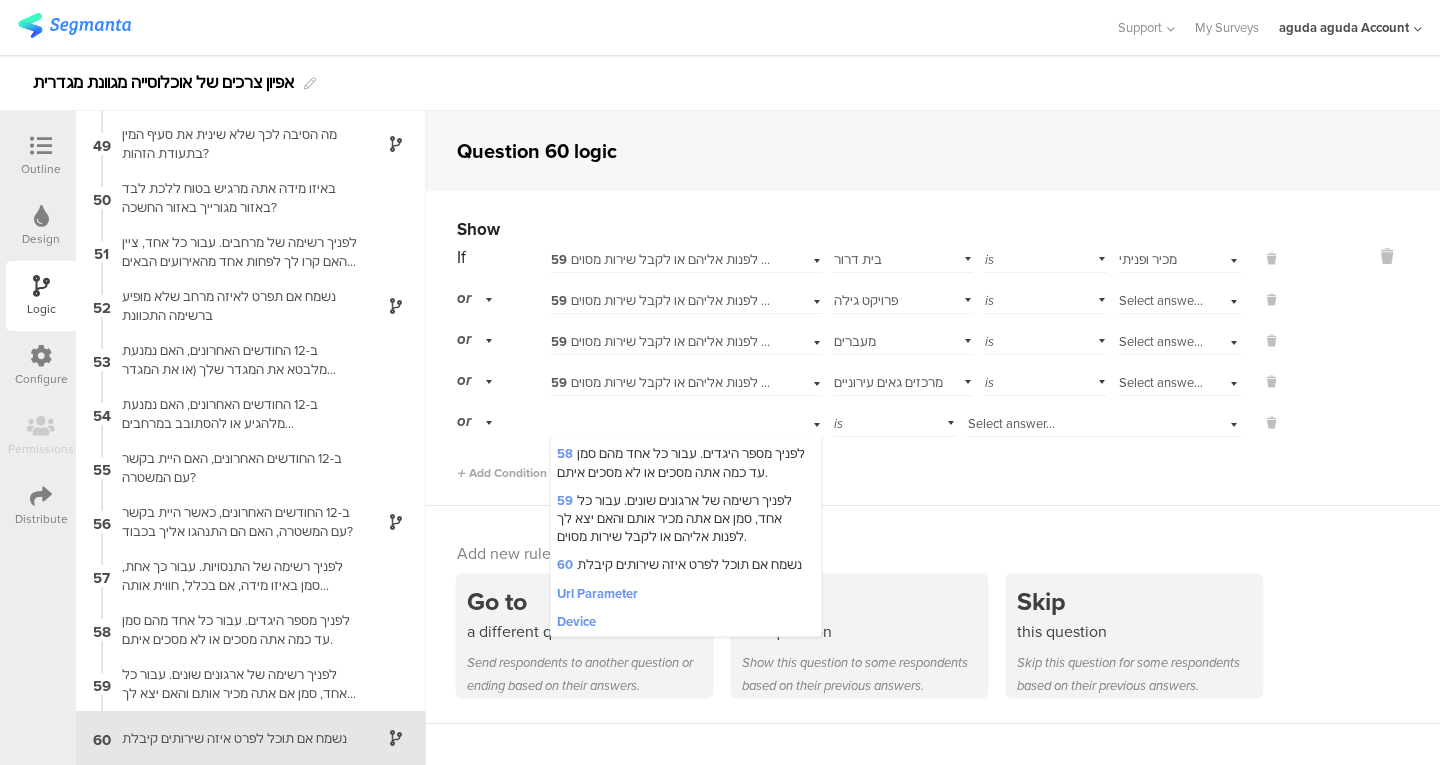 click on "59  לפניך רשימה של ארגונים שונים. עבור כל אחד, סמן אם אתה מכיר אותם והאם יצא לך לפנות אליהם או לקבל שירות מסוים." at bounding box center [674, 518] 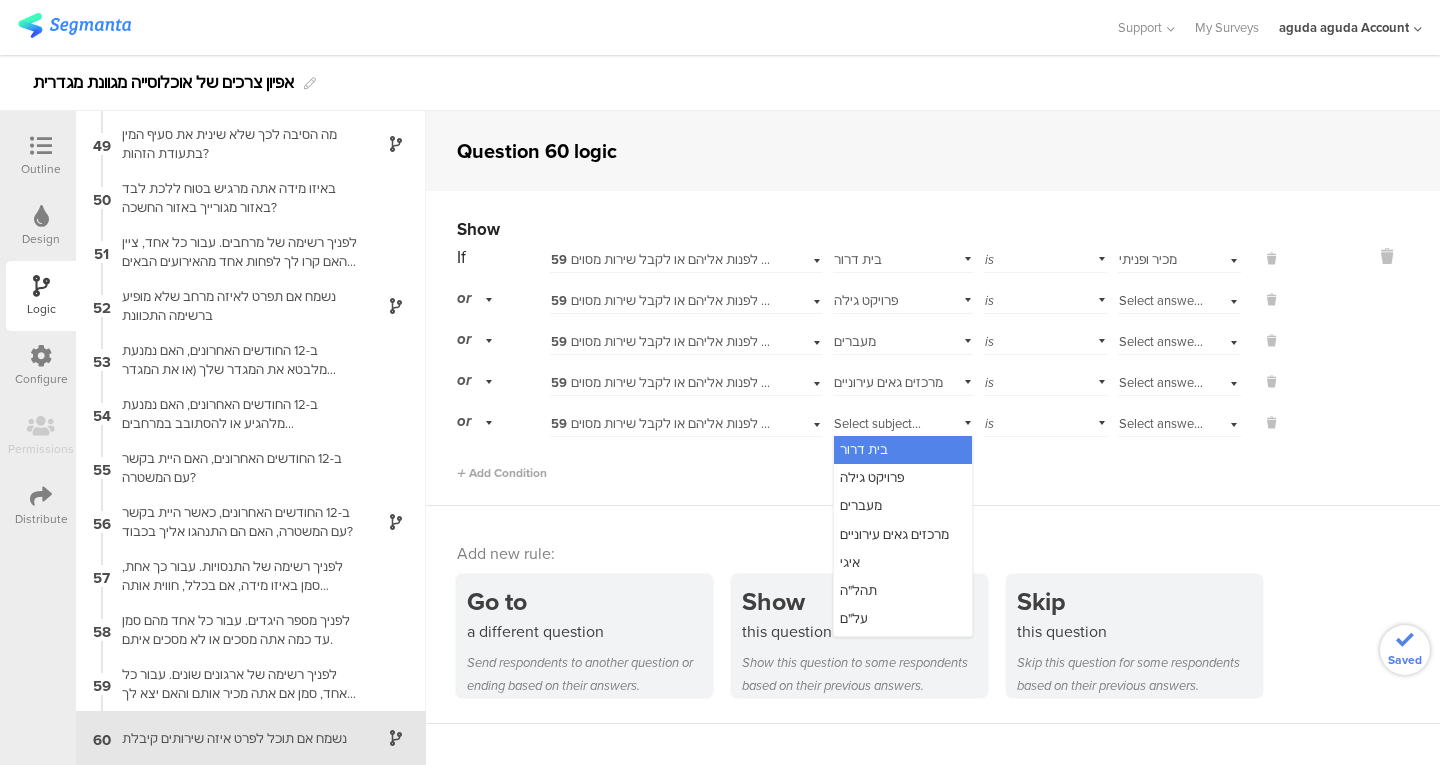 click on "איגי" at bounding box center [903, 563] 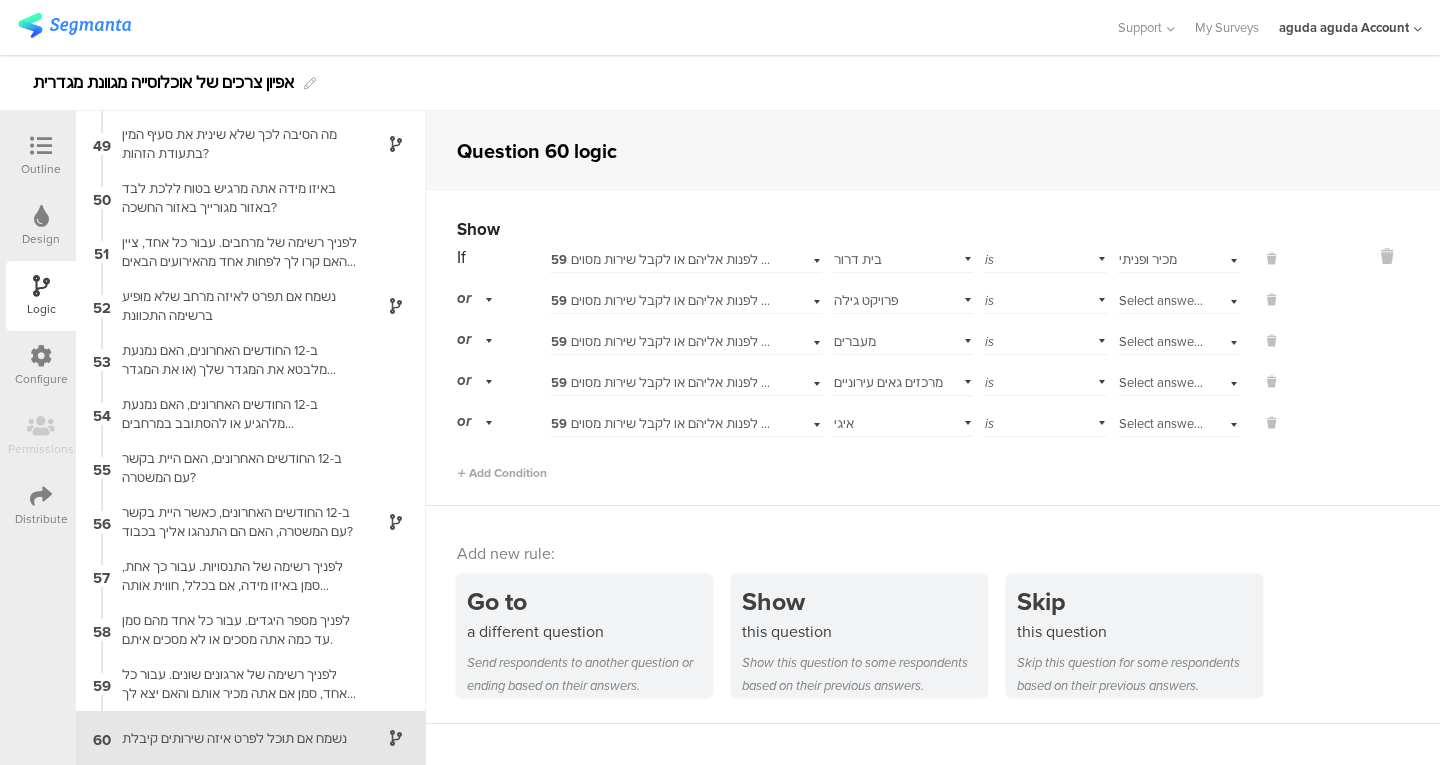click on "Add Condition" at bounding box center [869, 464] 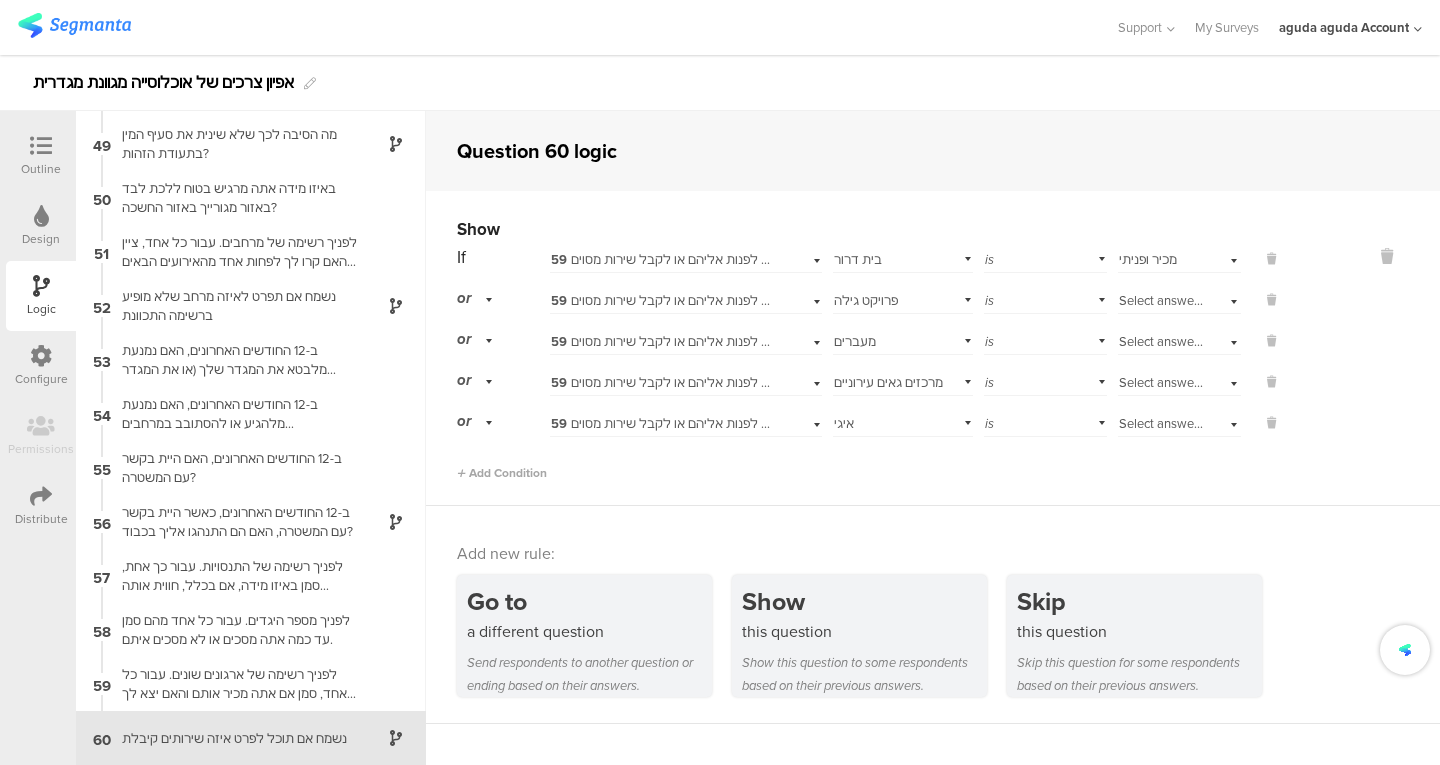 click on "Add Condition" at bounding box center (502, 473) 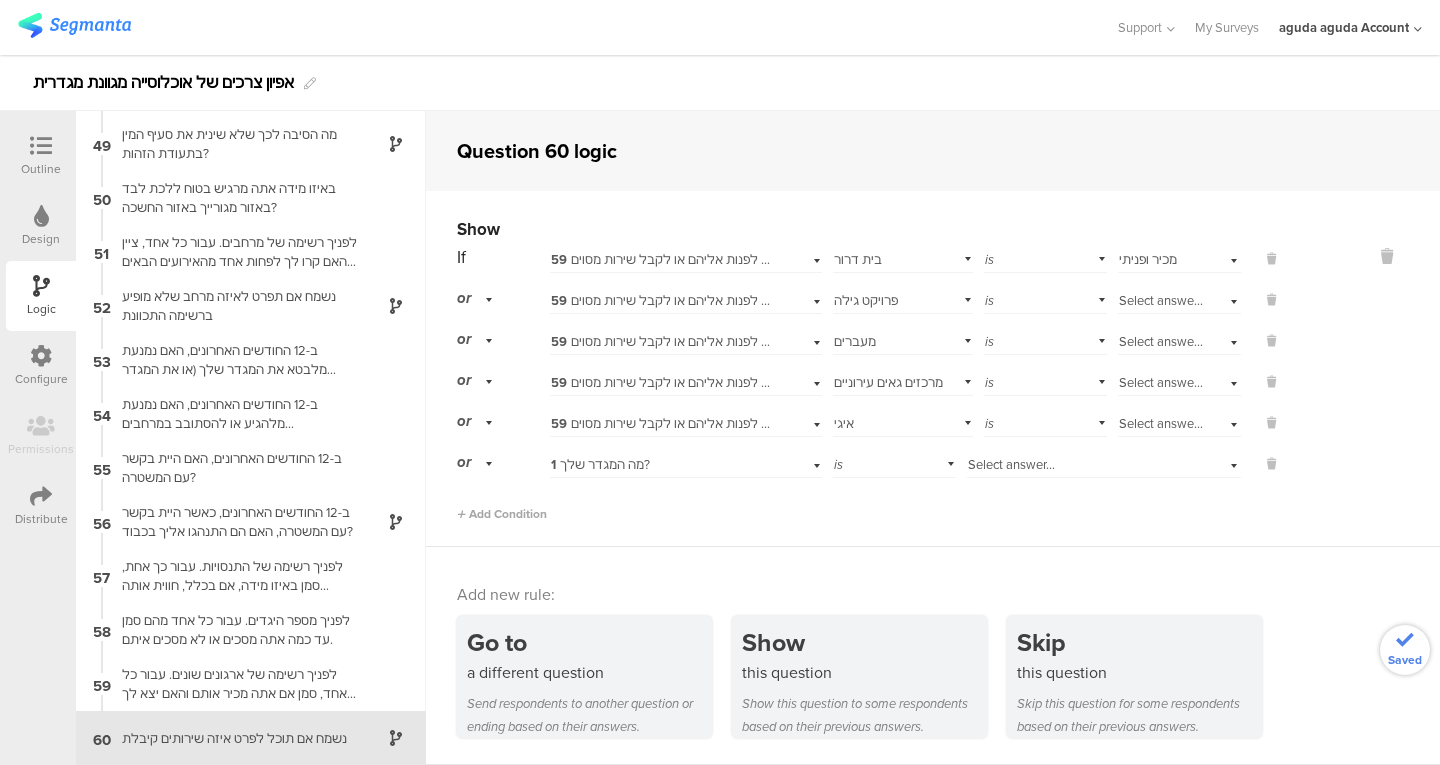 click on "1  מה המגדר שלך?" at bounding box center (600, 464) 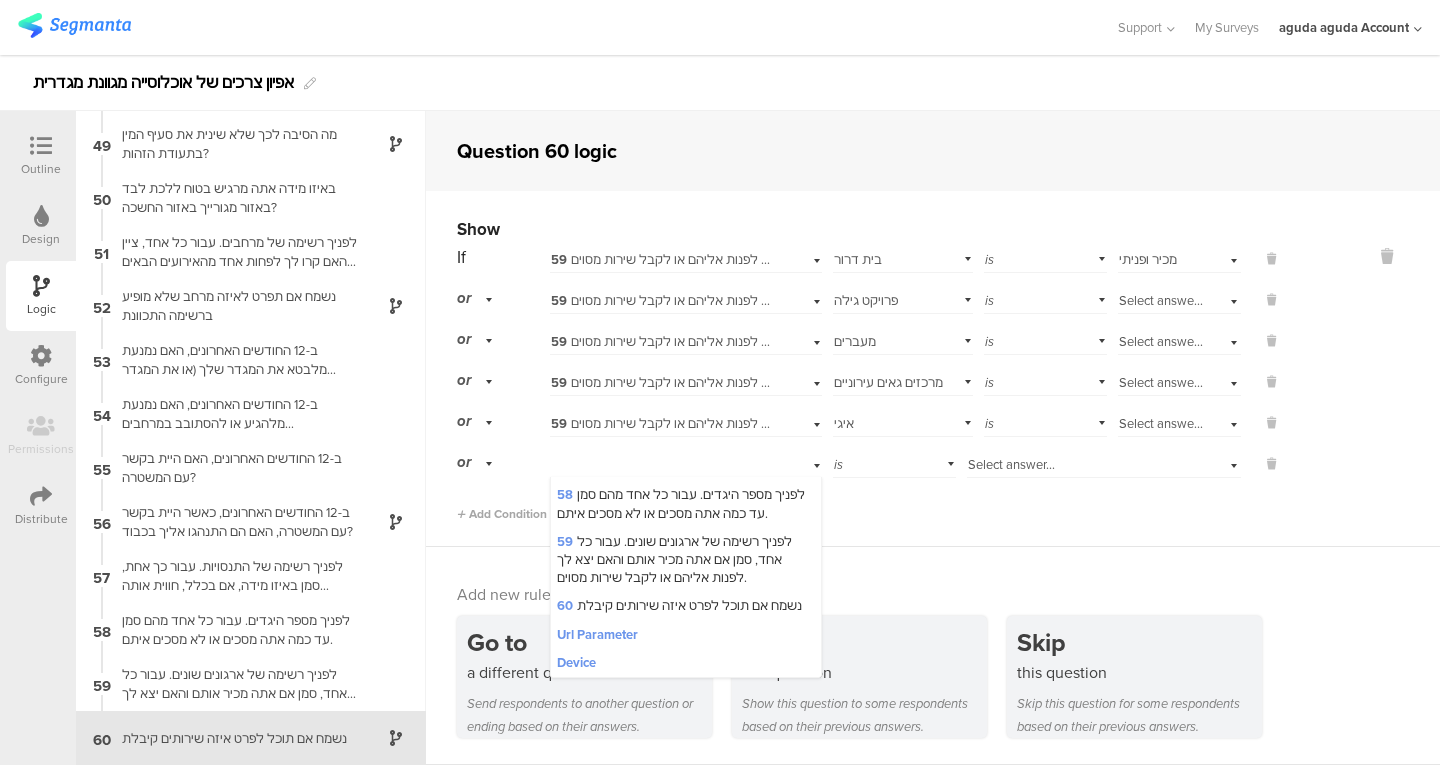 scroll, scrollTop: 3077, scrollLeft: 0, axis: vertical 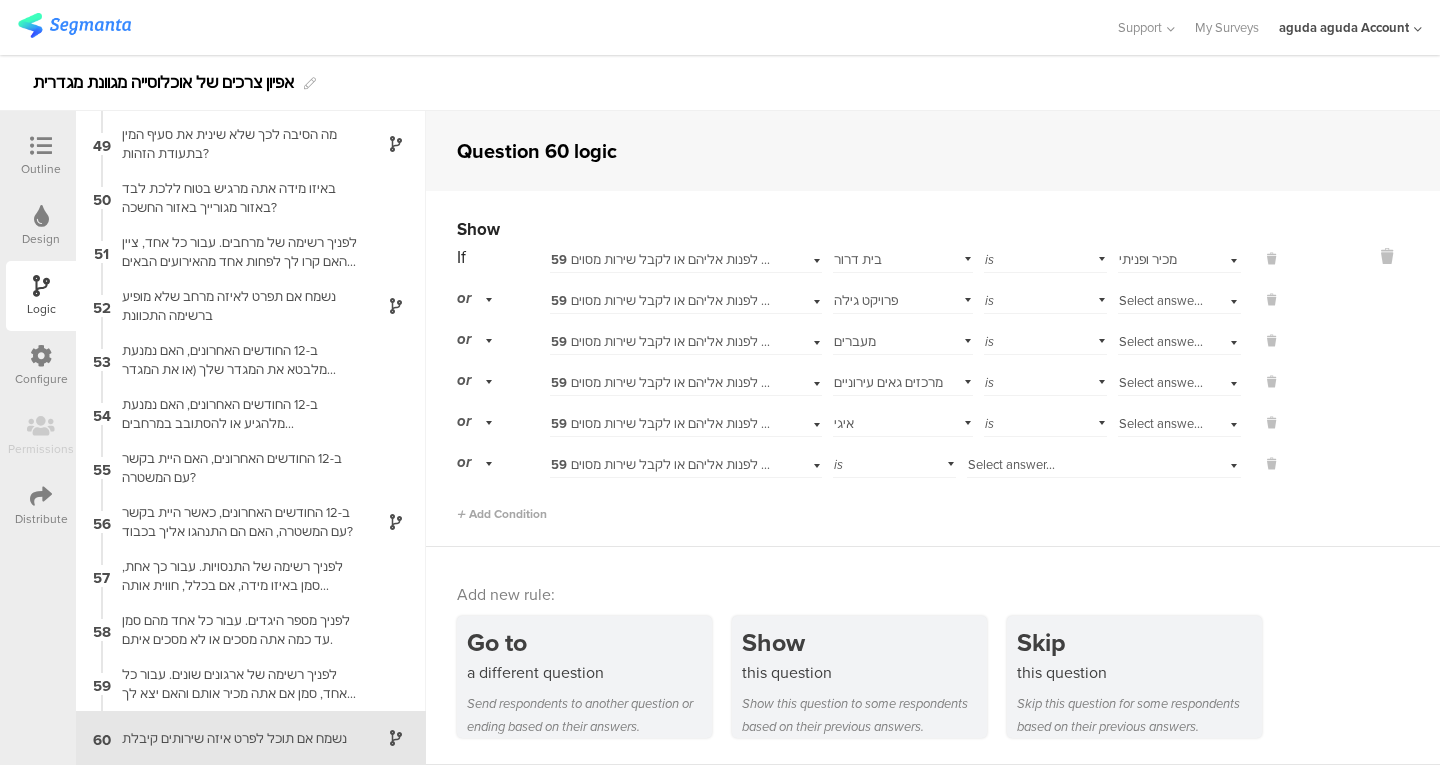 click on "is" at bounding box center [895, 462] 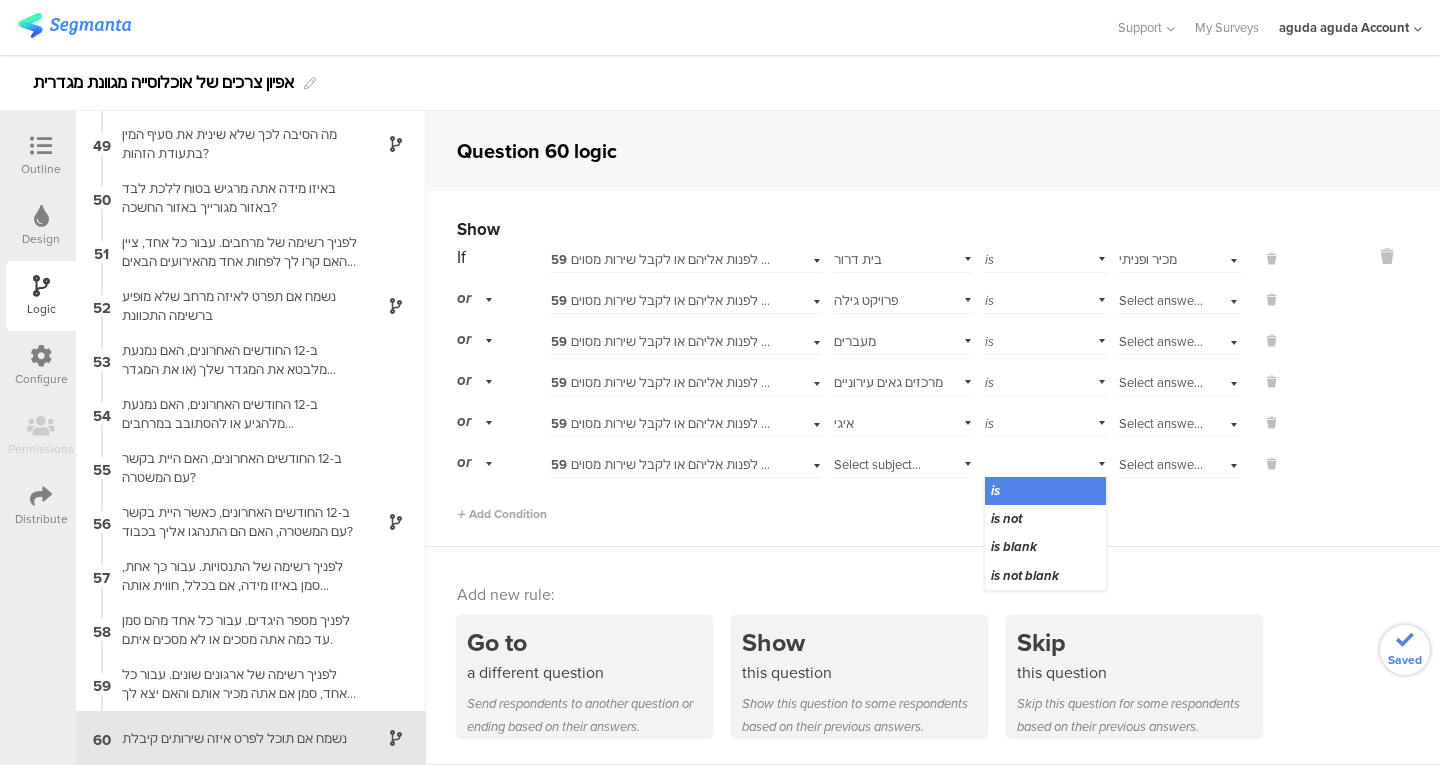 click on "Select subject..." at bounding box center [903, 462] 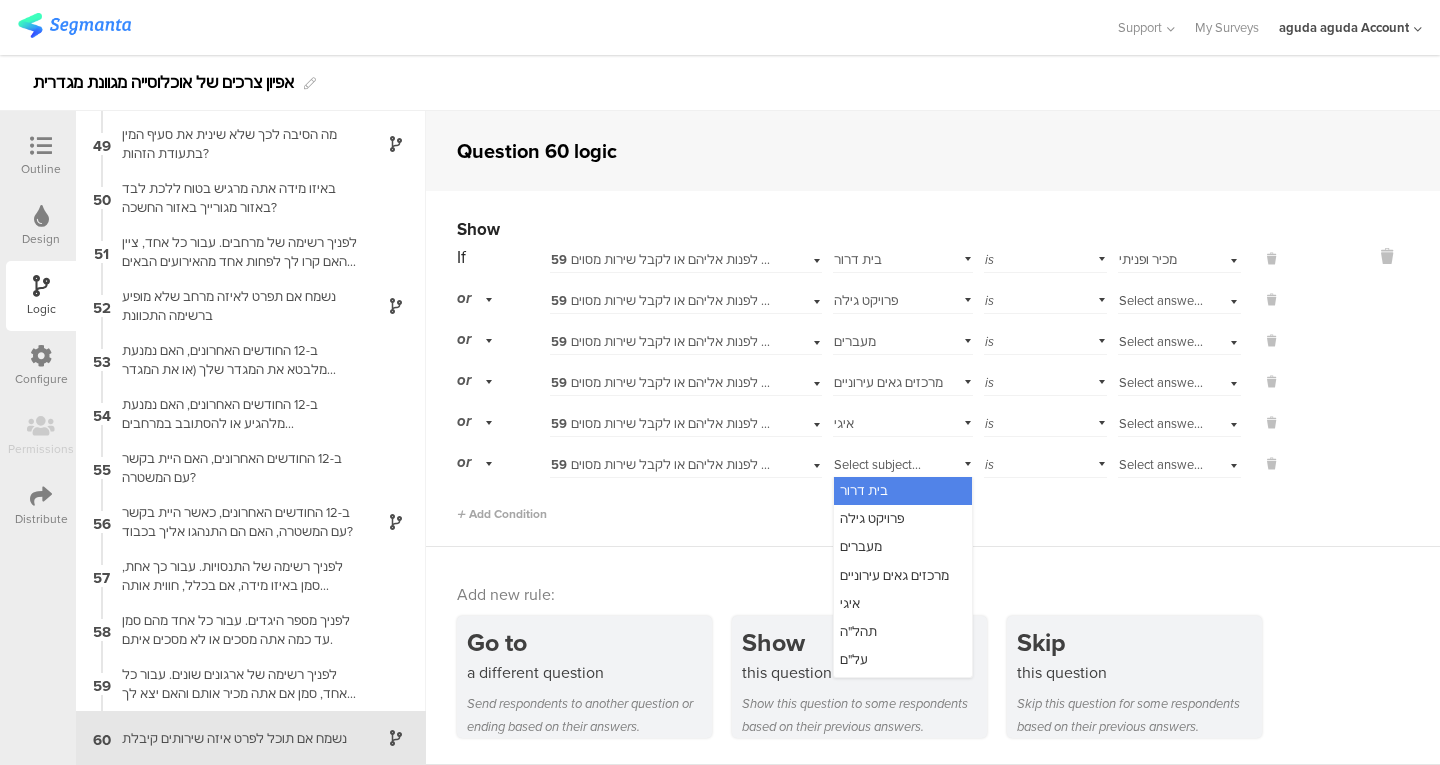 click on "תהל"ה" at bounding box center [858, 631] 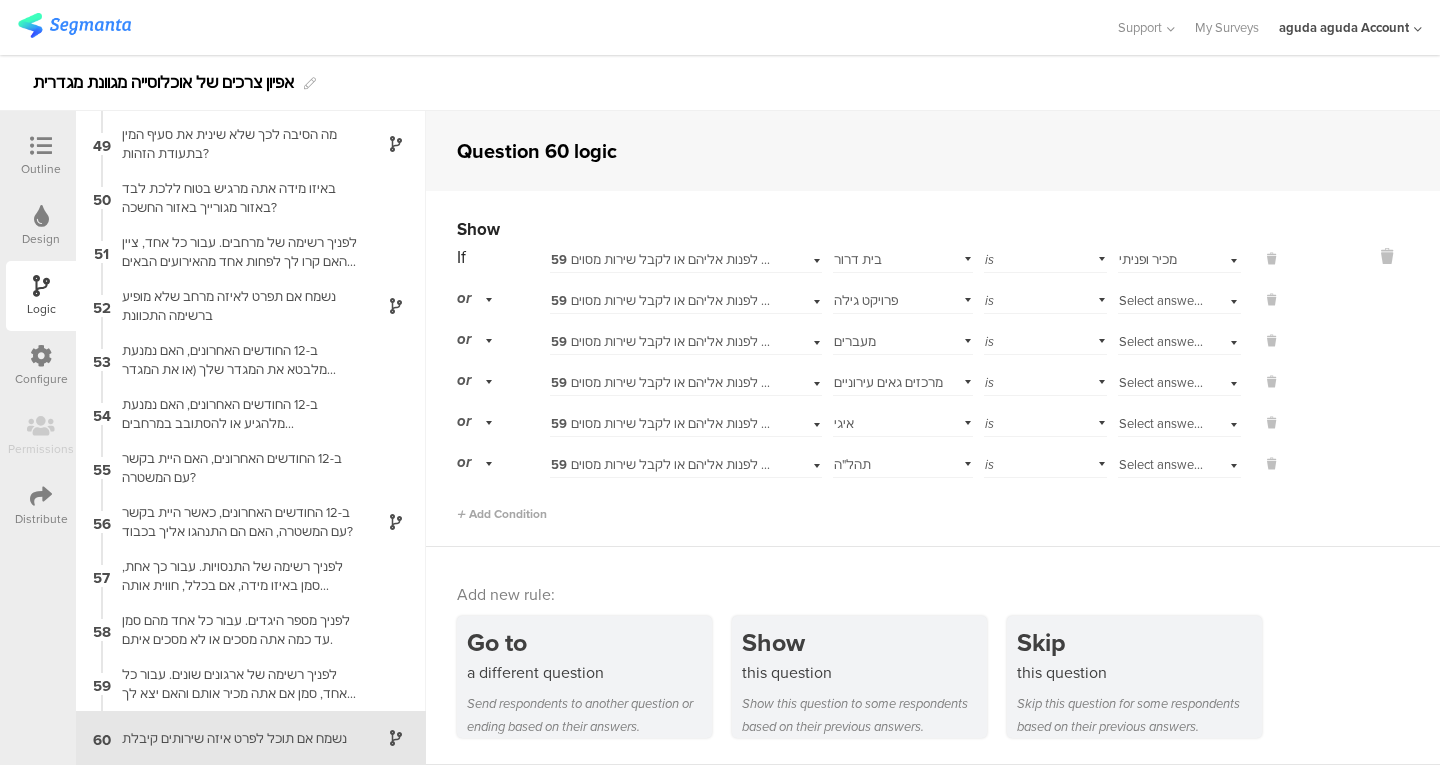 click on "Add Condition" at bounding box center (869, 505) 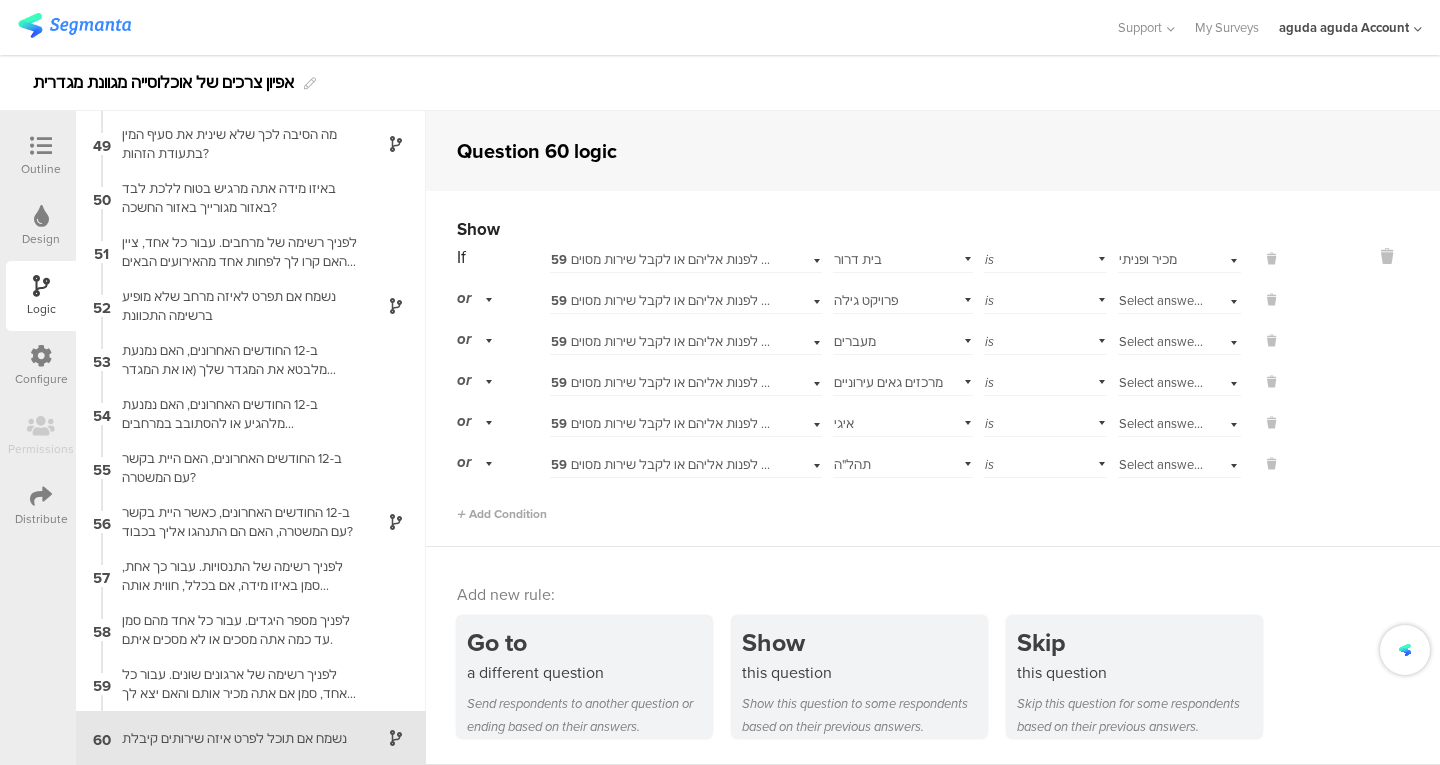 click on "Add Condition" at bounding box center [502, 514] 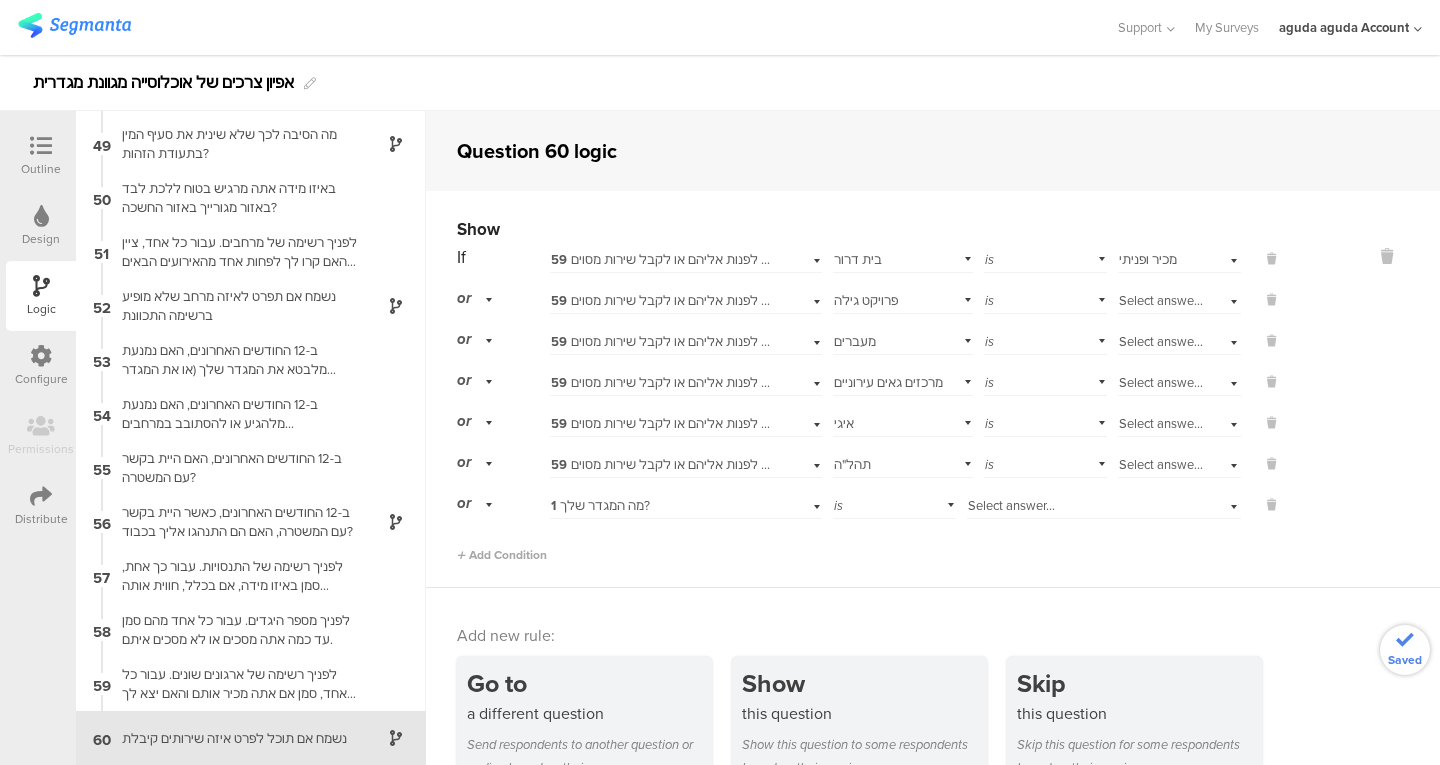 click on "1  מה המגדר שלך?" at bounding box center [600, 505] 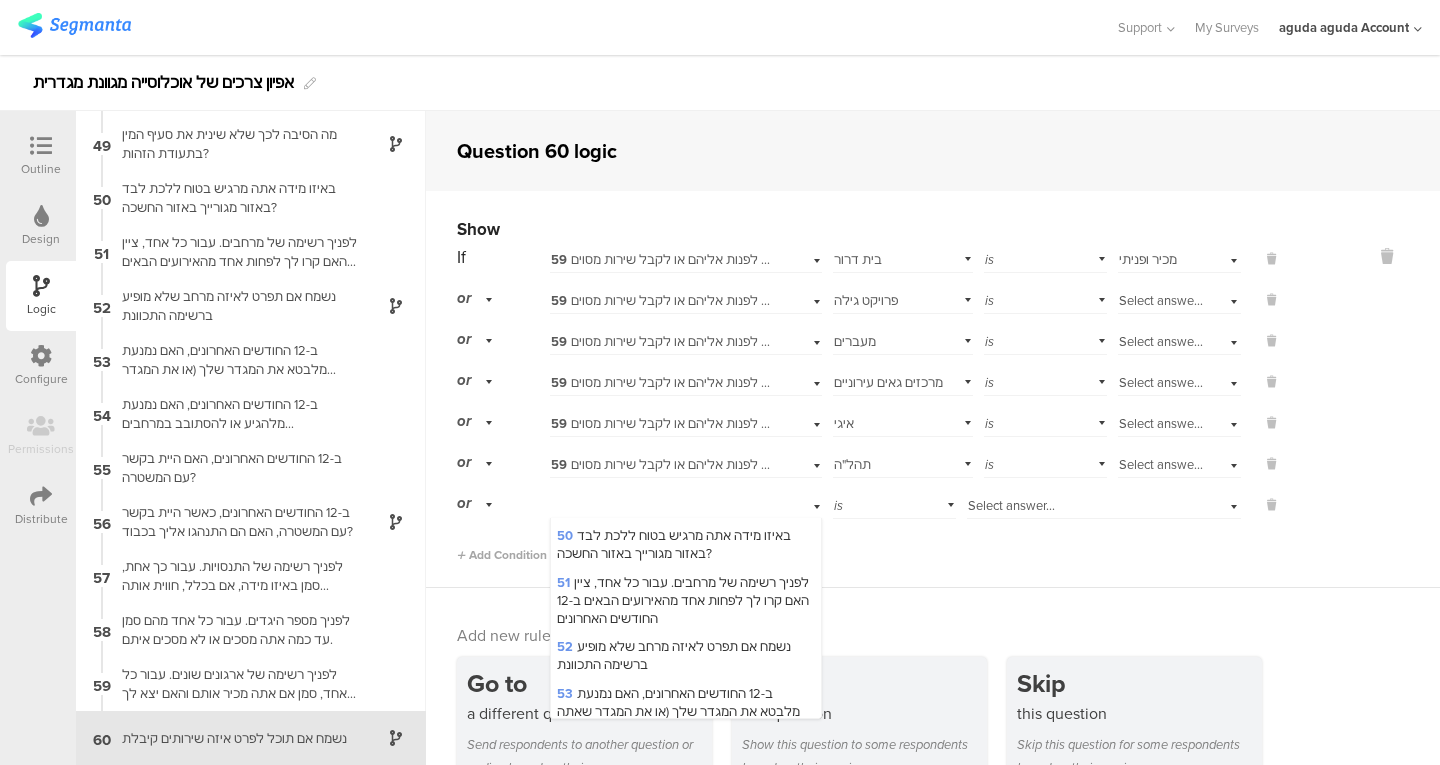 scroll, scrollTop: 3186, scrollLeft: 0, axis: vertical 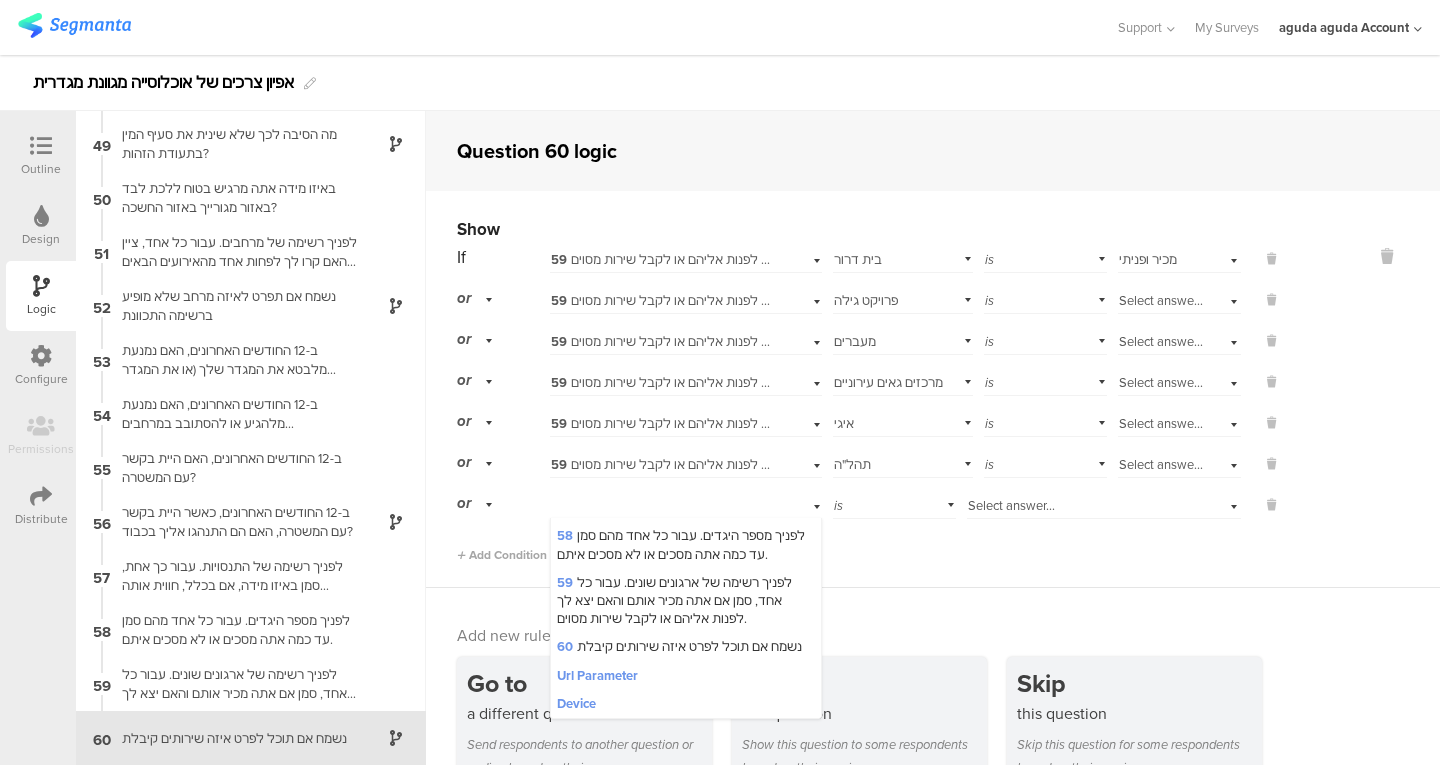 click on "59  לפניך רשימה של ארגונים שונים. עבור כל אחד, סמן אם אתה מכיר אותם והאם יצא לך לפנות אליהם או לקבל שירות מסוים." at bounding box center [674, 600] 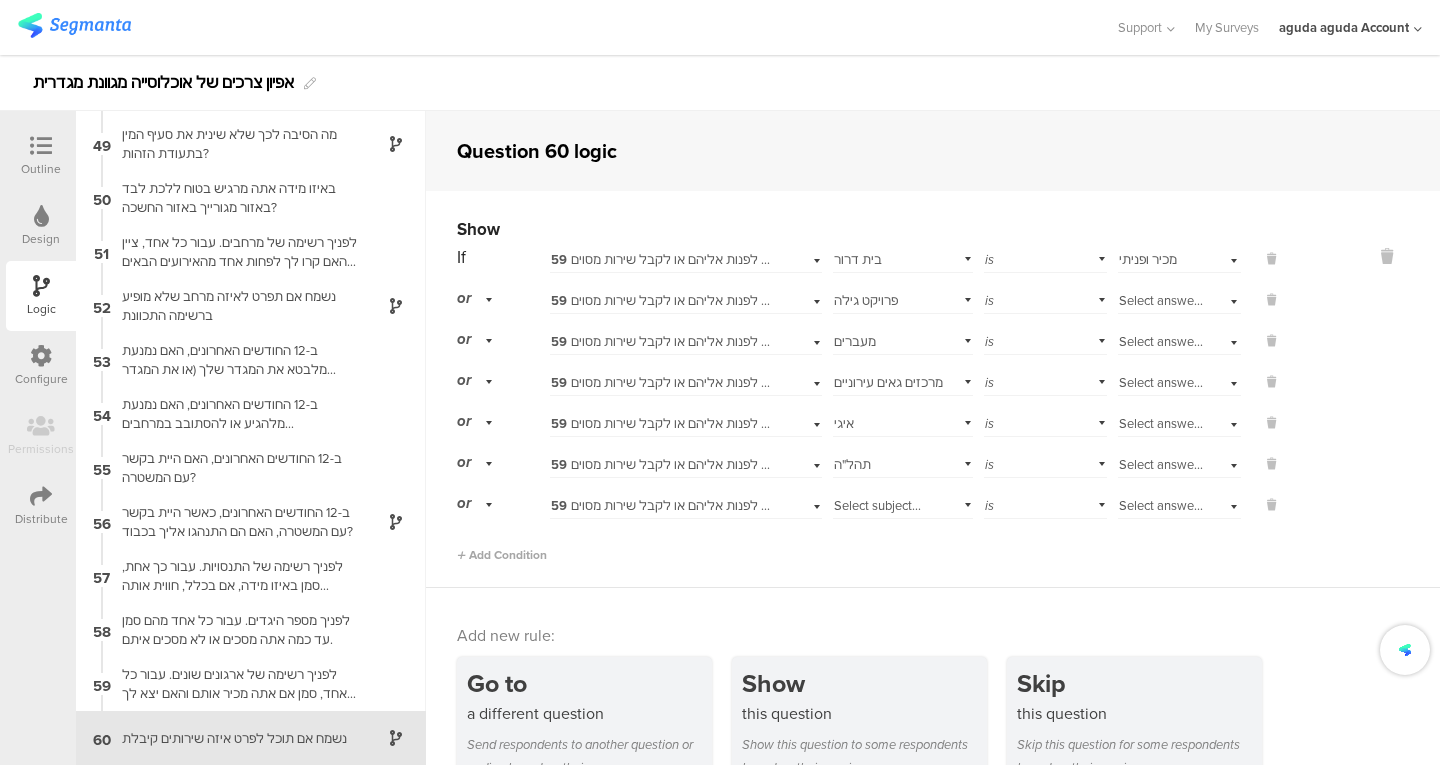 click on "Select subject..." at bounding box center [877, 505] 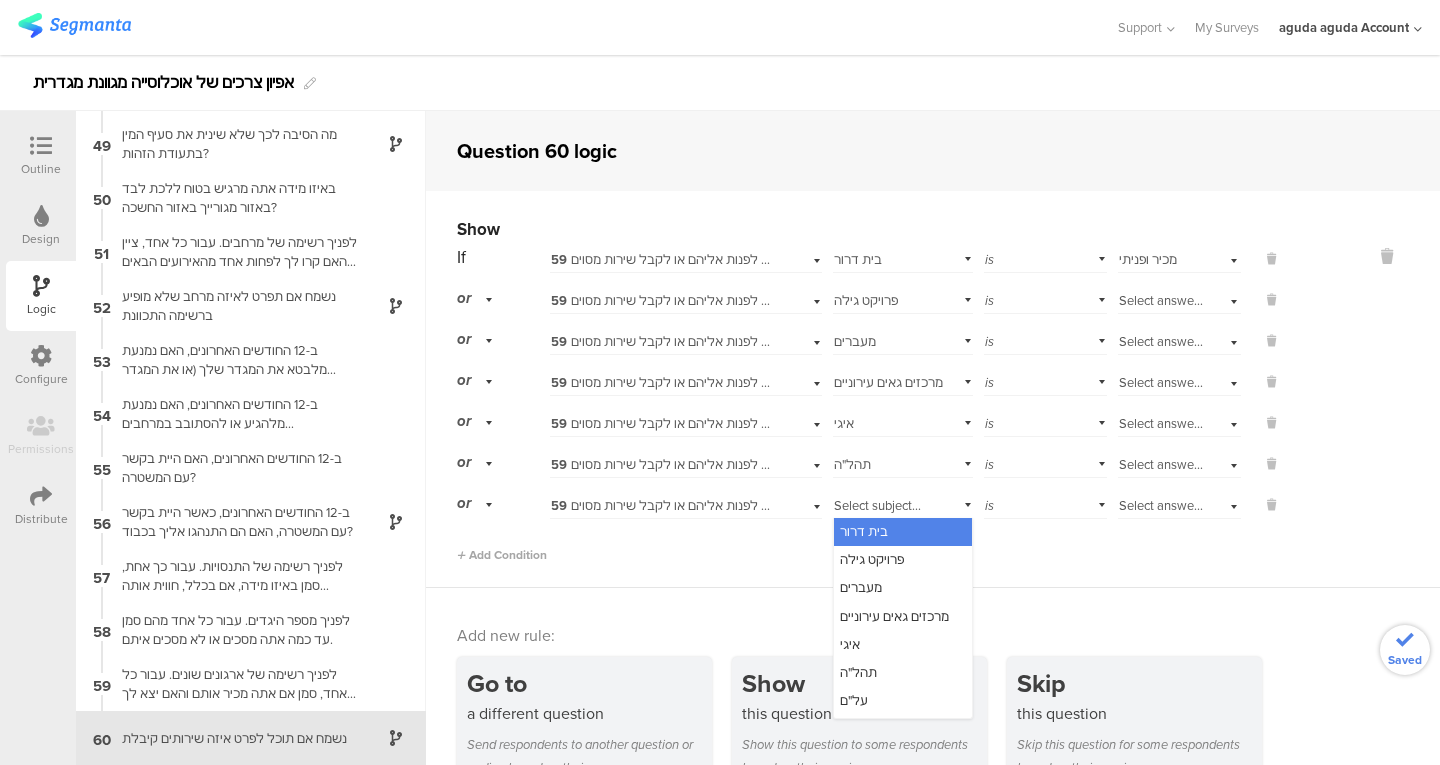 click on "על"ם" at bounding box center [903, 701] 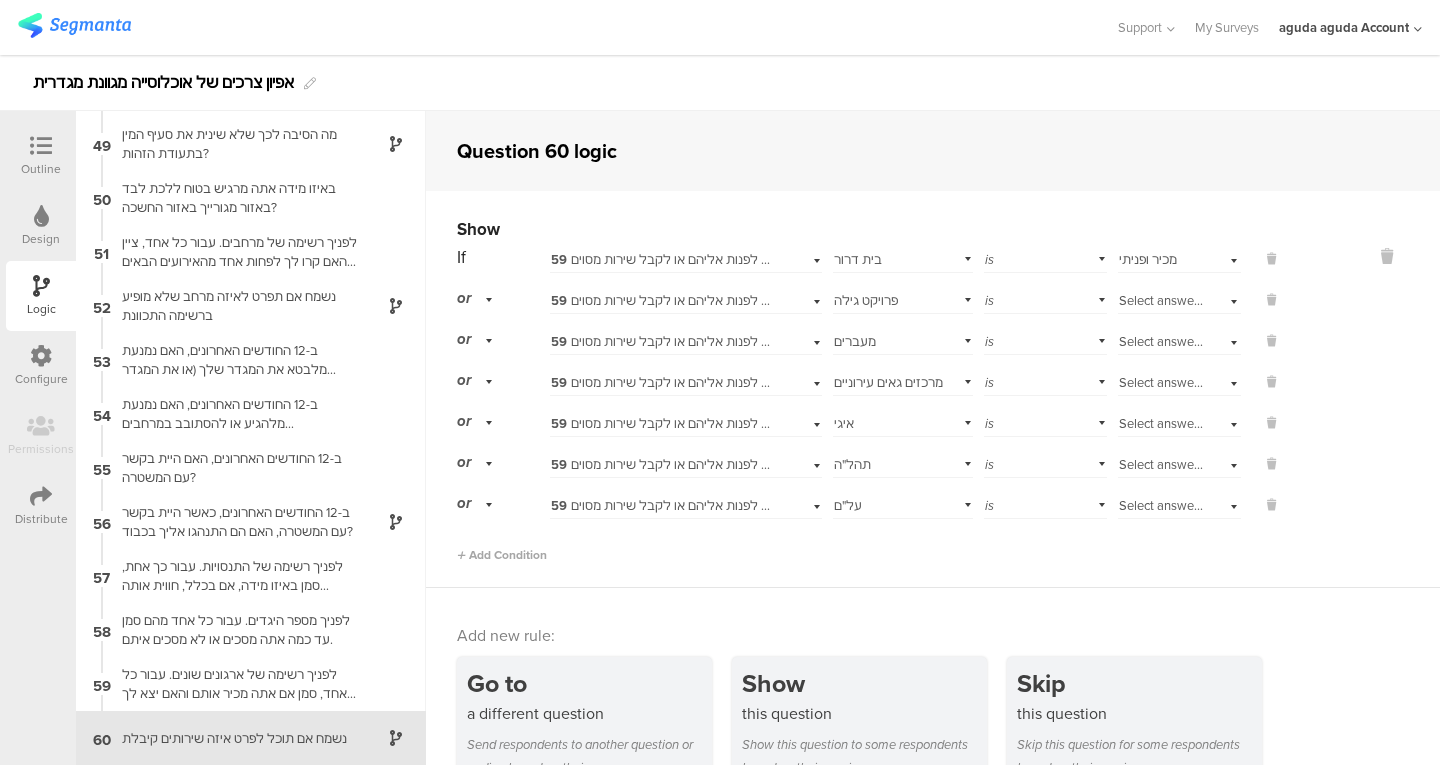 click on "Add Condition" at bounding box center [869, 546] 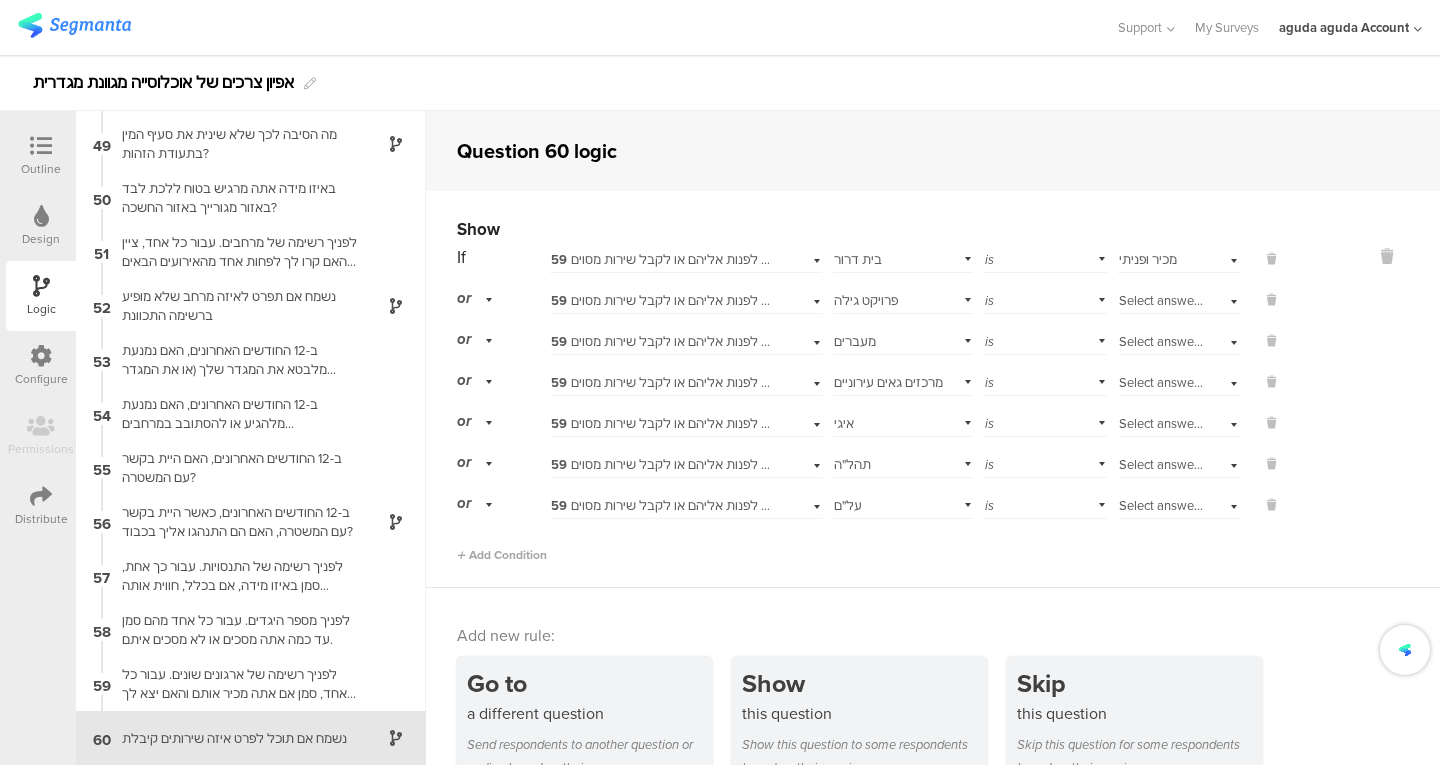 click on "Add Condition" at bounding box center (502, 555) 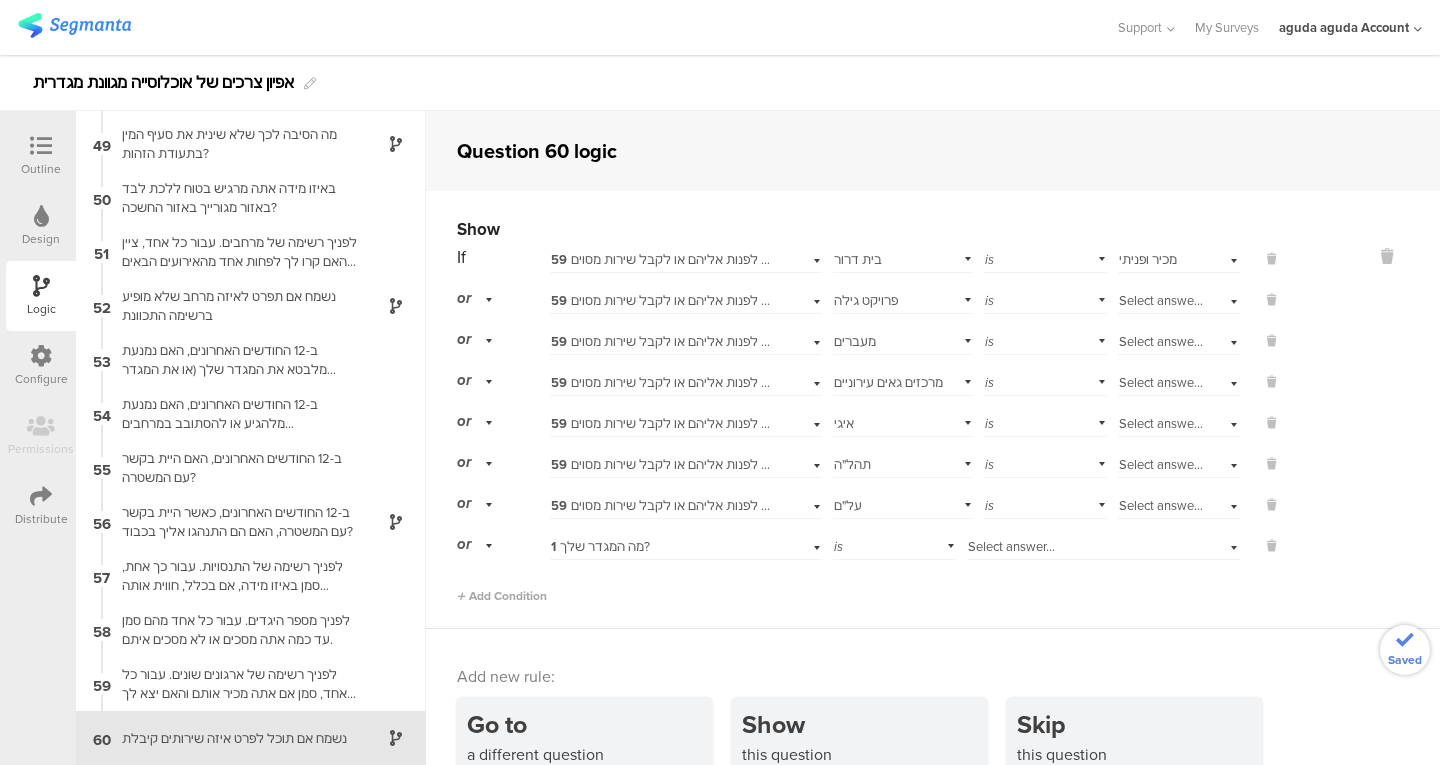 click on "1  מה המגדר שלך?" at bounding box center [686, 544] 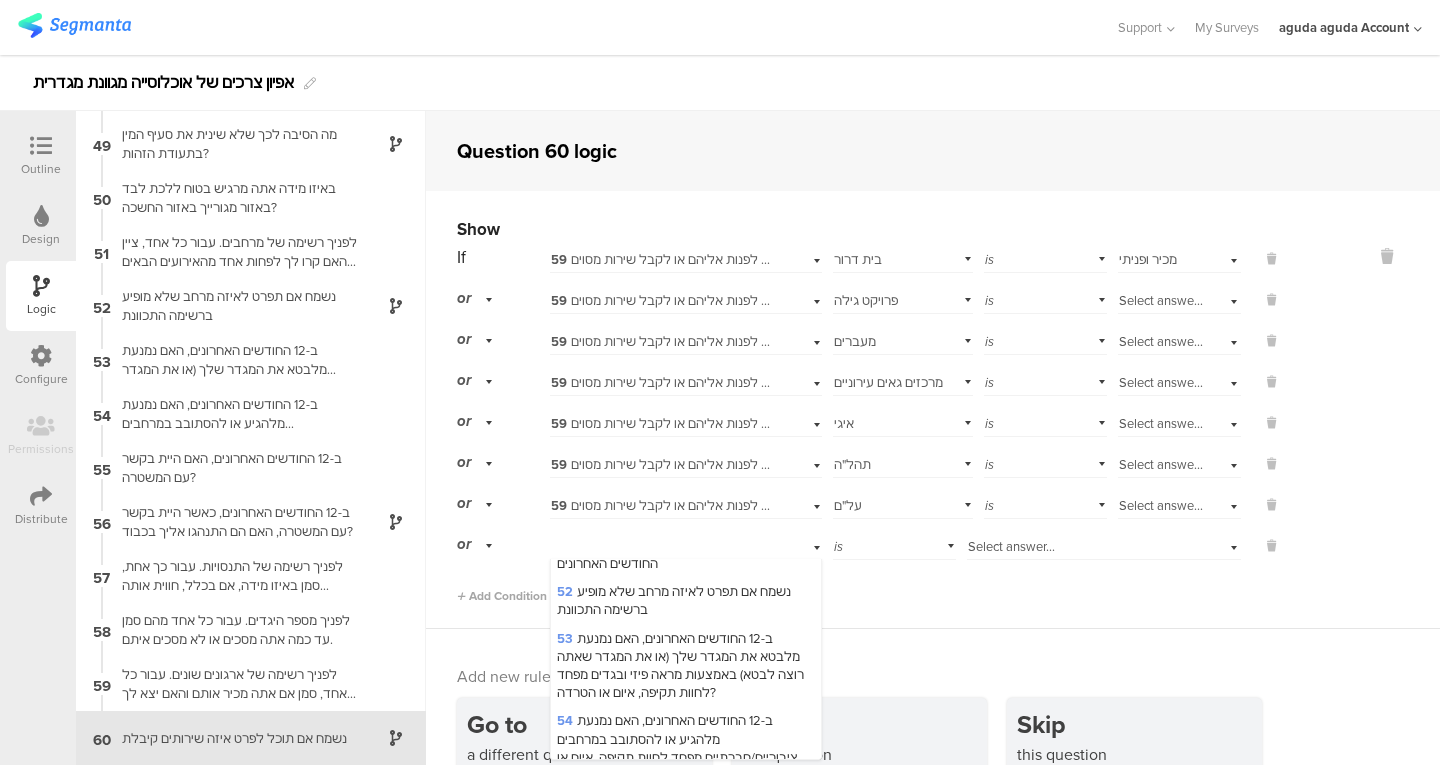 scroll, scrollTop: 3186, scrollLeft: 0, axis: vertical 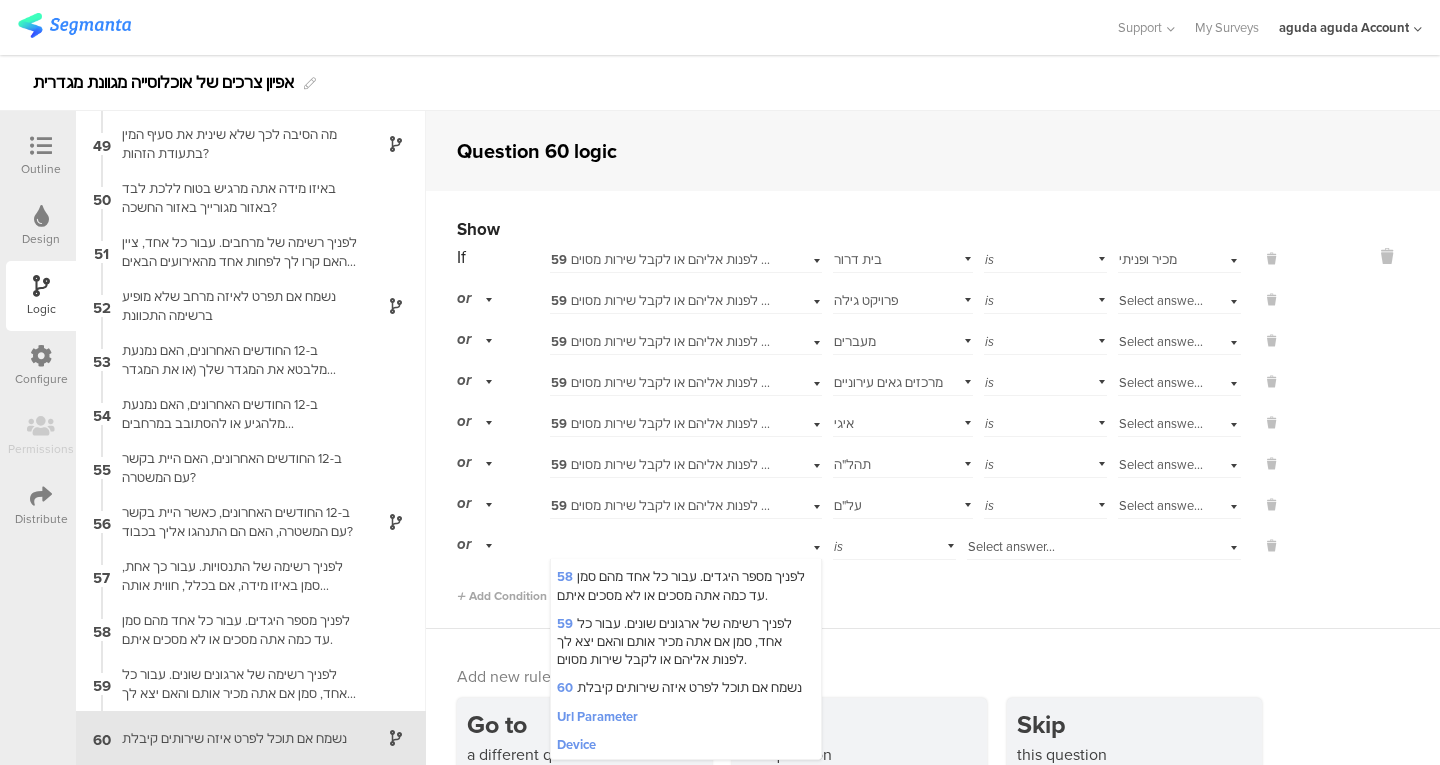 click on "59  לפניך רשימה של ארגונים שונים. עבור כל אחד, סמן אם אתה מכיר אותם והאם יצא לך לפנות אליהם או לקבל שירות מסוים." at bounding box center [674, 641] 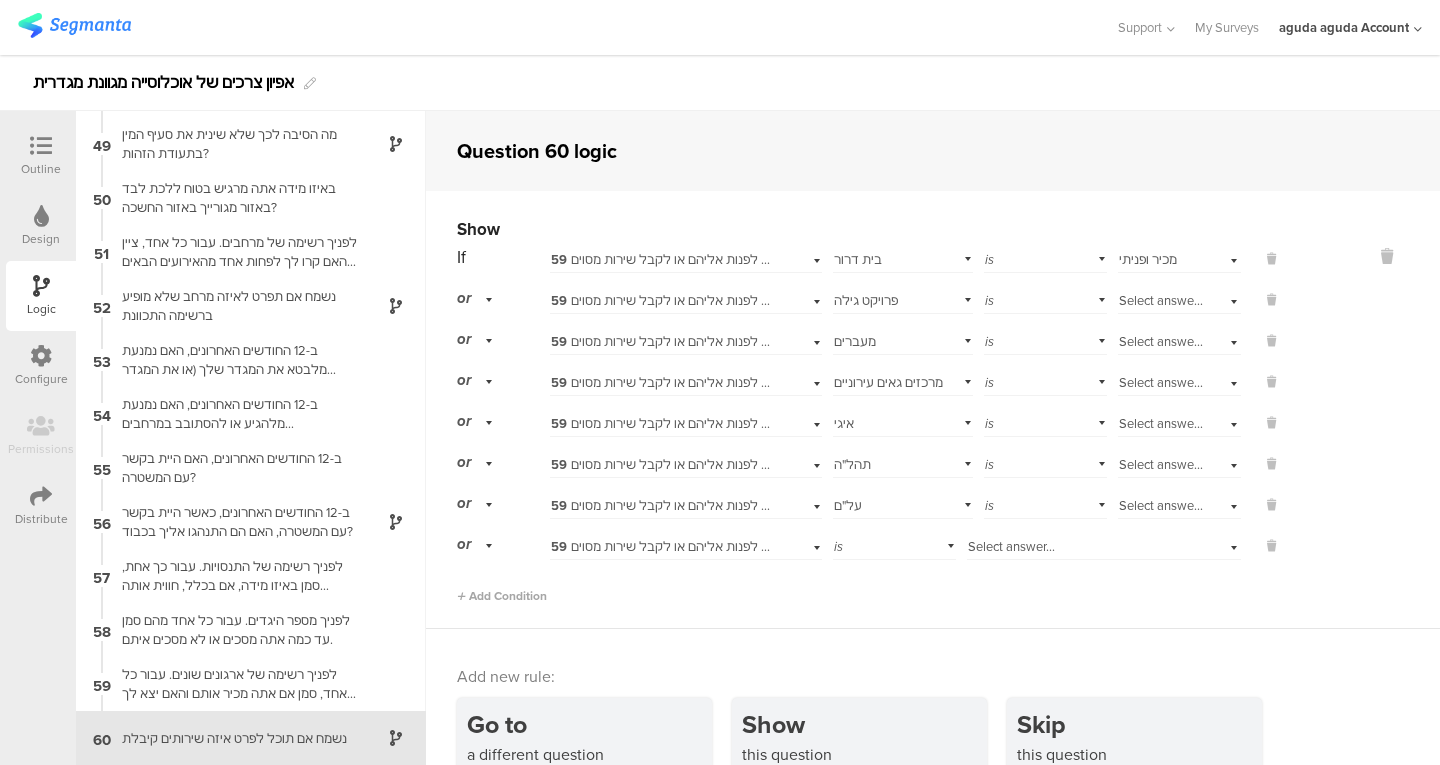 click on "is" at bounding box center (895, 544) 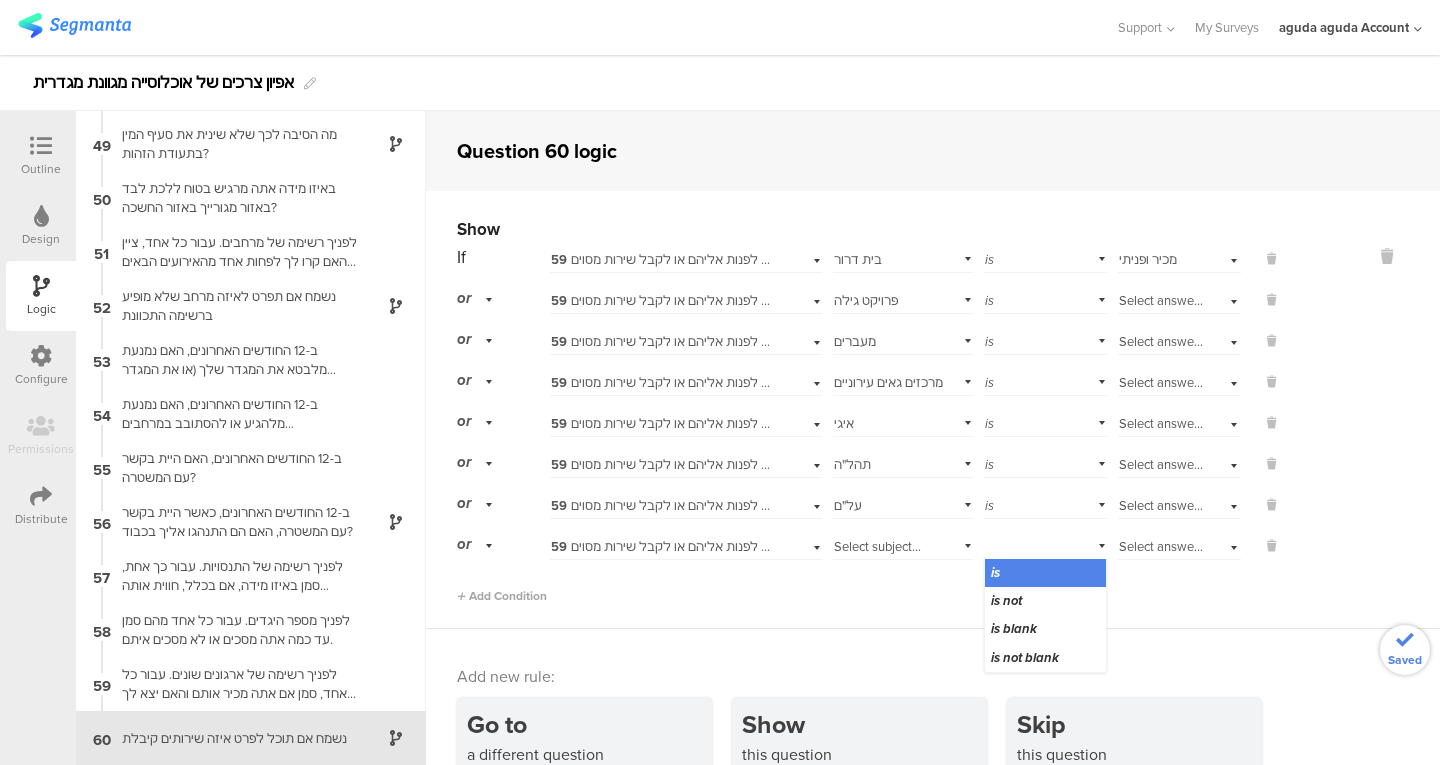 click on "Select subject..." at bounding box center (877, 546) 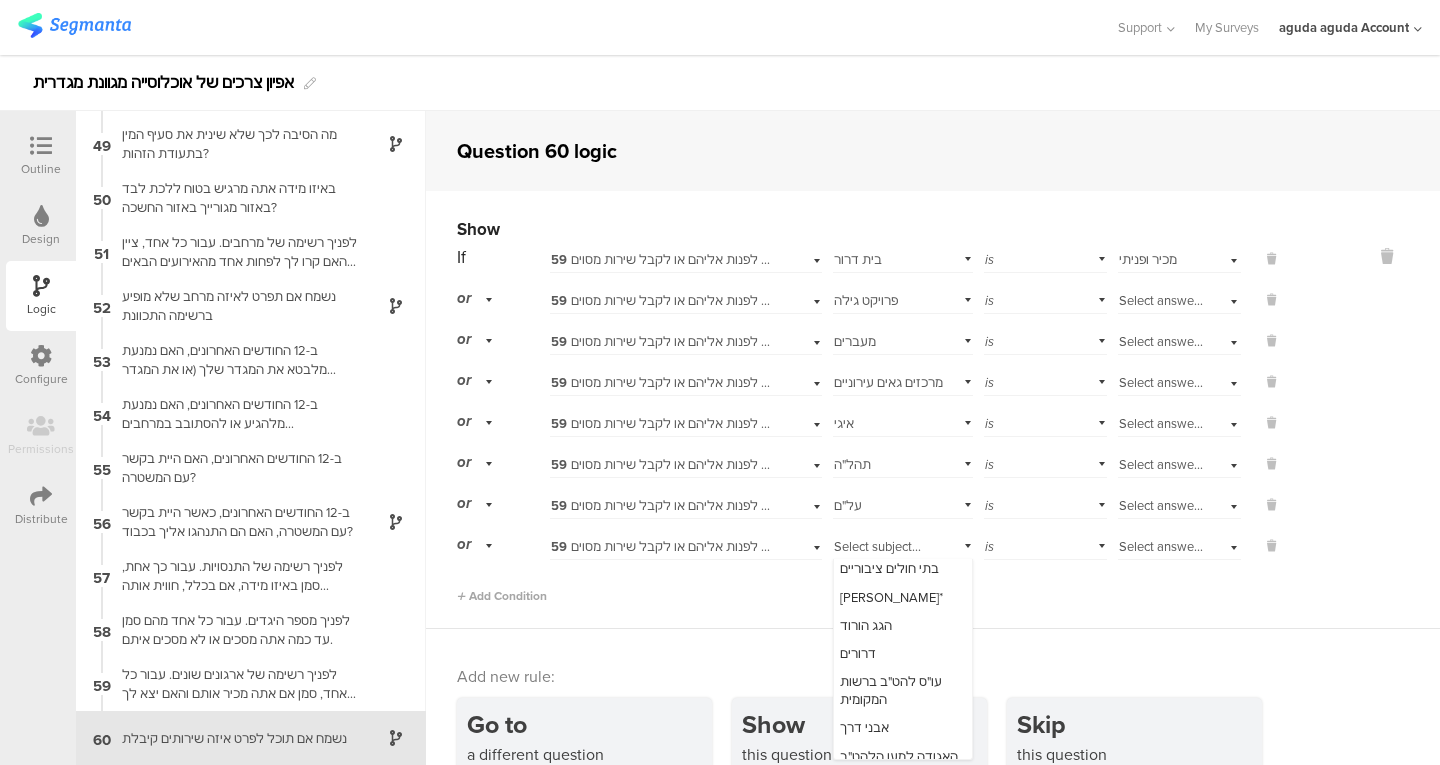 scroll, scrollTop: 199, scrollLeft: 0, axis: vertical 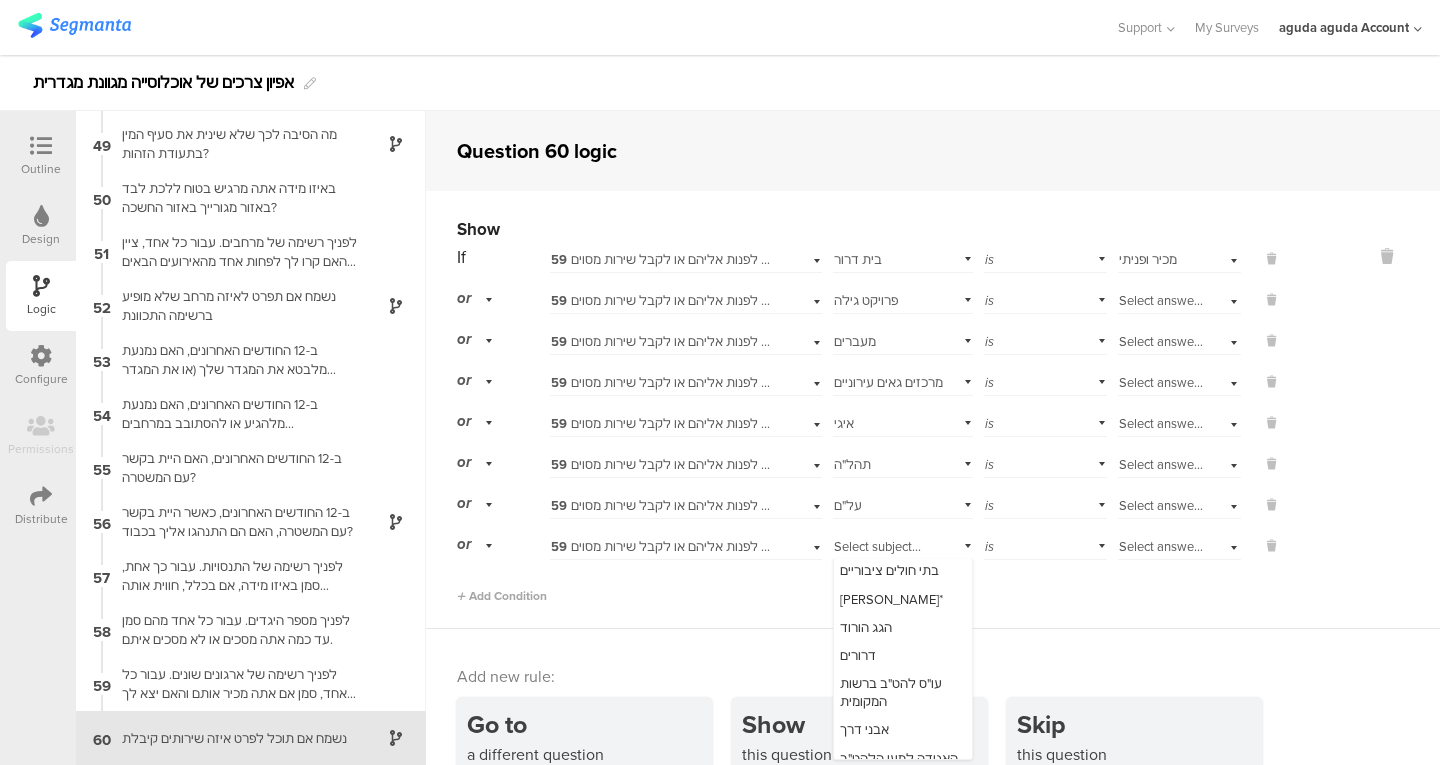 click on "בתי חולים ציבוריים" at bounding box center [903, 571] 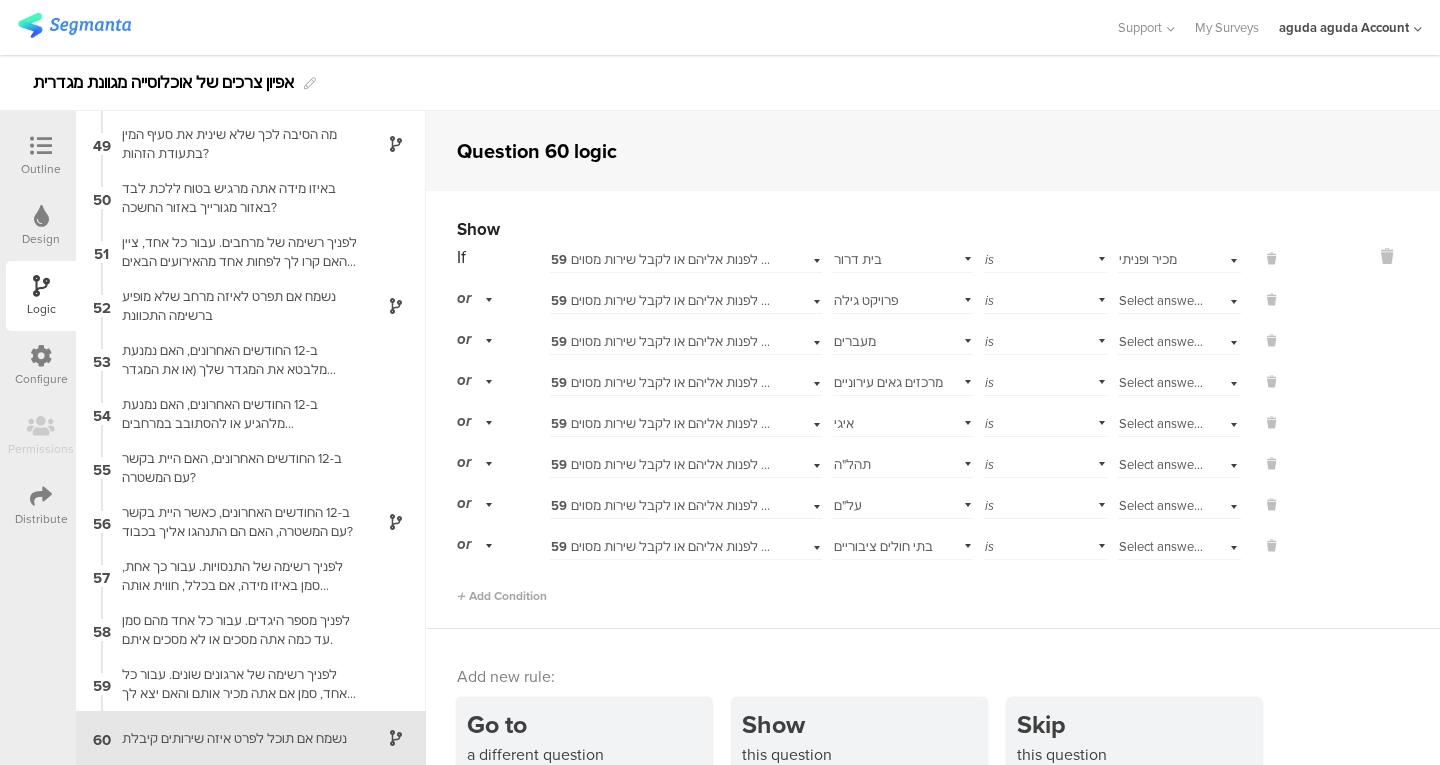 click on "Add Condition" at bounding box center [502, 596] 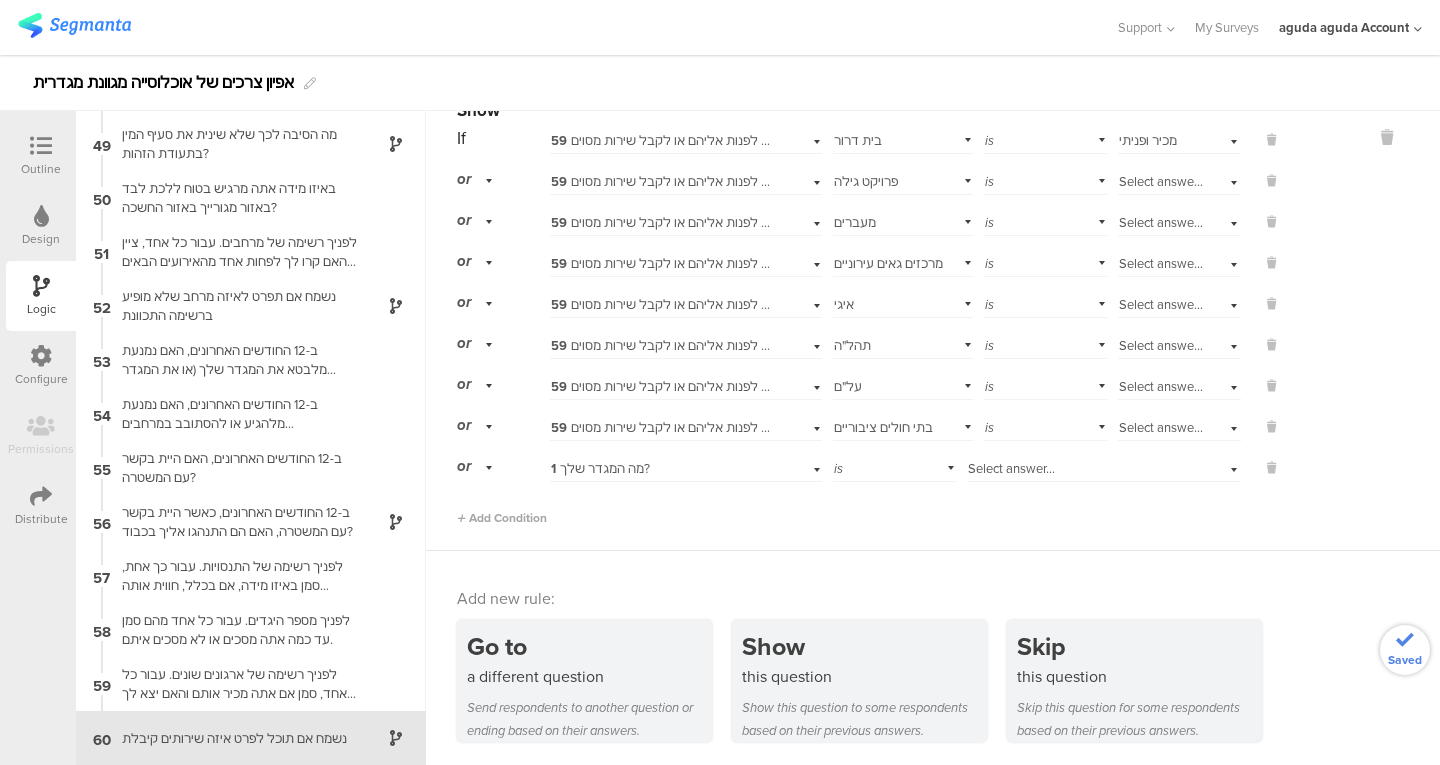 scroll, scrollTop: 120, scrollLeft: 0, axis: vertical 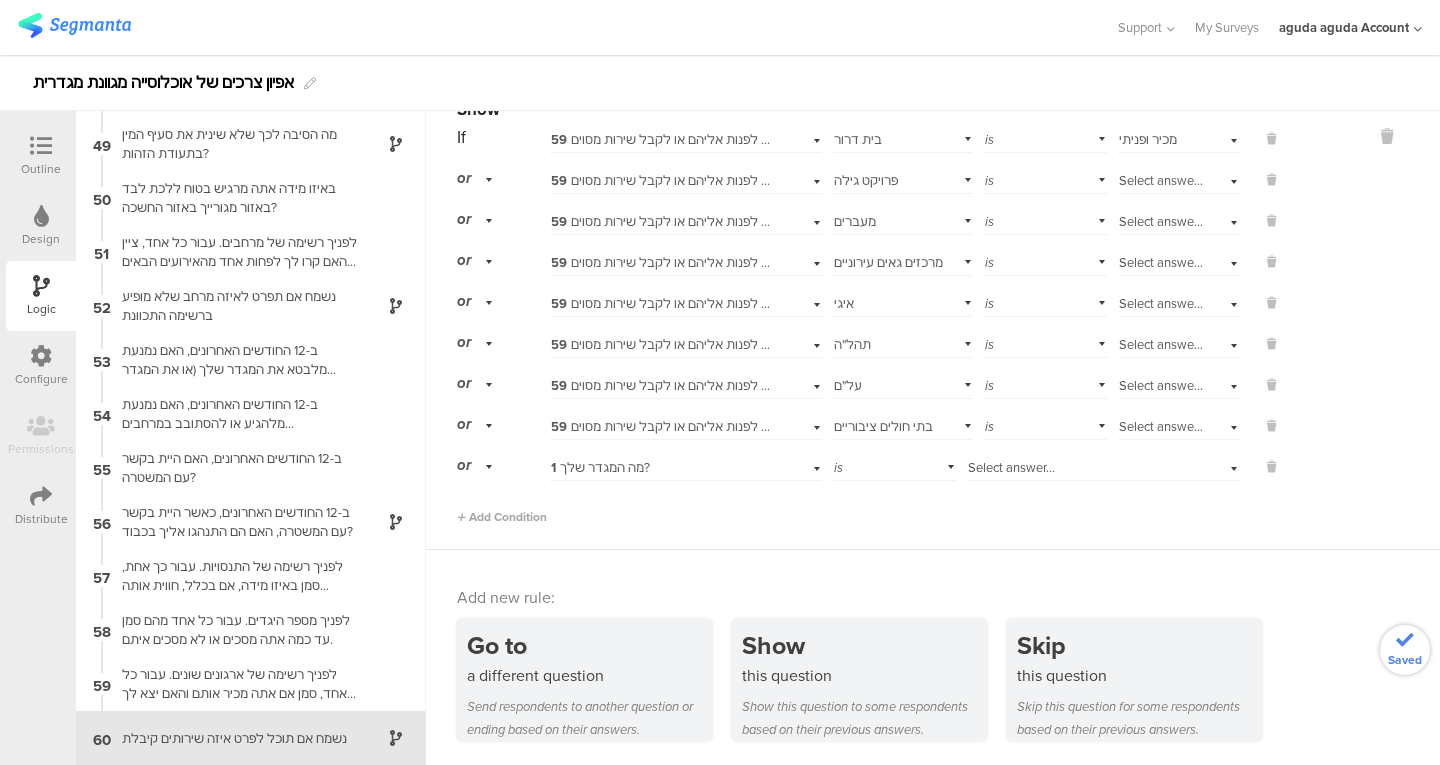 click on "1  מה המגדר שלך?" at bounding box center [600, 467] 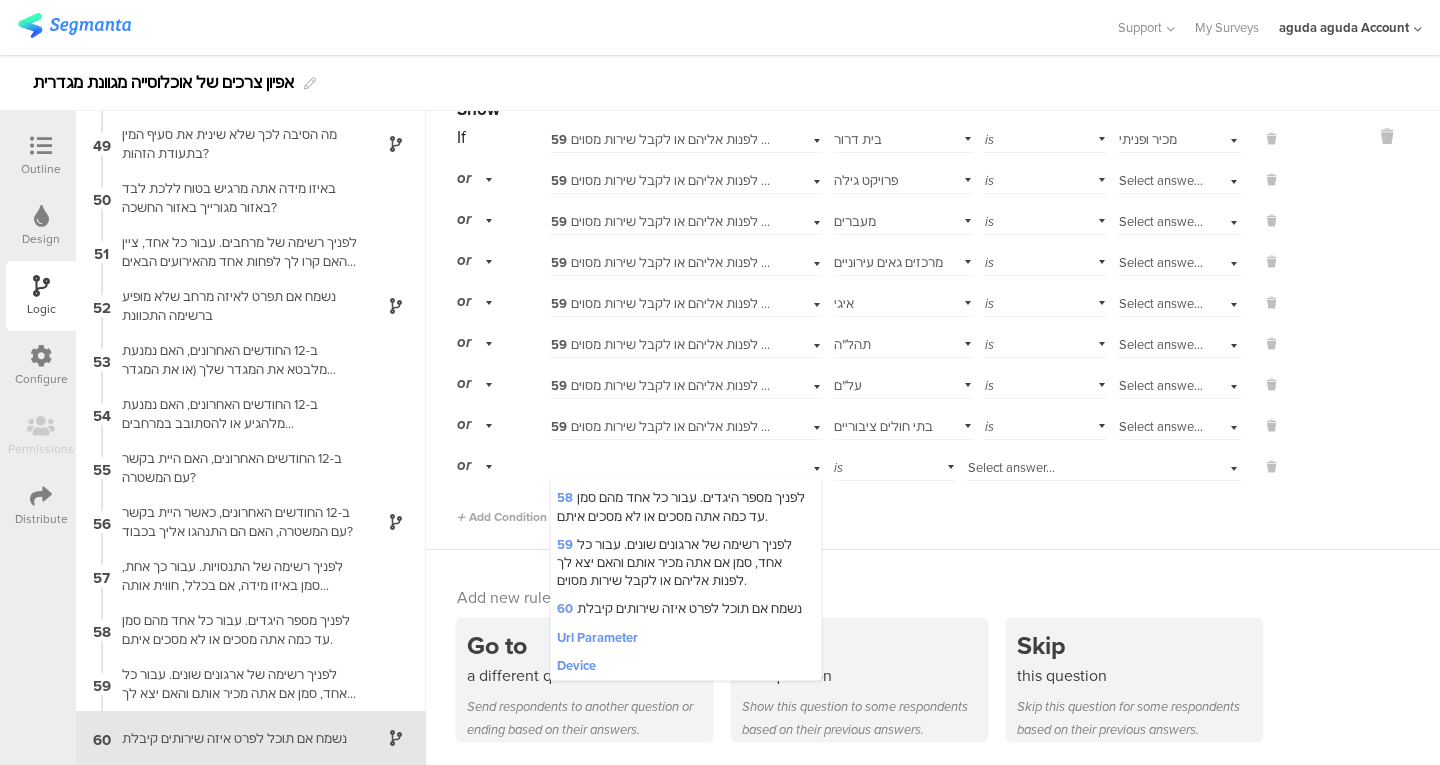 scroll, scrollTop: 3186, scrollLeft: 0, axis: vertical 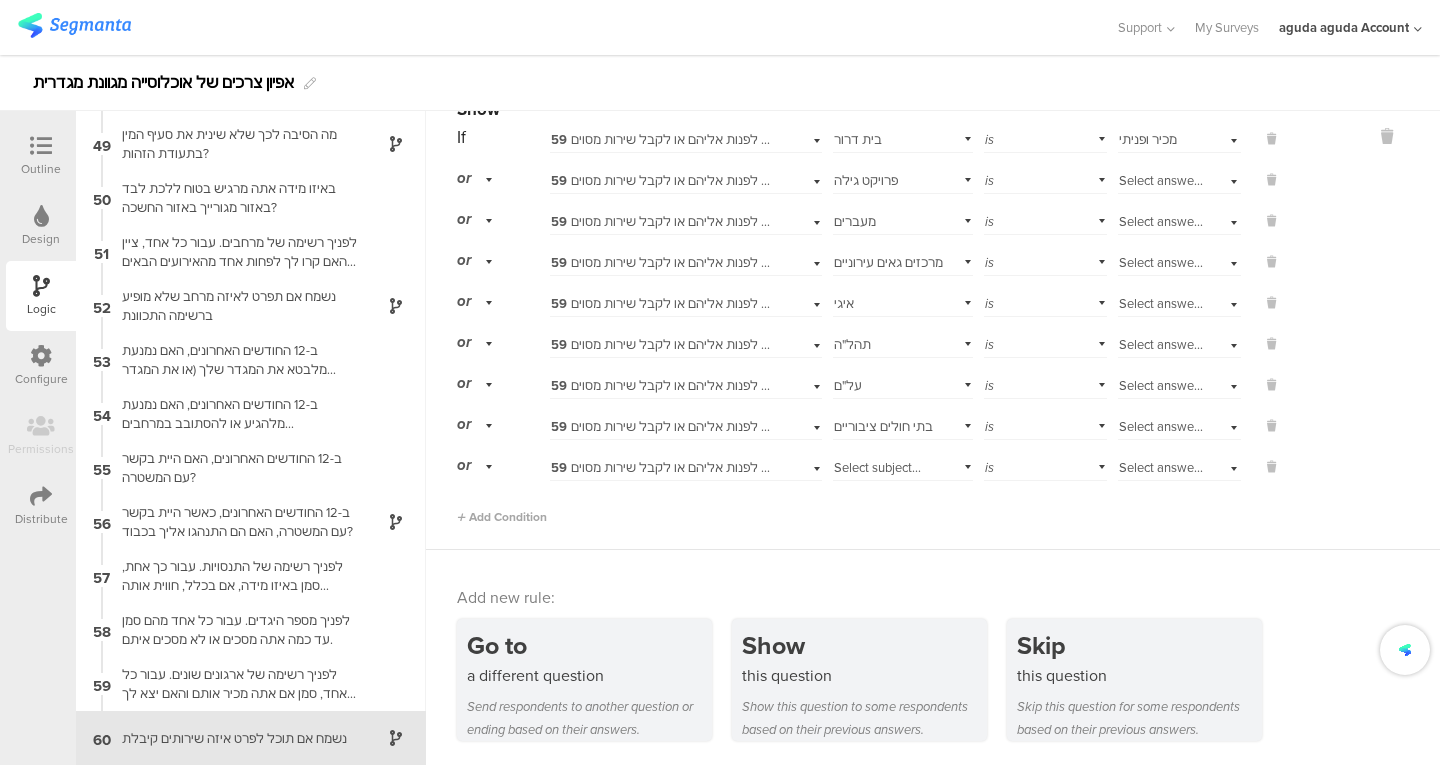 click on "Select subject..." at bounding box center [877, 467] 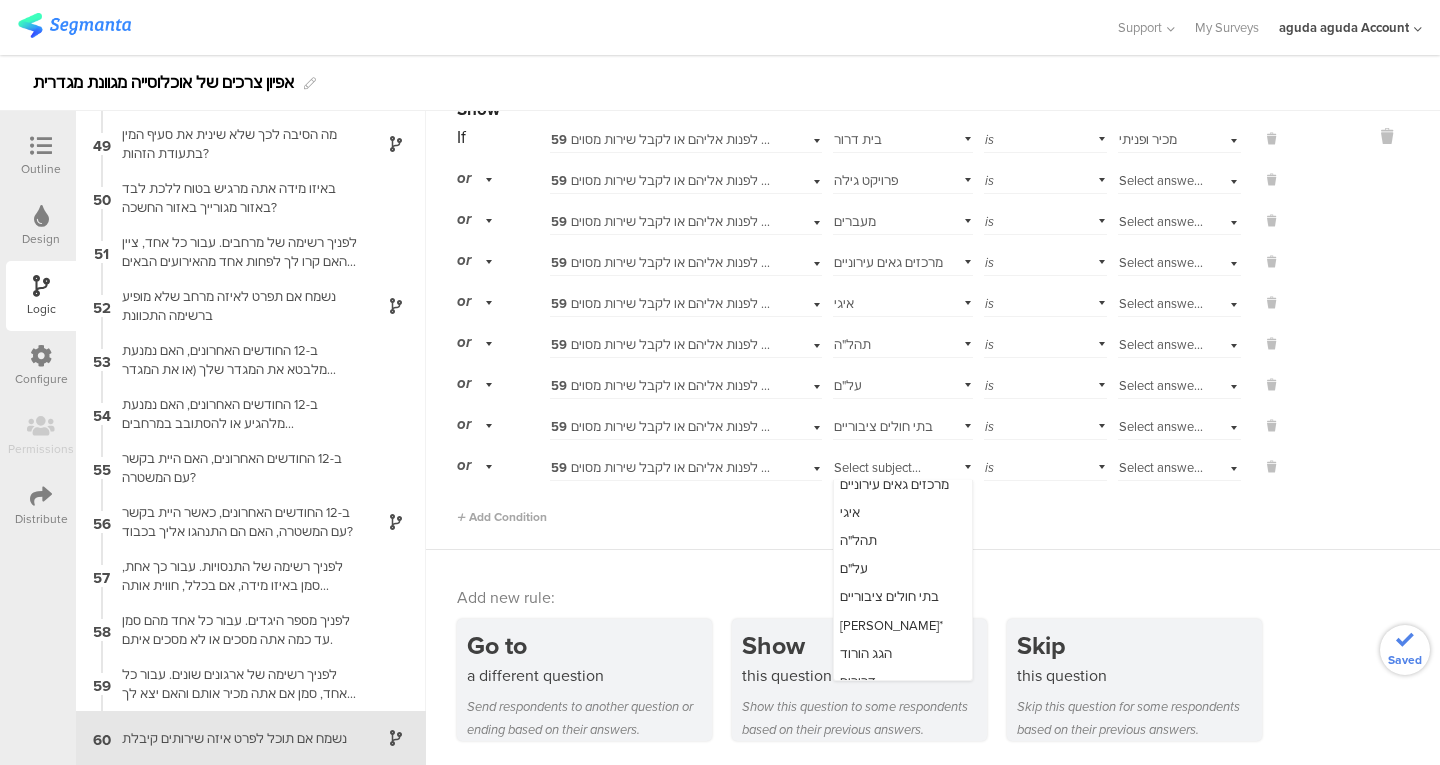 scroll, scrollTop: 92, scrollLeft: 0, axis: vertical 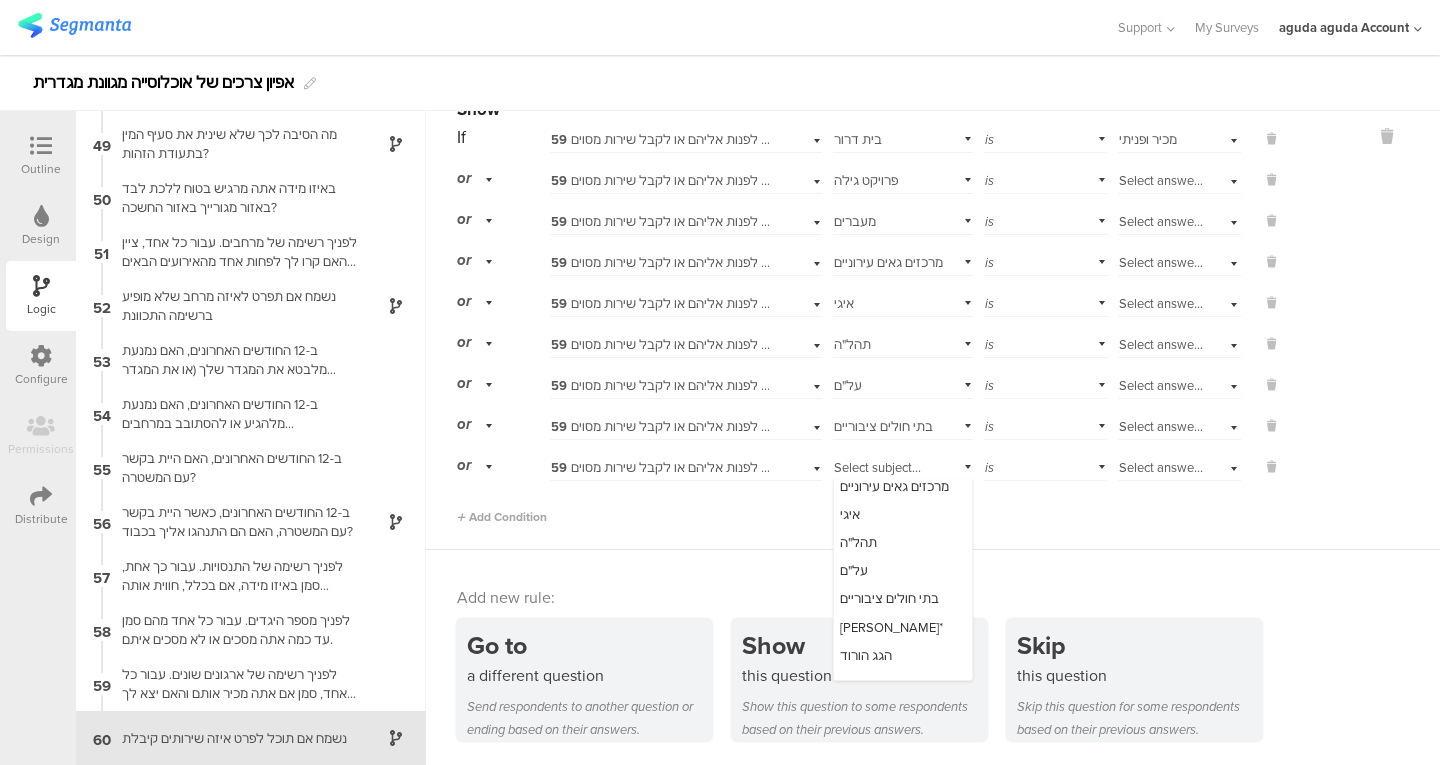 click on "[PERSON_NAME]*" at bounding box center (891, 627) 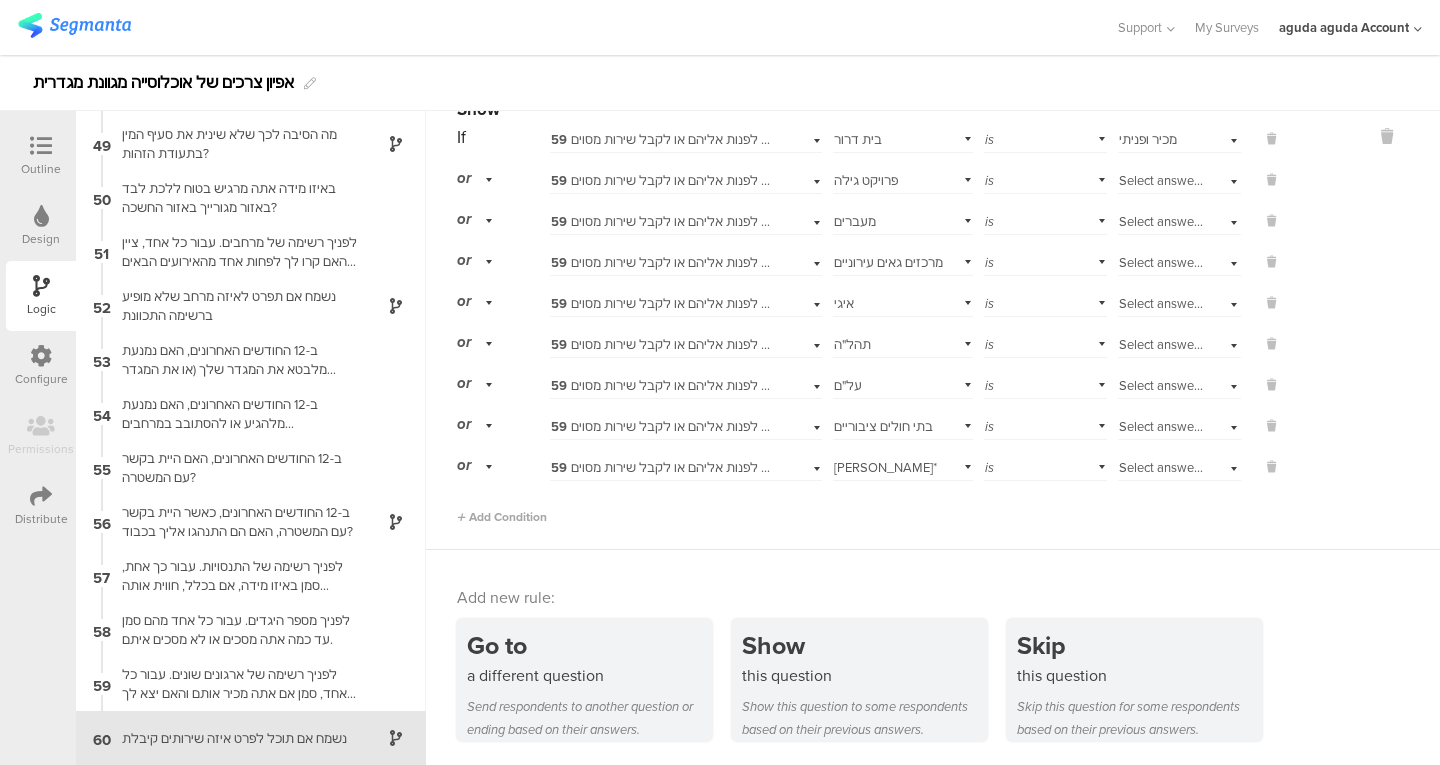 click on "Add Condition" at bounding box center (502, 517) 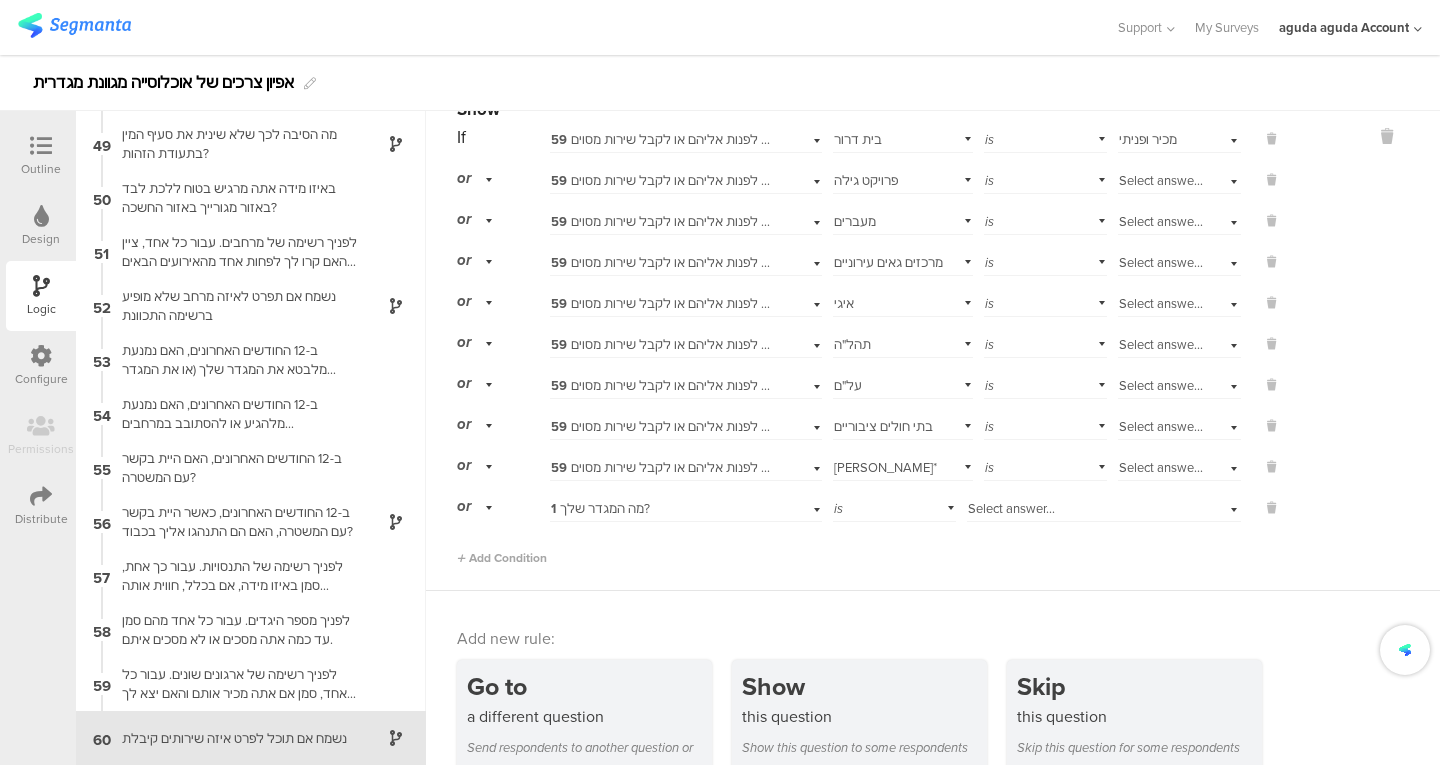 click on "1  מה המגדר שלך?" at bounding box center [600, 508] 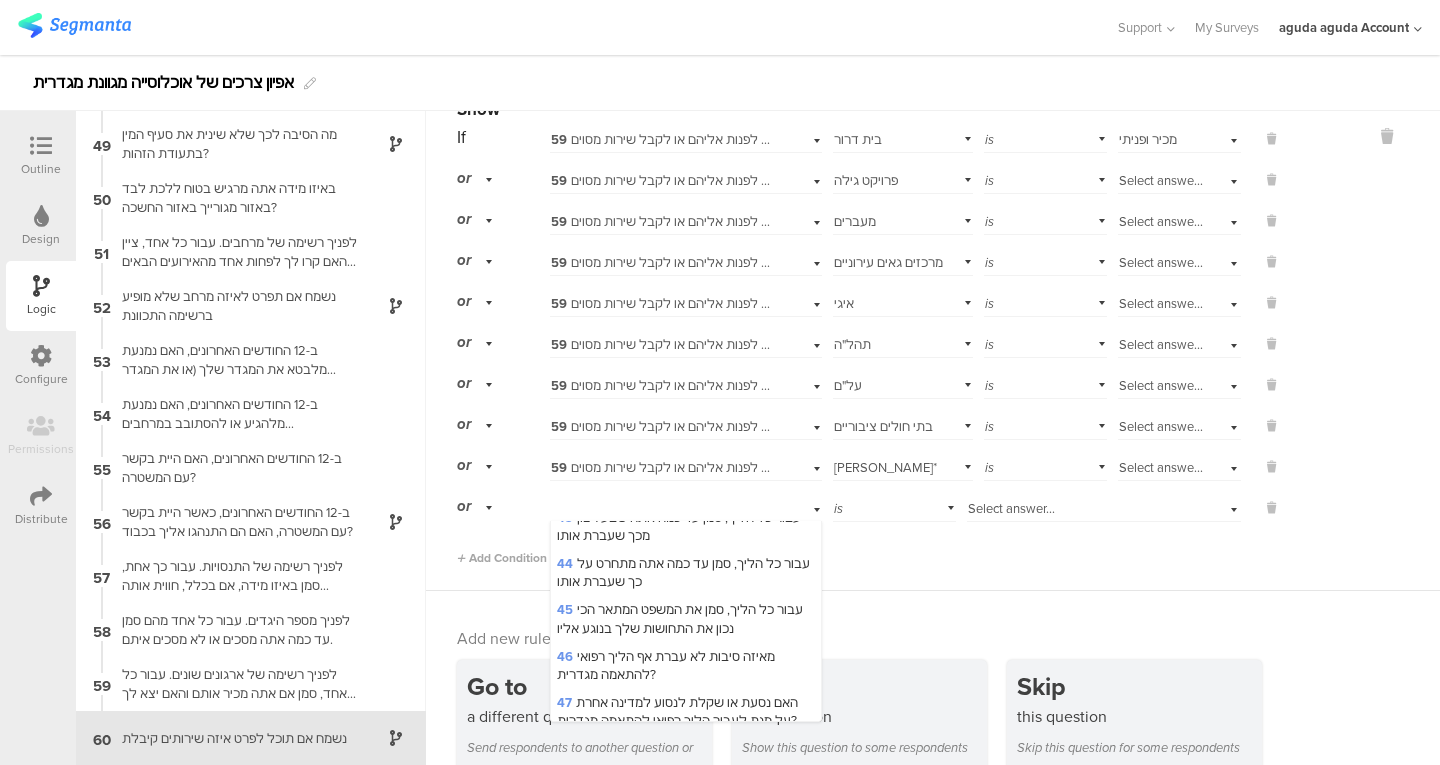 scroll, scrollTop: 3186, scrollLeft: 0, axis: vertical 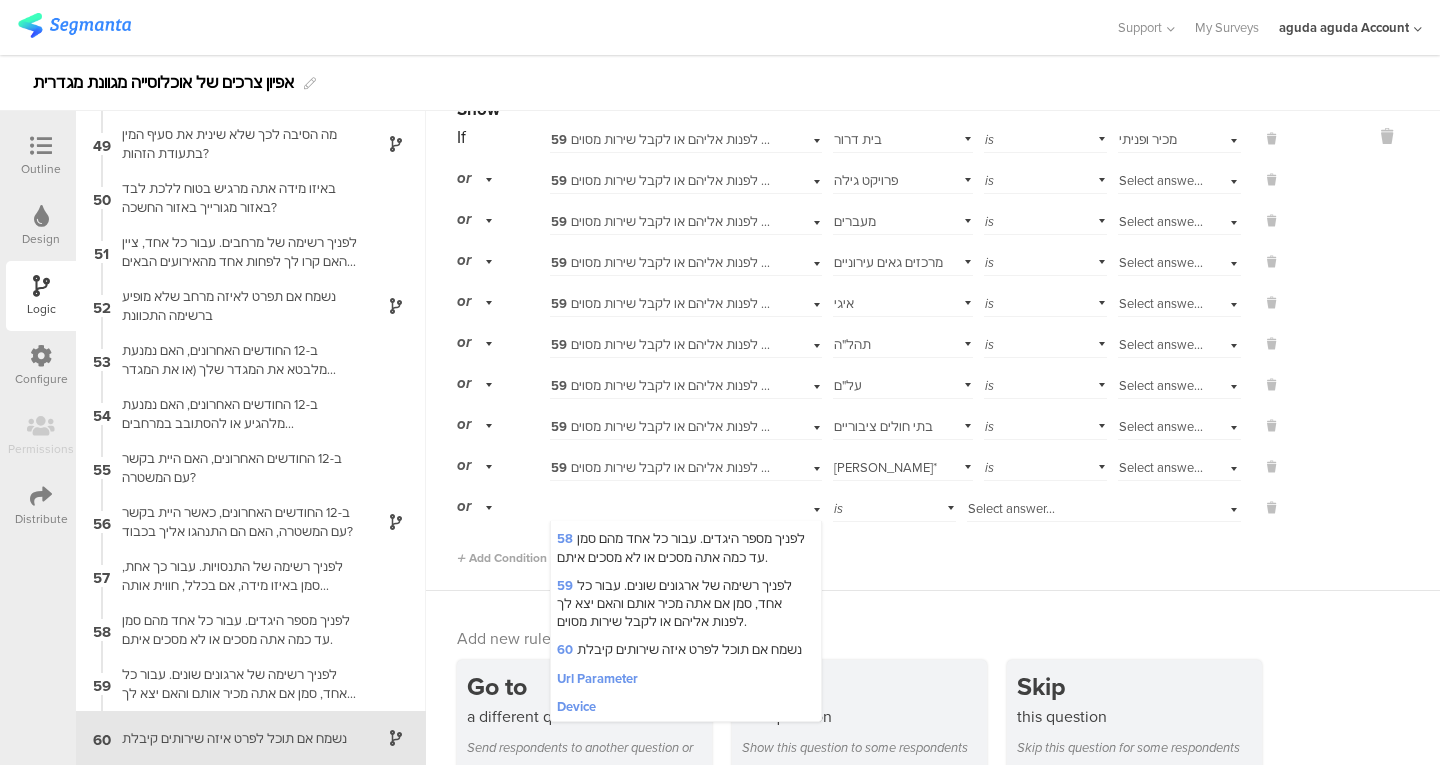 click on "59  לפניך רשימה של ארגונים שונים. עבור כל אחד, סמן אם אתה מכיר אותם והאם יצא לך לפנות אליהם או לקבל שירות מסוים." at bounding box center [674, 603] 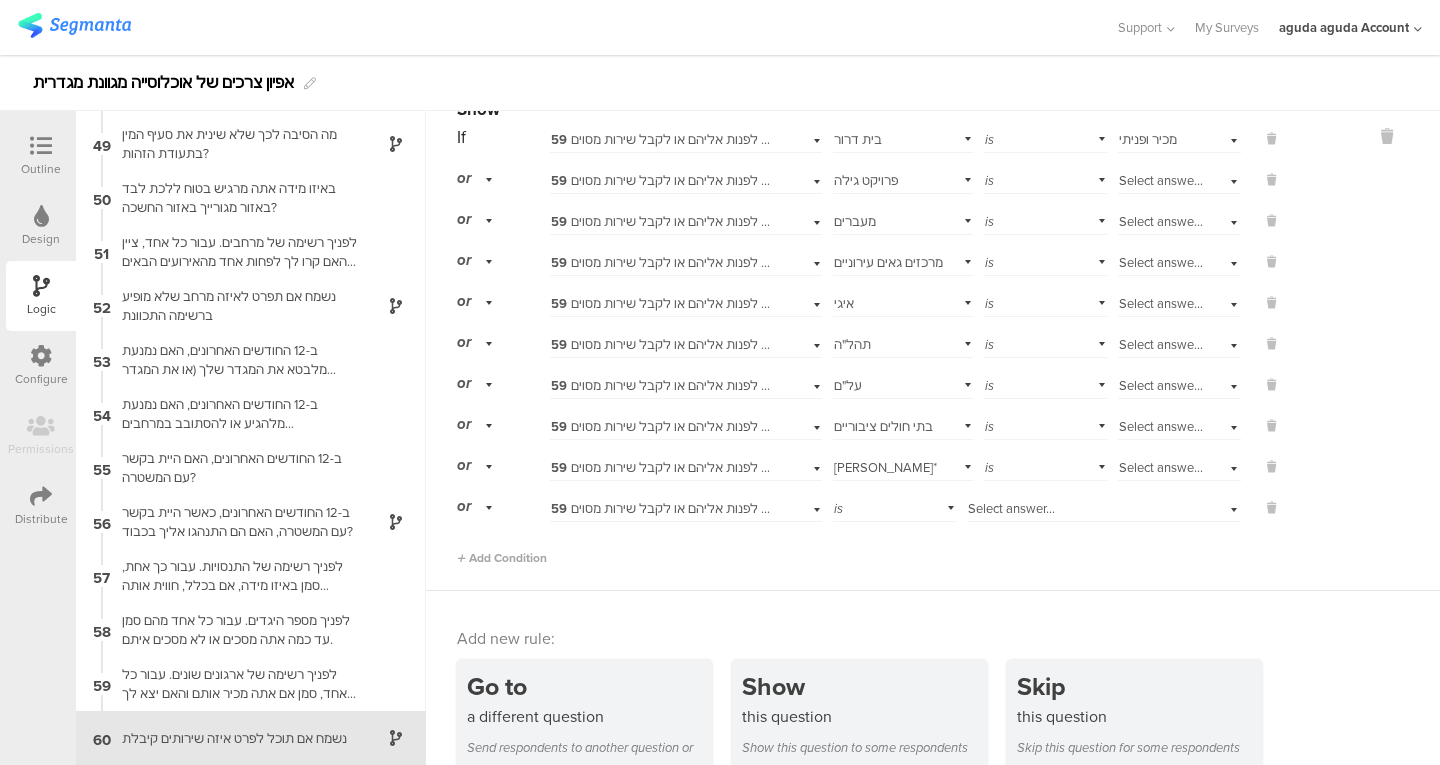 click on "is" at bounding box center (895, 506) 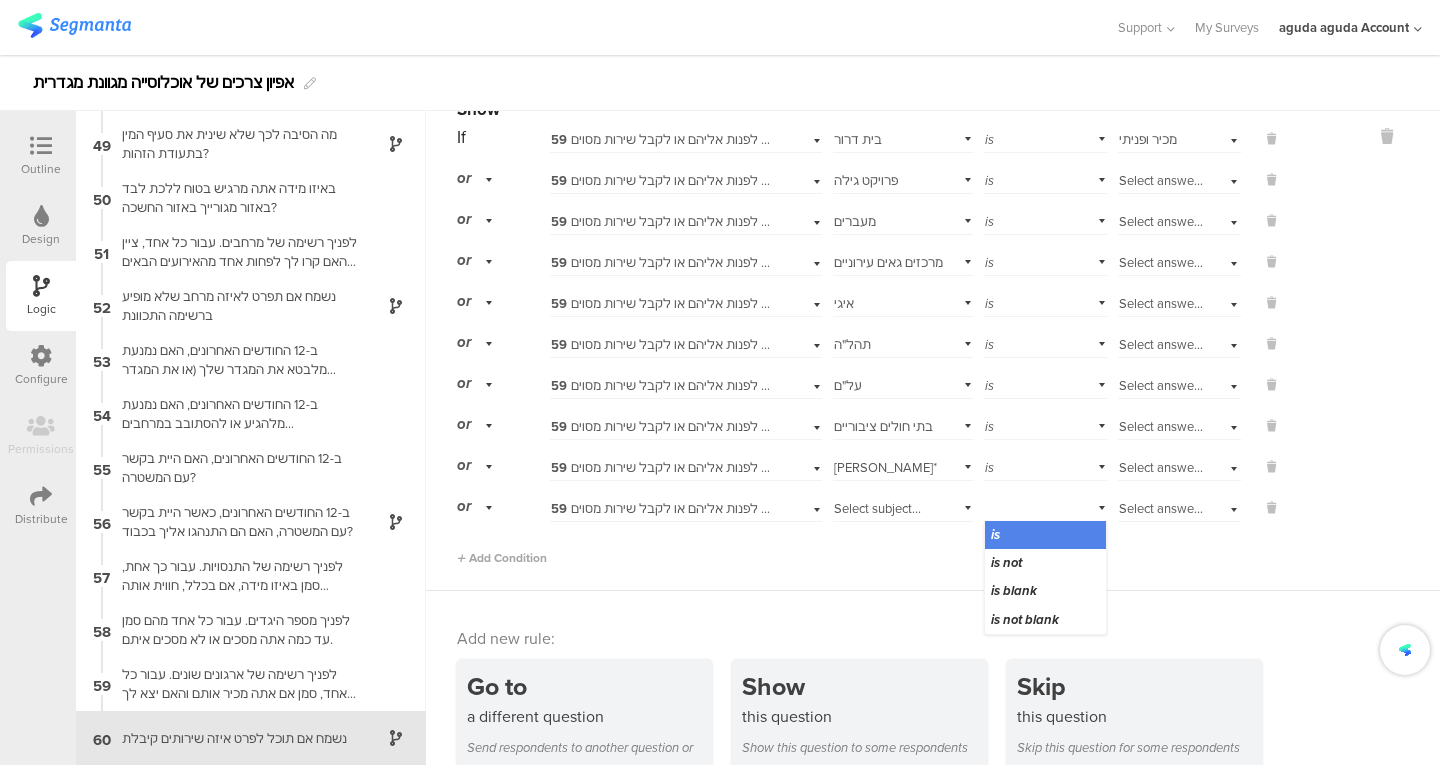 click on "Select subject..." at bounding box center [903, 506] 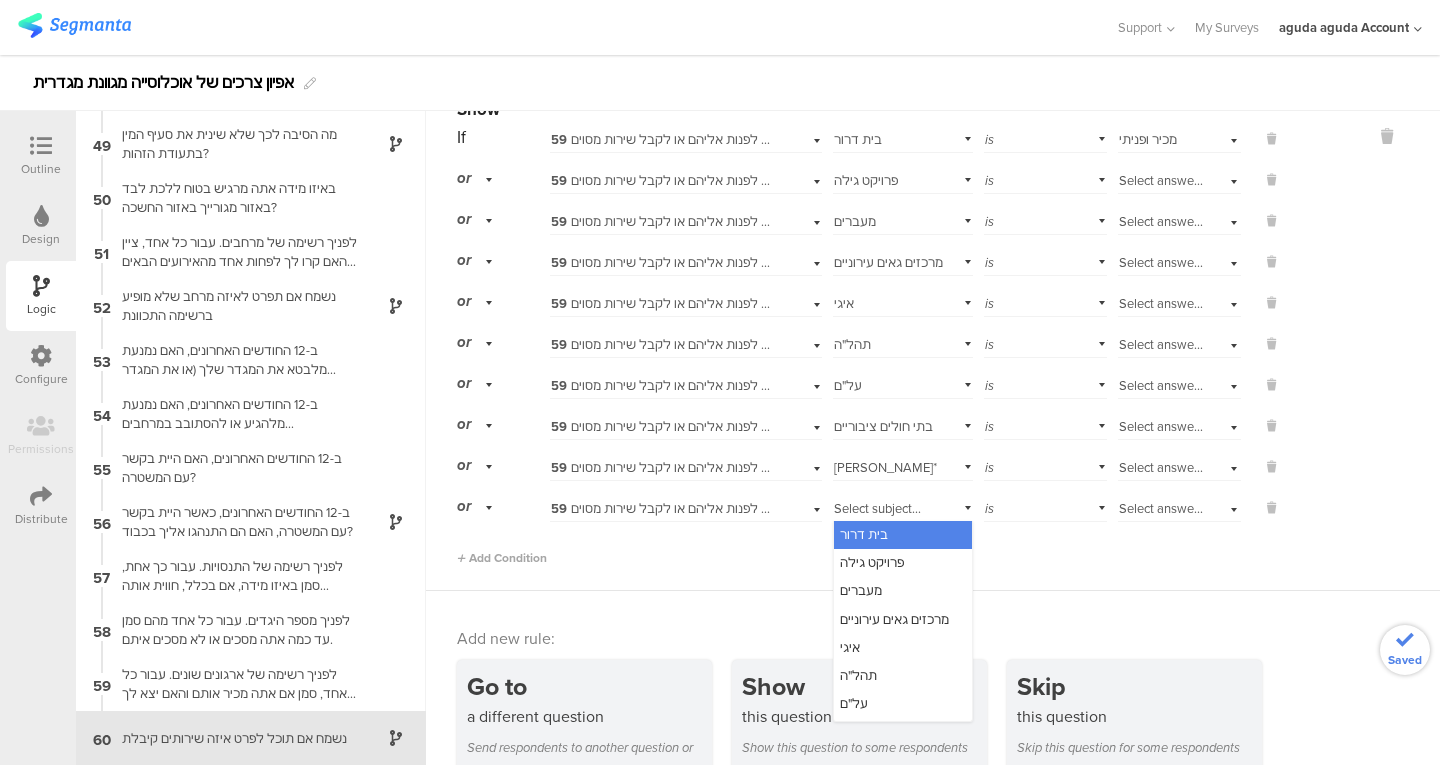 scroll, scrollTop: 483, scrollLeft: 0, axis: vertical 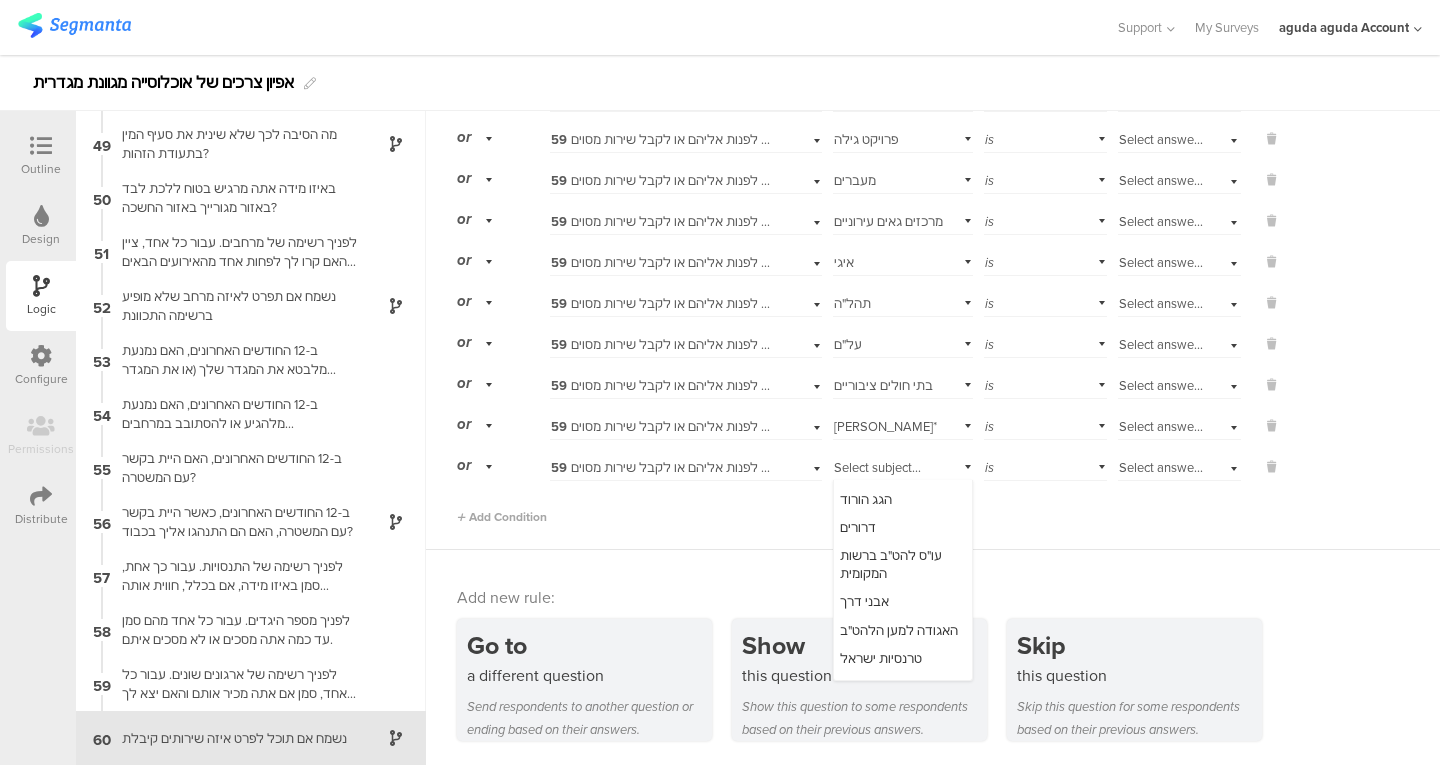 click on "הגג הורוד" at bounding box center [866, 499] 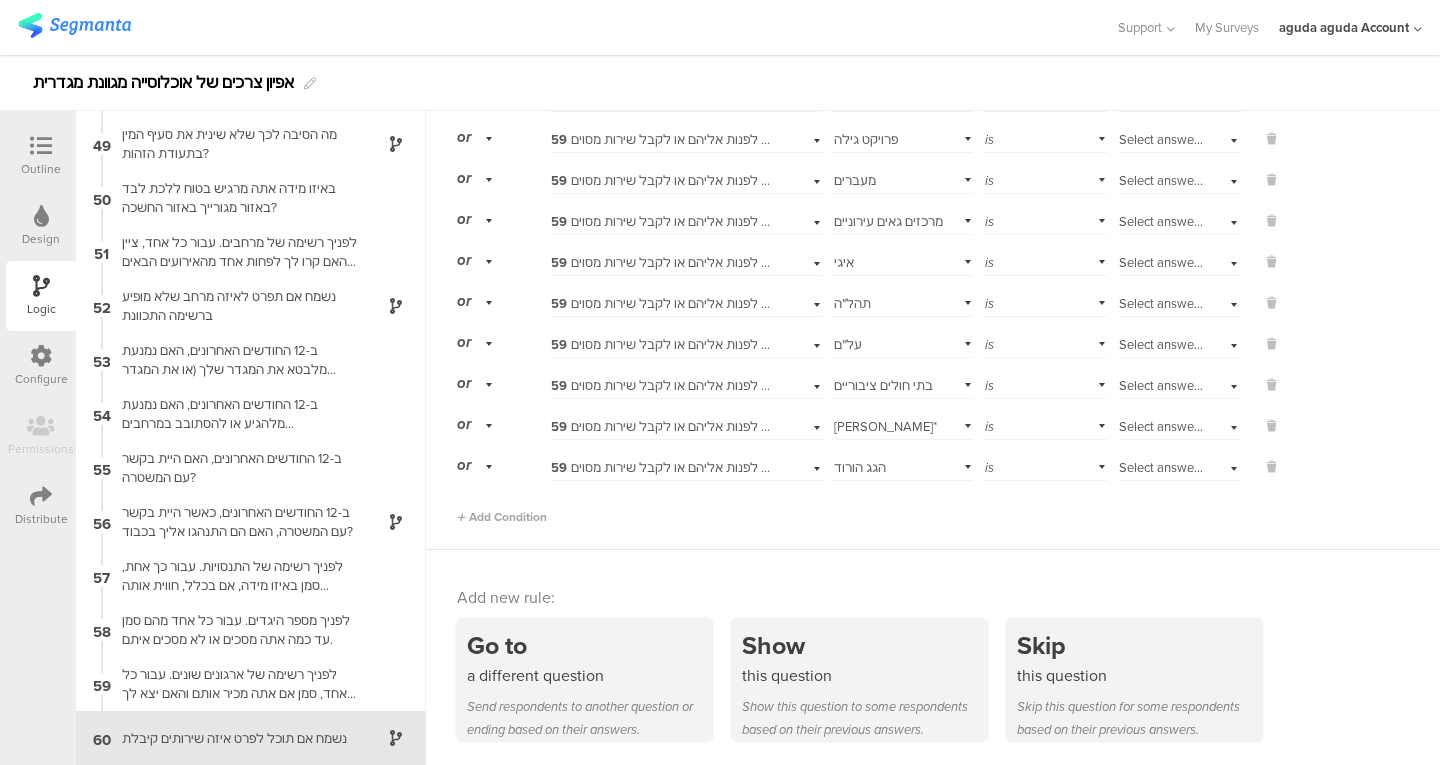 click on "Show
If   59  לפניך רשימה של ארגונים שונים. עבור כל אחד, סמן אם אתה מכיר אותם והאם יצא לך לפנות אליהם או לקבל שירות מסוים. Select subject...   [GEOGRAPHIC_DATA][PERSON_NAME]
is Select answer...   מכיר ופניתי
or   59  לפניך רשימה של ארגונים שונים. עבור כל אחד, סמן אם אתה מכיר אותם והאם יצא לך לפנות אליהם או לקבל שירות מסוים. Select subject...   פרויקט [PERSON_NAME]
is Select answer...
or" at bounding box center [933, 290] 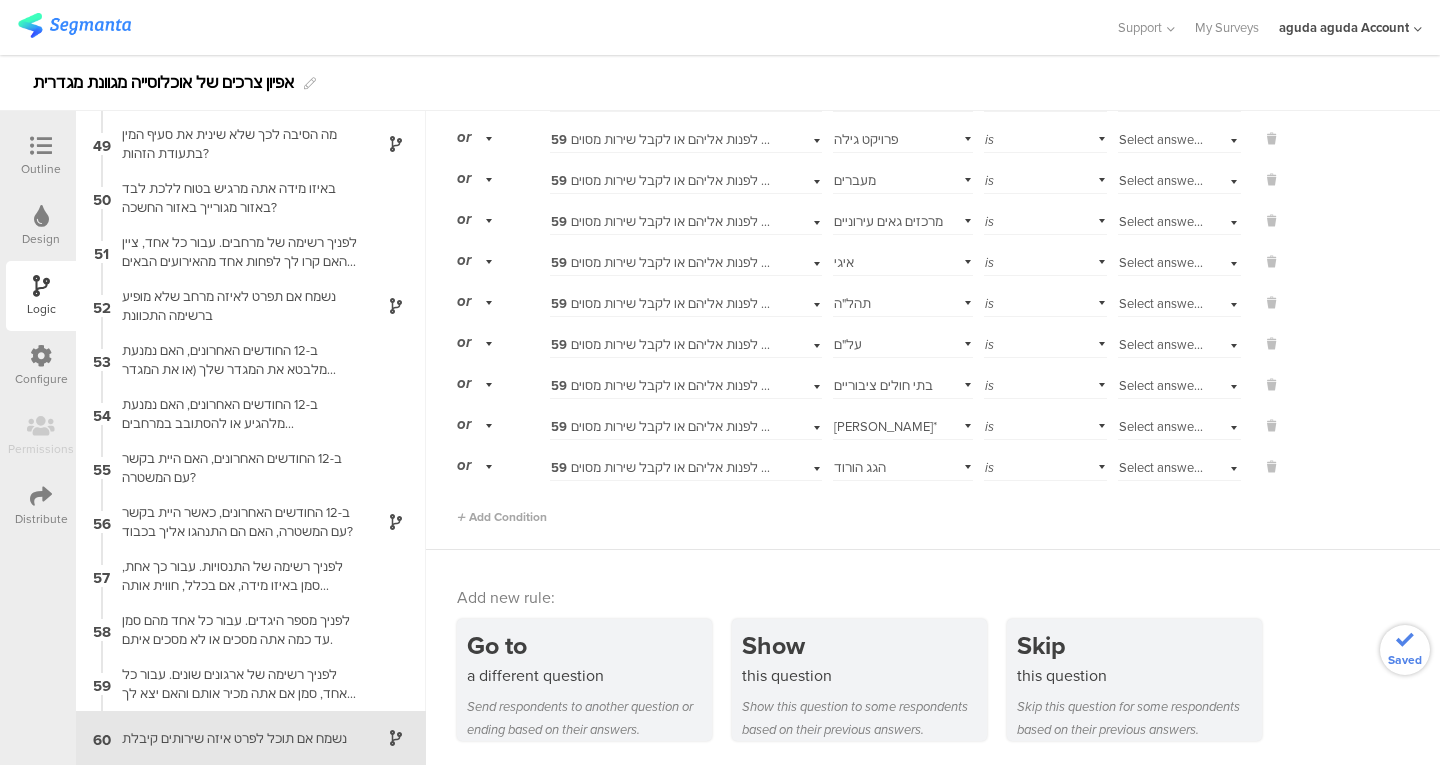 click on "Add Condition" at bounding box center (502, 517) 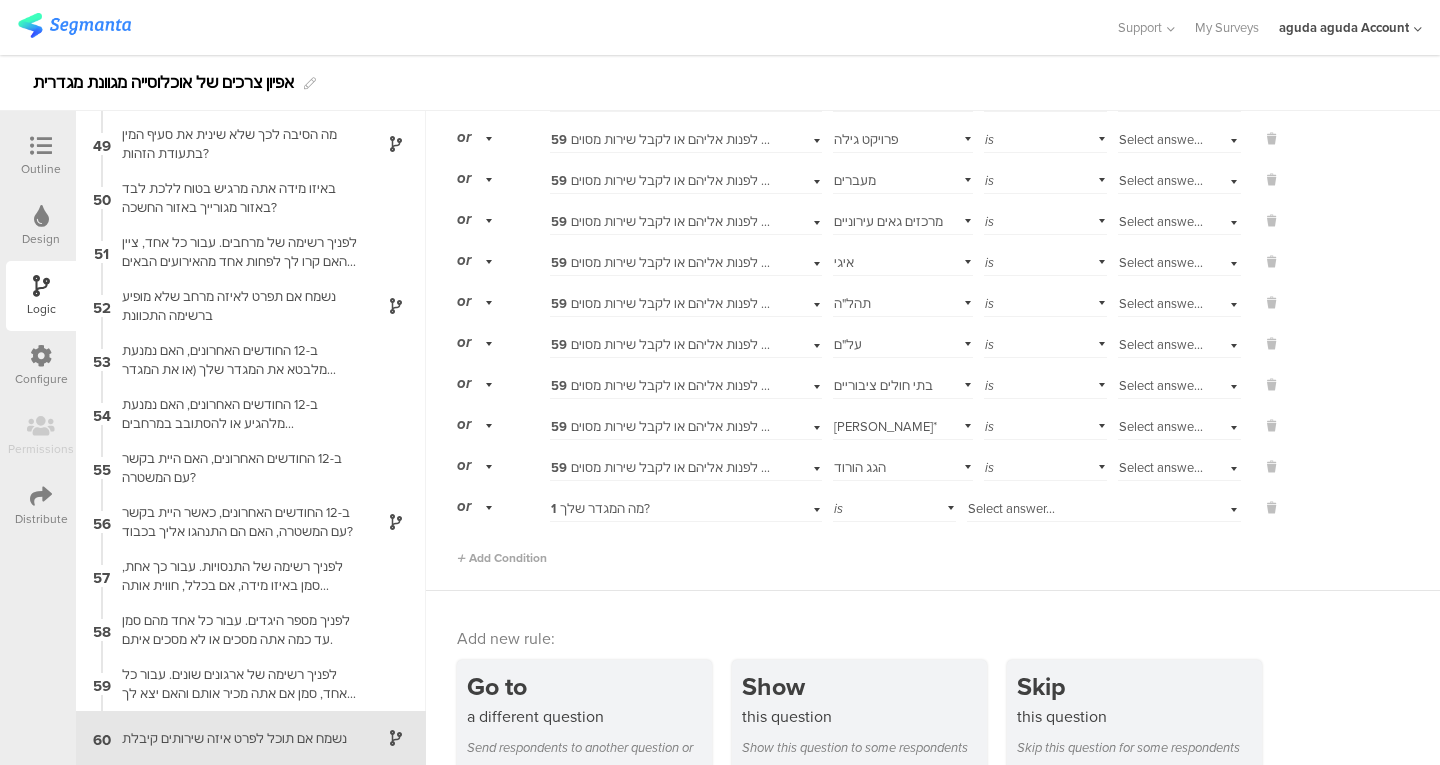 click on "1  מה המגדר שלך?" at bounding box center (600, 508) 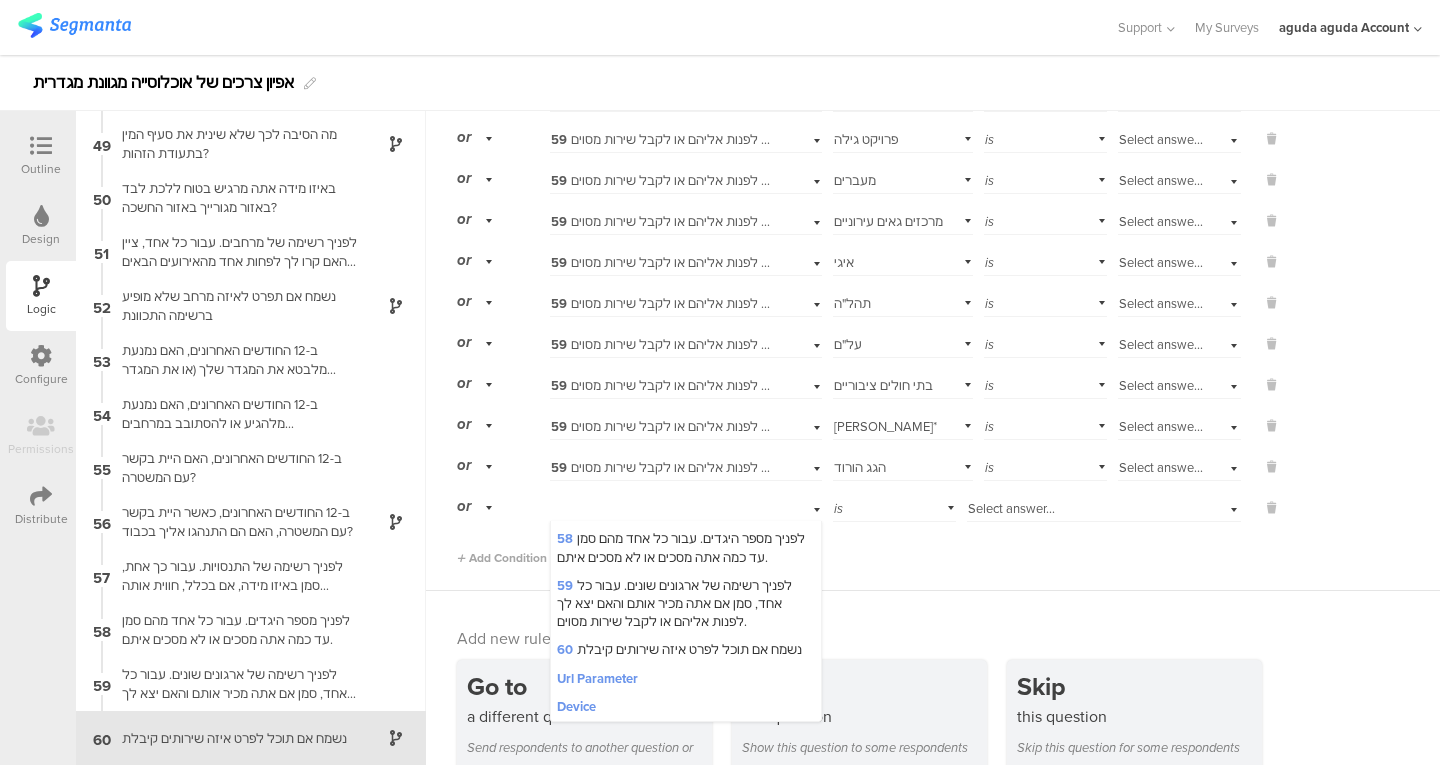 scroll, scrollTop: 3186, scrollLeft: 0, axis: vertical 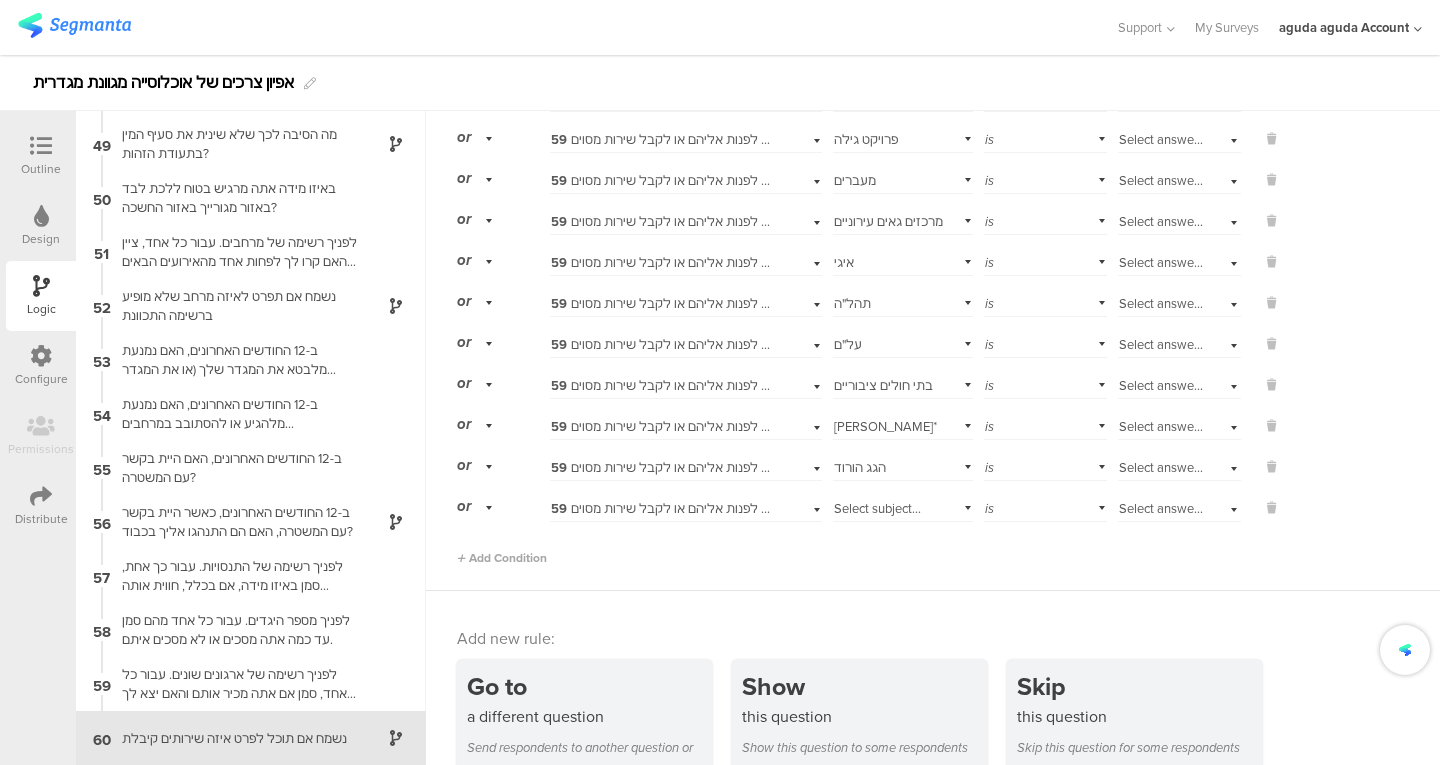 click on "Select subject..." at bounding box center [877, 508] 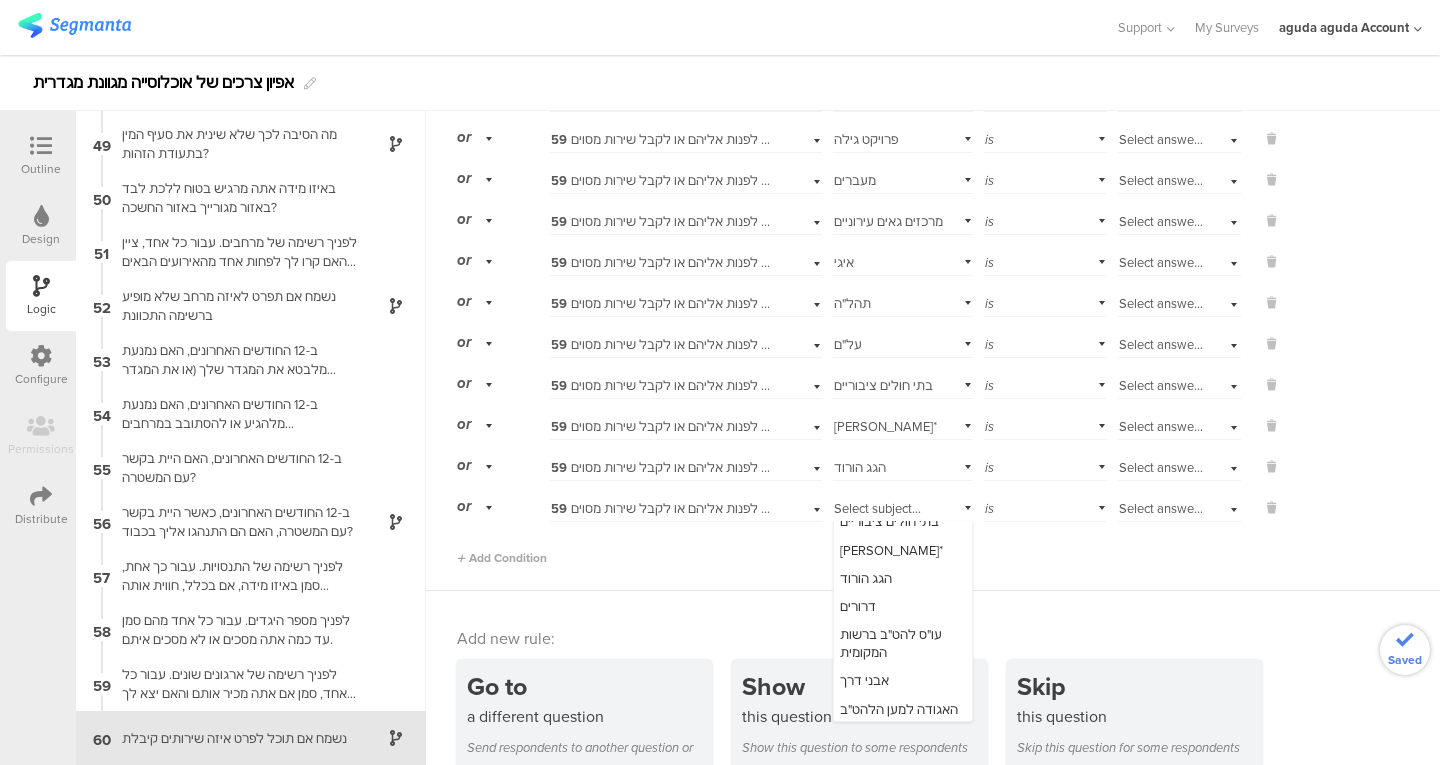 scroll, scrollTop: 210, scrollLeft: 0, axis: vertical 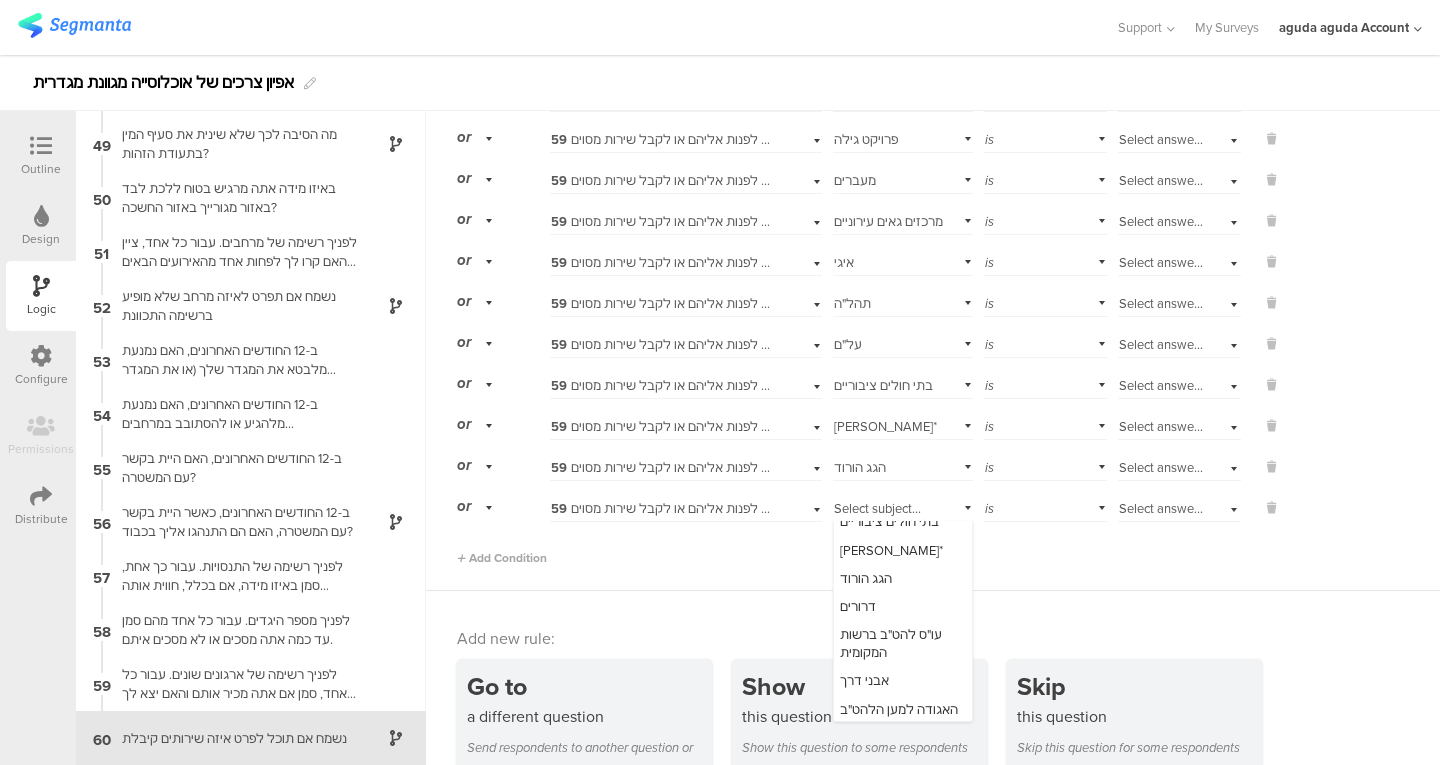 click on "דרורים" at bounding box center (903, 607) 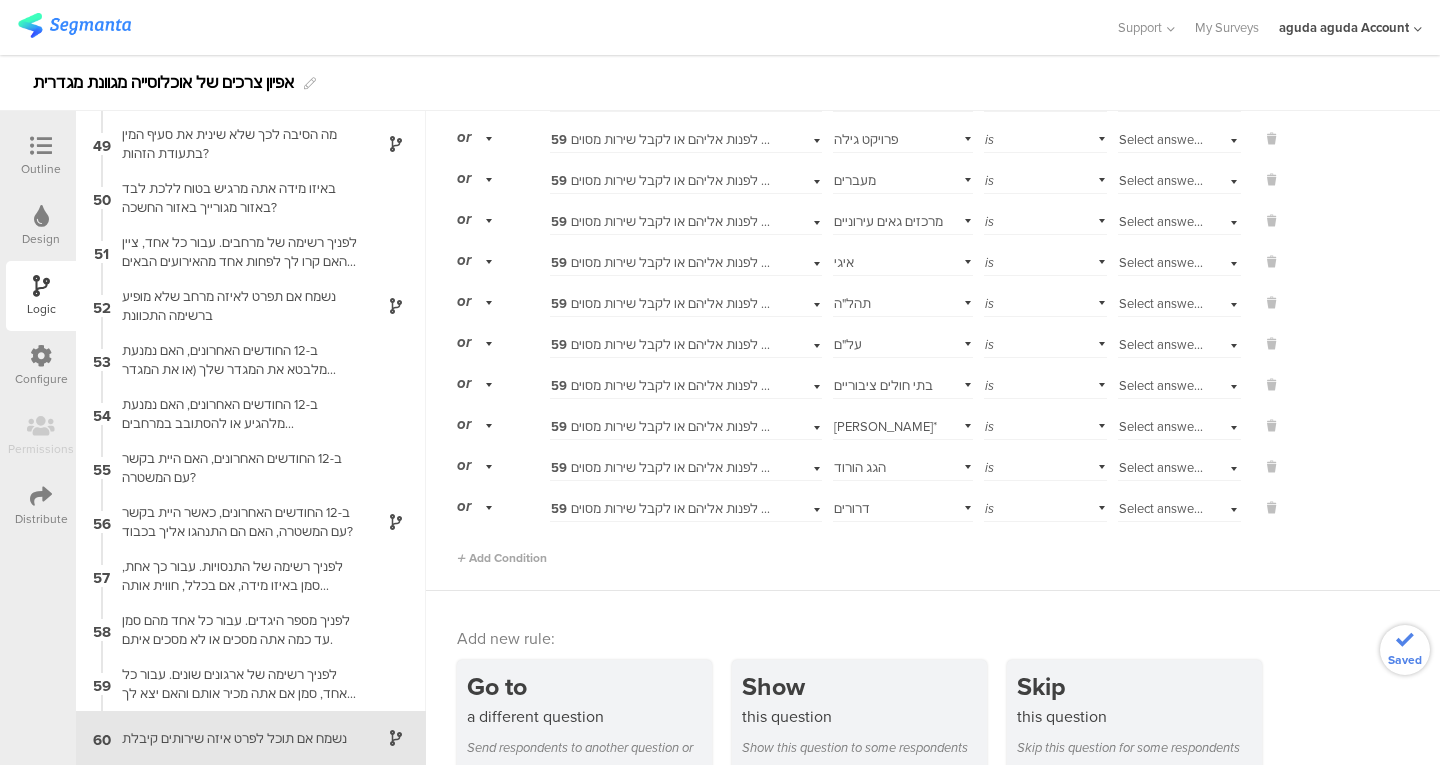 click on "Show
If   59  לפניך רשימה של ארגונים שונים. עבור כל אחד, סמן אם אתה מכיר אותם והאם יצא לך לפנות אליהם או לקבל שירות מסוים. Select subject...   [GEOGRAPHIC_DATA][PERSON_NAME]
is Select answer...   מכיר ופניתי
or   59  לפניך רשימה של ארגונים שונים. עבור כל אחד, סמן אם אתה מכיר אותם והאם יצא לך לפנות אליהם או לקבל שירות מסוים. Select subject...   פרויקט [PERSON_NAME]
is Select answer...
or" at bounding box center [933, 310] 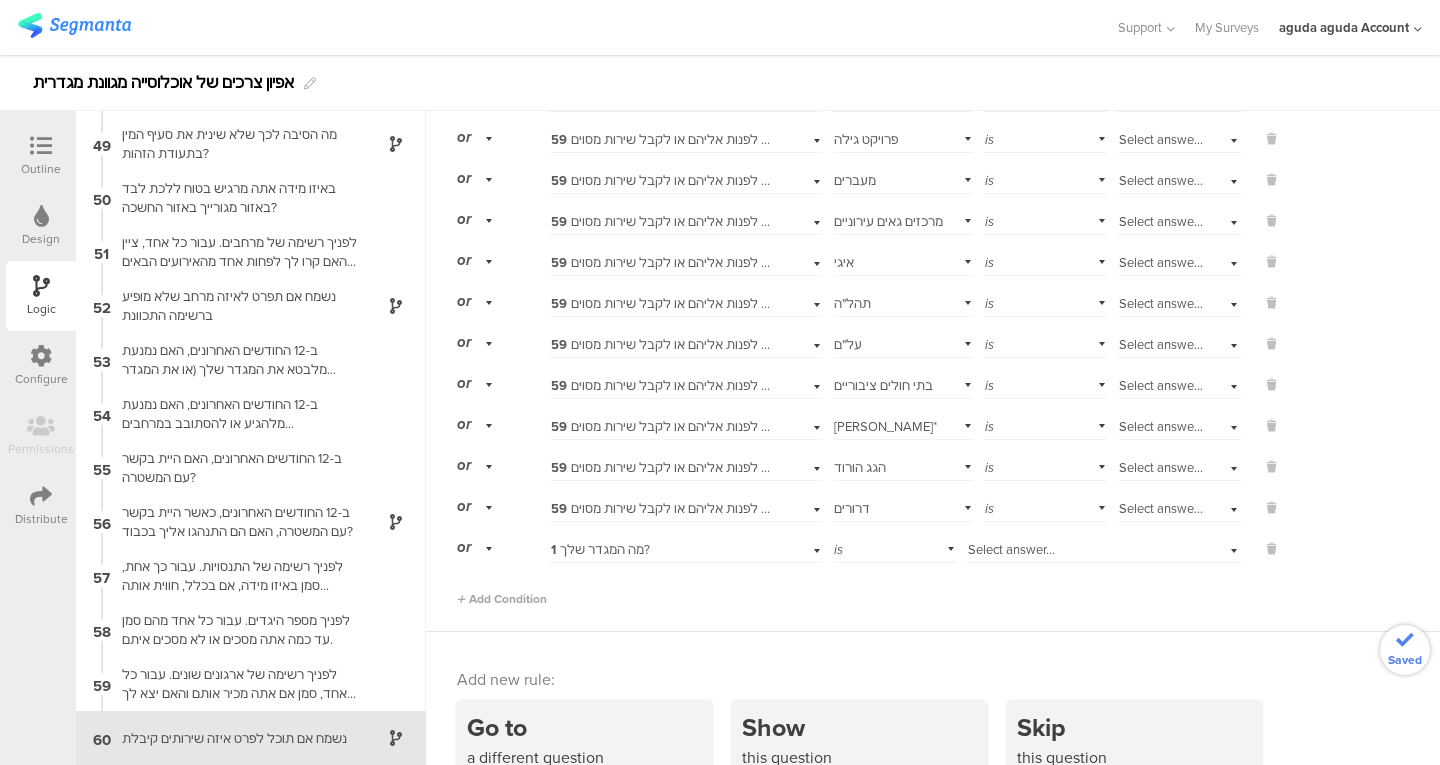 click on "1  מה המגדר שלך?" at bounding box center (600, 549) 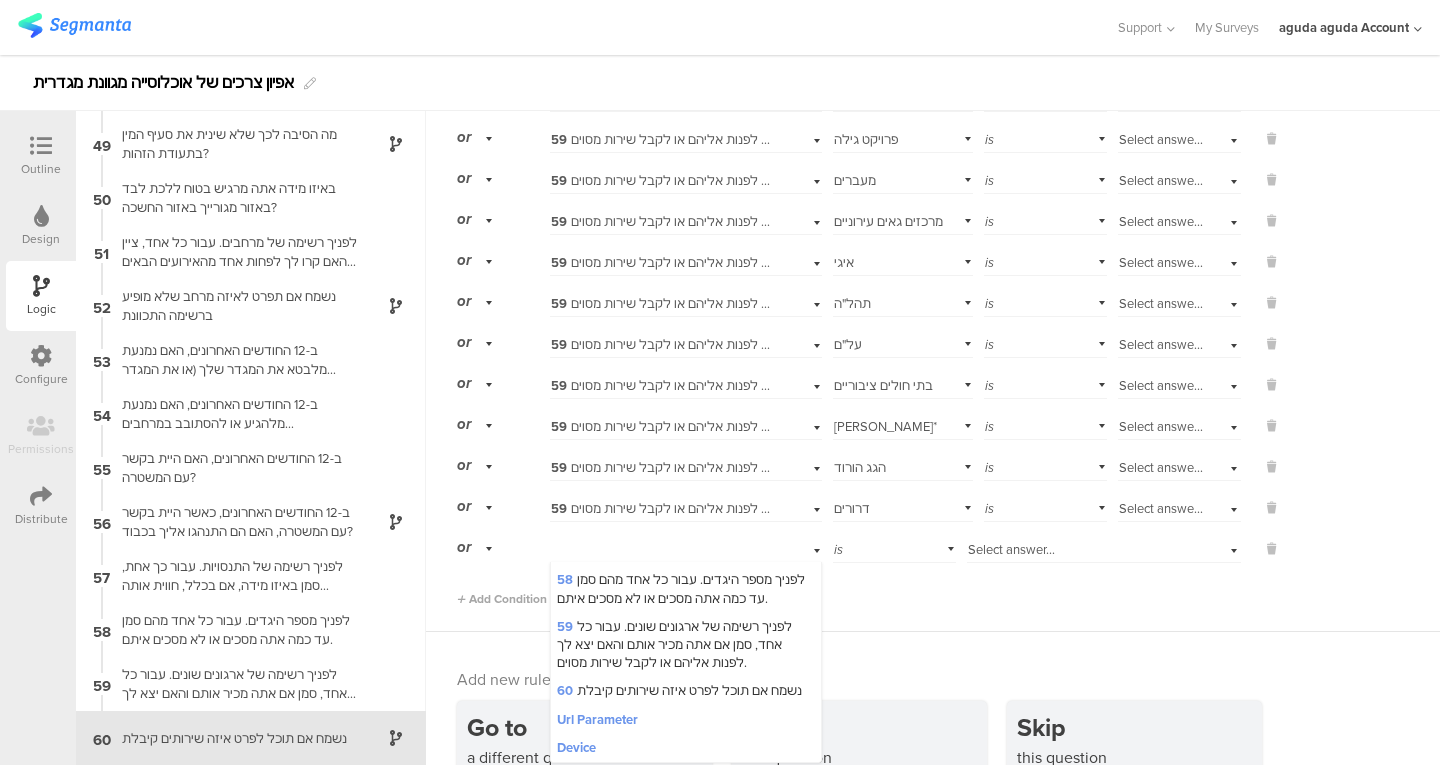 scroll, scrollTop: 3186, scrollLeft: 0, axis: vertical 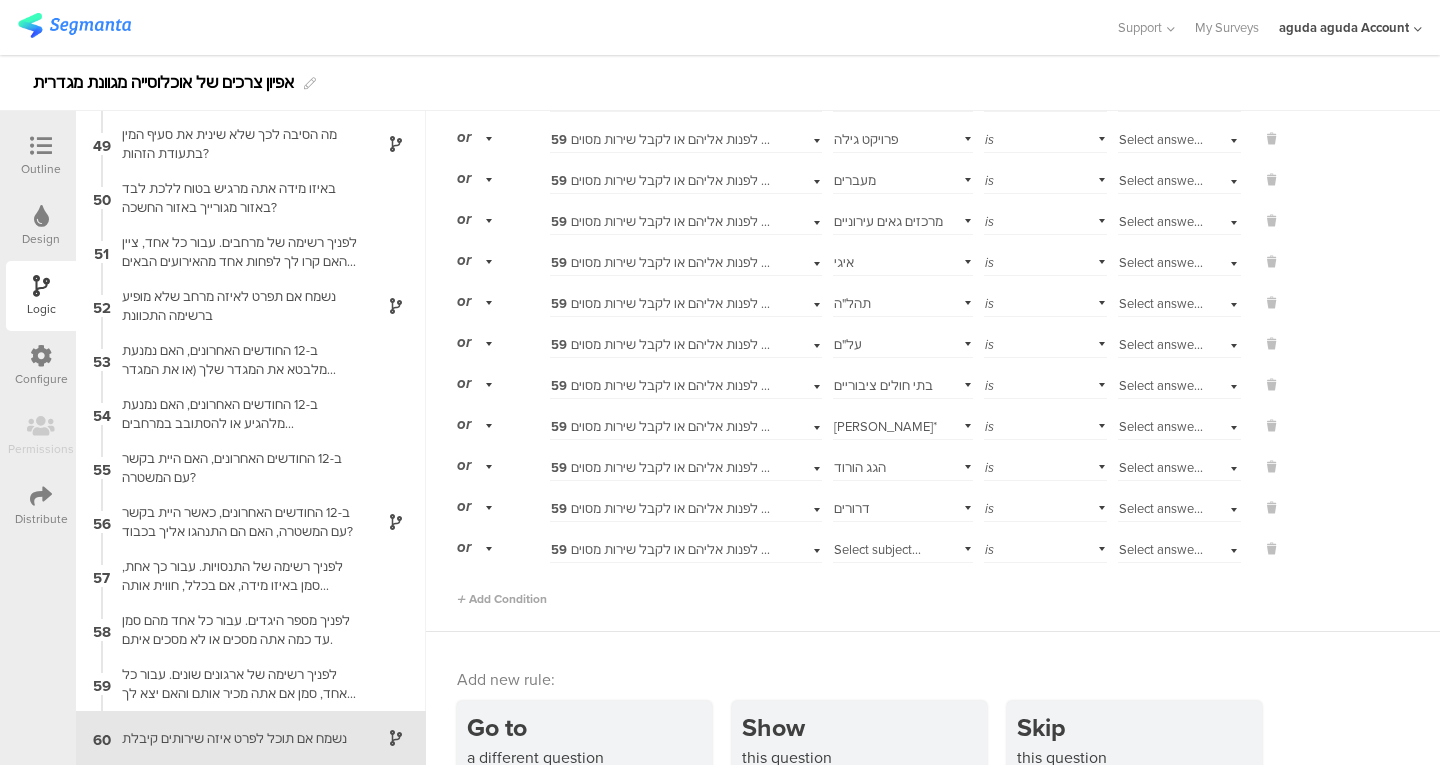 click on "Select subject..." at bounding box center [877, 549] 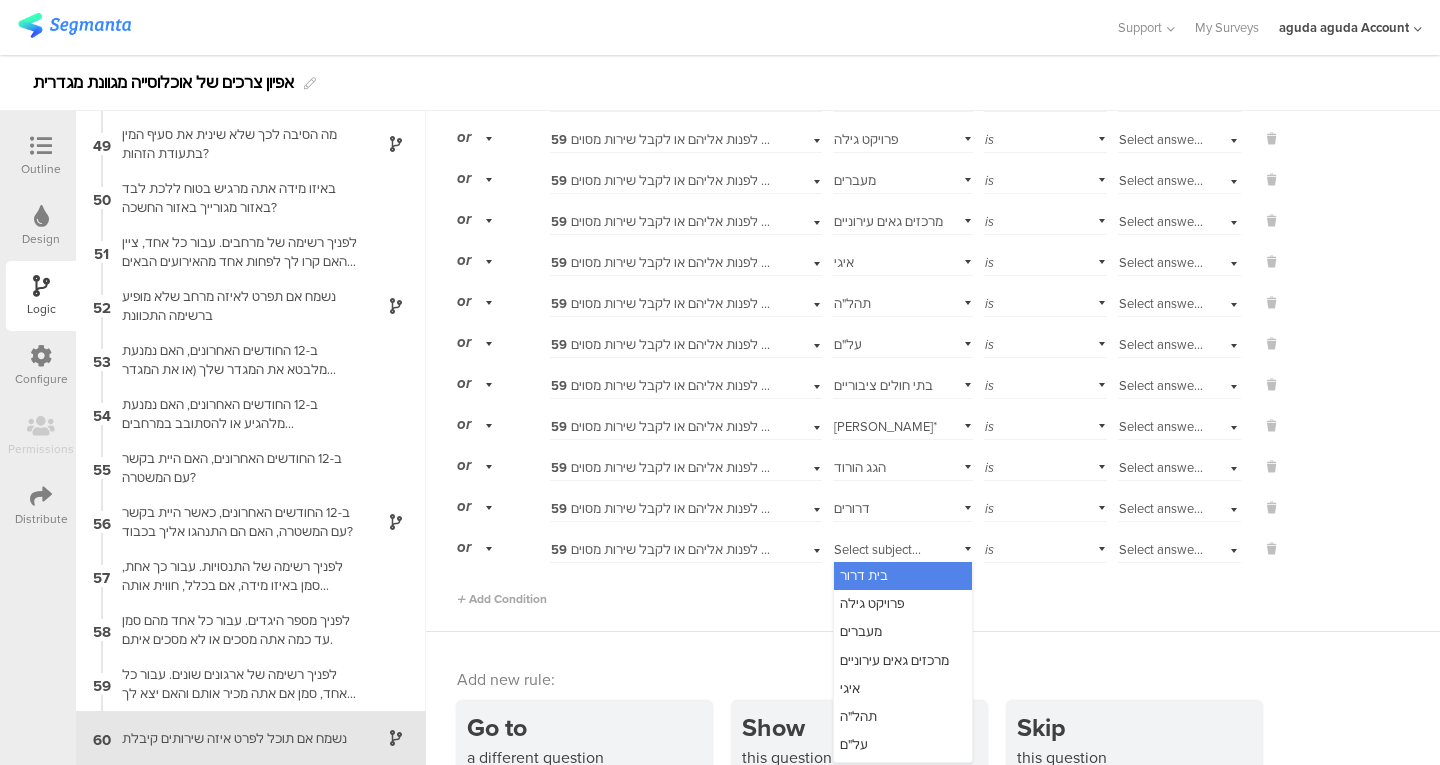 scroll, scrollTop: 483, scrollLeft: 0, axis: vertical 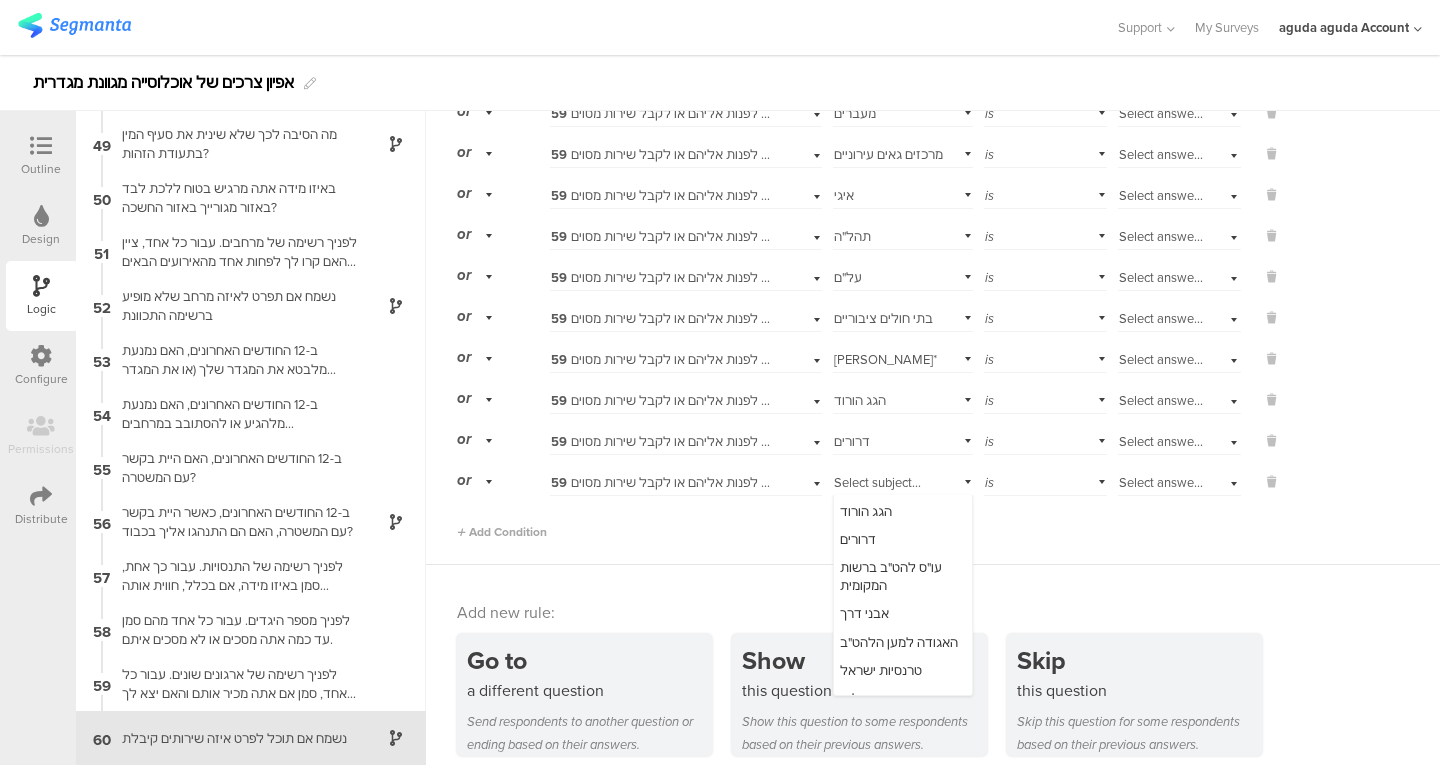 click on "עו"ס להט"ב ברשות המקומית" at bounding box center [903, 577] 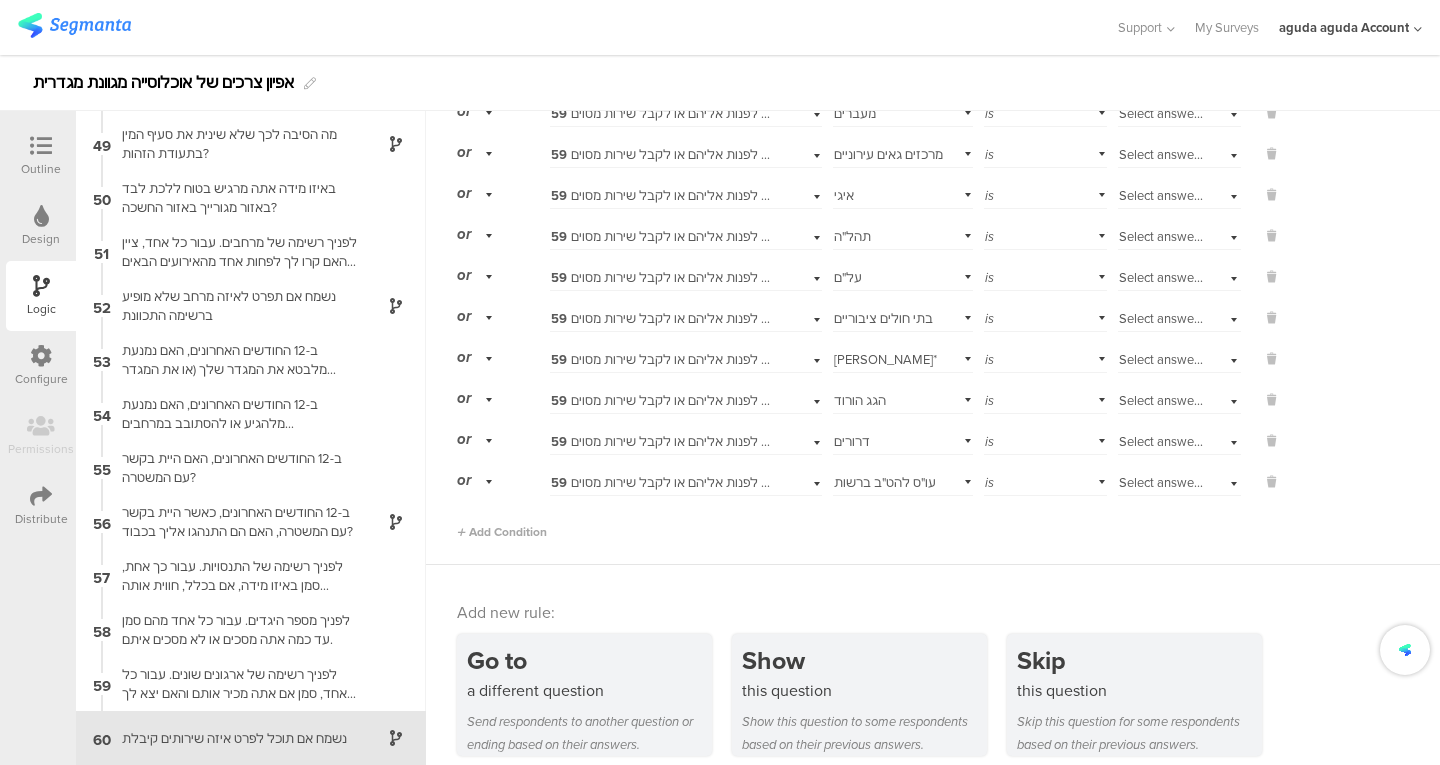 click on "Add Condition" at bounding box center (502, 532) 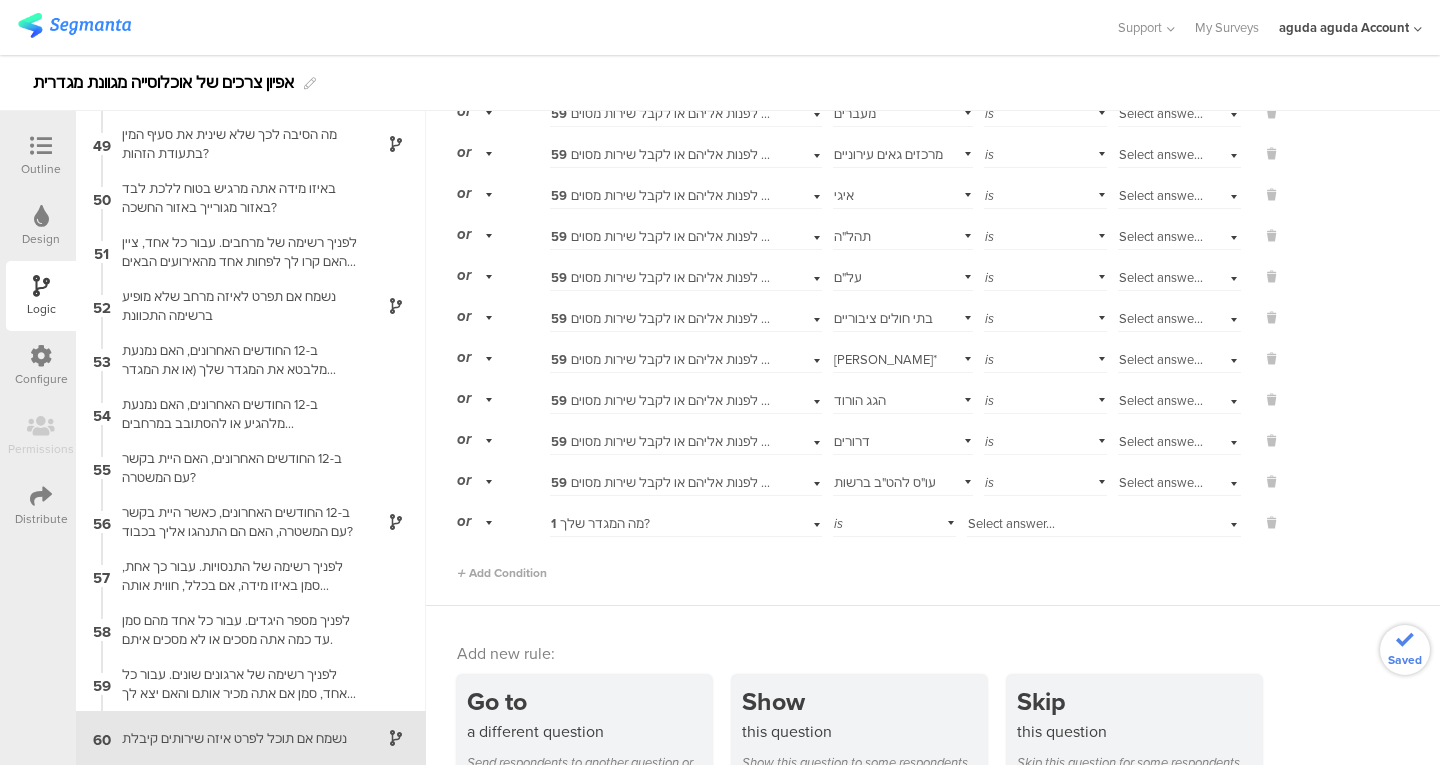 click on "1  מה המגדר שלך?" at bounding box center (600, 523) 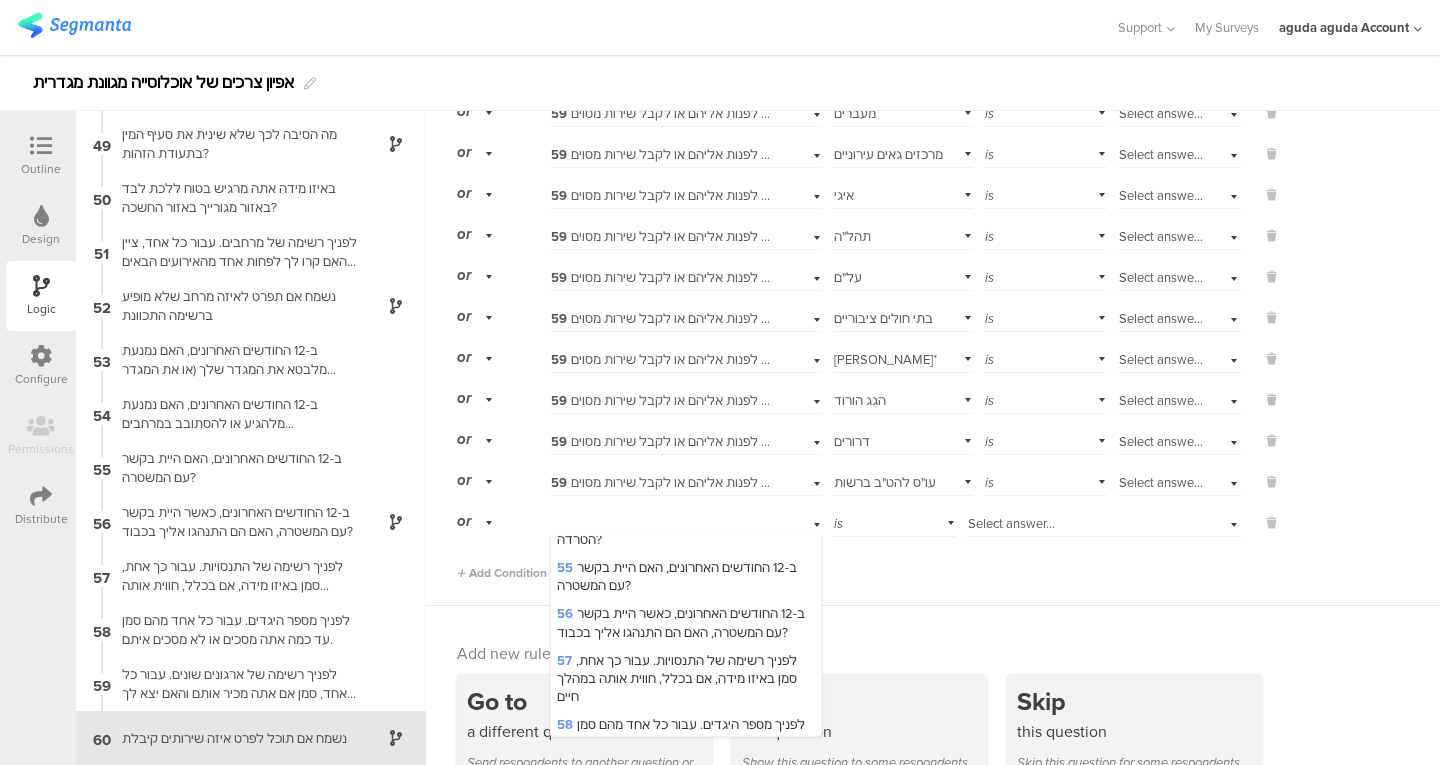 scroll, scrollTop: 3186, scrollLeft: 0, axis: vertical 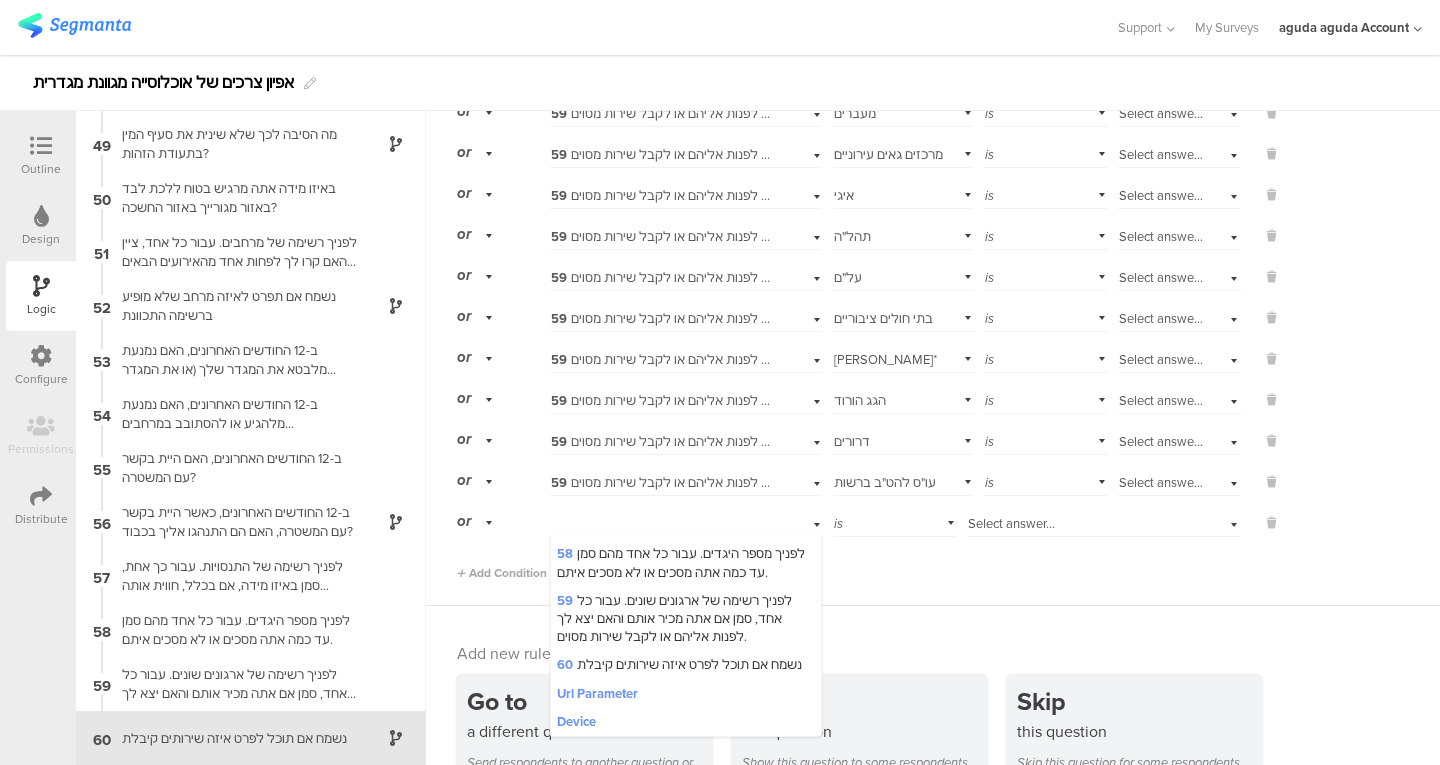 click on "59  לפניך רשימה של ארגונים שונים. עבור כל אחד, סמן אם אתה מכיר אותם והאם יצא לך לפנות אליהם או לקבל שירות מסוים." at bounding box center [674, 618] 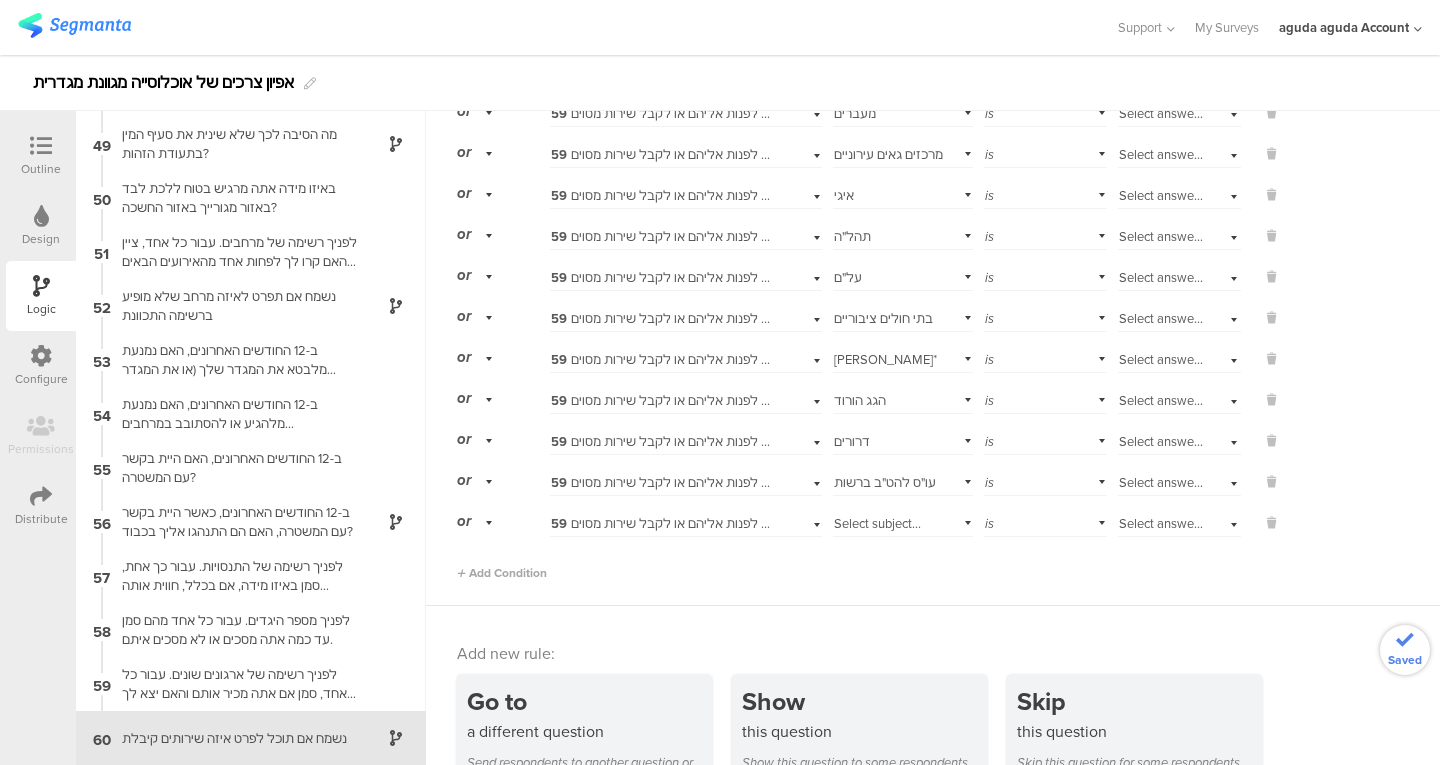 click on "Select subject..." at bounding box center (877, 523) 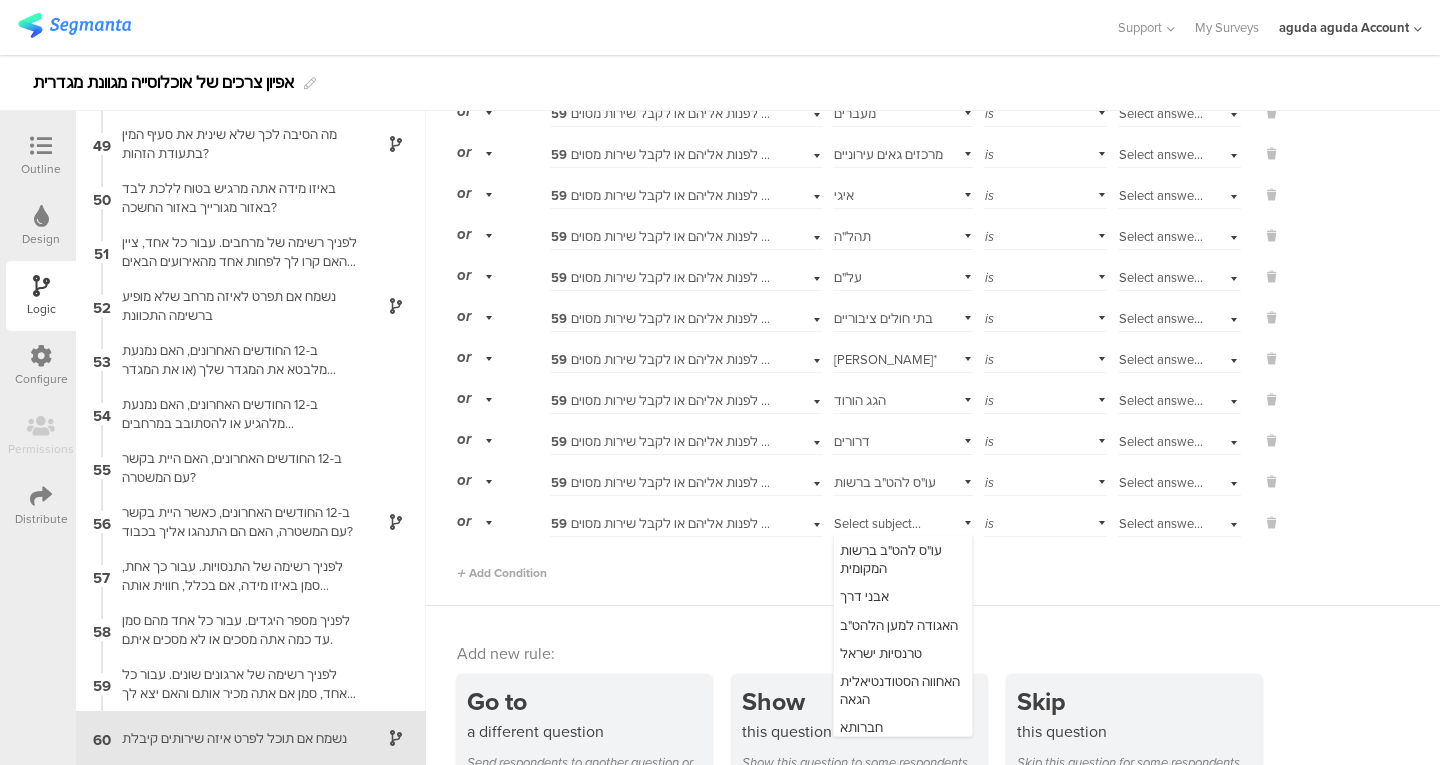 scroll, scrollTop: 300, scrollLeft: 0, axis: vertical 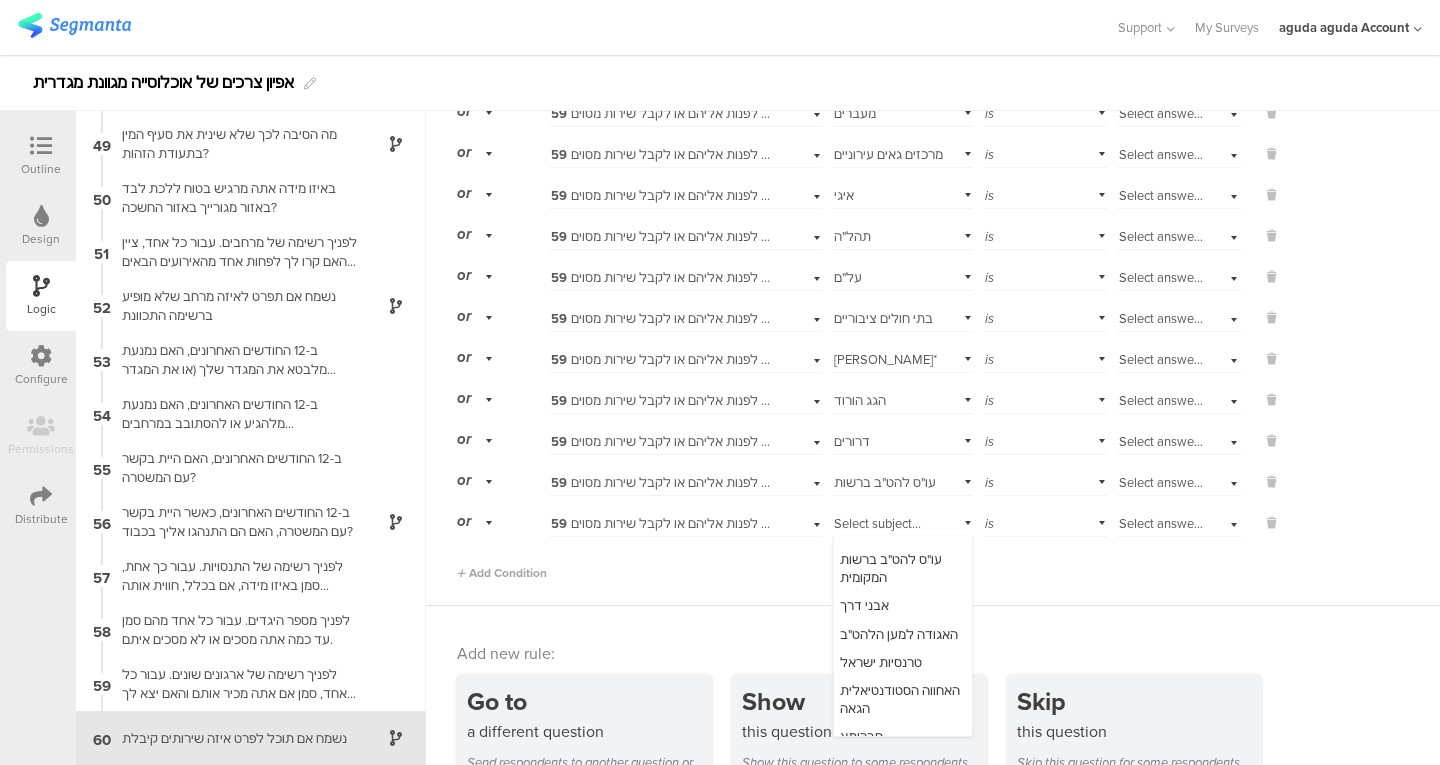 click on "אבני דרך" at bounding box center (864, 605) 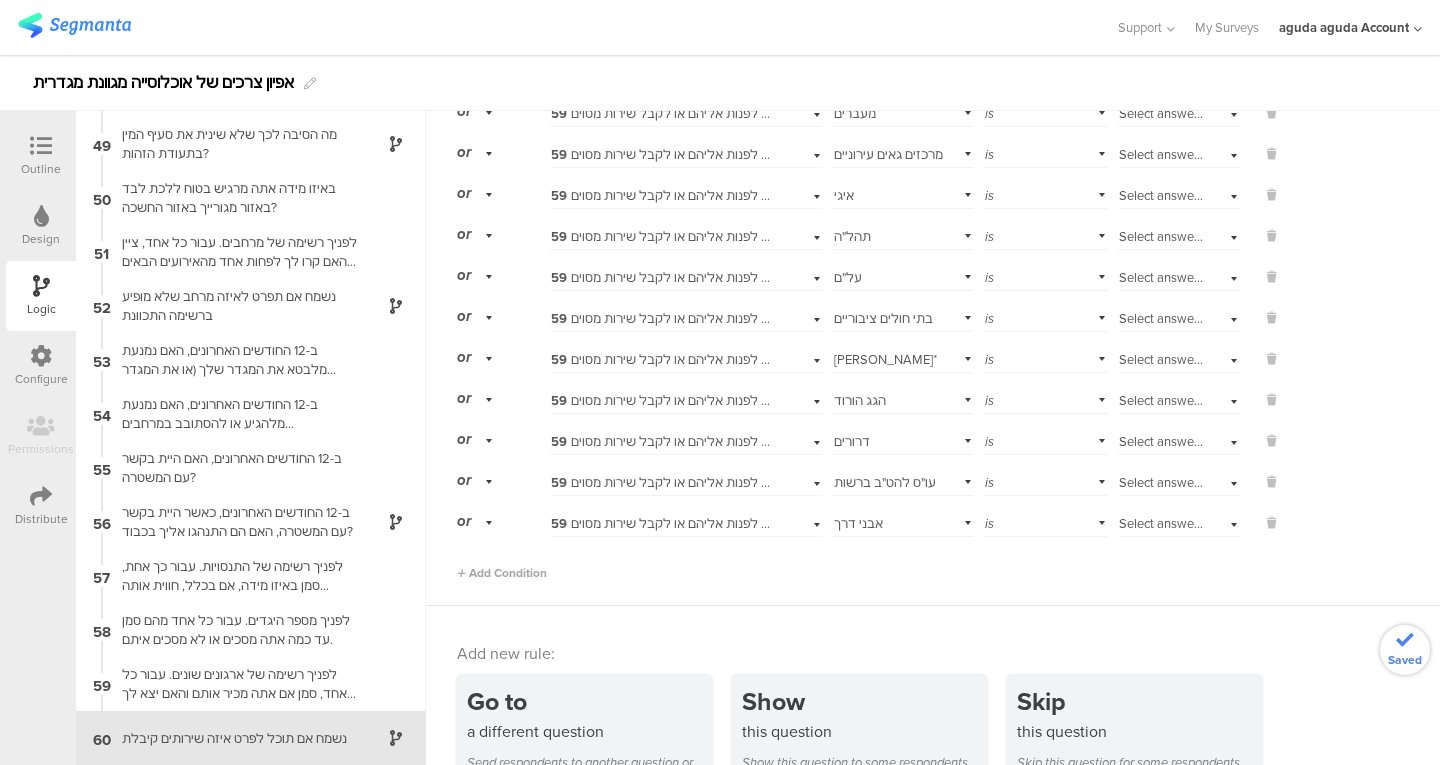 click on "Add Condition" at bounding box center (502, 573) 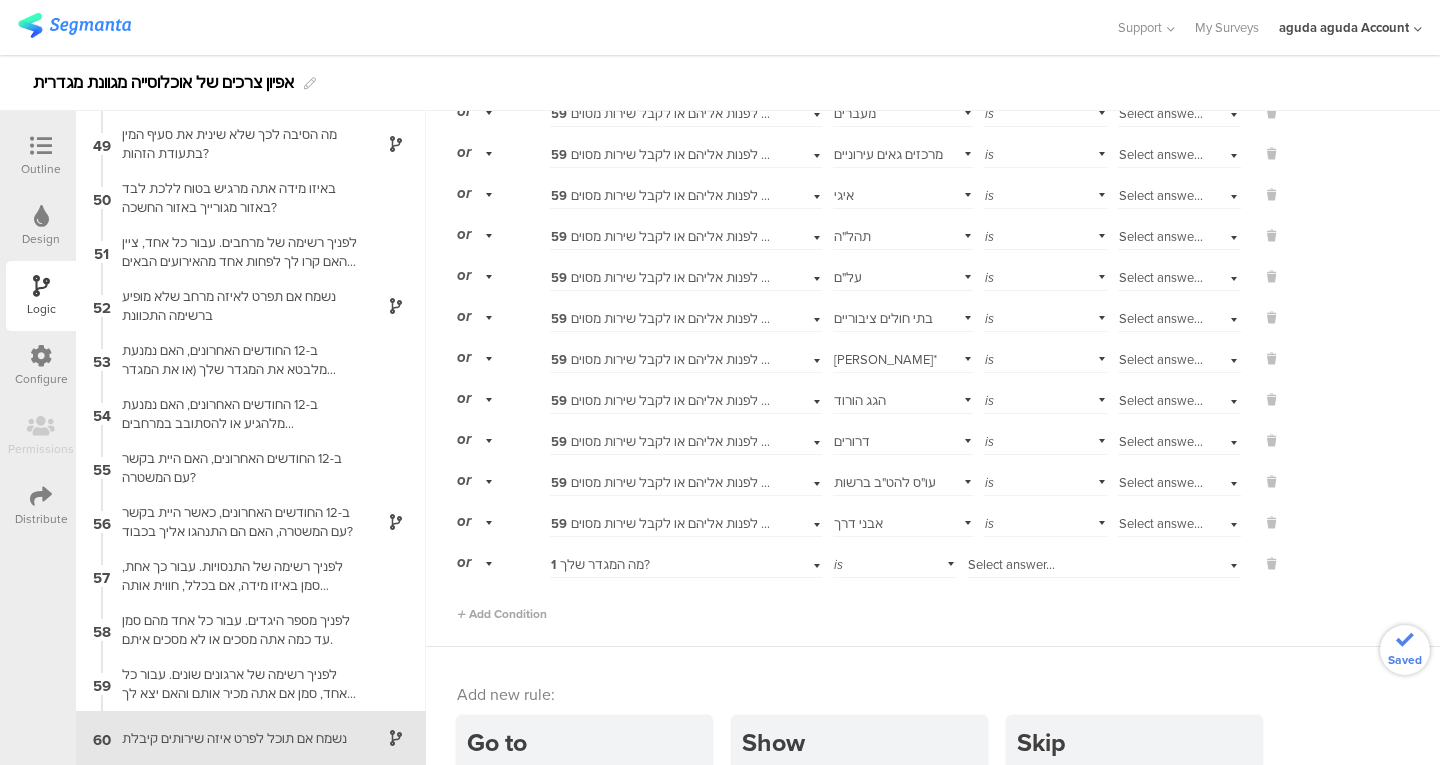click on "1  מה המגדר שלך?" at bounding box center [600, 564] 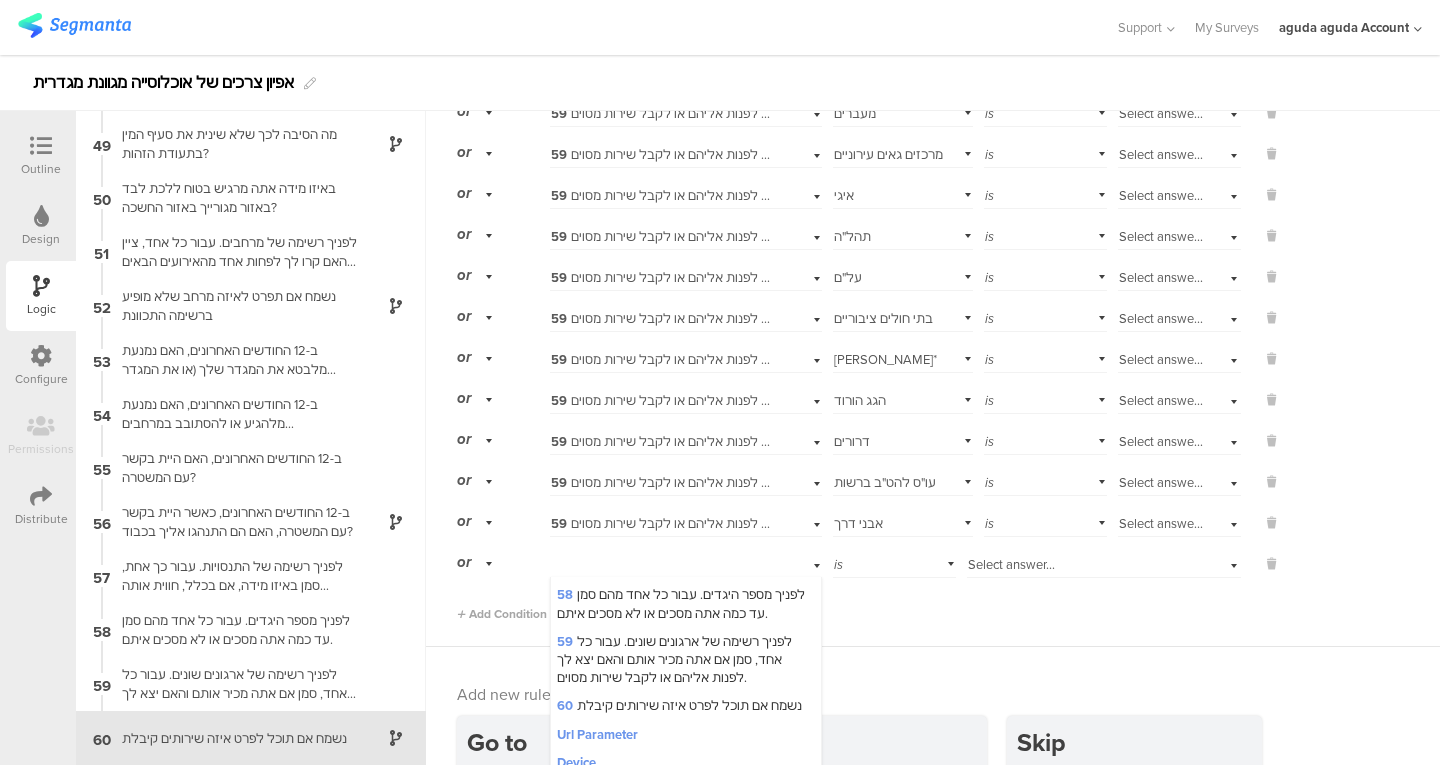 scroll, scrollTop: 3186, scrollLeft: 0, axis: vertical 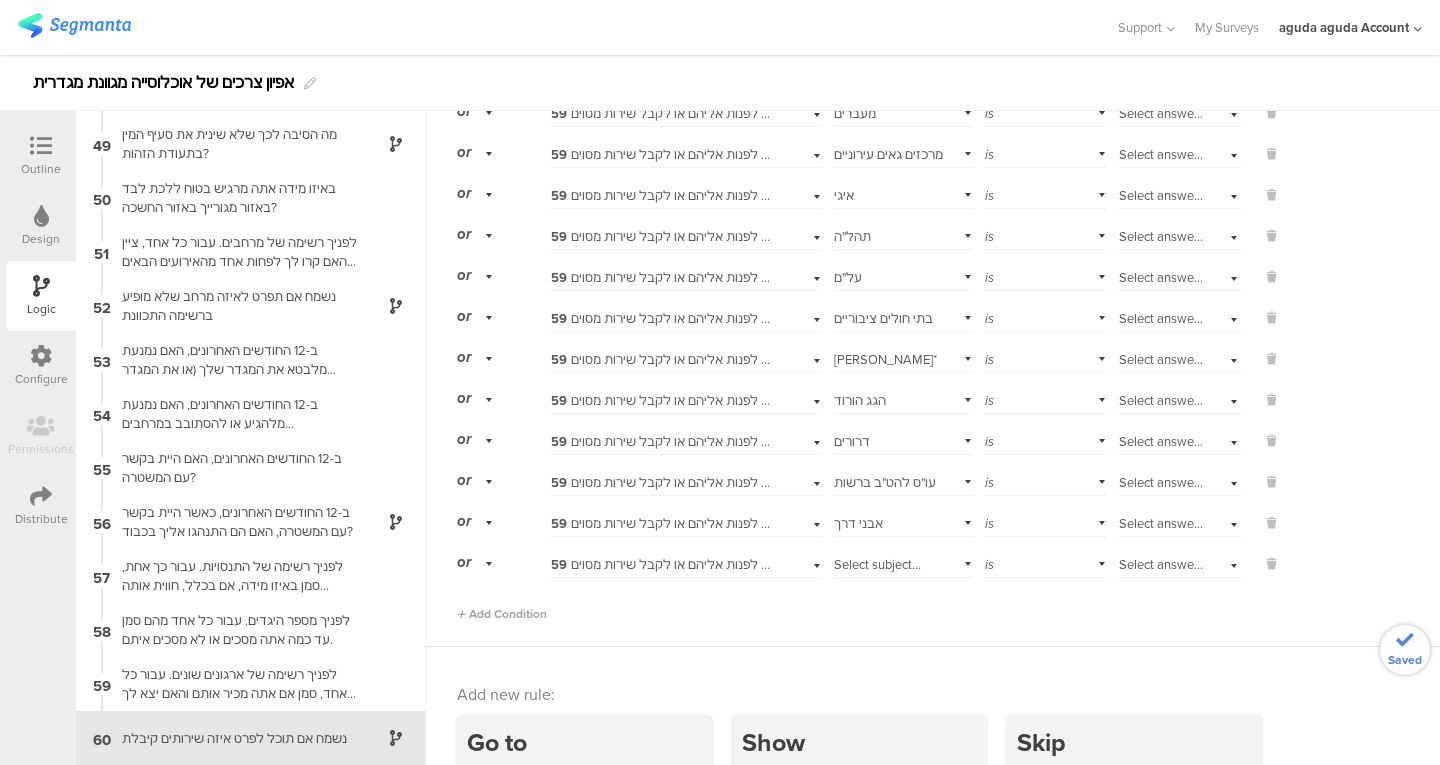 click on "Select subject..." at bounding box center (877, 564) 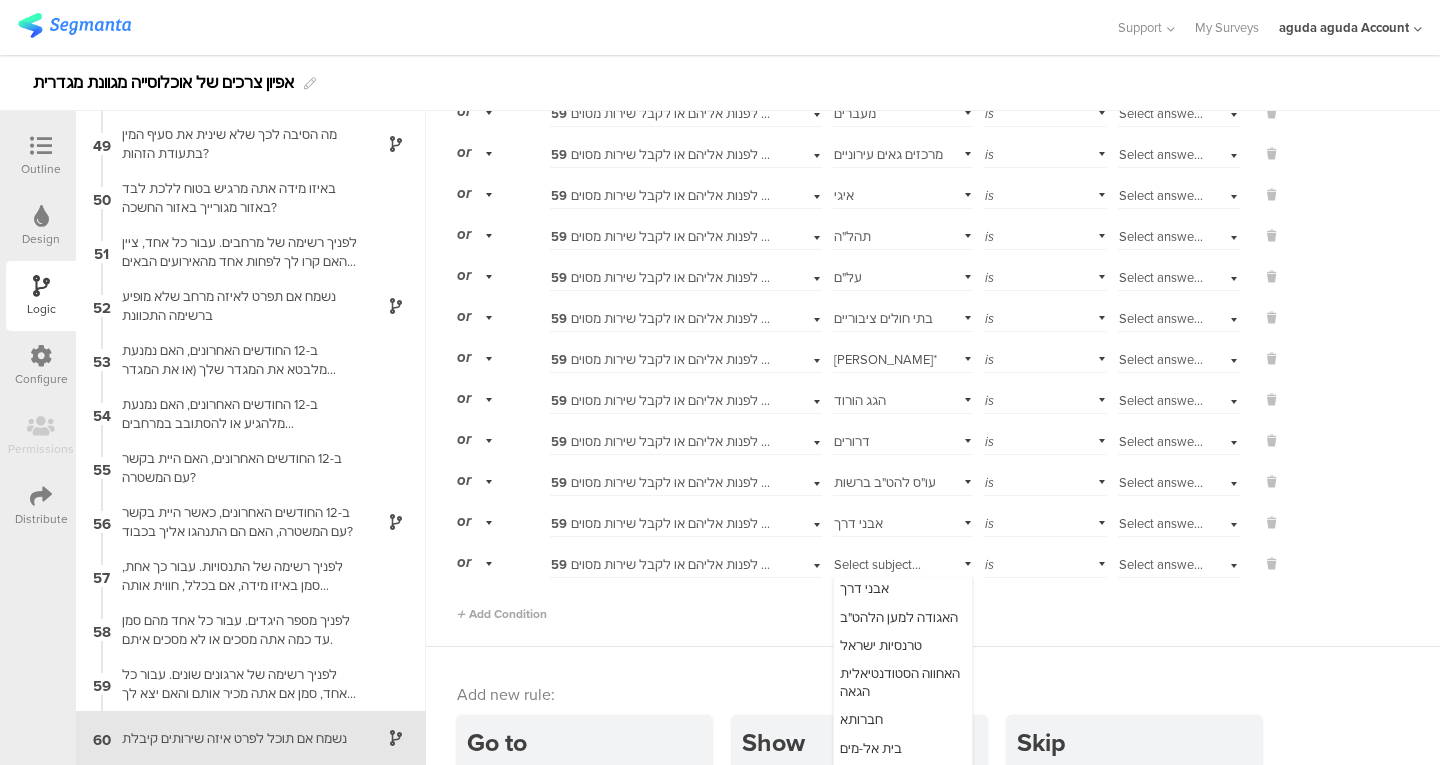 scroll, scrollTop: 359, scrollLeft: 0, axis: vertical 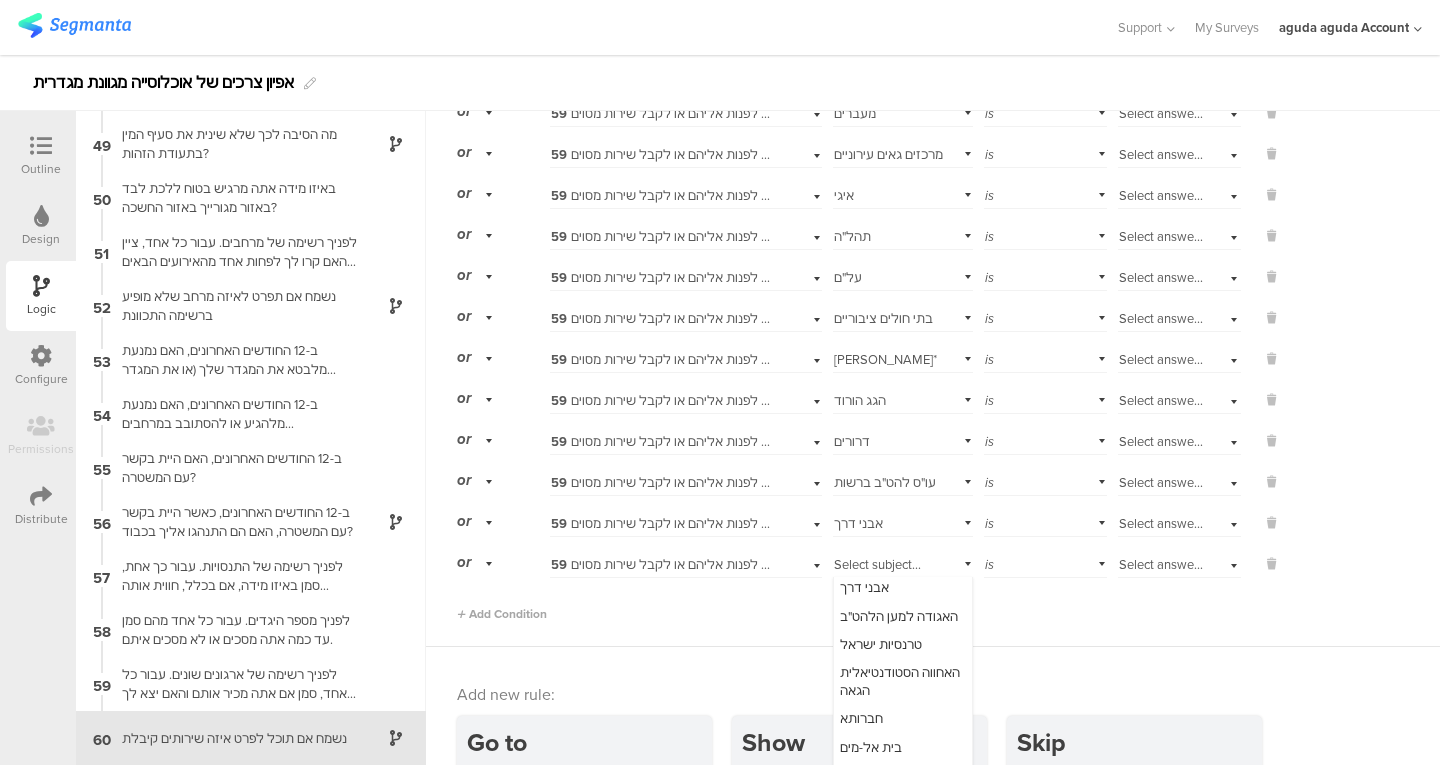 click on "האגודה למען הלהט"ב" at bounding box center (899, 616) 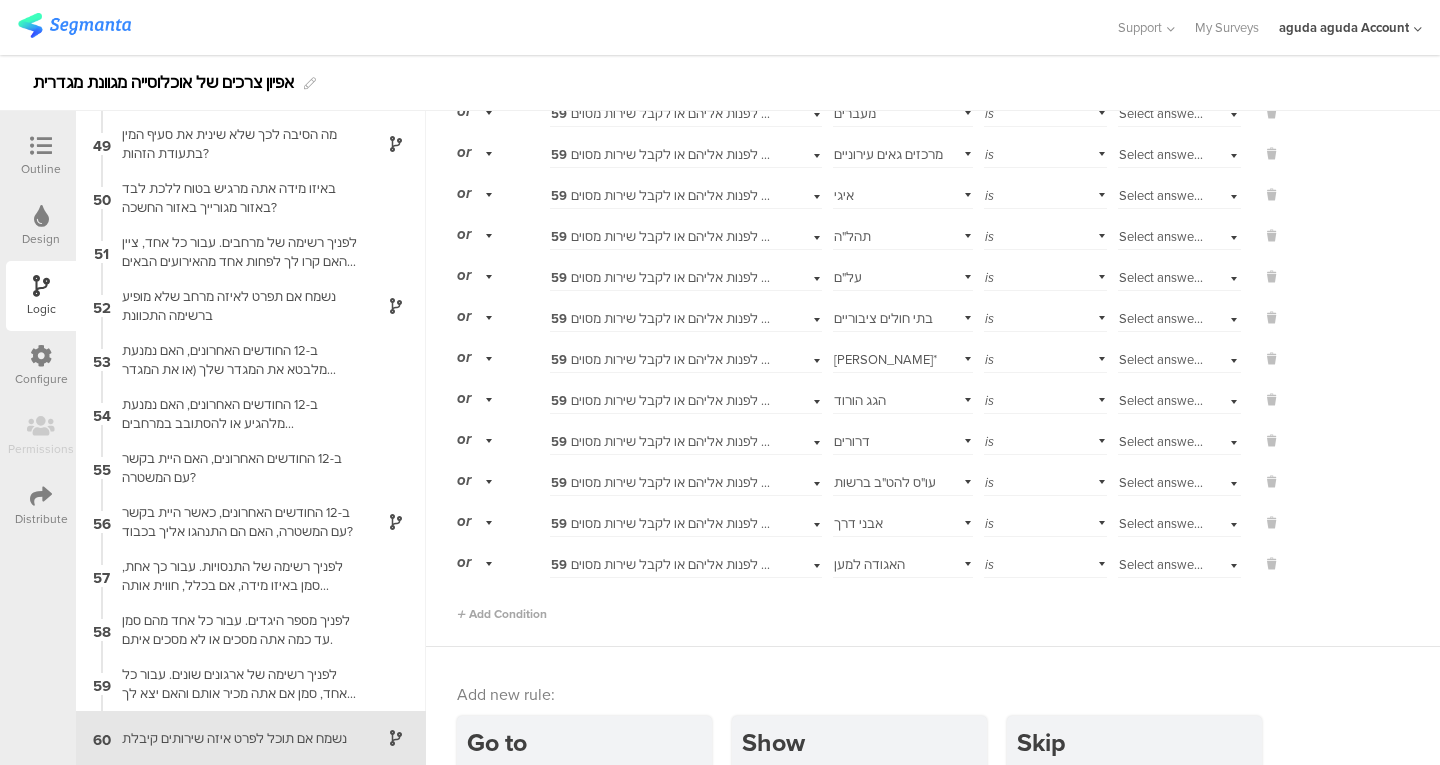 click on "Add Condition" at bounding box center (502, 614) 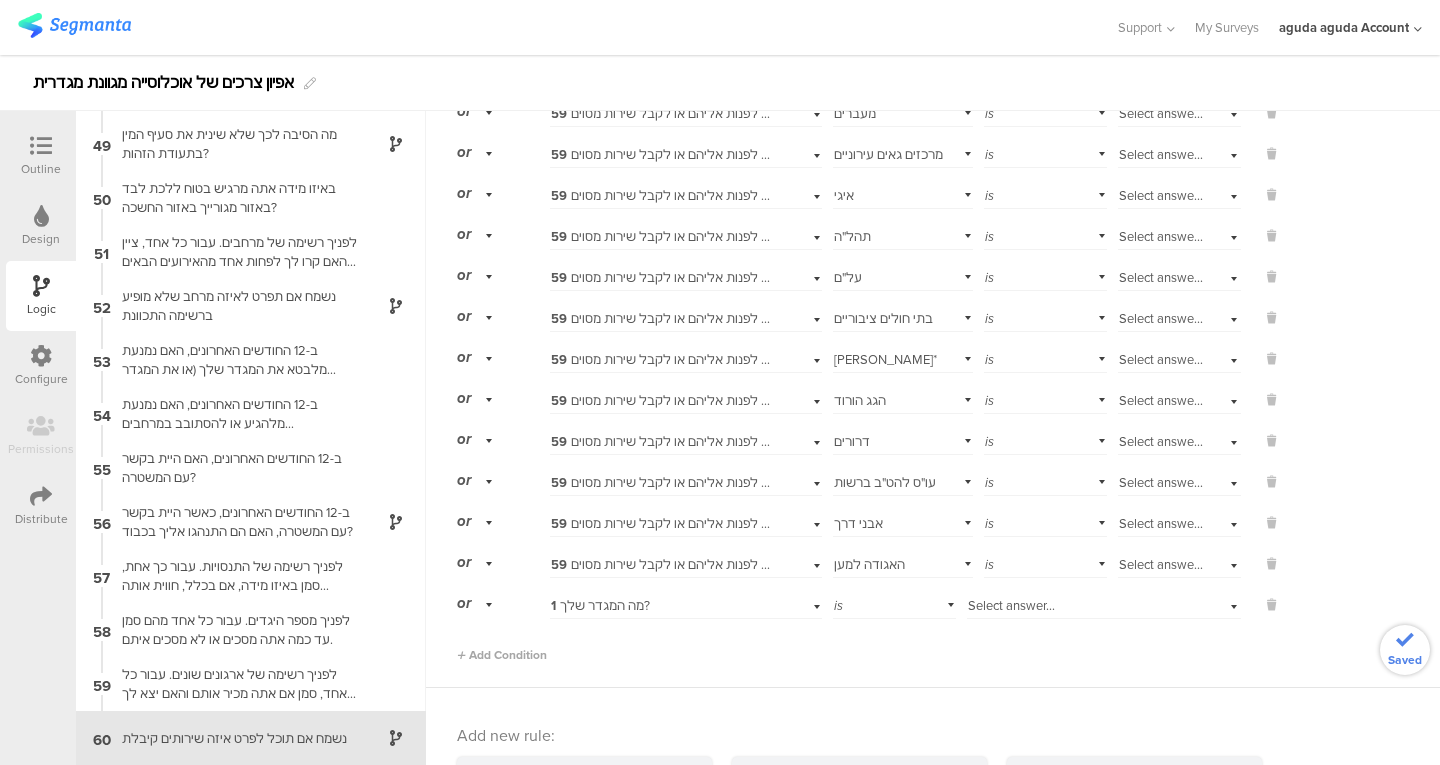 click on "1  מה המגדר שלך?" at bounding box center (600, 605) 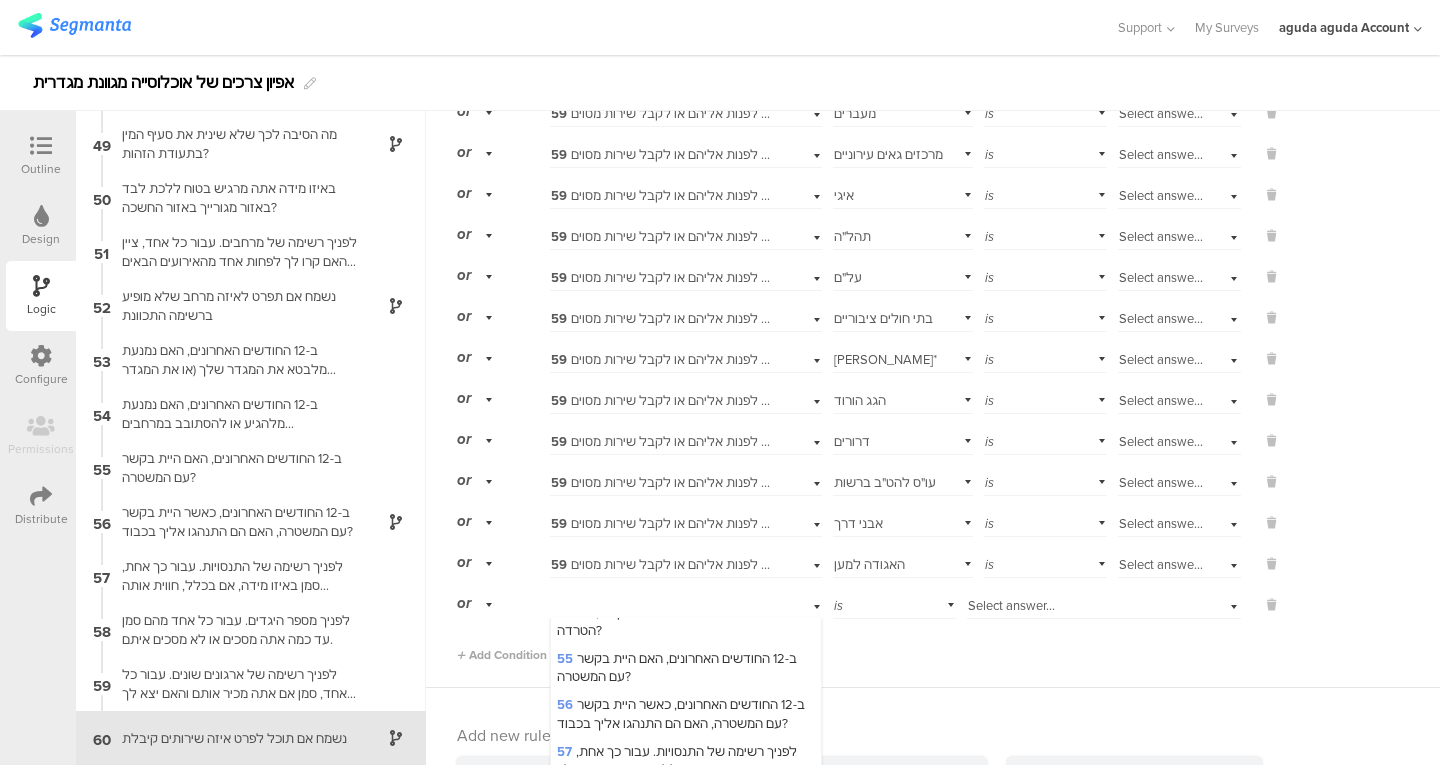 scroll, scrollTop: 3186, scrollLeft: 0, axis: vertical 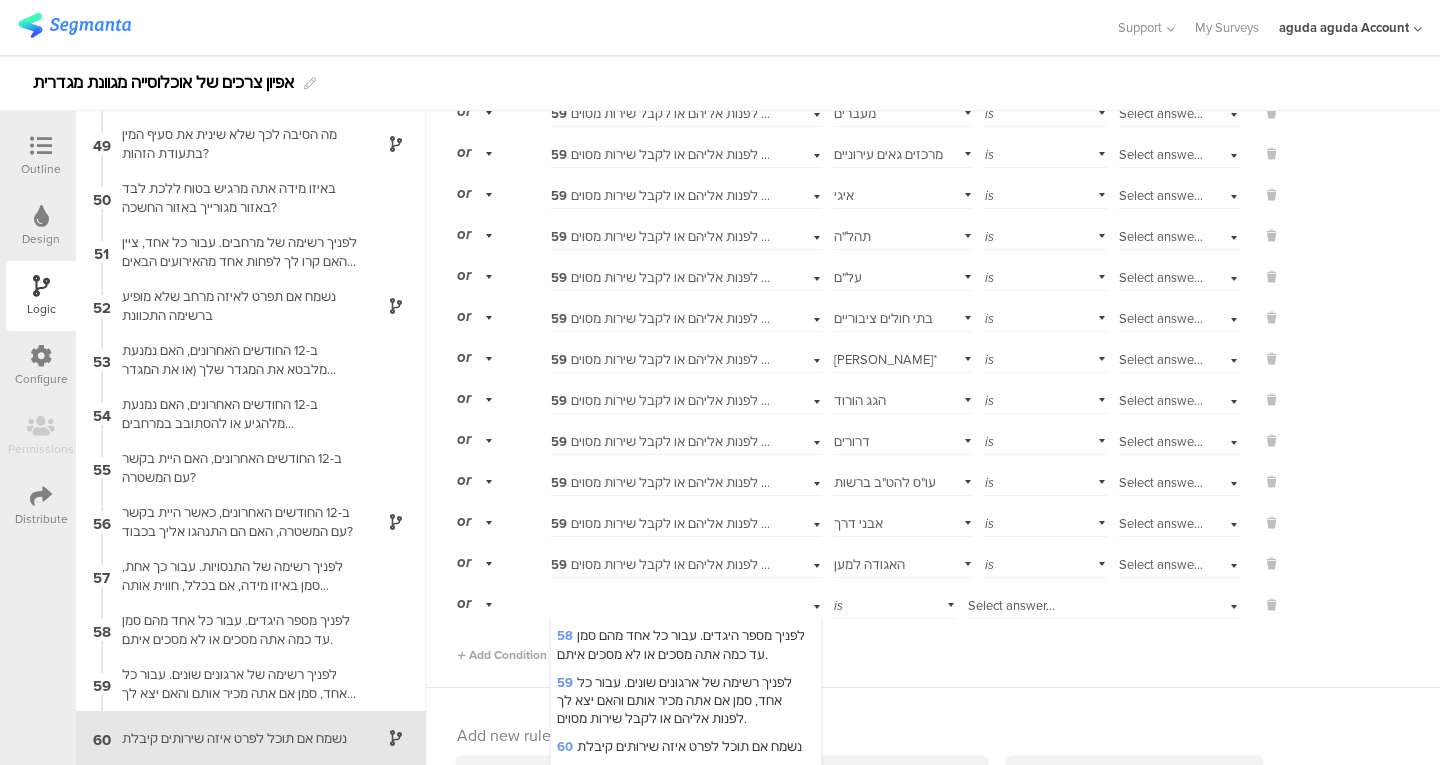 click on "59  לפניך רשימה של ארגונים שונים. עבור כל אחד, סמן אם אתה מכיר אותם והאם יצא לך לפנות אליהם או לקבל שירות מסוים." at bounding box center (674, 700) 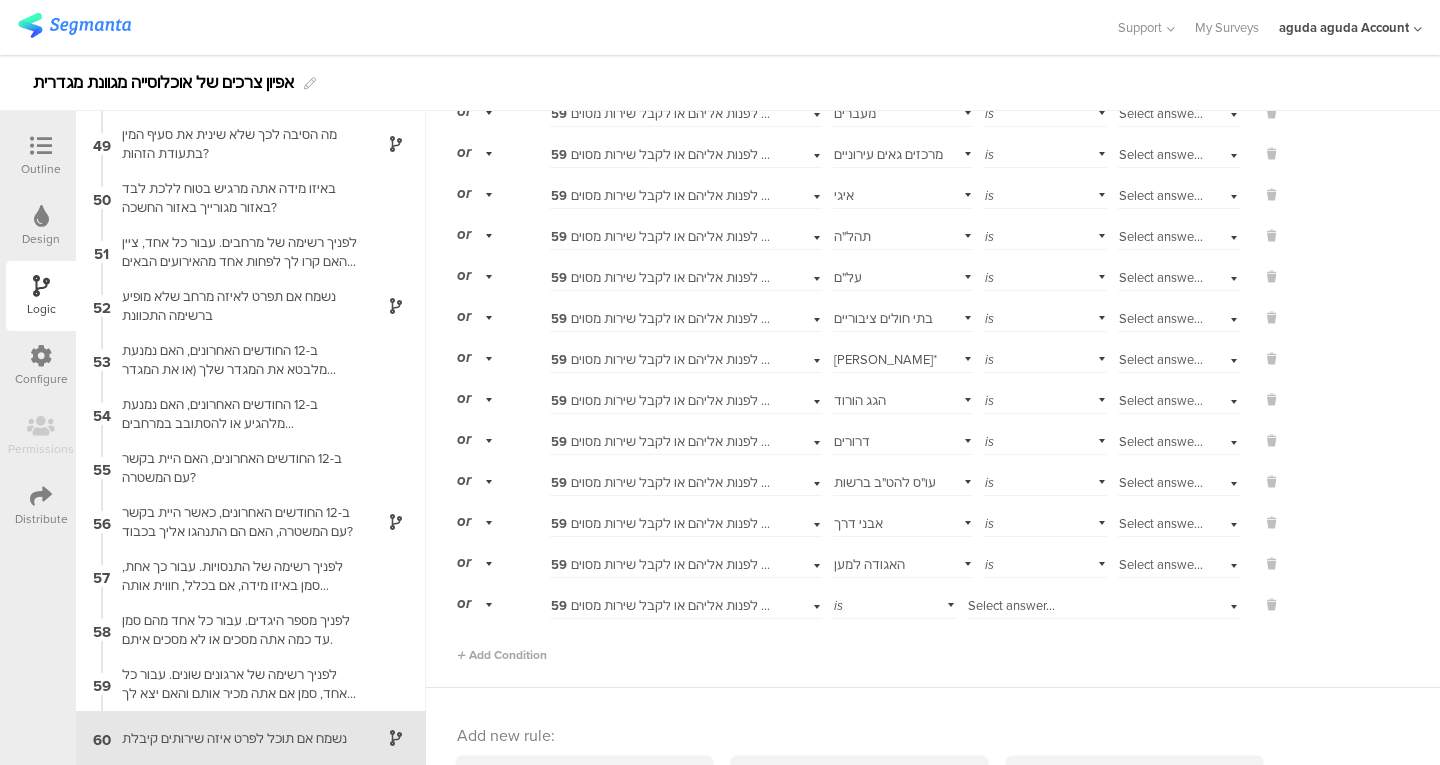 click on "is" at bounding box center (895, 603) 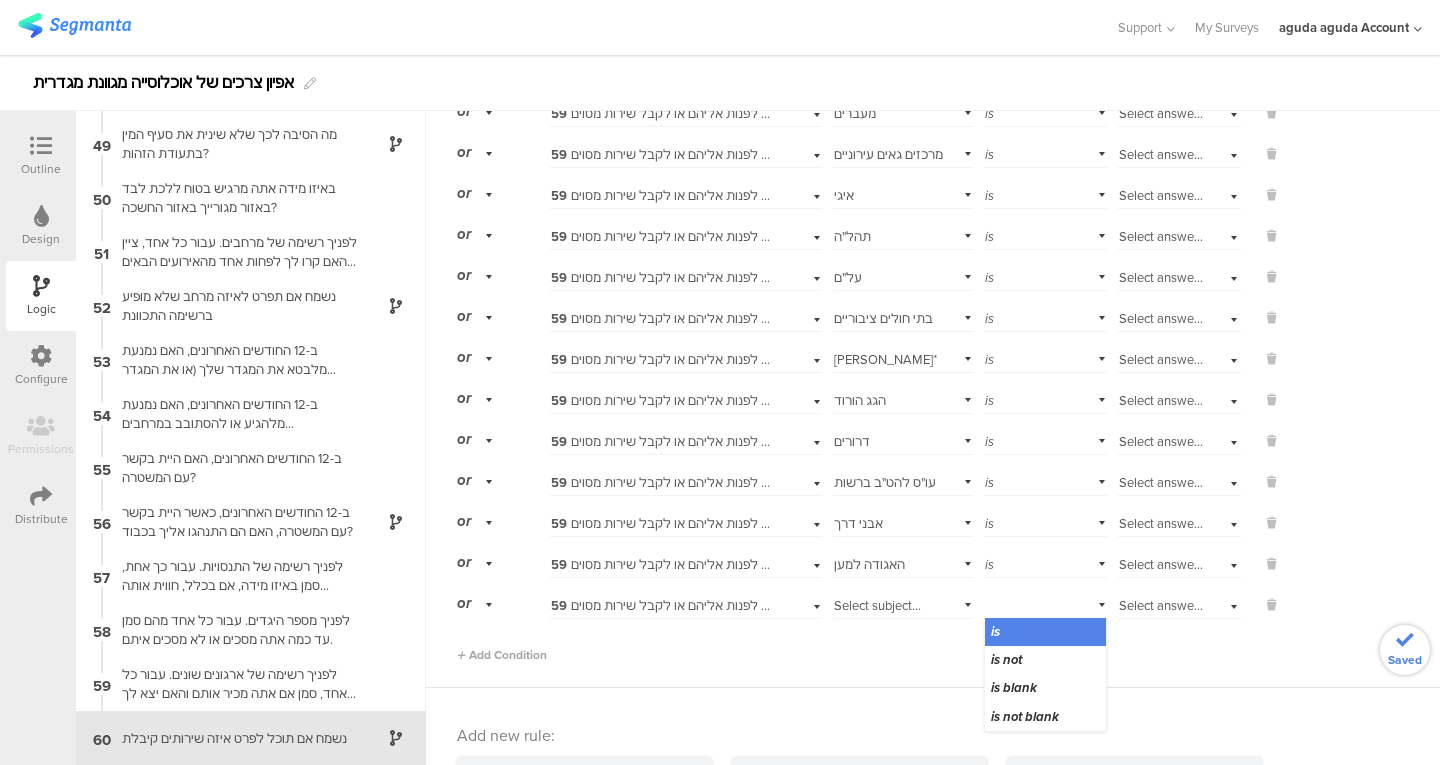 click on "Select subject..." at bounding box center [877, 605] 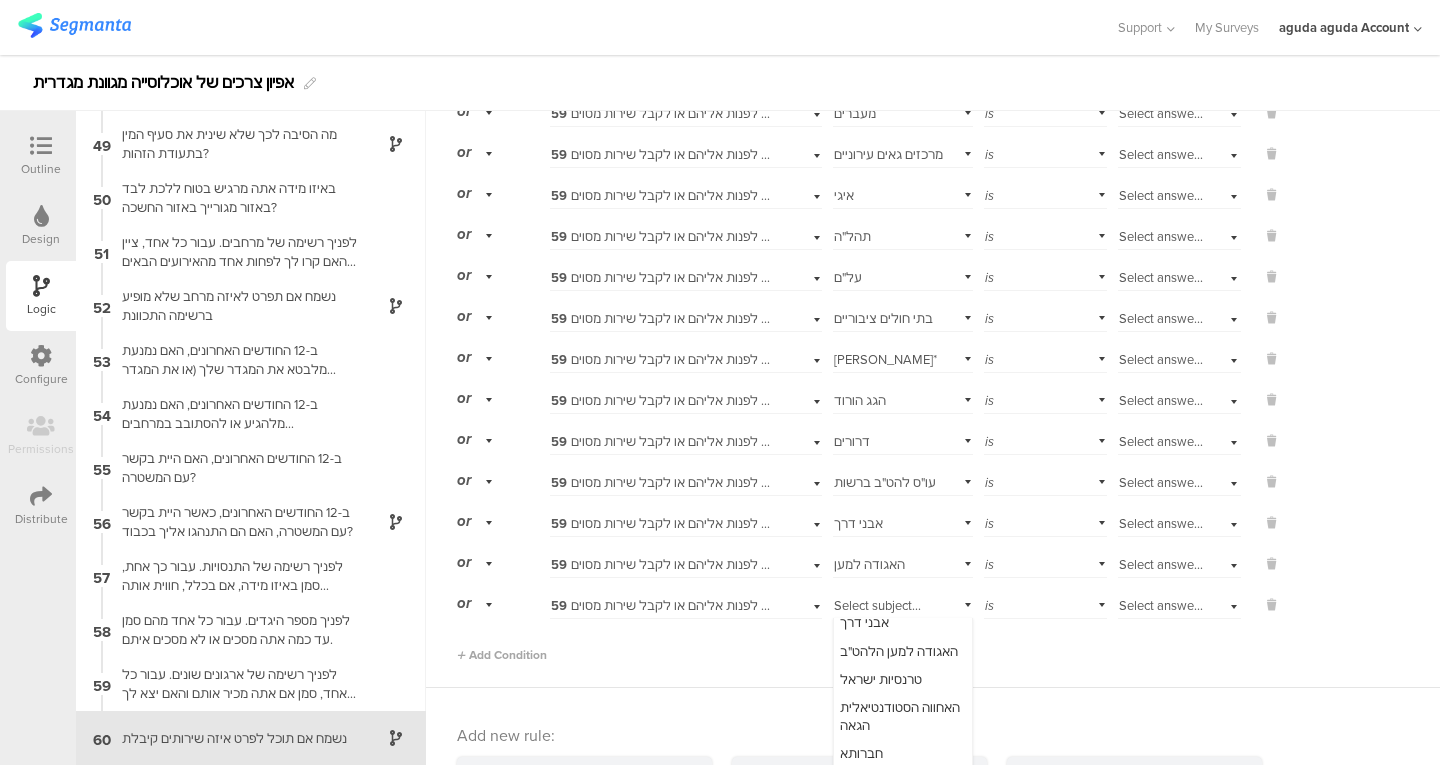 scroll, scrollTop: 364, scrollLeft: 0, axis: vertical 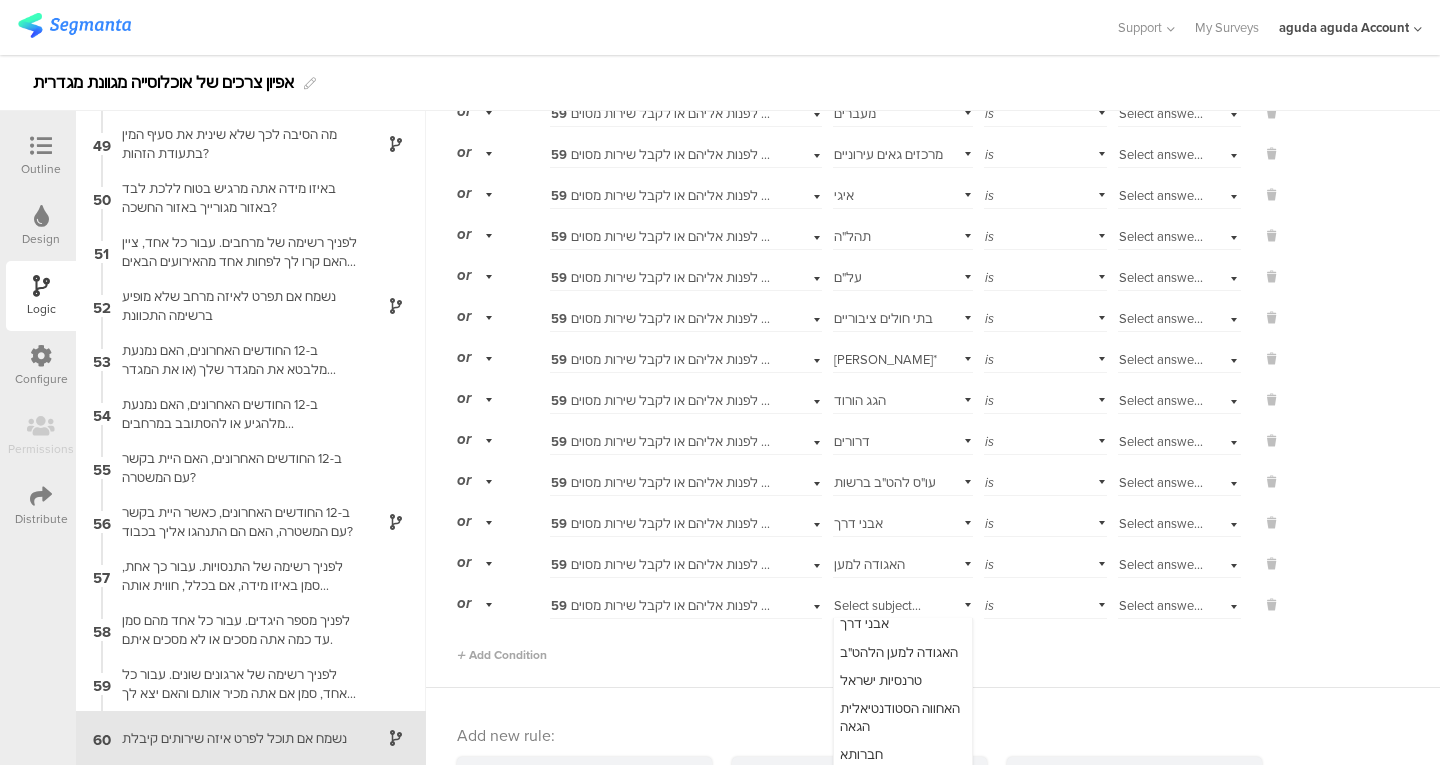click on "טרנסיות ישראל" at bounding box center [881, 680] 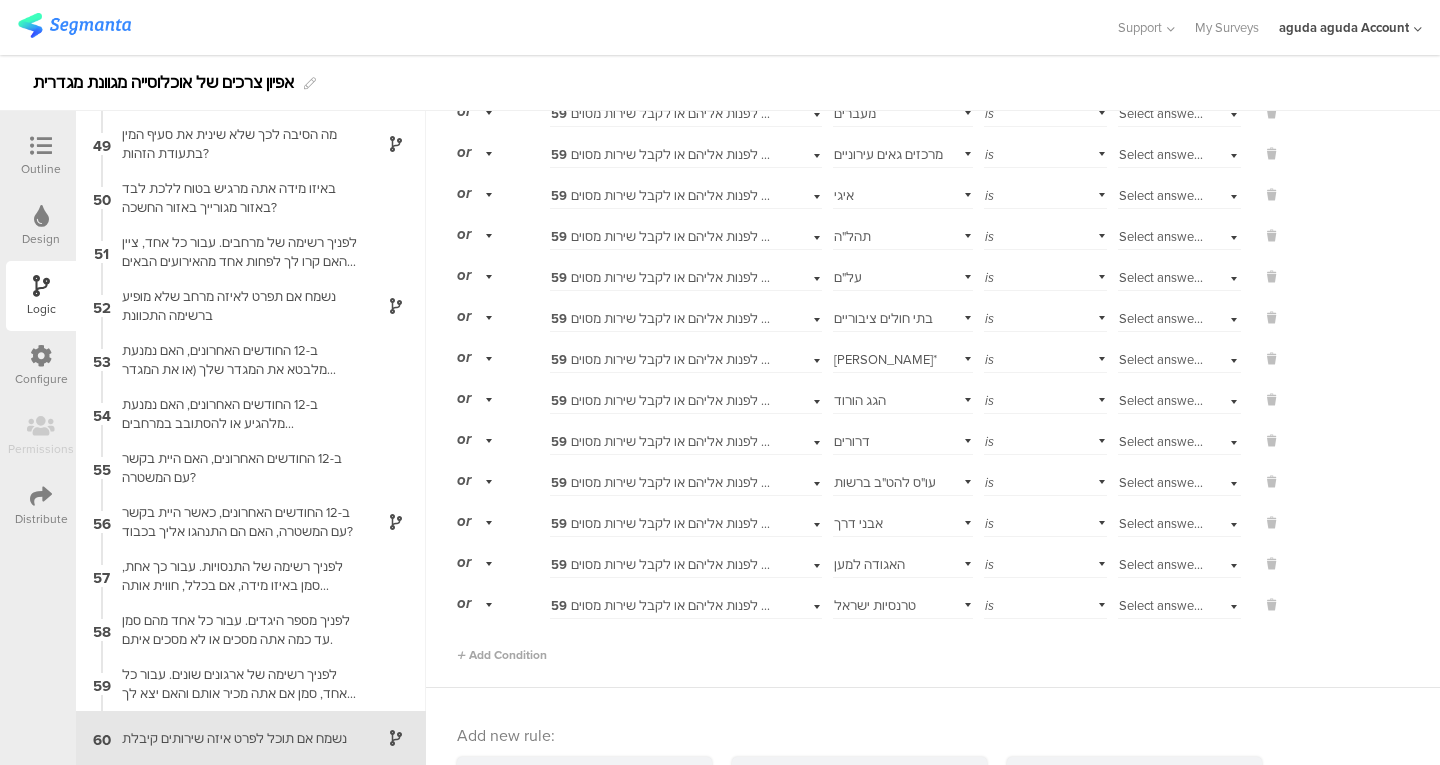 click on "Add Condition" at bounding box center (869, 646) 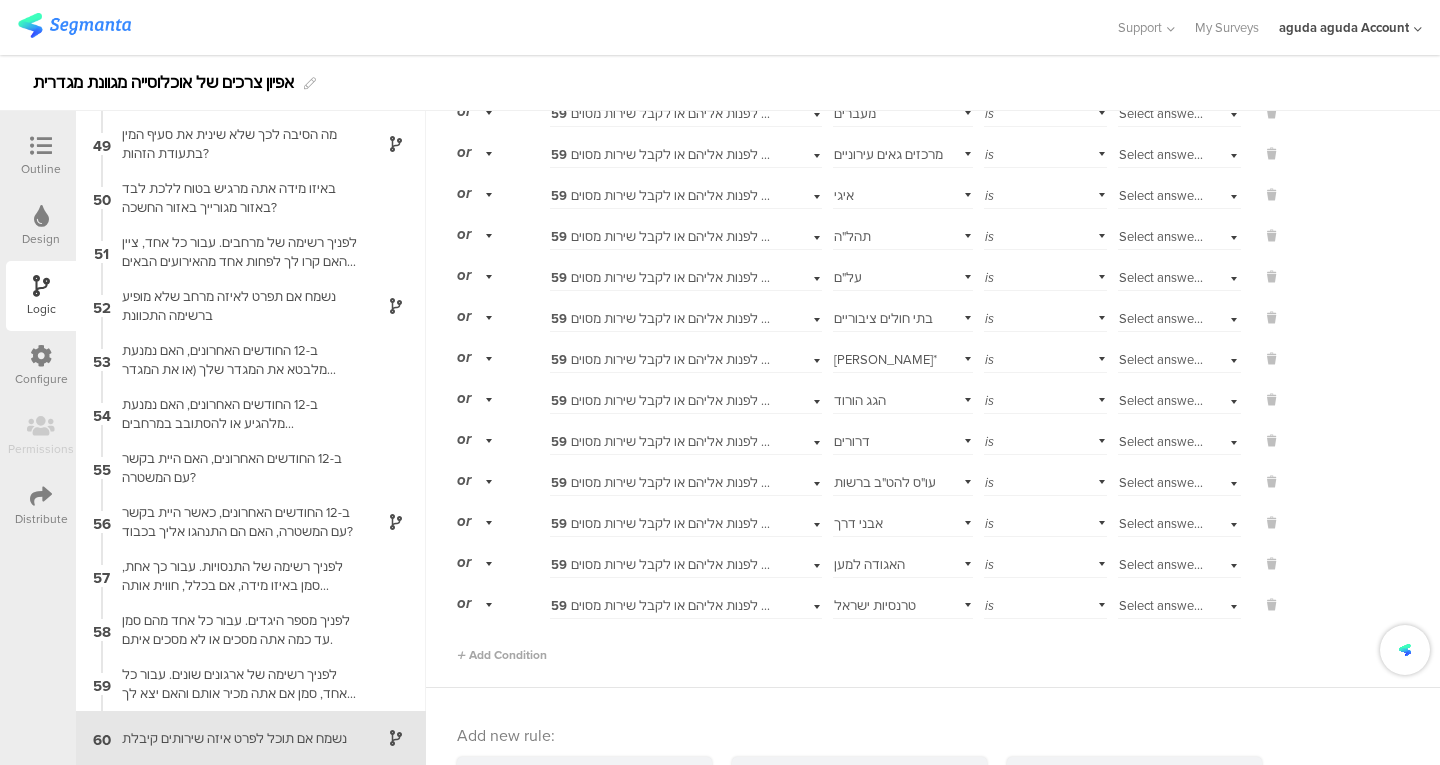 click on "Show
If   59  לפניך רשימה של ארגונים שונים. עבור כל אחד, סמן אם אתה מכיר אותם והאם יצא לך לפנות אליהם או לקבל שירות מסוים. Select subject...   [GEOGRAPHIC_DATA][PERSON_NAME]
is Select answer...   מכיר ופניתי
or   59  לפניך רשימה של ארגונים שונים. עבור כל אחד, סמן אם אתה מכיר אותם והאם יצא לך לפנות אליהם או לקבל שירות מסוים. Select subject...   פרויקט [PERSON_NAME]
is Select answer...
or" at bounding box center [933, 325] 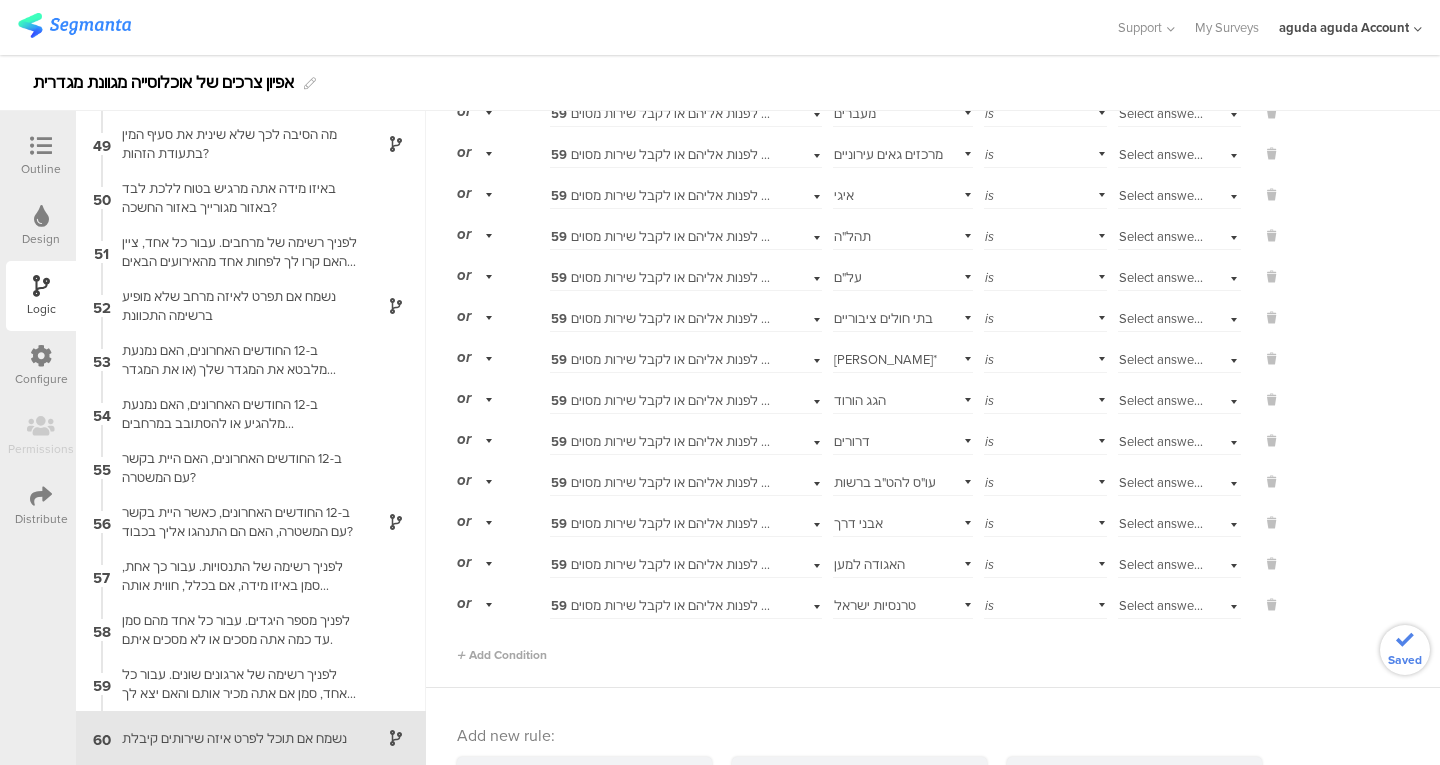 click on "Add Condition" at bounding box center [502, 655] 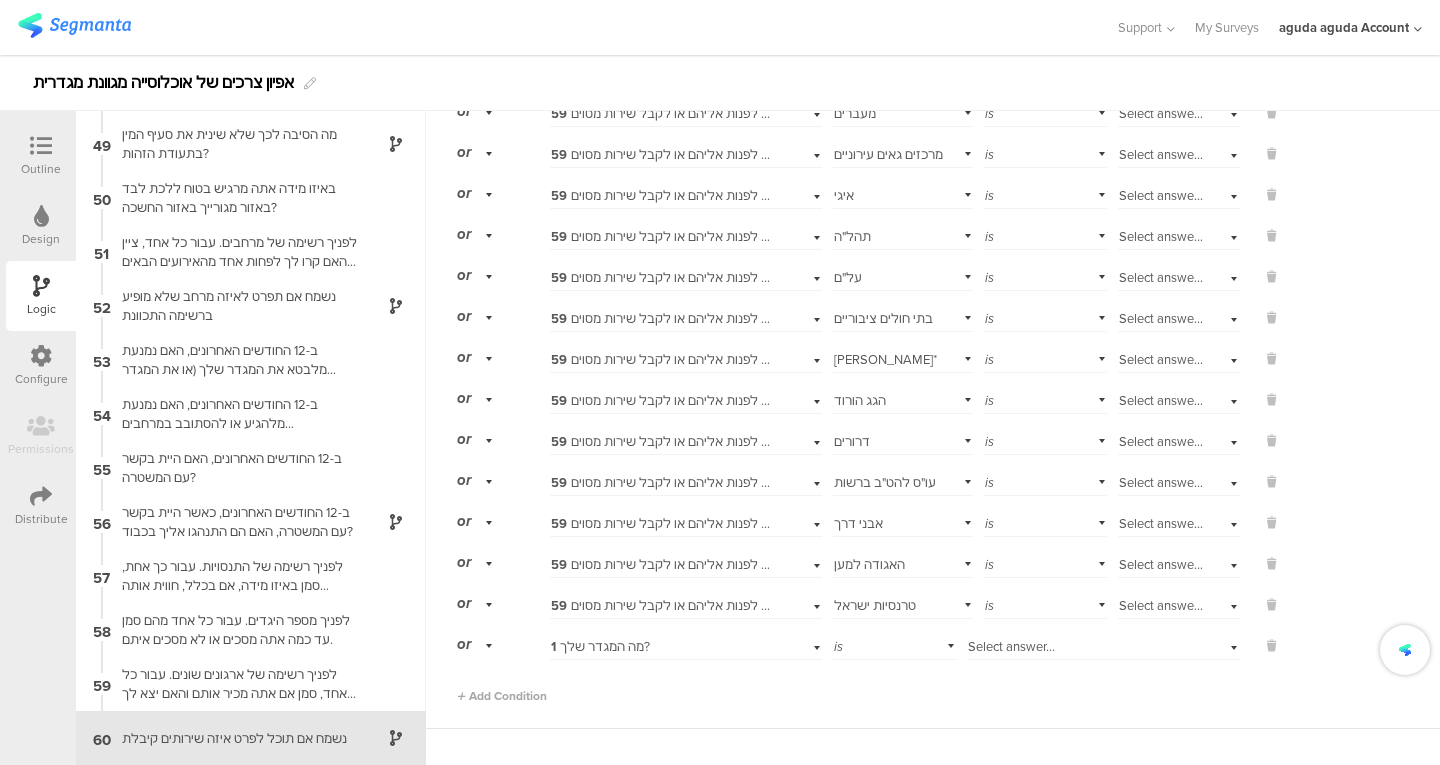click on "1  מה המגדר שלך?" at bounding box center (600, 646) 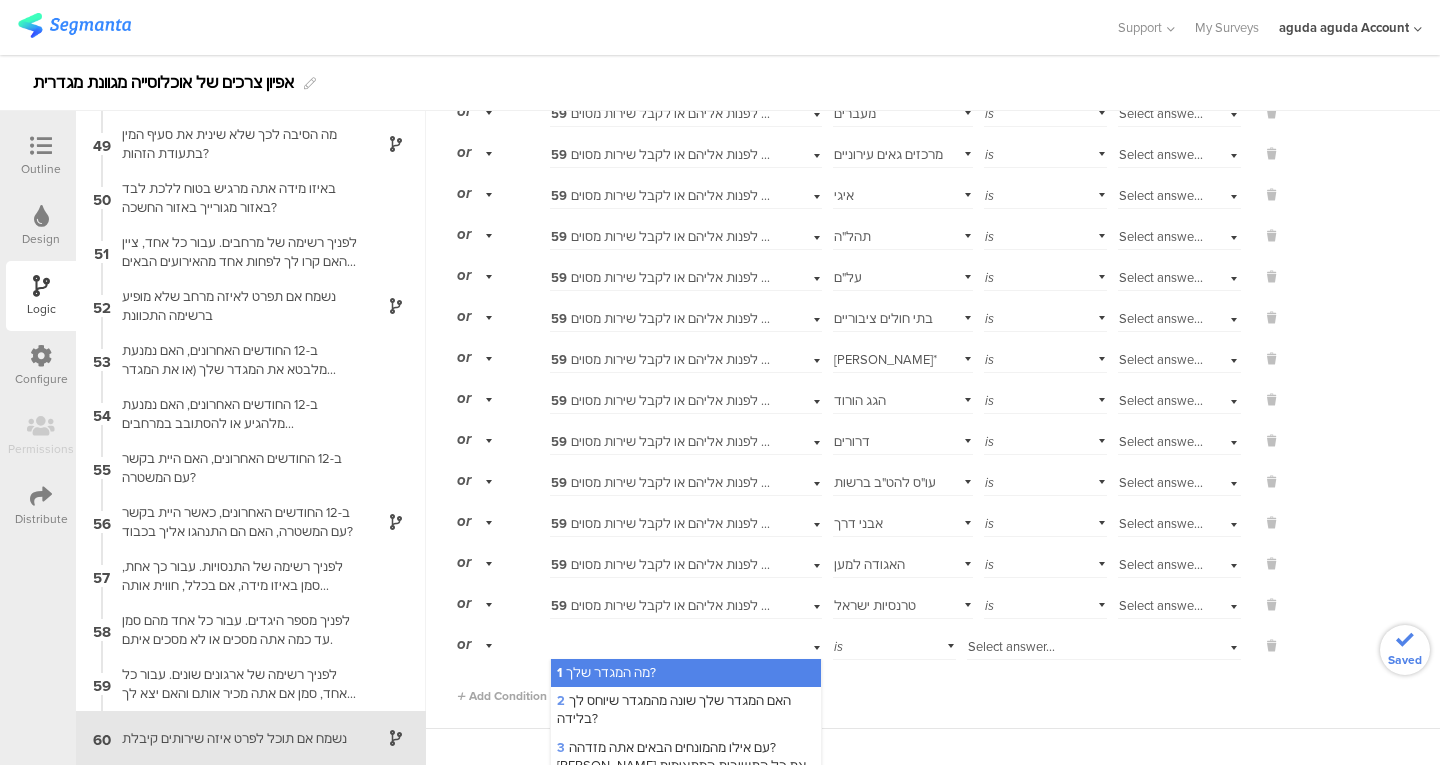 scroll, scrollTop: 407, scrollLeft: 0, axis: vertical 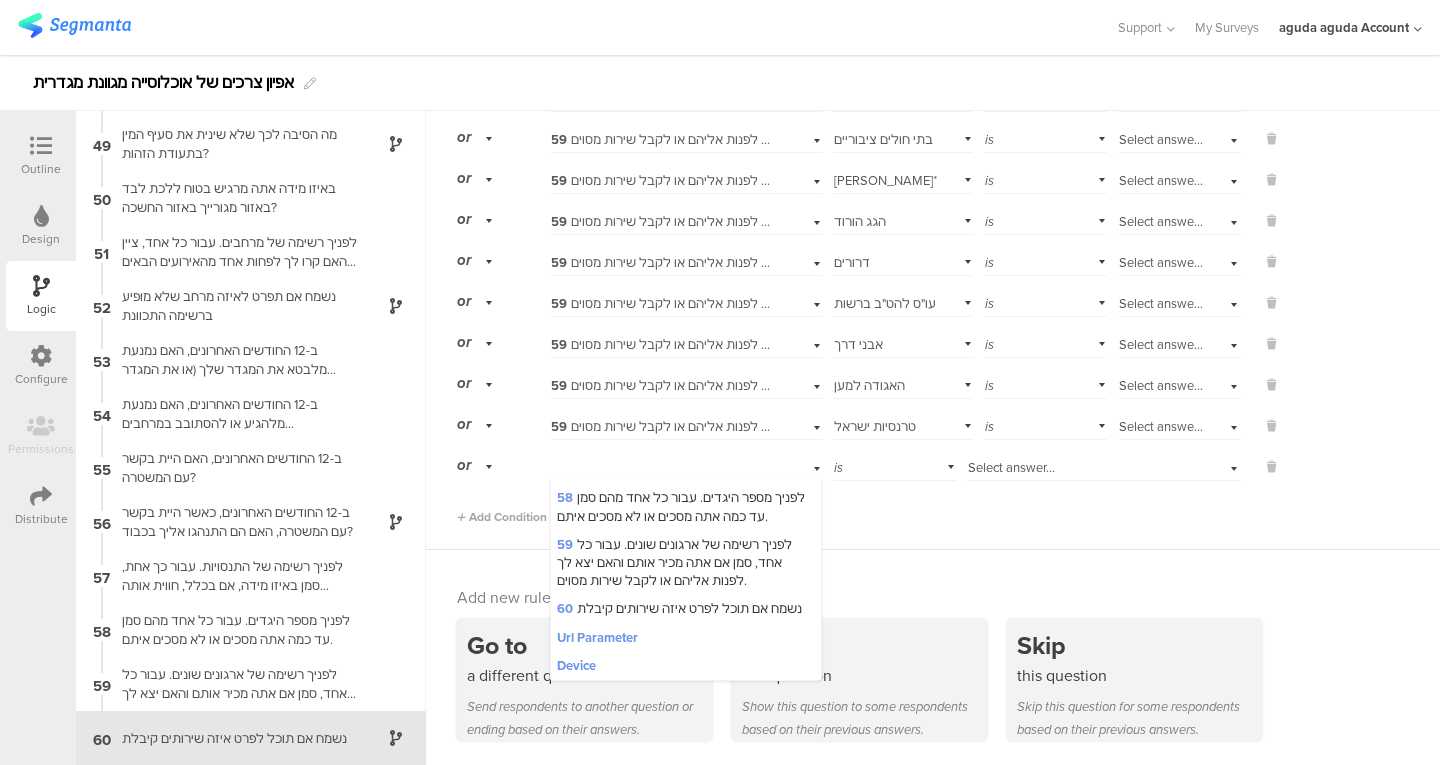 click on "59  לפניך רשימה של ארגונים שונים. עבור כל אחד, סמן אם אתה מכיר אותם והאם יצא לך לפנות אליהם או לקבל שירות מסוים." at bounding box center (674, 562) 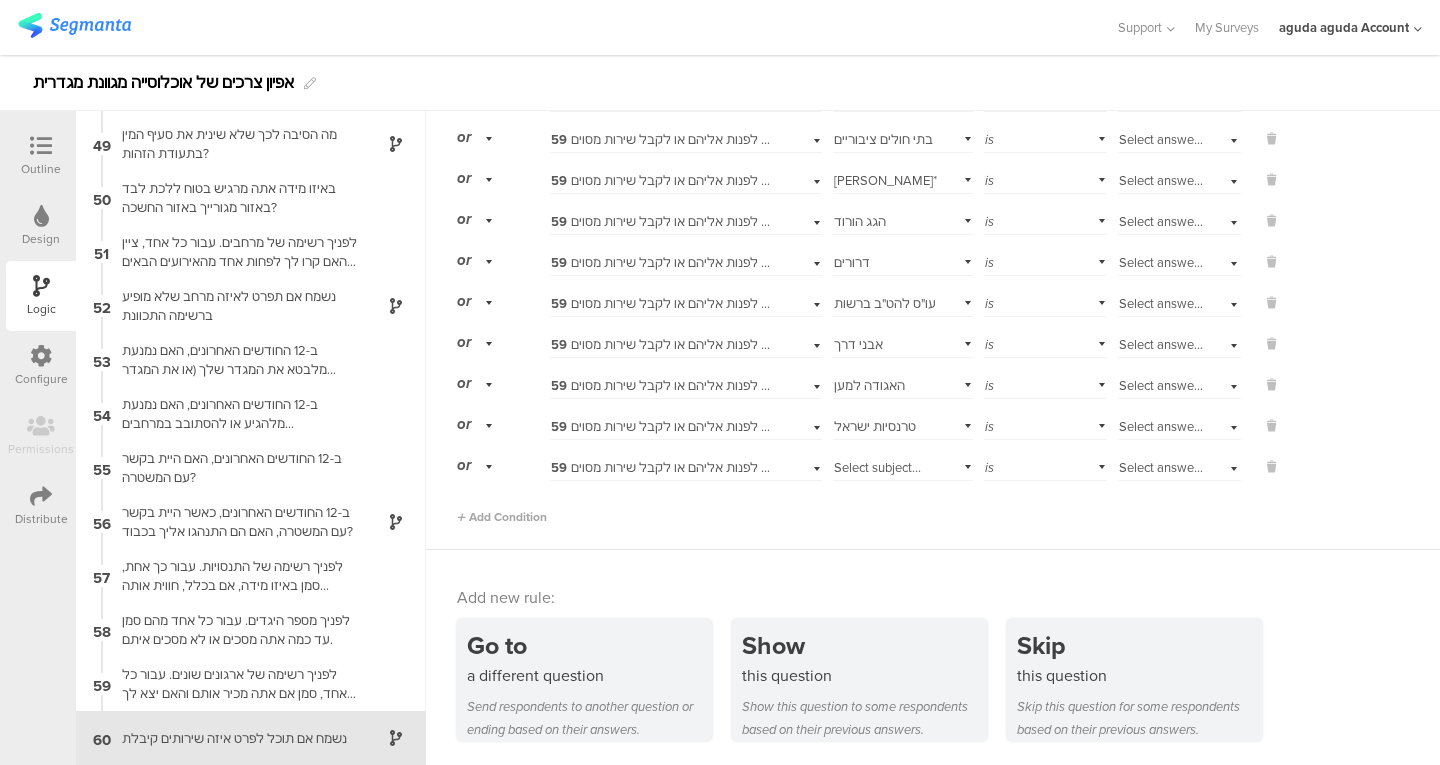 click on "Select subject..." at bounding box center (877, 467) 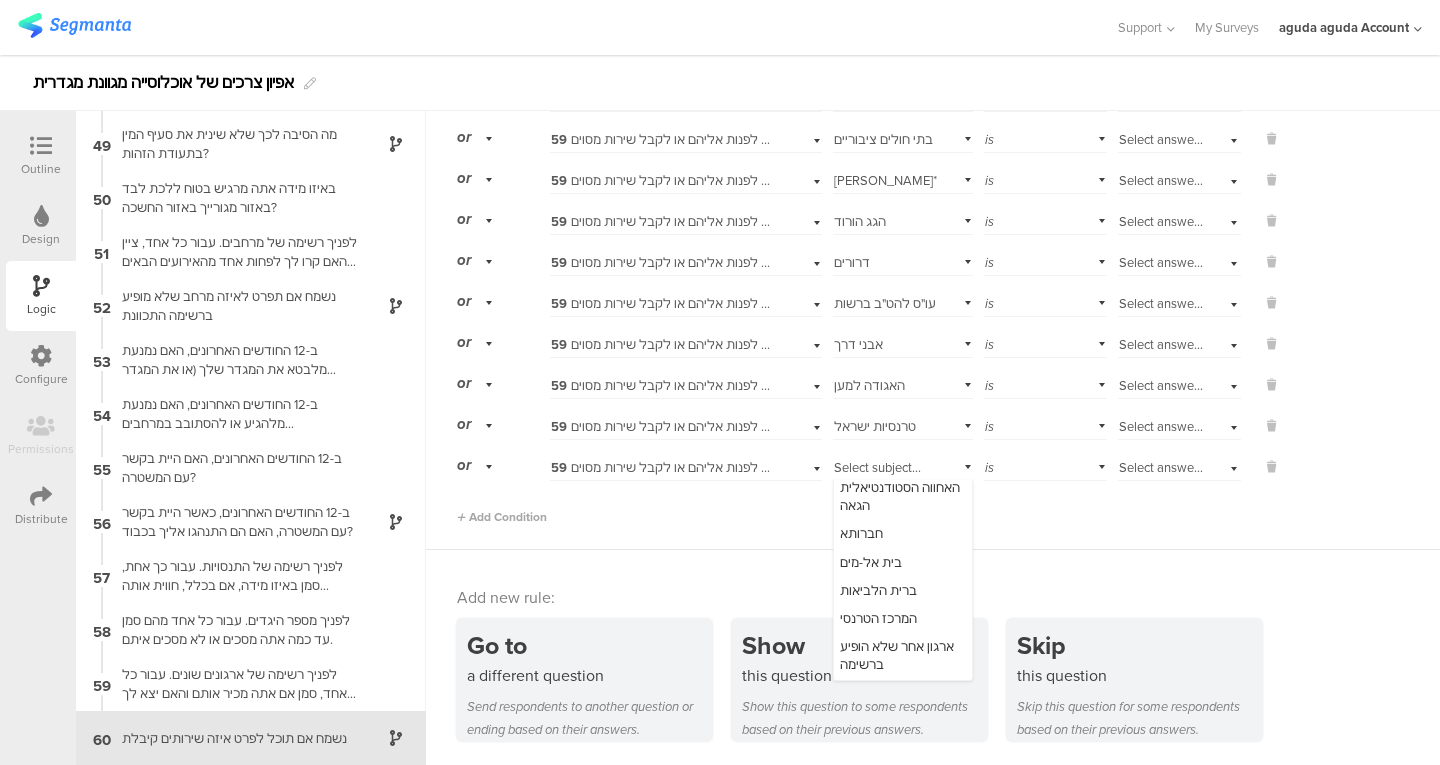 scroll, scrollTop: 445, scrollLeft: 0, axis: vertical 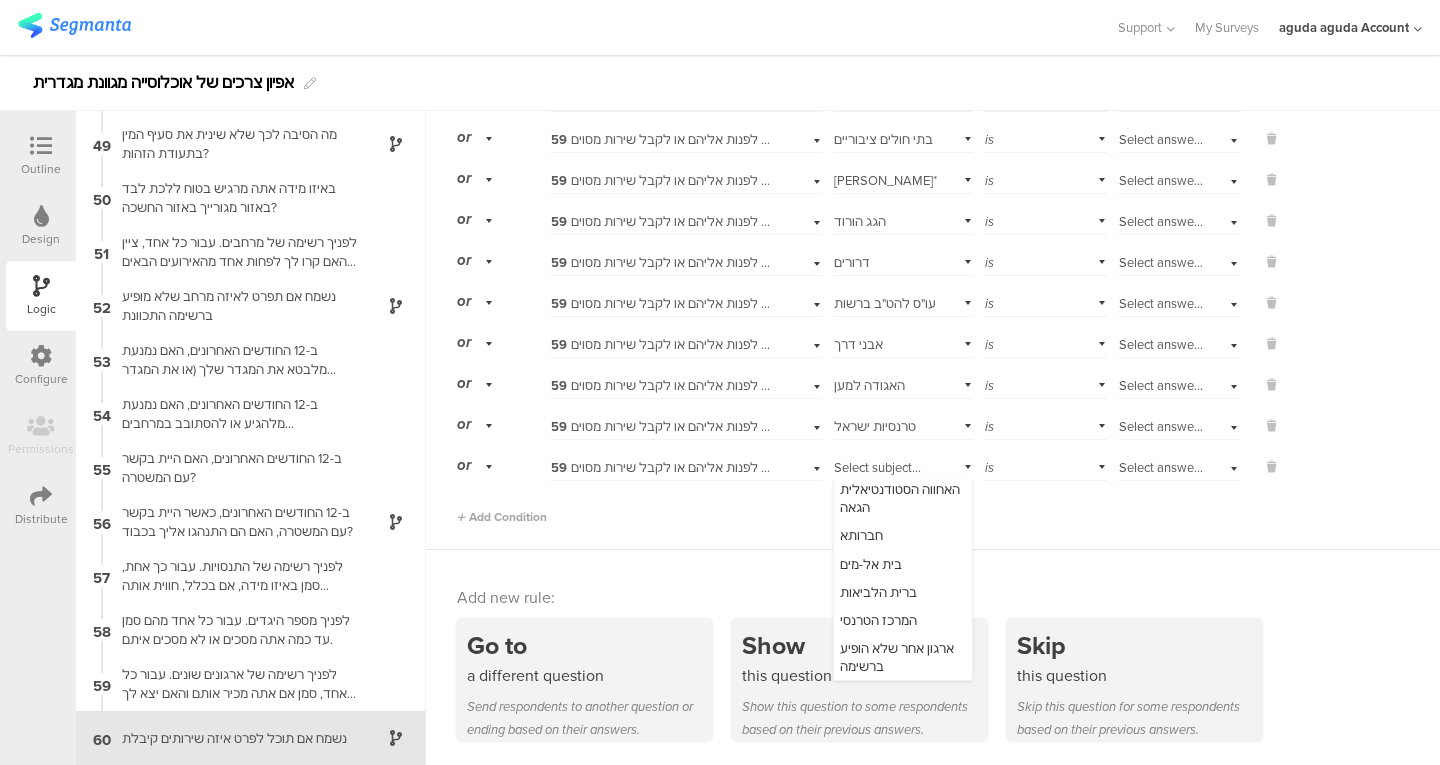click on "האחווה הסטודנטיאלית הגאה" at bounding box center (900, 498) 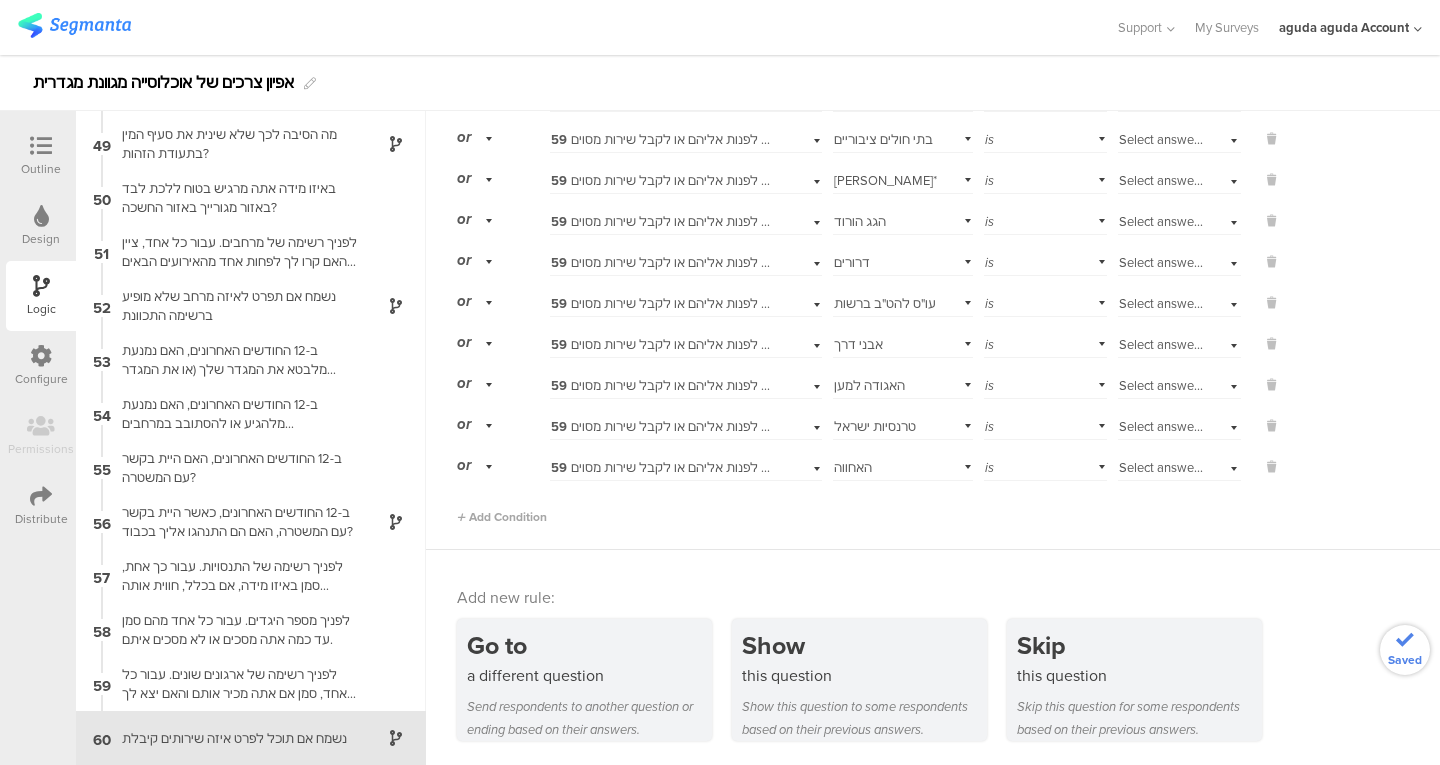 click on "Add Condition" at bounding box center (502, 517) 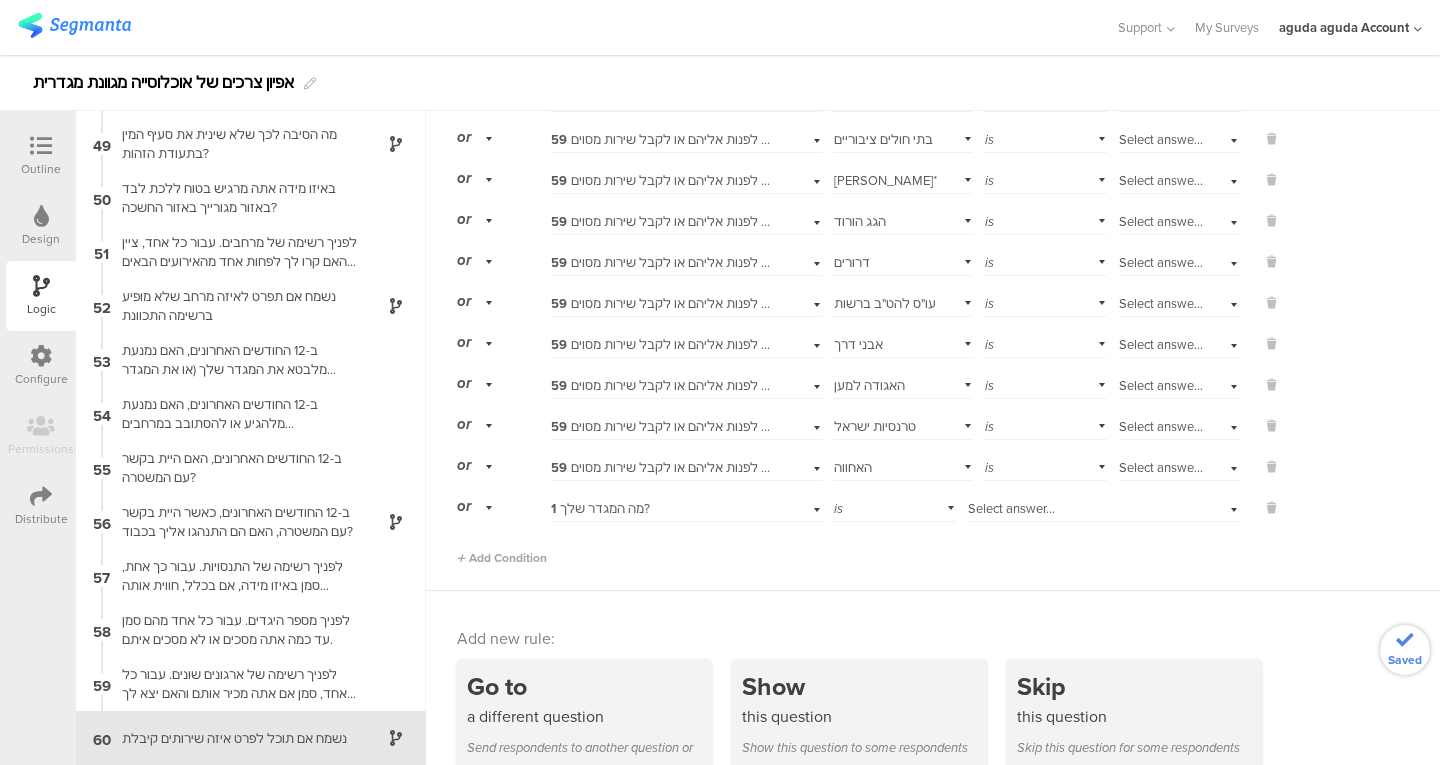 click on "1  מה המגדר שלך?" at bounding box center [600, 508] 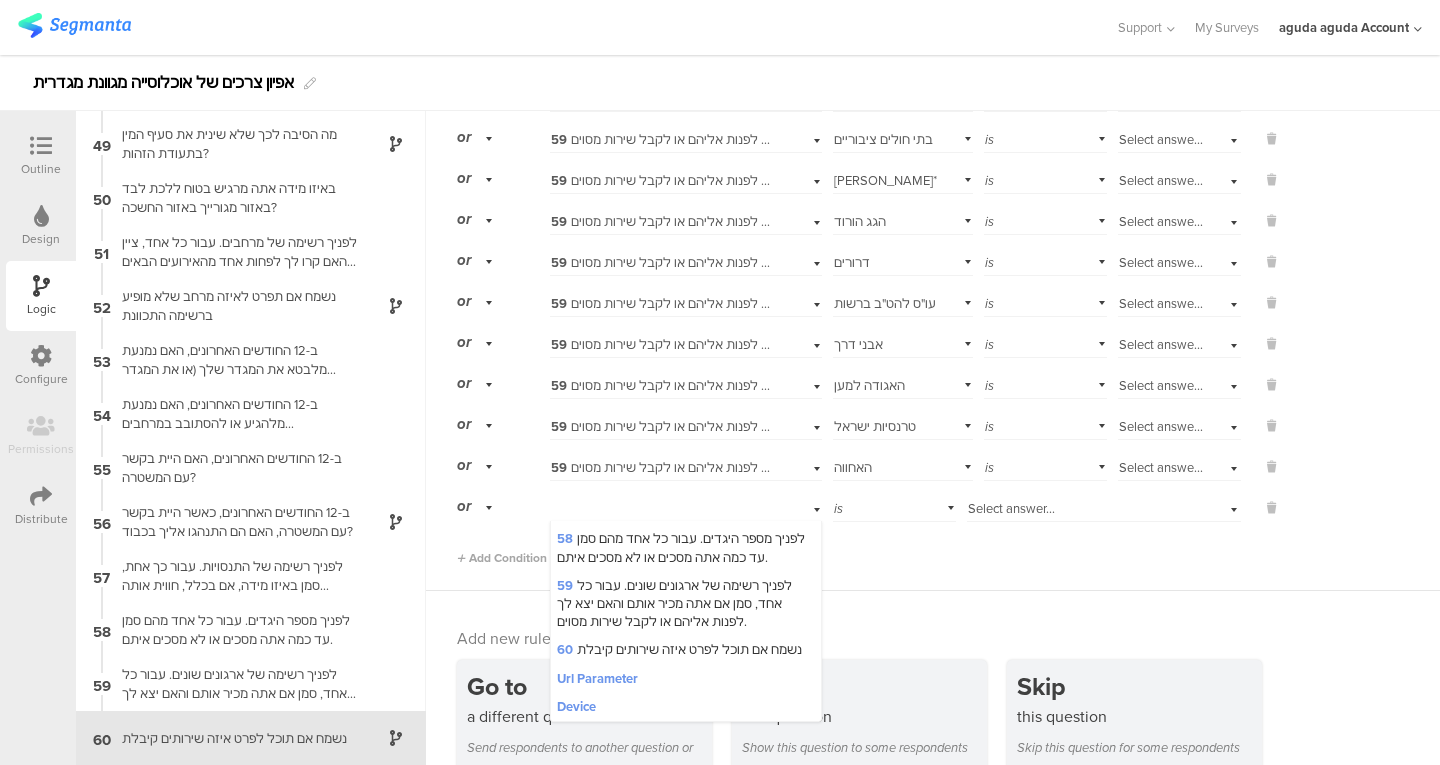 scroll, scrollTop: 3186, scrollLeft: 0, axis: vertical 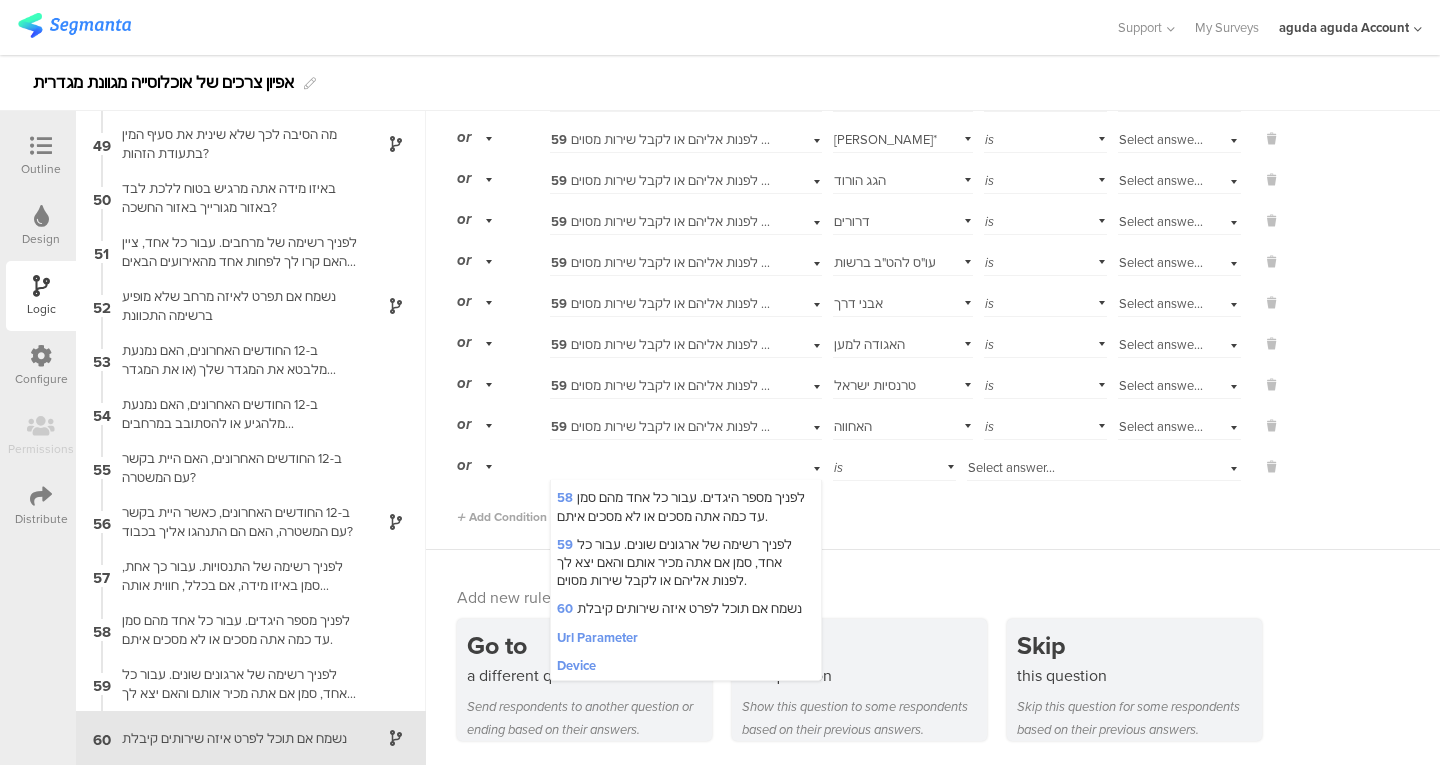 click on "59  לפניך רשימה של ארגונים שונים. עבור כל אחד, סמן אם אתה מכיר אותם והאם יצא לך לפנות אליהם או לקבל שירות מסוים." at bounding box center (674, 562) 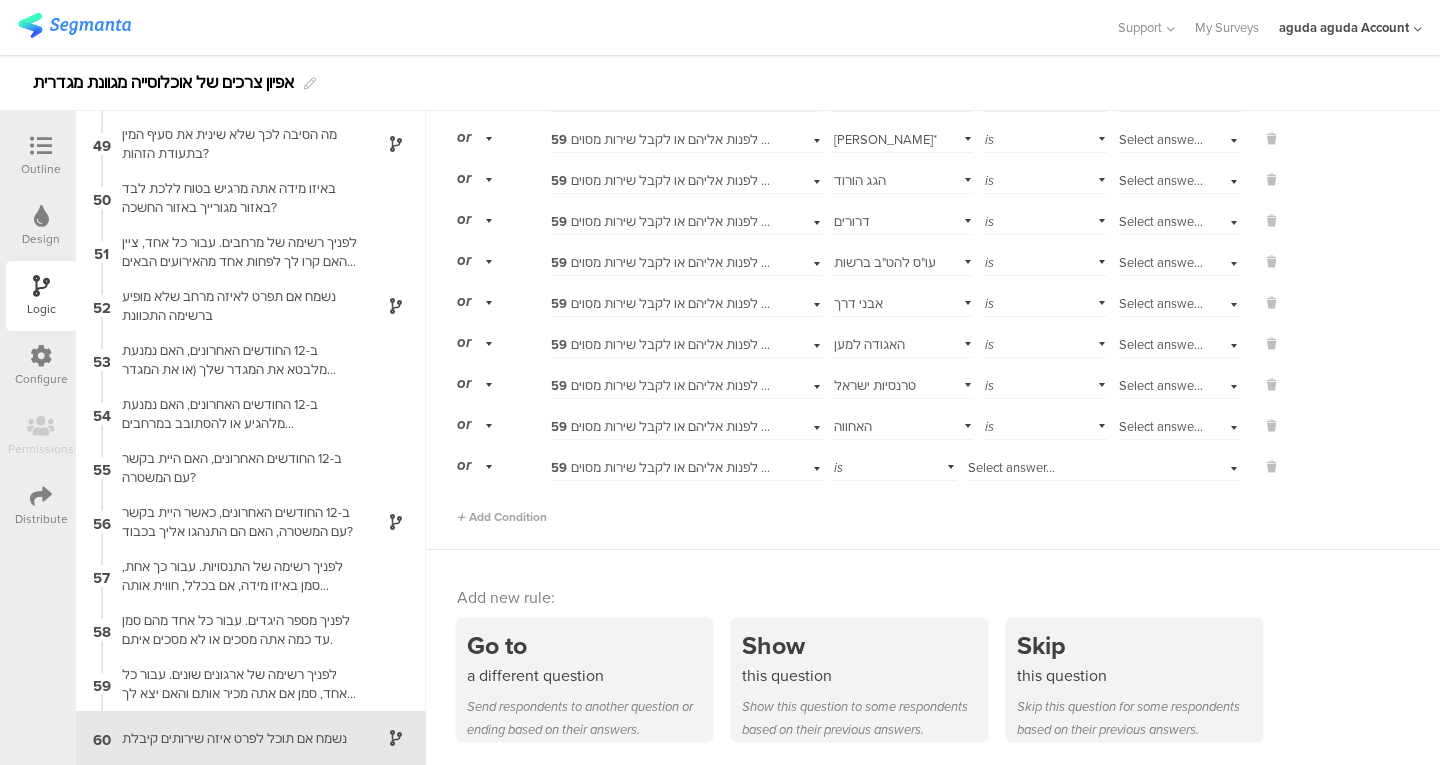 click on "is" at bounding box center [895, 465] 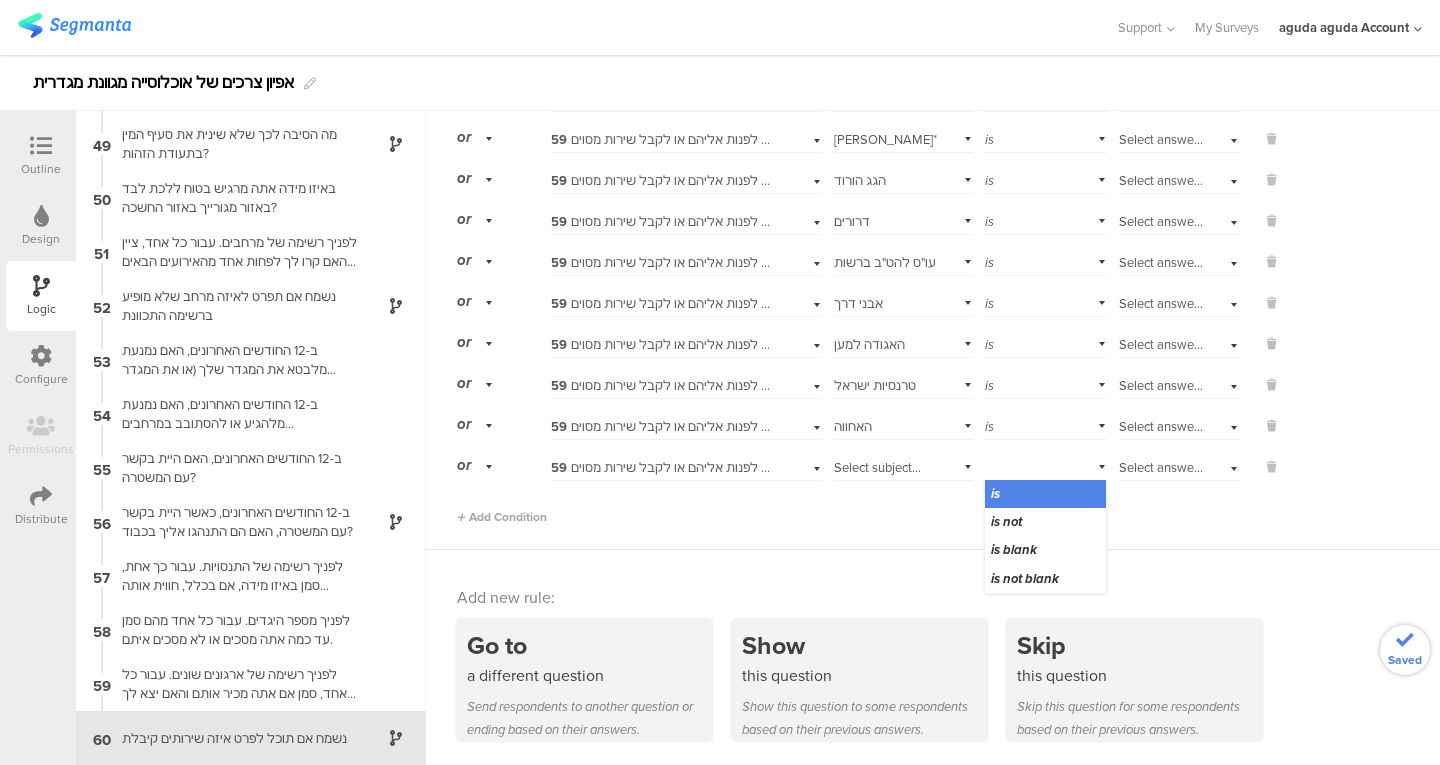 click on "Select subject..." at bounding box center (903, 465) 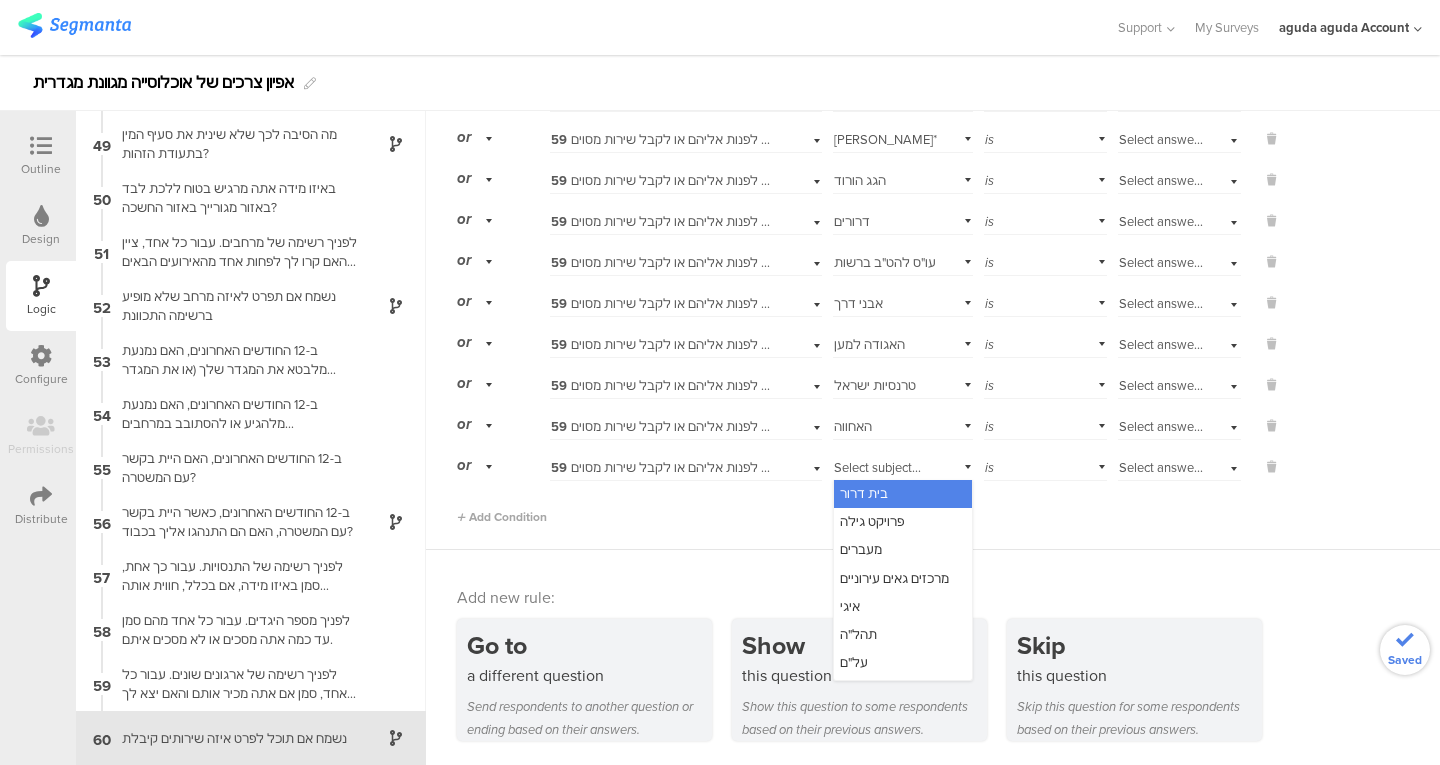 scroll, scrollTop: 483, scrollLeft: 0, axis: vertical 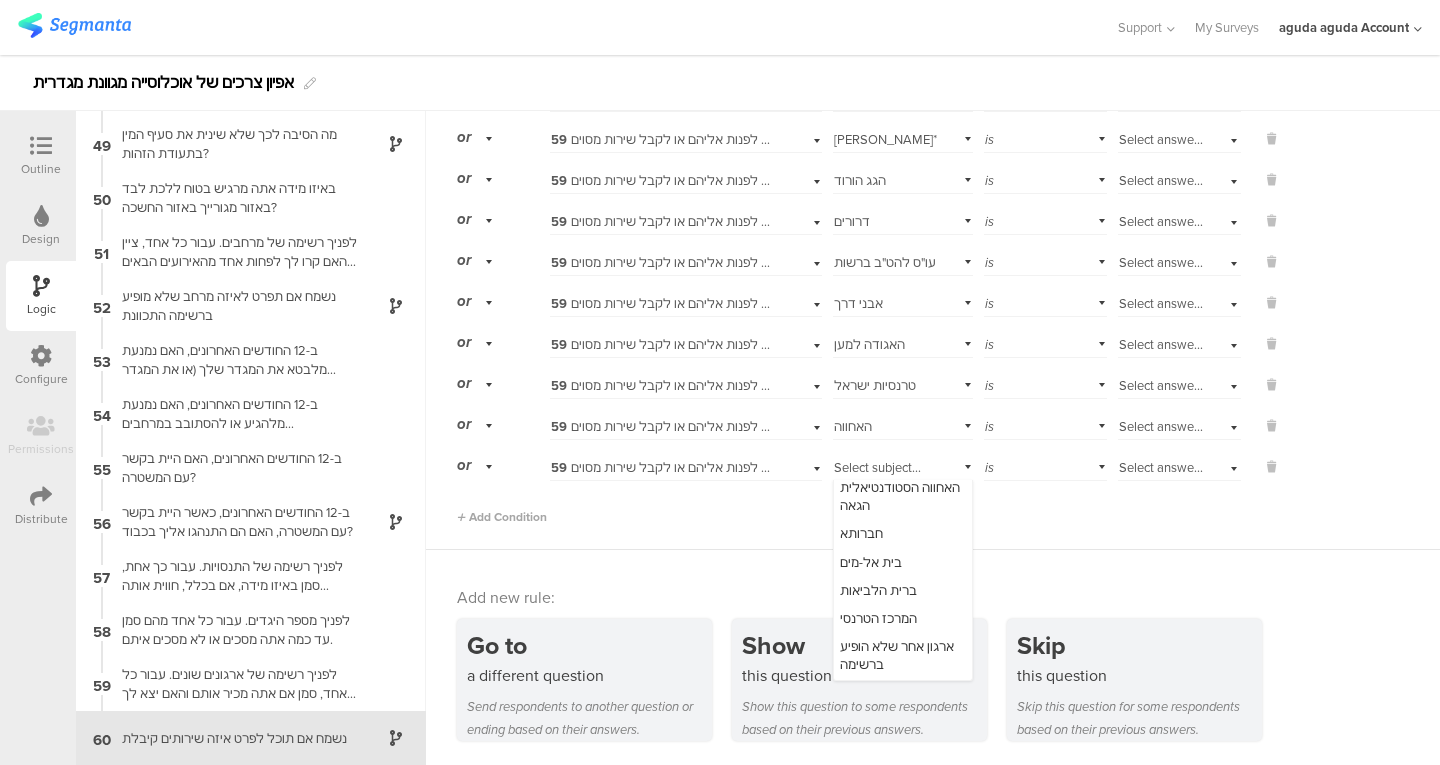click on "חברותא" at bounding box center (903, 534) 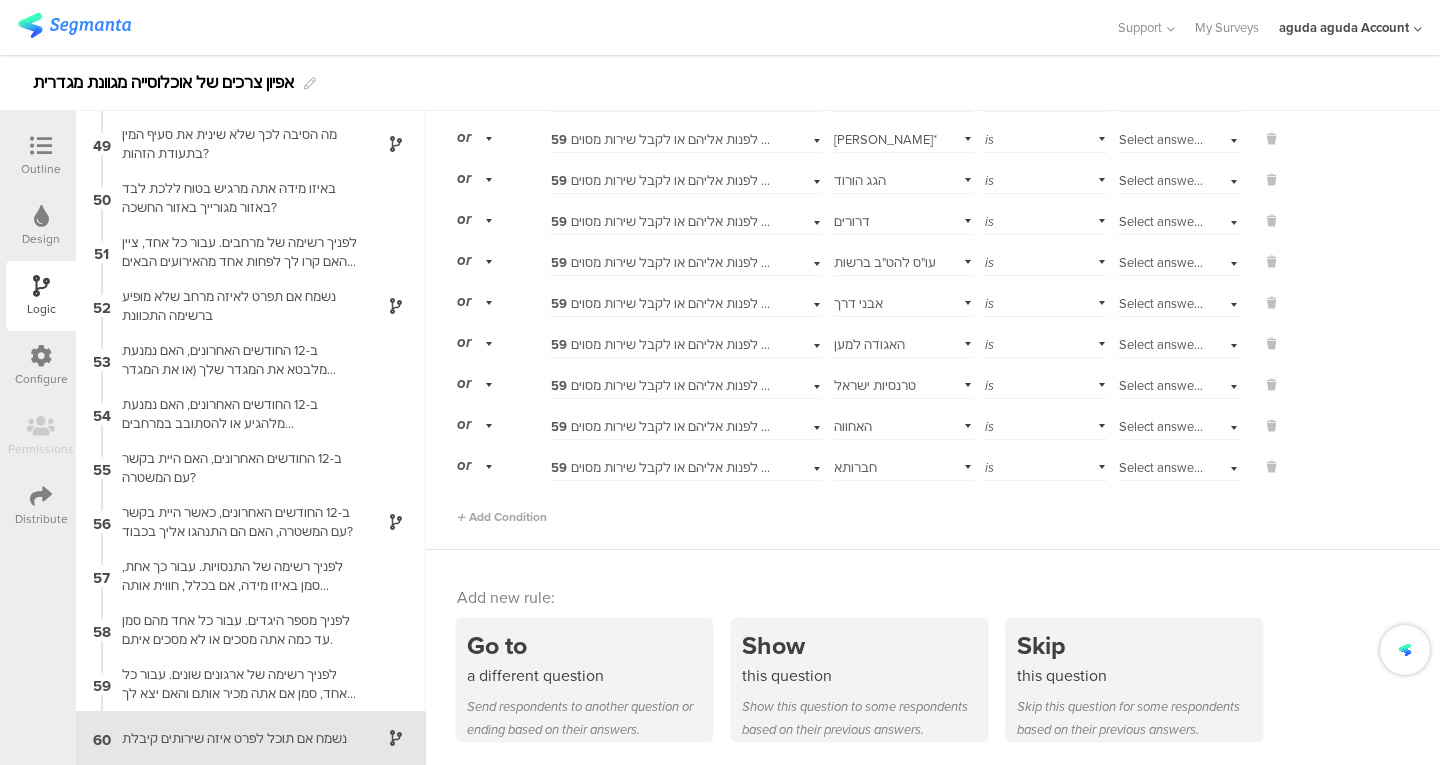 click on "Add Condition" at bounding box center (502, 517) 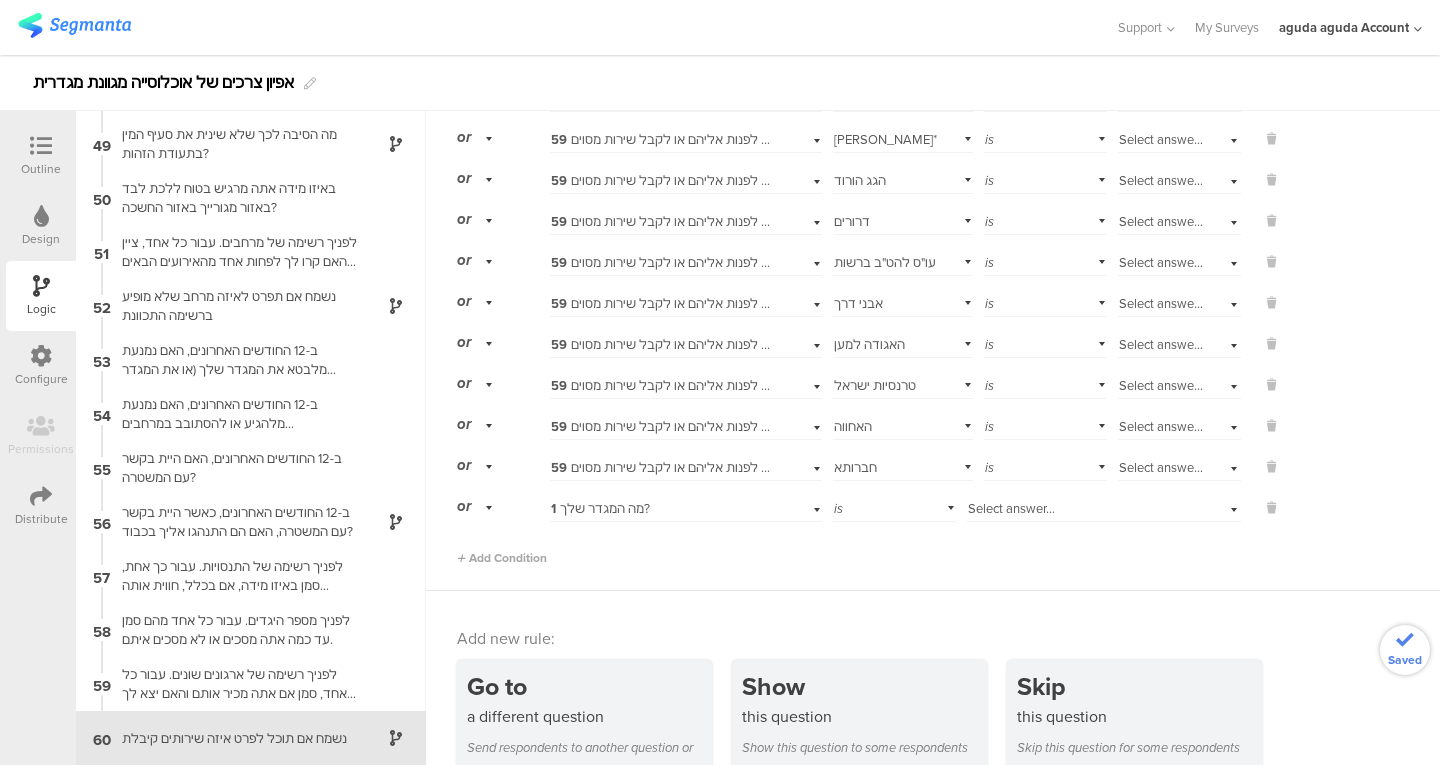 click on "1  מה המגדר שלך?" at bounding box center (600, 508) 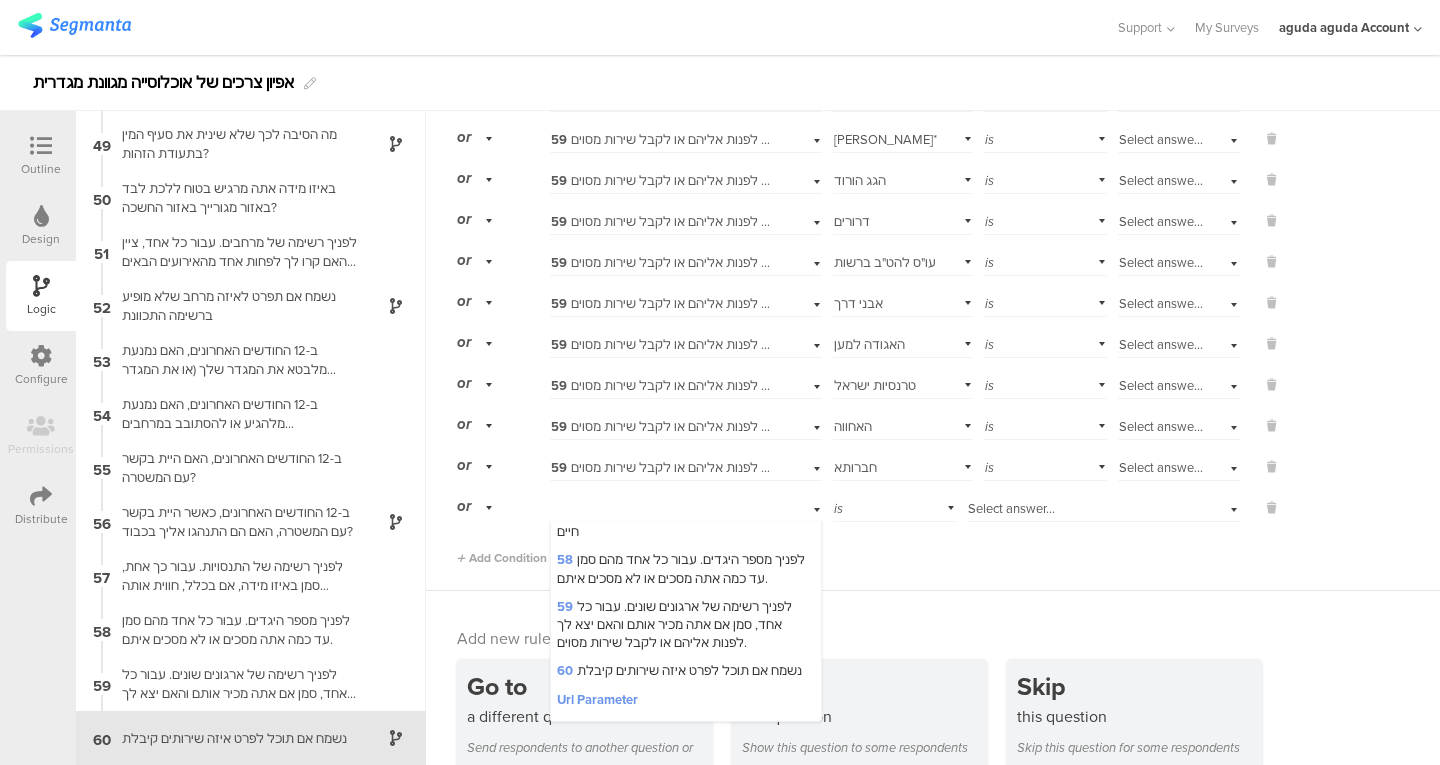 scroll, scrollTop: 3186, scrollLeft: 0, axis: vertical 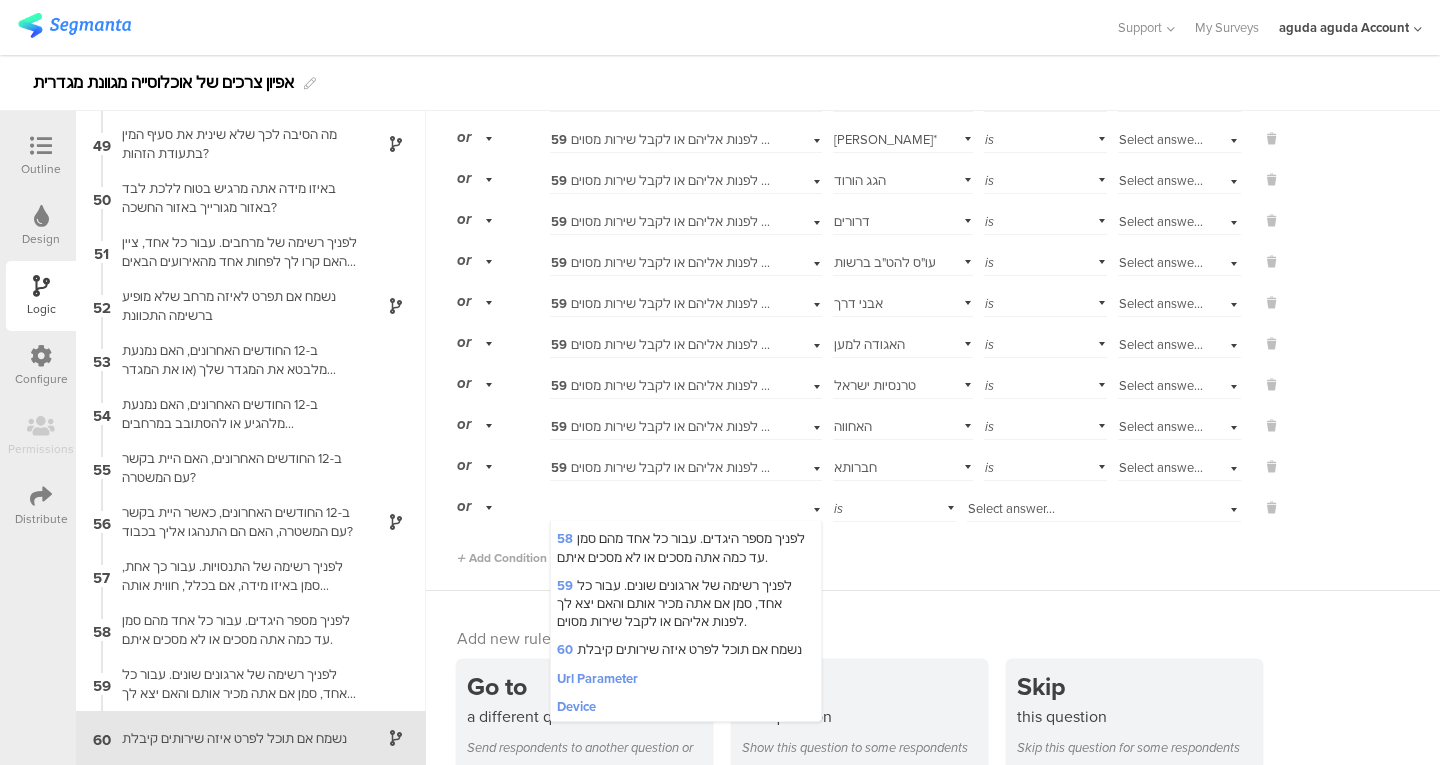 click on "59  לפניך רשימה של ארגונים שונים. עבור כל אחד, סמן אם אתה מכיר אותם והאם יצא לך לפנות אליהם או לקבל שירות מסוים." at bounding box center (674, 603) 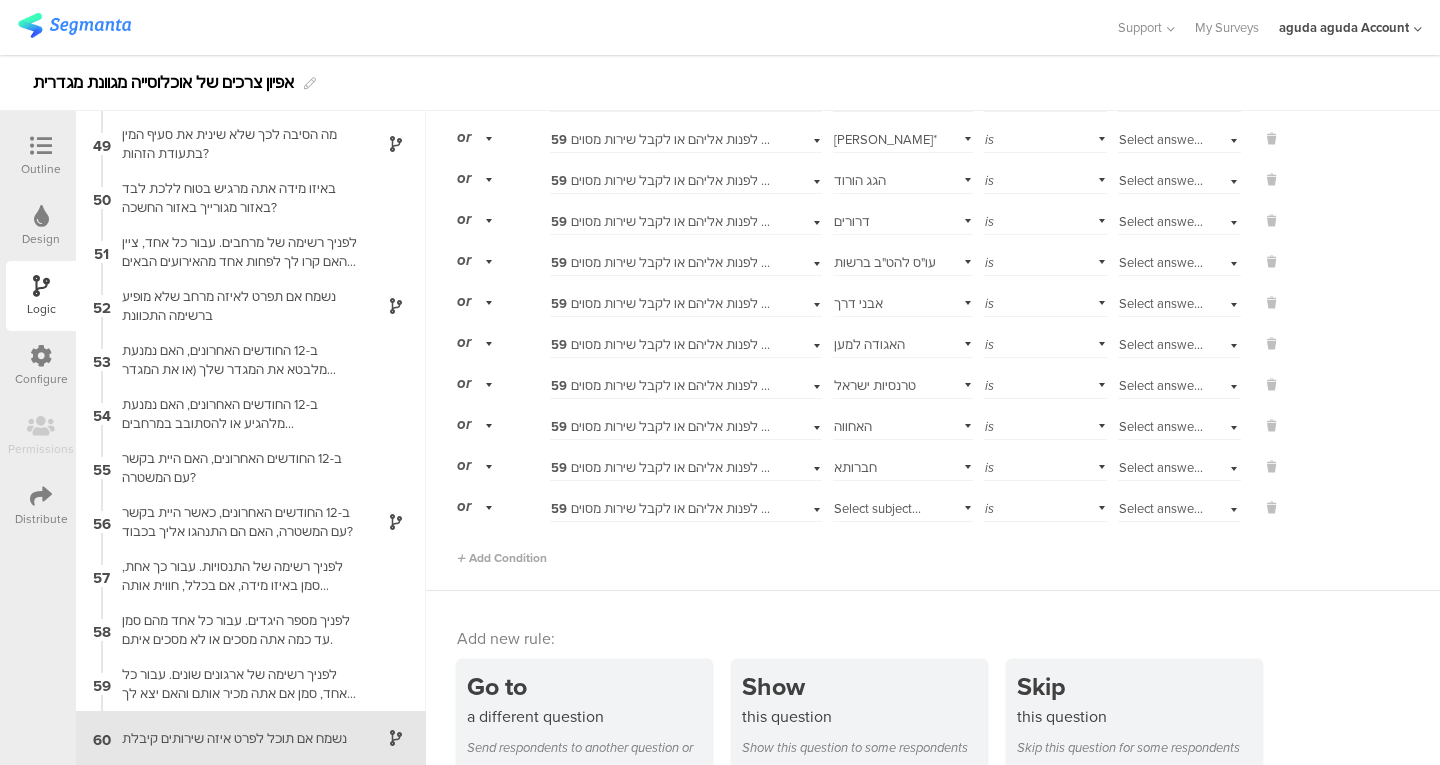 click on "Select subject..." at bounding box center (903, 506) 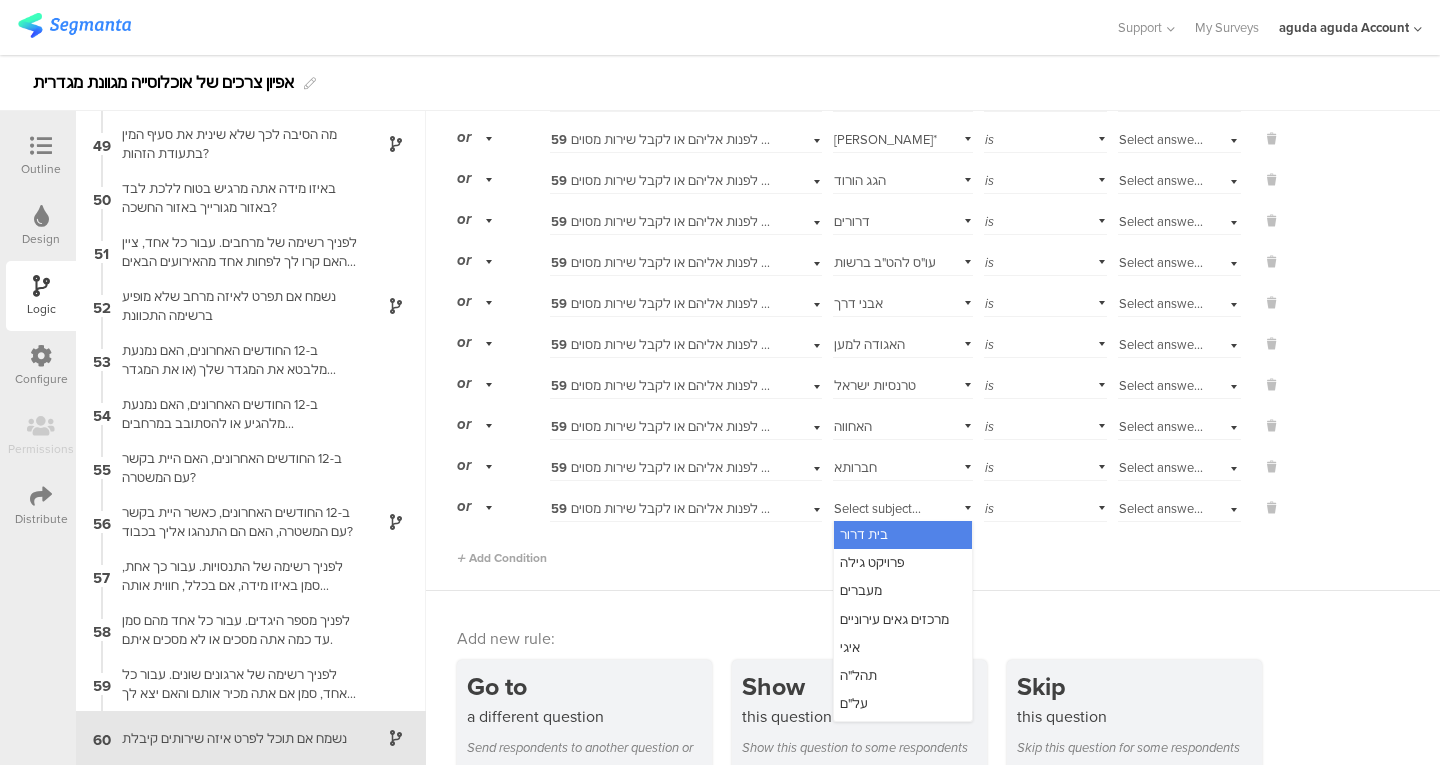 scroll, scrollTop: 483, scrollLeft: 0, axis: vertical 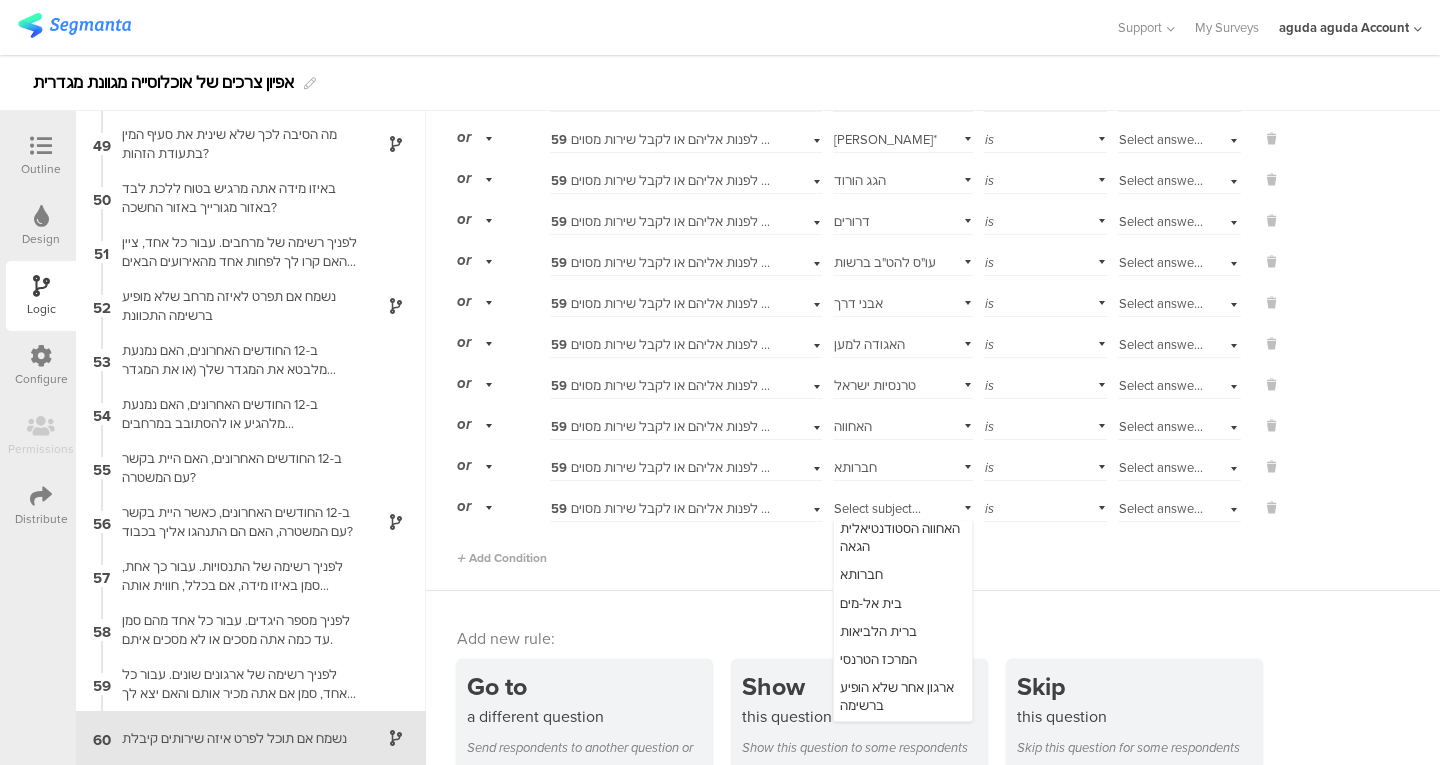 click on "בית אל-מים" at bounding box center [871, 603] 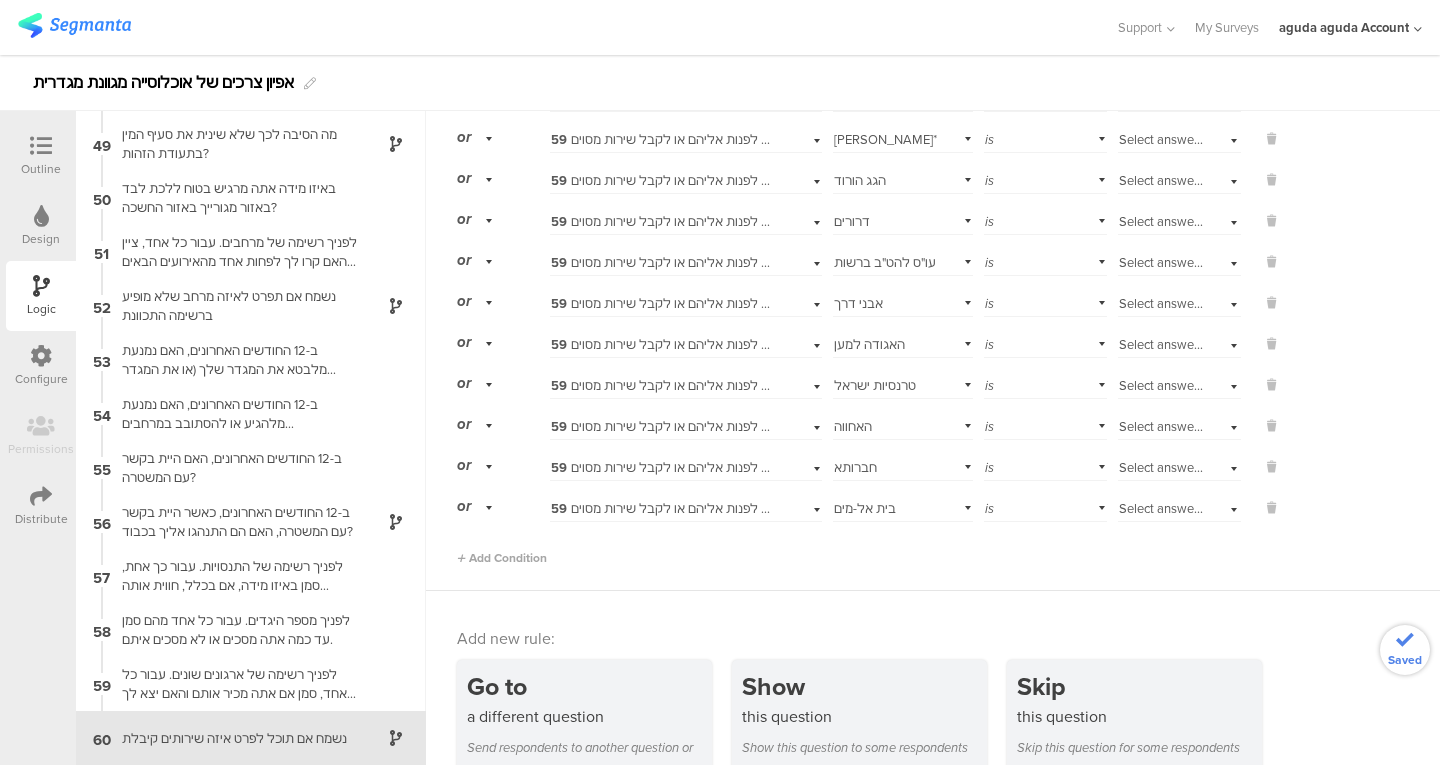 click on "Show
If   59  לפניך רשימה של ארגונים שונים. עבור כל אחד, סמן אם אתה מכיר אותם והאם יצא לך לפנות אליהם או לקבל שירות מסוים. Select subject...   [GEOGRAPHIC_DATA][PERSON_NAME]
is Select answer...   מכיר ופניתי
or   59  לפניך רשימה של ארגונים שונים. עבור כל אחד, סמן אם אתה מכיר אותם והאם יצא לך לפנות אליהם או לקבל שירות מסוים. Select subject...   פרויקט [PERSON_NAME]
is Select answer...
or" at bounding box center (933, 167) 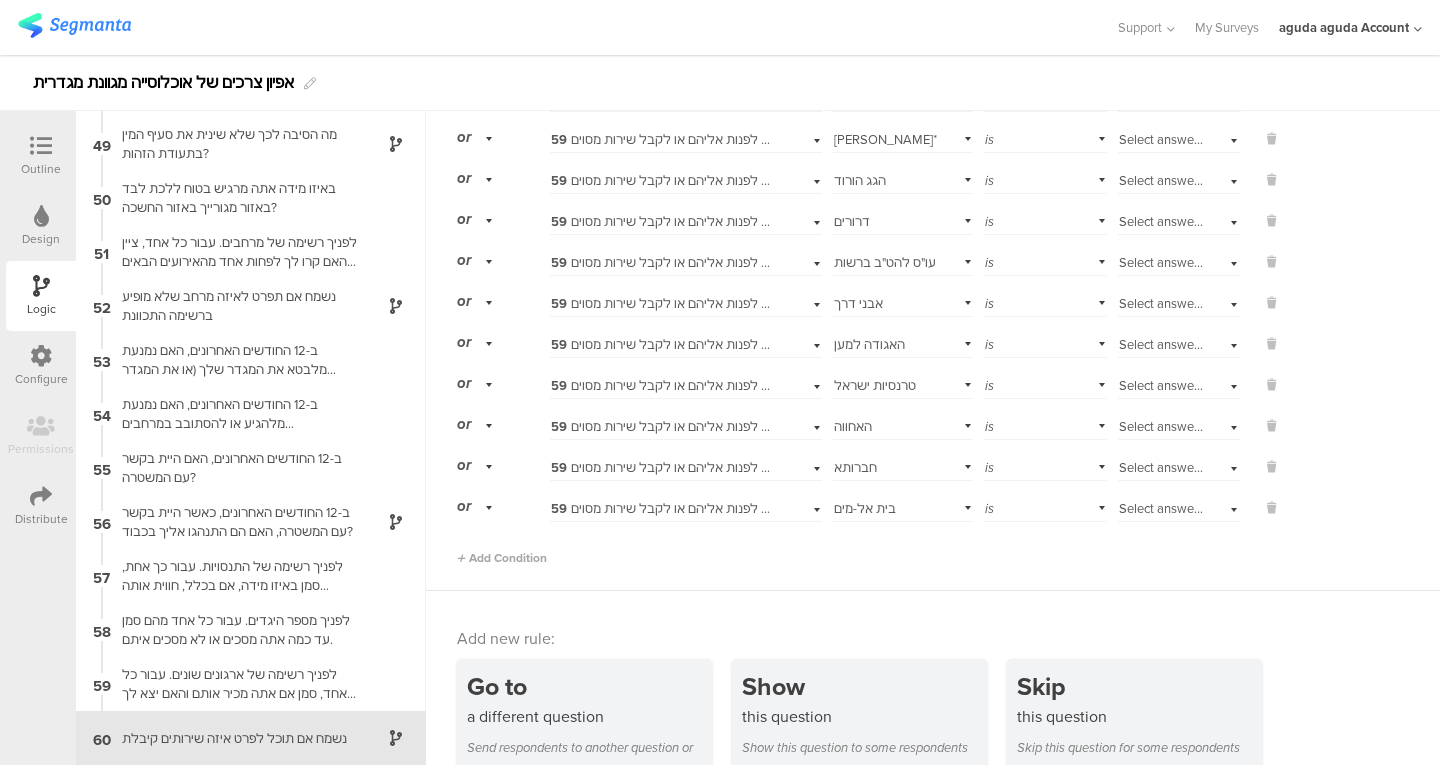 click on "Add Condition" at bounding box center (502, 558) 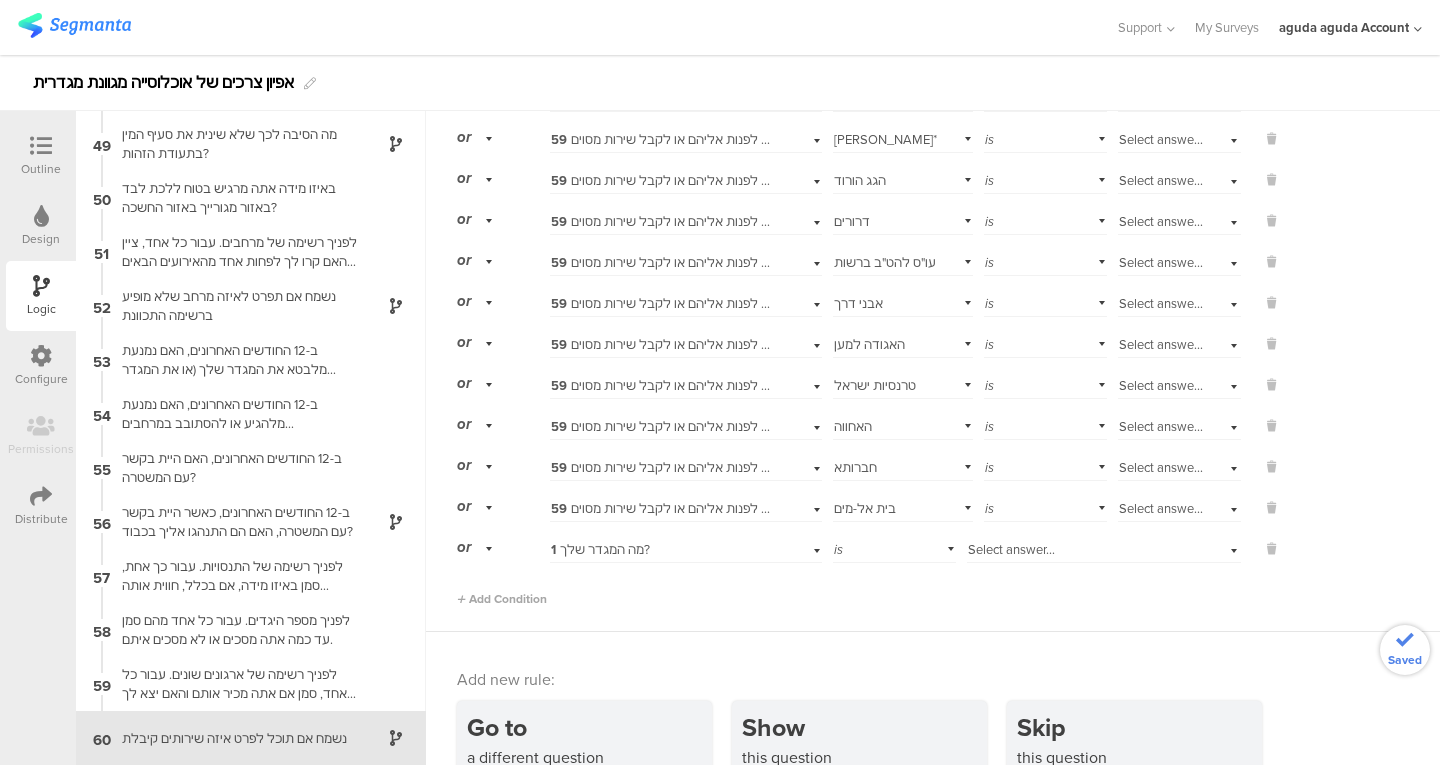 click on "1  מה המגדר שלך?" at bounding box center [600, 549] 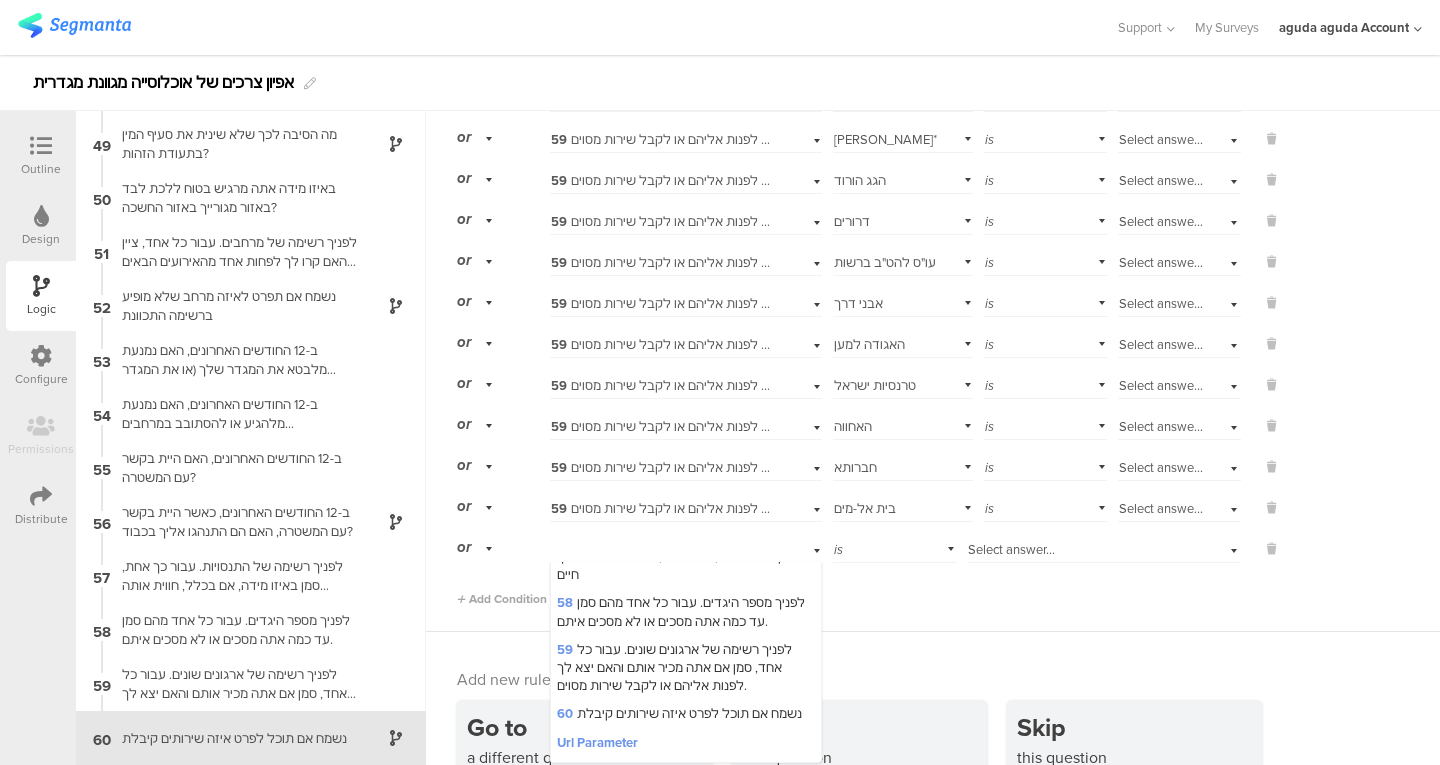 scroll, scrollTop: 3186, scrollLeft: 0, axis: vertical 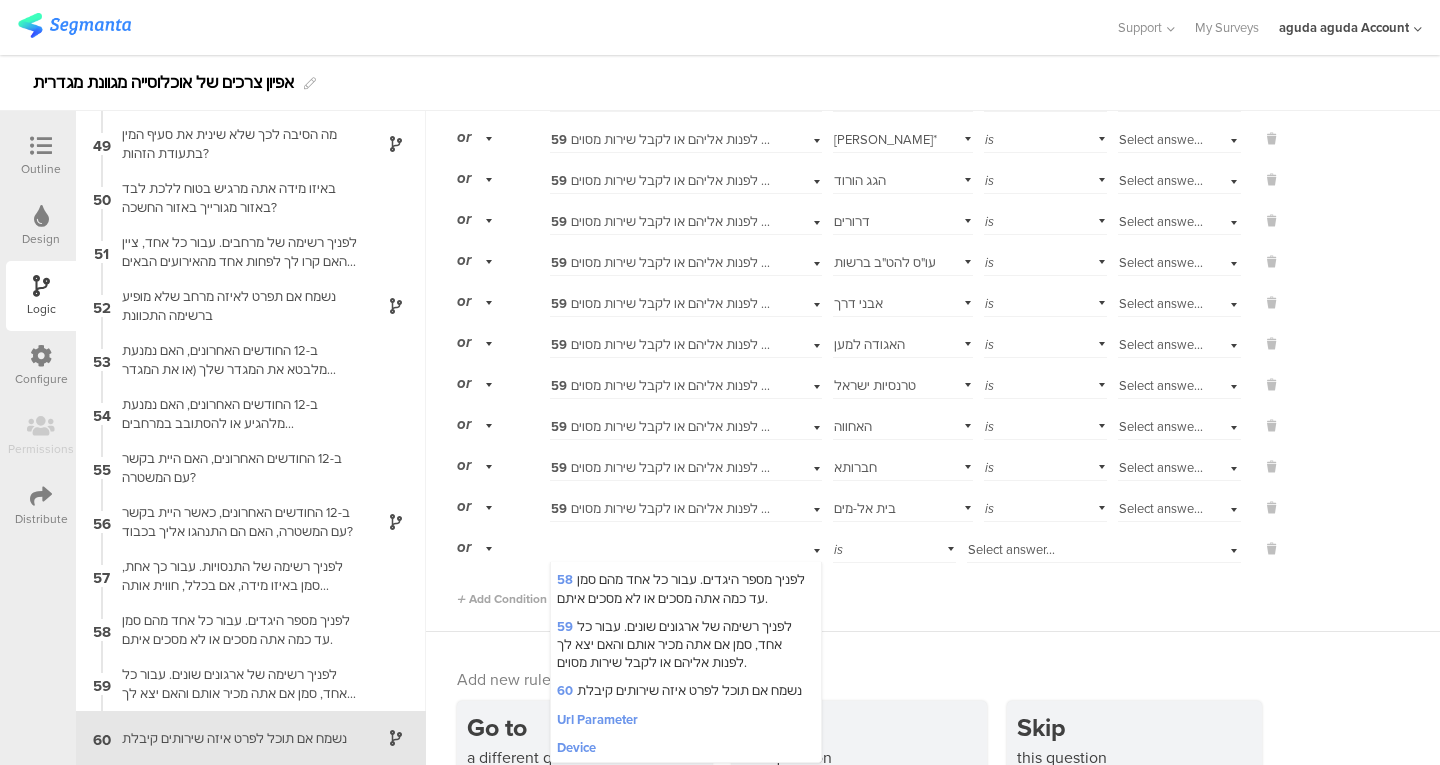 click on "59  לפניך רשימה של ארגונים שונים. עבור כל אחד, סמן אם אתה מכיר אותם והאם יצא לך לפנות אליהם או לקבל שירות מסוים." at bounding box center [674, 644] 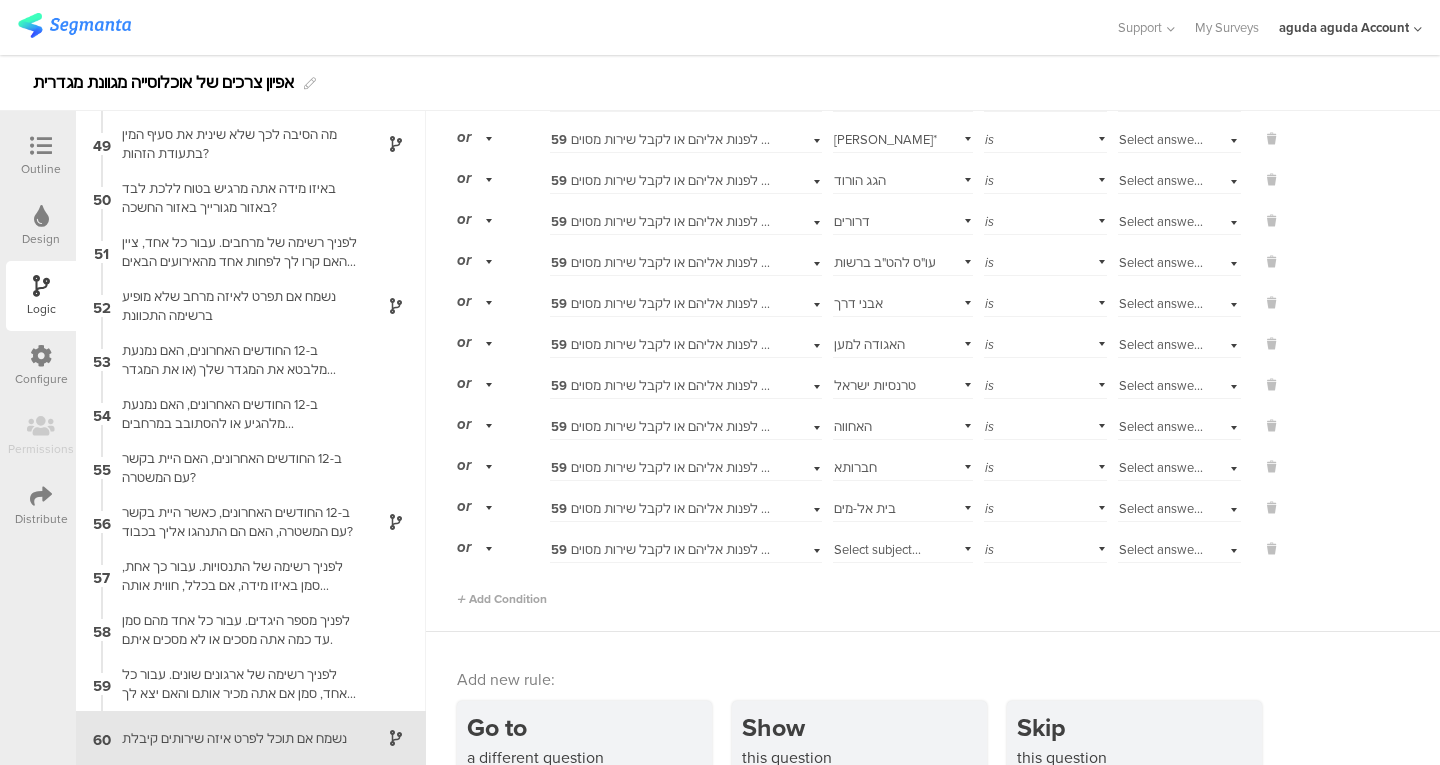 click on "Select subject..." at bounding box center (877, 549) 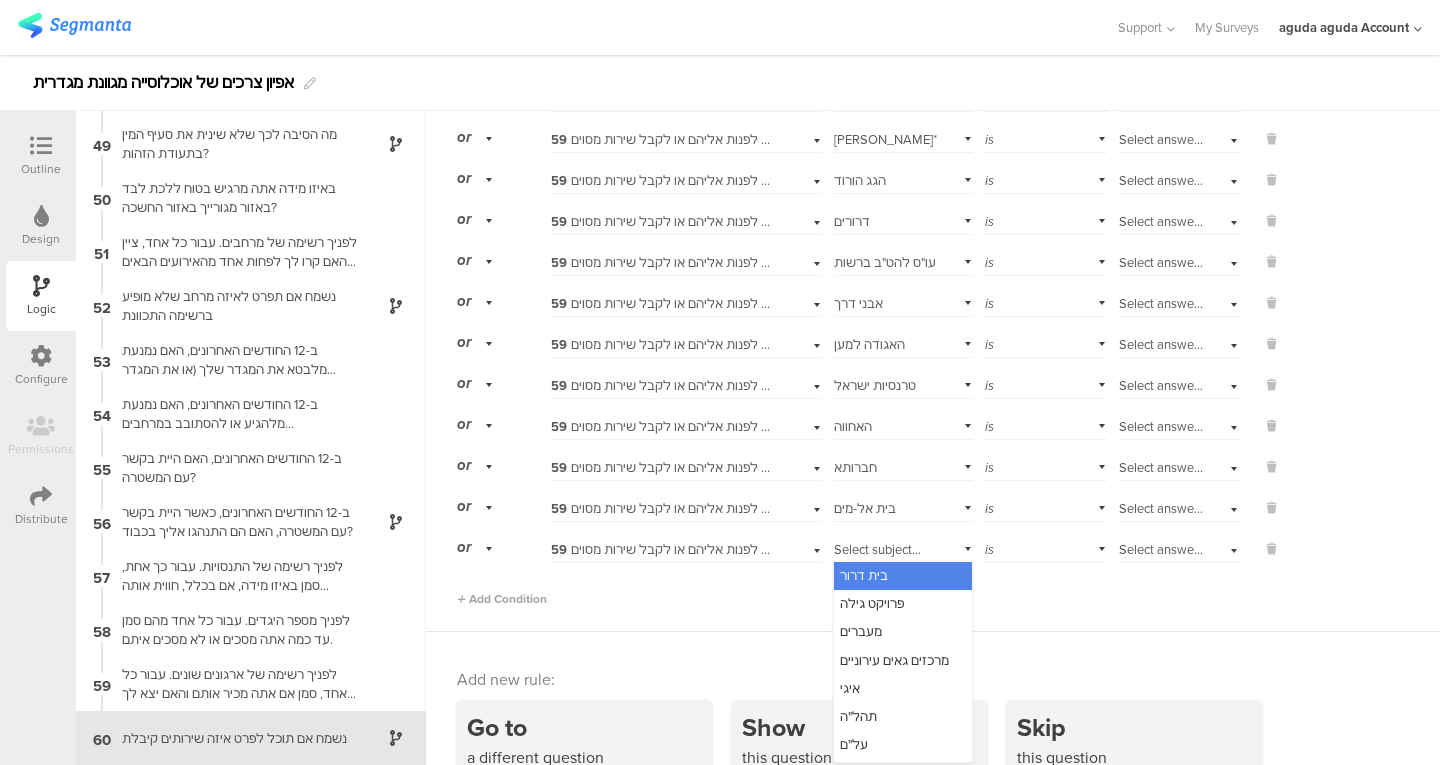 scroll, scrollTop: 483, scrollLeft: 0, axis: vertical 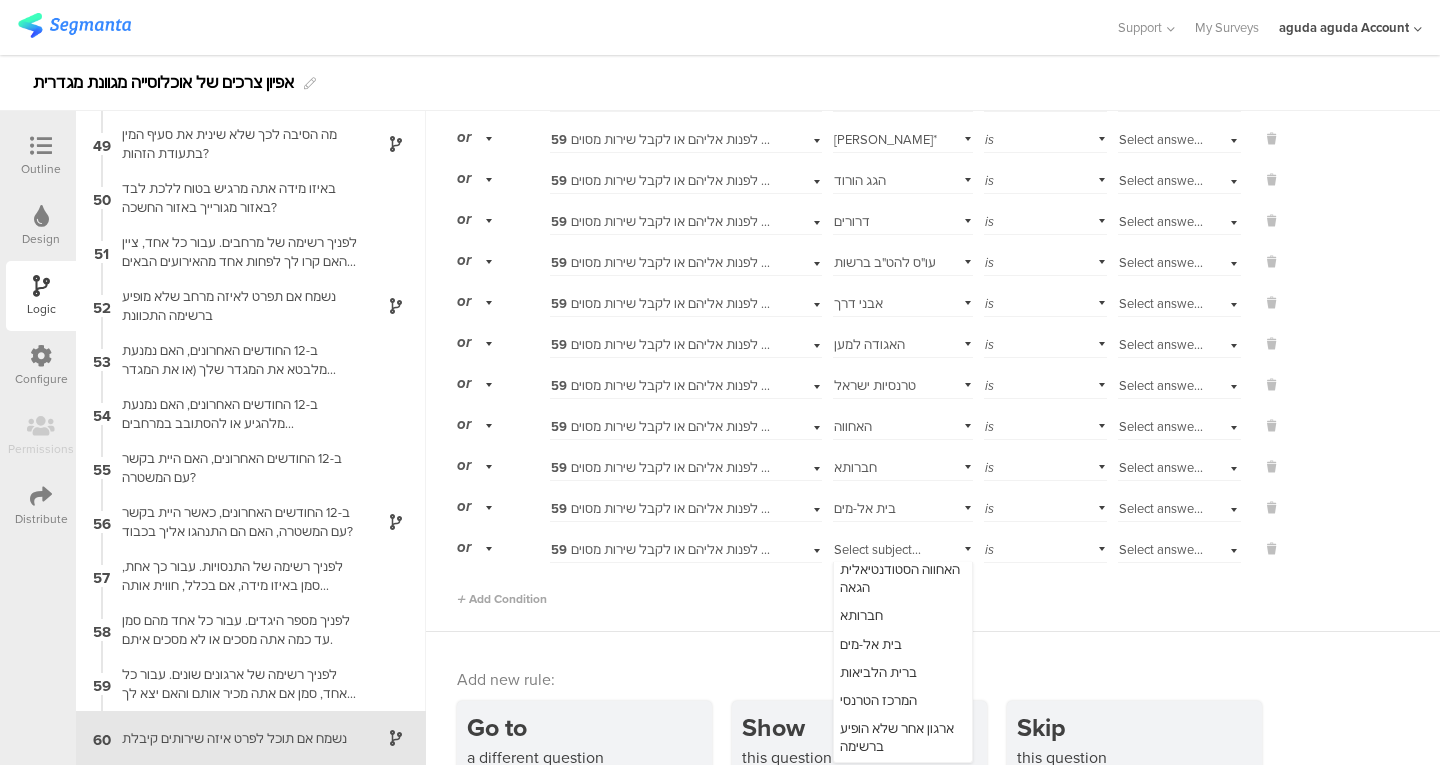 click on "ברית הלביאות" at bounding box center [878, 672] 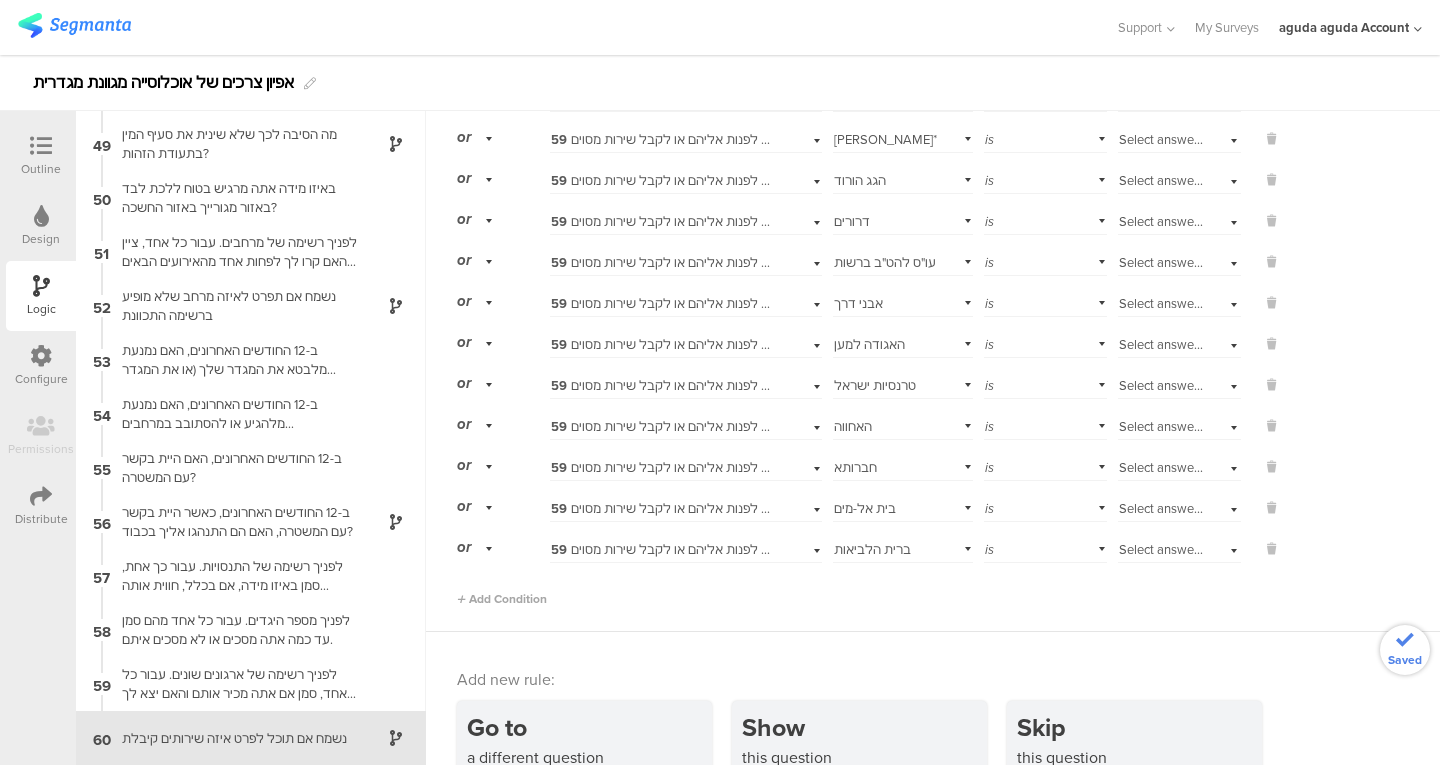 click on "Add Condition" at bounding box center (502, 599) 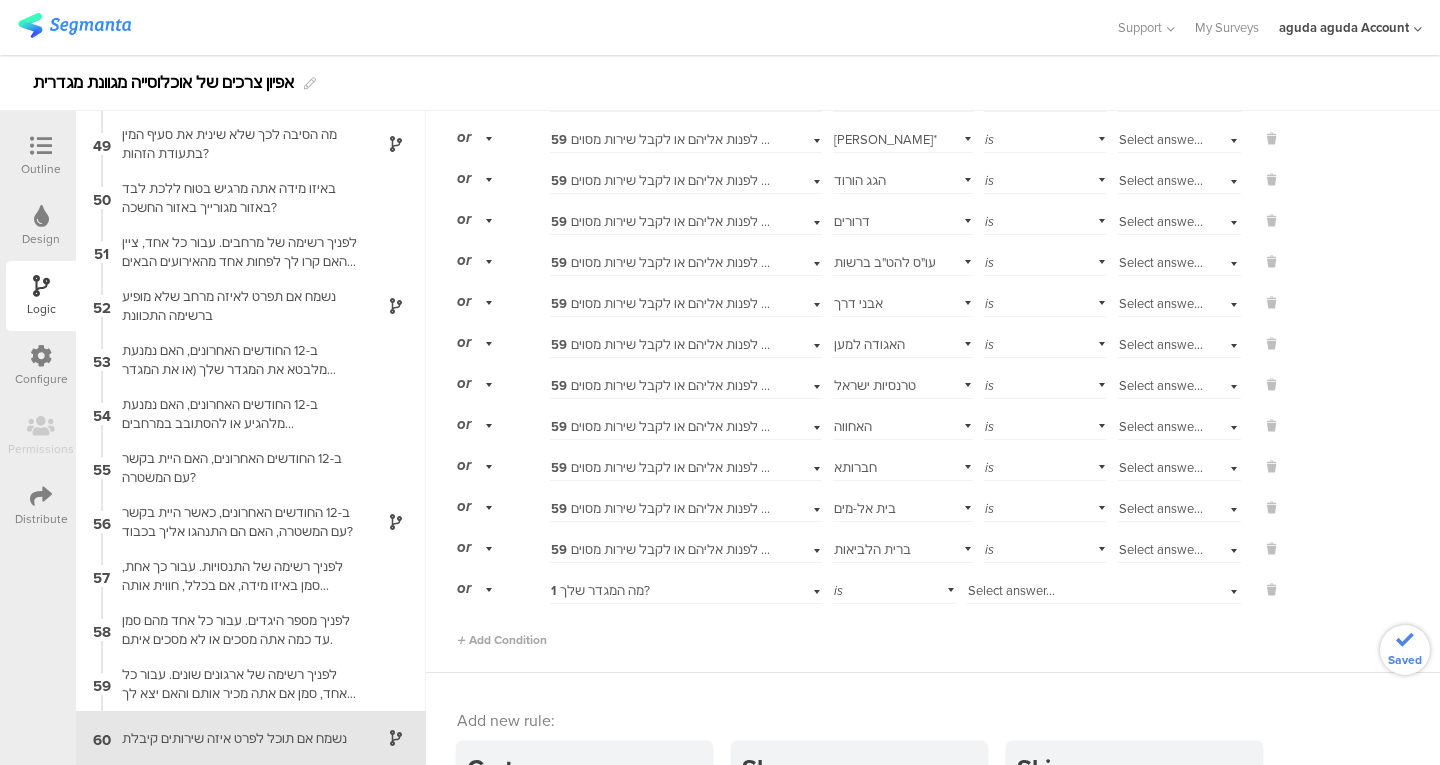 click on "1  מה המגדר שלך?" at bounding box center [686, 588] 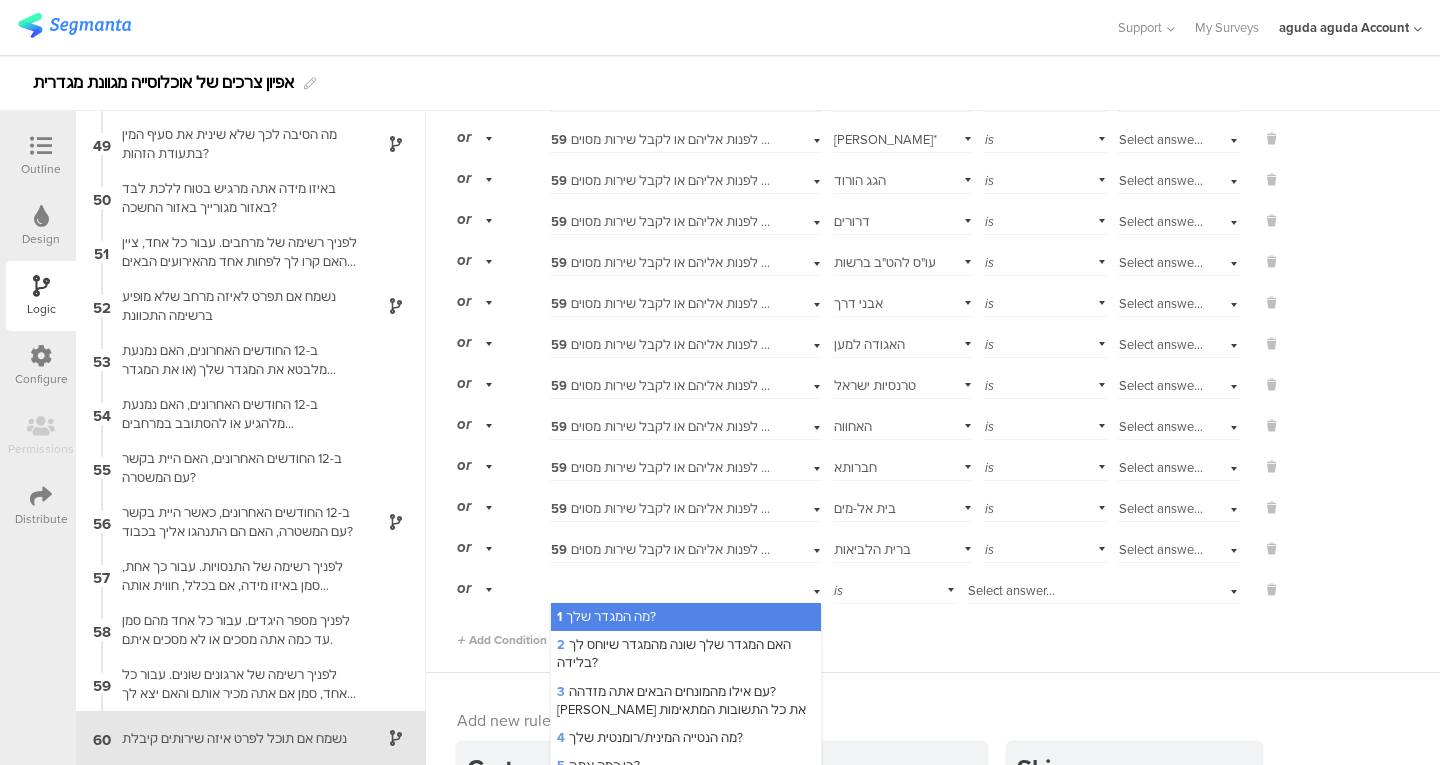 scroll, scrollTop: 571, scrollLeft: 0, axis: vertical 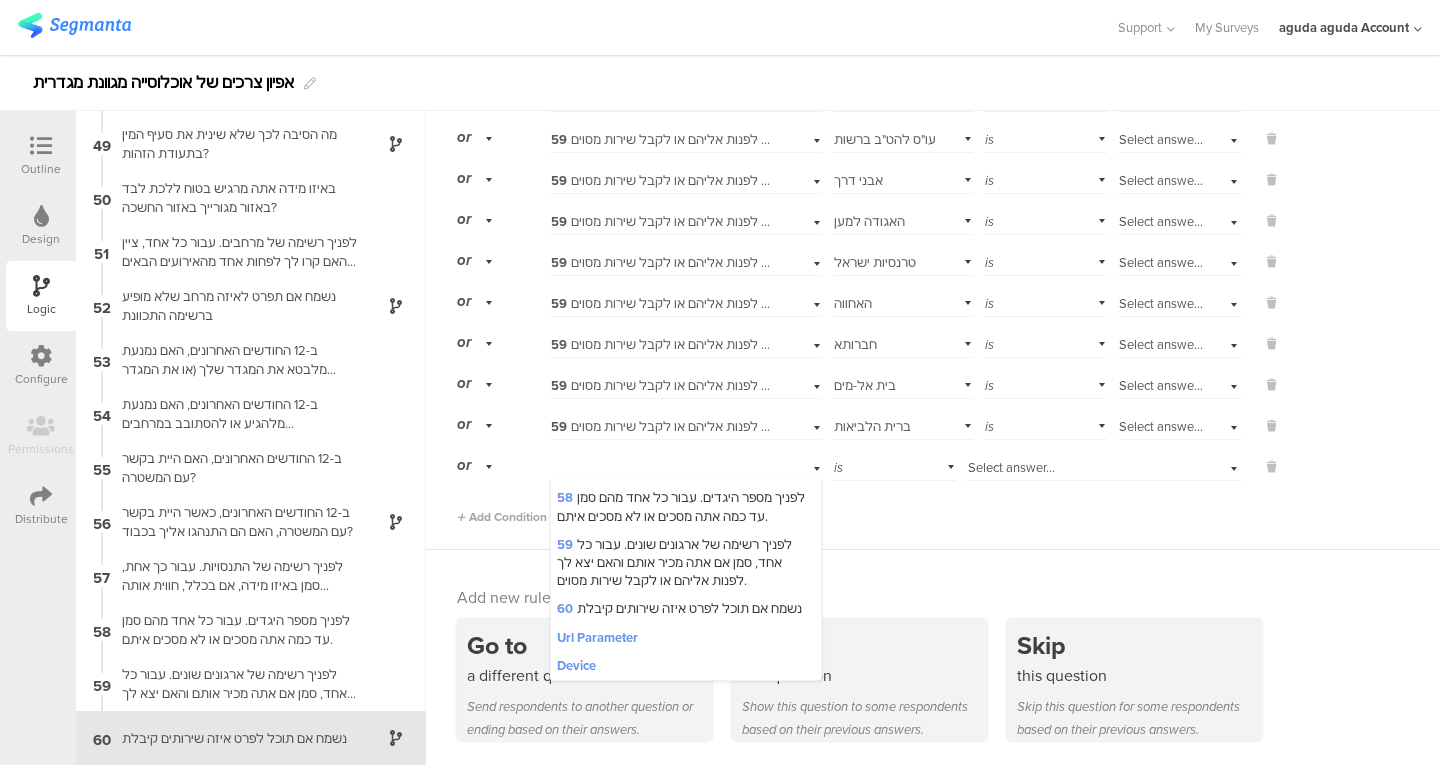 click on "59  לפניך רשימה של ארגונים שונים. עבור כל אחד, סמן אם אתה מכיר אותם והאם יצא לך לפנות אליהם או לקבל שירות מסוים." at bounding box center [674, 562] 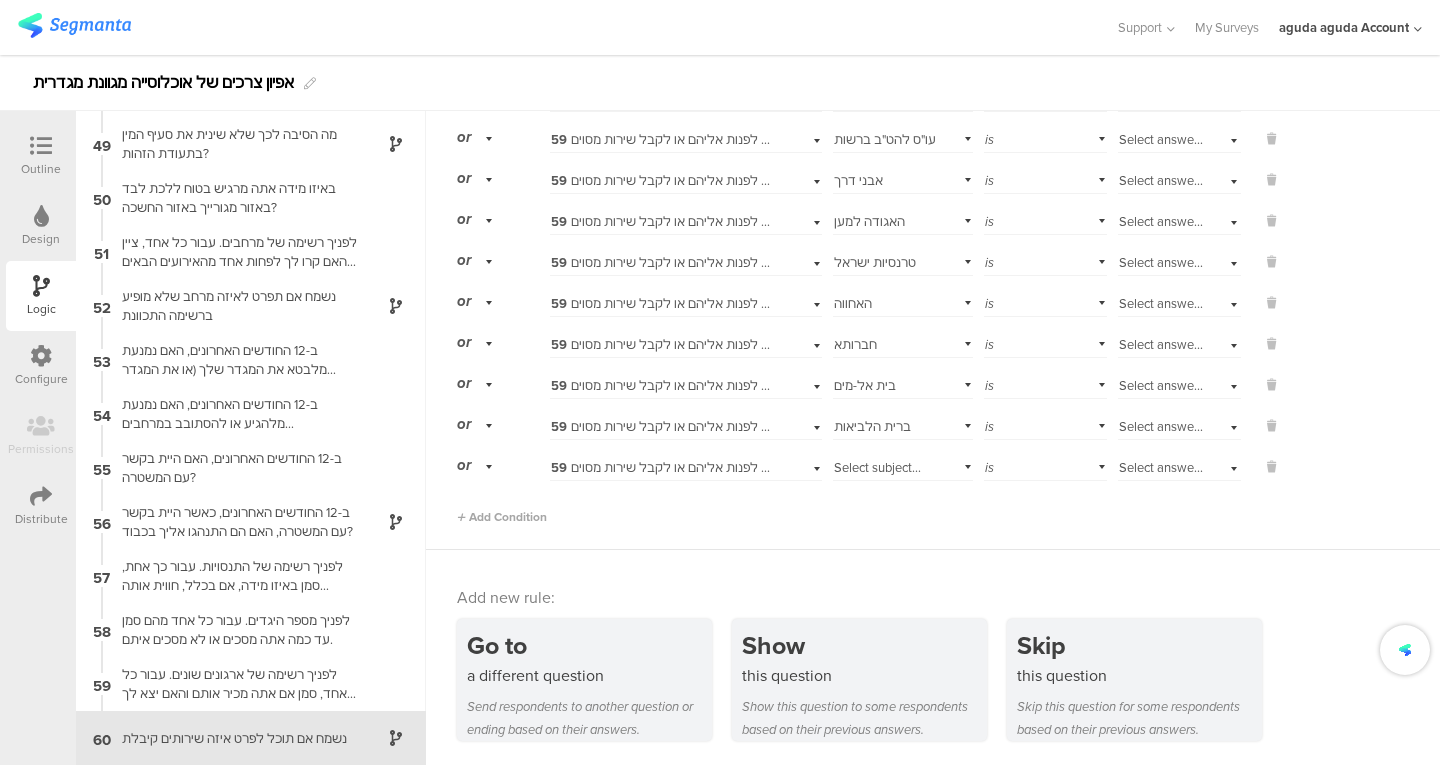 click on "Select subject..." at bounding box center (877, 467) 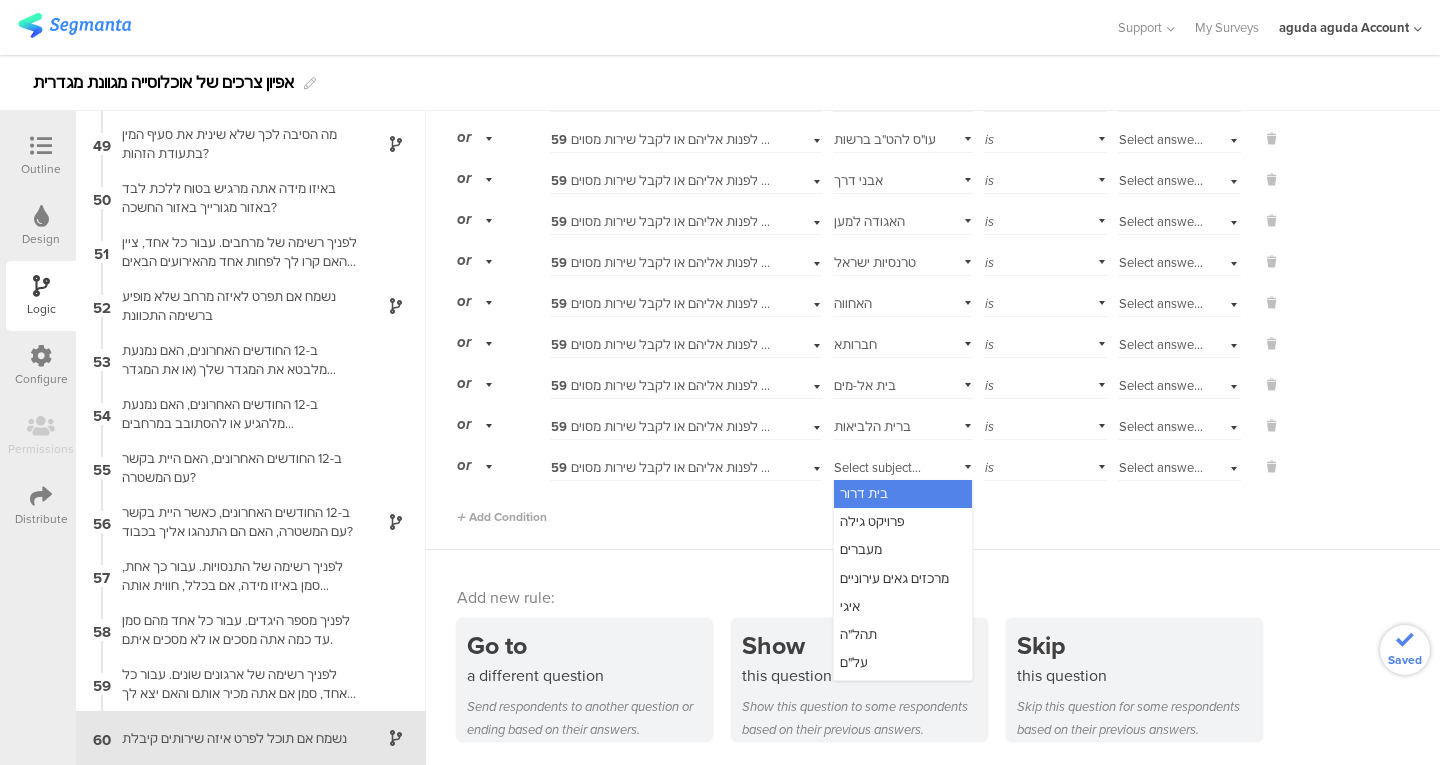 scroll, scrollTop: 483, scrollLeft: 0, axis: vertical 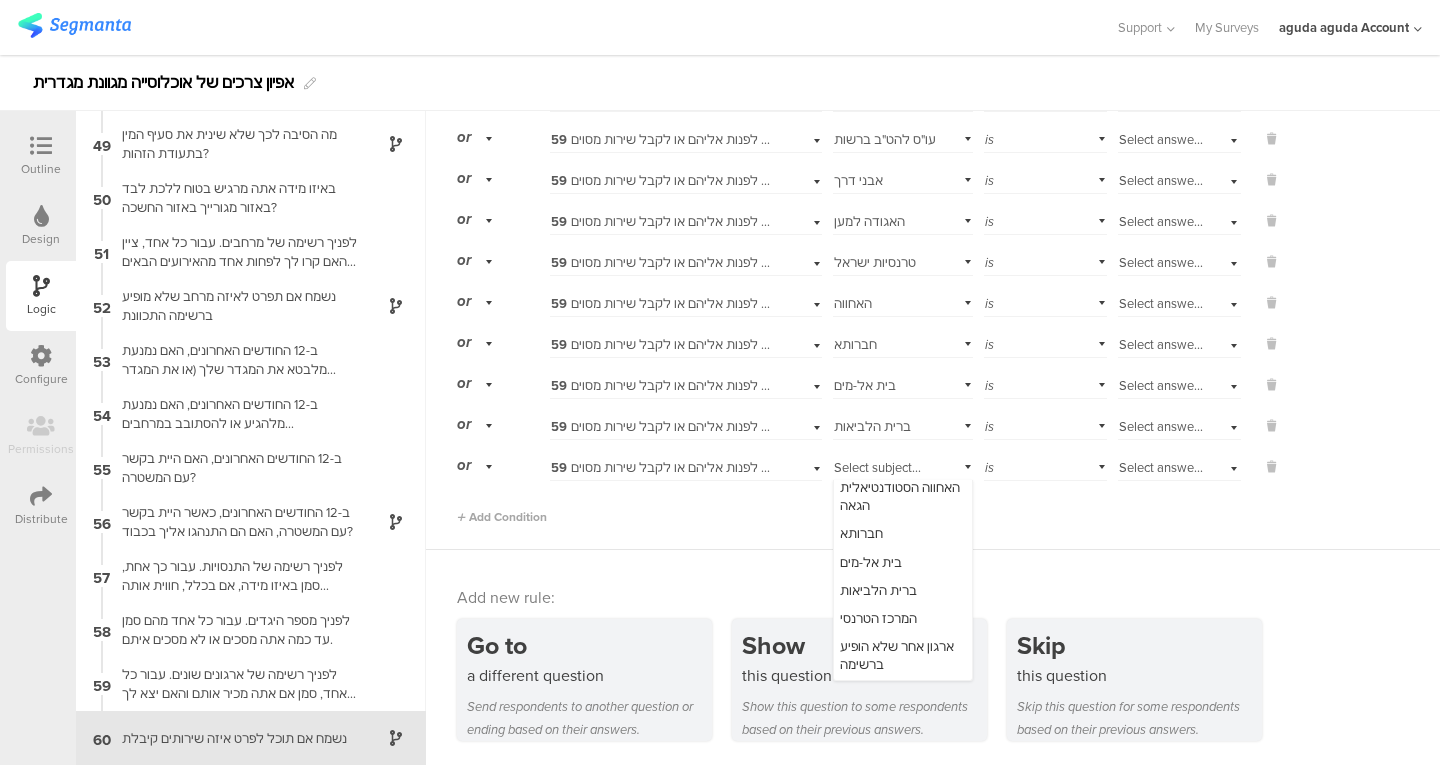 click on "המרכז הטרנסי" at bounding box center (878, 618) 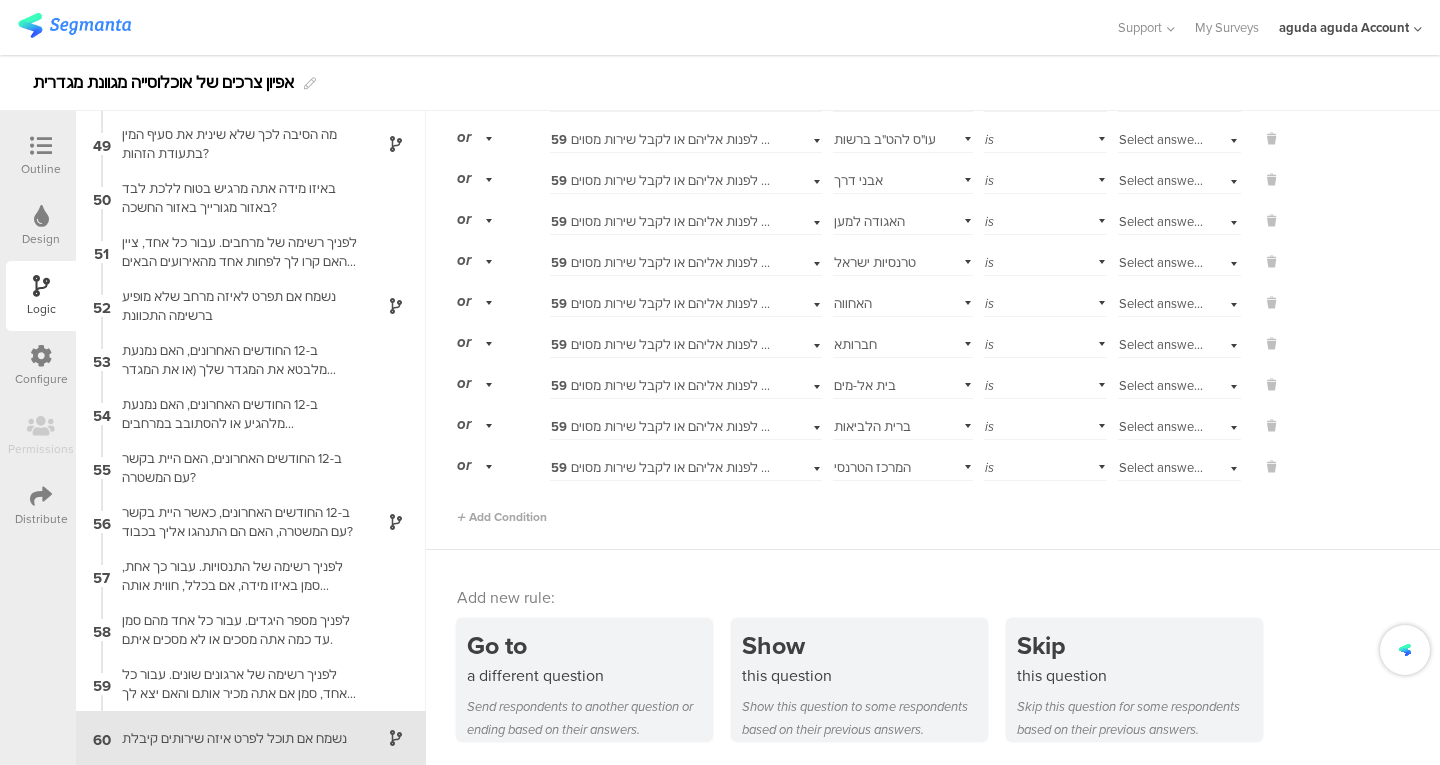 click on "Add Condition" at bounding box center [869, 508] 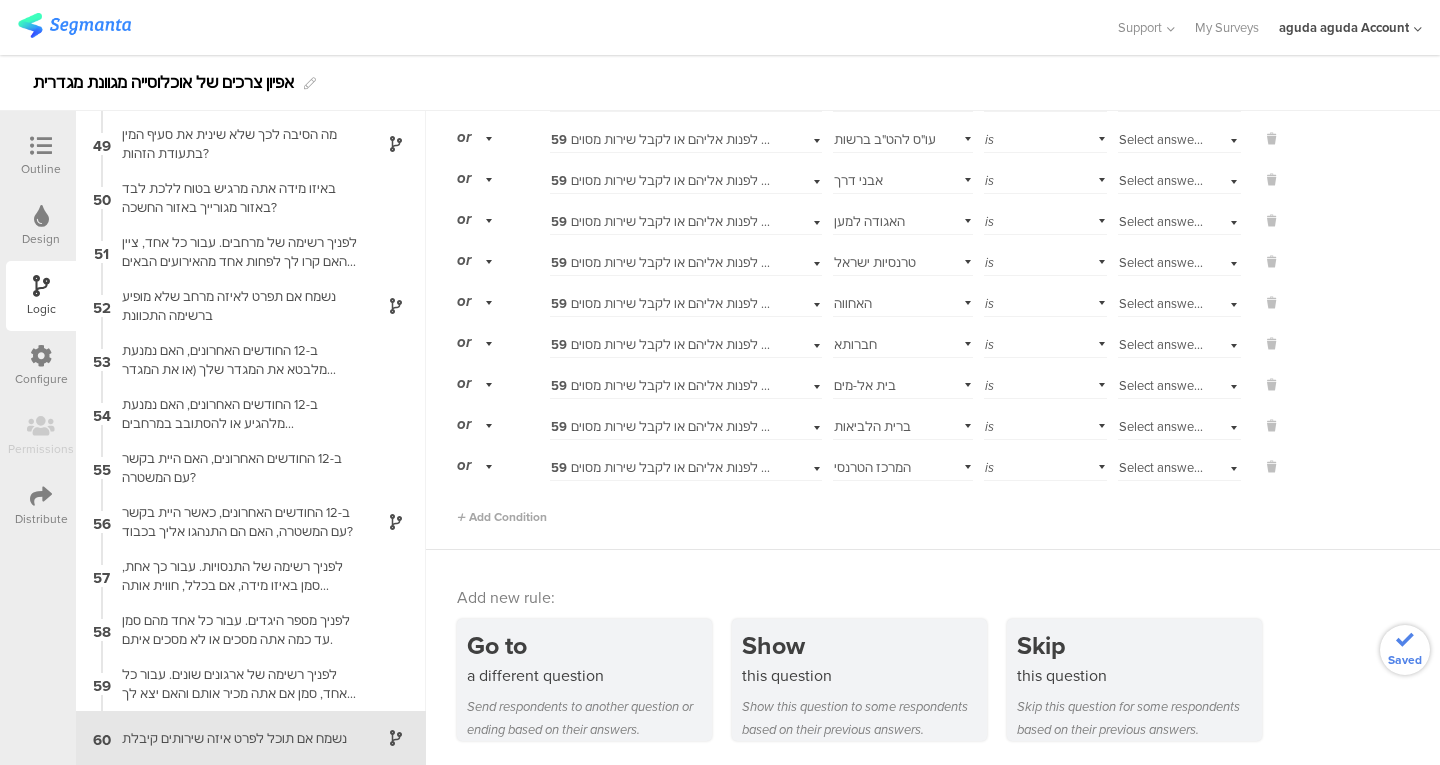click on "Add Condition" at bounding box center (502, 517) 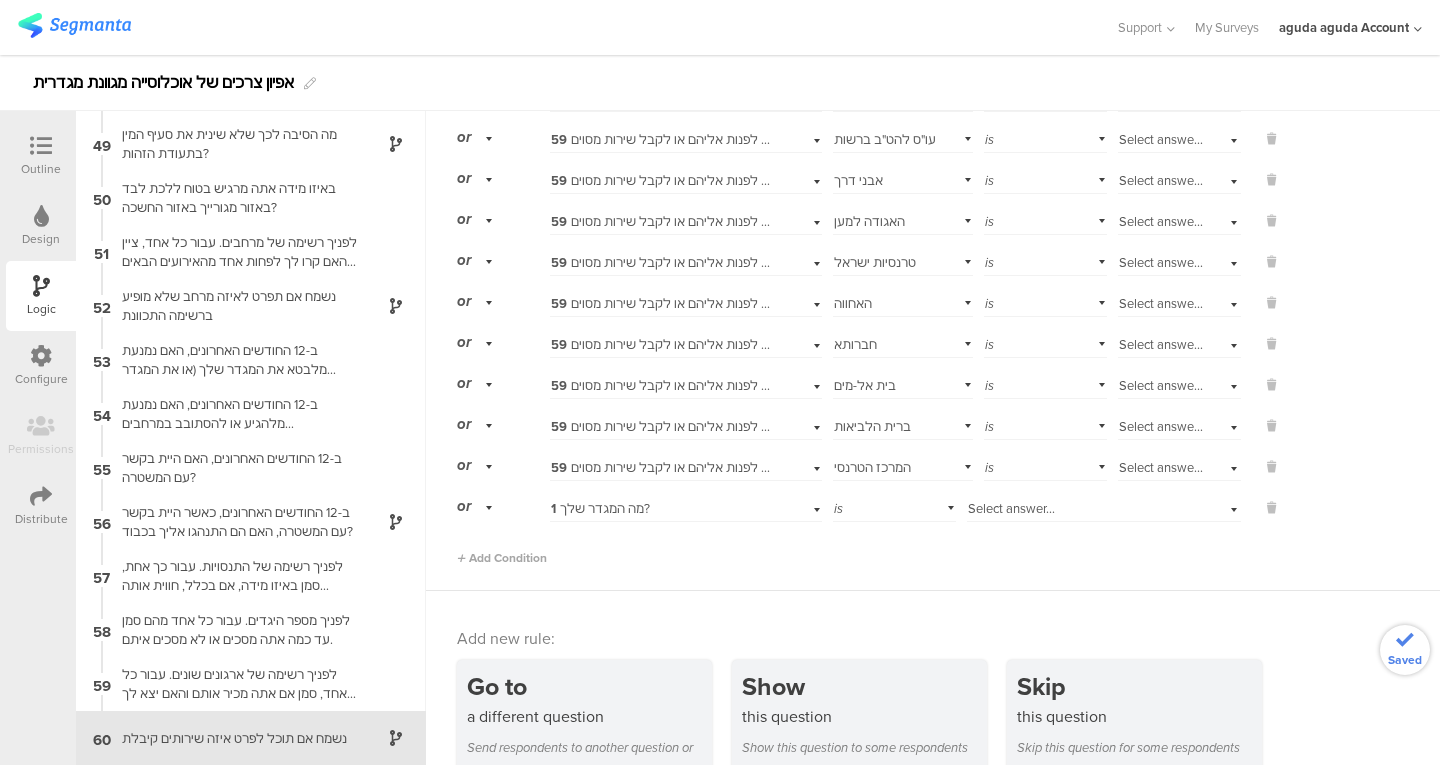 click on "1  מה המגדר שלך?" at bounding box center [686, 506] 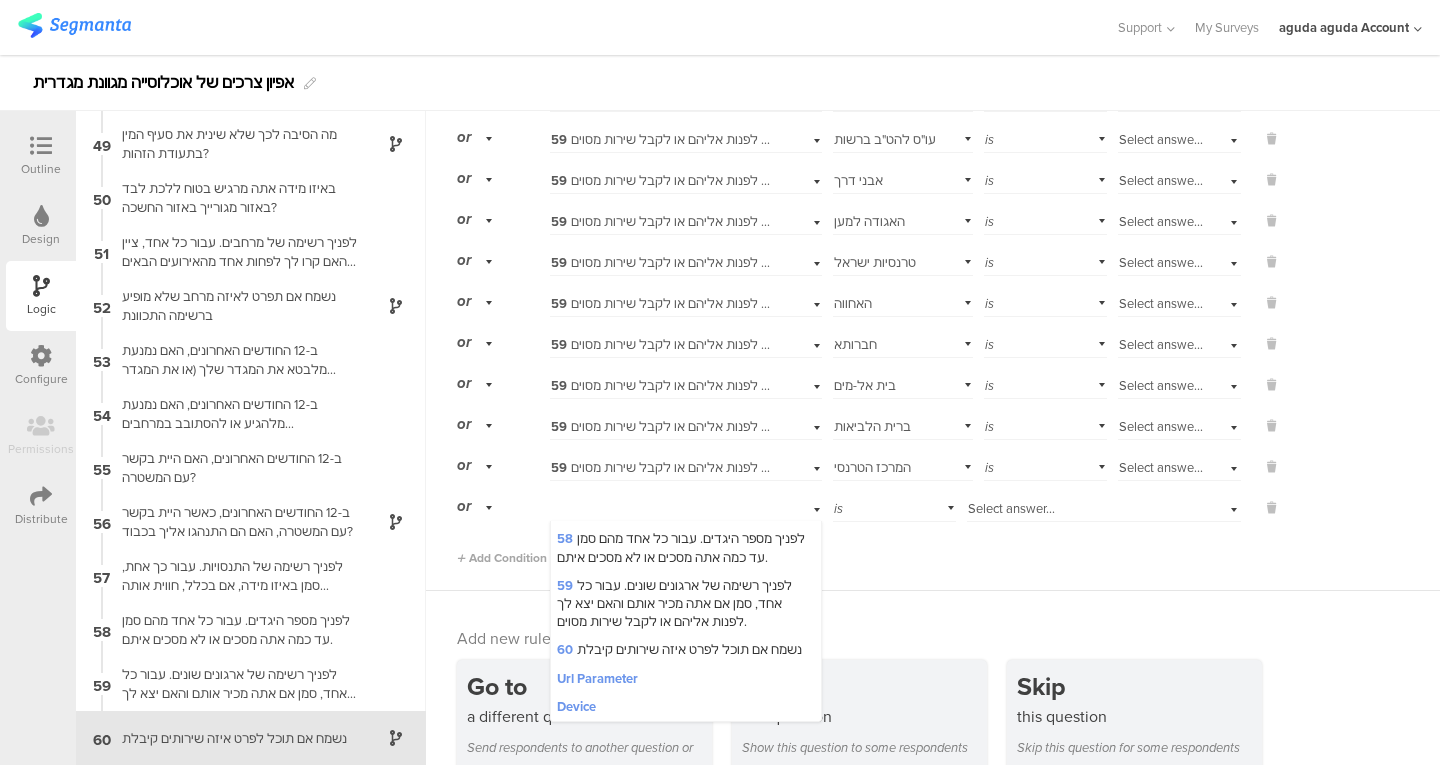 scroll, scrollTop: 3186, scrollLeft: 0, axis: vertical 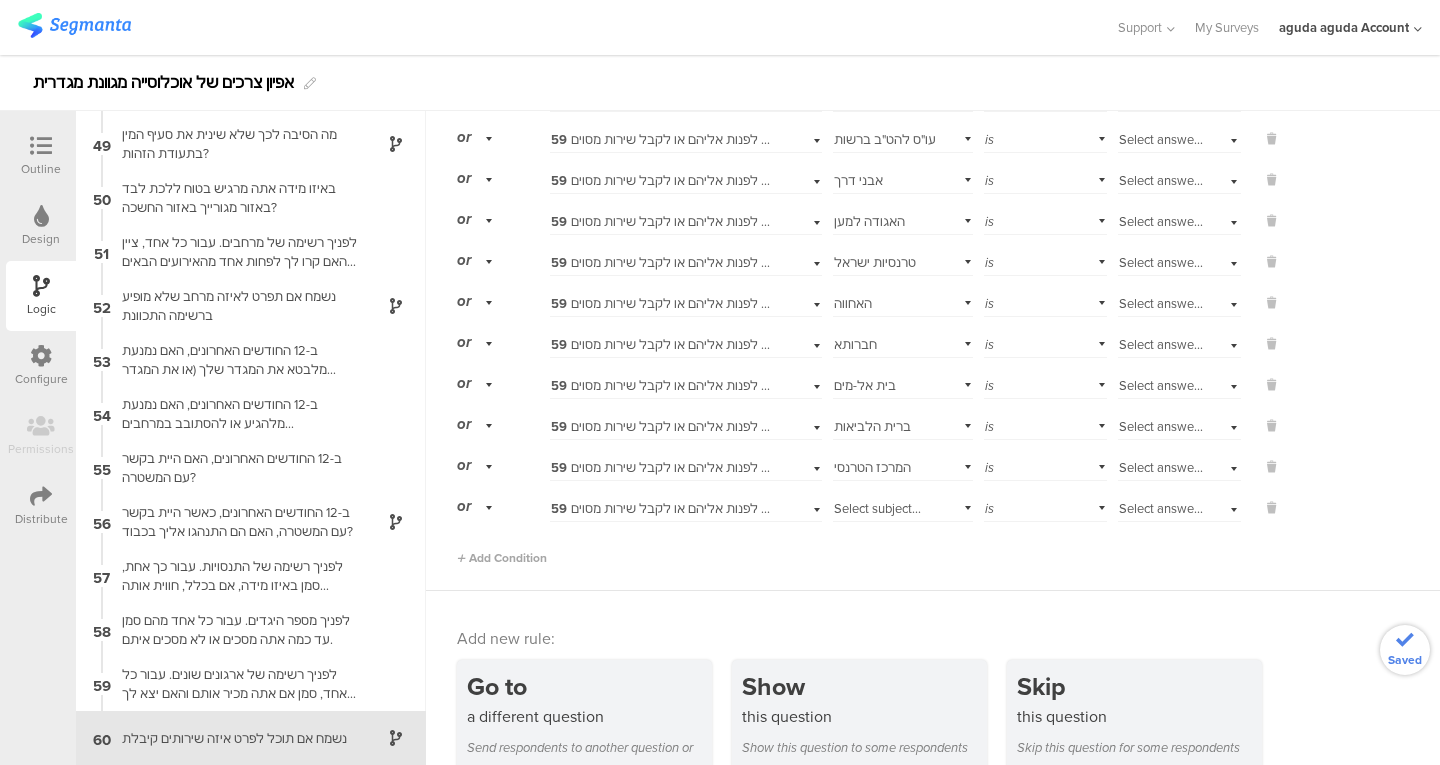 click on "Select subject..." at bounding box center (877, 508) 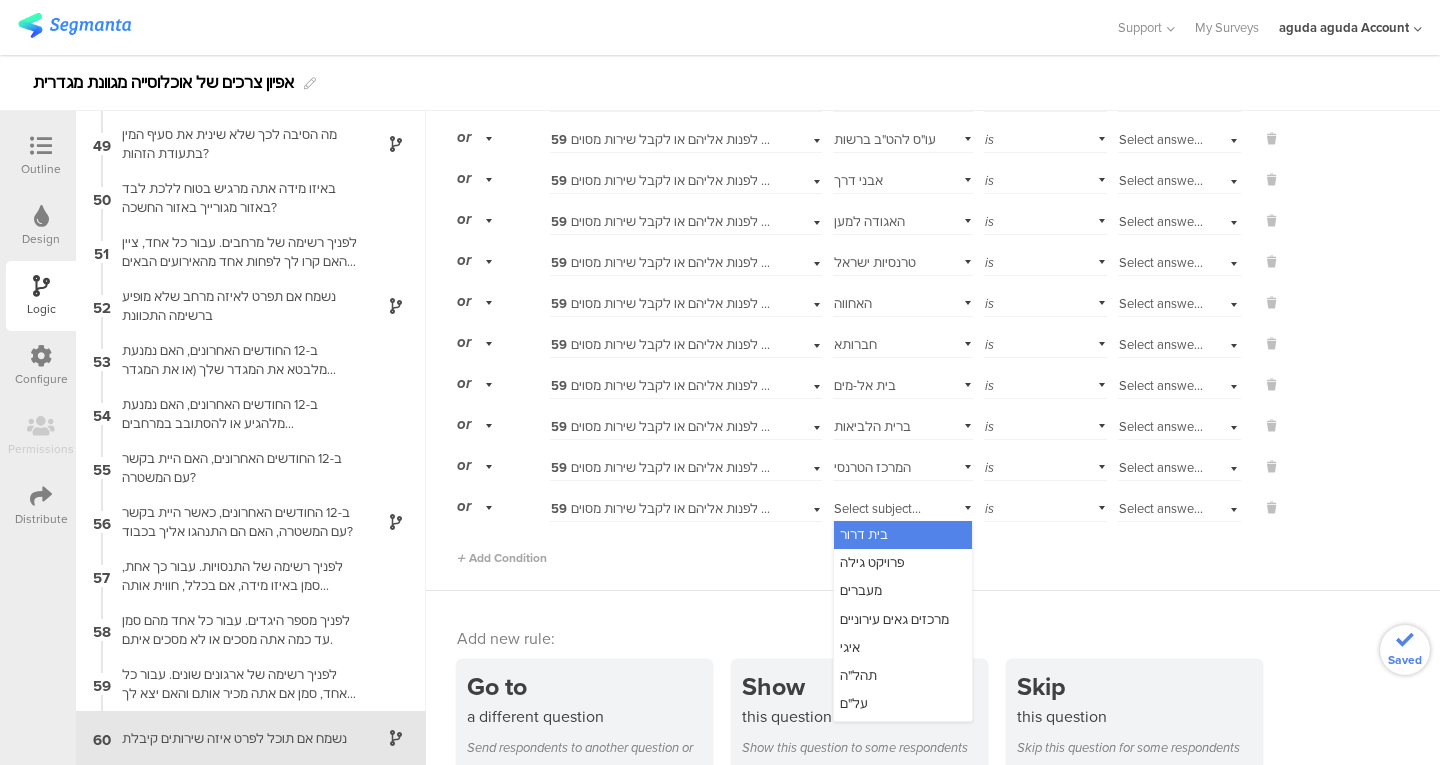 scroll, scrollTop: 483, scrollLeft: 0, axis: vertical 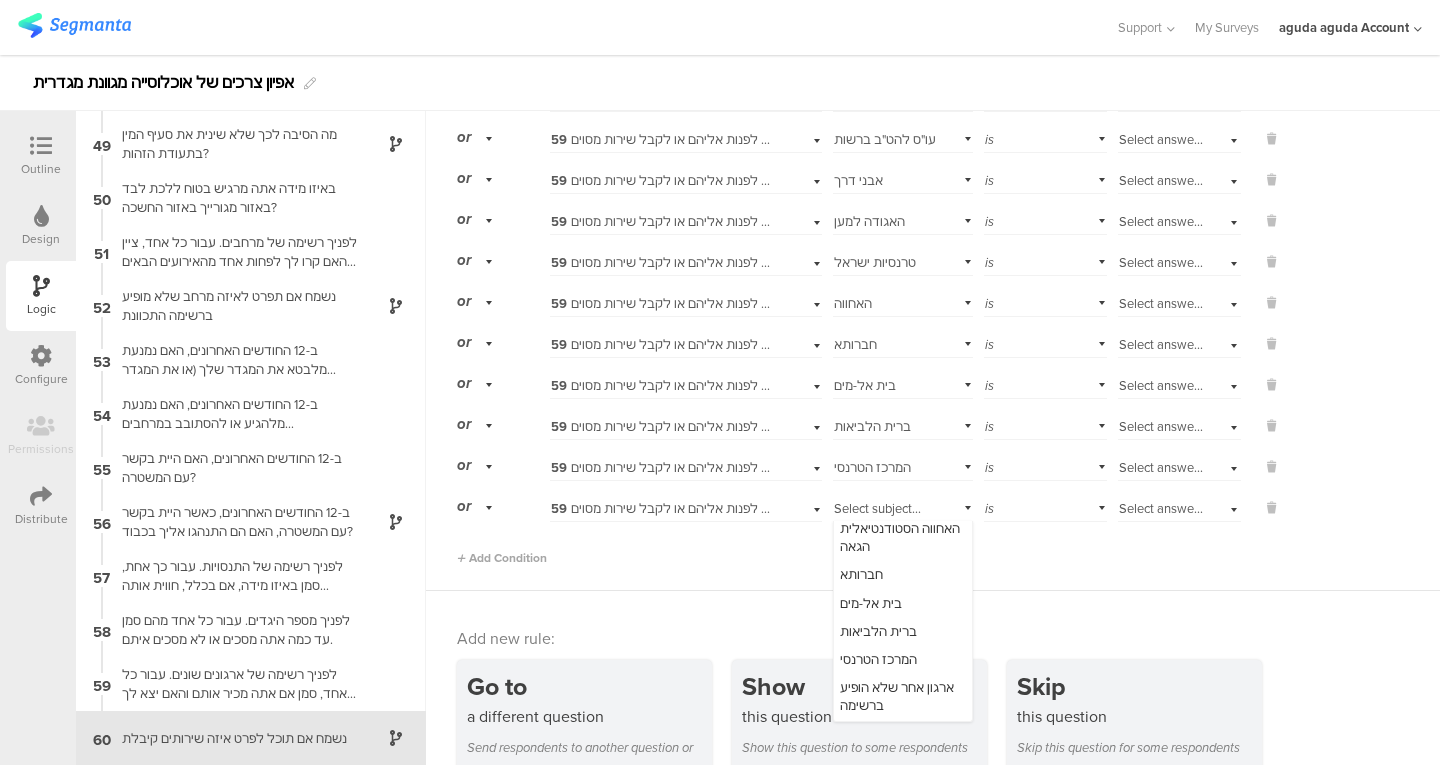click on "ארגון אחר שלא הופיע ברשימה" at bounding box center (897, 696) 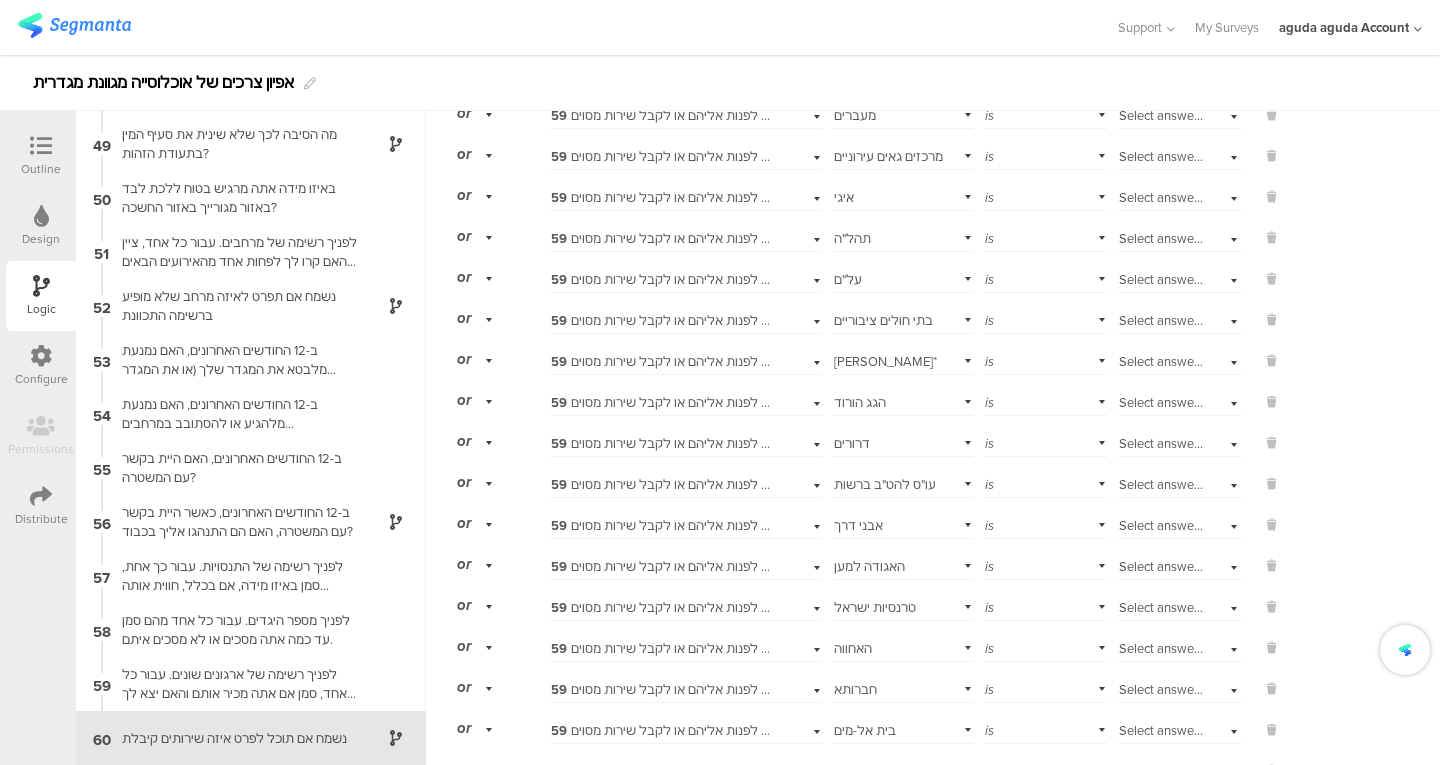 scroll, scrollTop: 0, scrollLeft: 0, axis: both 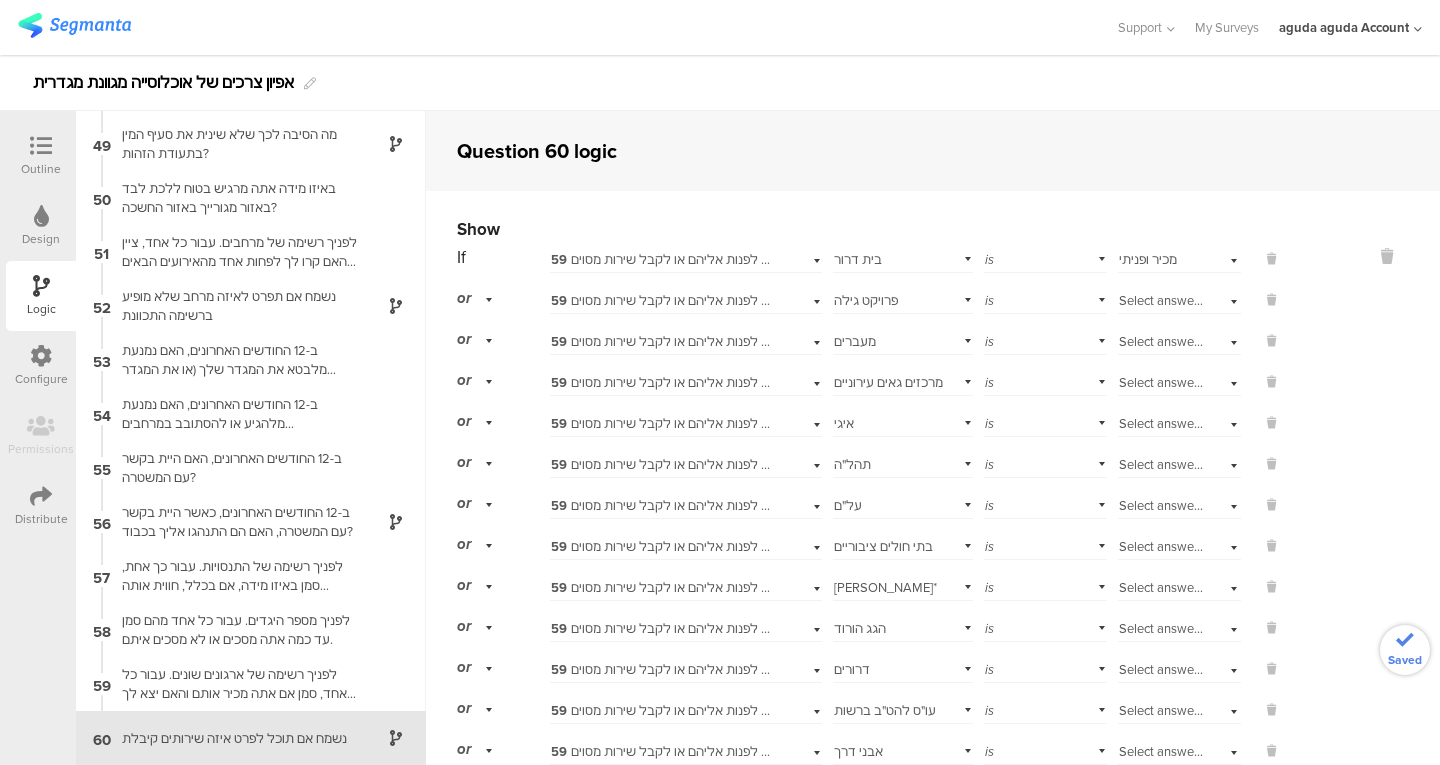click on "Select answer..." at bounding box center (1162, 300) 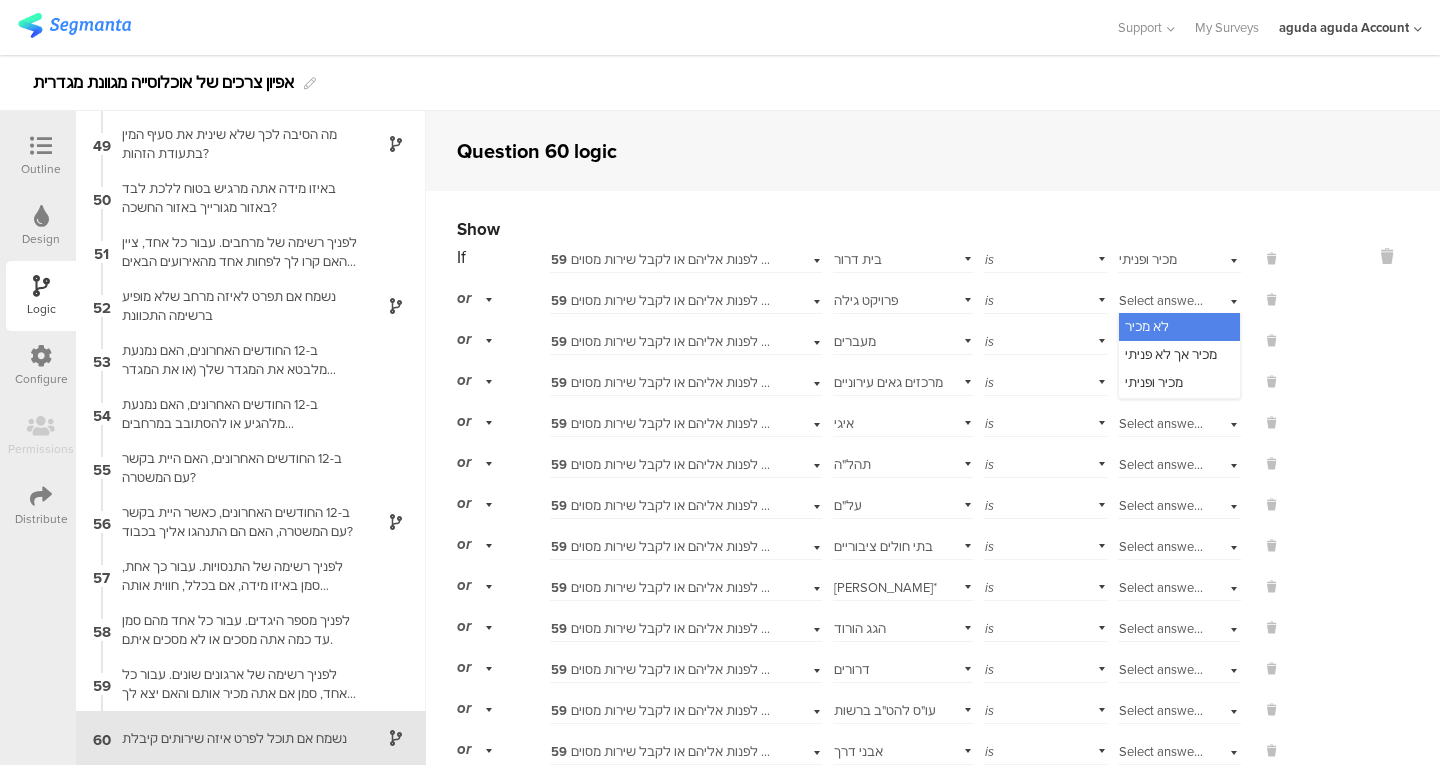 click on "מכיר ופניתי" at bounding box center [1154, 382] 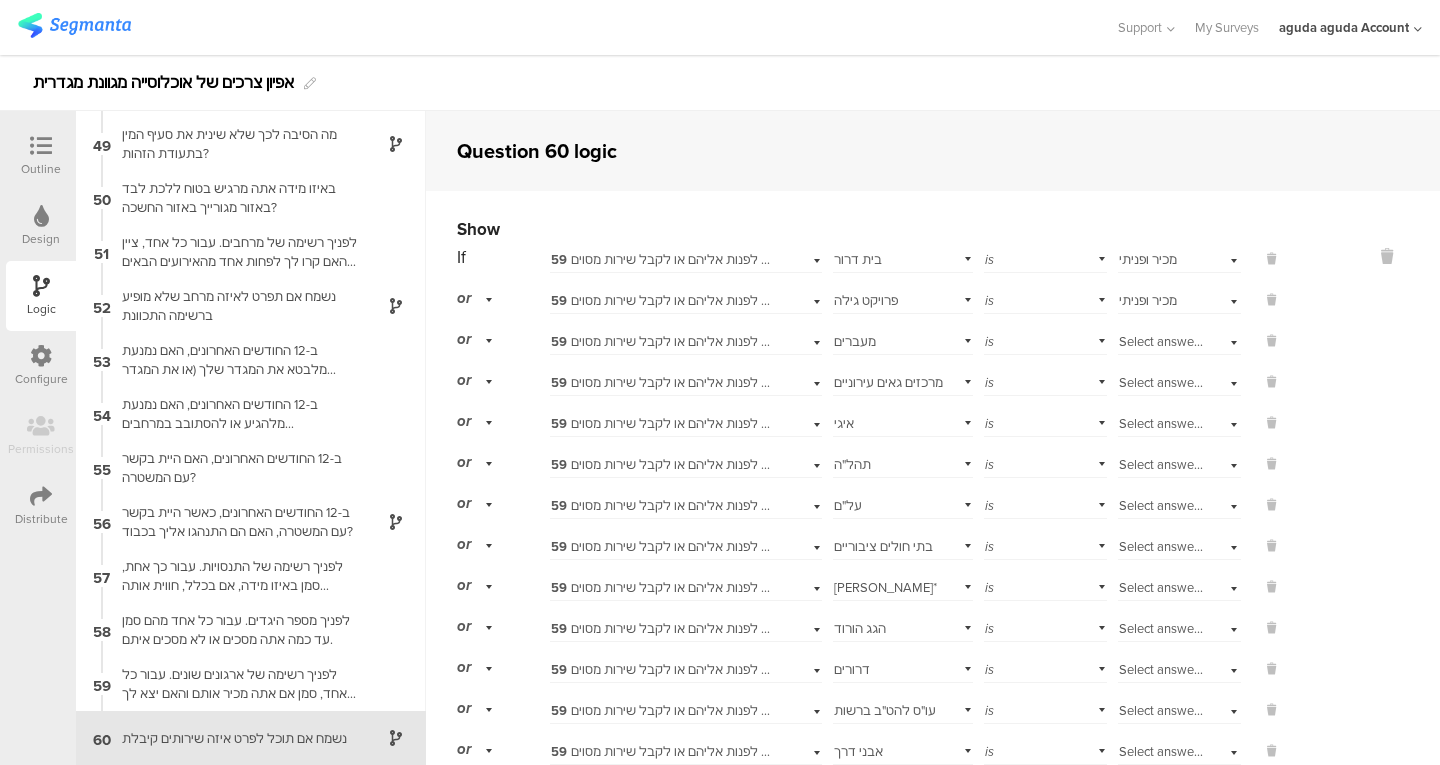 click on "Select answer..." at bounding box center (1179, 339) 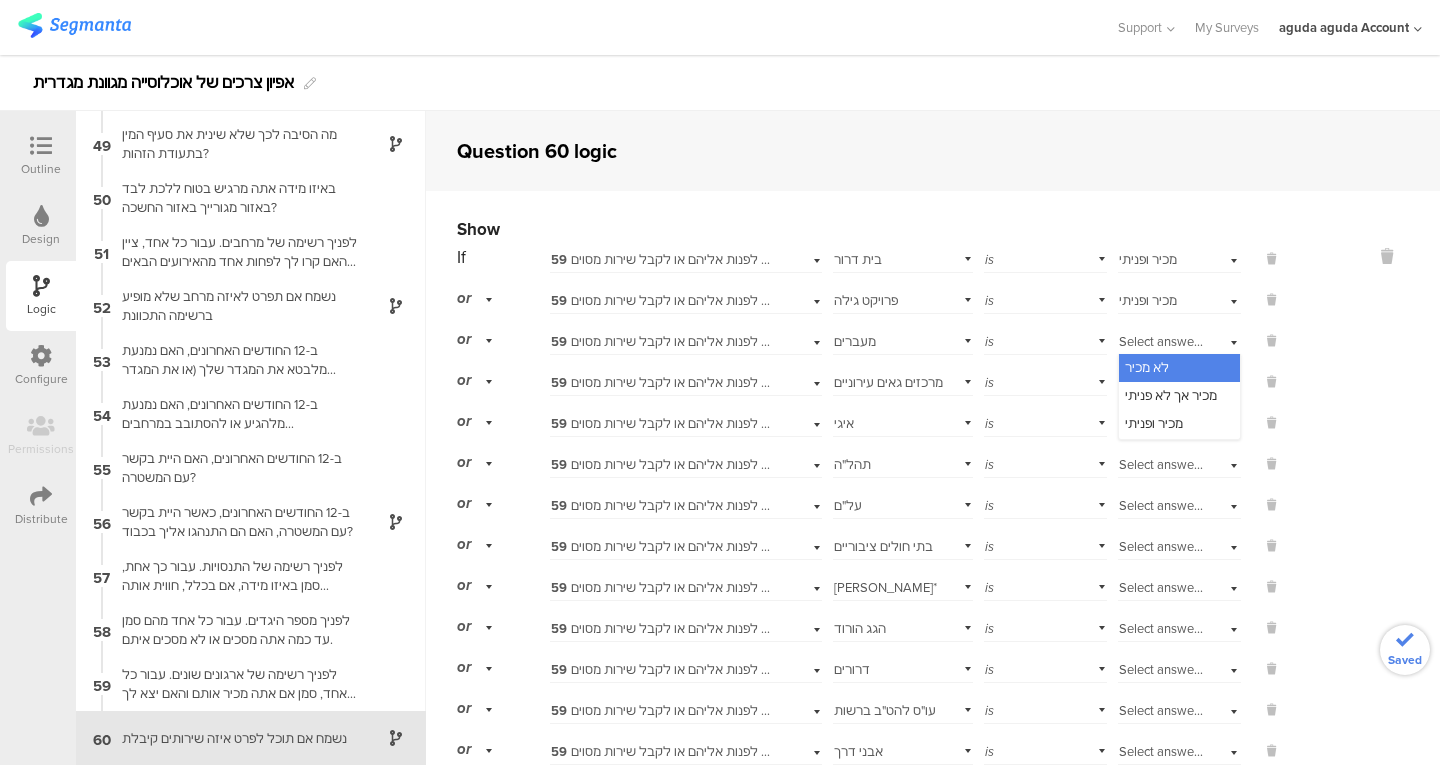 click on "מכיר ופניתי" at bounding box center (1179, 424) 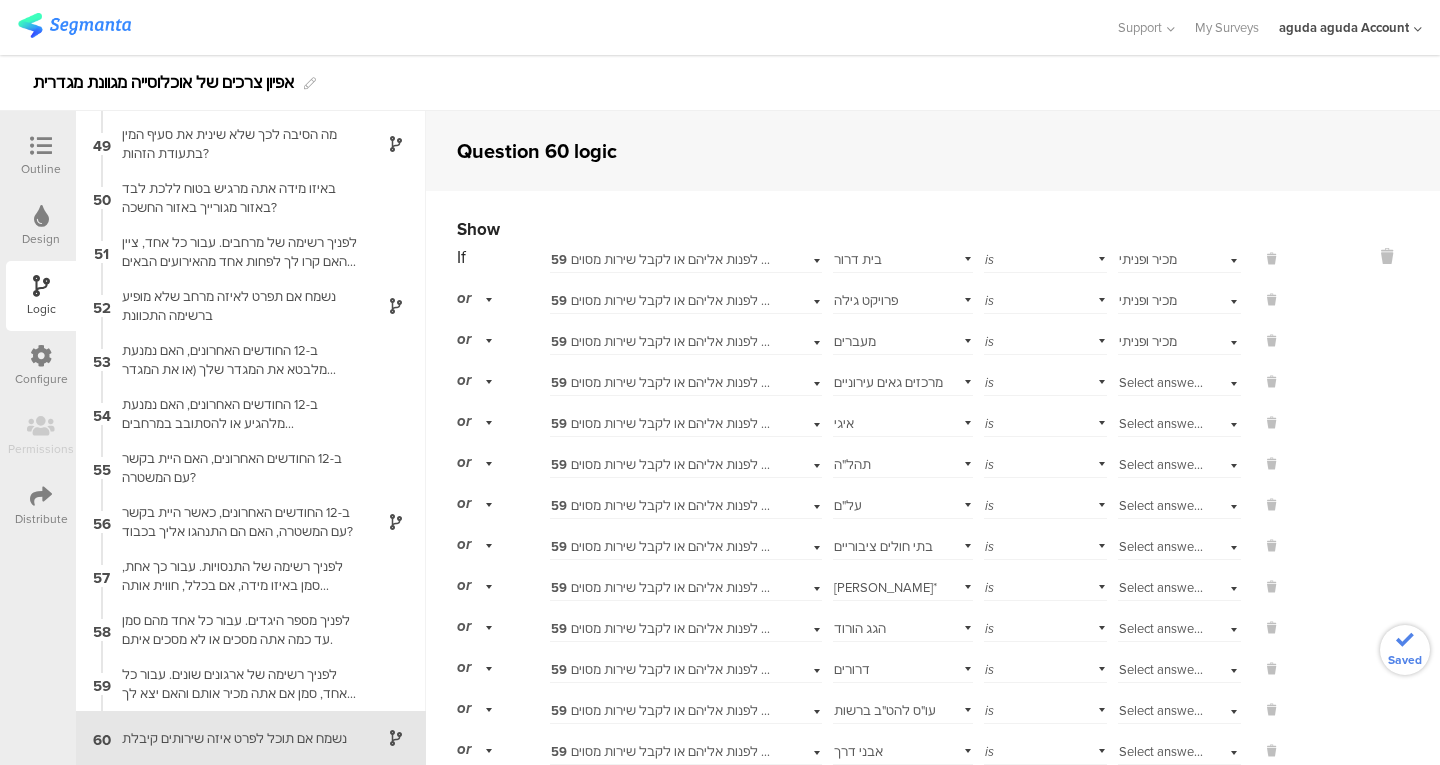 click on "Select answer..." at bounding box center (1162, 382) 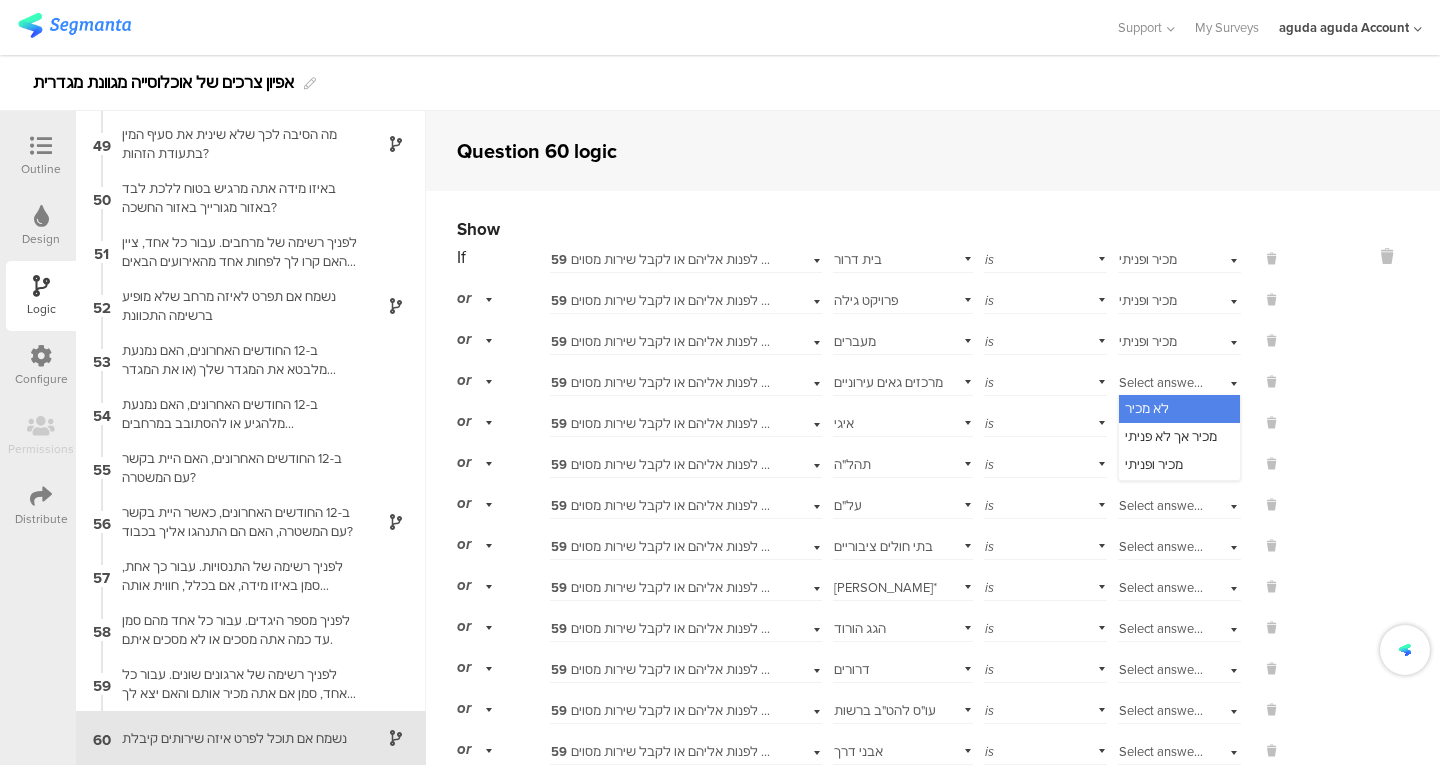 click on "מכיר ופניתי" at bounding box center (1154, 464) 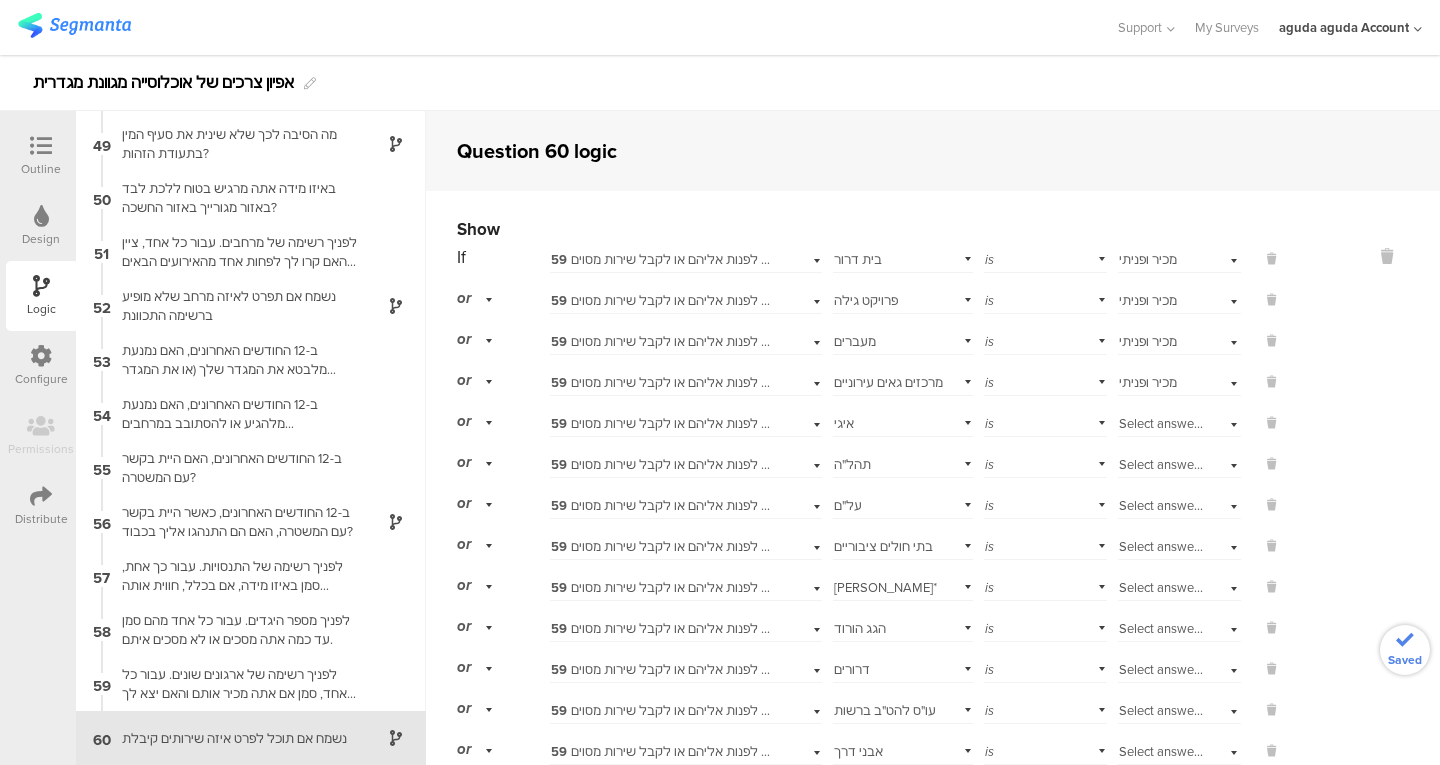 click on "Select answer..." at bounding box center (1162, 423) 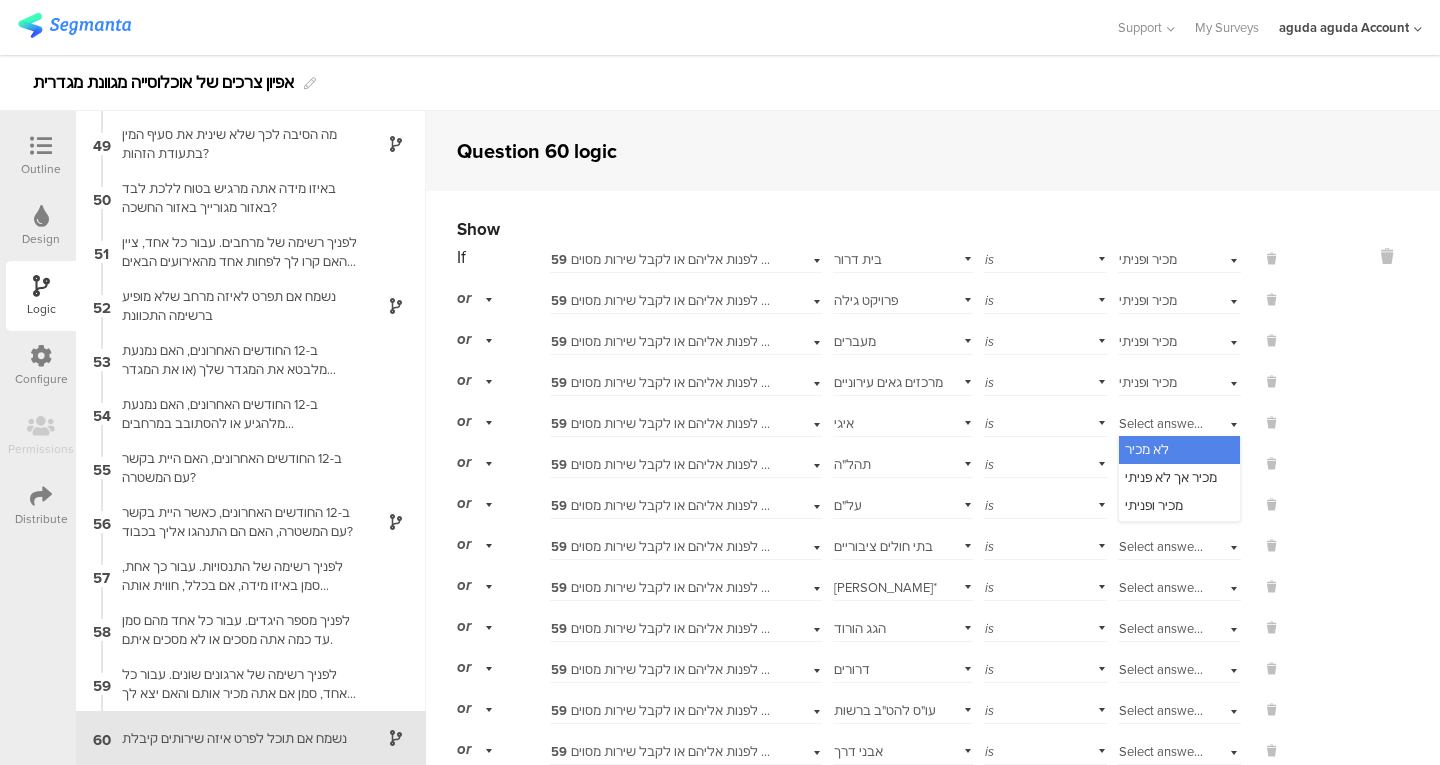 click on "מכיר ופניתי" at bounding box center (1154, 505) 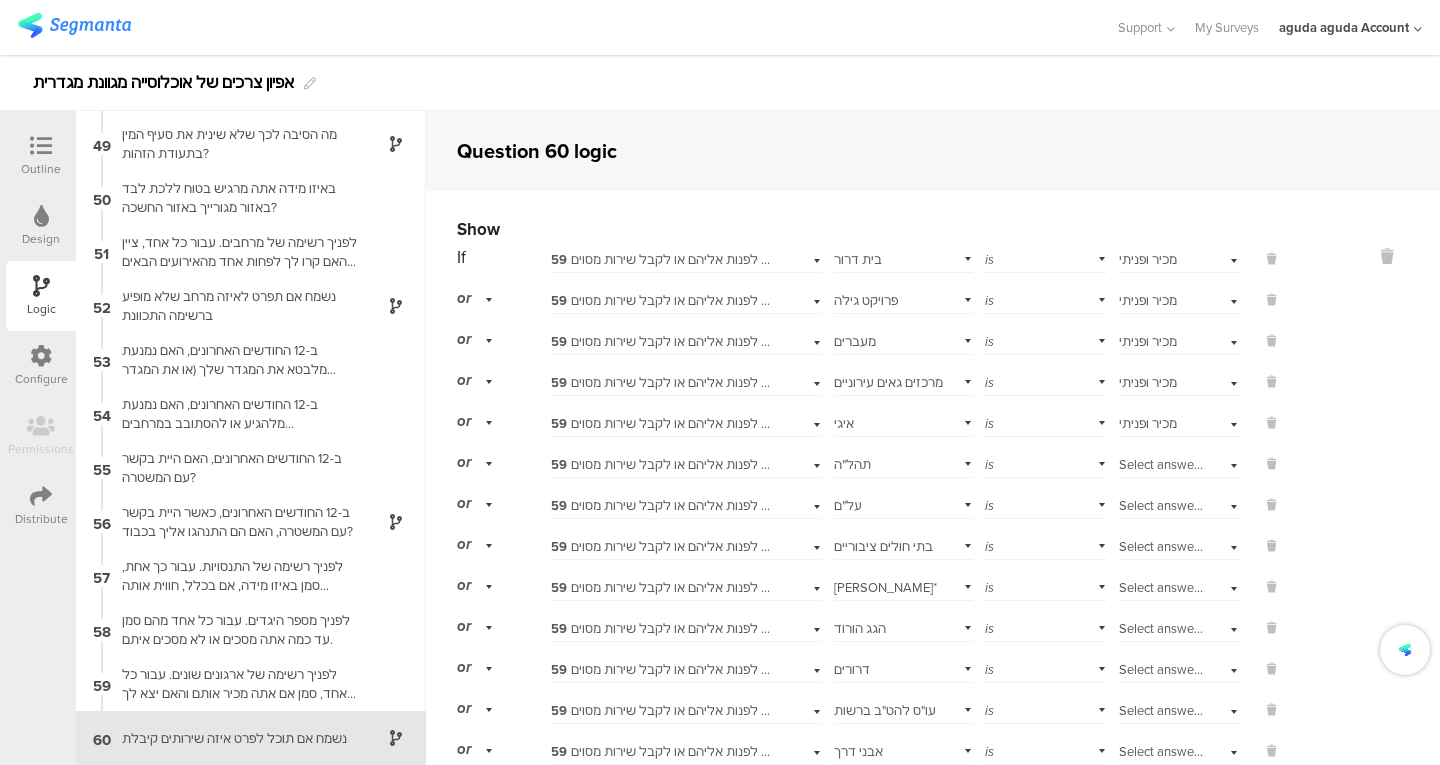 click on "Select answer..." at bounding box center (1162, 464) 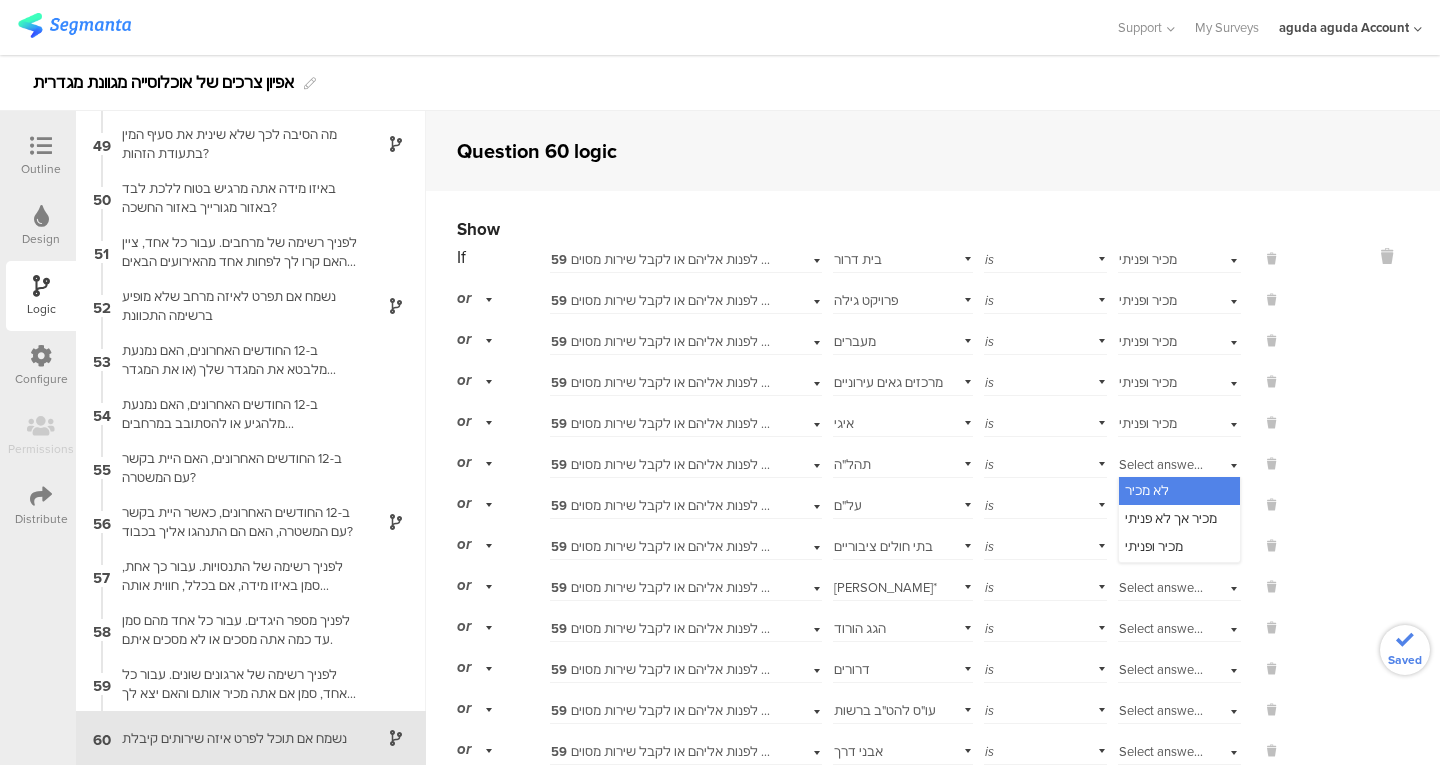 click on "מכיר ופניתי" at bounding box center [1154, 546] 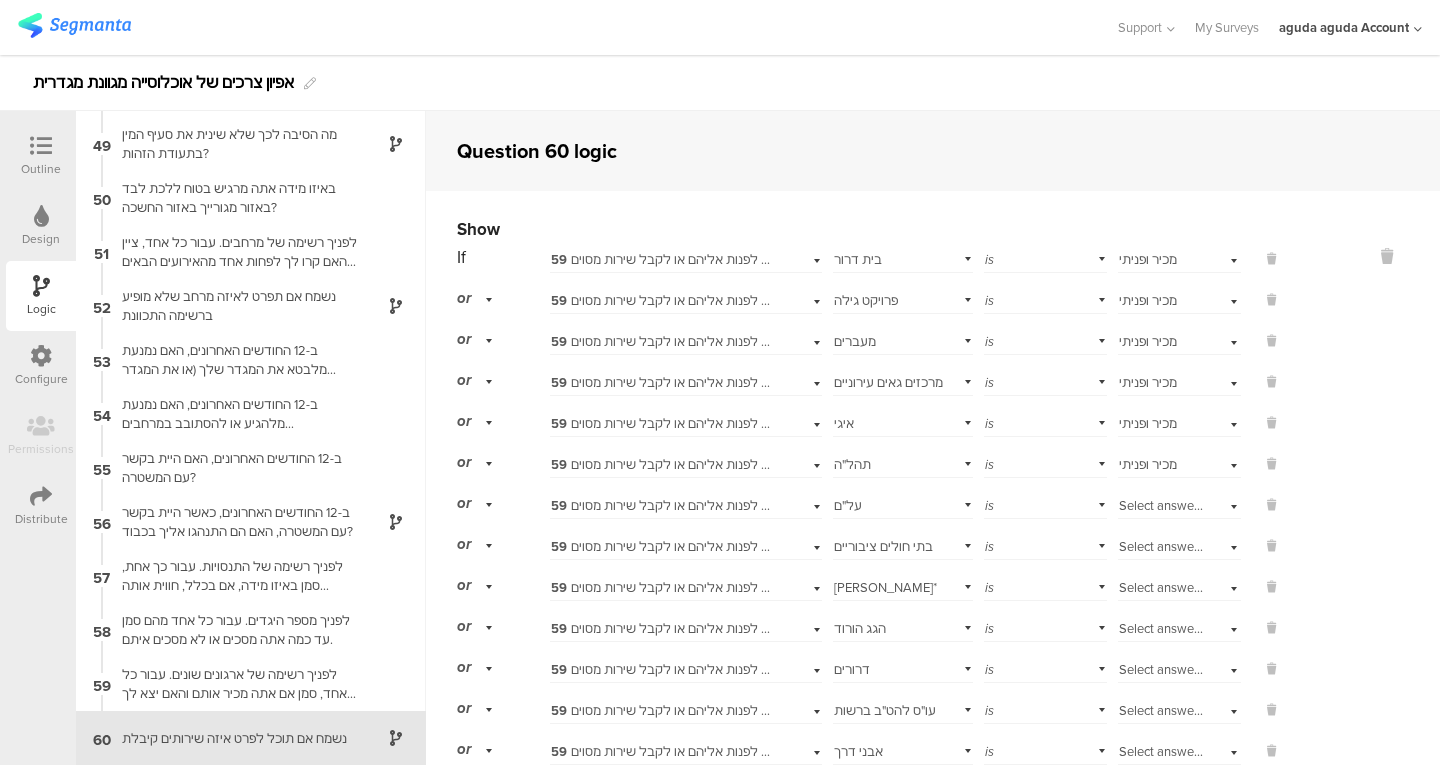 click on "Select answer..." at bounding box center [1162, 505] 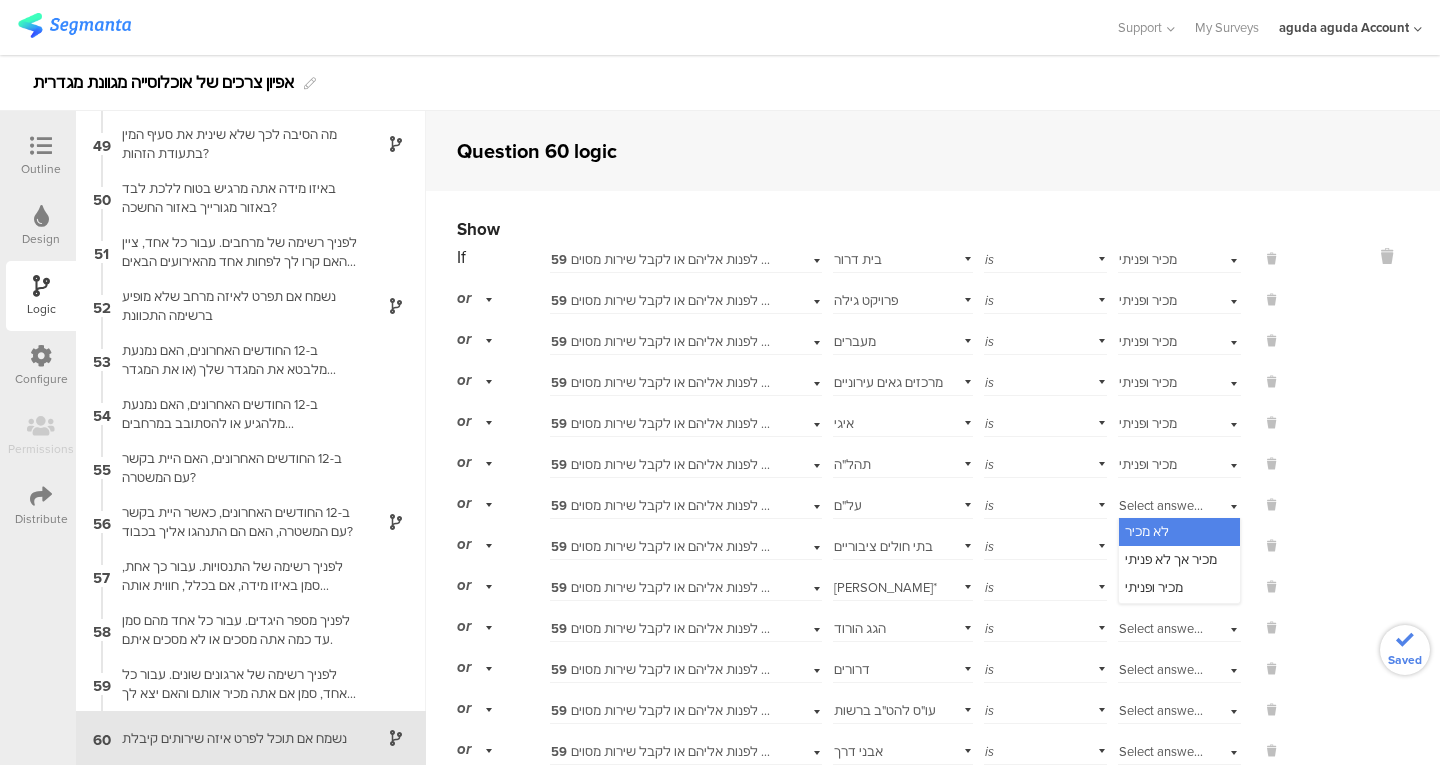 click on "מכיר ופניתי" at bounding box center [1154, 587] 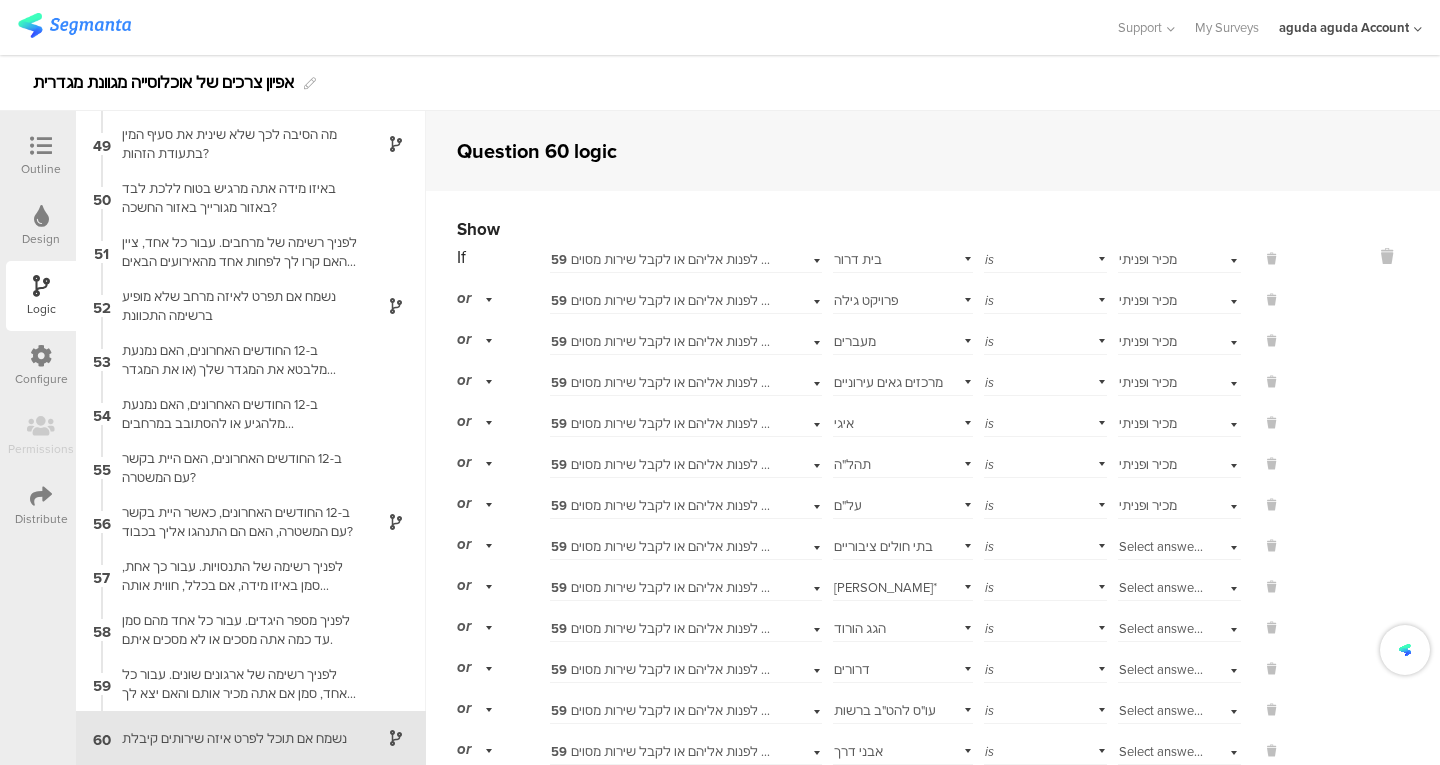 click on "Select answer..." at bounding box center [1162, 546] 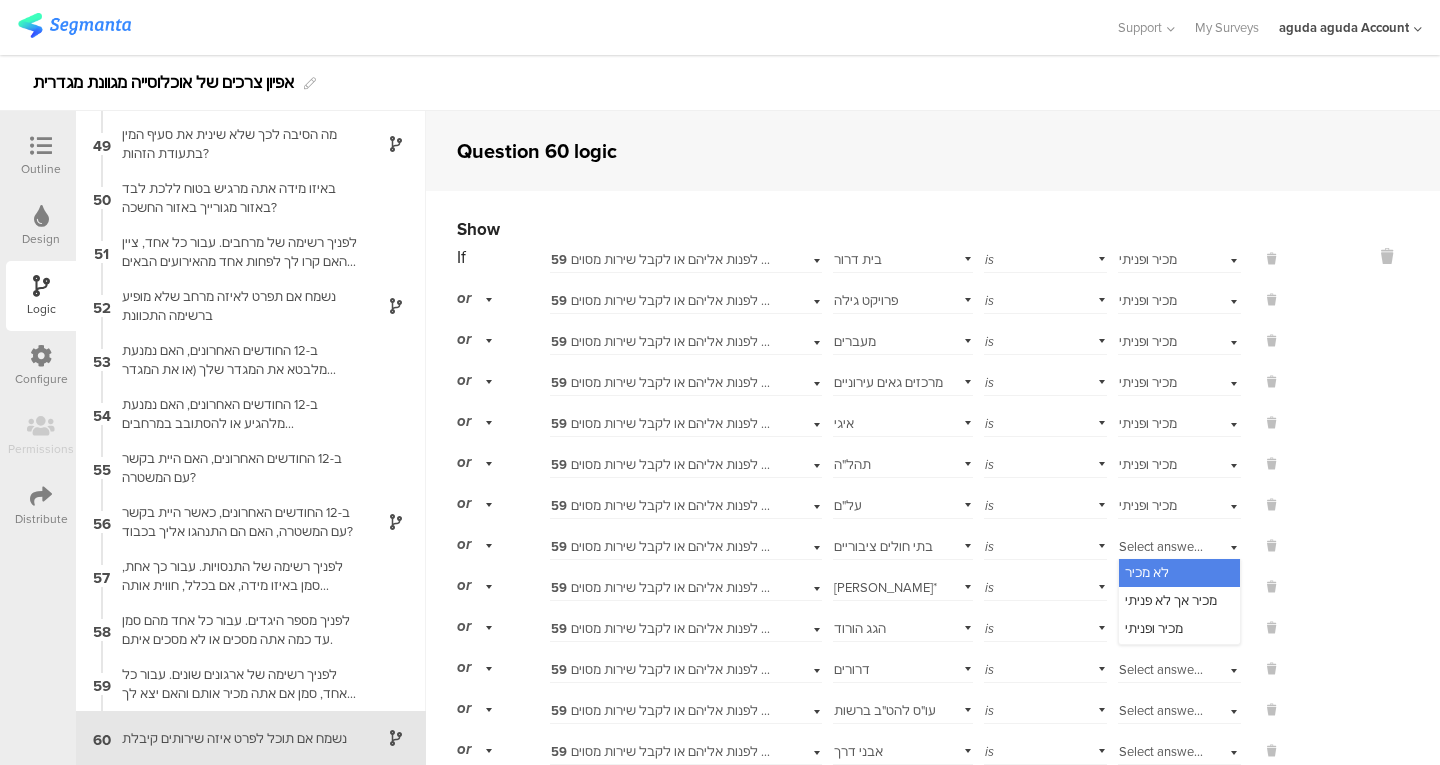 click on "מכיר ופניתי" at bounding box center (1154, 628) 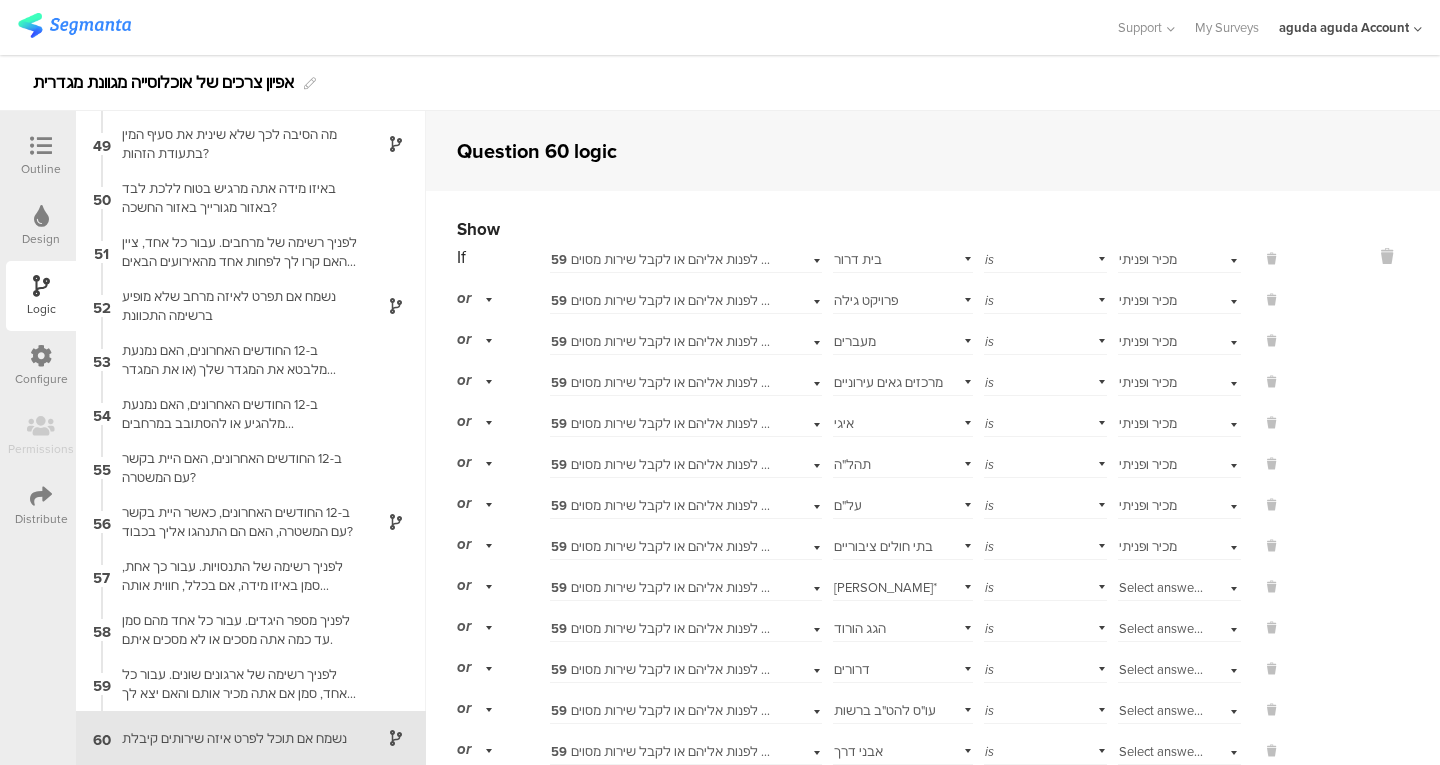 click on "Select answer..." at bounding box center [1162, 587] 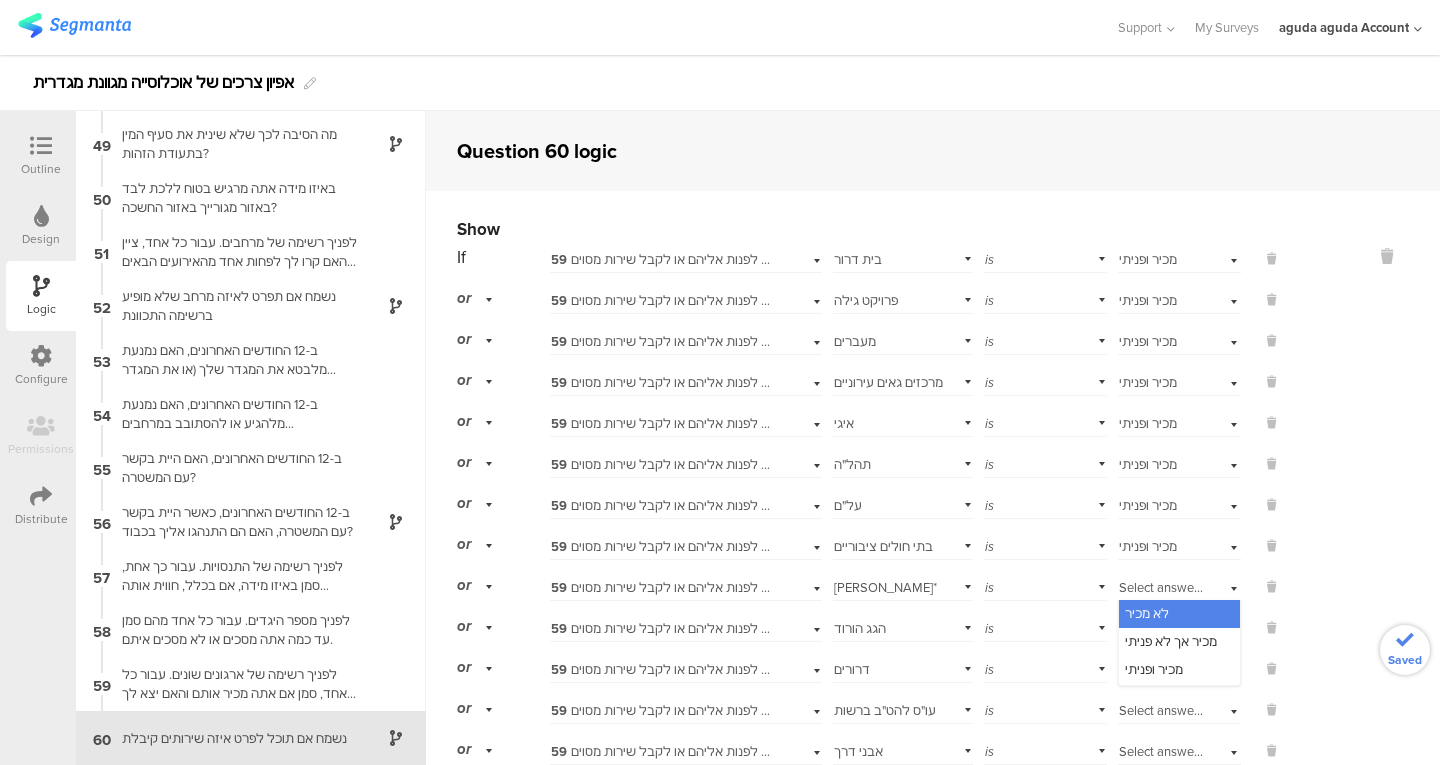 click on "מכיר ופניתי" at bounding box center [1179, 670] 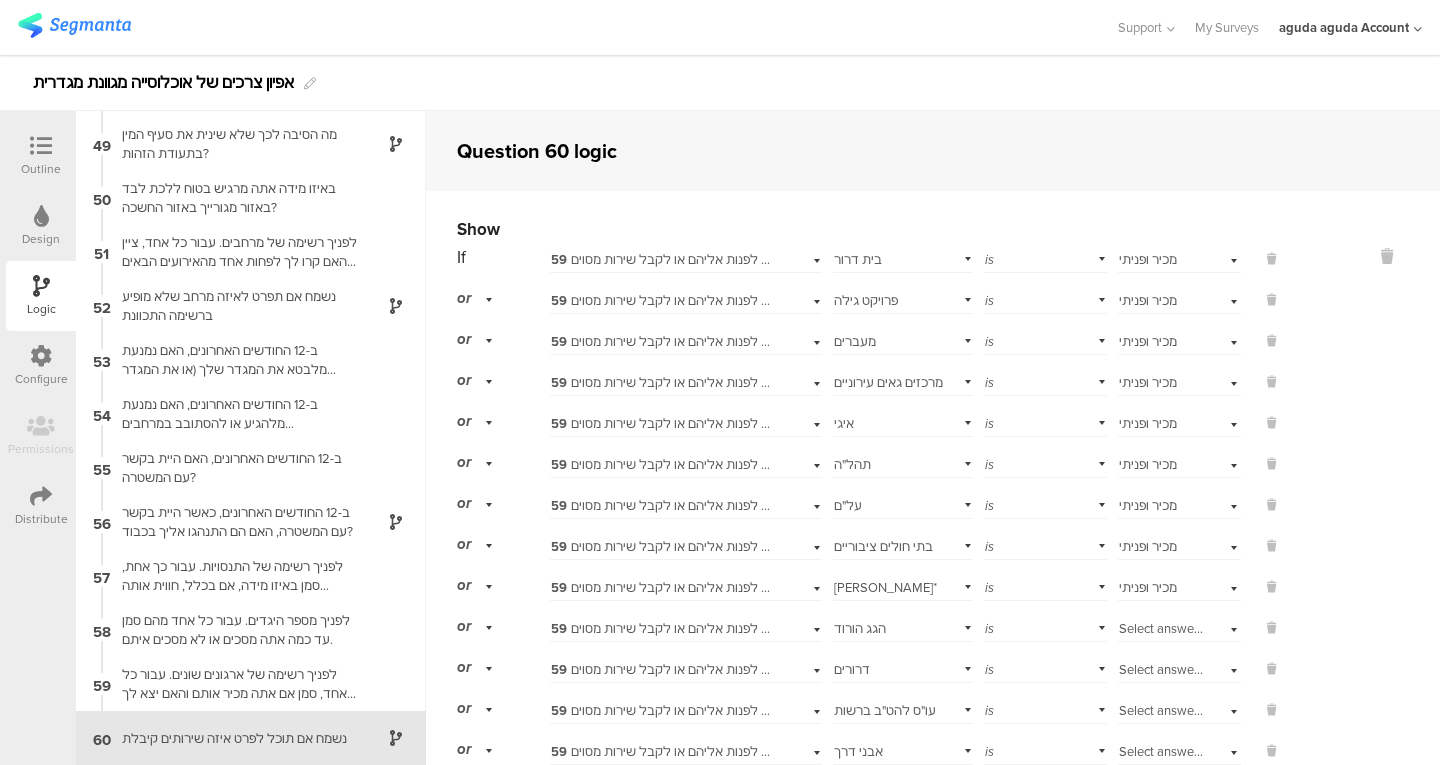 click on "Select answer..." at bounding box center (1162, 628) 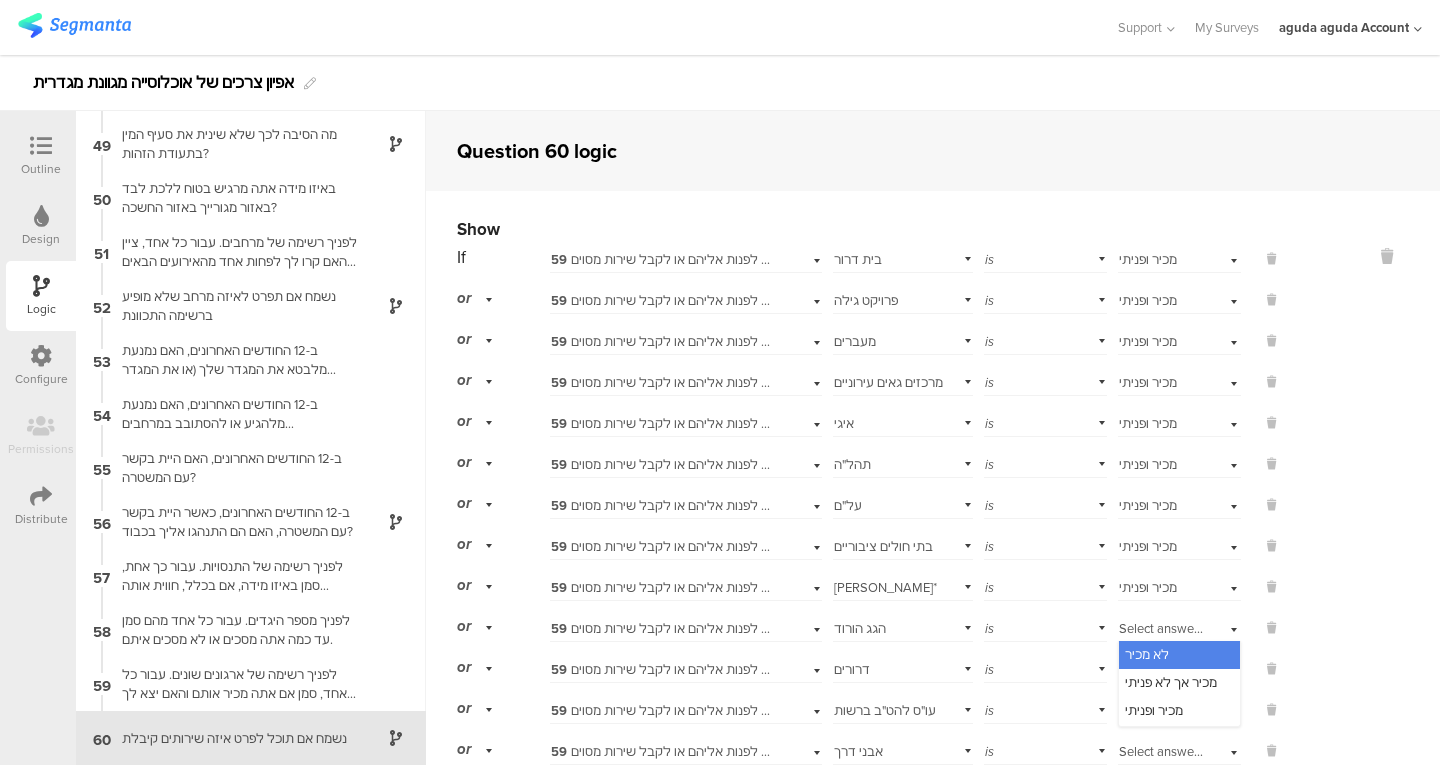 click on "מכיר ופניתי" at bounding box center (1179, 711) 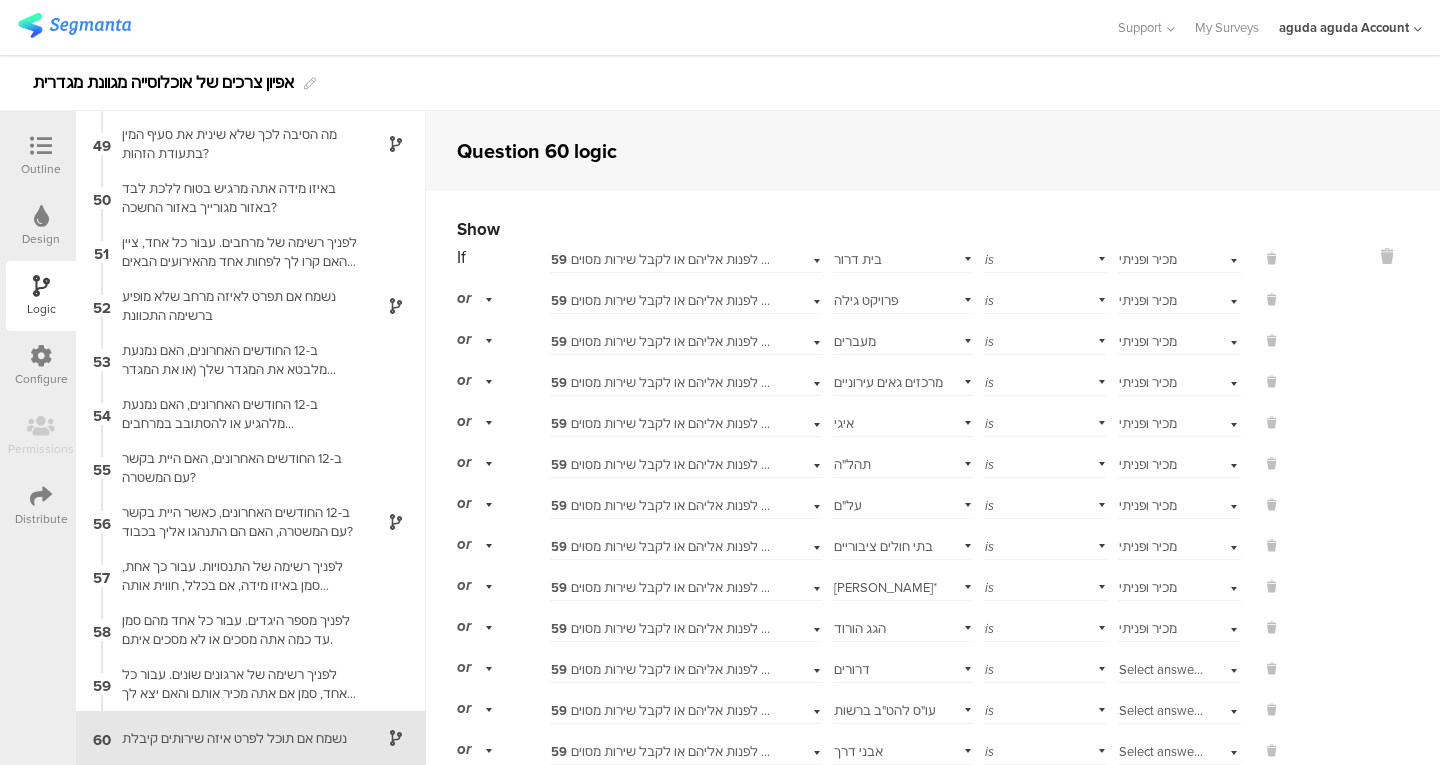 click on "Select answer..." at bounding box center [1162, 669] 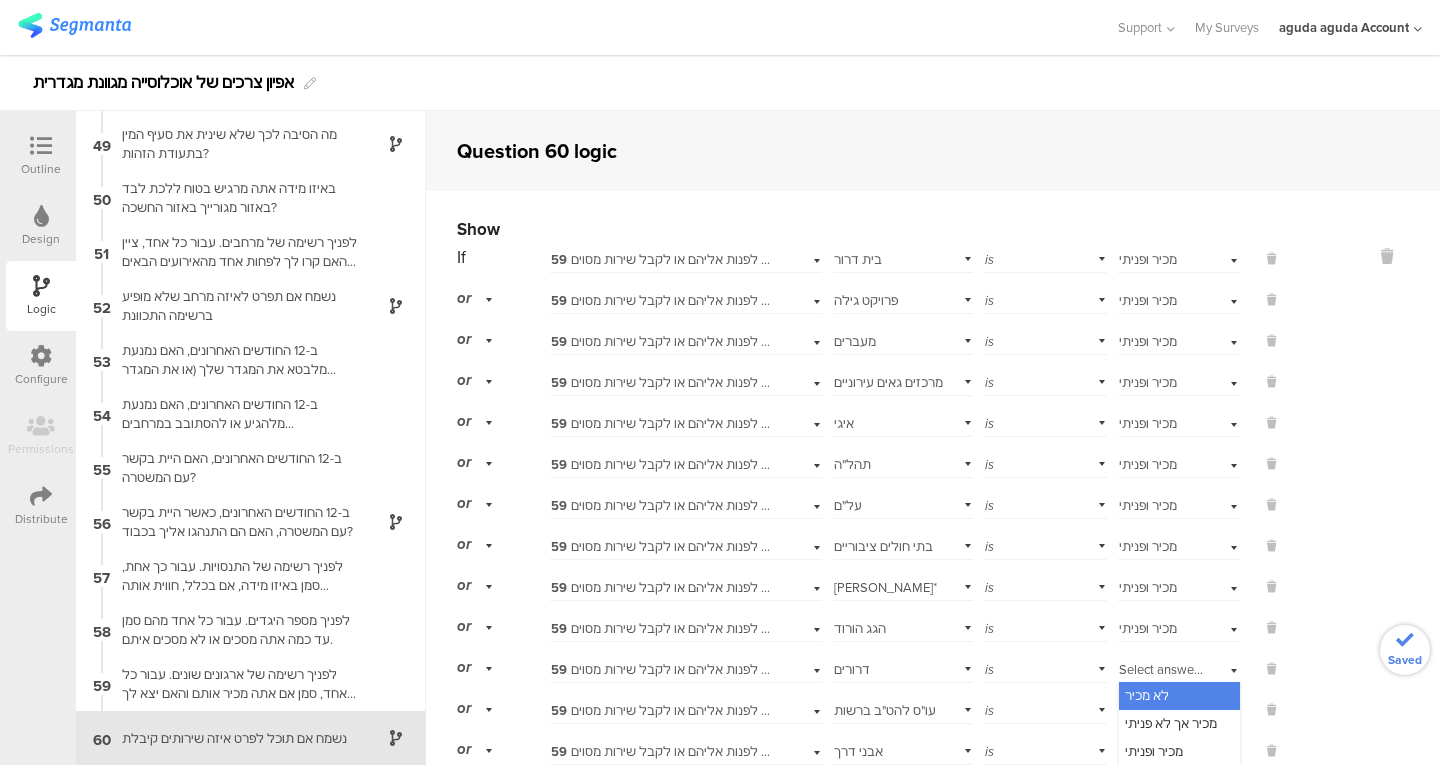 click on "מכיר ופניתי" at bounding box center (1179, 752) 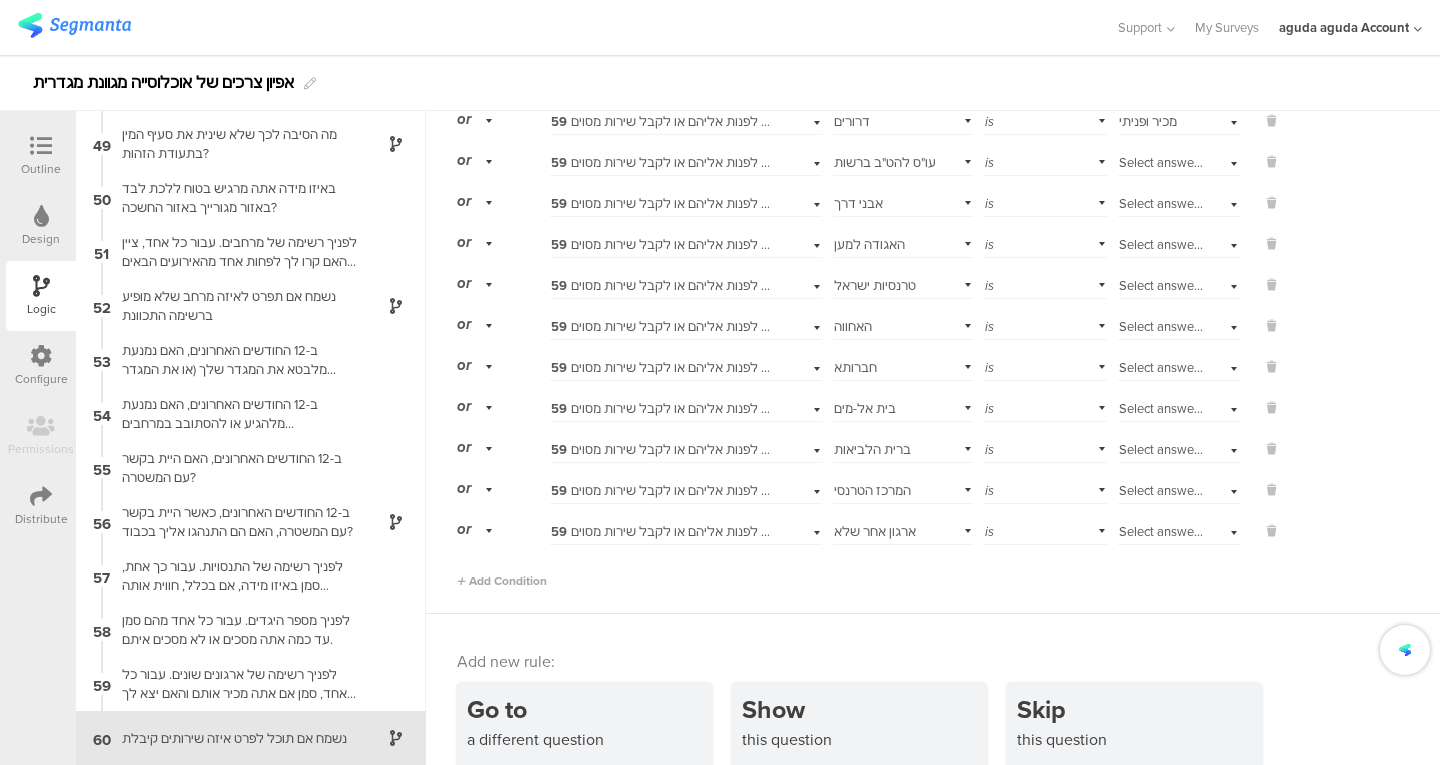 scroll, scrollTop: 552, scrollLeft: 0, axis: vertical 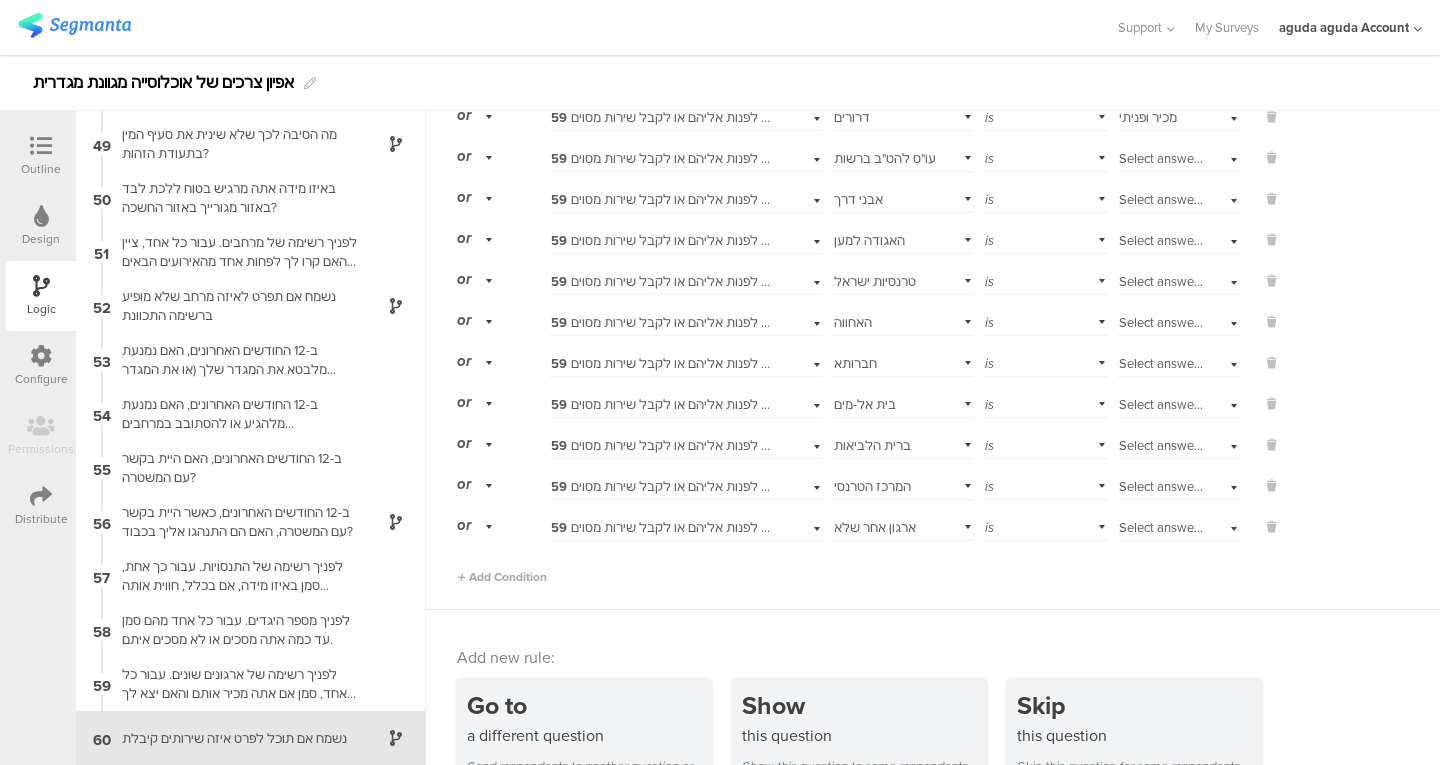 click on "Select answer..." at bounding box center [1162, 158] 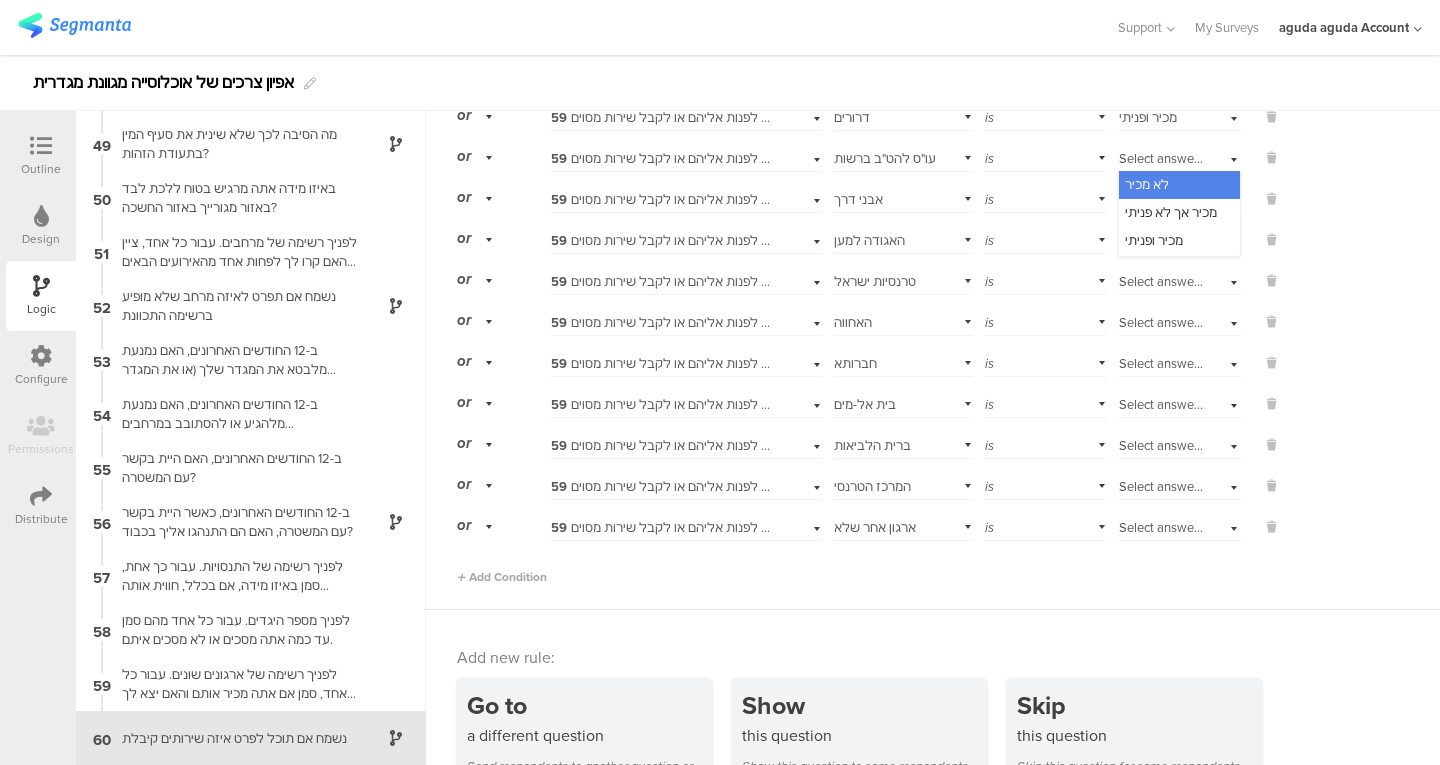 click on "מכיר ופניתי" at bounding box center (1154, 240) 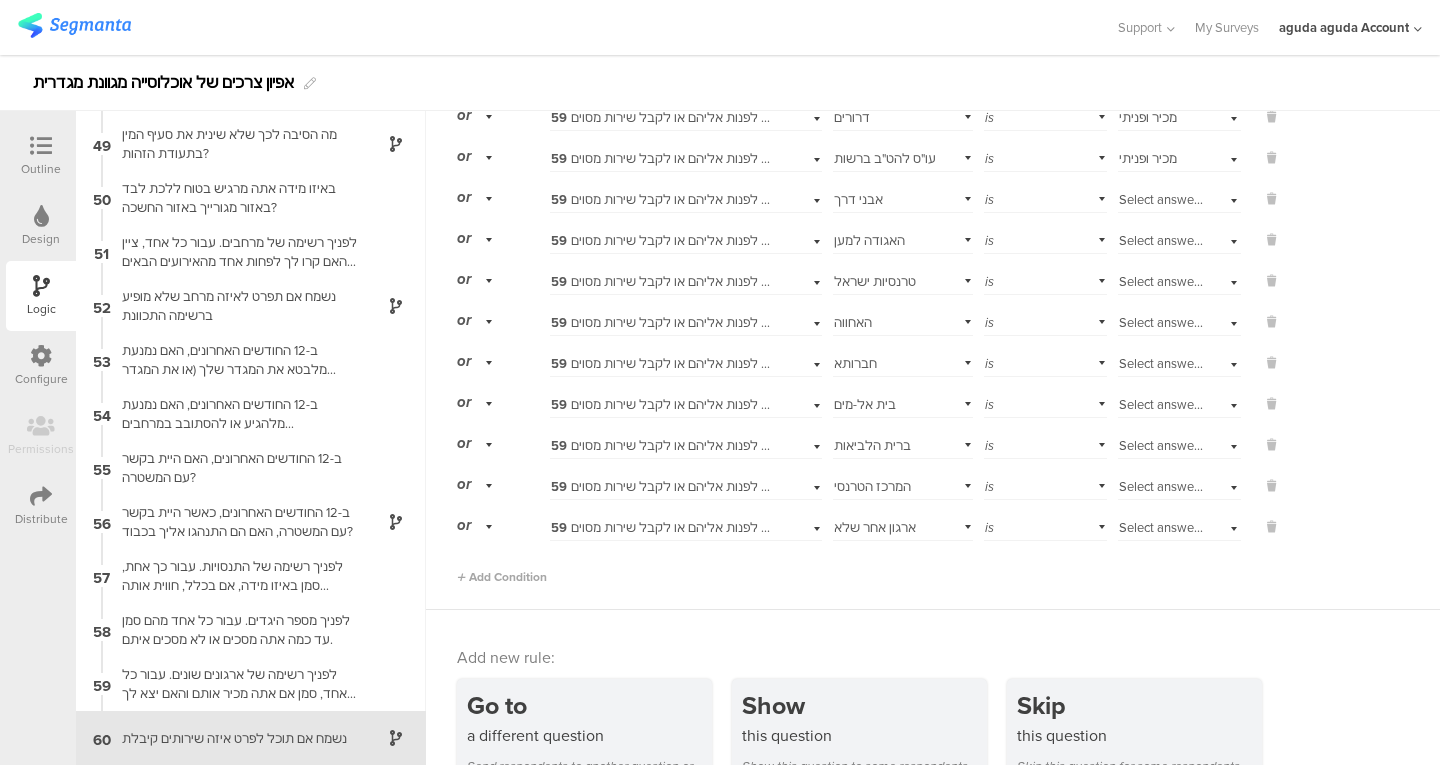 click on "Select answer..." at bounding box center [1162, 199] 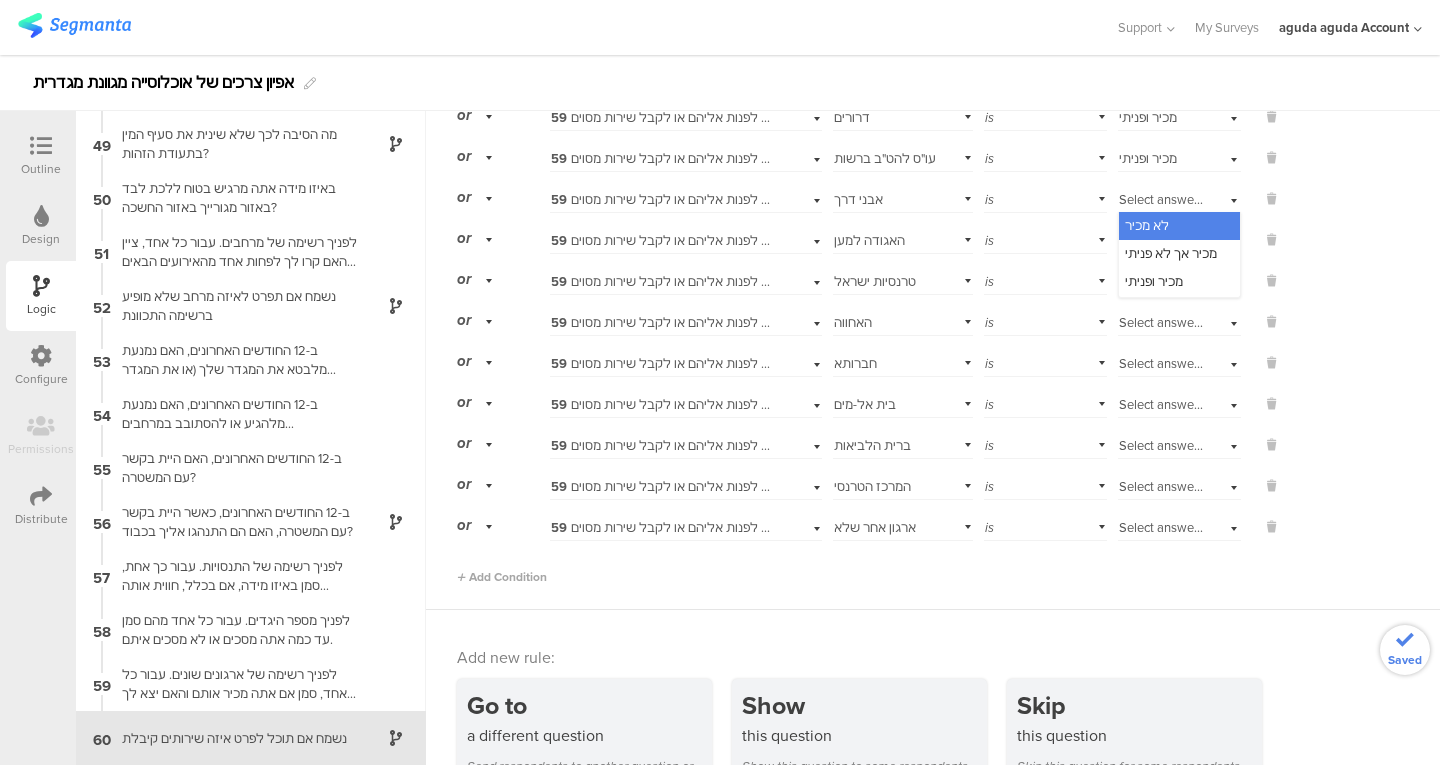 click on "מכיר ופניתי" at bounding box center (1154, 281) 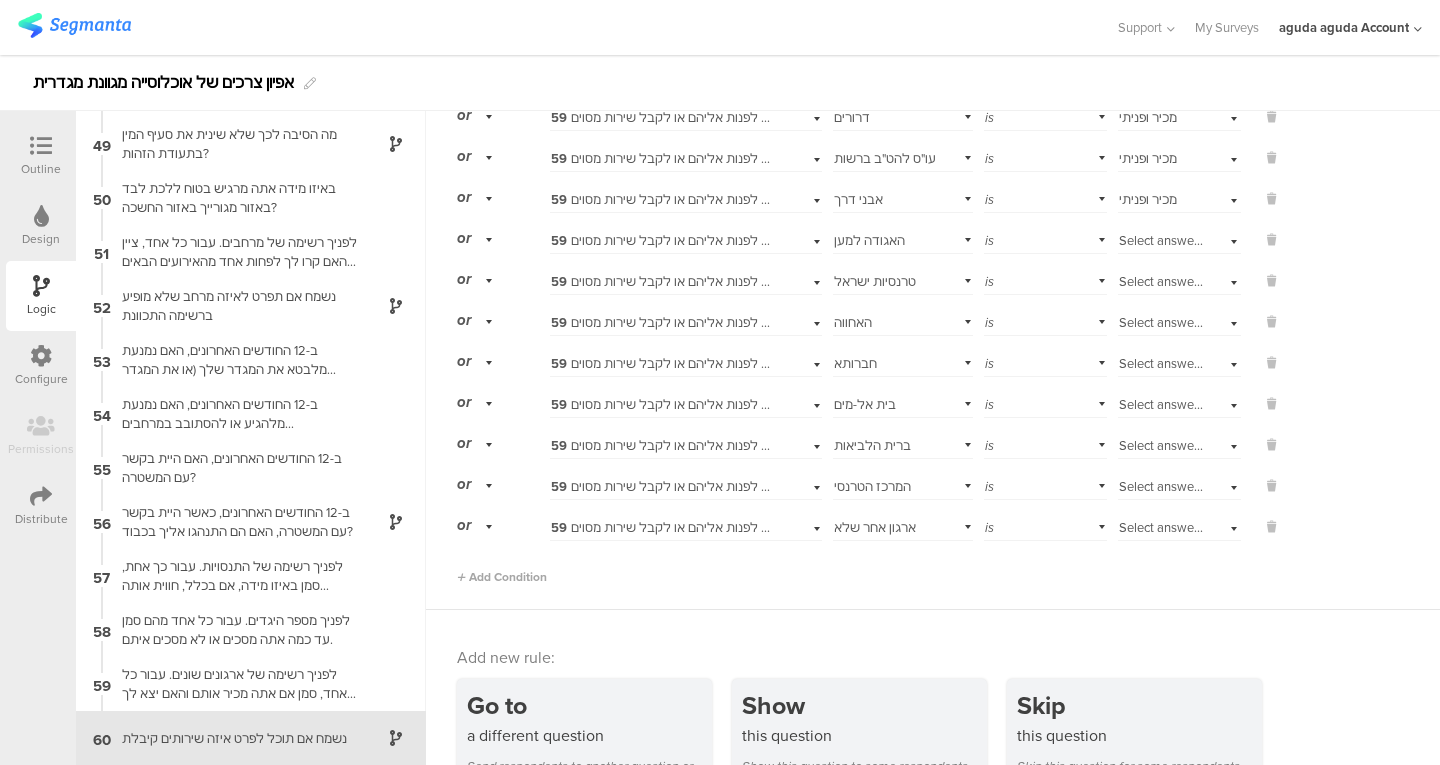 click on "Select answer..." at bounding box center [1179, 238] 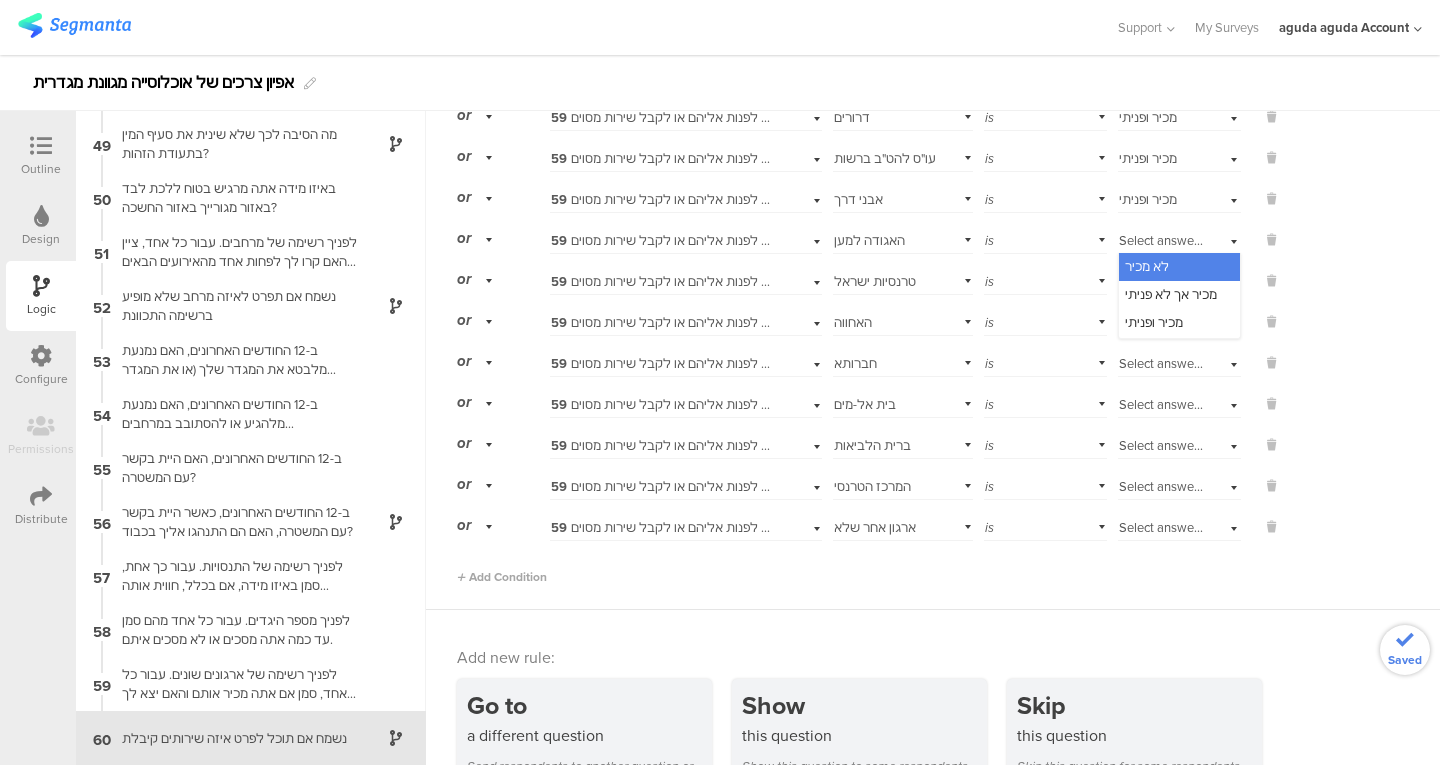 click on "מכיר ופניתי" at bounding box center [1179, 323] 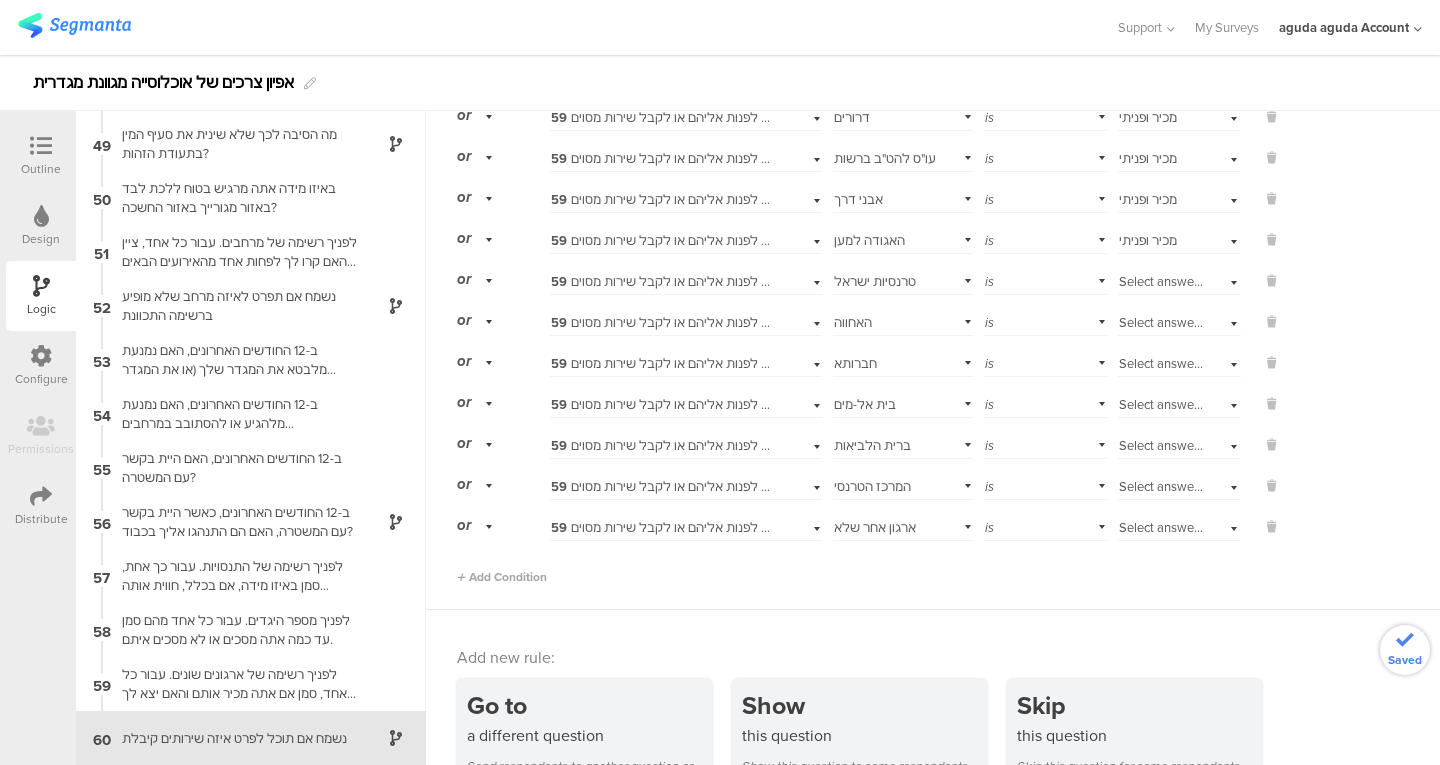 click on "Select answer..." at bounding box center [1179, 279] 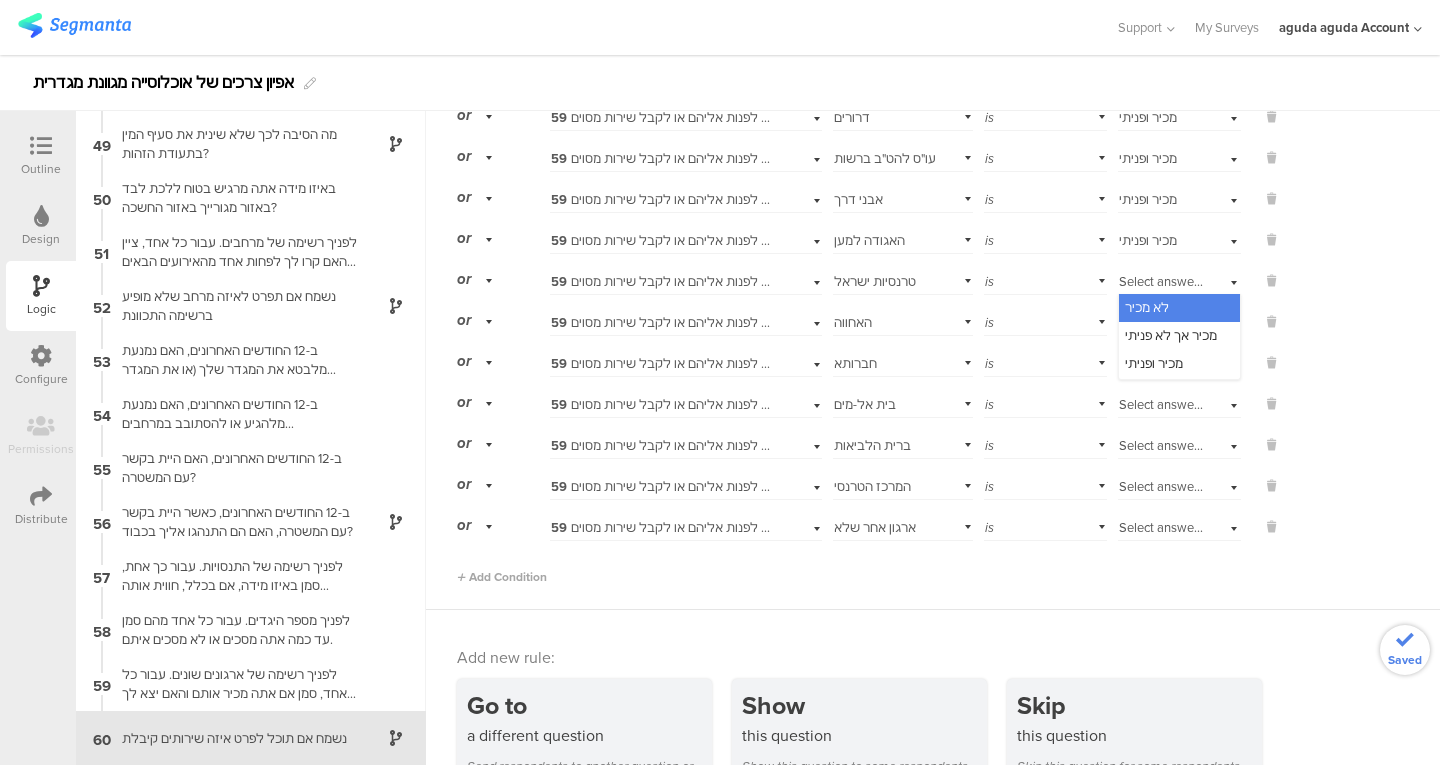 click on "מכיר ופניתי" at bounding box center [1154, 363] 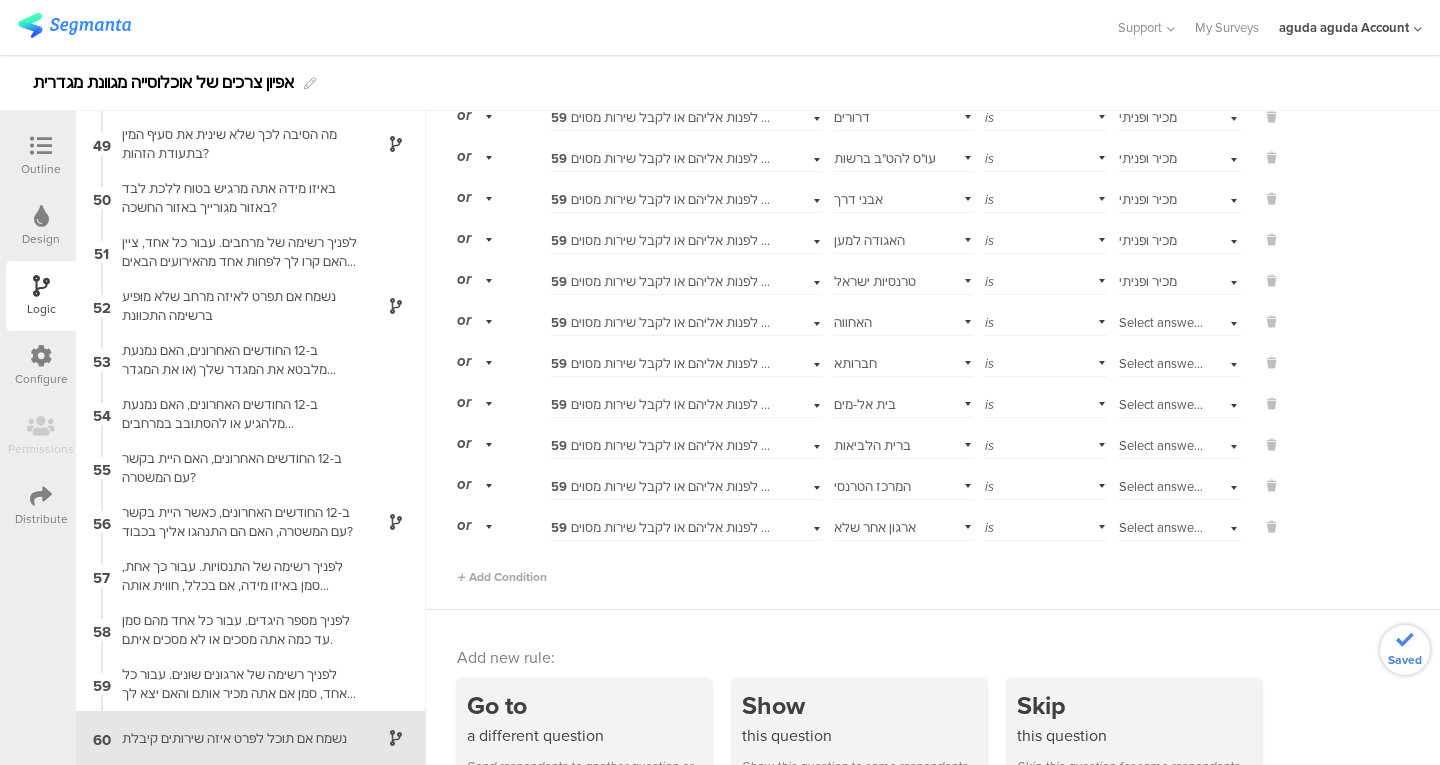 click on "Select answer..." at bounding box center (1162, 322) 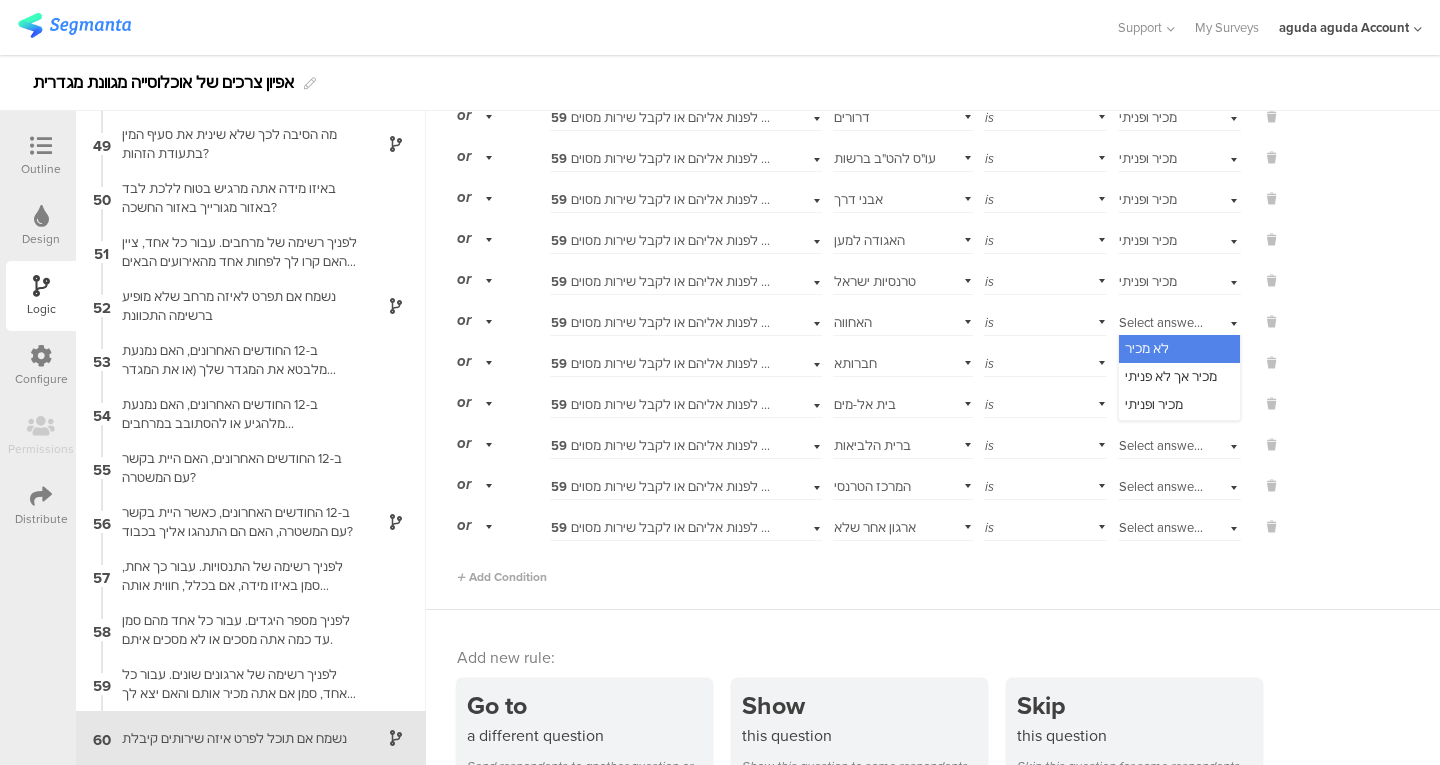 click on "מכיר ופניתי" at bounding box center (1154, 404) 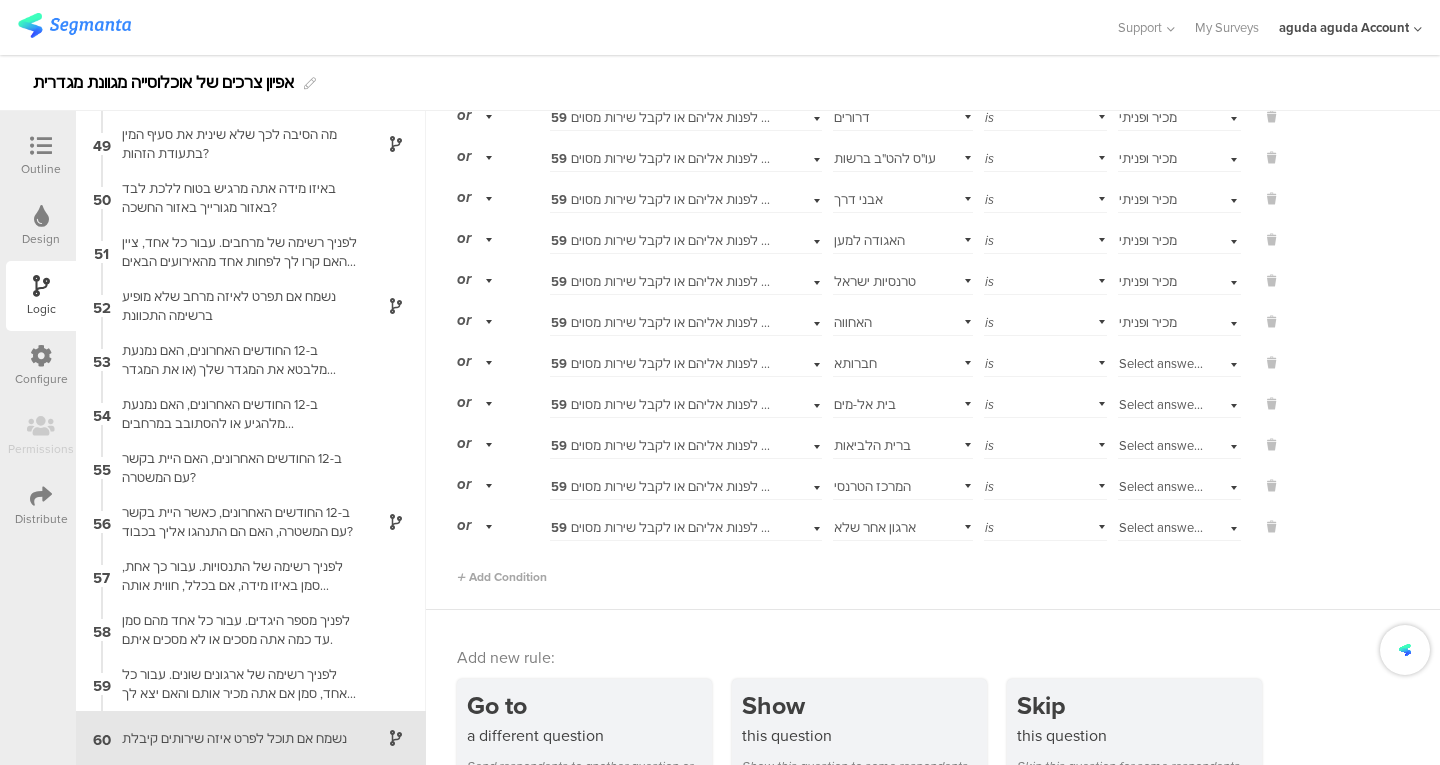 click on "Select answer..." at bounding box center (1162, 363) 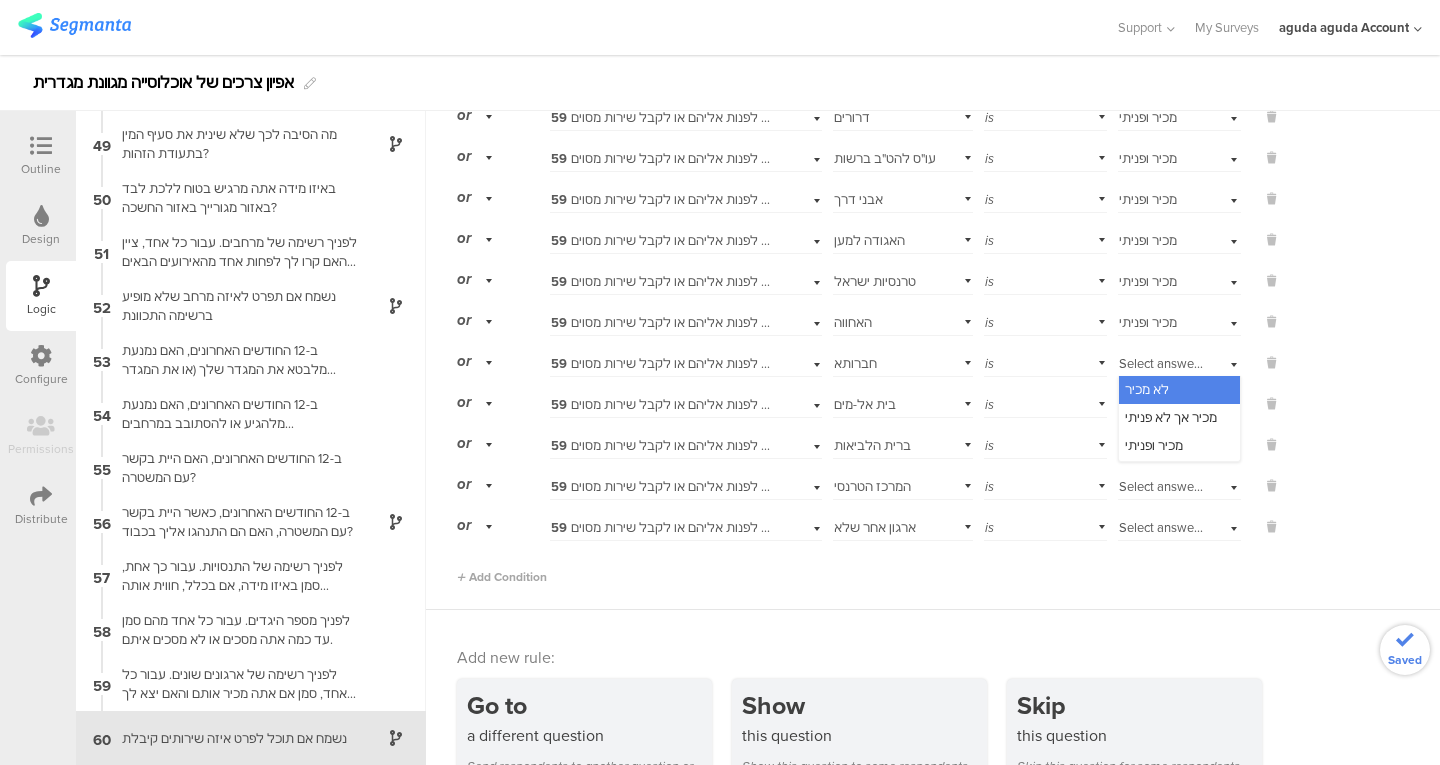 click on "מכיר ופניתי" at bounding box center (1154, 445) 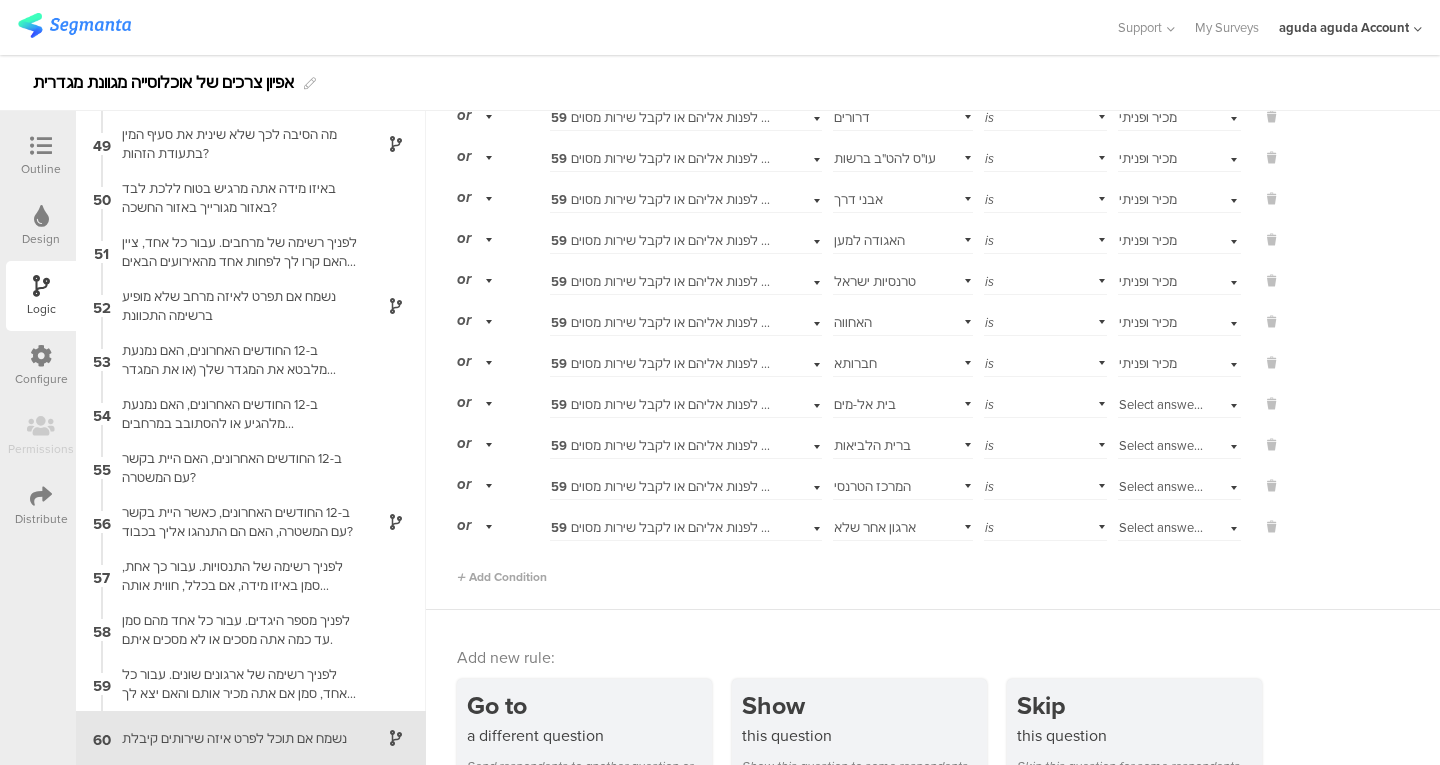 click on "Select answer..." at bounding box center [1162, 404] 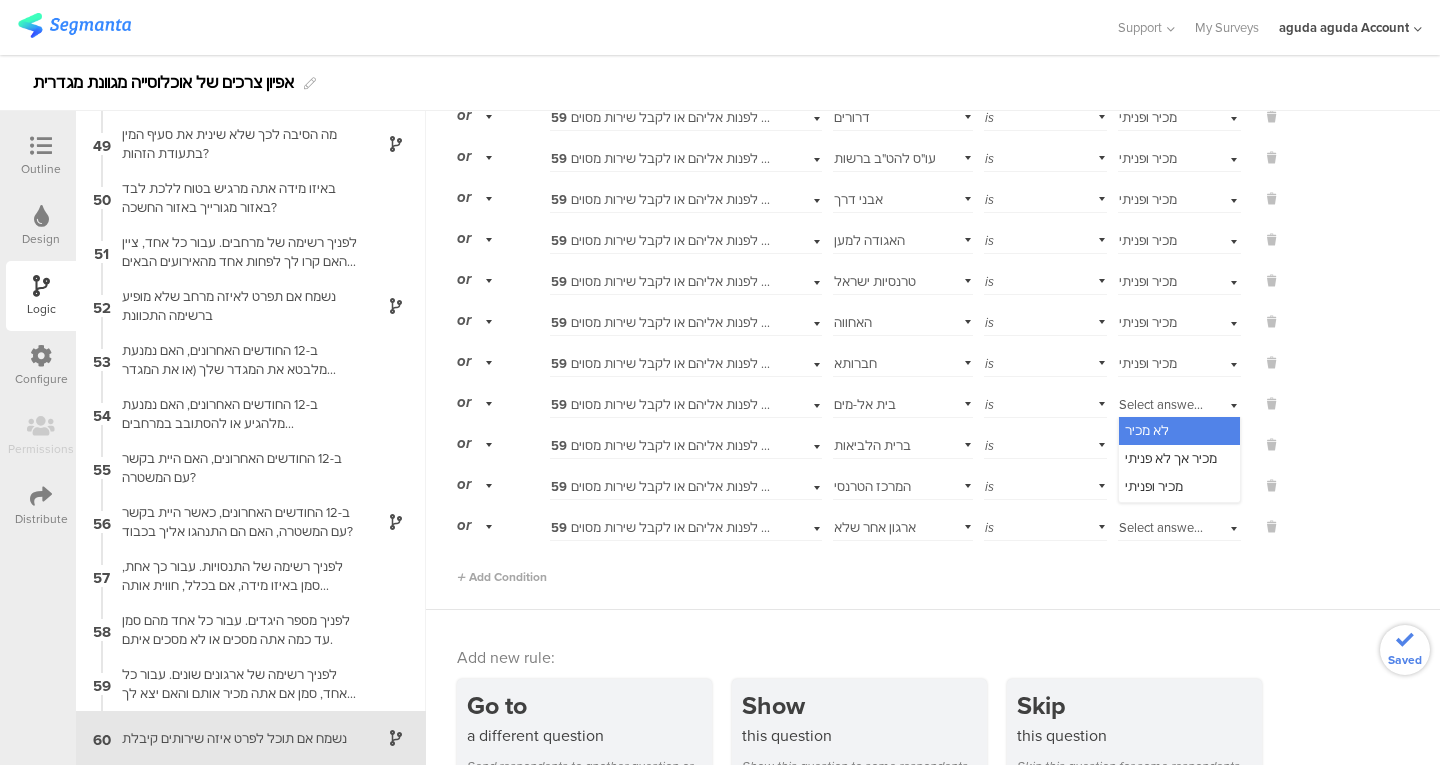 click on "מכיר ופניתי" at bounding box center (1154, 486) 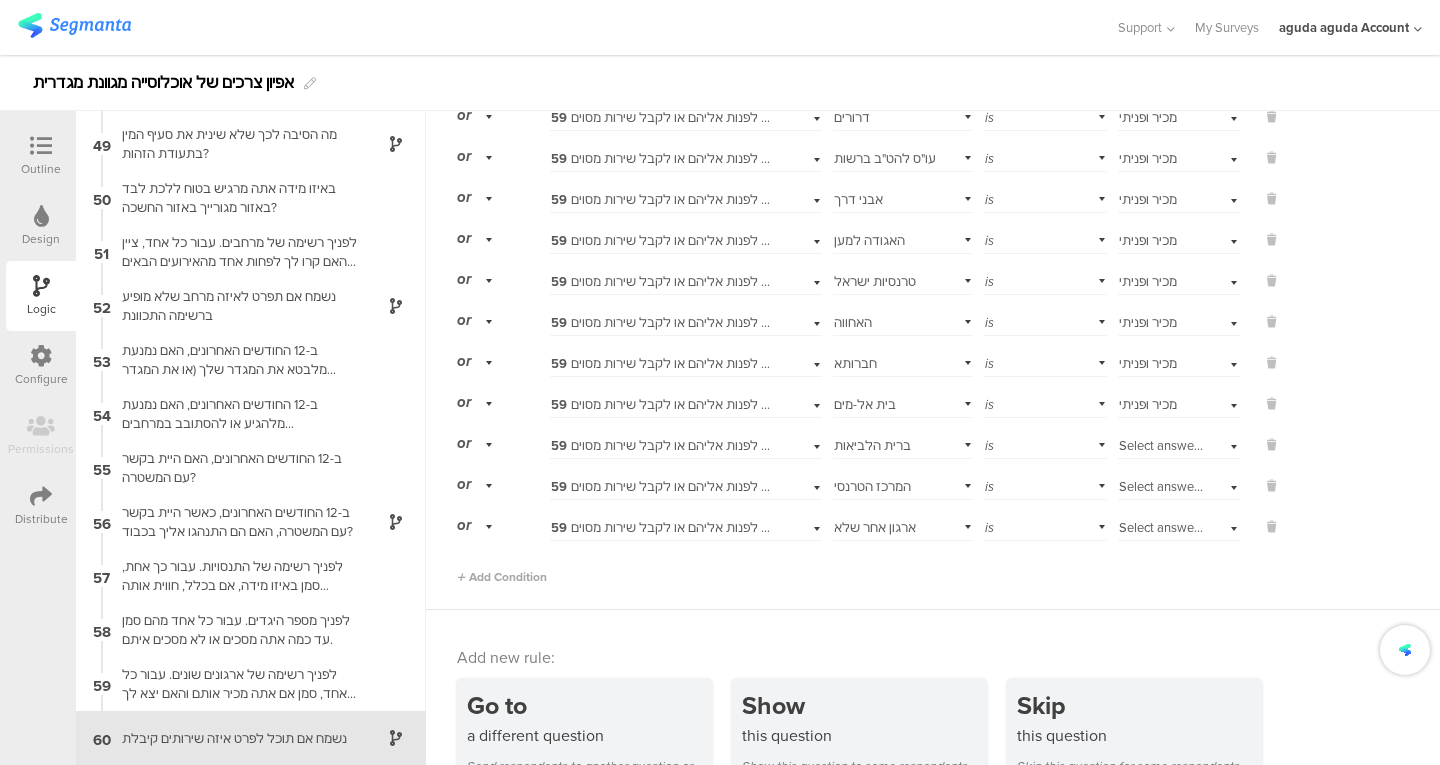 click on "If   59  לפניך רשימה של ארגונים שונים. עבור כל אחד, סמן אם אתה מכיר אותם והאם יצא לך לפנות אליהם או לקבל שירות מסוים. Select subject...   [GEOGRAPHIC_DATA][PERSON_NAME]
is Select answer...   מכיר ופניתי
or   59  לפניך רשימה של ארגונים שונים. עבור כל אחד, סמן אם אתה מכיר אותם והאם יצא לך לפנות אליהם או לקבל שירות מסוים. Select subject...   פרויקט [PERSON_NAME]
is Select answer...   מכיר ופניתי
or   59" at bounding box center (869, 115) 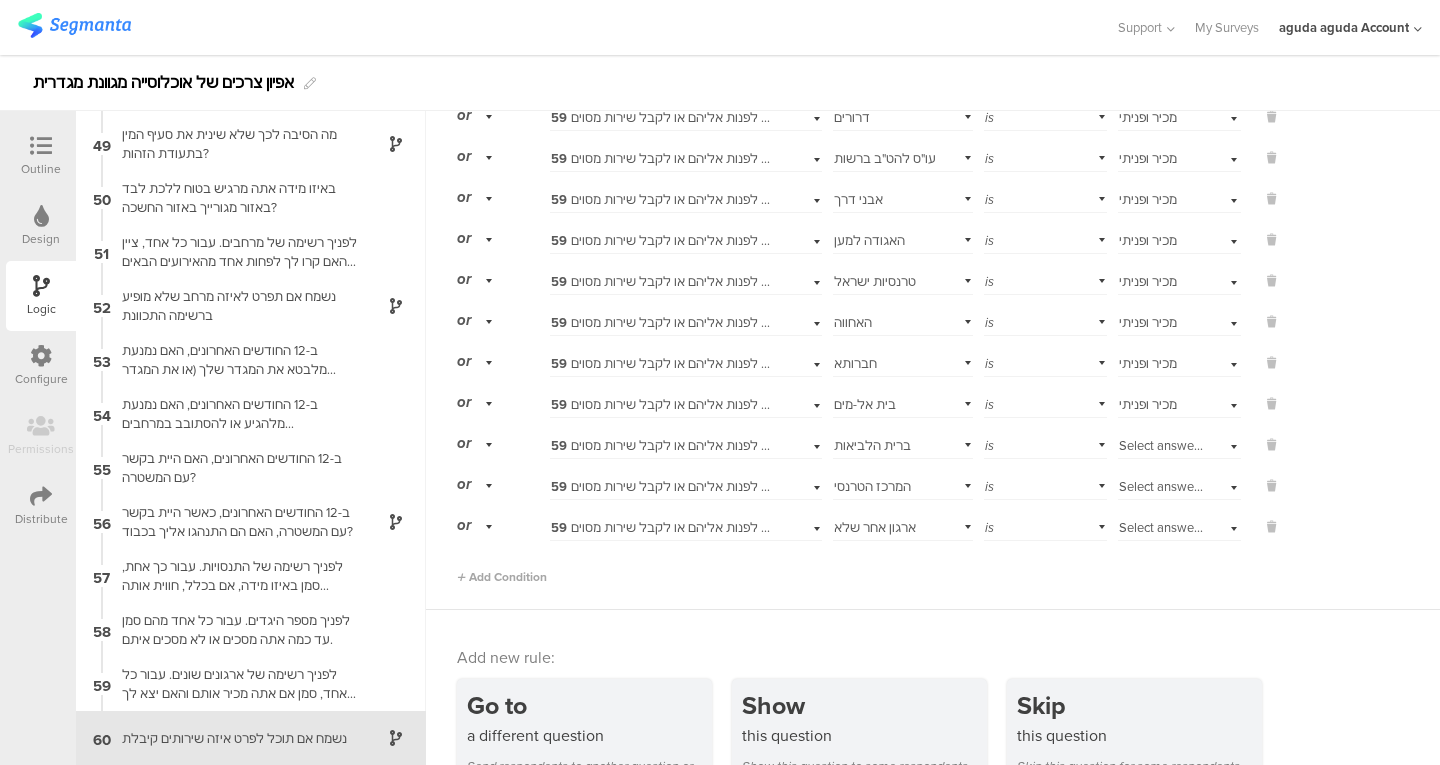 click on "Select answer..." at bounding box center [1179, 443] 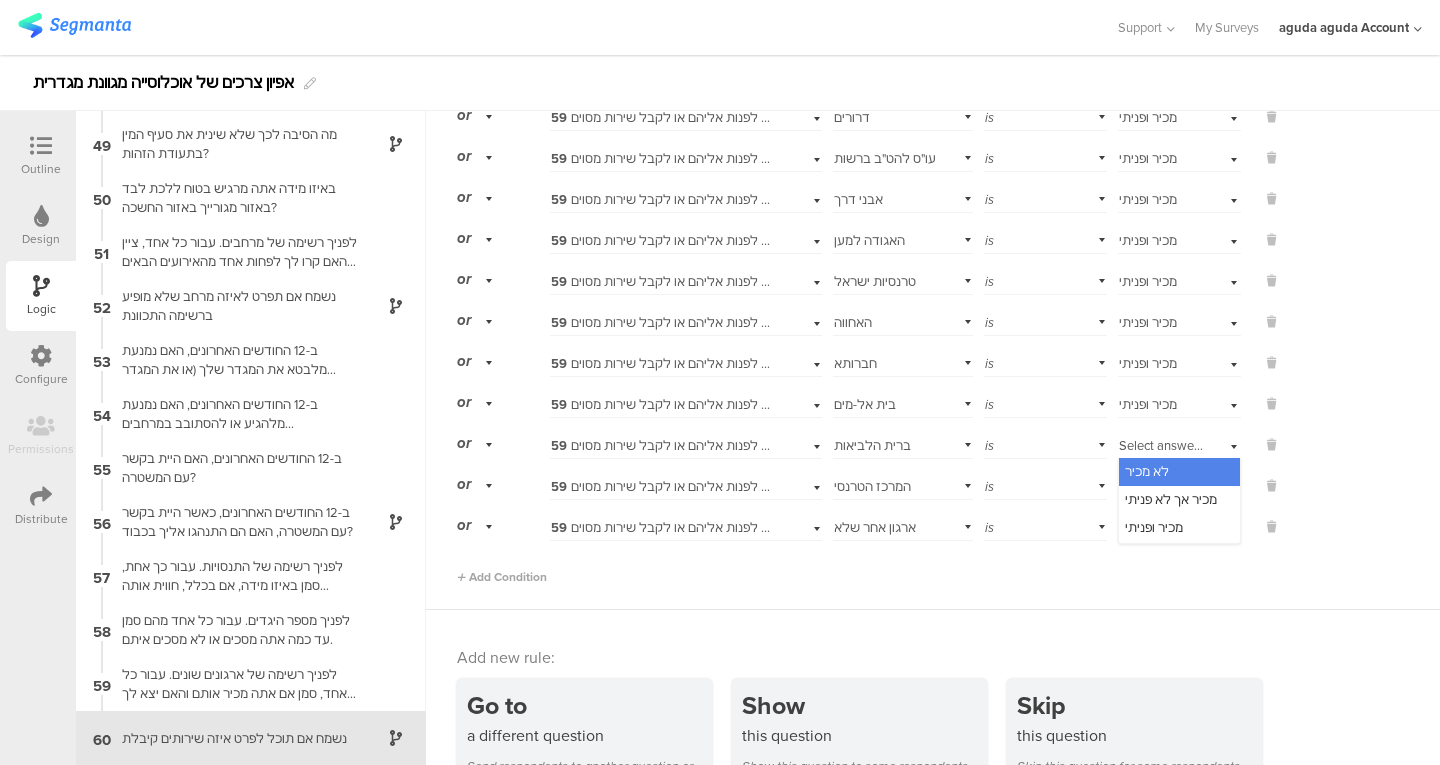 drag, startPoint x: 1131, startPoint y: 545, endPoint x: 1137, endPoint y: 517, distance: 28.635643 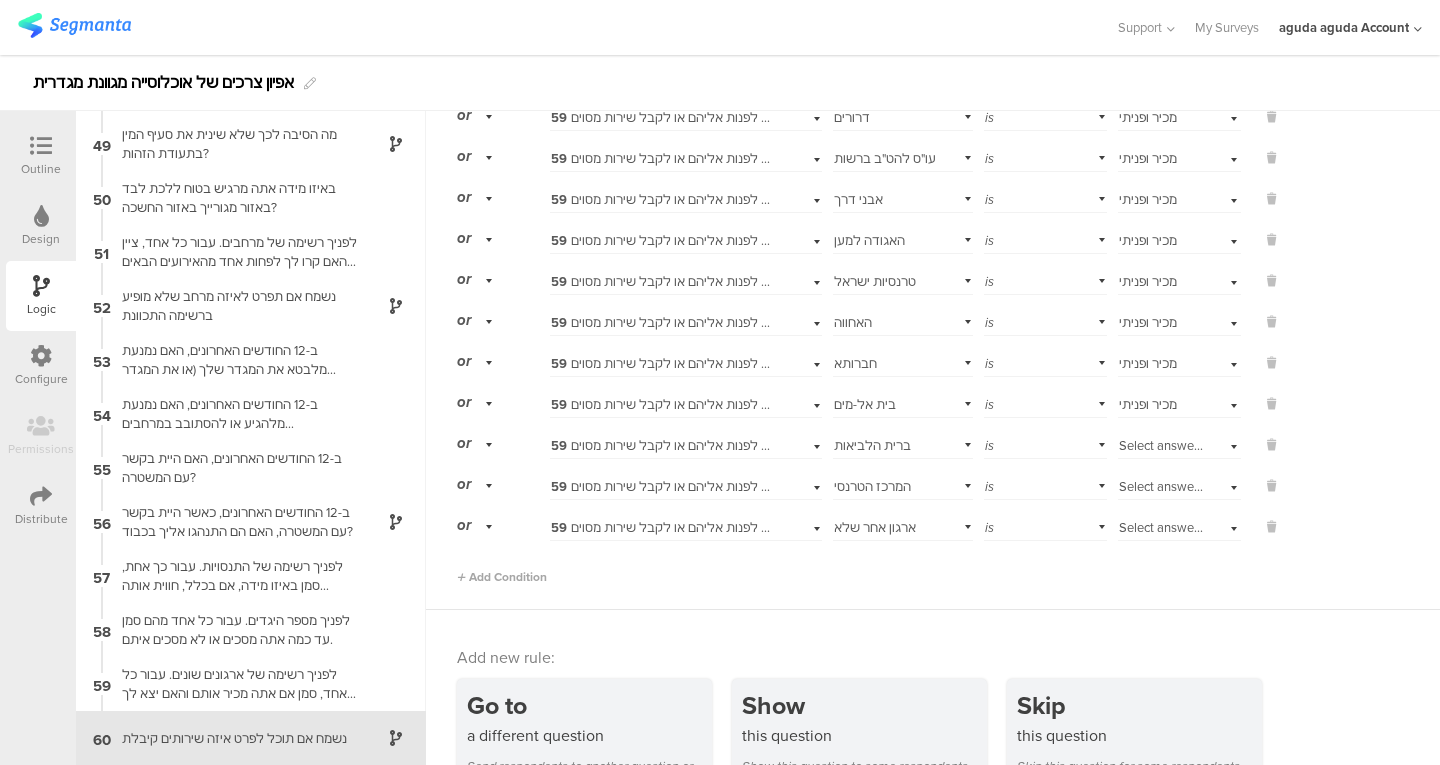click on "Select answer..." at bounding box center (1179, 525) 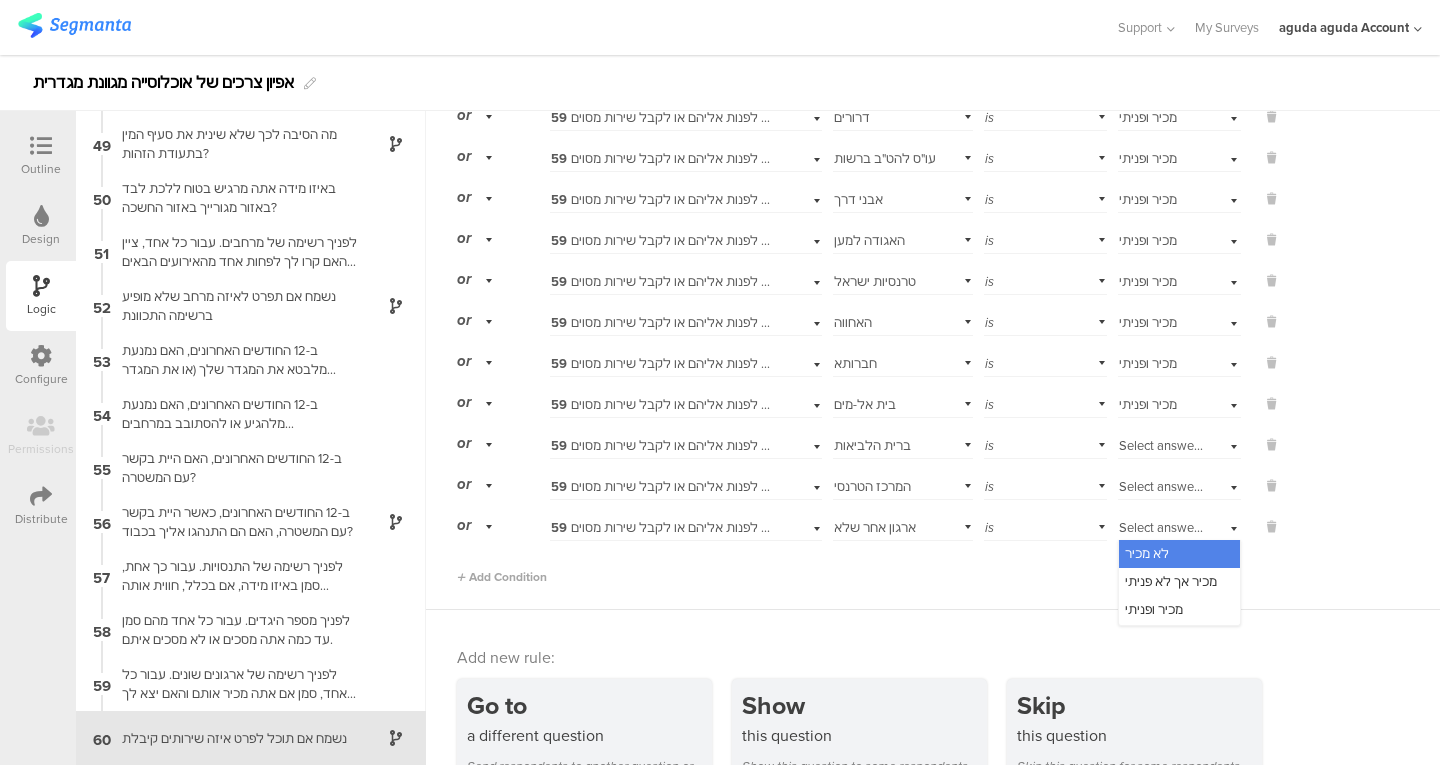 click on "Select answer..." at bounding box center [1162, 445] 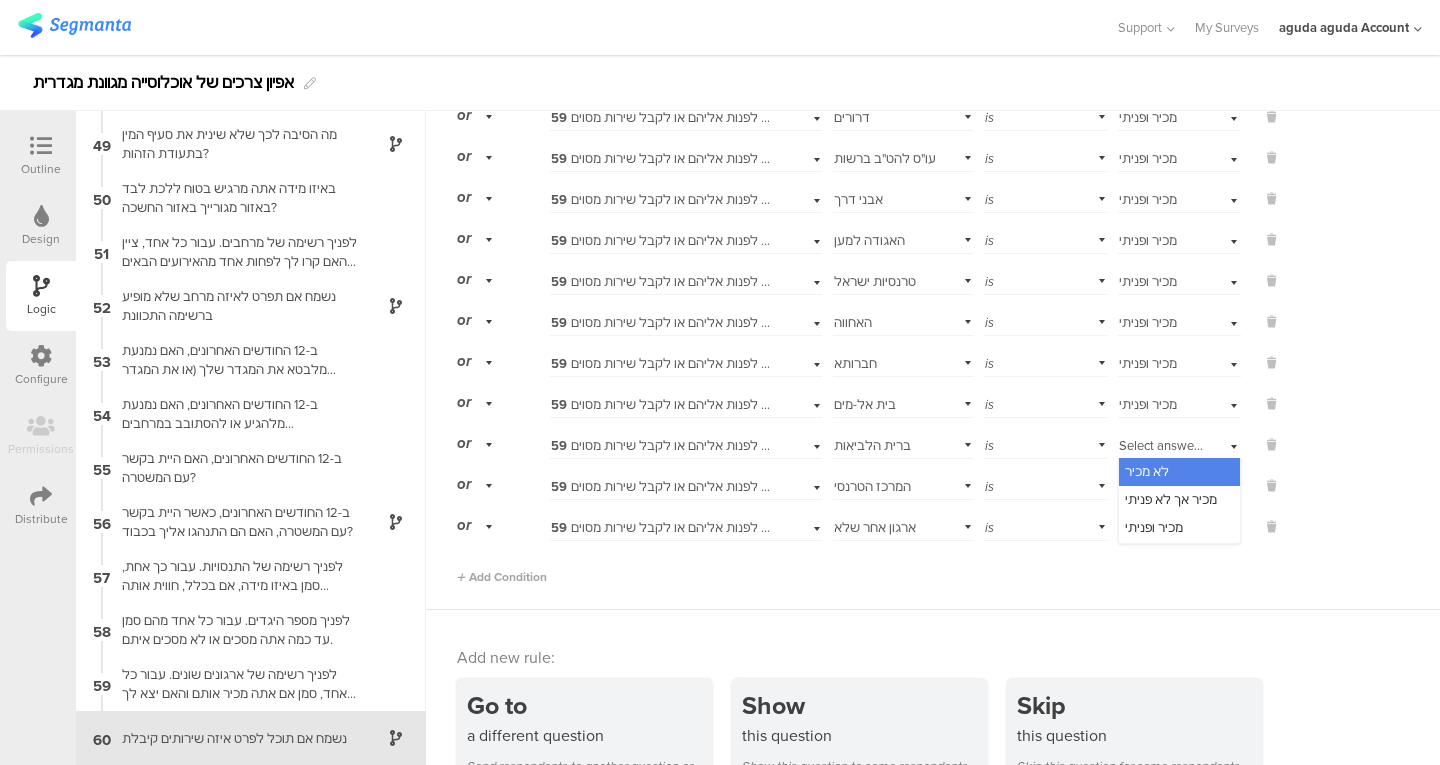 click on "מכיר ופניתי" at bounding box center [1154, 527] 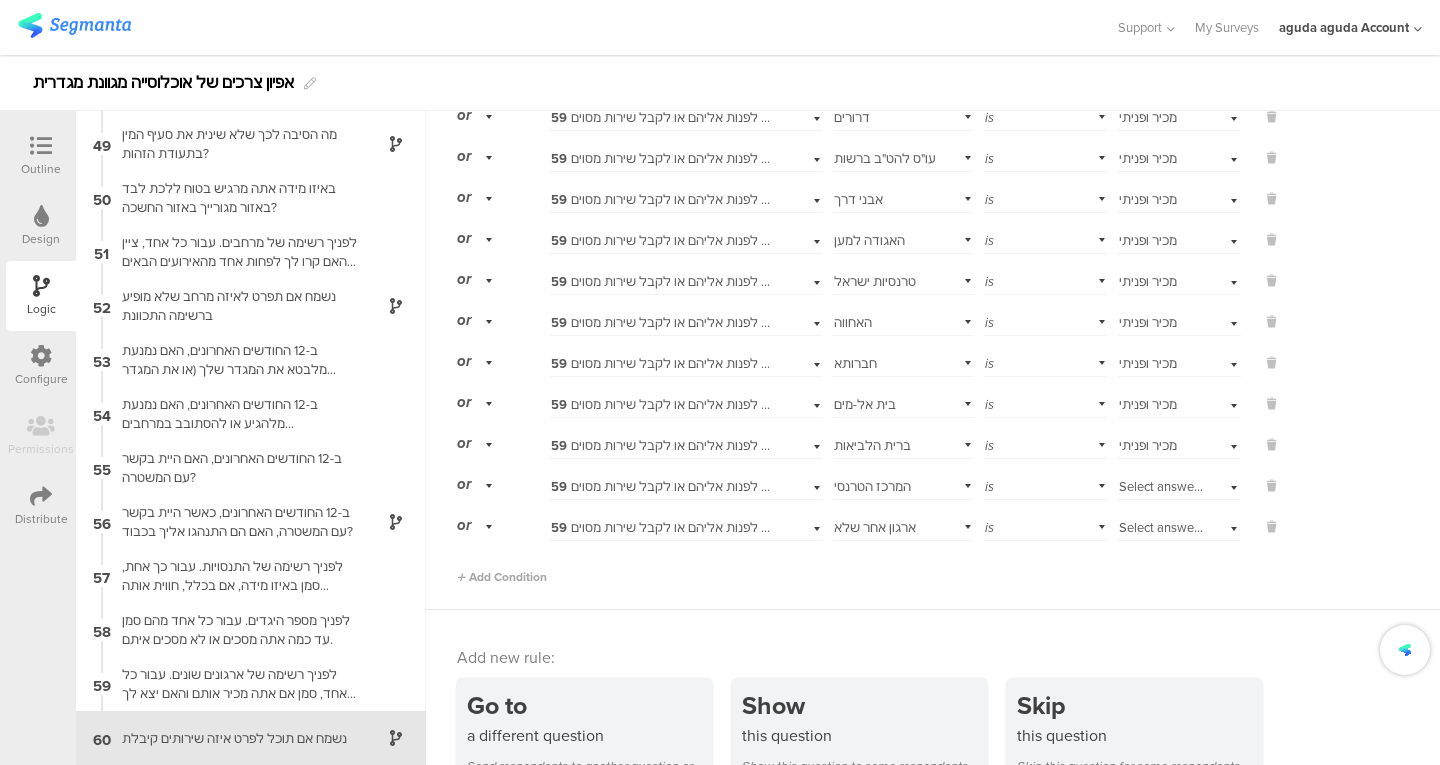 click on "Select answer..." at bounding box center (1162, 486) 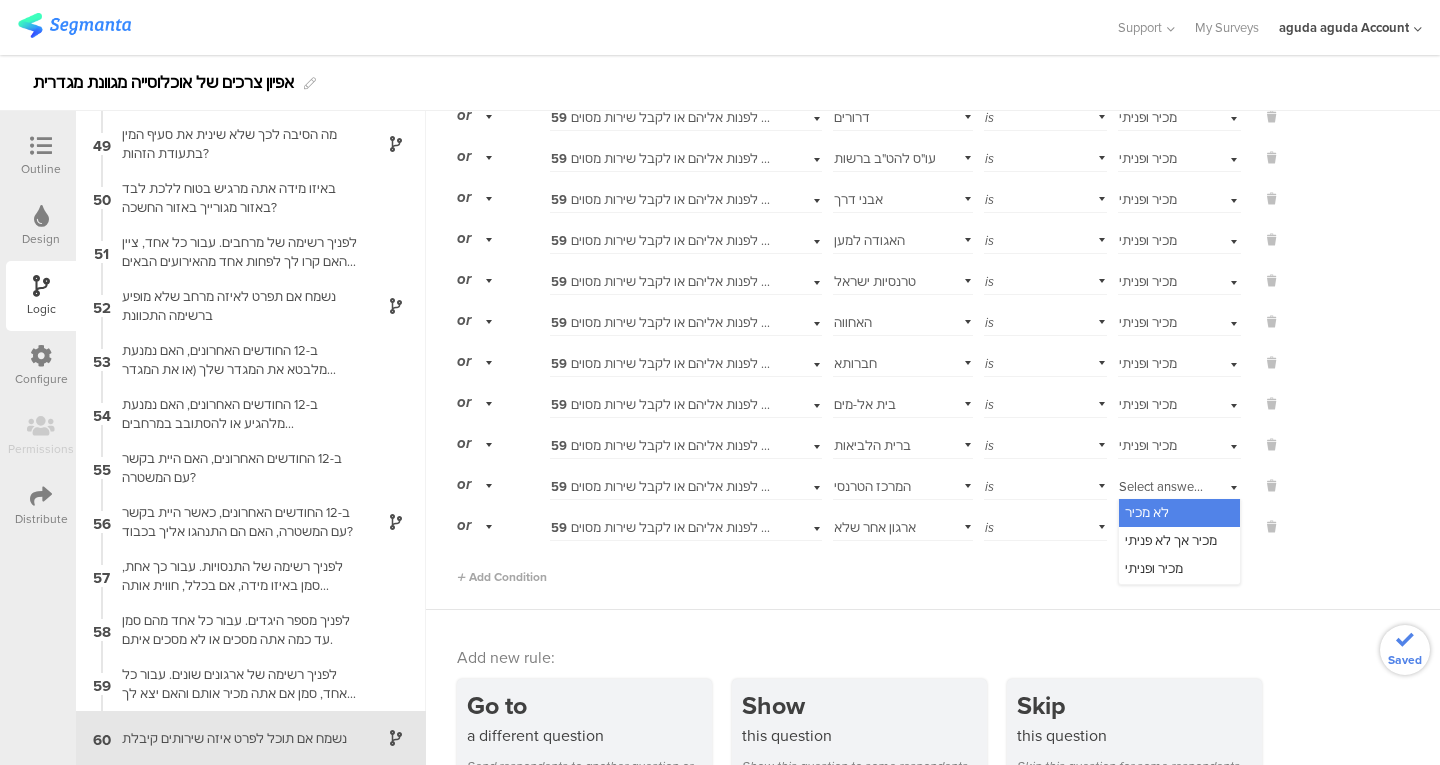 click on "מכיר ופניתי" at bounding box center (1154, 568) 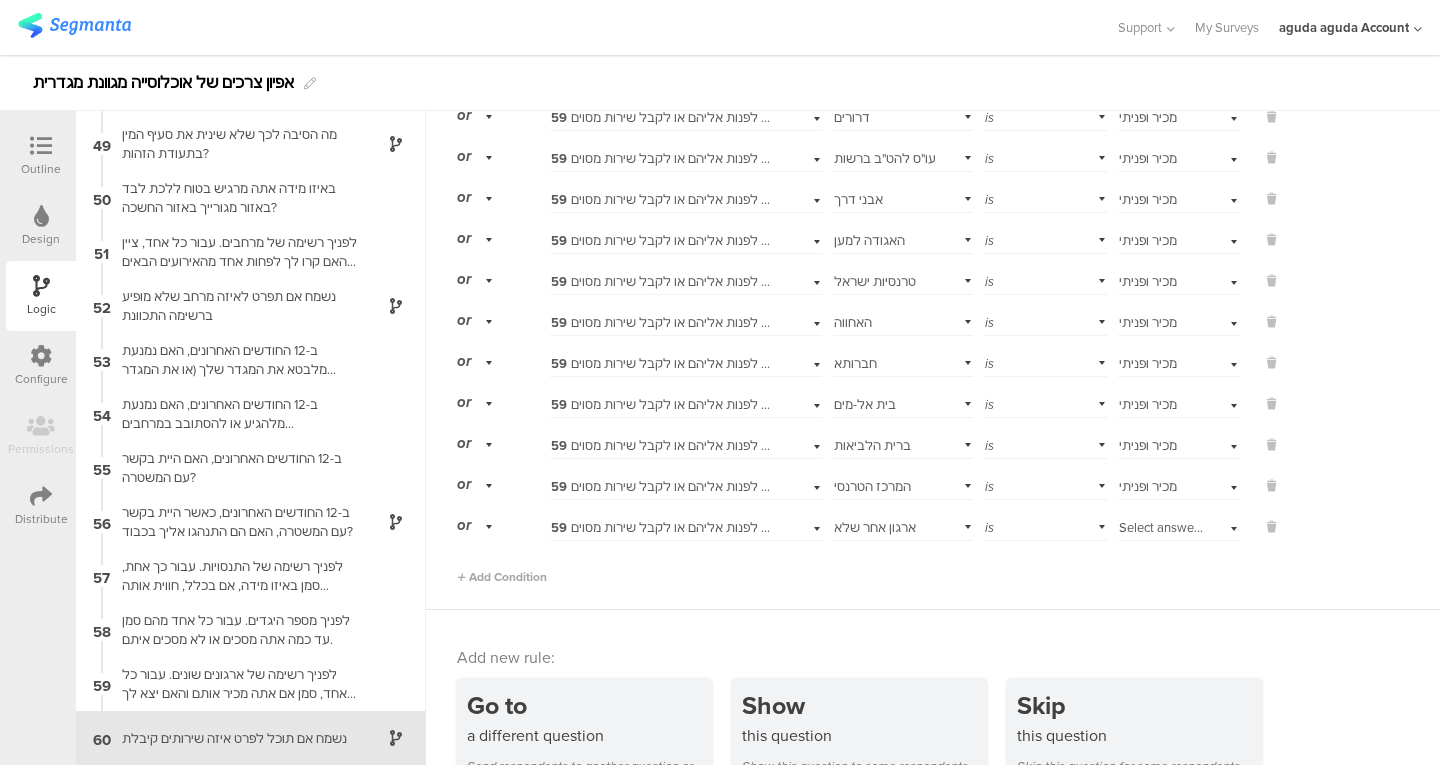 click on "Select answer..." at bounding box center [1162, 527] 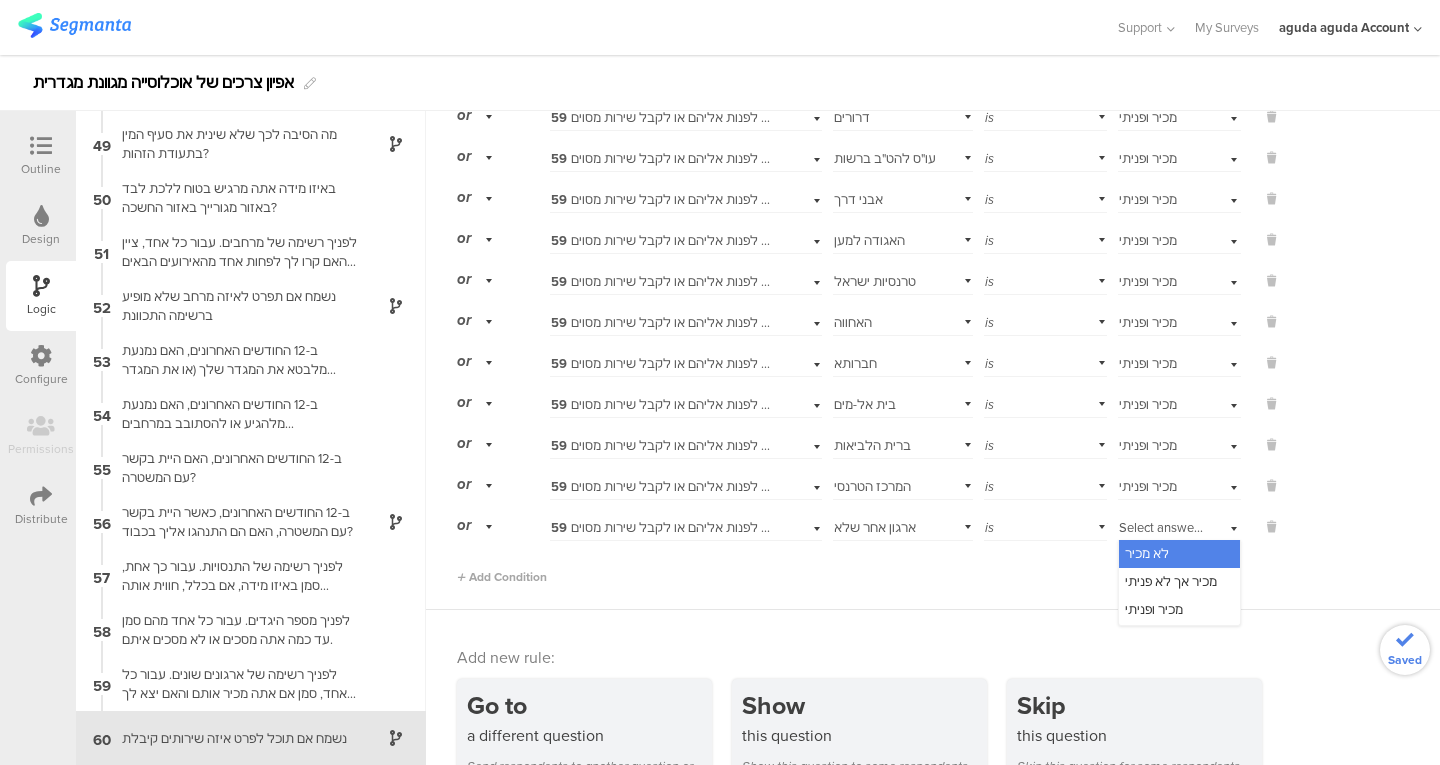 click on "מכיר ופניתי" at bounding box center [1154, 609] 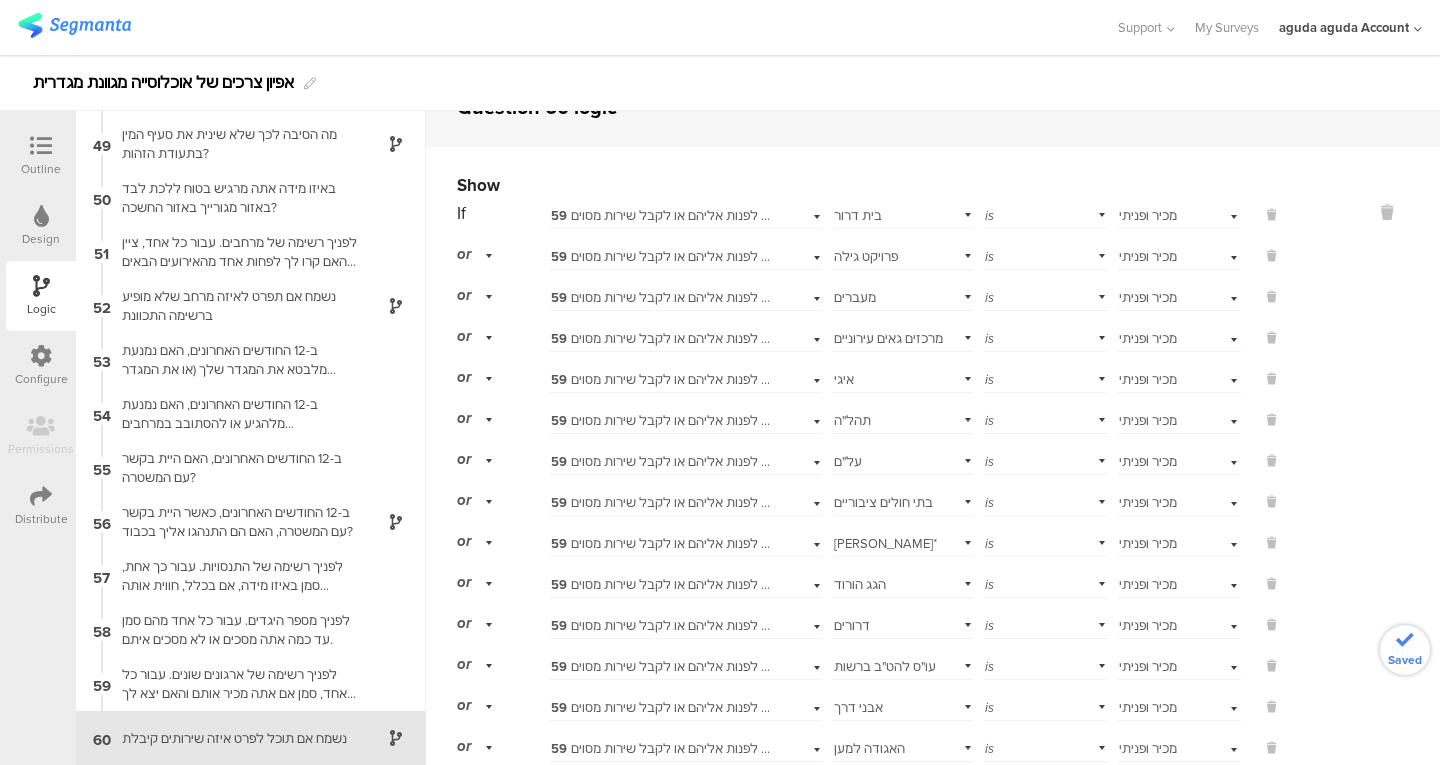 scroll, scrollTop: 0, scrollLeft: 0, axis: both 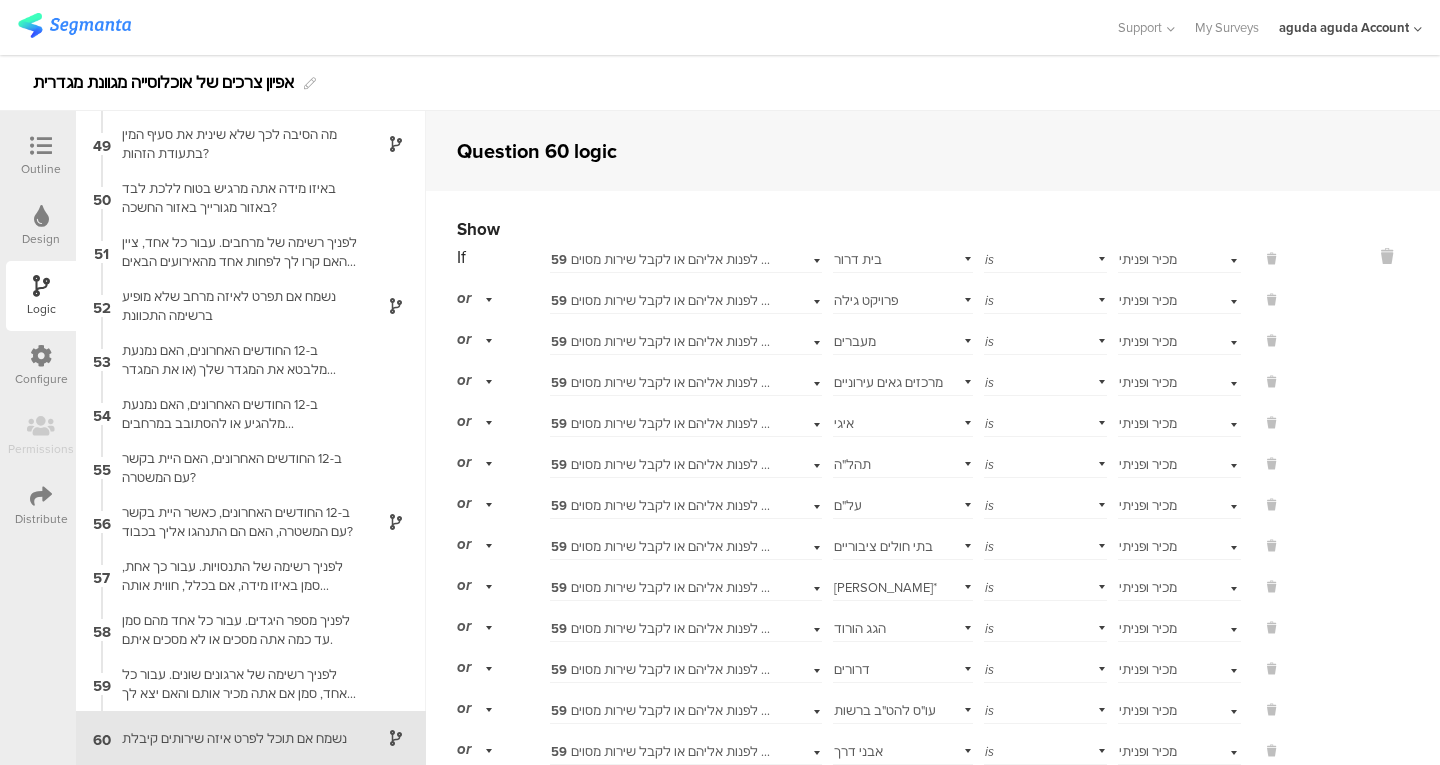 click at bounding box center [41, 146] 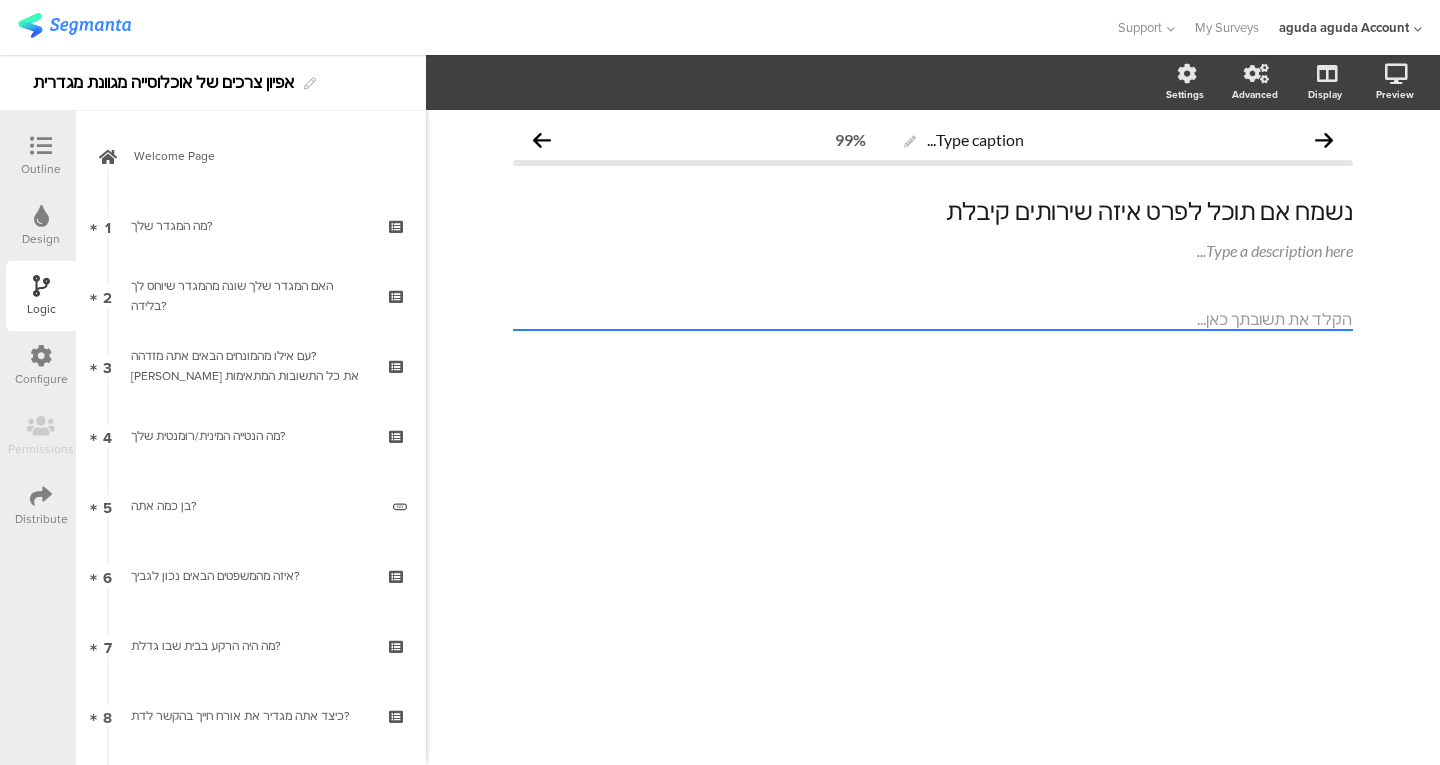 scroll, scrollTop: 0, scrollLeft: 0, axis: both 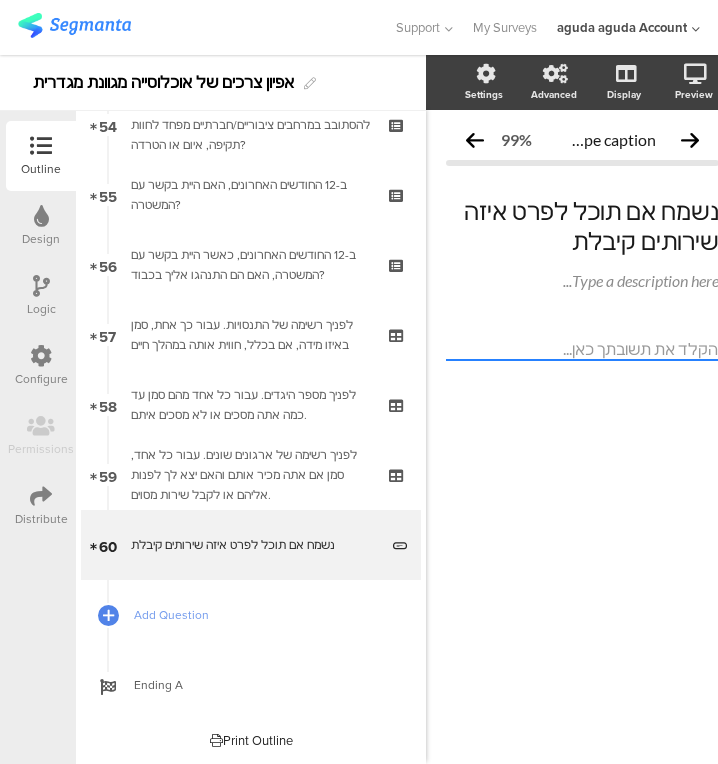 click on "Add Question" at bounding box center (251, 615) 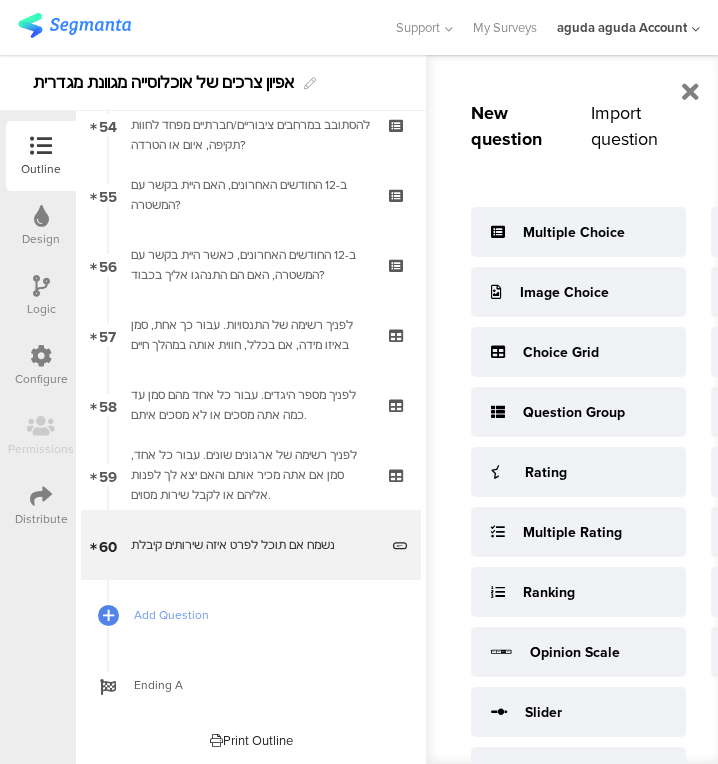 click on "Question Group" at bounding box center [574, 412] 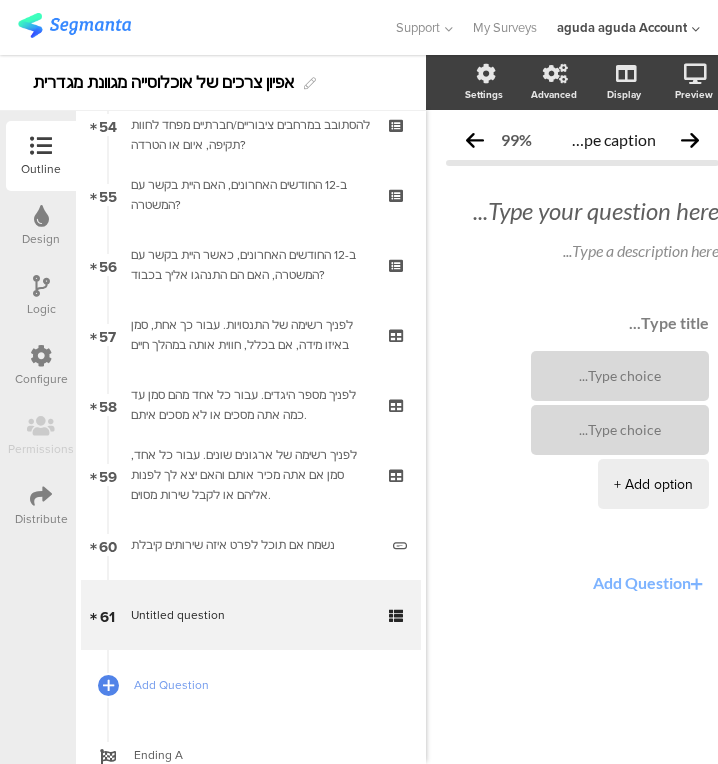 click at bounding box center [398, 628] 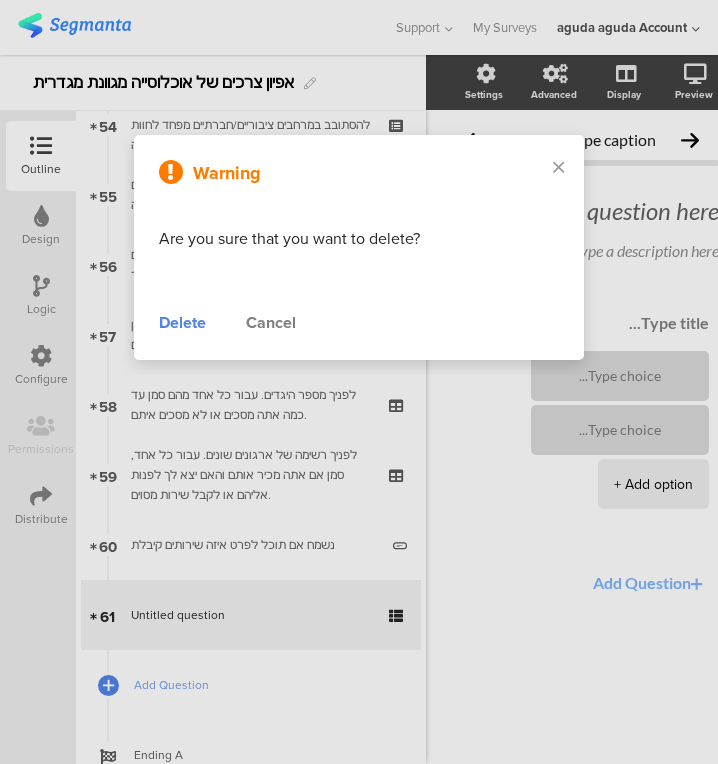 click on "Delete" at bounding box center (182, 323) 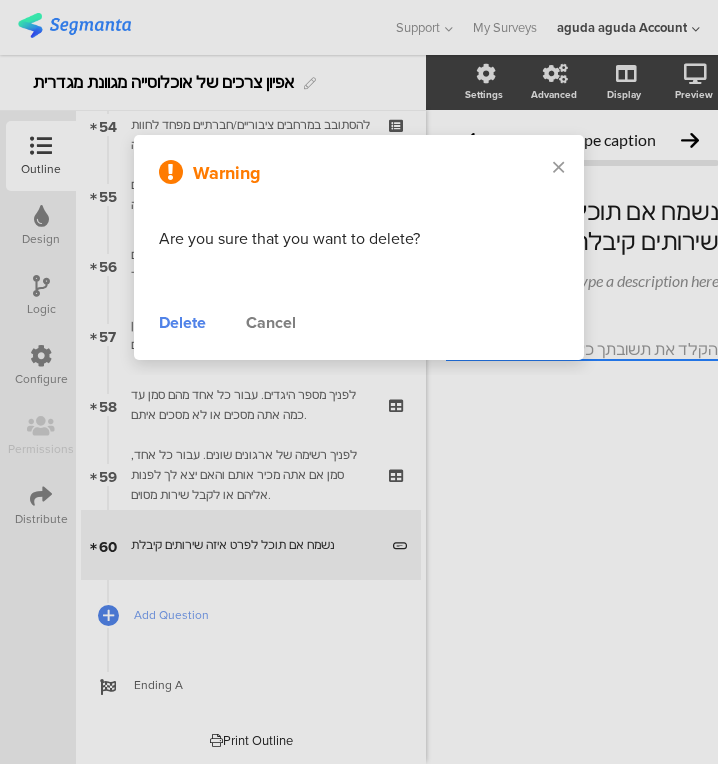 scroll, scrollTop: 0, scrollLeft: 3, axis: horizontal 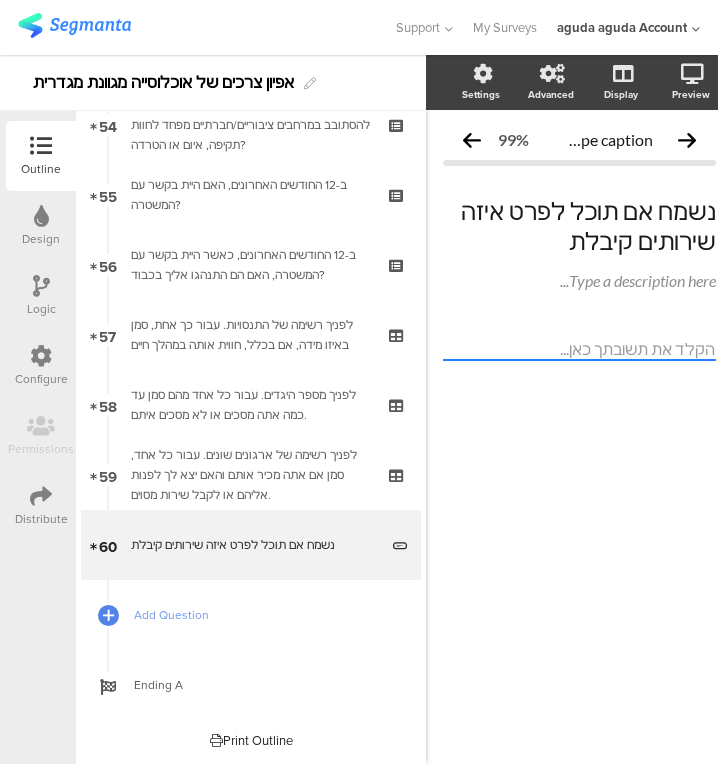 click on "Add Question" at bounding box center (262, 615) 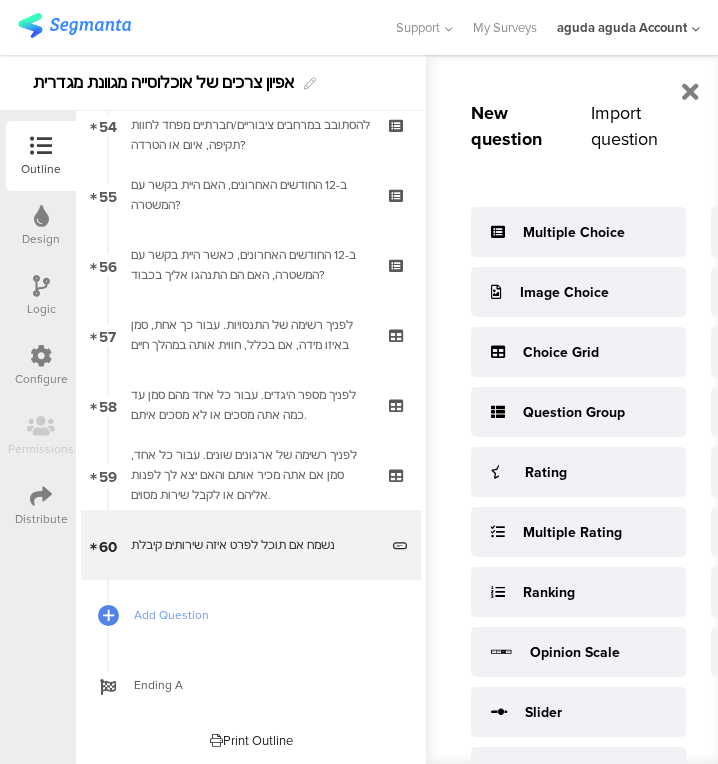click on "Ranking" at bounding box center (549, 592) 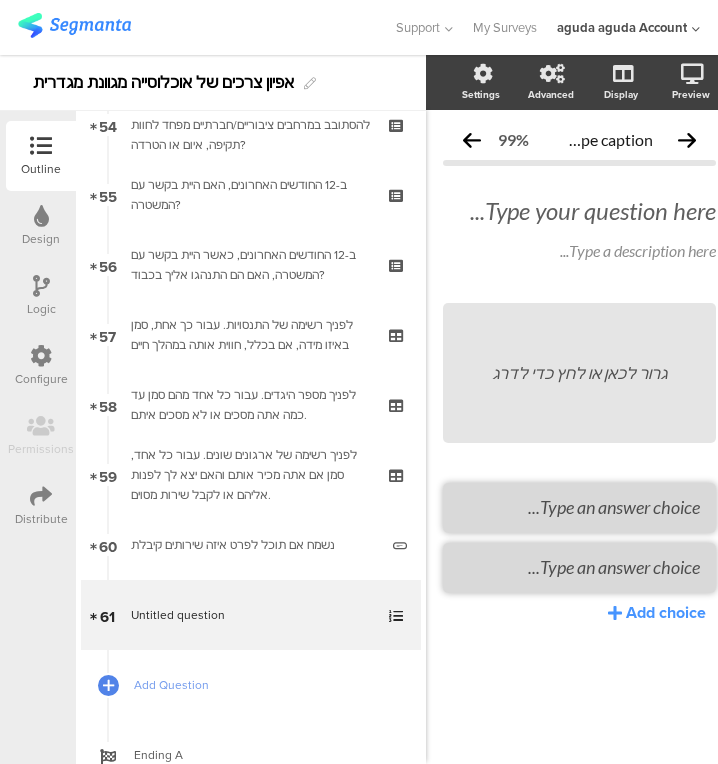 scroll, scrollTop: 0, scrollLeft: 31, axis: horizontal 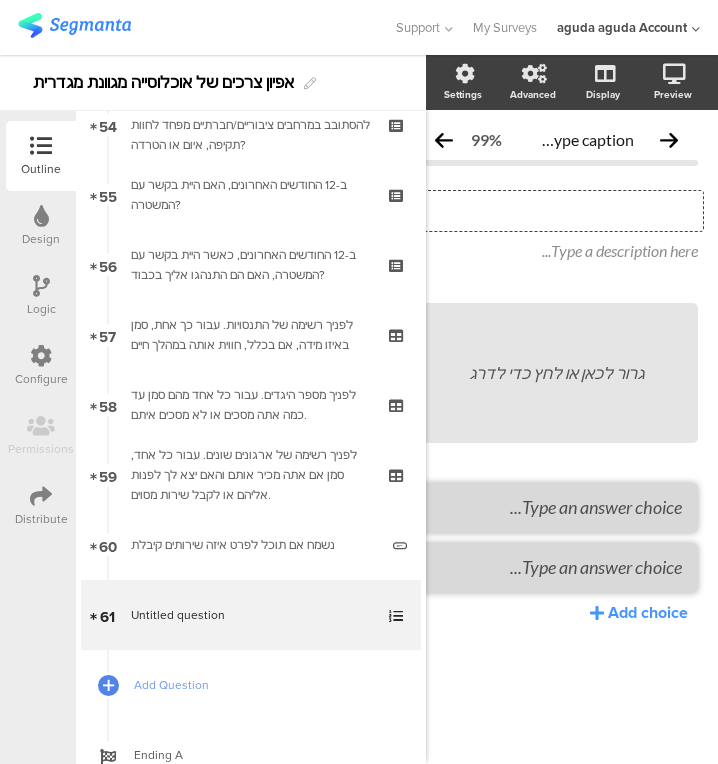 click on "Type your question here..." 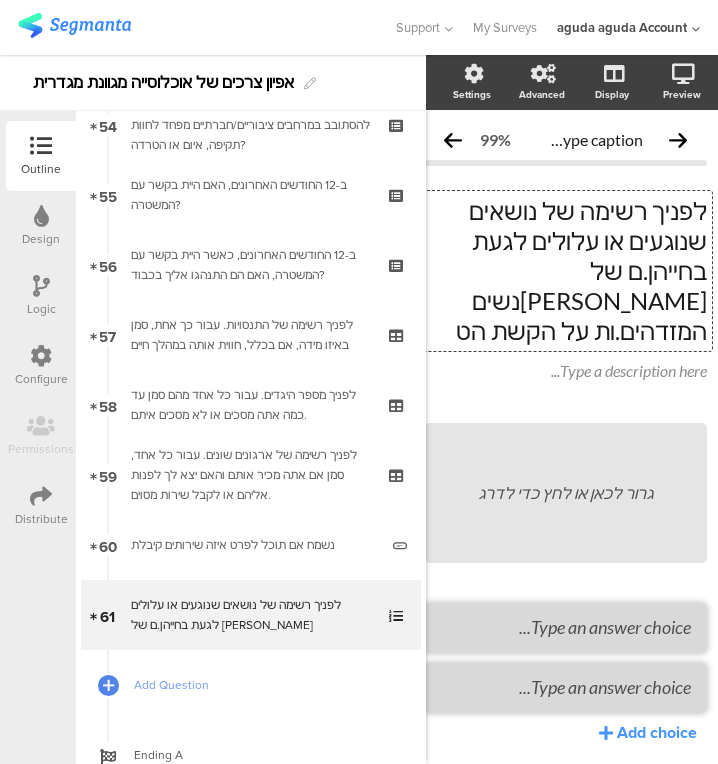 scroll, scrollTop: 0, scrollLeft: 21, axis: horizontal 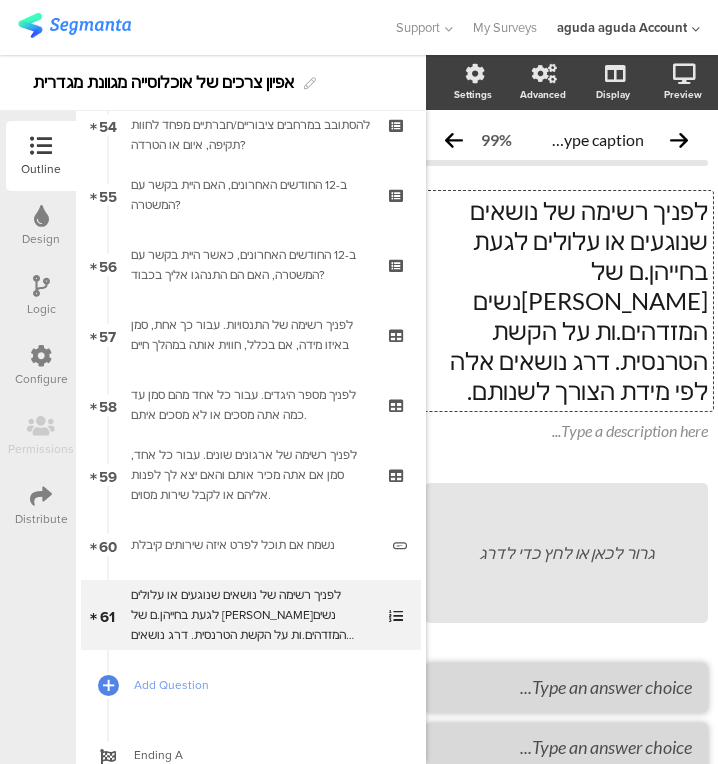 click 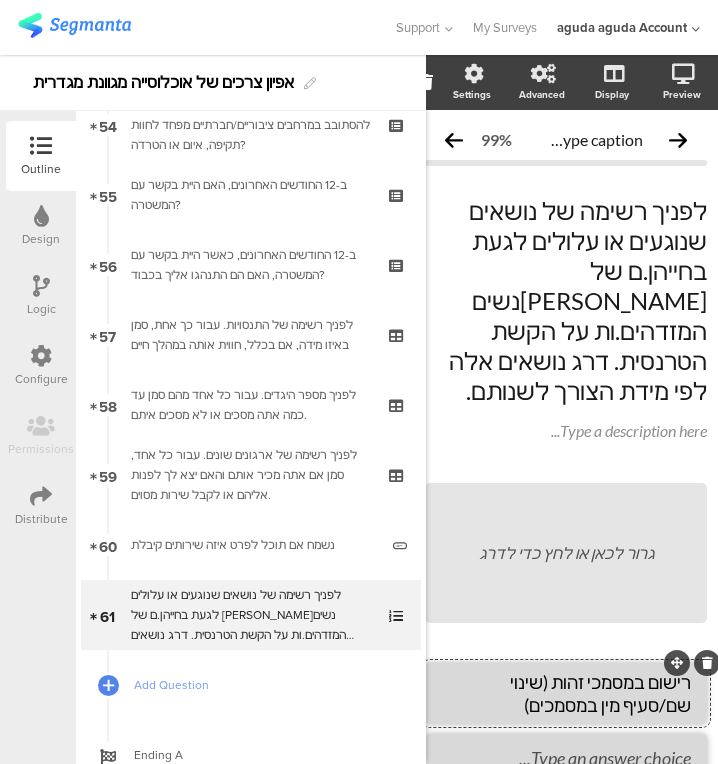 type on "רישום במסמכי זהות (שינוי שם/סעיף מין במסמכים)" 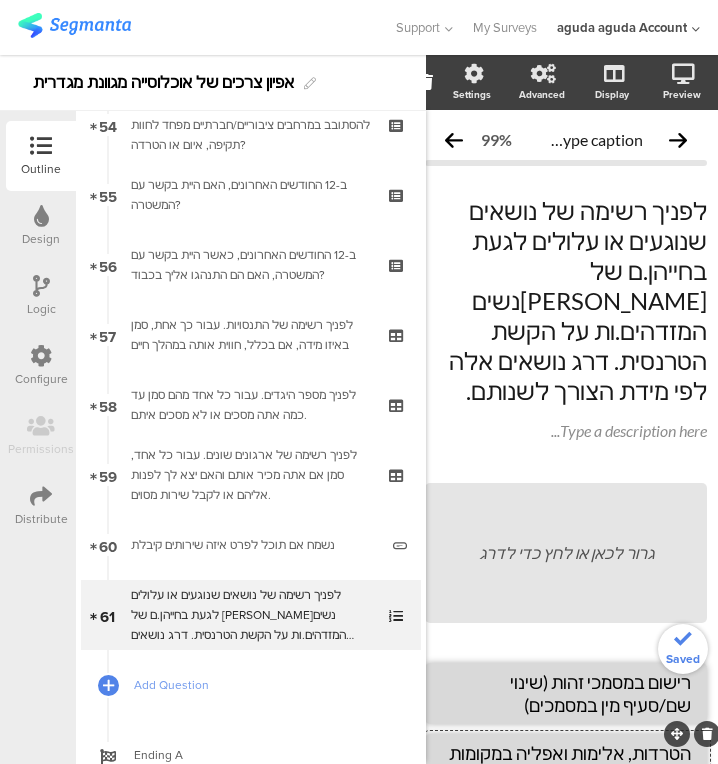 scroll, scrollTop: 97, scrollLeft: 21, axis: both 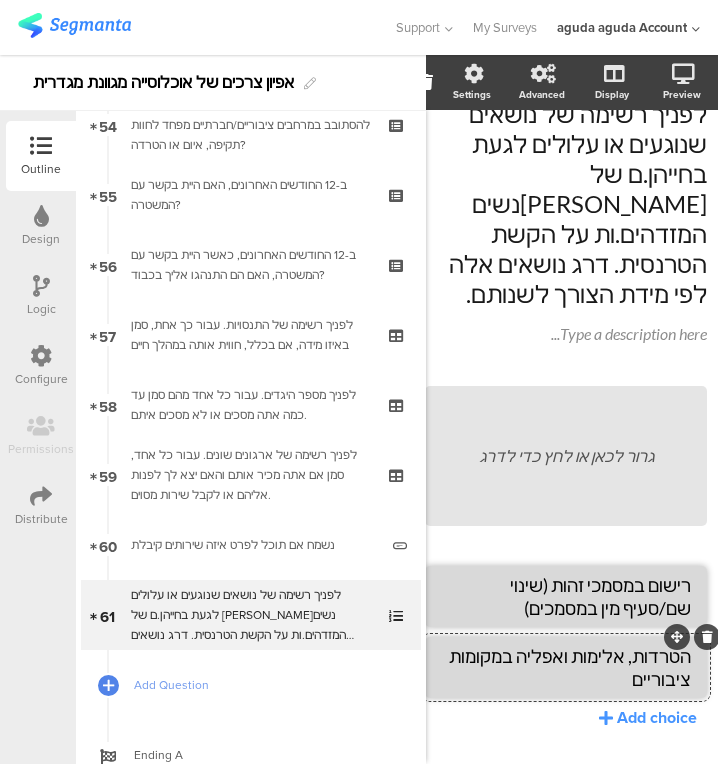 type on "הטרדות, אלימות ואפליה במקומות ציבוריים" 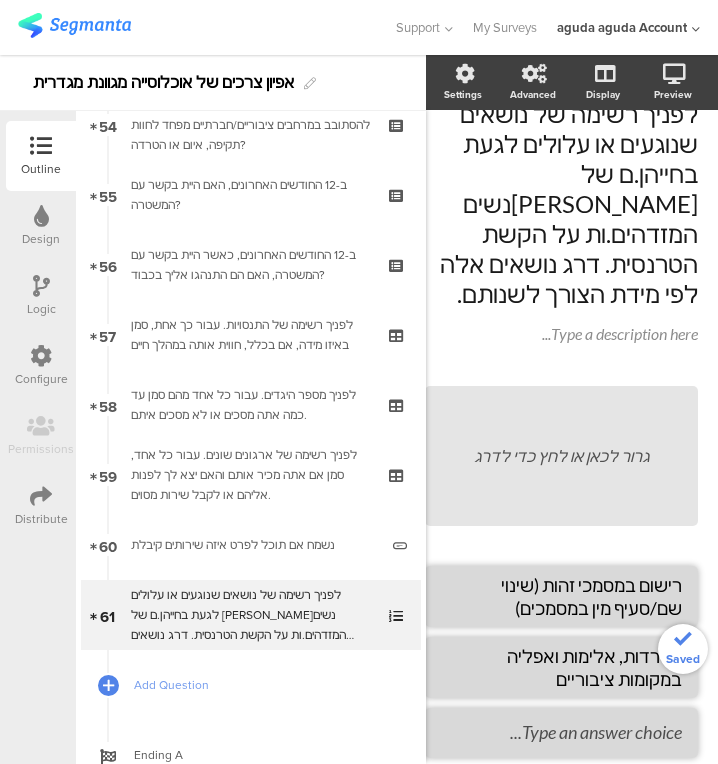click 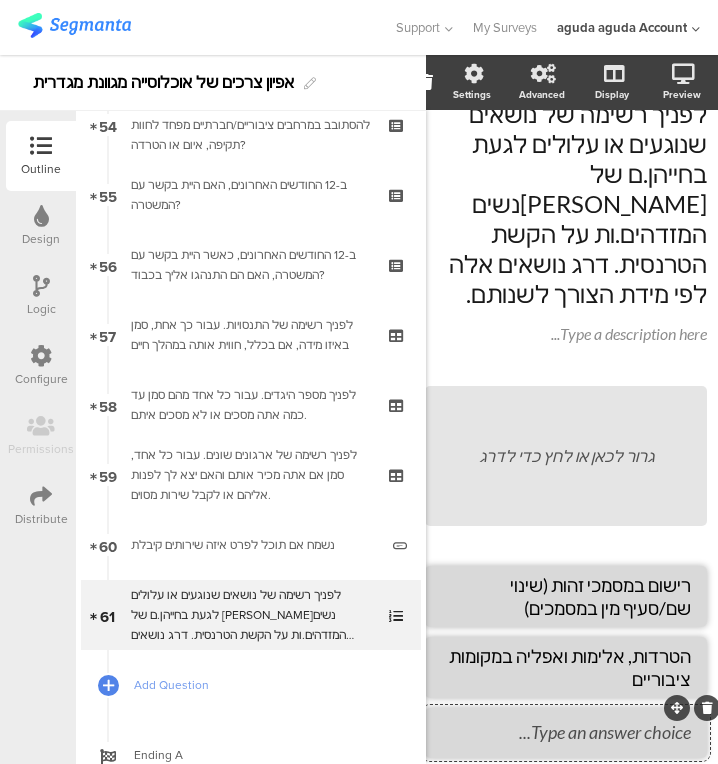 scroll, scrollTop: 157, scrollLeft: 21, axis: both 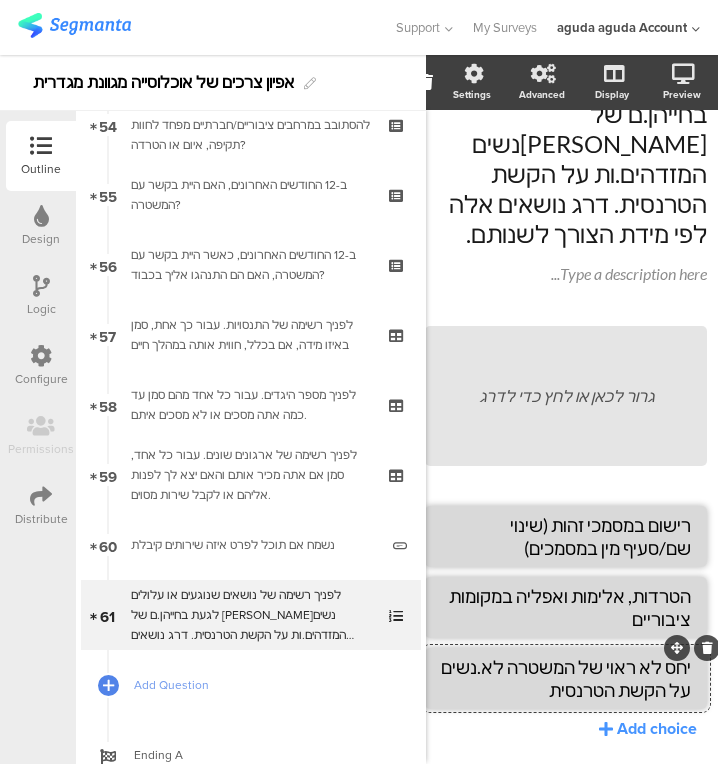 type on "יחס לא ראוי של המשטרה לא.נשים על הקשת הטרנסית" 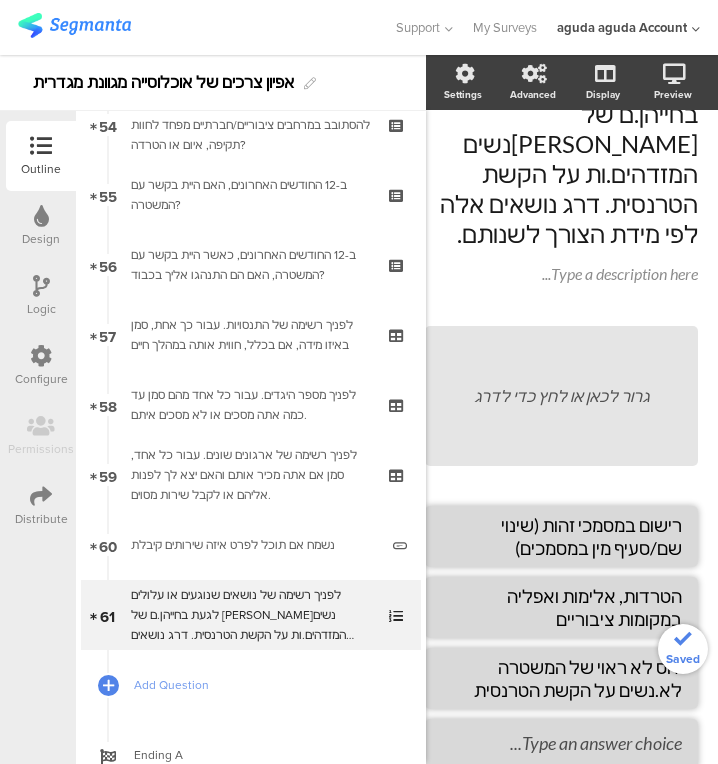 click 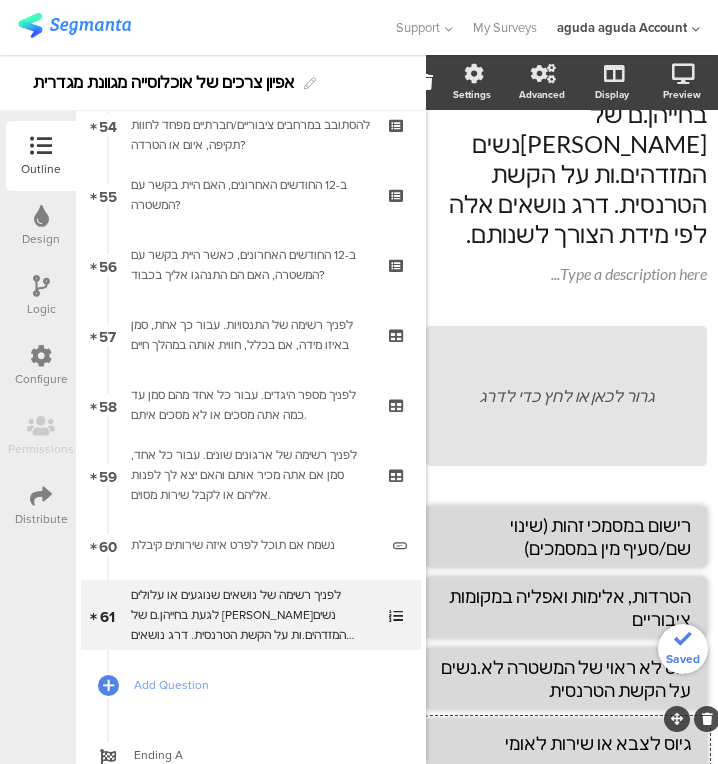 scroll, scrollTop: 228, scrollLeft: 21, axis: both 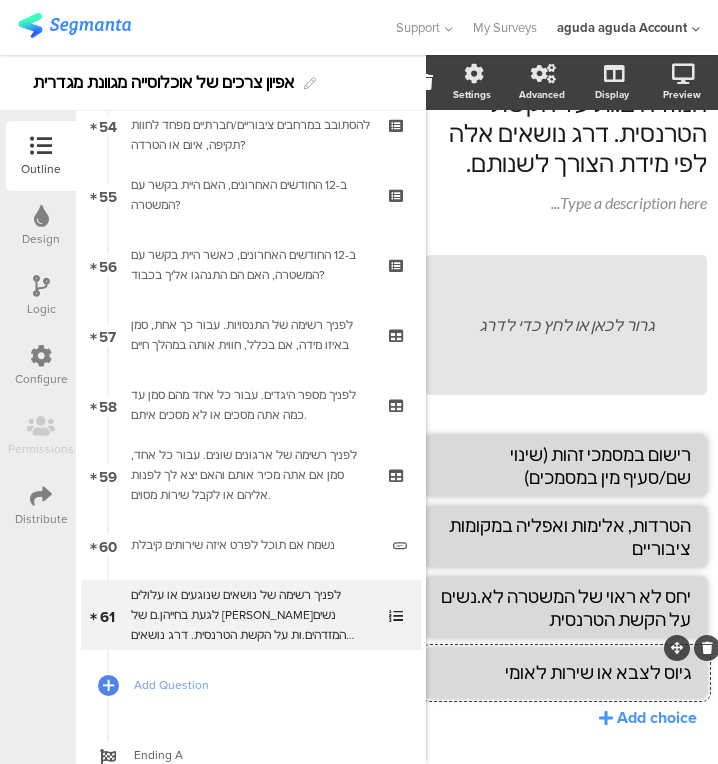 type on "גיוס לצבא או שירות לאומי" 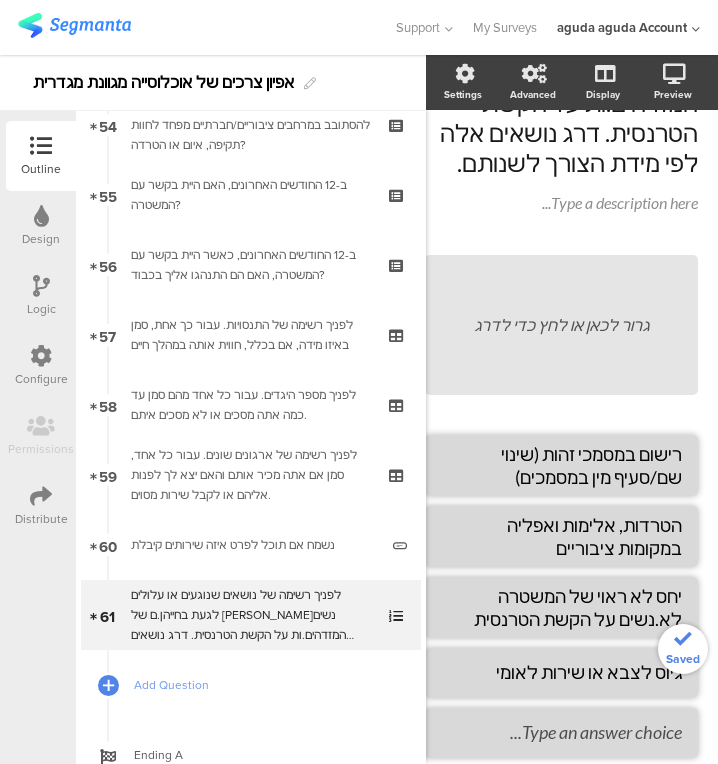 click 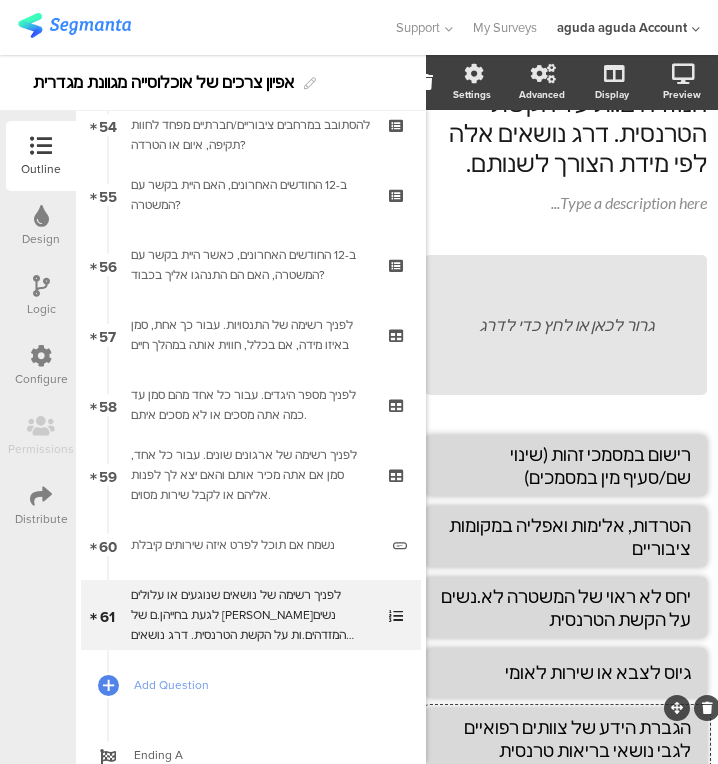 type on "הגברת הידע של צוותים רפואיים לגבי נושאי בריאות טרנסית" 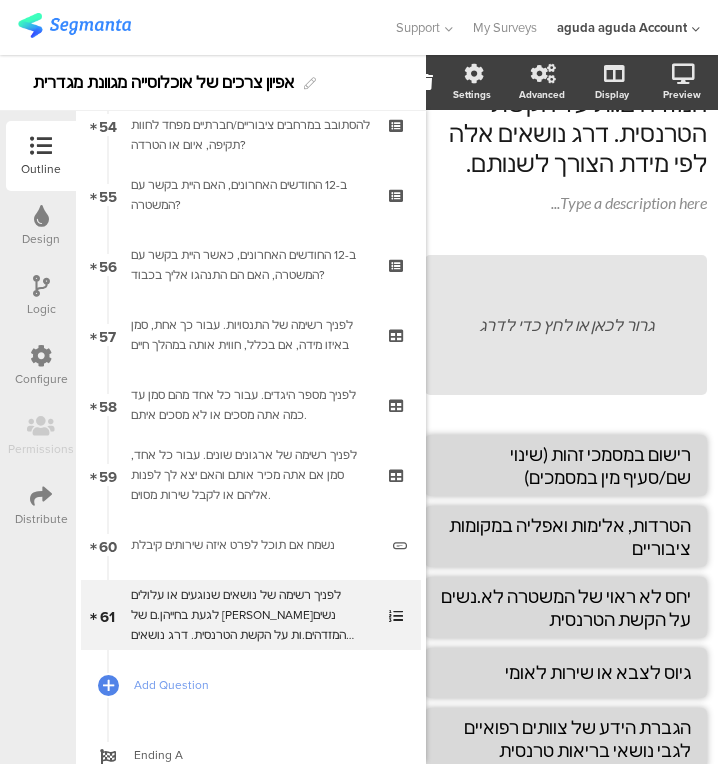 click on "Add choice" 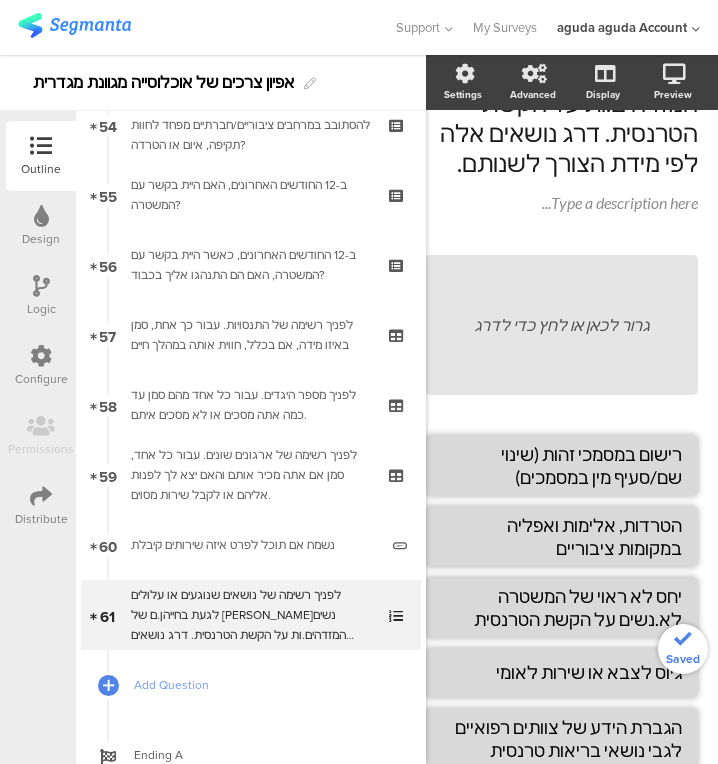 click 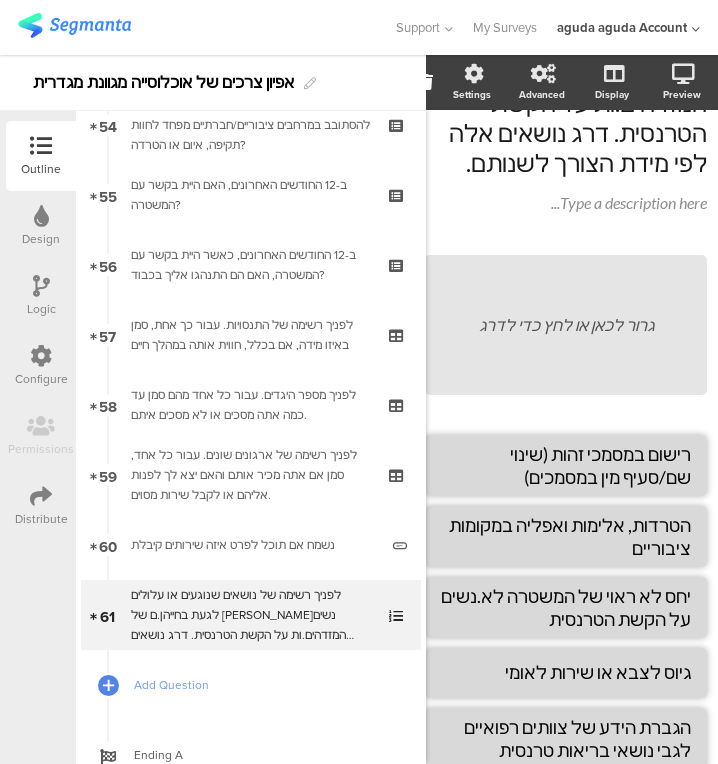 click 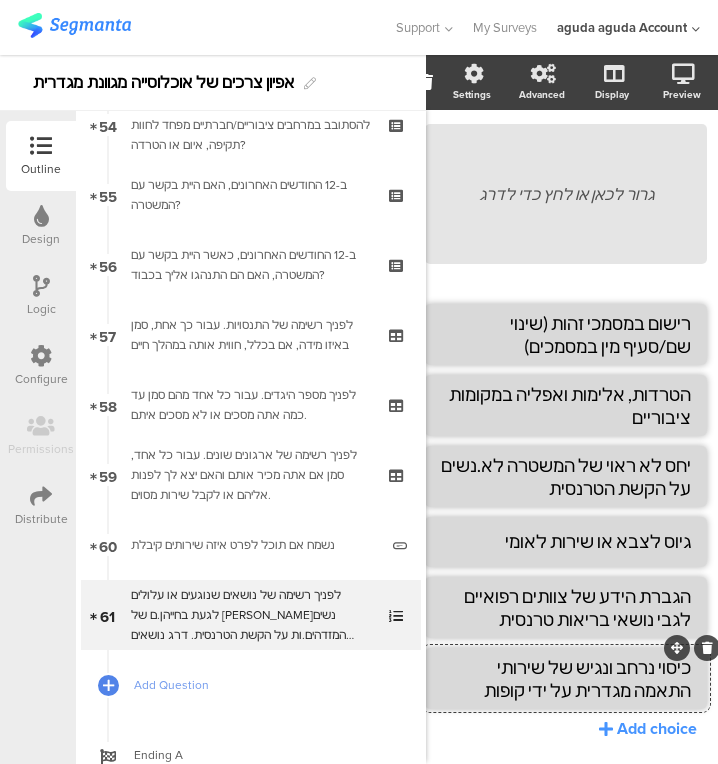 type on "כיסוי נרחב ונגיש של שירותי התאמה מגדרית על ידי קופות חולים" 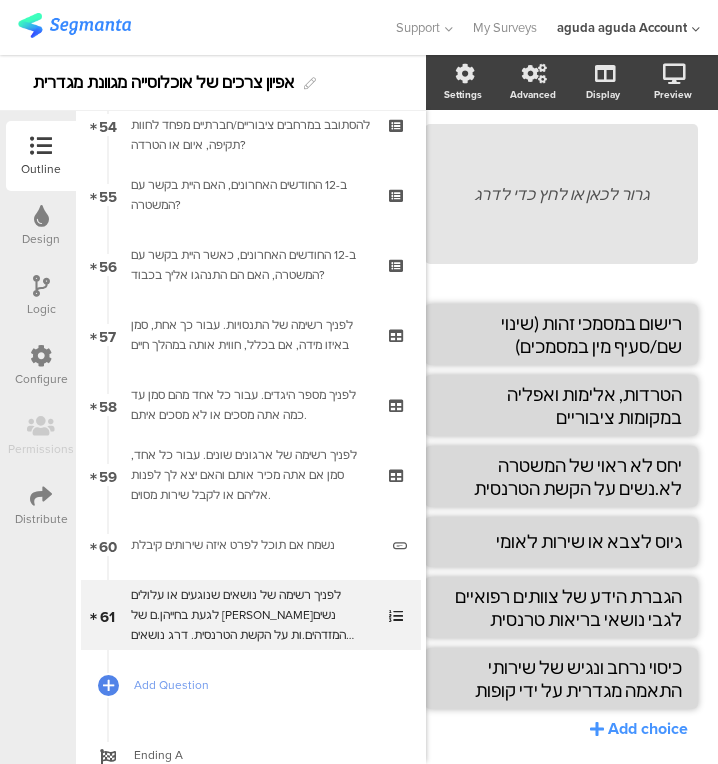 click on "Add choice" 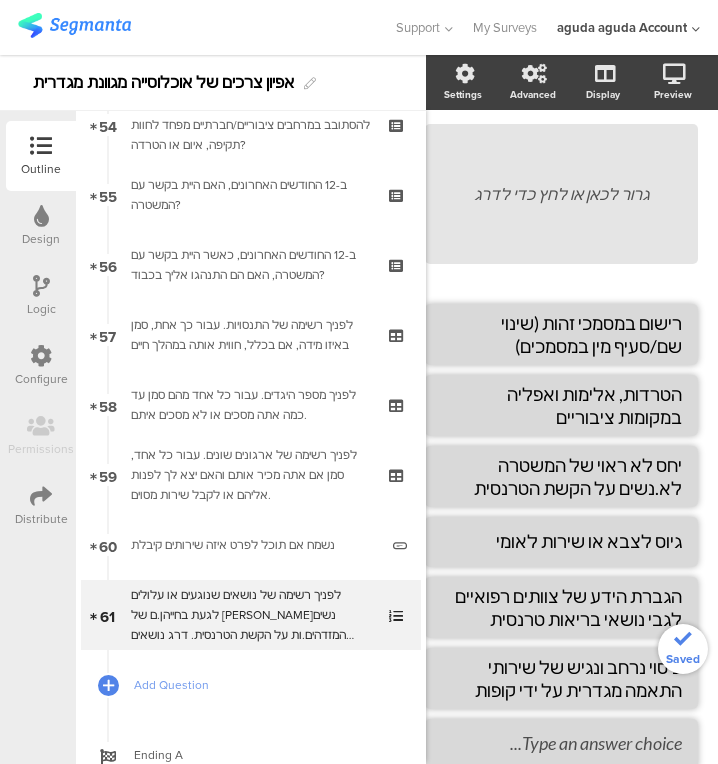 click 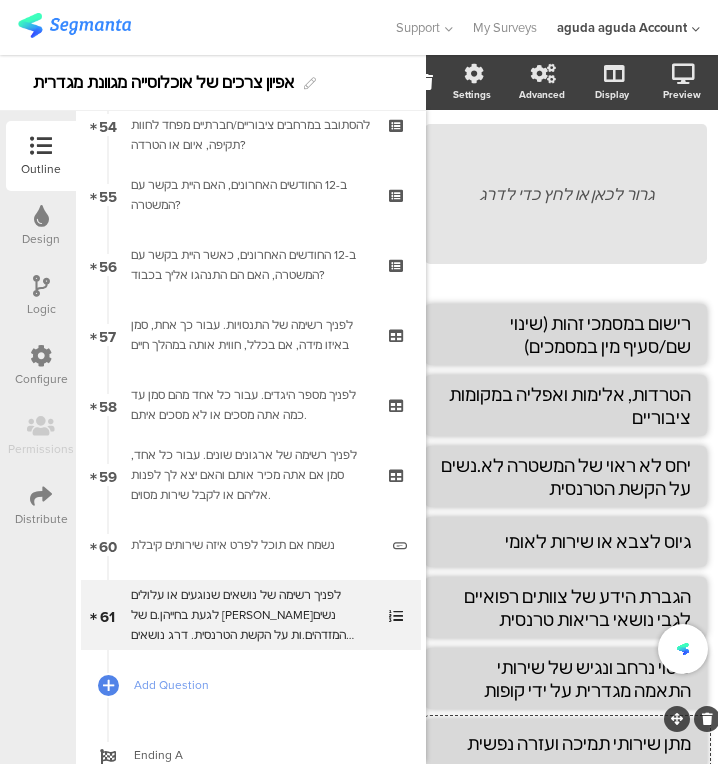 scroll, scrollTop: 430, scrollLeft: 21, axis: both 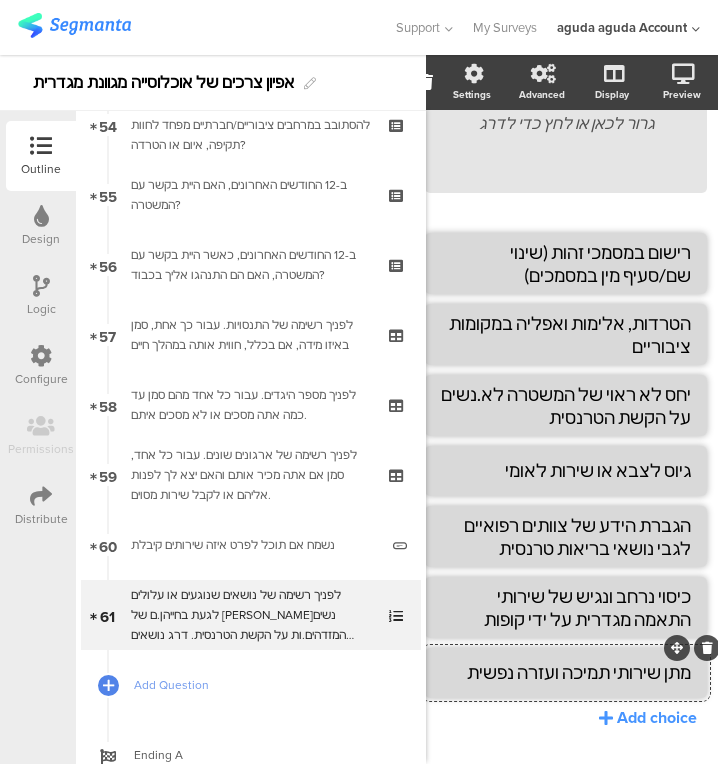 type on "מתן שירותי תמיכה ועזרה נפשית" 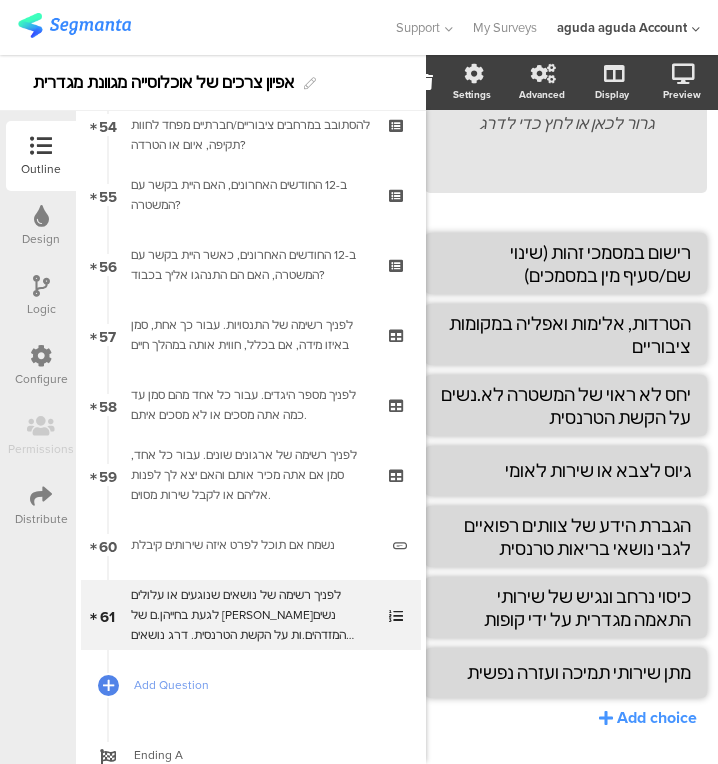 click on "Add choice" 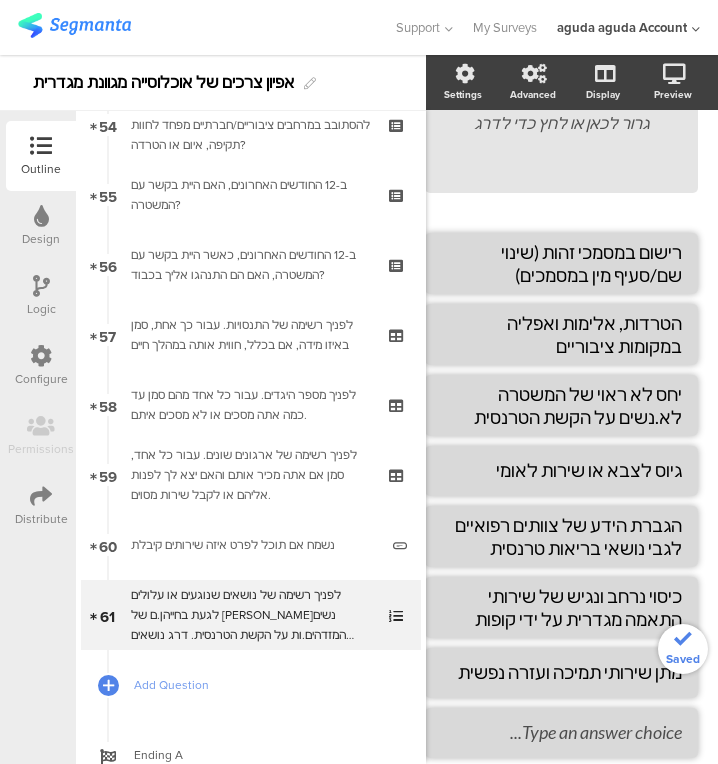 click 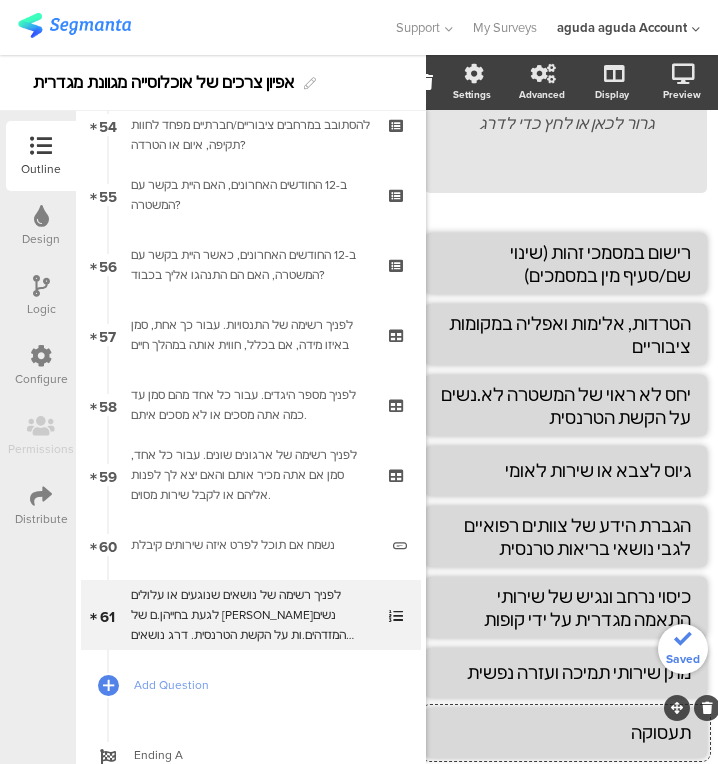 type on "תעסוקה" 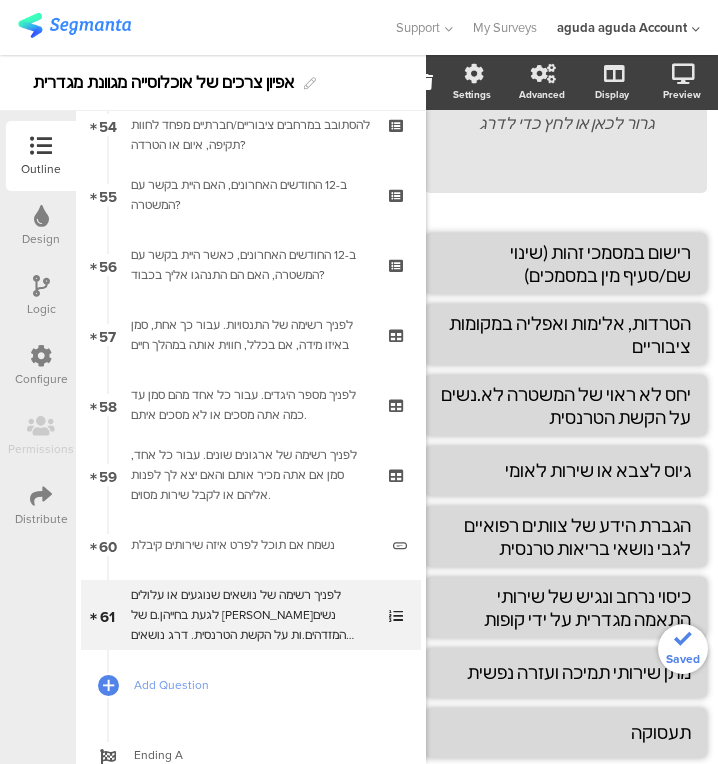 click on "Add choice" 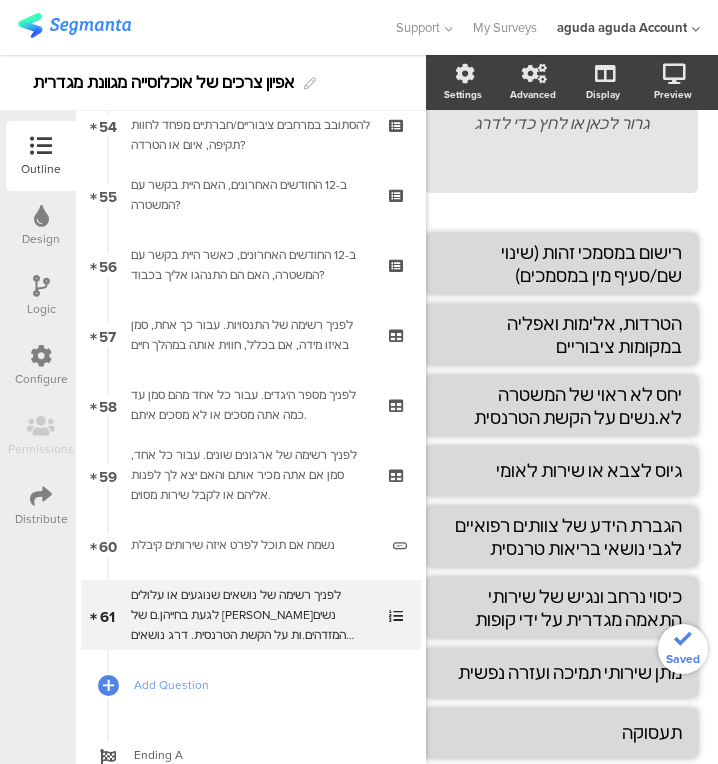 click 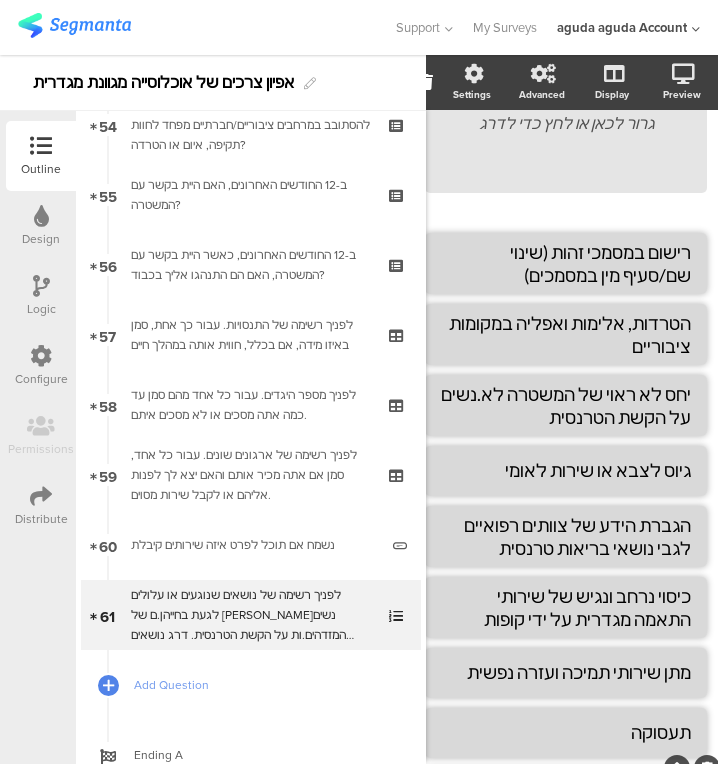 click 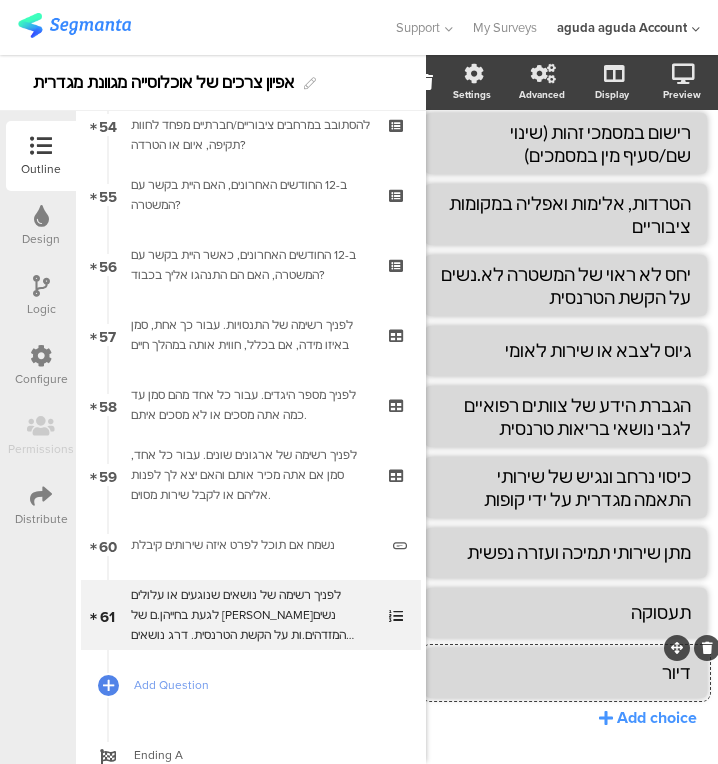 type on "דיור" 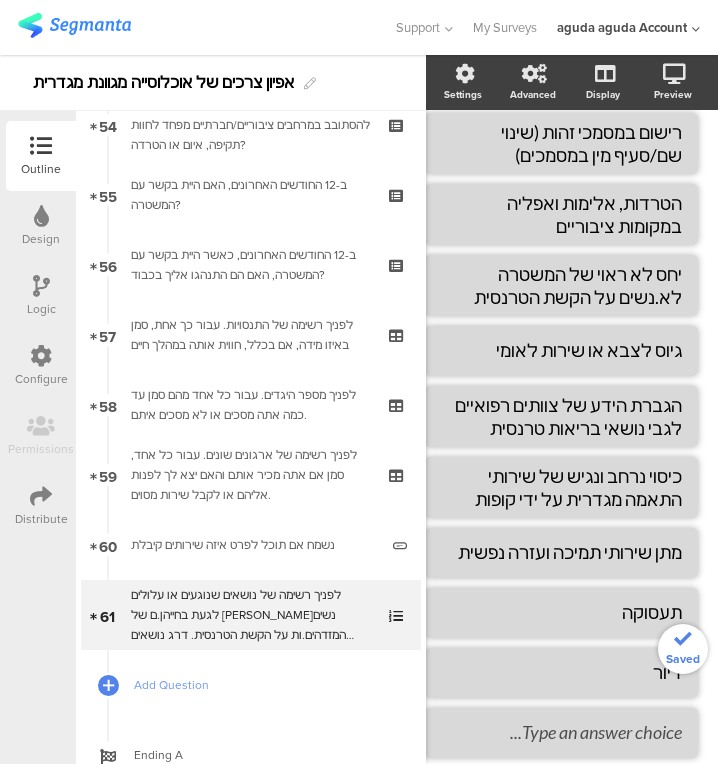 click 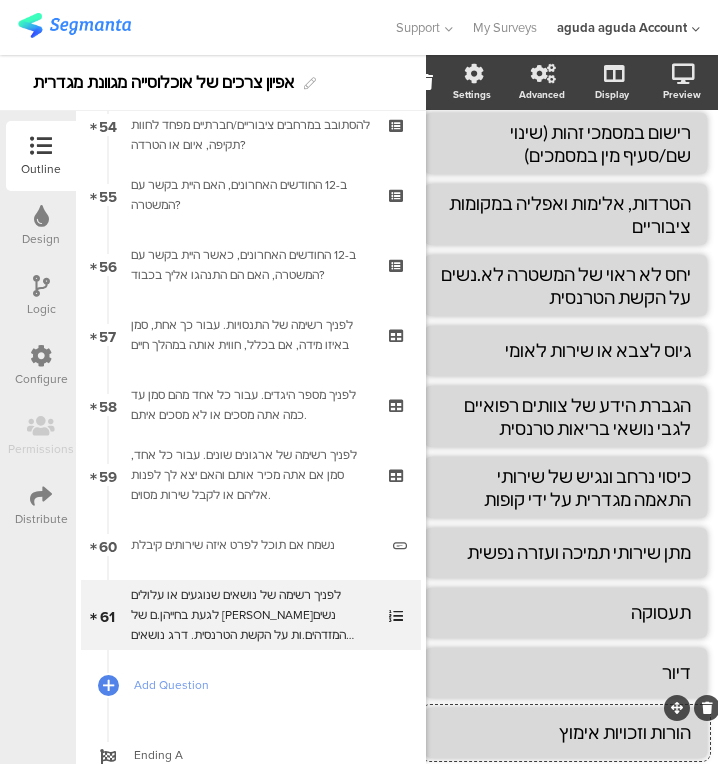 type on "הורות וזכויות אימוץ" 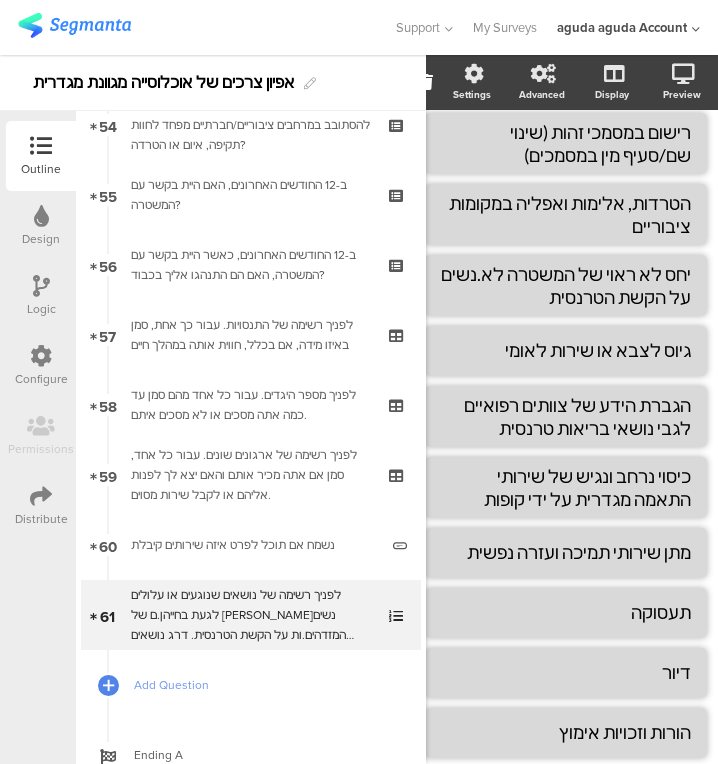 click at bounding box center (108, 685) 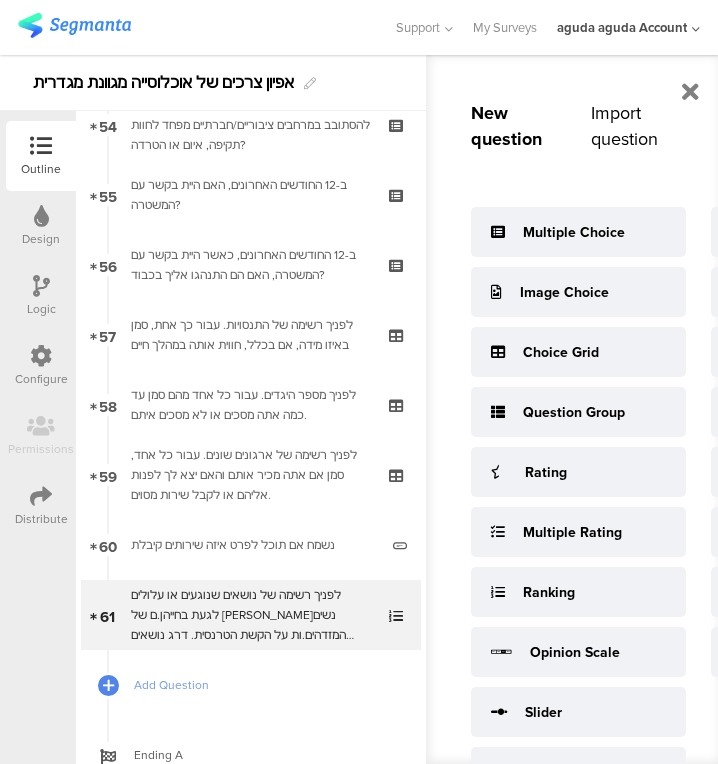 click on "Multiple Choice" at bounding box center (574, 232) 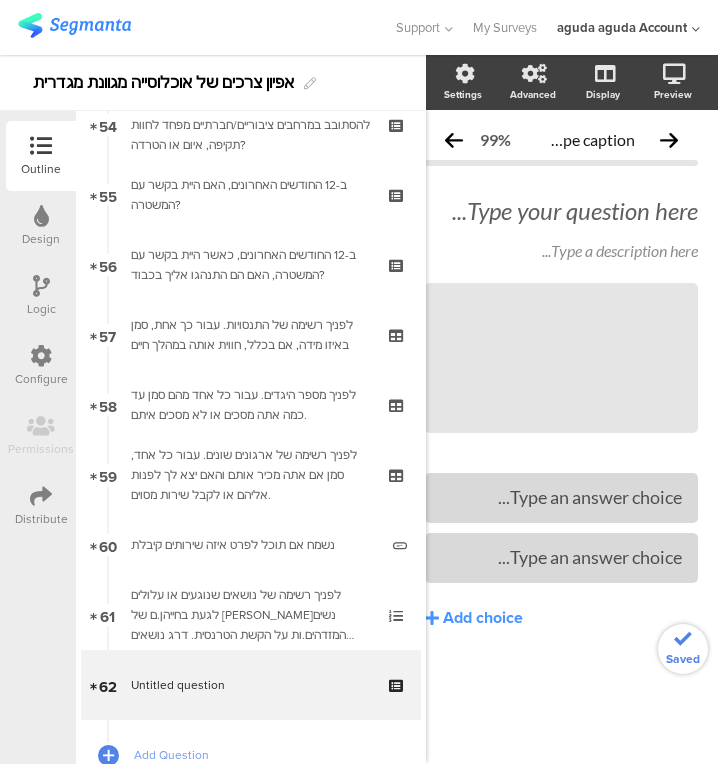 scroll, scrollTop: 0, scrollLeft: 21, axis: horizontal 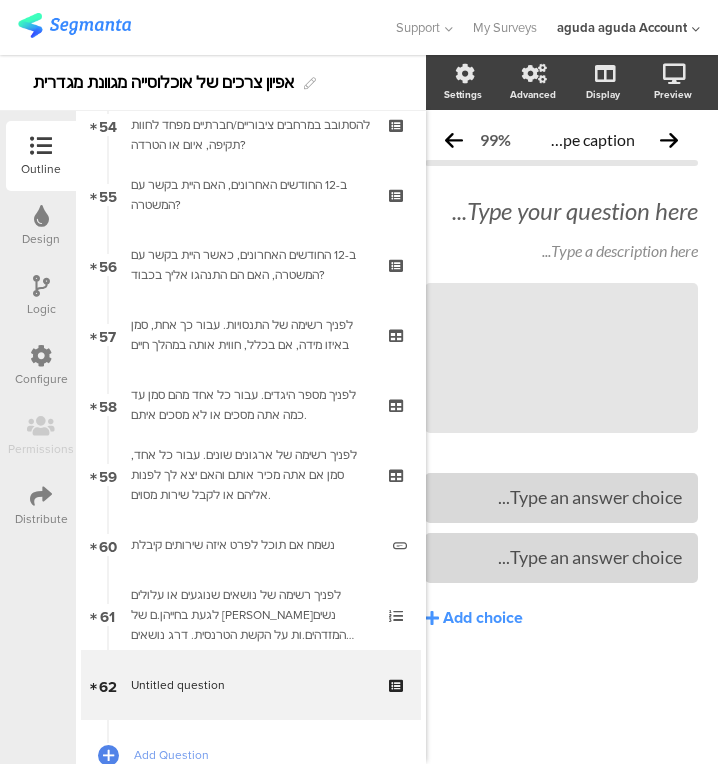 click on "Type your question here..." 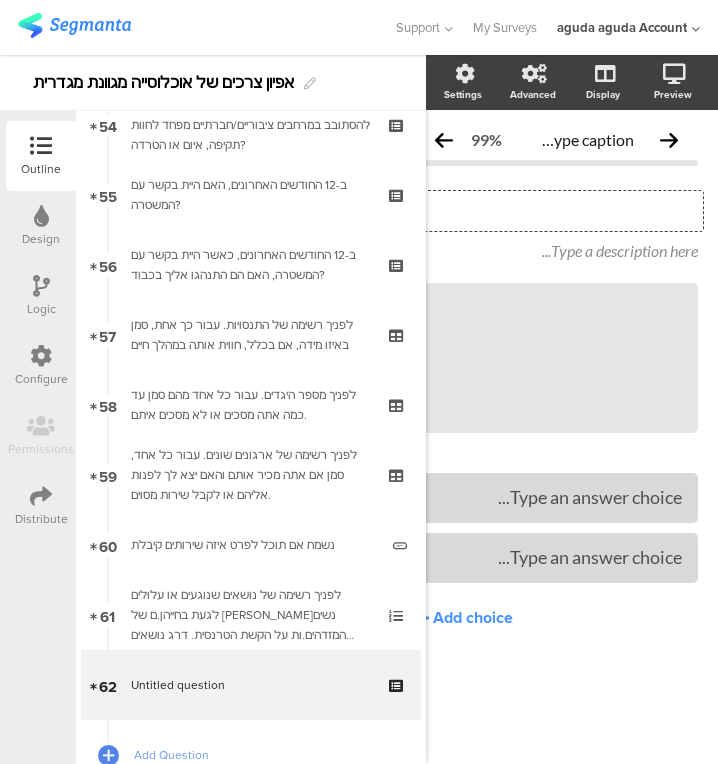 type 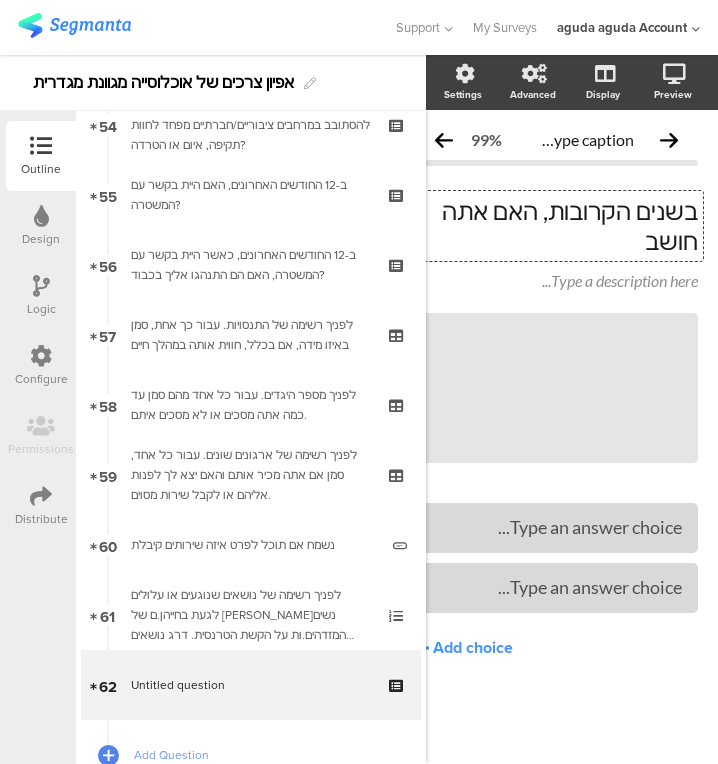 scroll, scrollTop: 0, scrollLeft: 24, axis: horizontal 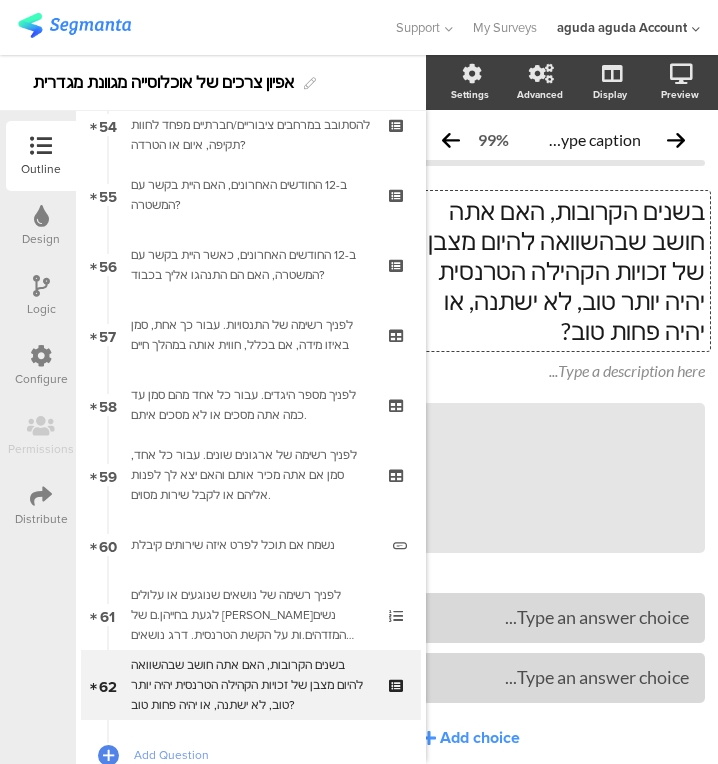 type 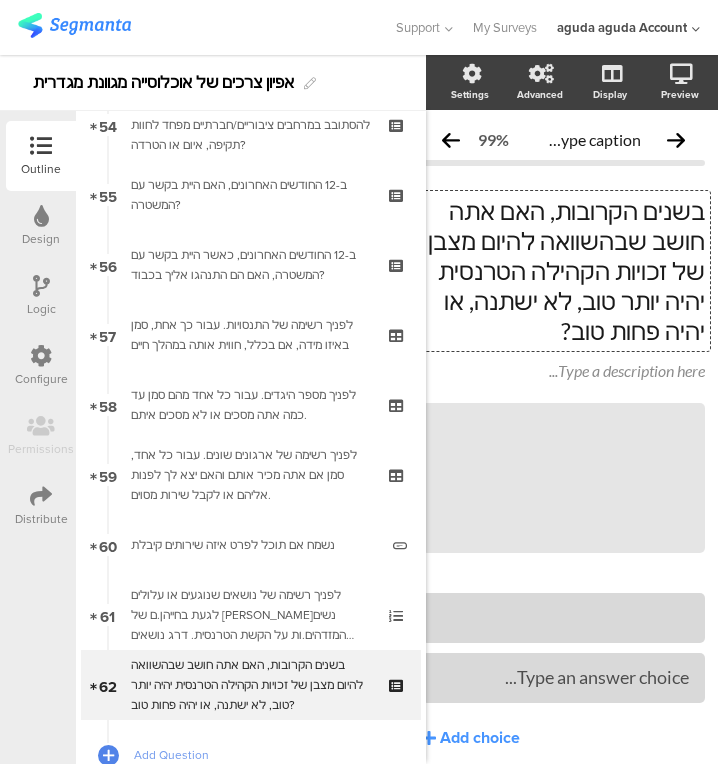 click 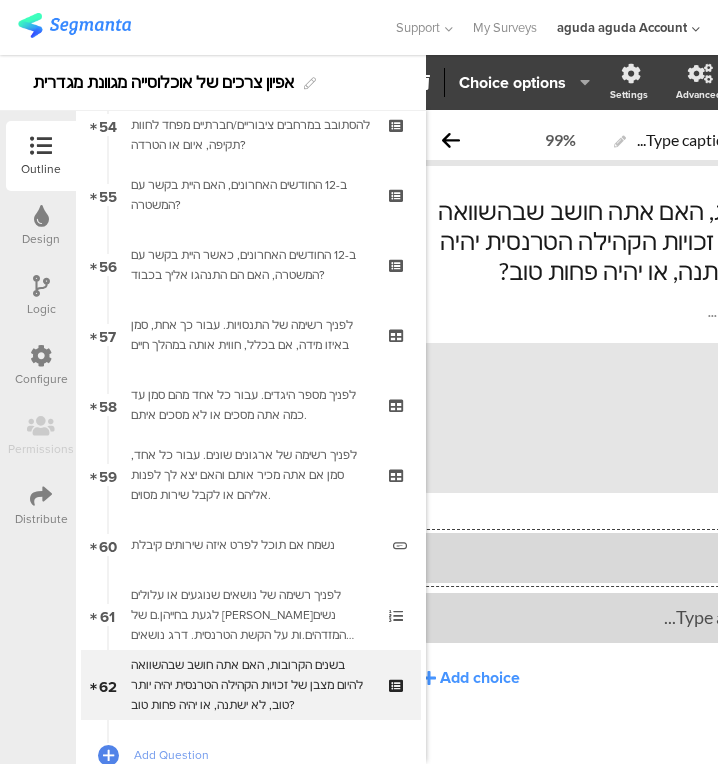 scroll, scrollTop: 0, scrollLeft: 166, axis: horizontal 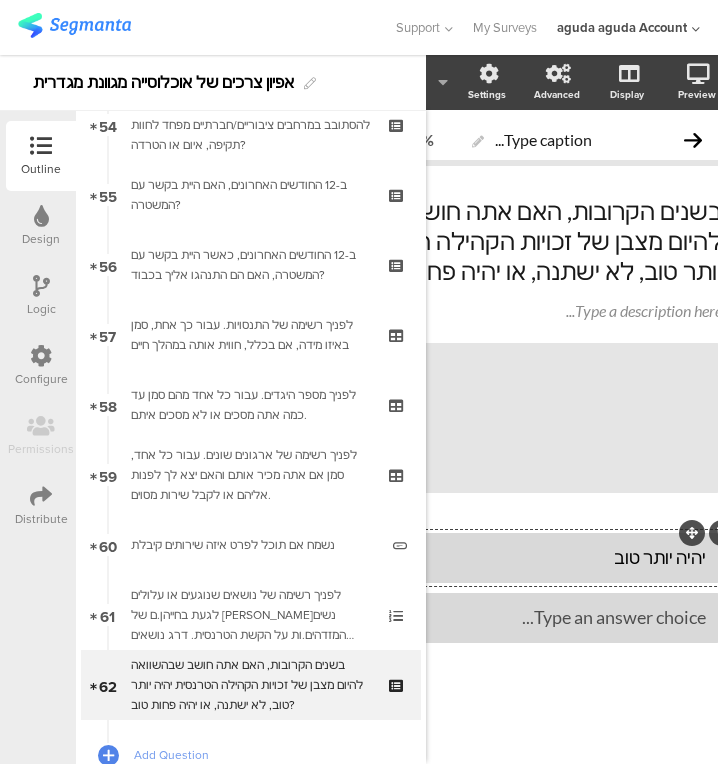 type 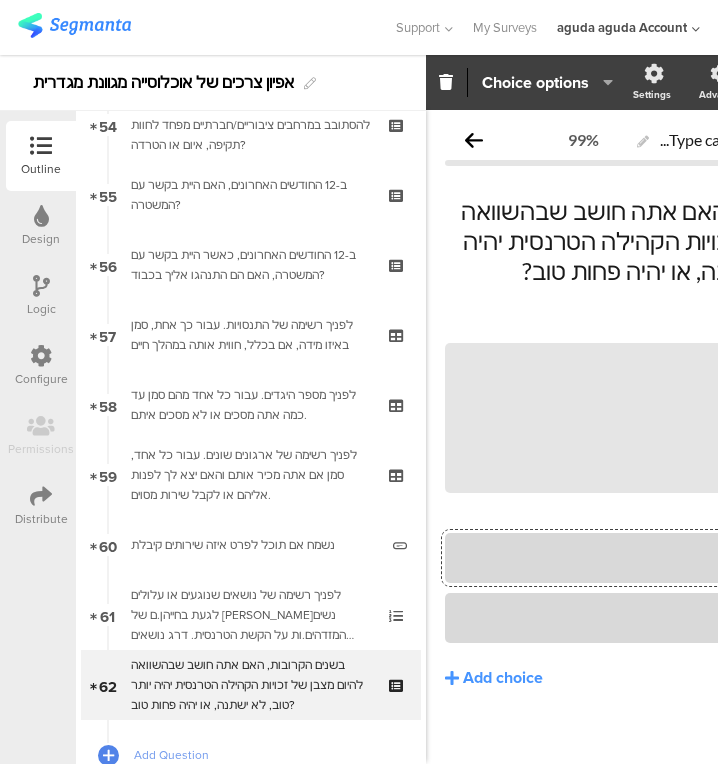 scroll, scrollTop: 0, scrollLeft: 0, axis: both 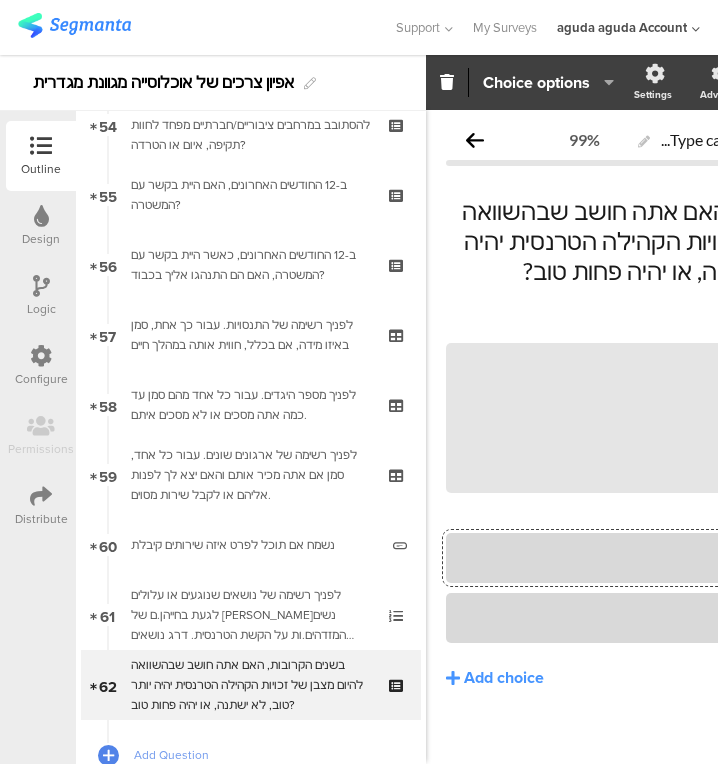 click on "Add choice" 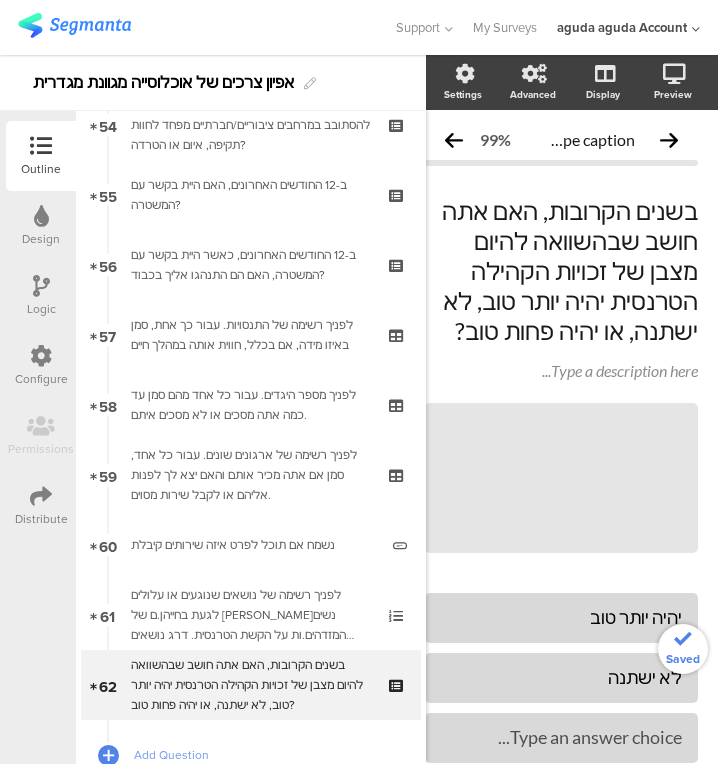 scroll, scrollTop: 0, scrollLeft: 38, axis: horizontal 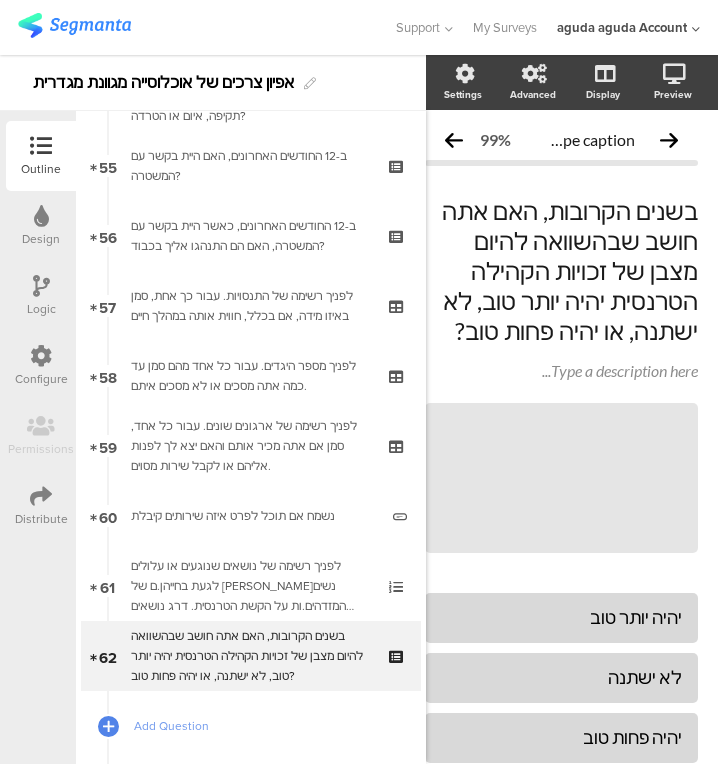 click on "Add Question" at bounding box center (262, 726) 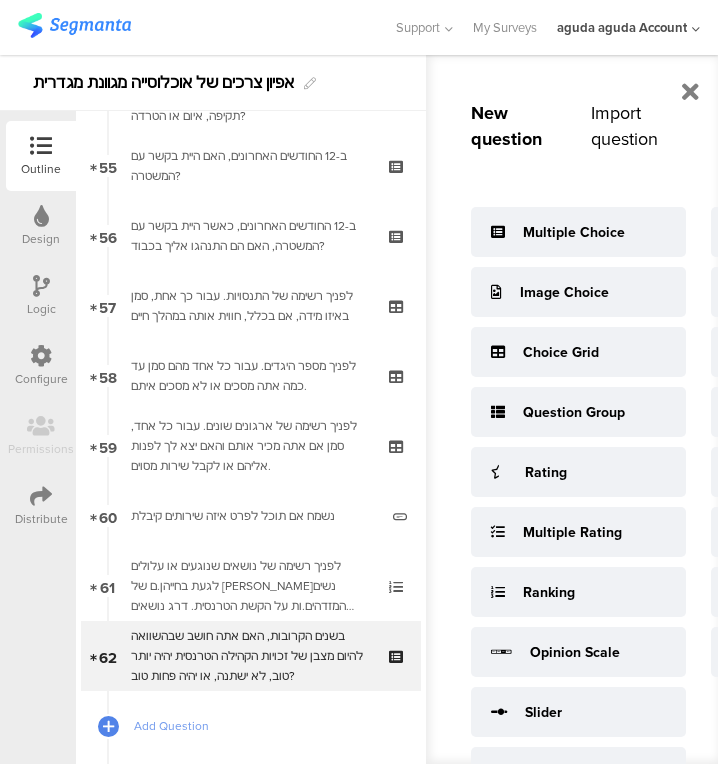 click on "Multiple Choice" at bounding box center [578, 232] 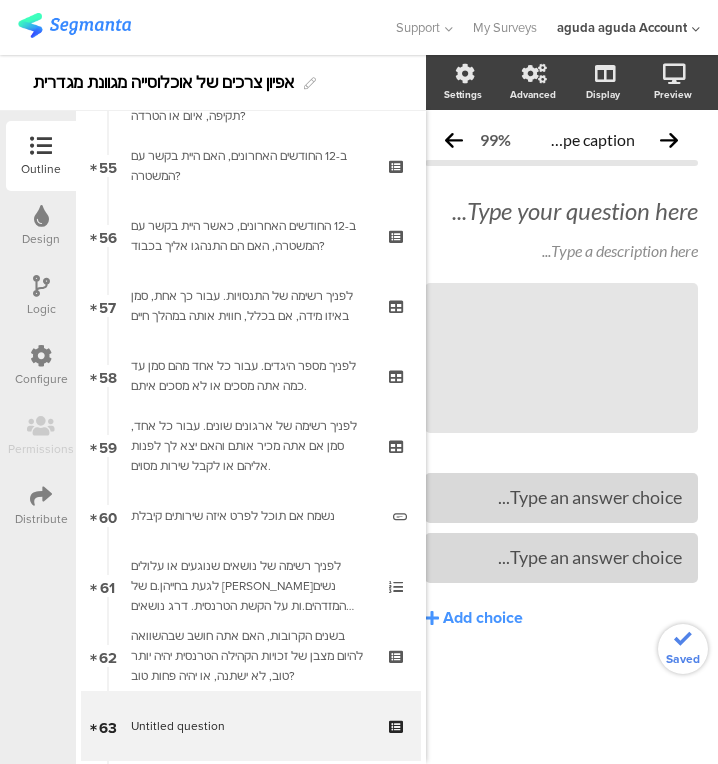 scroll, scrollTop: 0, scrollLeft: 23, axis: horizontal 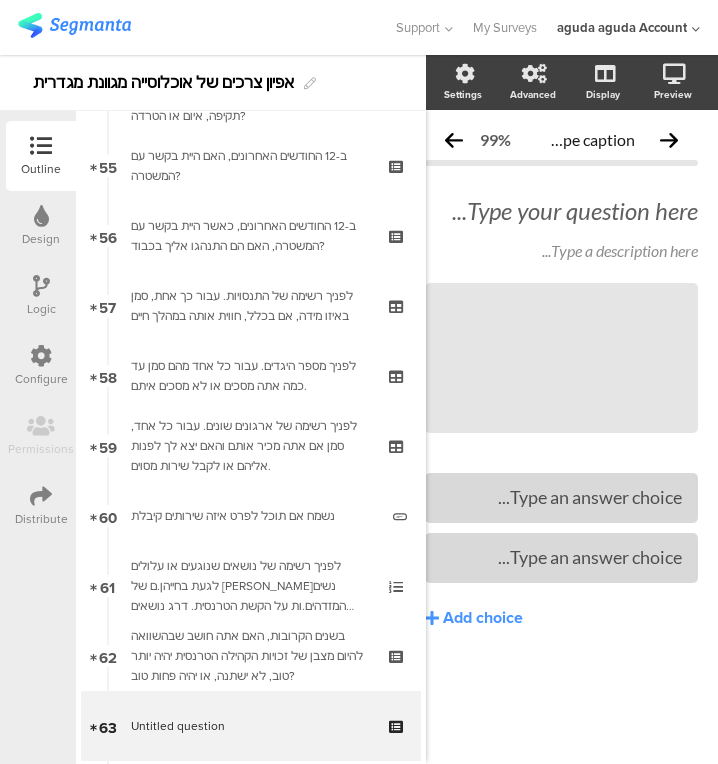 click at bounding box center [398, 739] 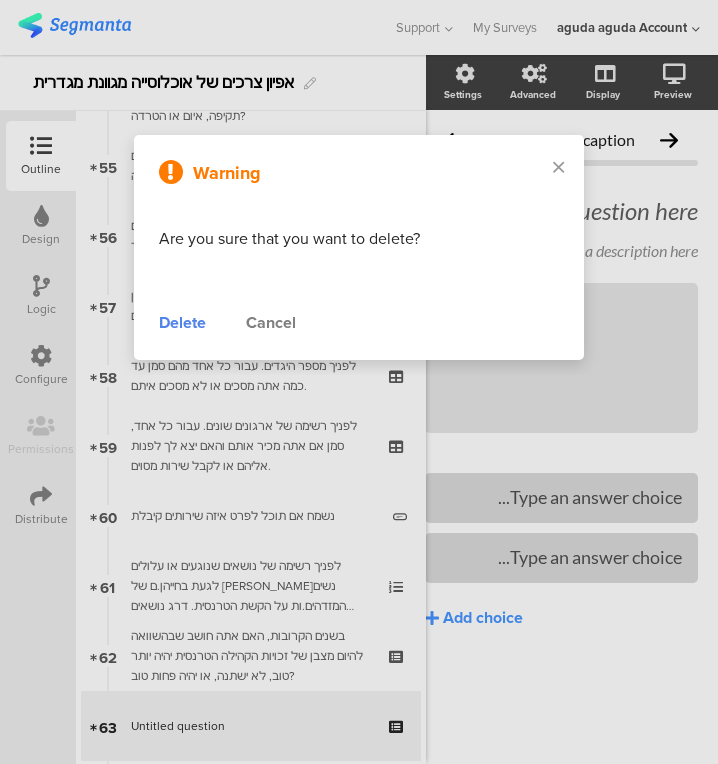 click on "Delete" at bounding box center [182, 323] 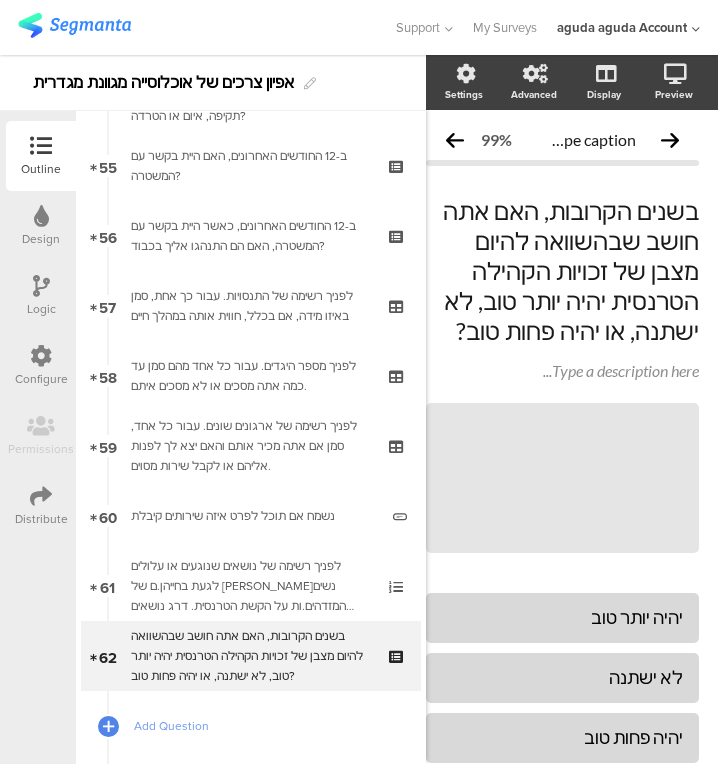 click on "Add Question" at bounding box center [262, 726] 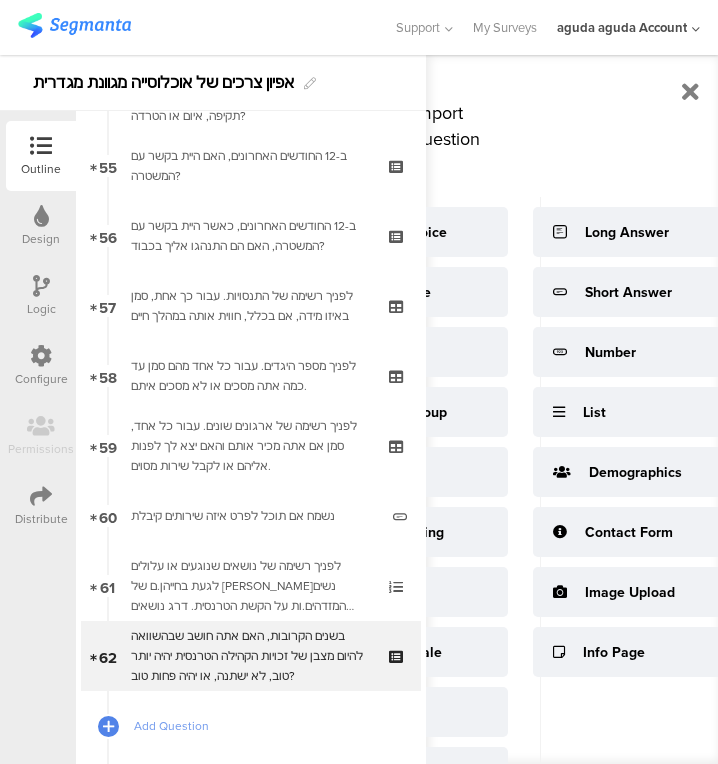 scroll, scrollTop: 0, scrollLeft: 222, axis: horizontal 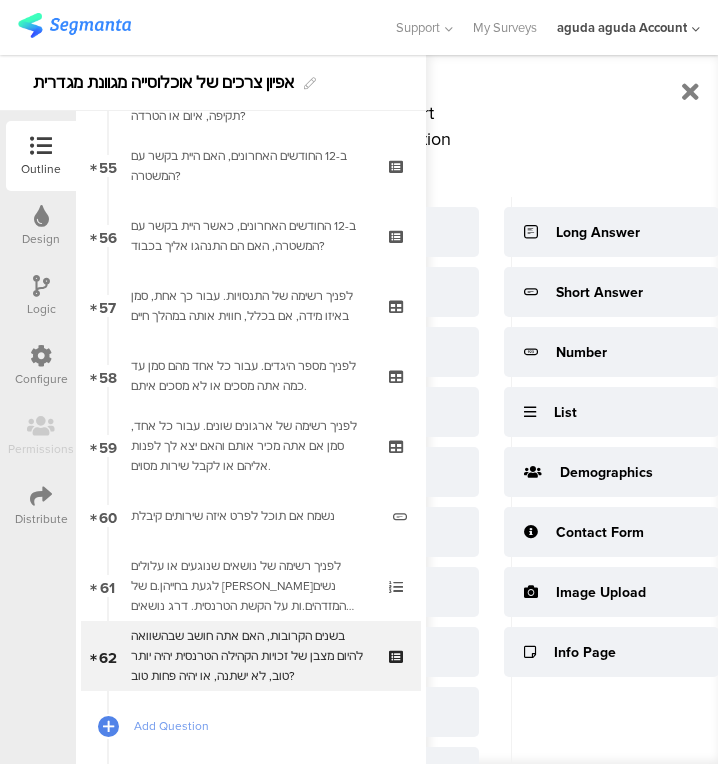click on "Short Answer" at bounding box center [611, 292] 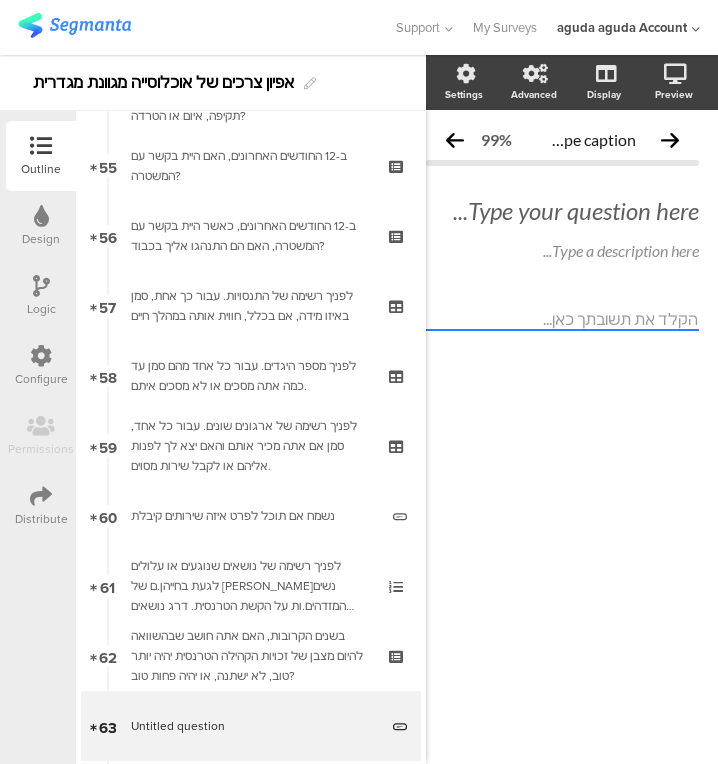 click at bounding box center [398, 739] 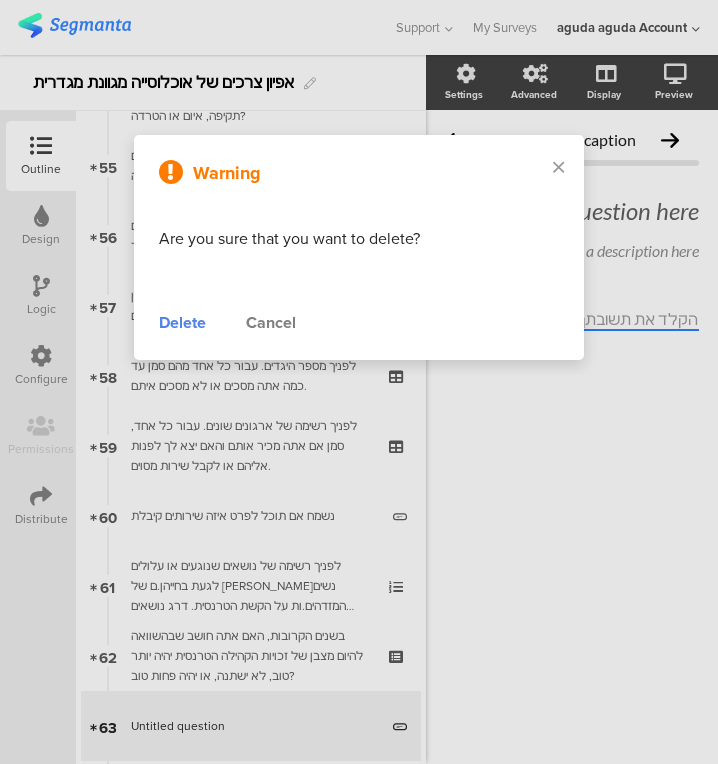 click on "Delete" at bounding box center (182, 323) 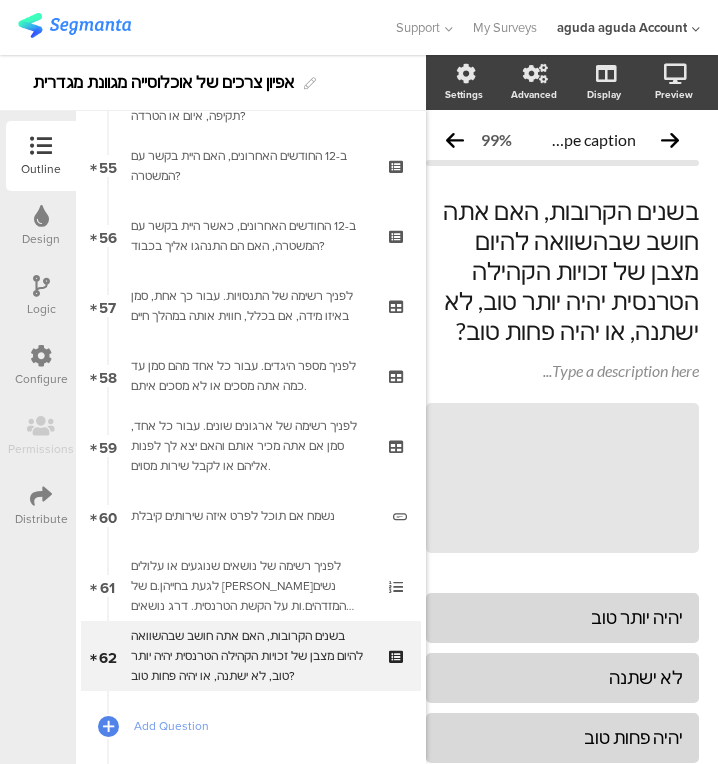 click on "Add Question" at bounding box center [251, 726] 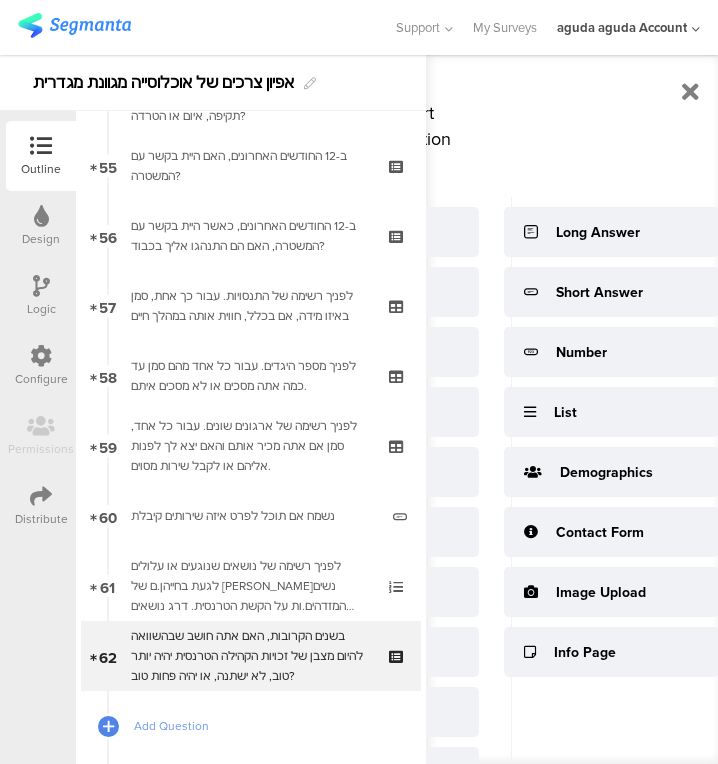 click on "Number" at bounding box center (611, 352) 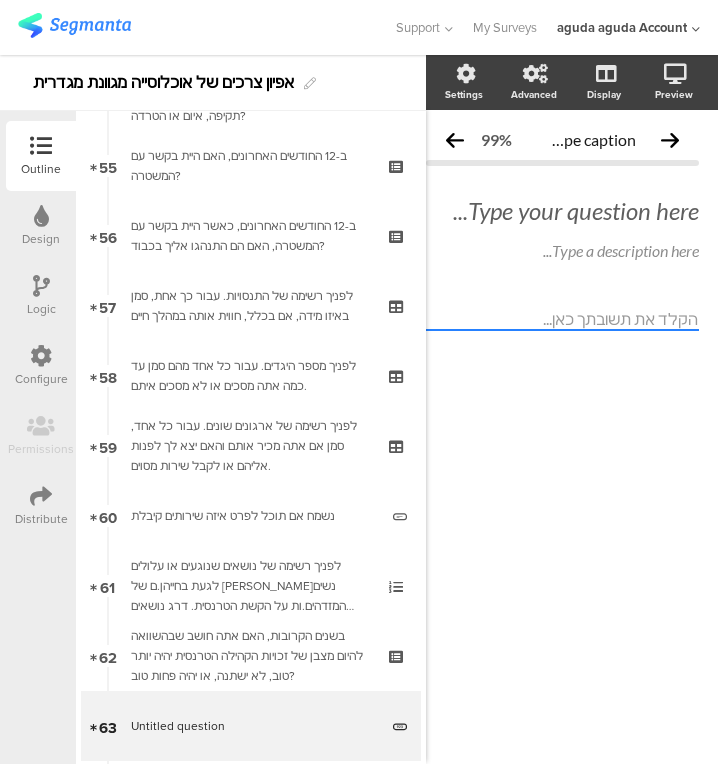 click on "Type your question here...
Type a description here..." 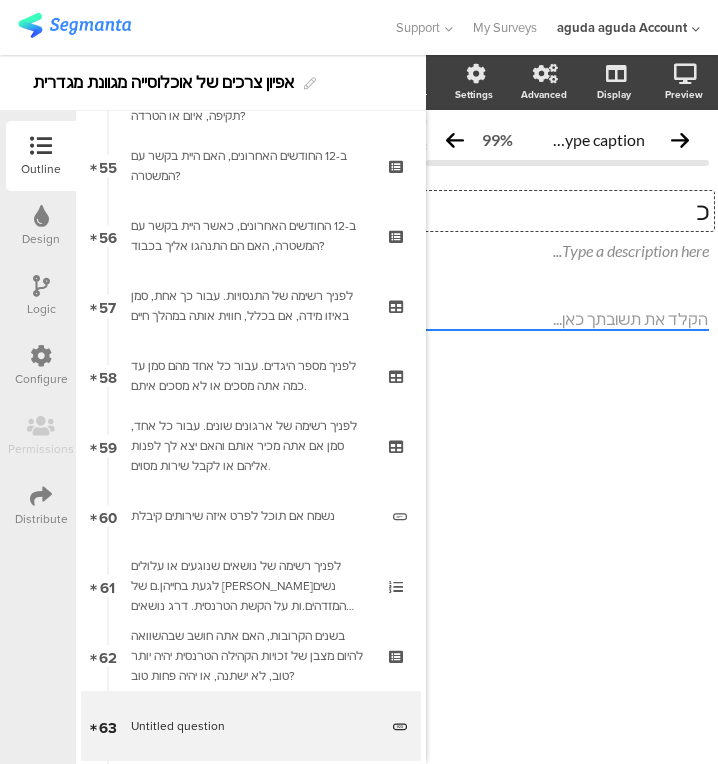 type 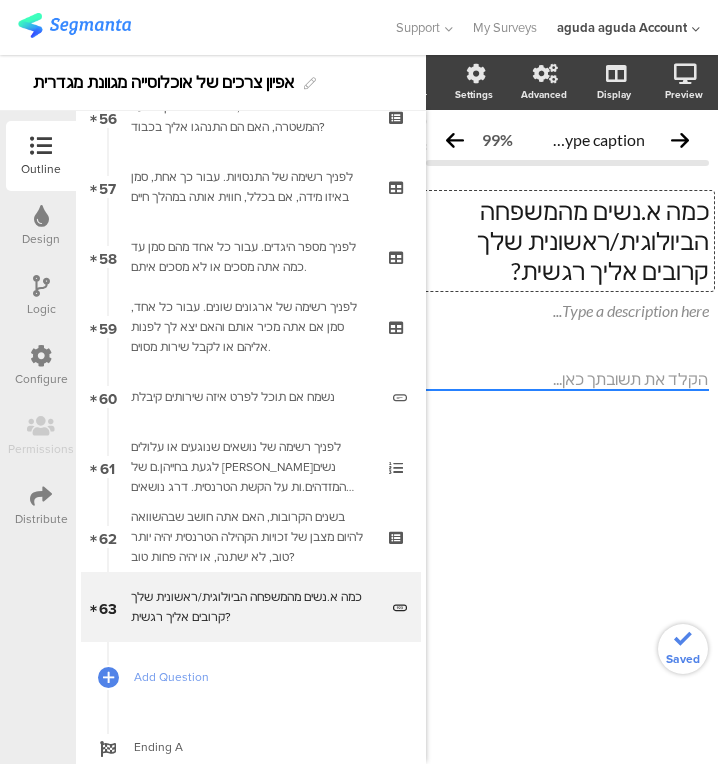 scroll, scrollTop: 3961, scrollLeft: 0, axis: vertical 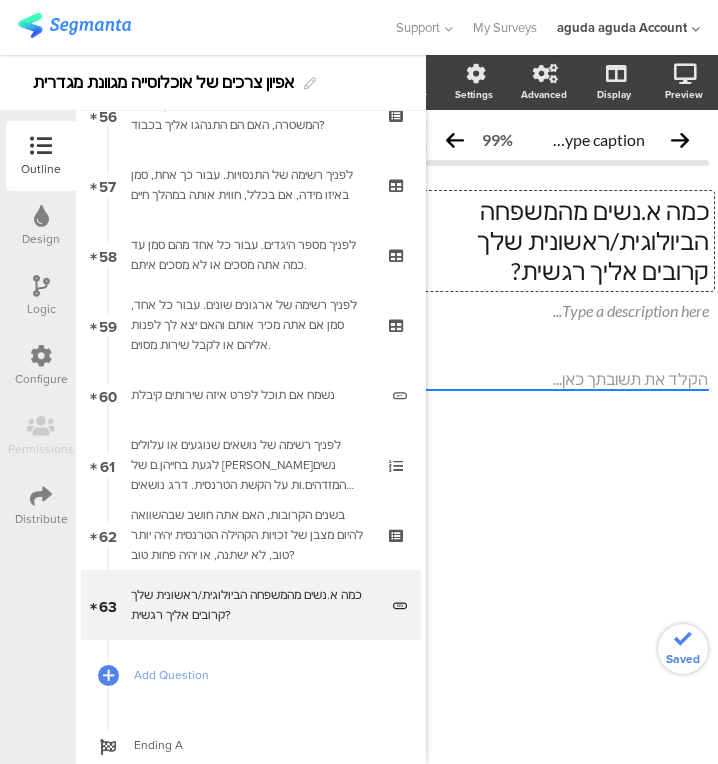 click on "Add Question" at bounding box center [251, 675] 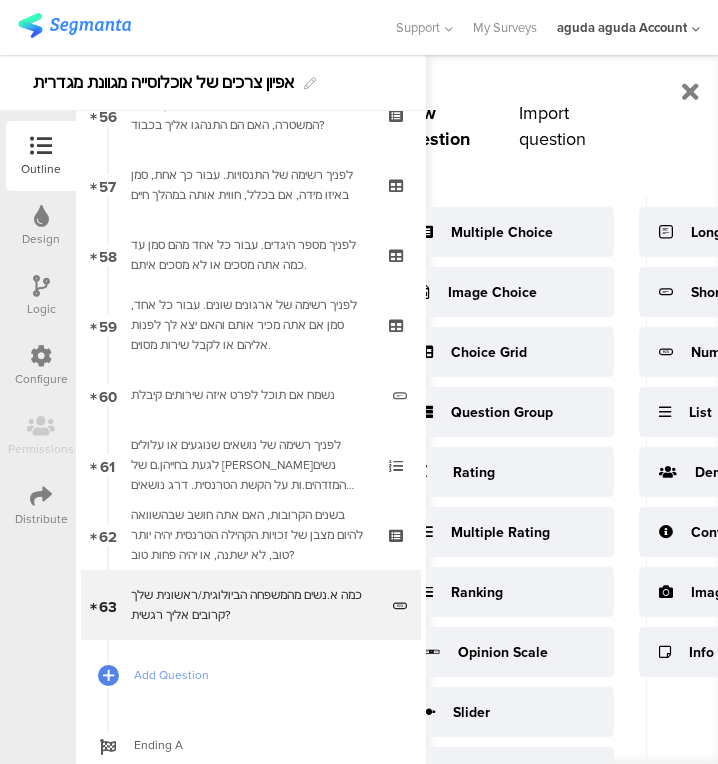 scroll, scrollTop: 0, scrollLeft: 7, axis: horizontal 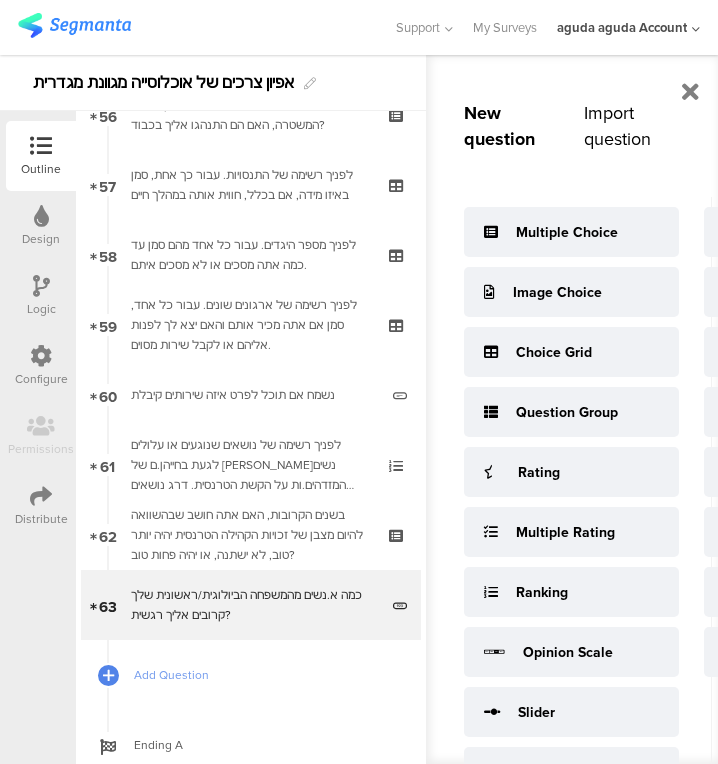 click on "Multiple Choice" at bounding box center [571, 232] 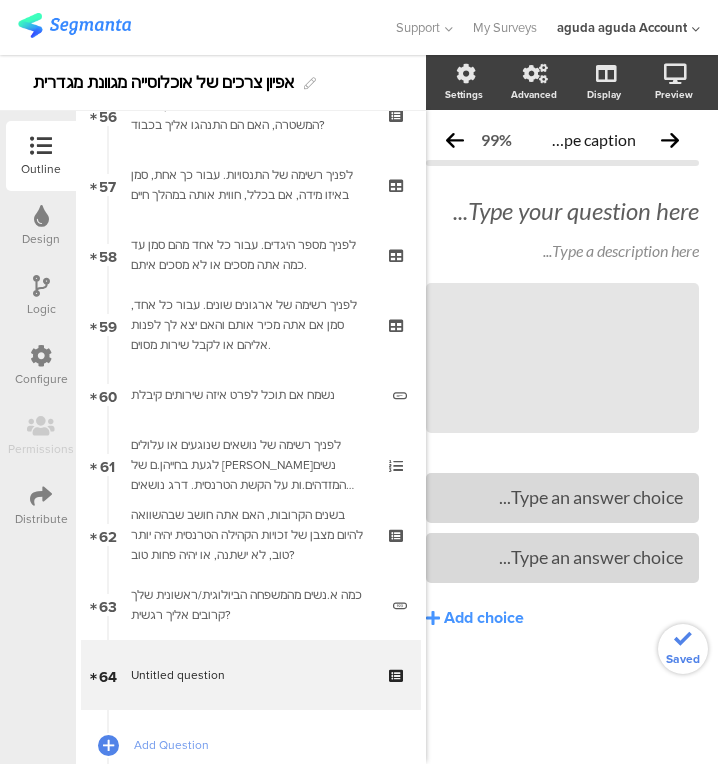 click on "Type your question here..." 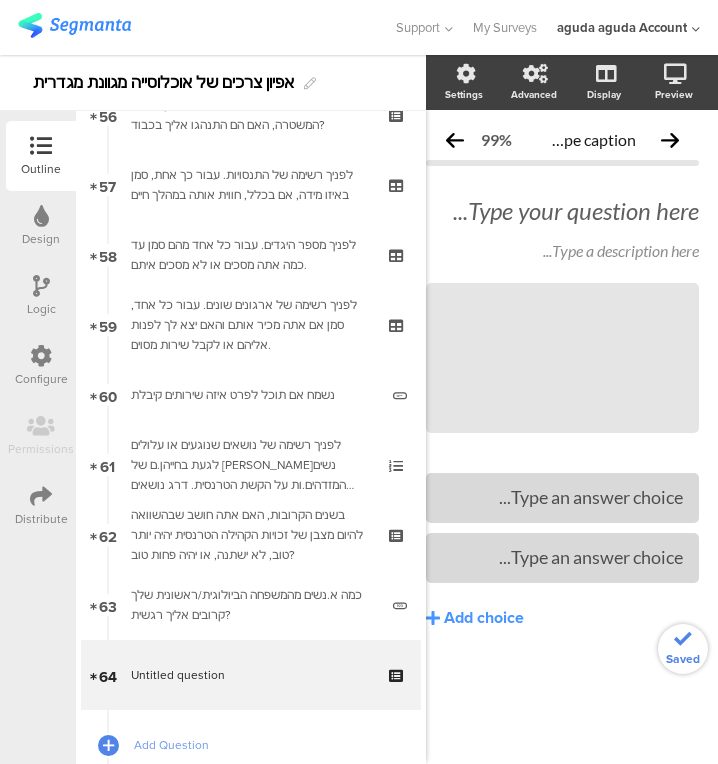 scroll, scrollTop: 0, scrollLeft: 31, axis: horizontal 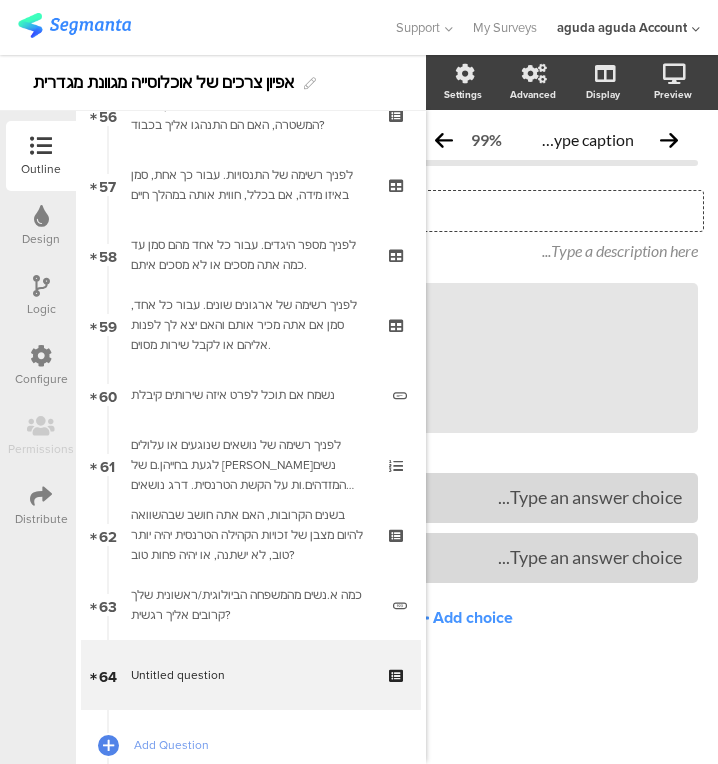 type 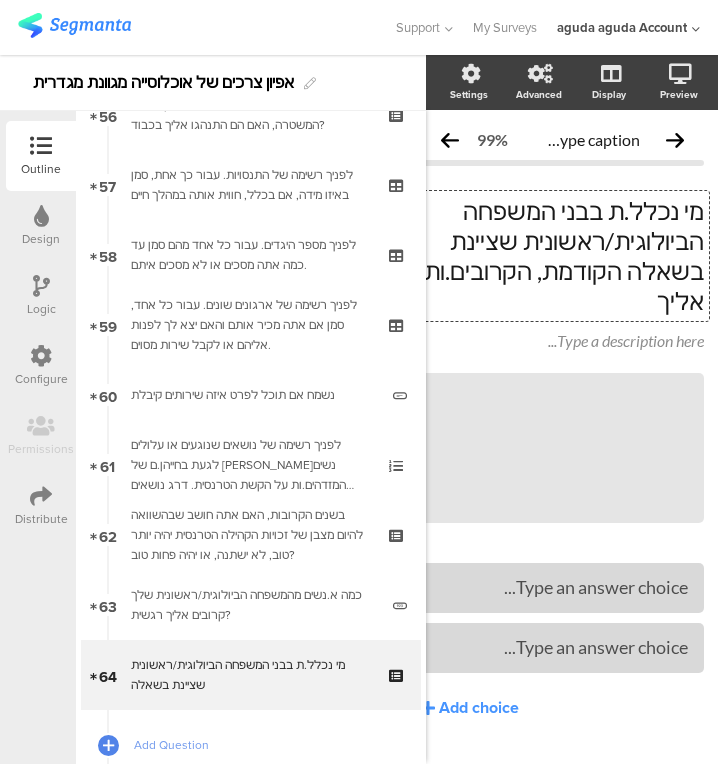 scroll, scrollTop: 0, scrollLeft: 24, axis: horizontal 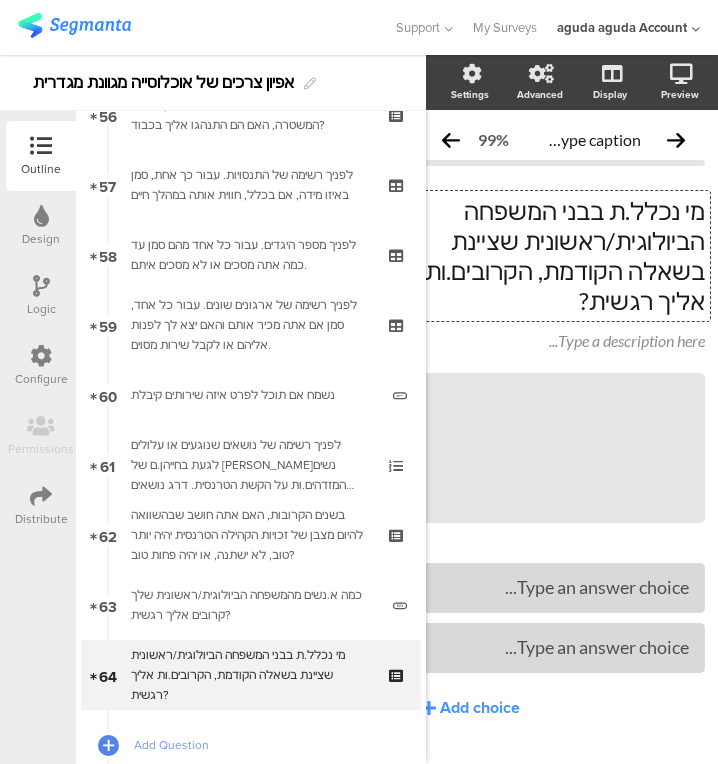click on "Support" at bounding box center [418, 27] 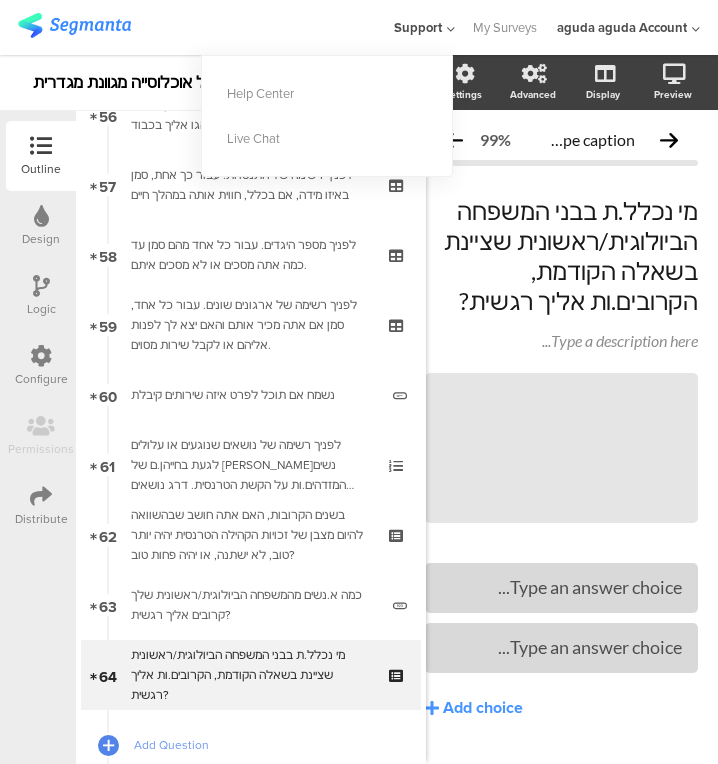 click at bounding box center [448, 29] 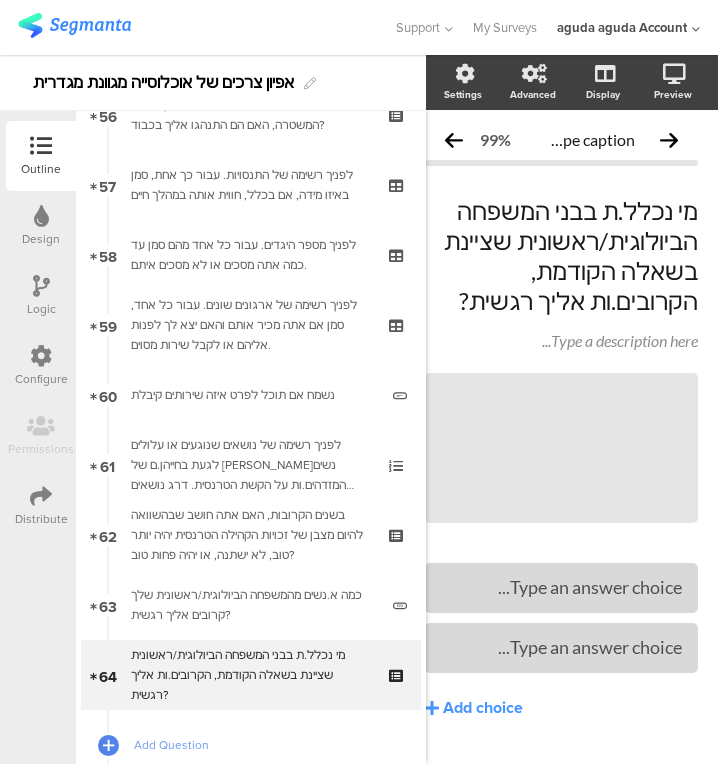 click on "מי נכלל.ת בבני המשפחה הביולוגית/ראשונית שציינת בשאלה הקודמת, הקרובים.ות אליך רגשית?" at bounding box center (250, 675) 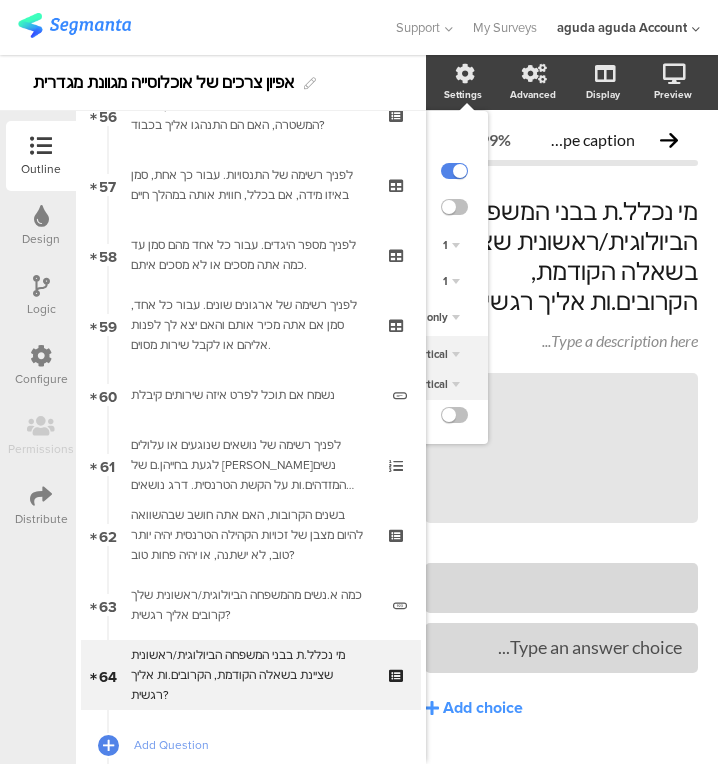 scroll, scrollTop: 0, scrollLeft: 0, axis: both 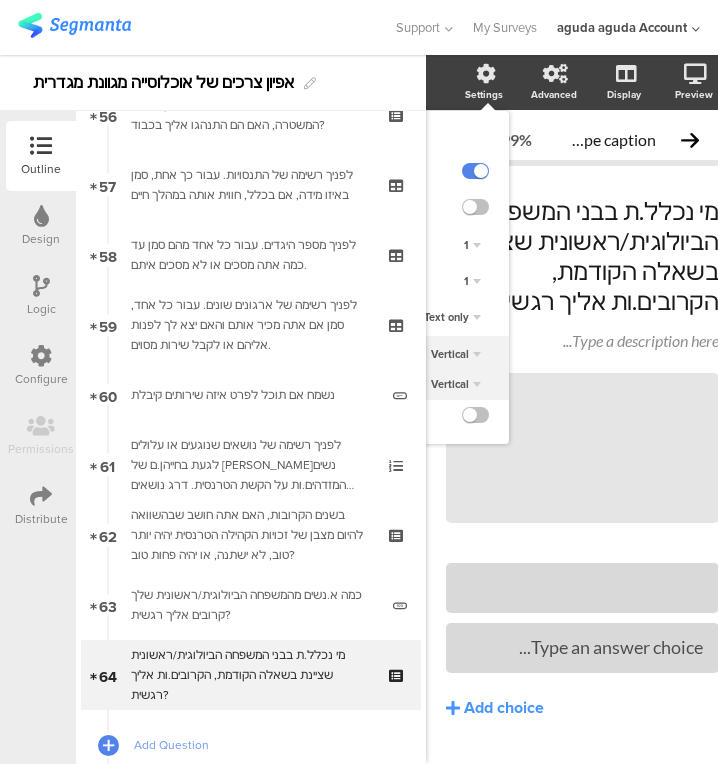 click on "1" 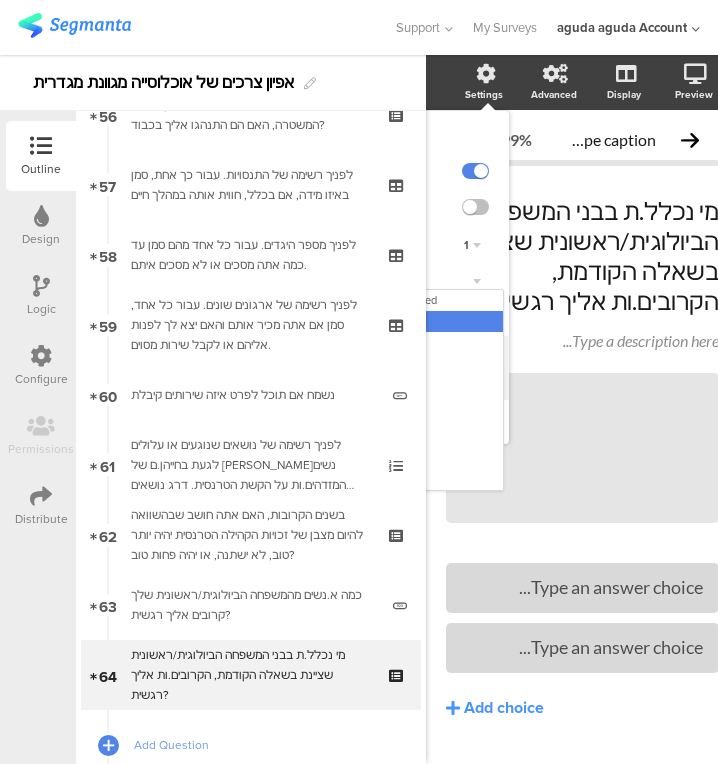 click on "Unlimited" 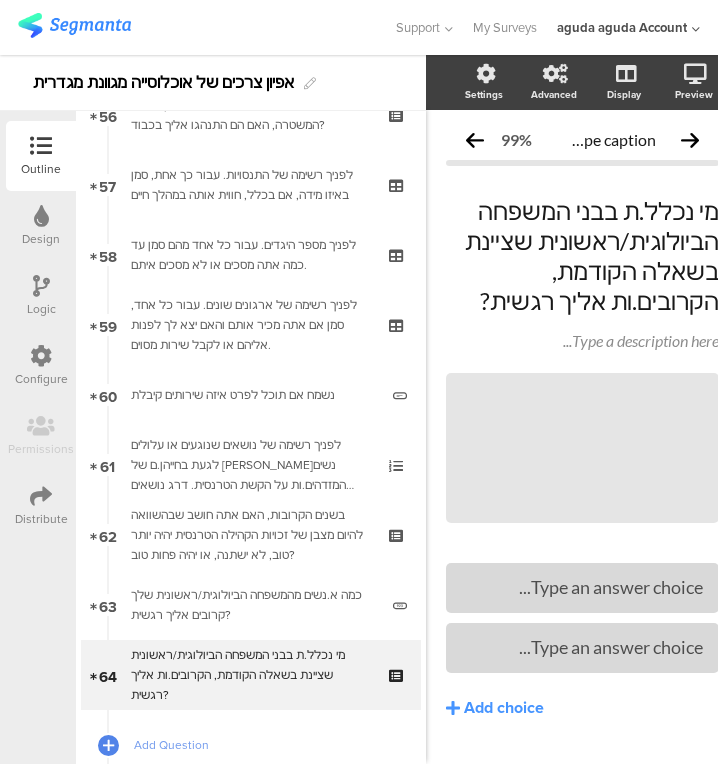 click on "Type an answer choice..." 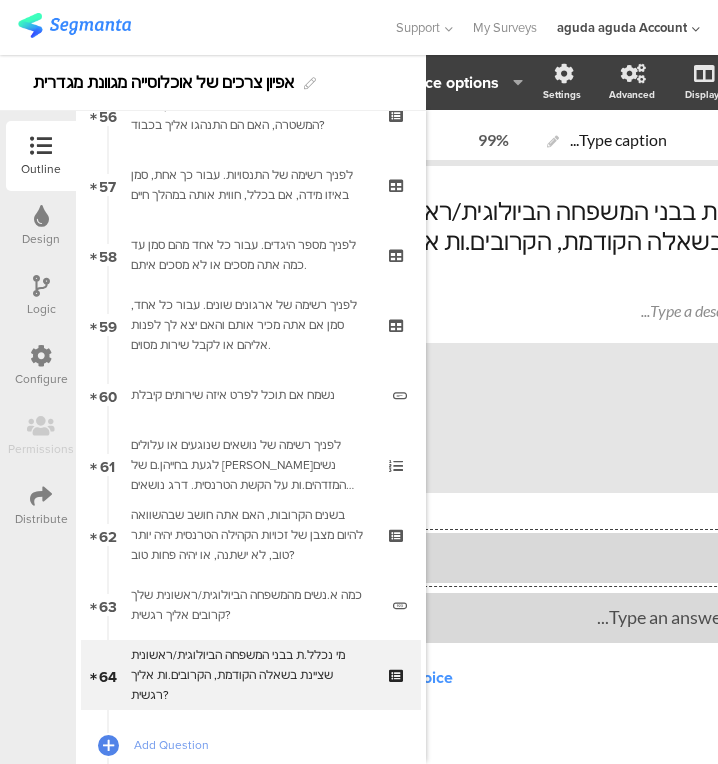 click 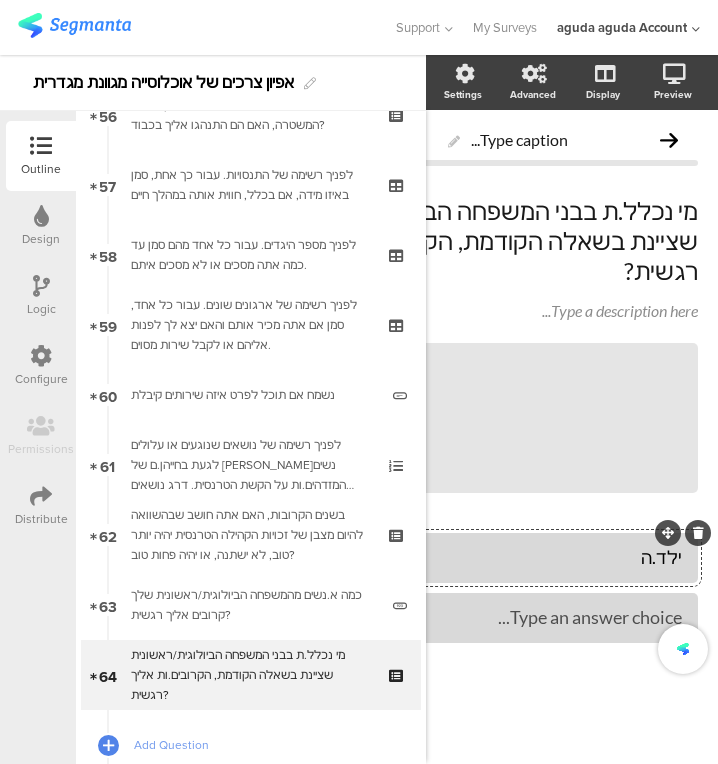 type 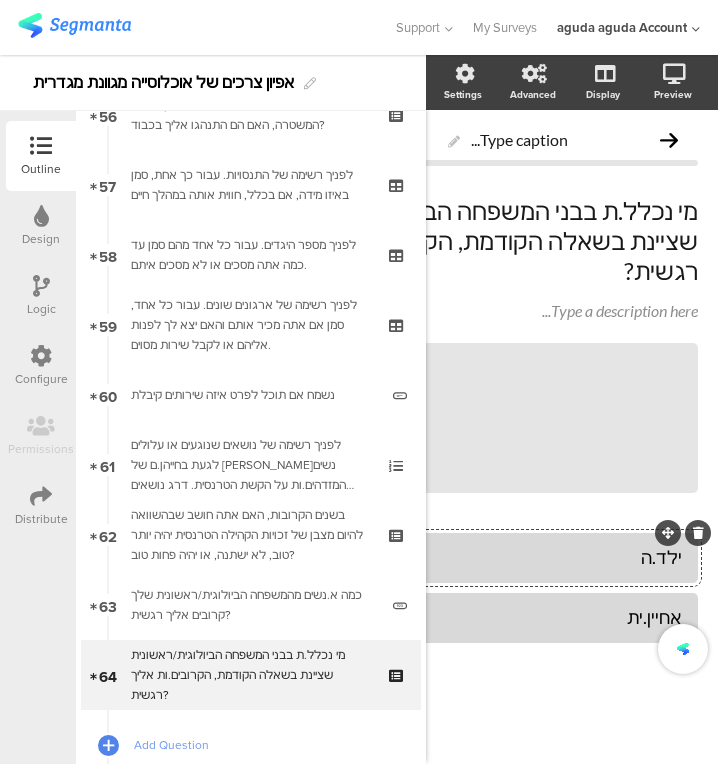 scroll, scrollTop: 0, scrollLeft: 0, axis: both 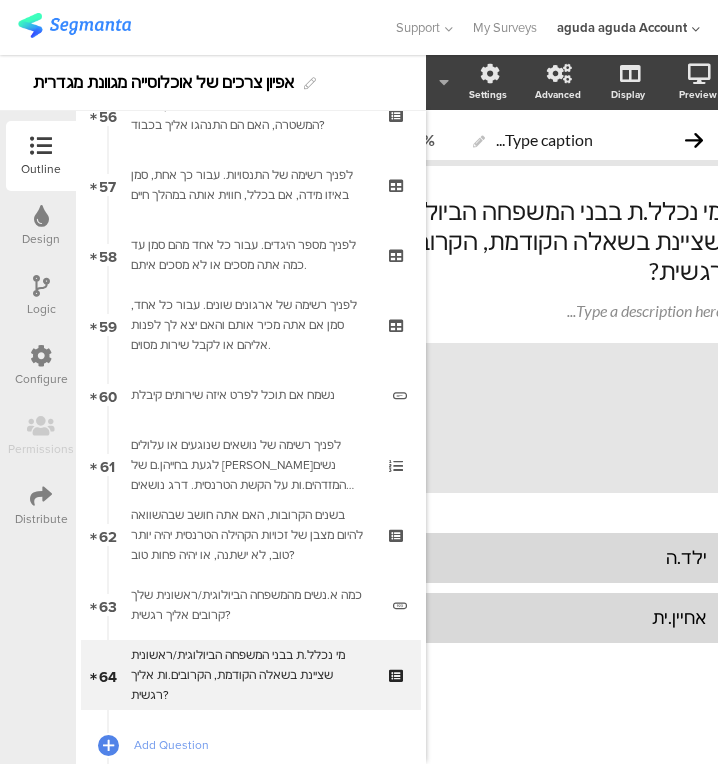 click on "Add choice" 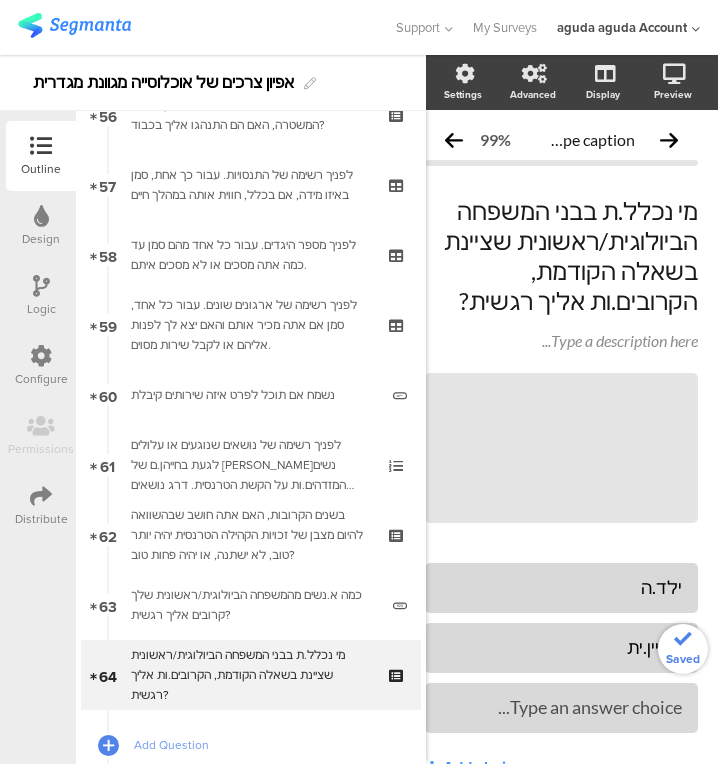 scroll, scrollTop: 42, scrollLeft: 38, axis: both 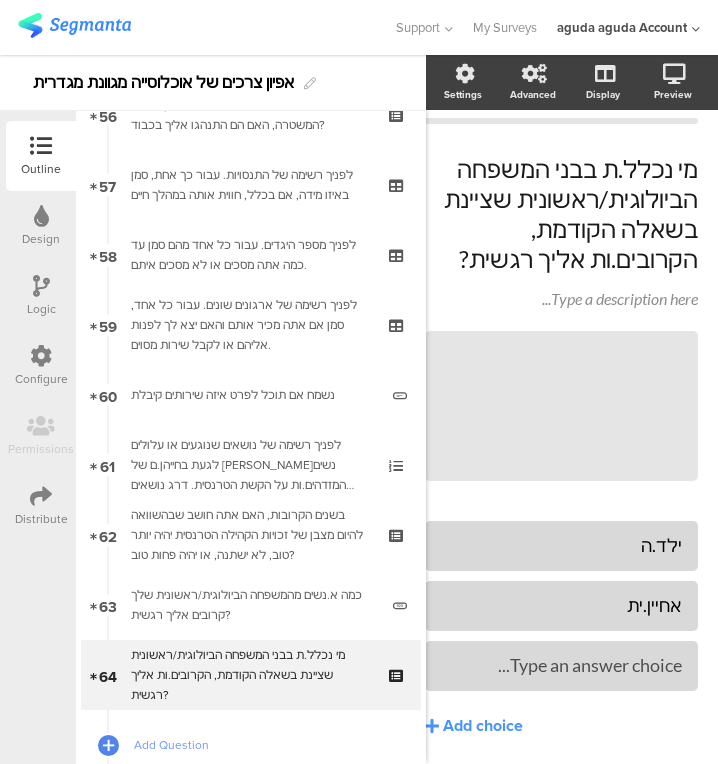 type 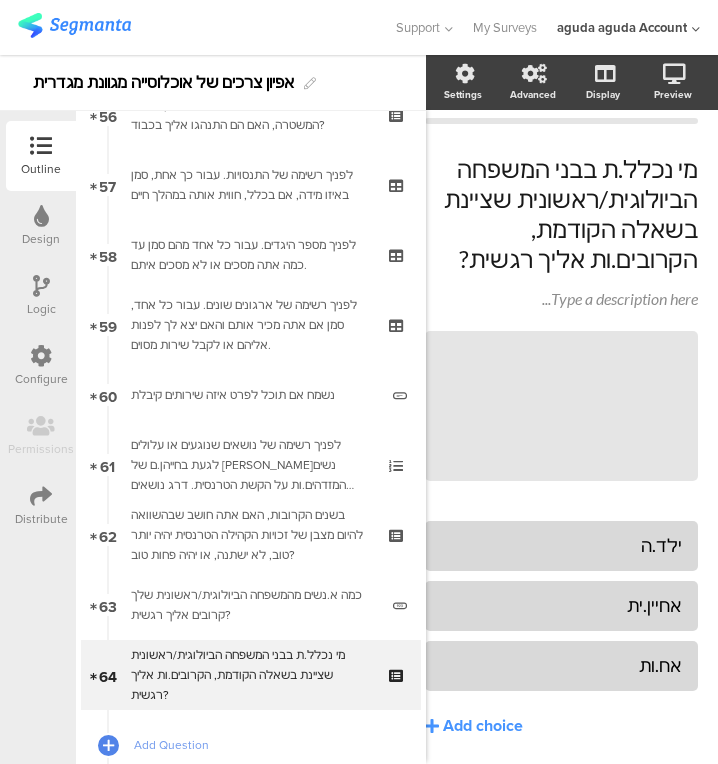 click on "Add choice" 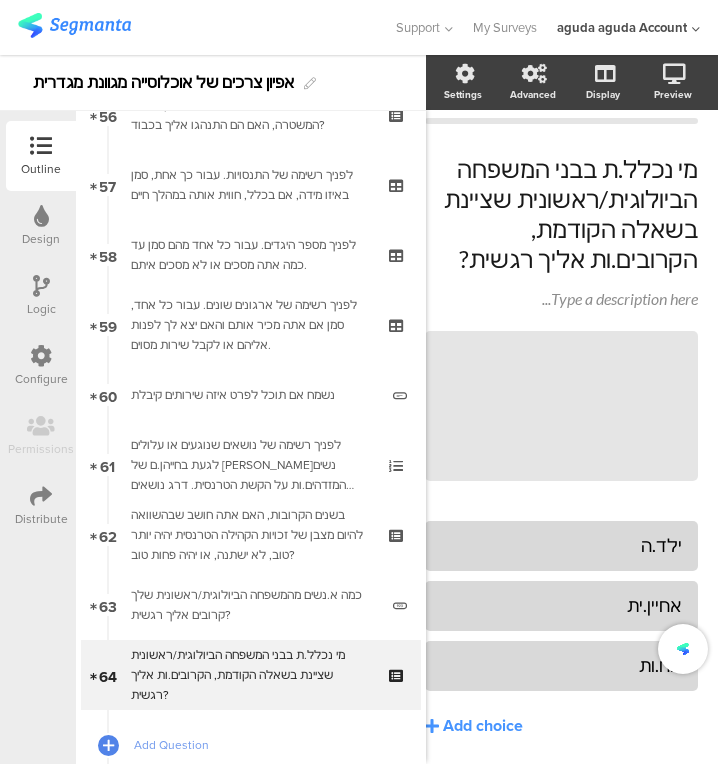 click on "Add choice" 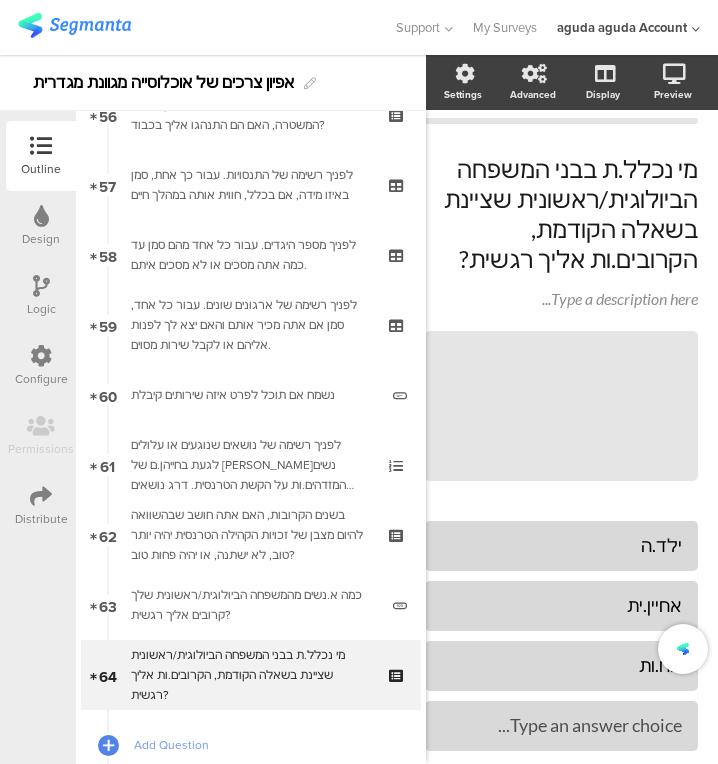 type 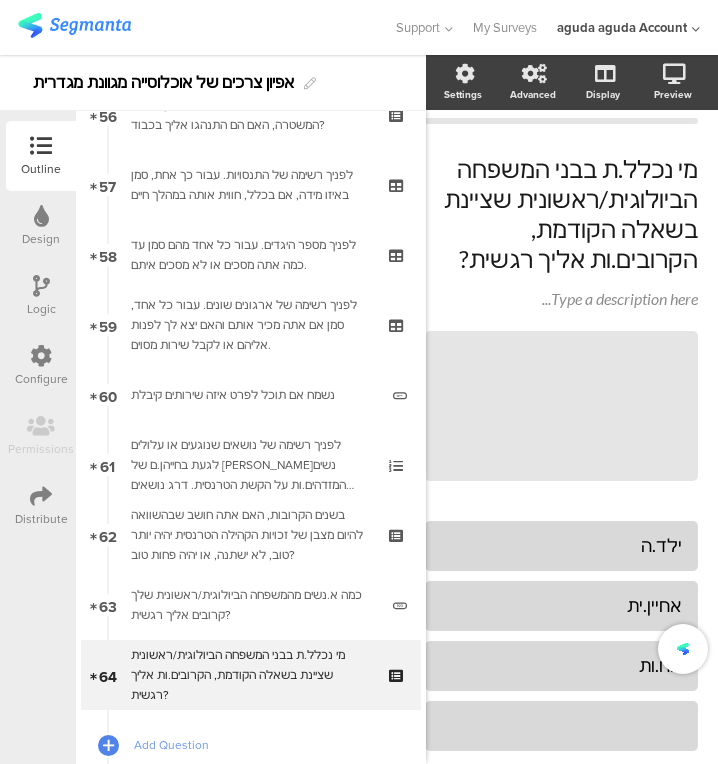 click 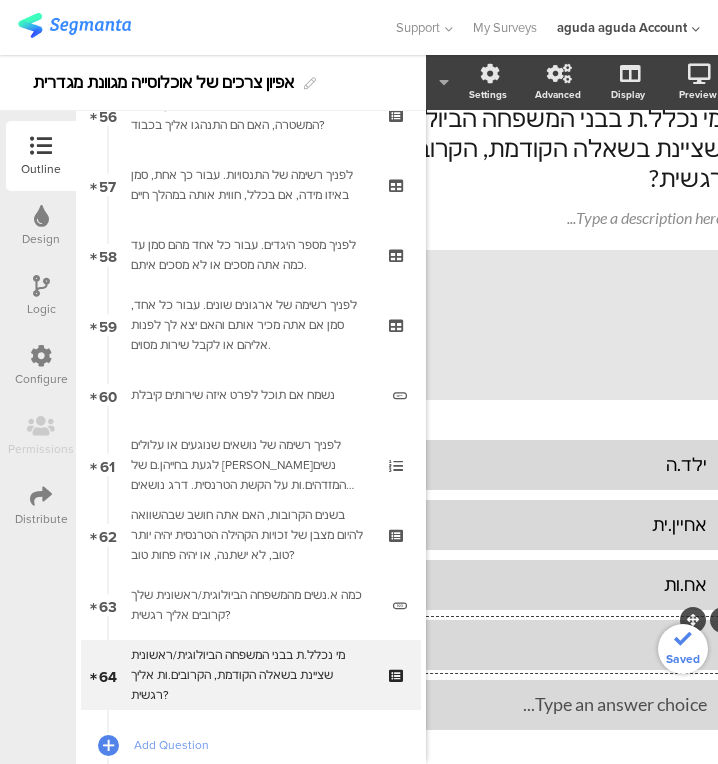 scroll, scrollTop: 94, scrollLeft: 165, axis: both 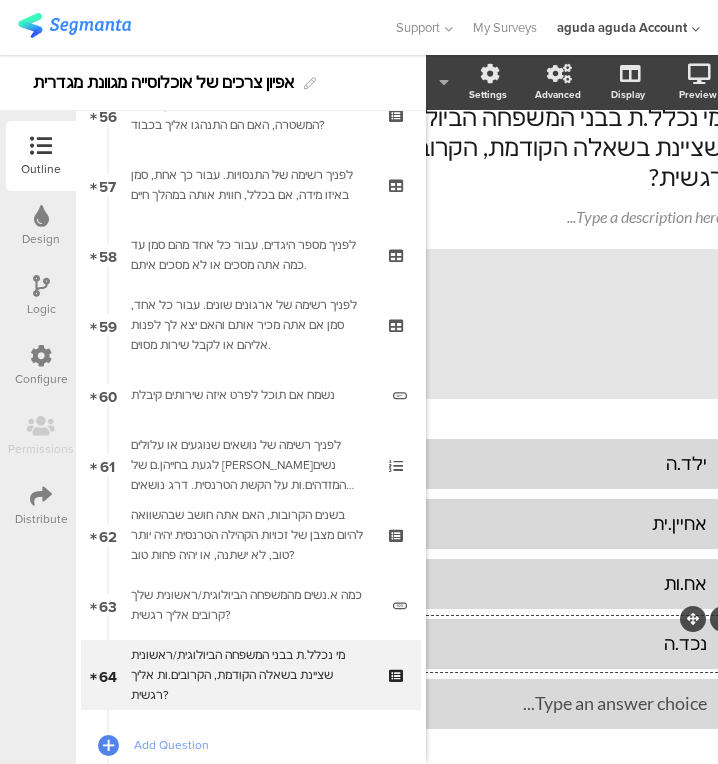 type 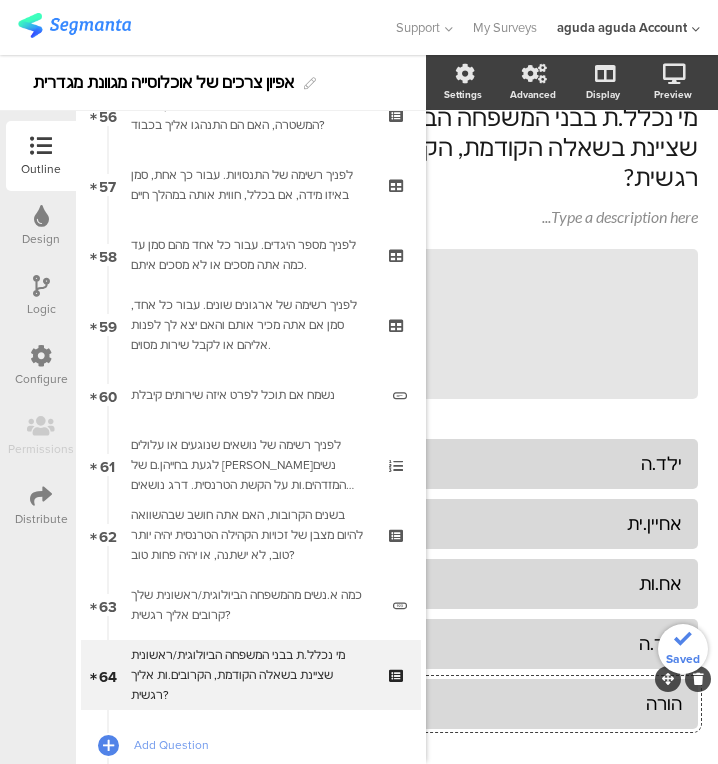 scroll, scrollTop: 184, scrollLeft: 206, axis: both 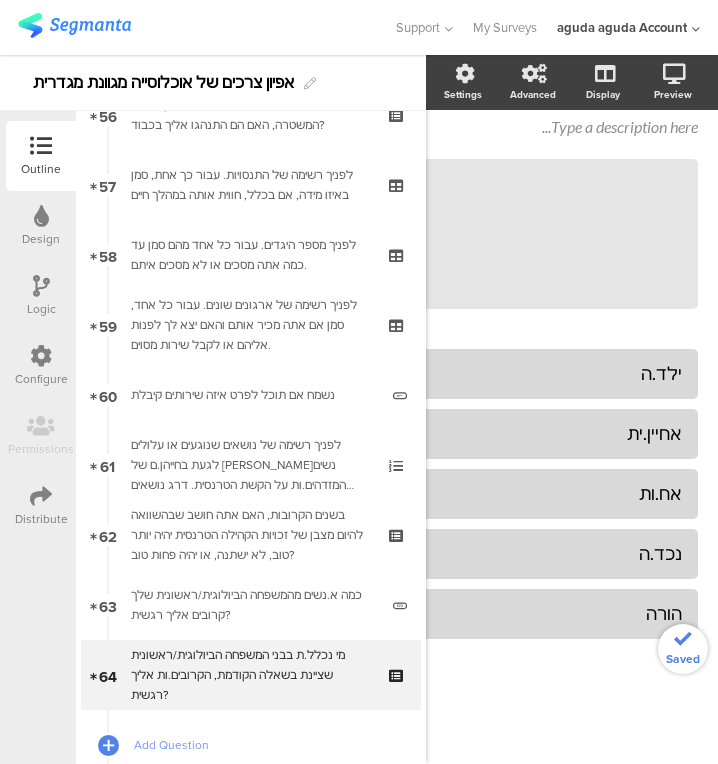 click on "Add choice" 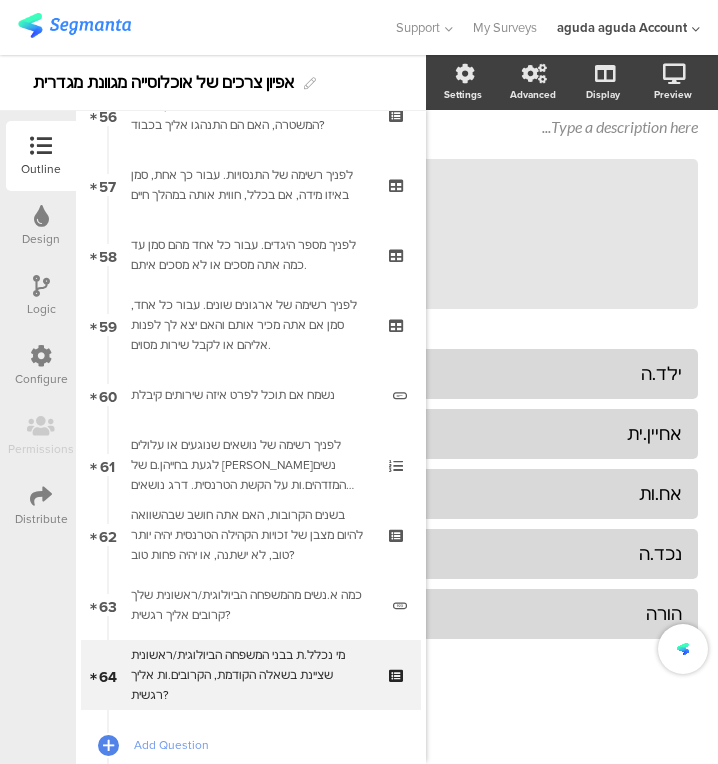 scroll, scrollTop: 184, scrollLeft: 38, axis: both 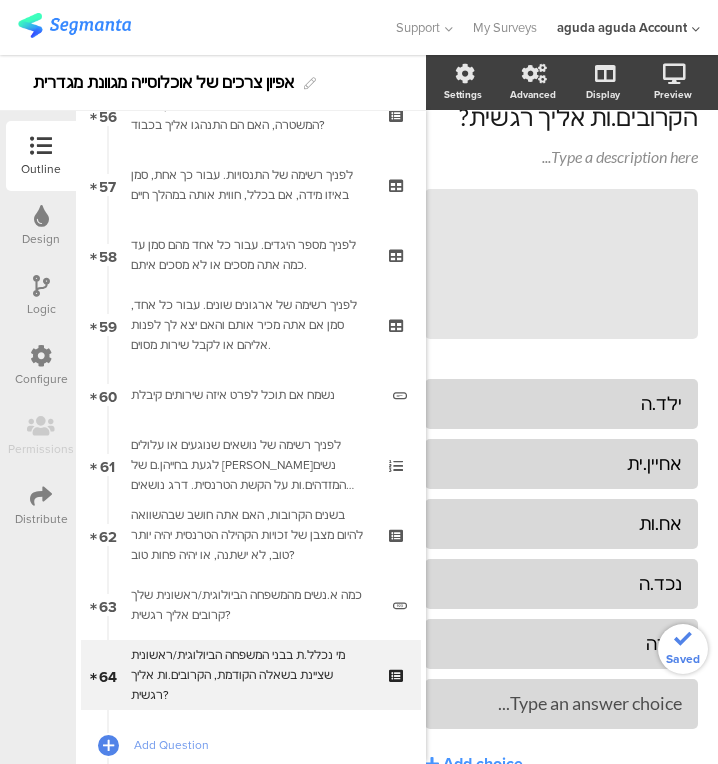type 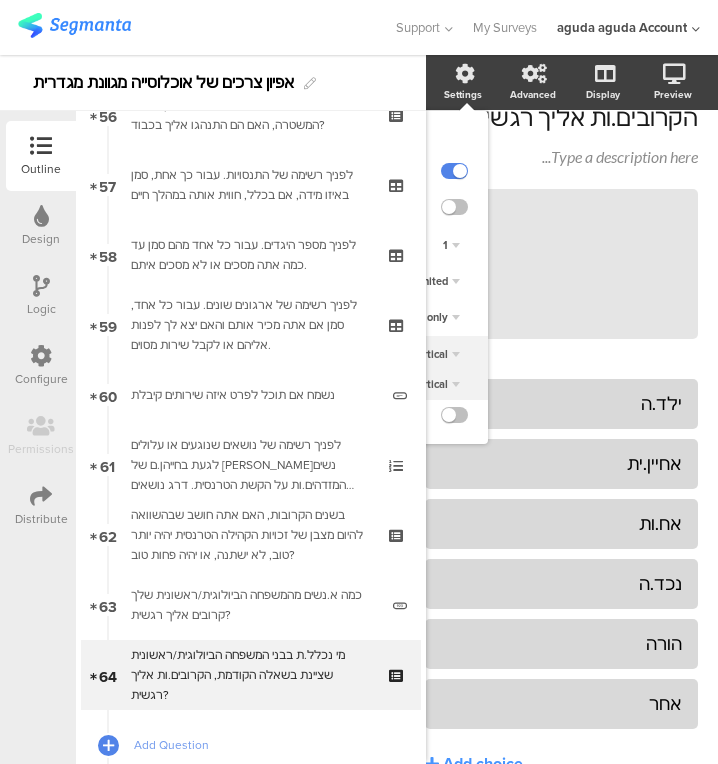 scroll, scrollTop: 184, scrollLeft: 0, axis: vertical 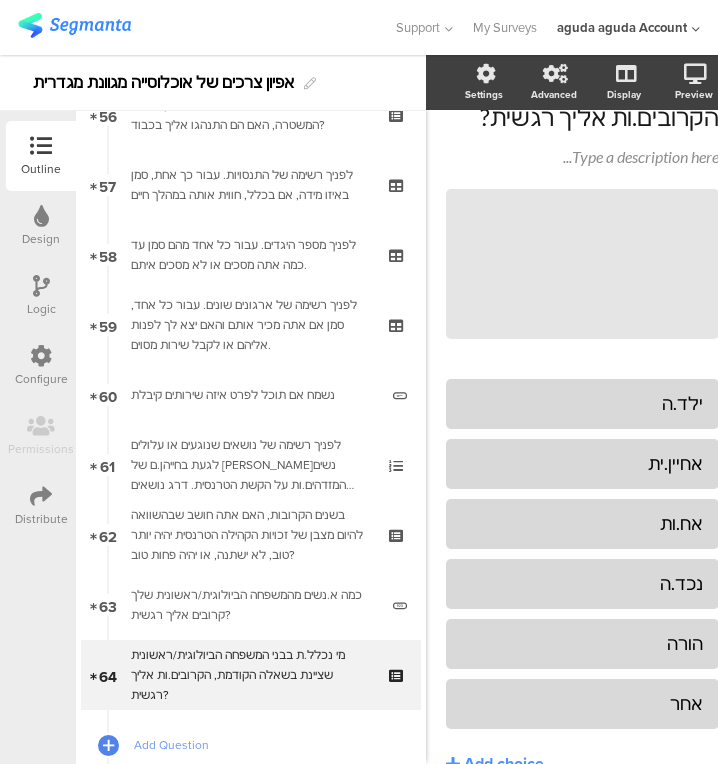 click on "הורה" 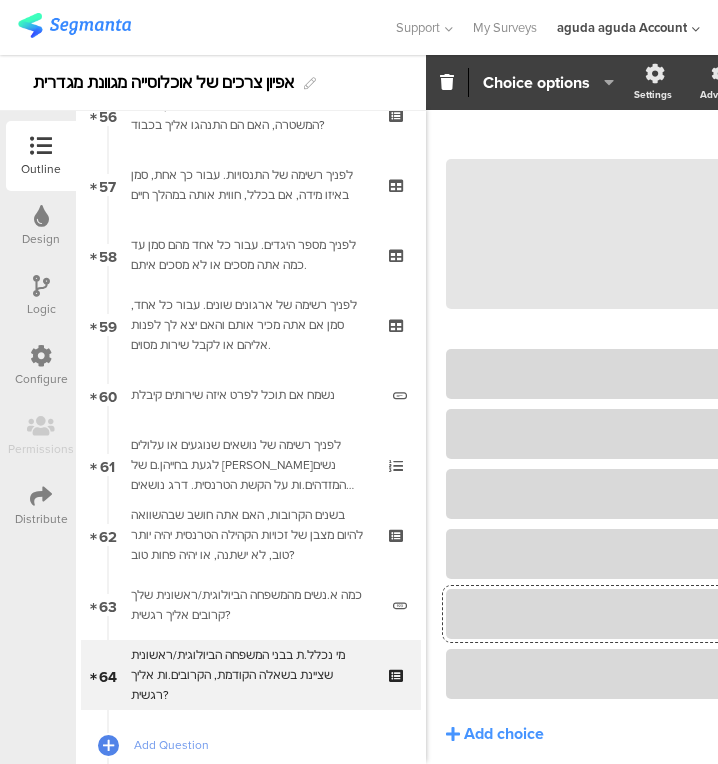 scroll, scrollTop: 124, scrollLeft: 0, axis: vertical 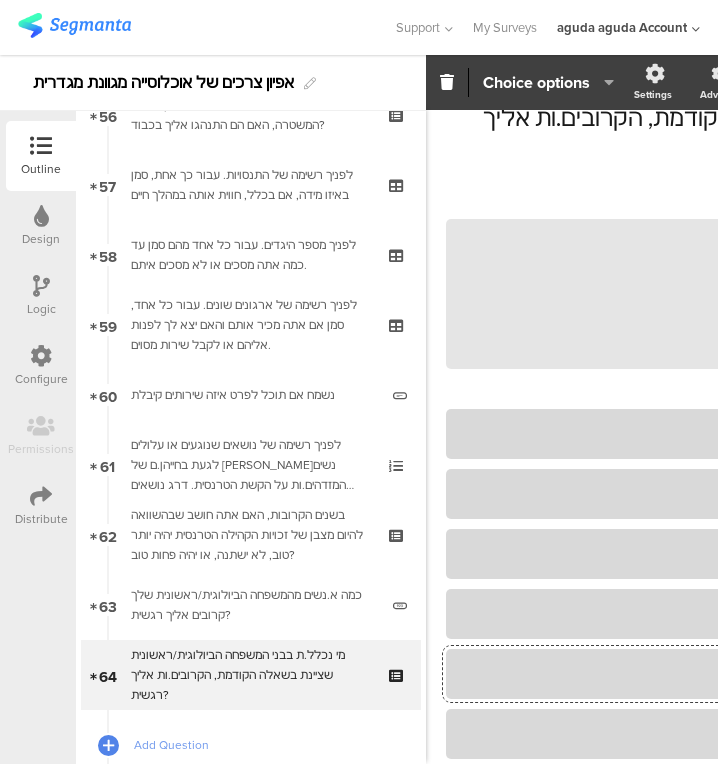 click on "הורה" 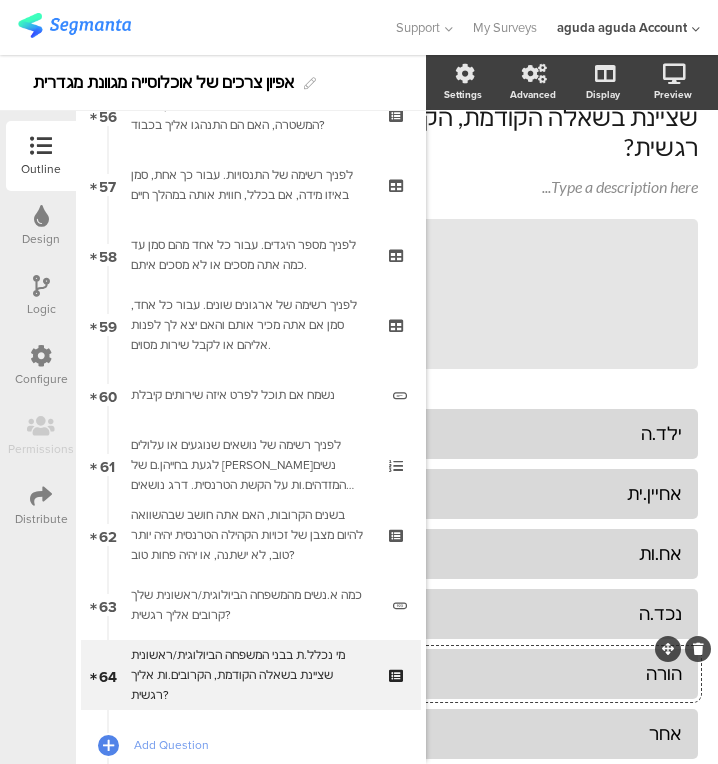 click on "הורה" 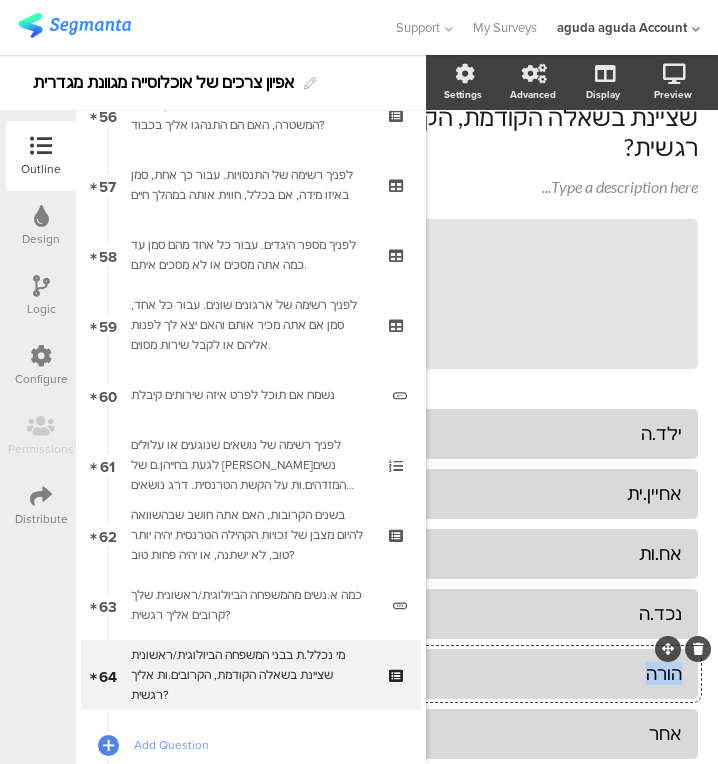 click on "הורה" 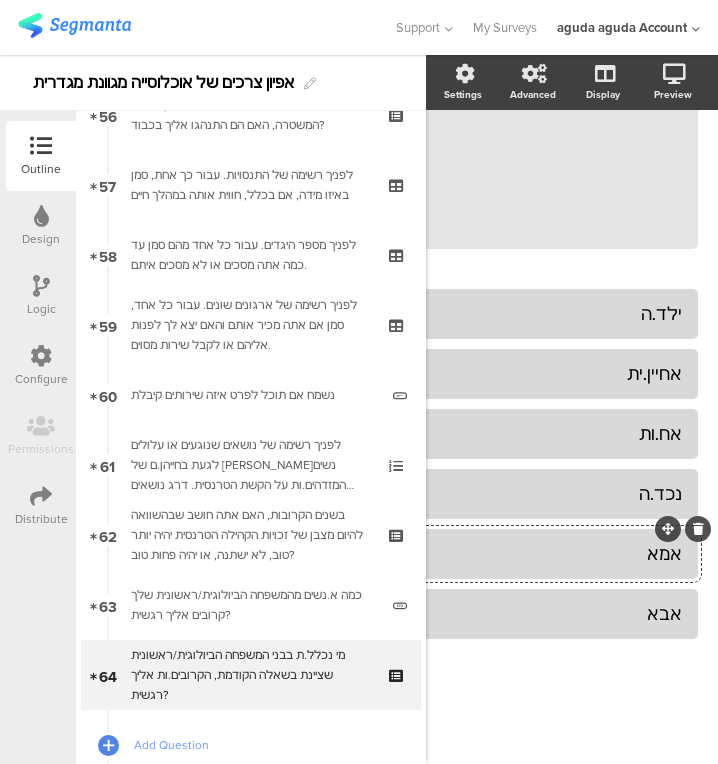 click on "Add choice" 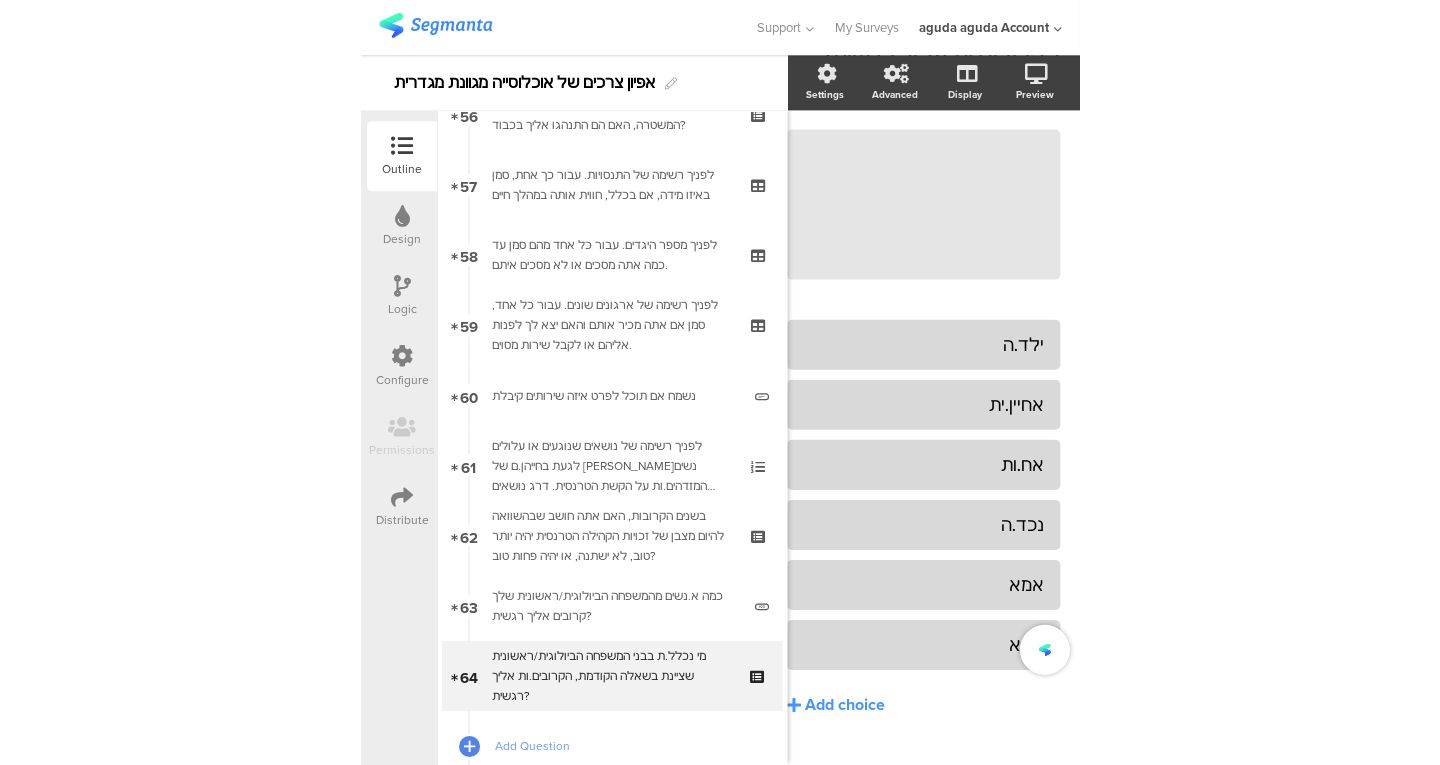 scroll, scrollTop: 304, scrollLeft: 38, axis: both 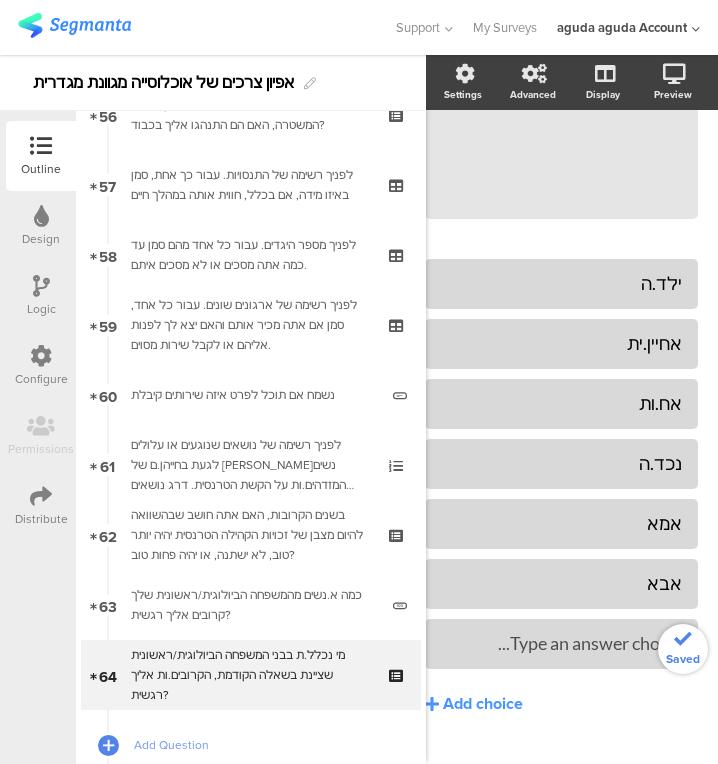 type 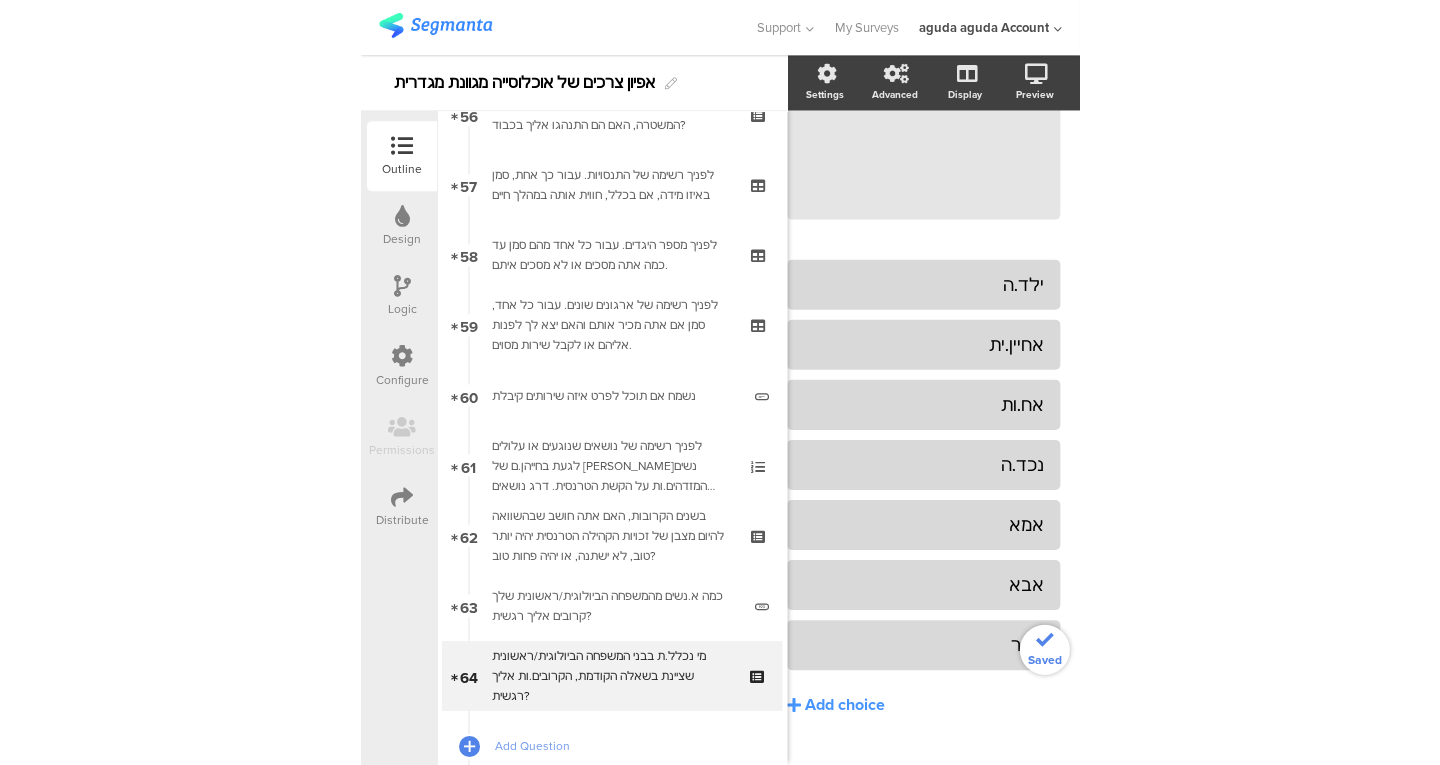 scroll, scrollTop: 214, scrollLeft: 0, axis: vertical 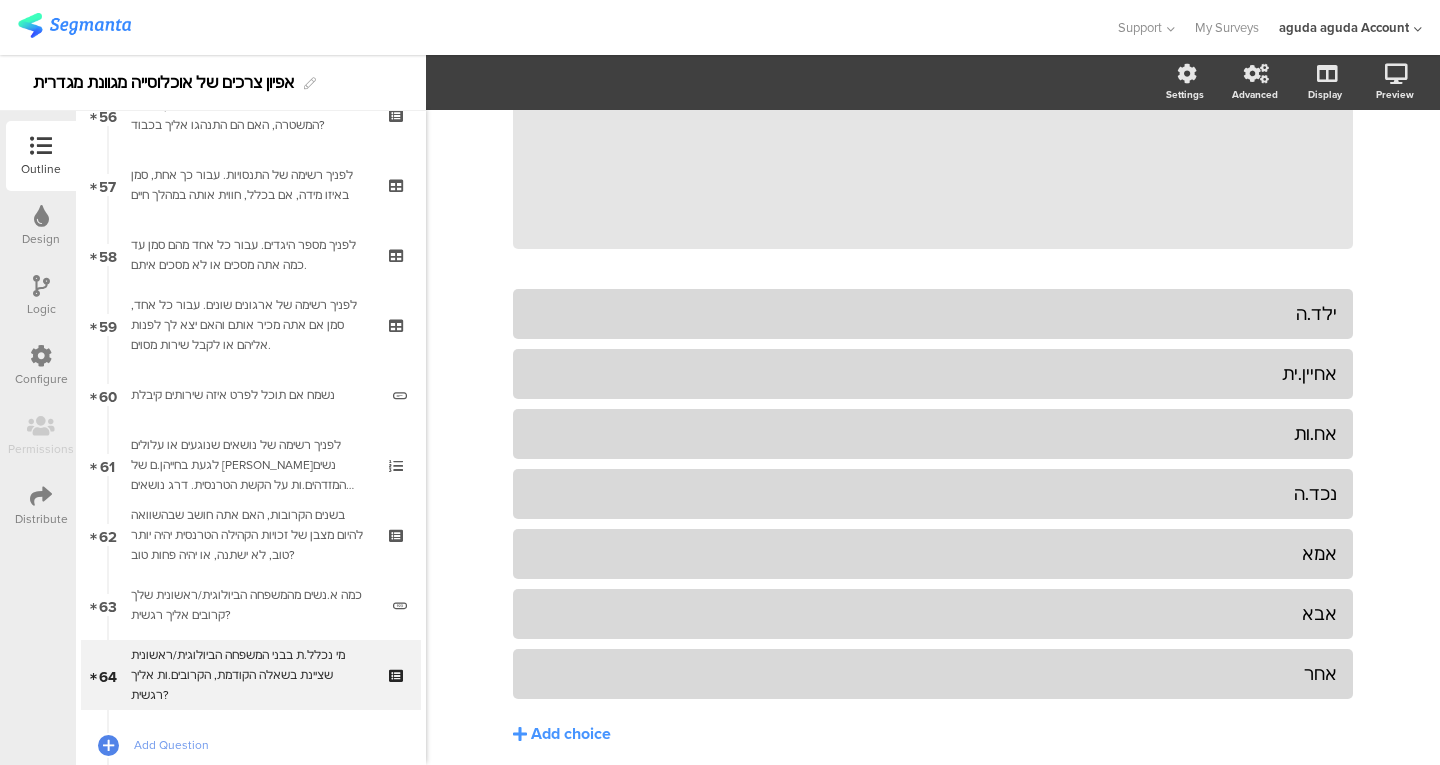 click on "אחר" 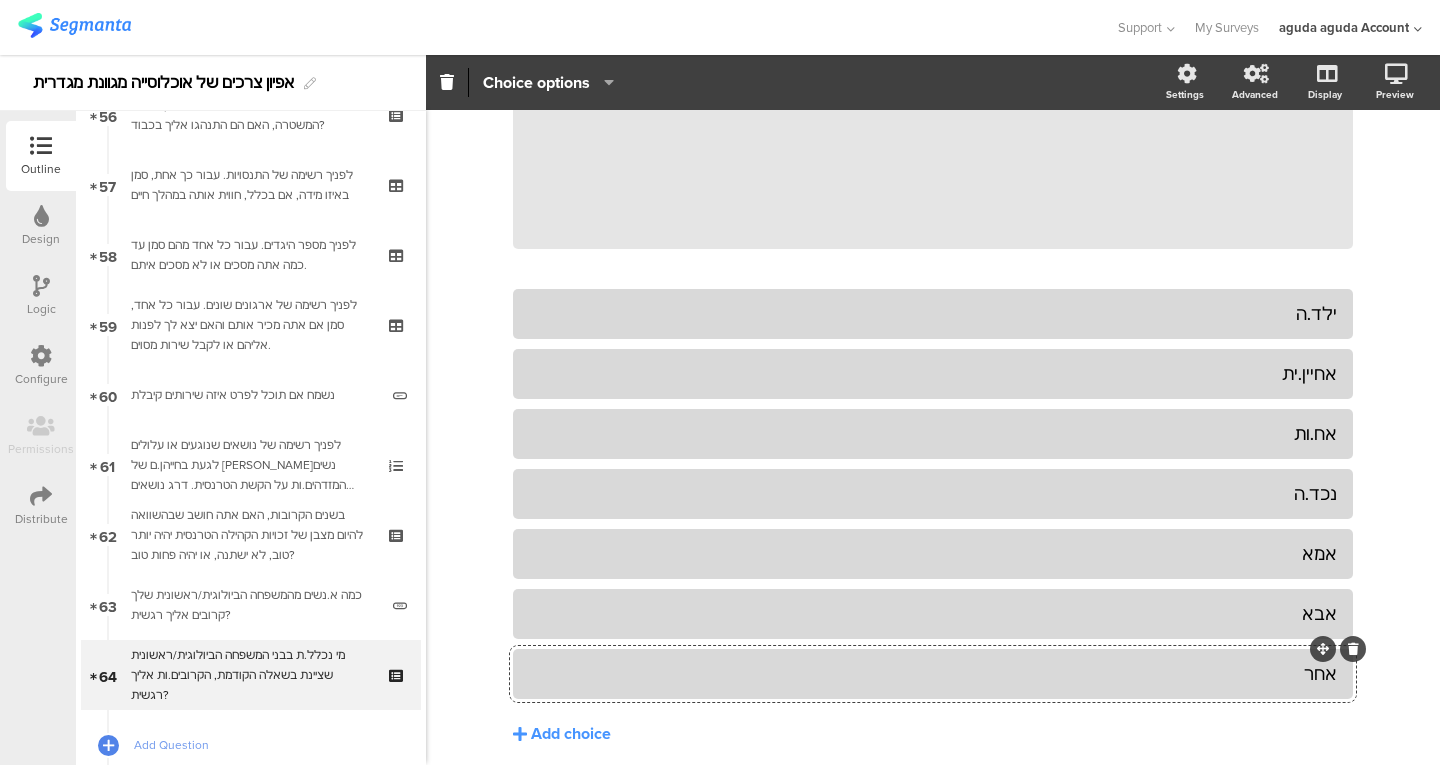 click on "Choice options" 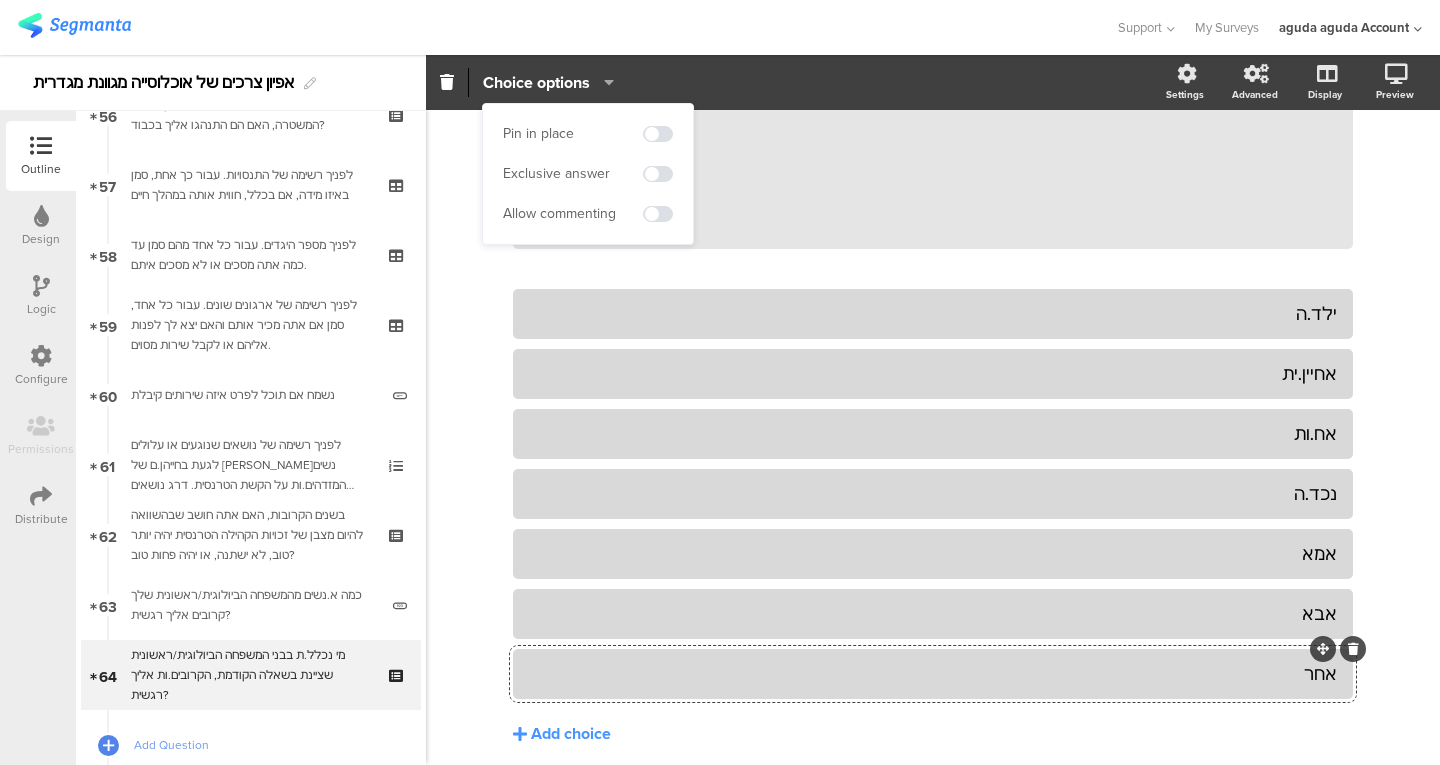 click on "Allow commenting" at bounding box center [588, 214] 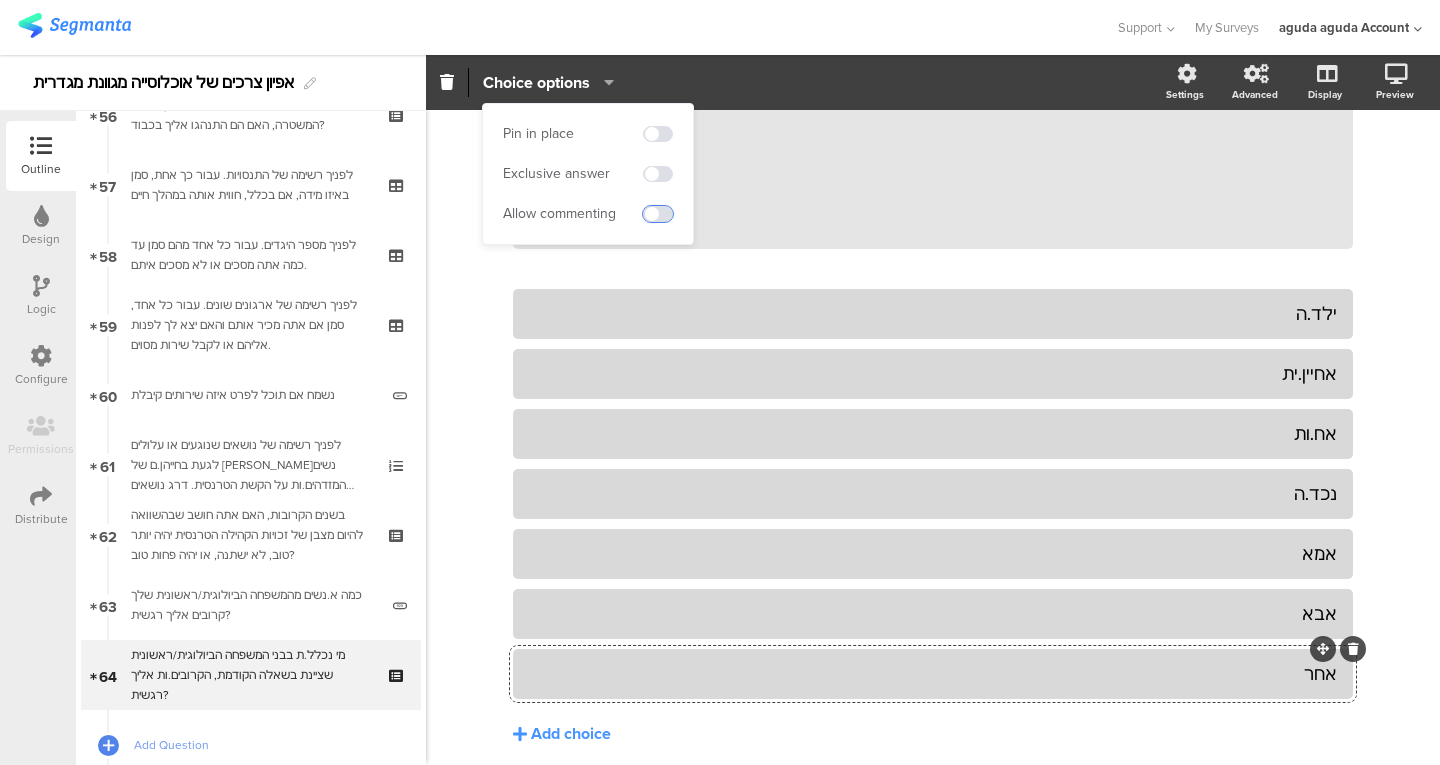 click at bounding box center [658, 214] 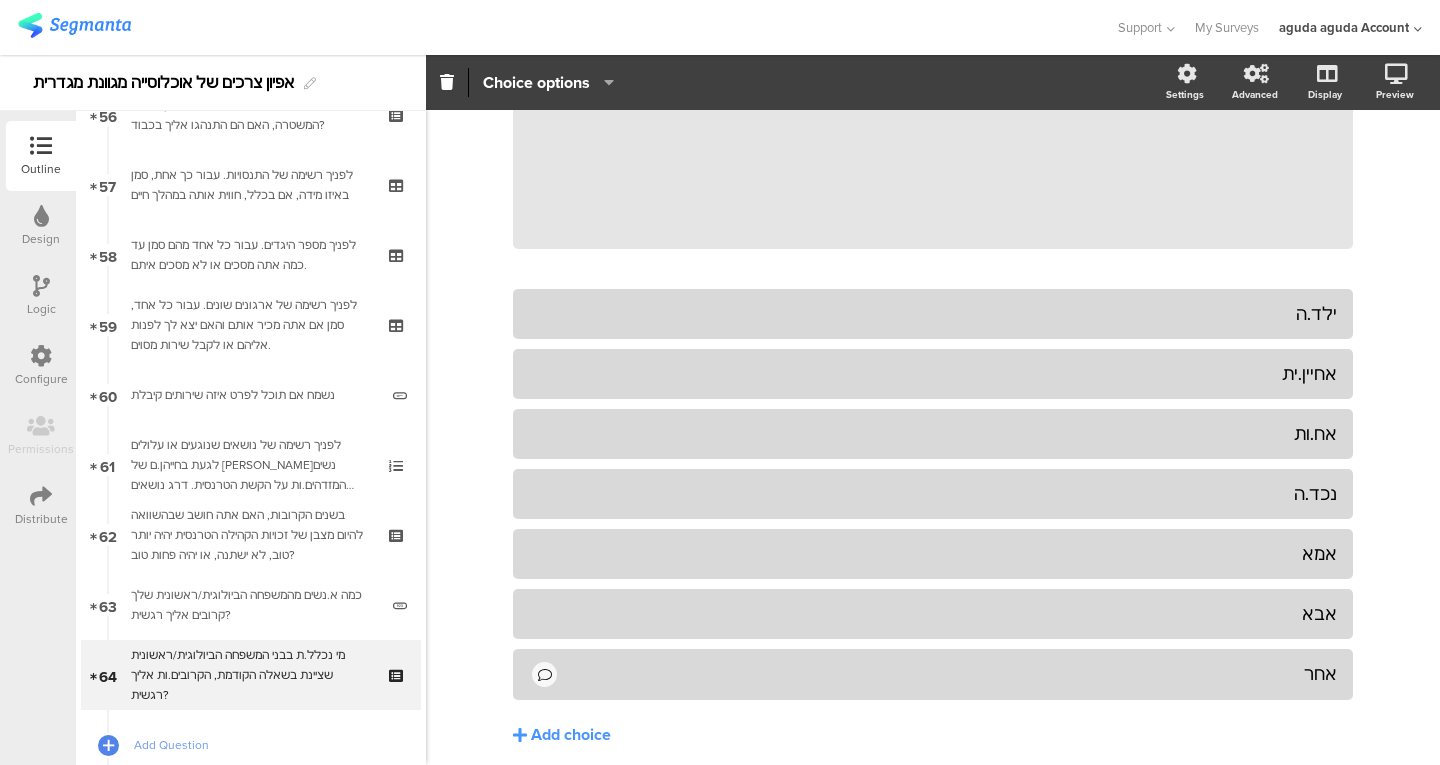 click on "מי נכלל.ת בבני המשפחה הביולוגית/ראשונית שציינת בשאלה הקודמת, הקרובים.ות אליך רגשית?" at bounding box center [250, 675] 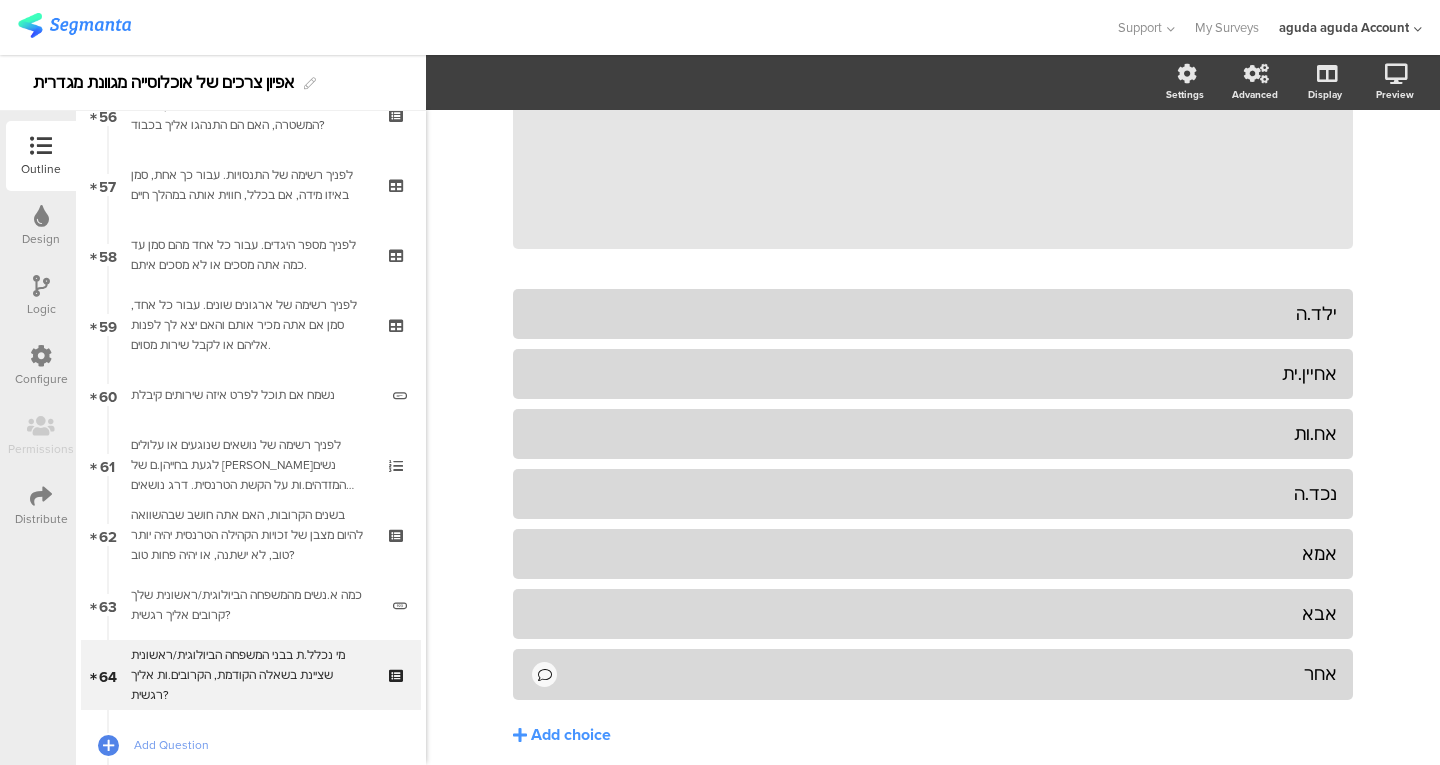 click at bounding box center (41, 286) 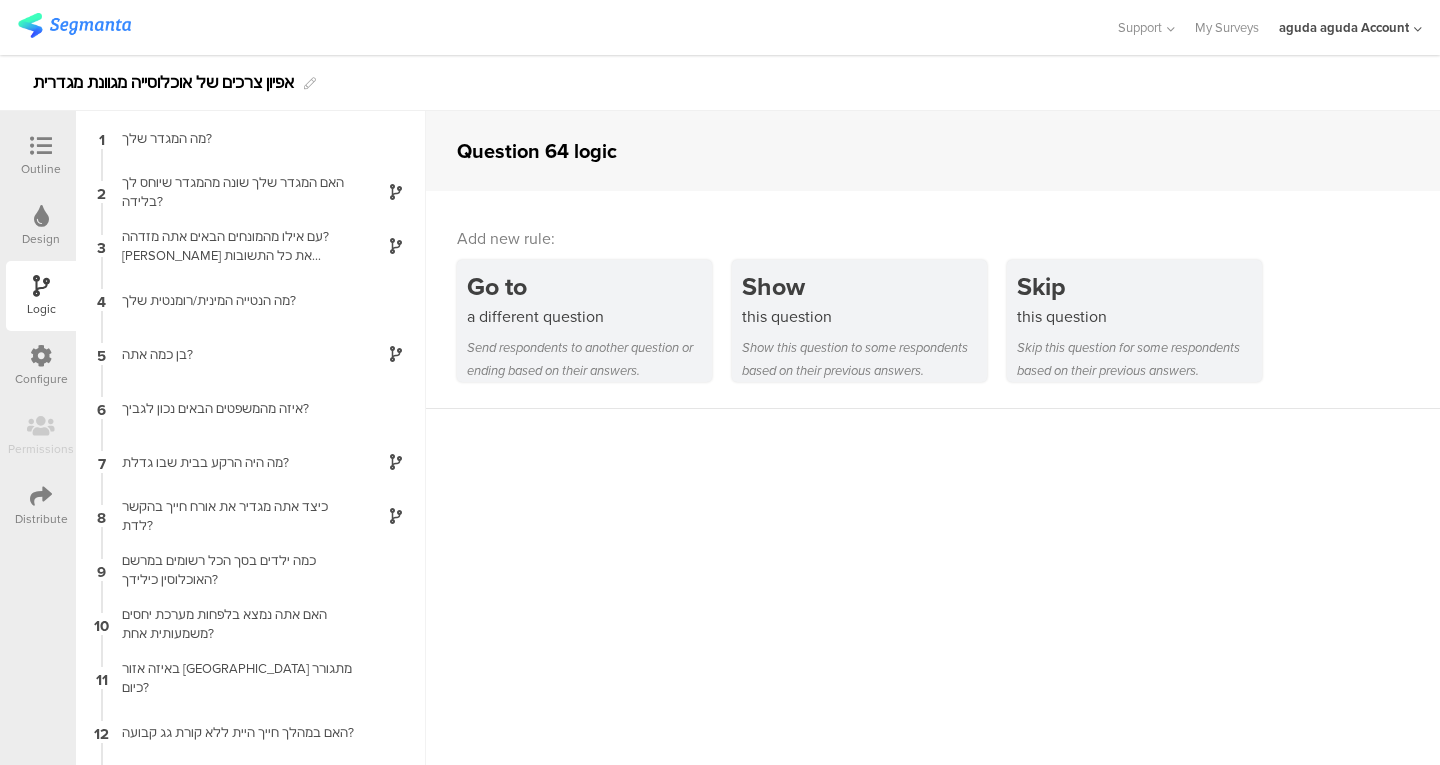scroll, scrollTop: 80, scrollLeft: 0, axis: vertical 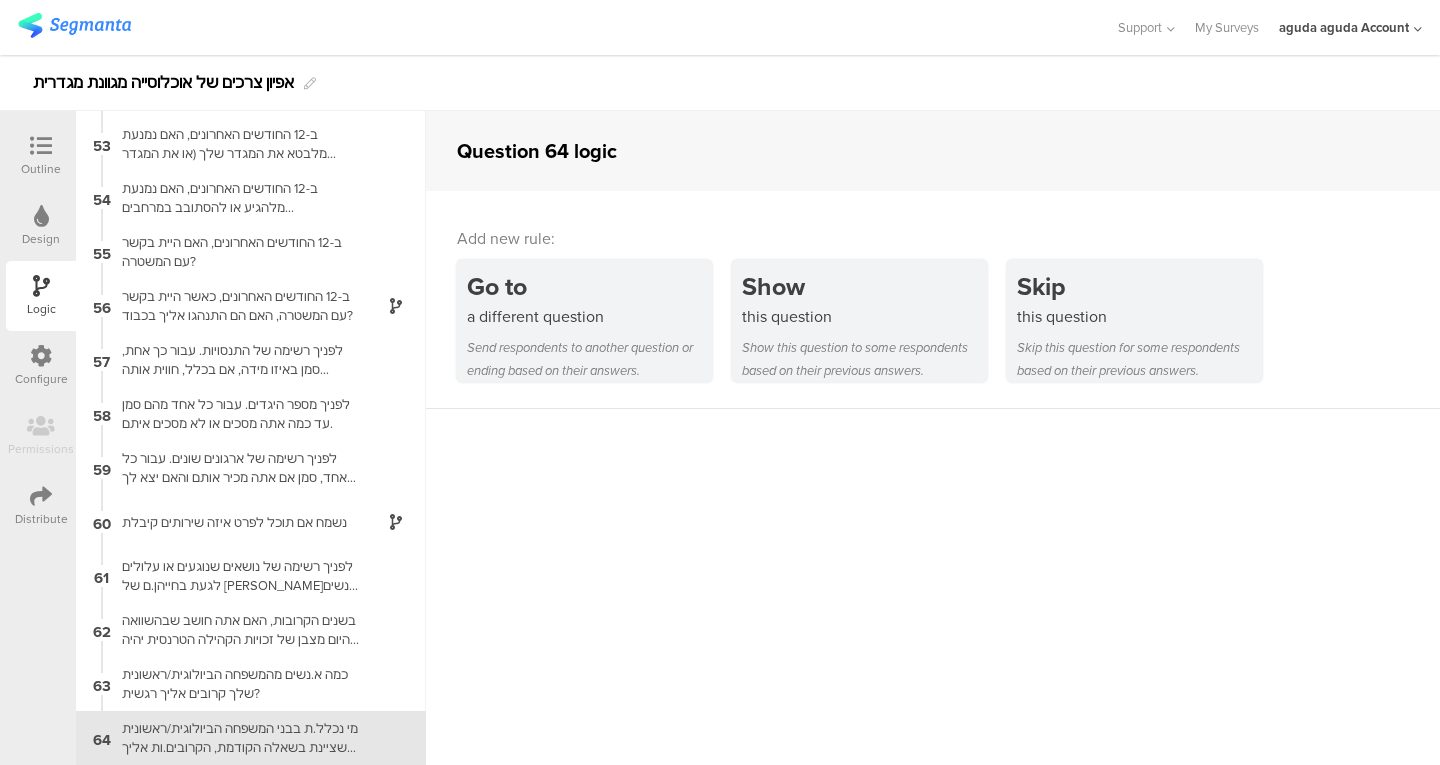 click on "63
כמה א.נשים מהמשפחה הביולוגית/ראשונית שלך קרובים אליך רגשית?" at bounding box center (251, 684) 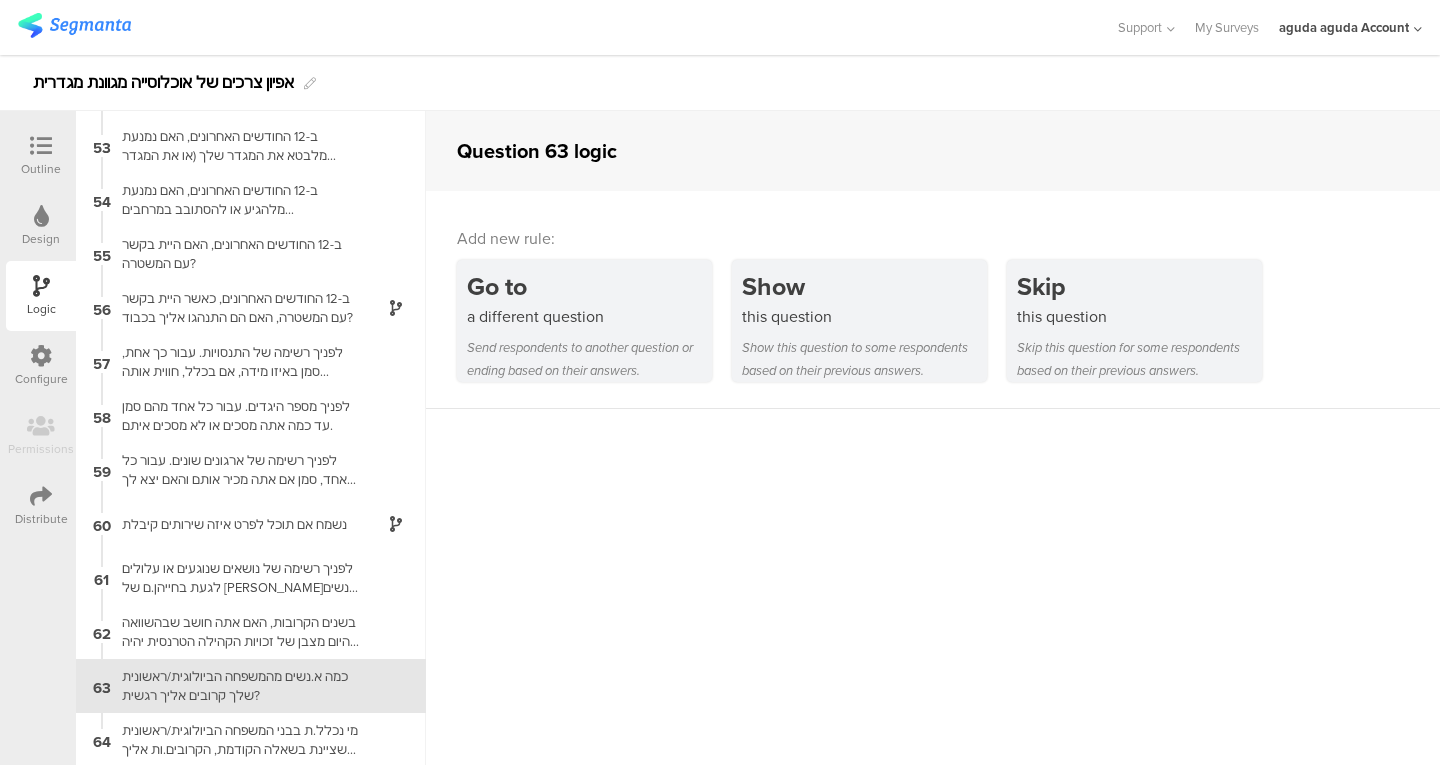 scroll, scrollTop: 2802, scrollLeft: 0, axis: vertical 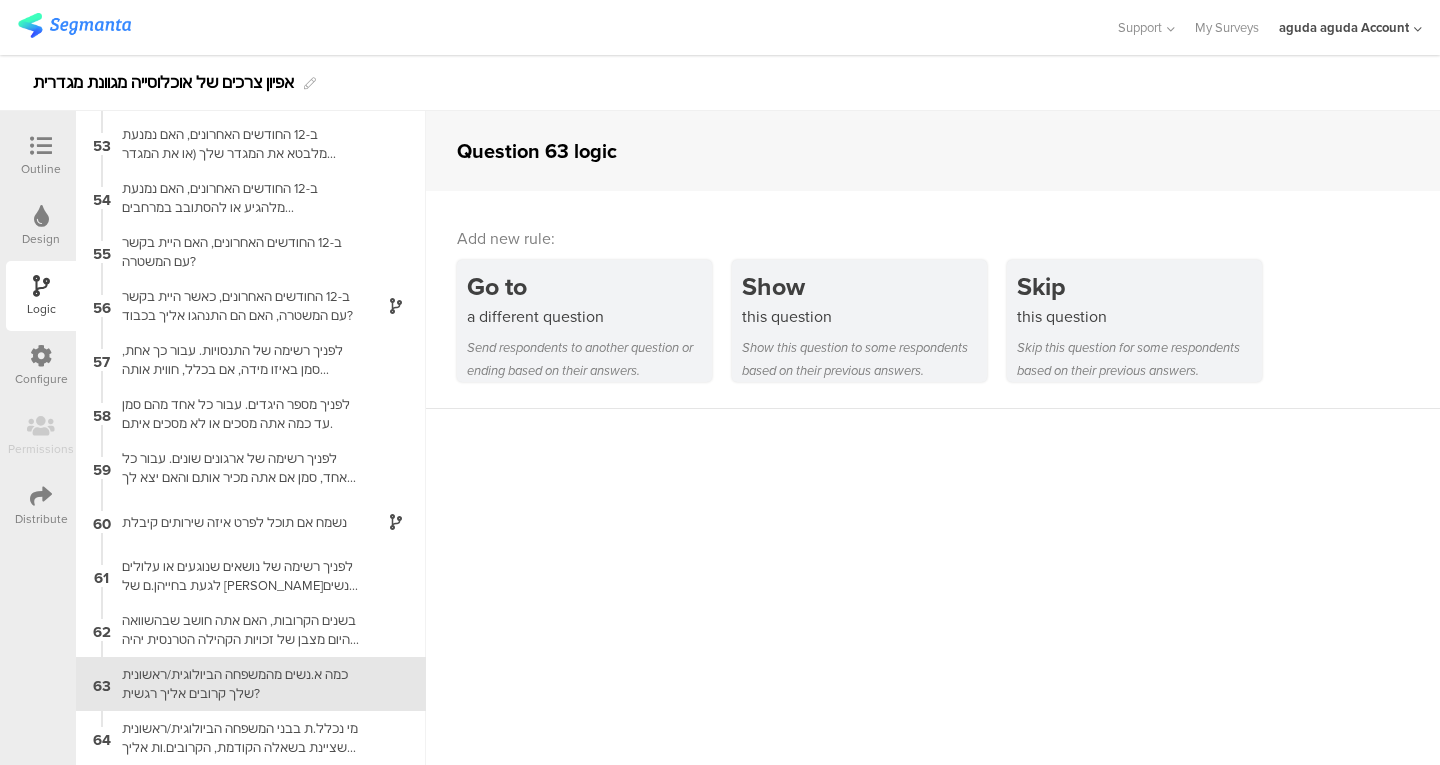 click on "מי נכלל.ת בבני המשפחה הביולוגית/ראשונית שציינת בשאלה הקודמת, הקרובים.ות אליך רגשית?" at bounding box center (235, 738) 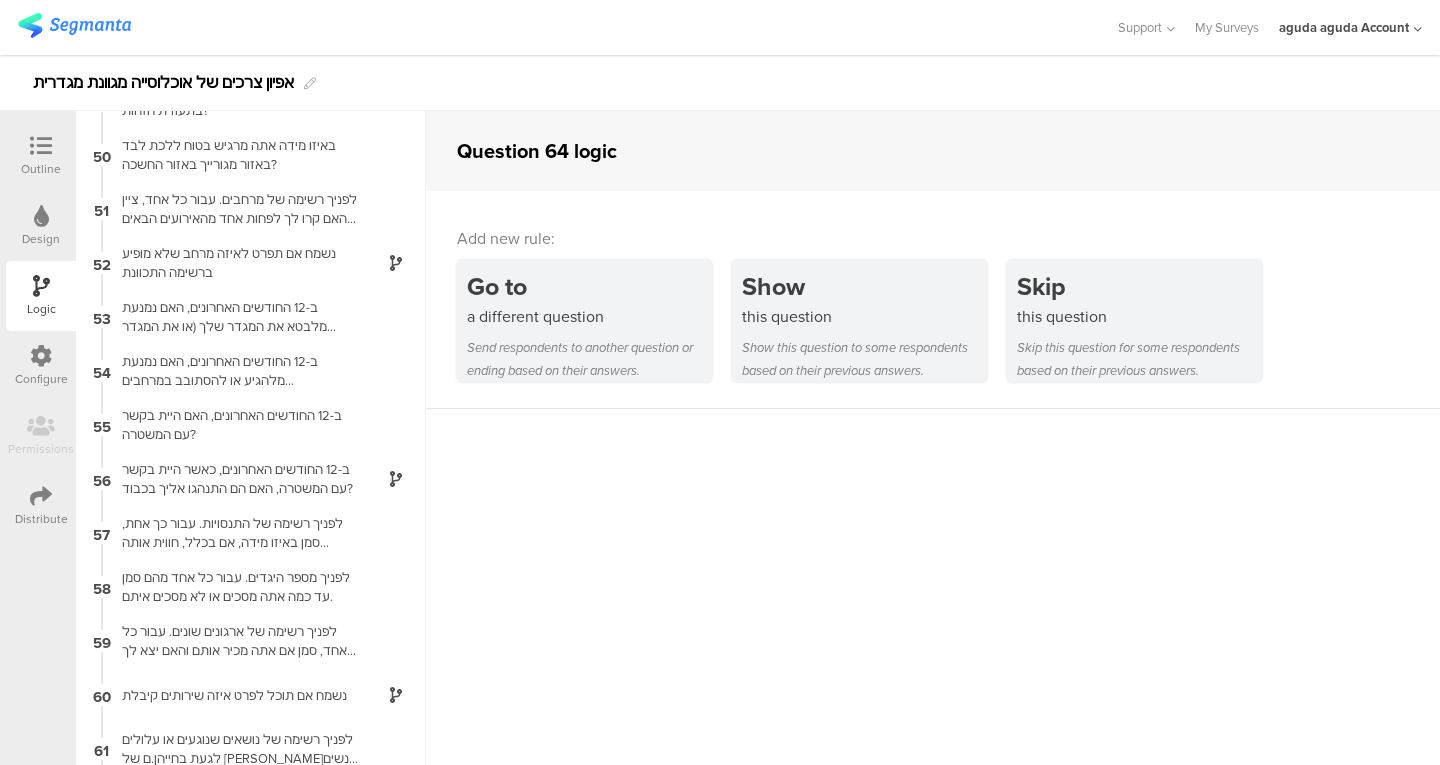 scroll, scrollTop: 2802, scrollLeft: 0, axis: vertical 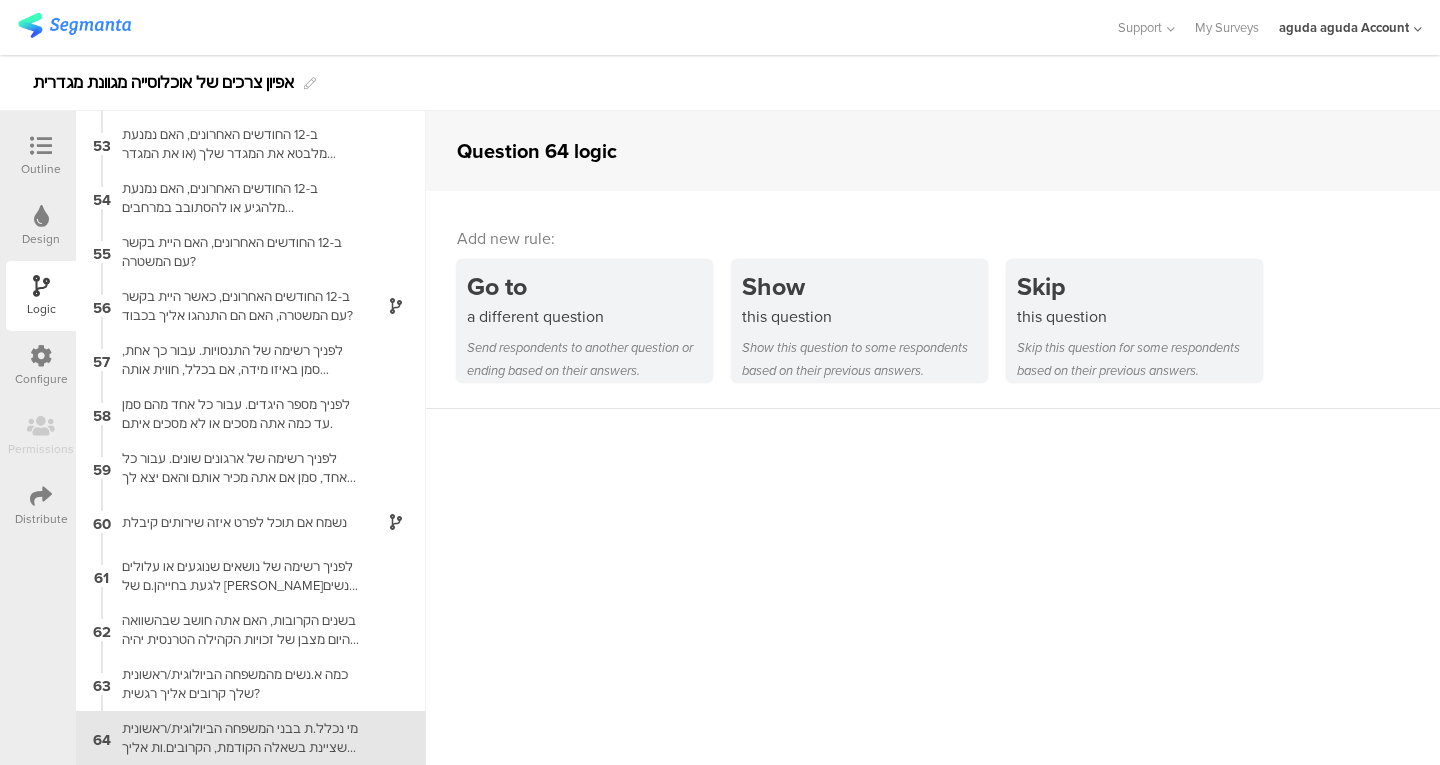 click on "this question" at bounding box center [864, 316] 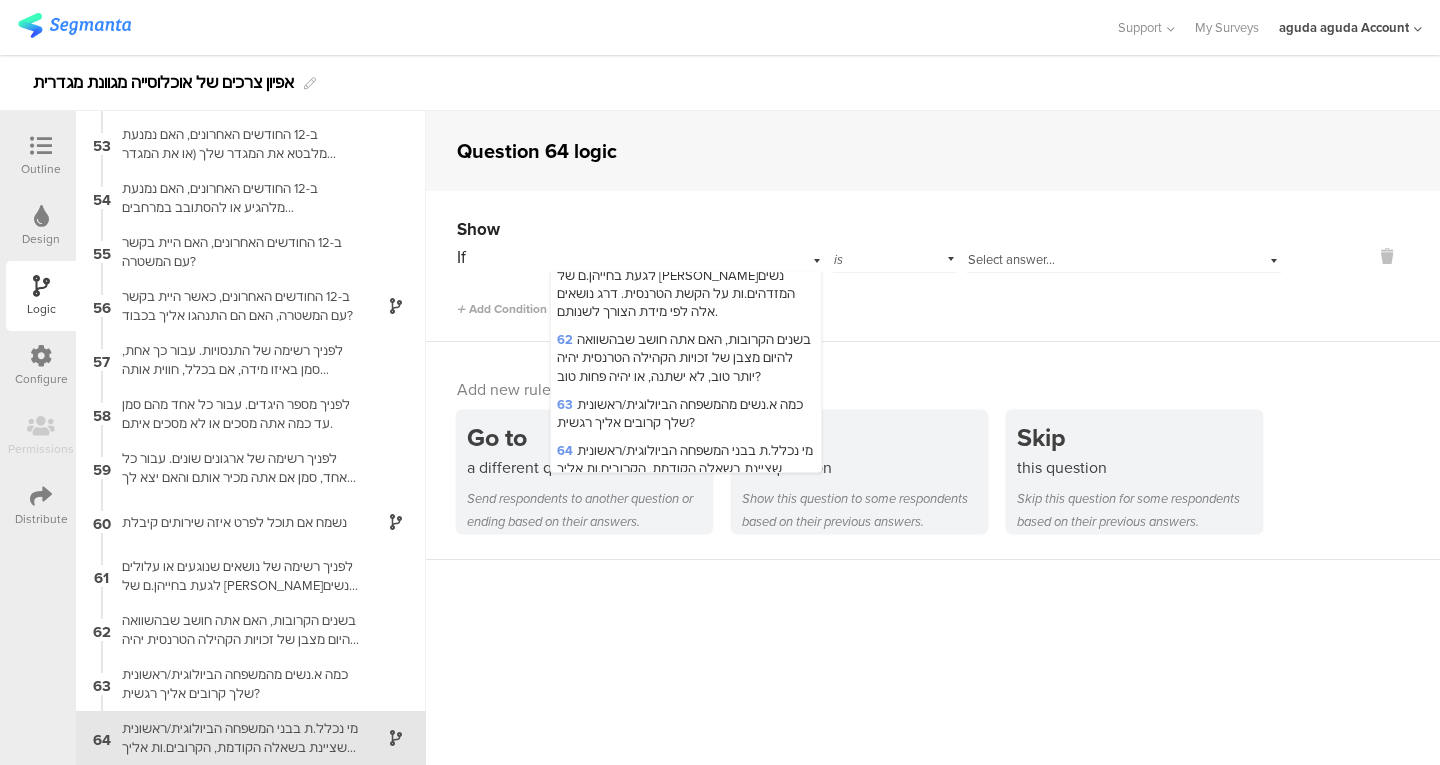 scroll, scrollTop: 3356, scrollLeft: 0, axis: vertical 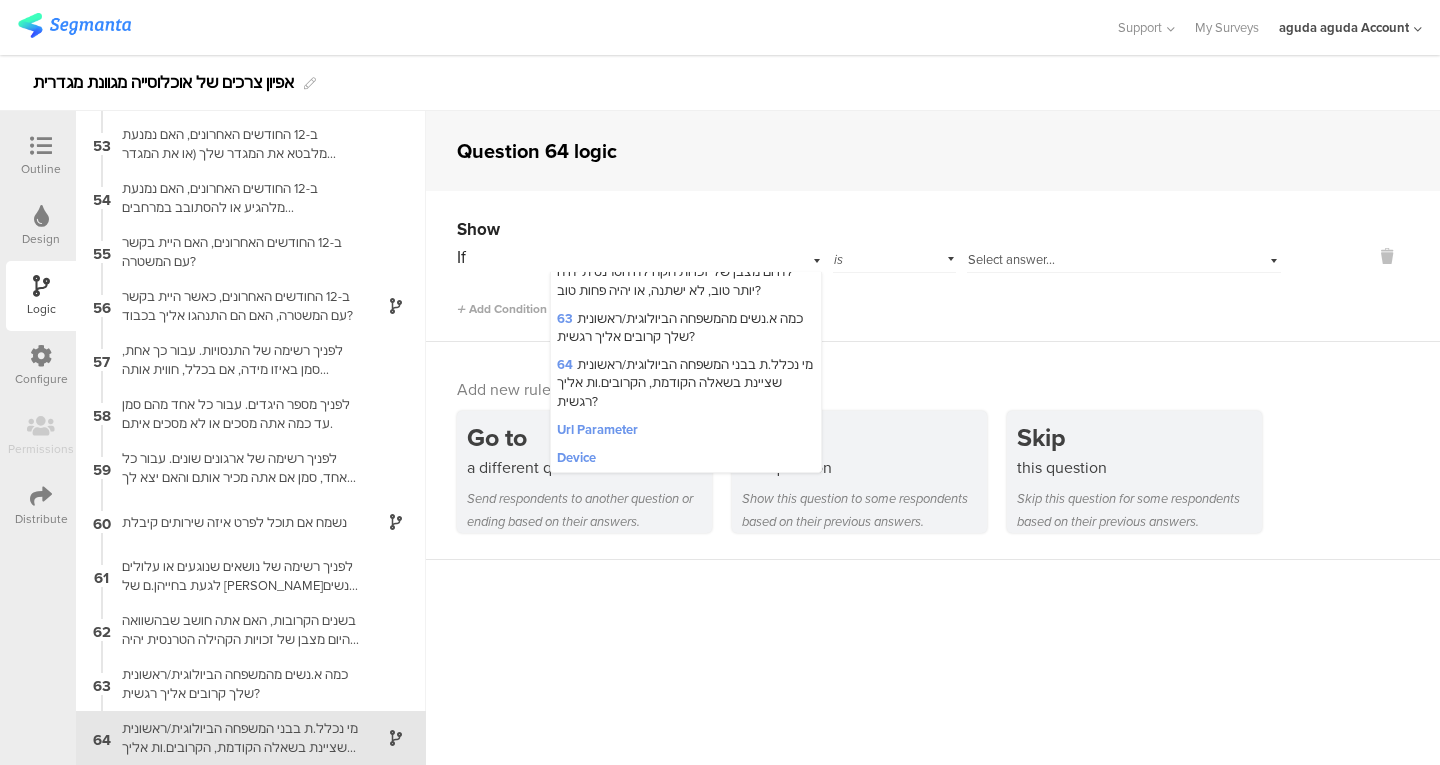 click on "63  כמה א.נשים מהמשפחה הביולוגית/ראשונית שלך קרובים אליך רגשית?" at bounding box center (680, 327) 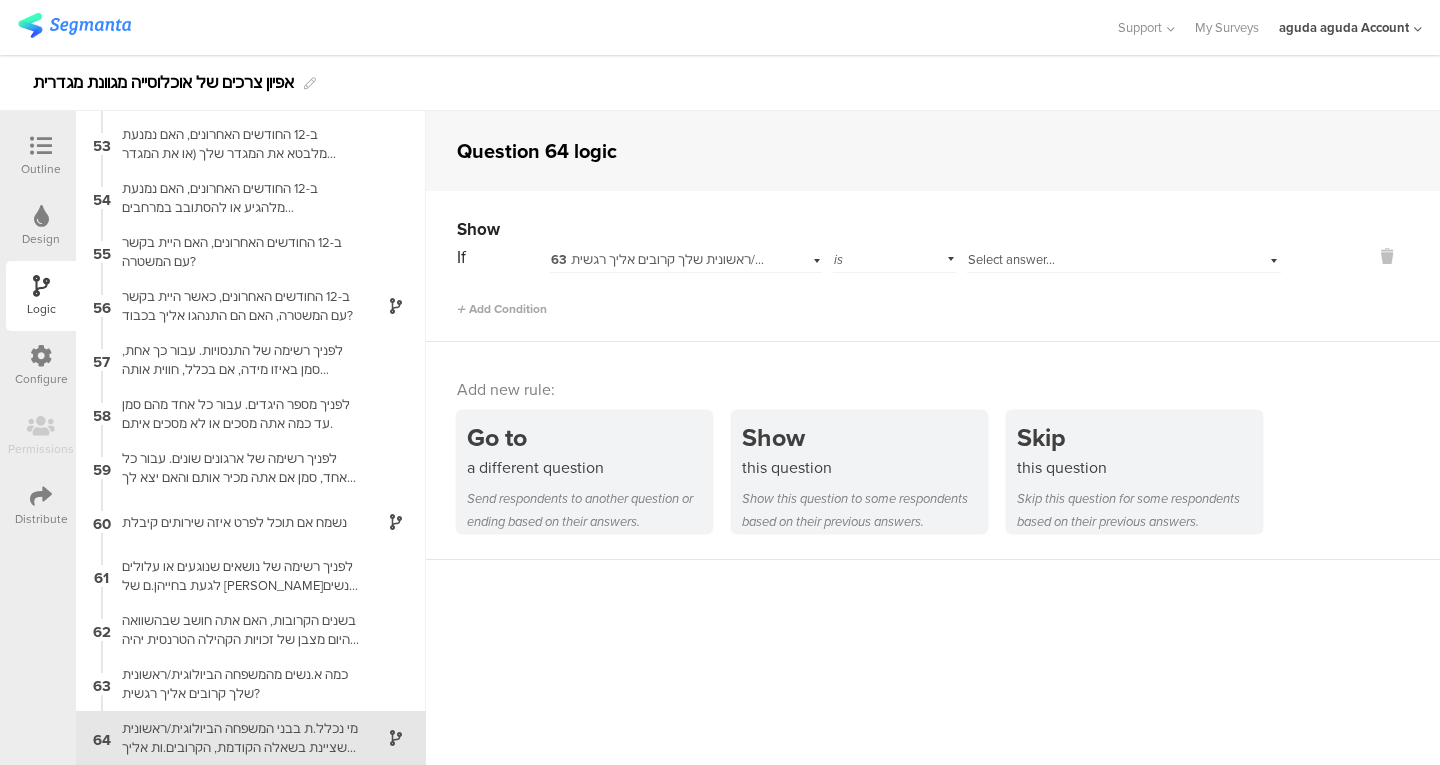 click on "Skip" at bounding box center (1139, 437) 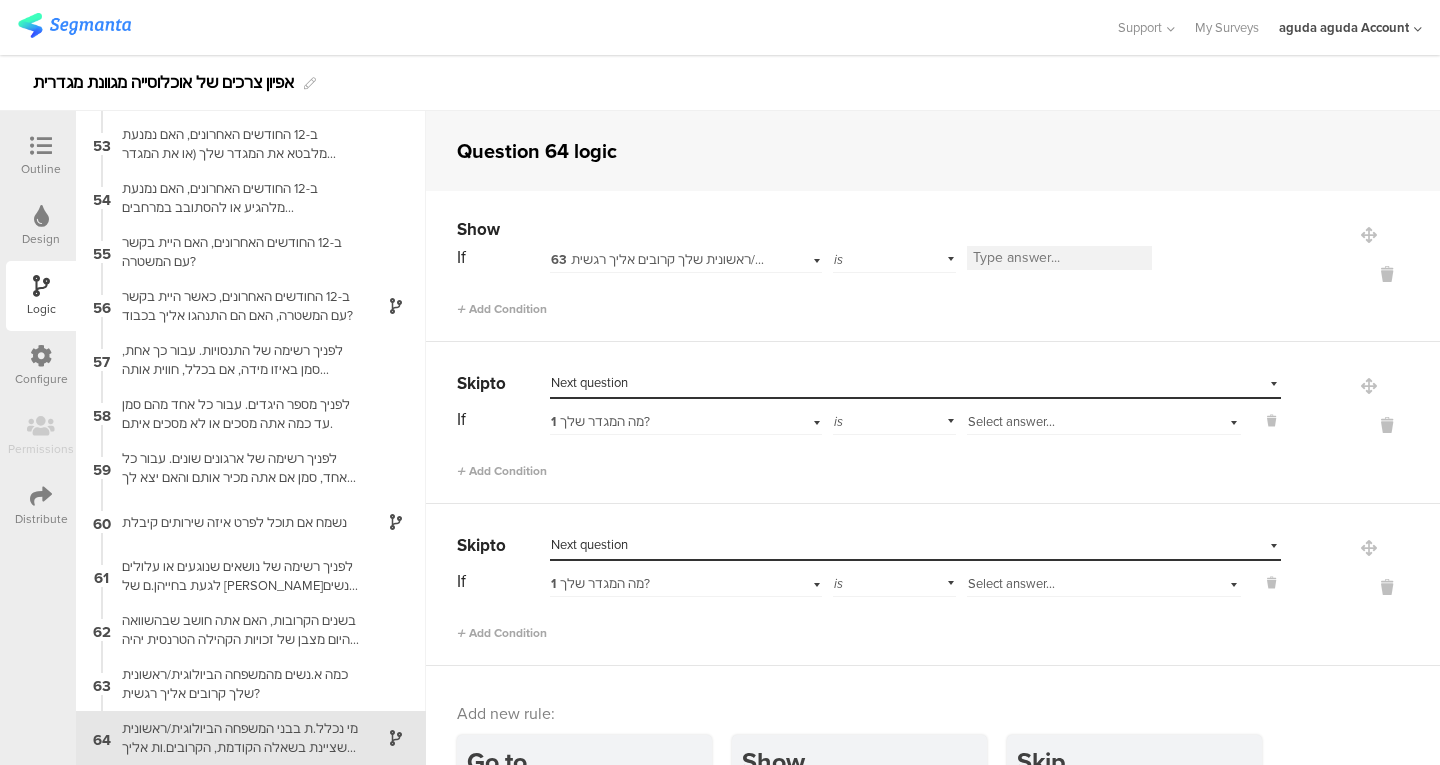click at bounding box center [1387, 274] 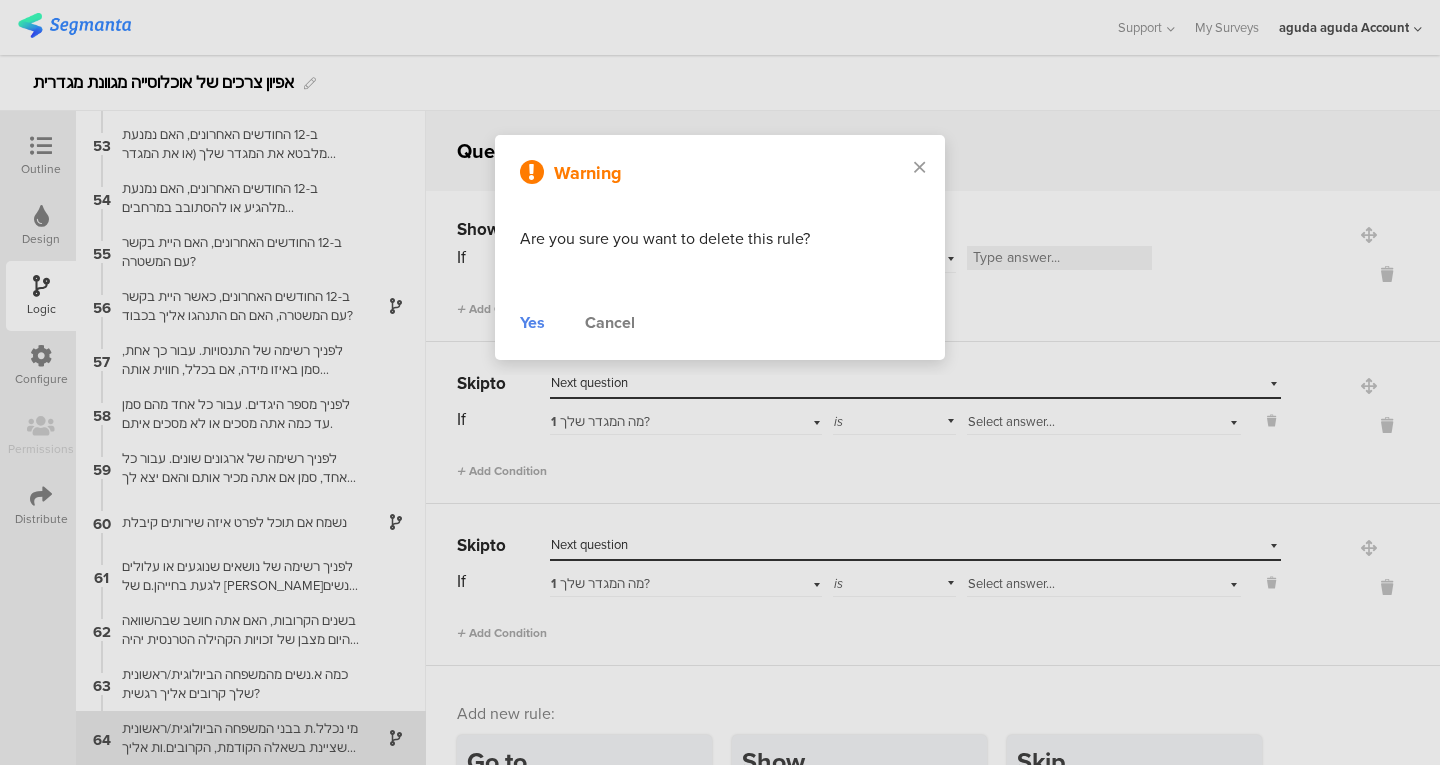 click on "Yes" at bounding box center (532, 323) 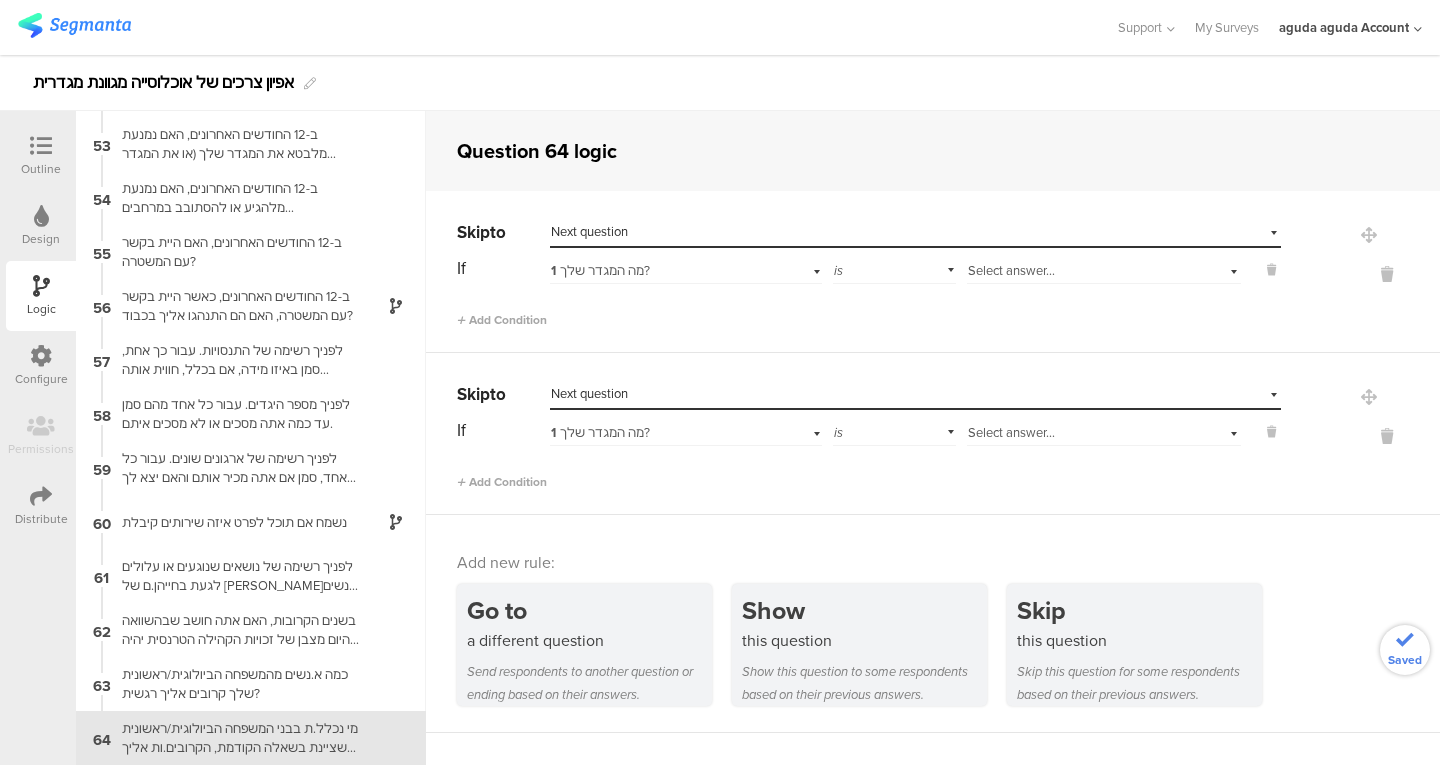 click at bounding box center (1387, 274) 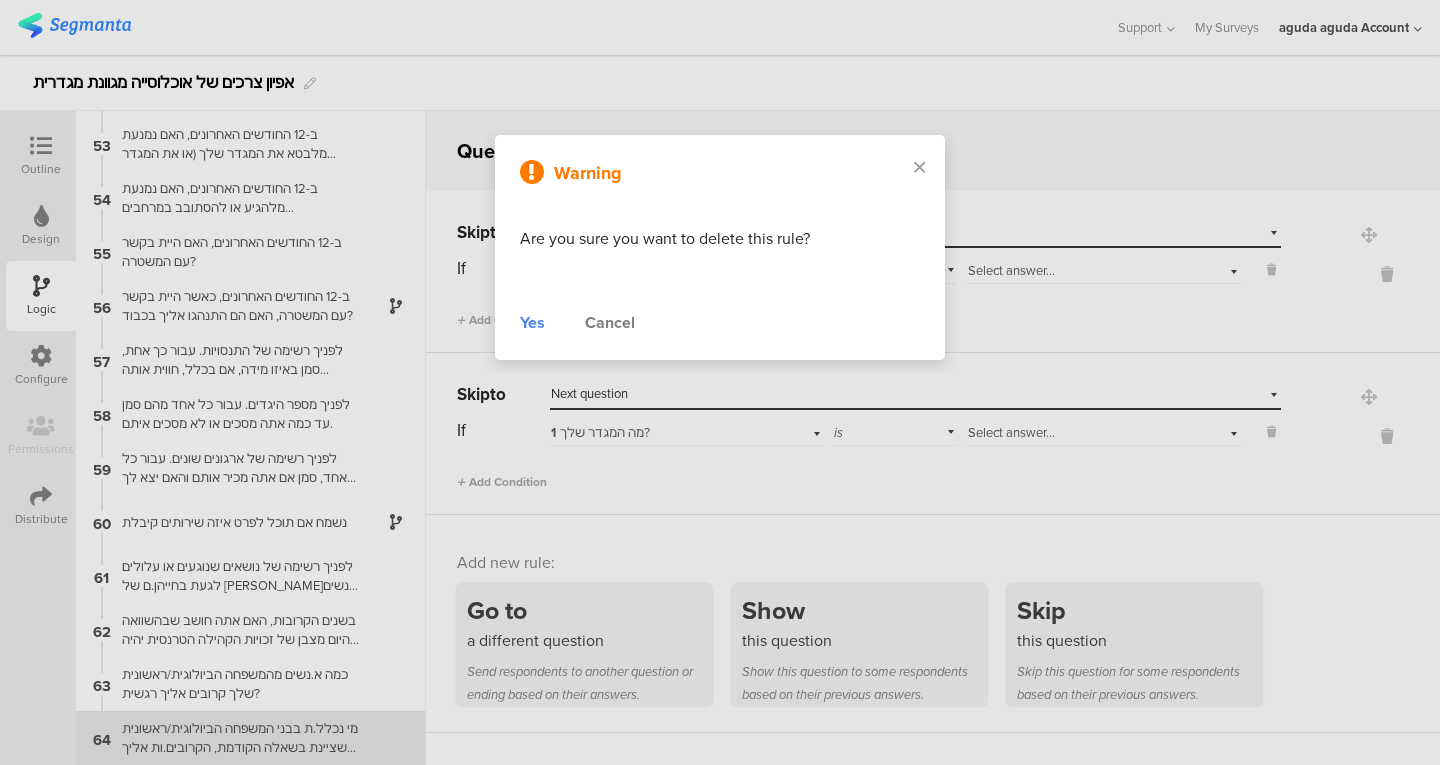click on "Yes" at bounding box center (532, 323) 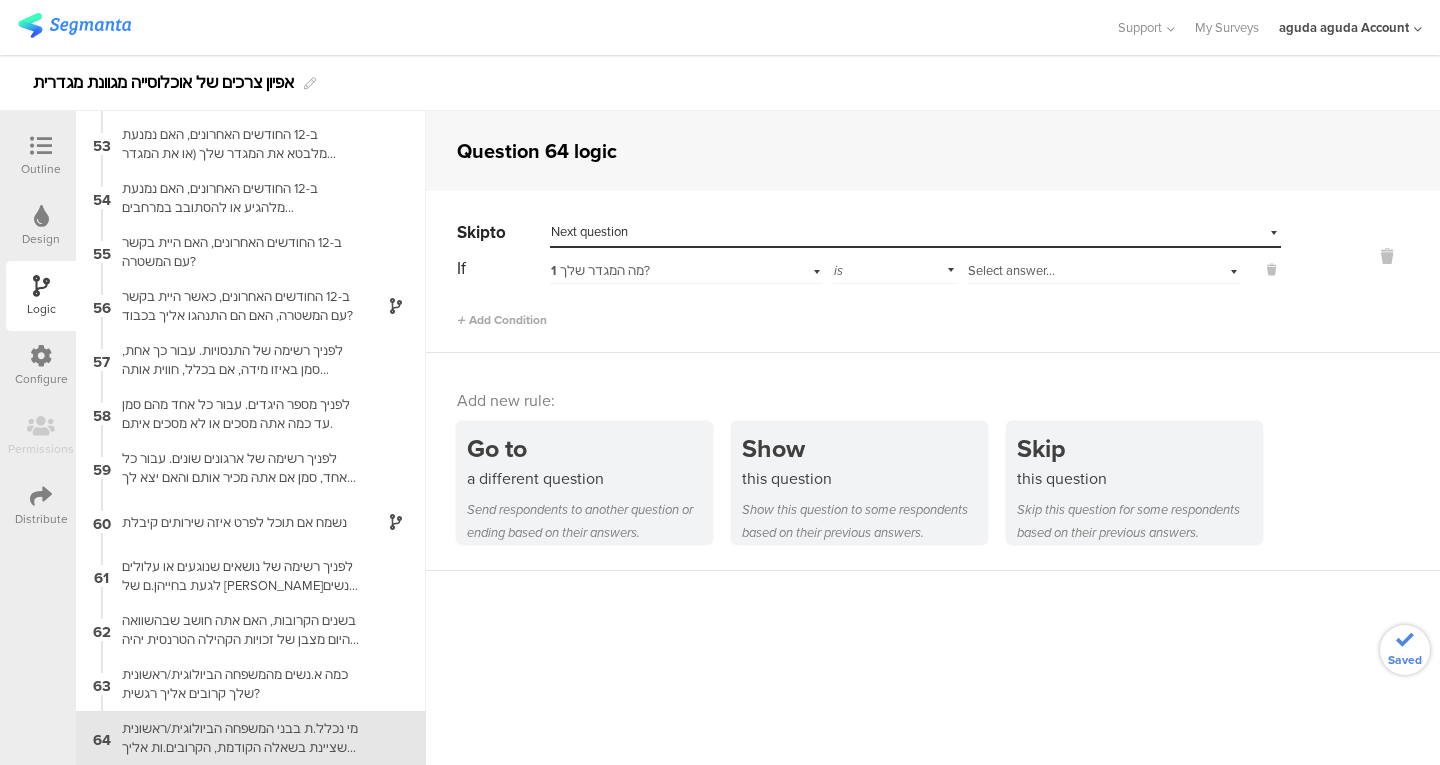 click on "Select destination...   Next question" at bounding box center [915, 232] 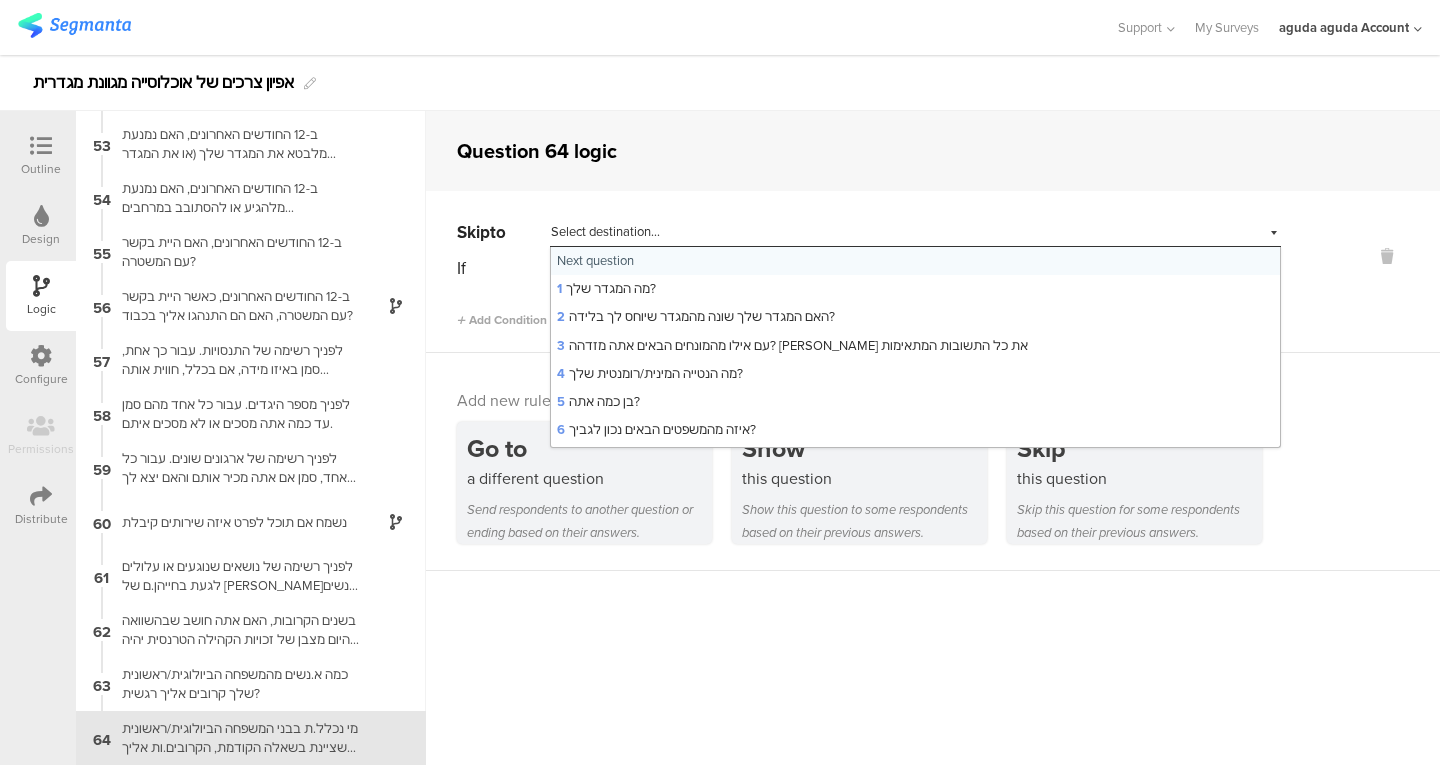 click on "Select destination..." at bounding box center (605, 231) 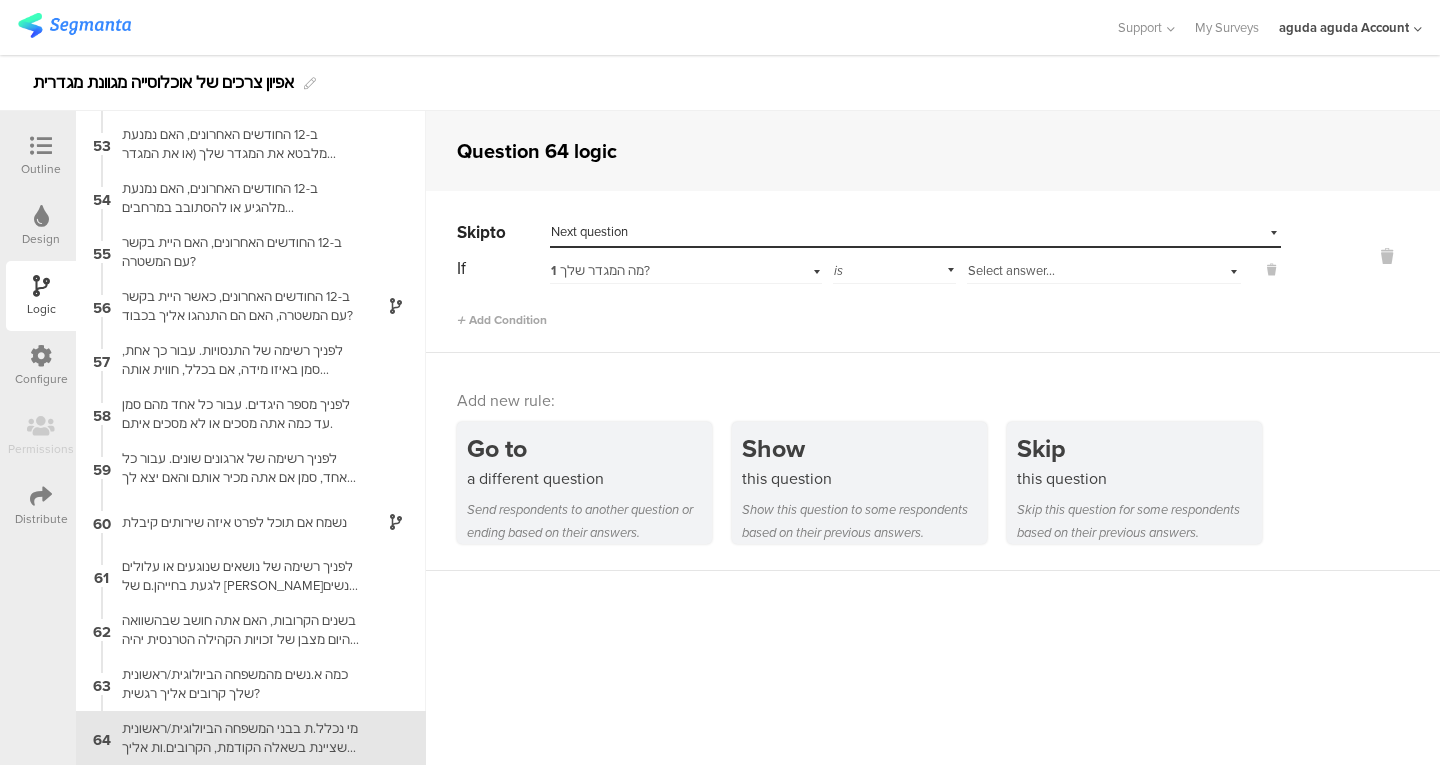 click at bounding box center [1387, 256] 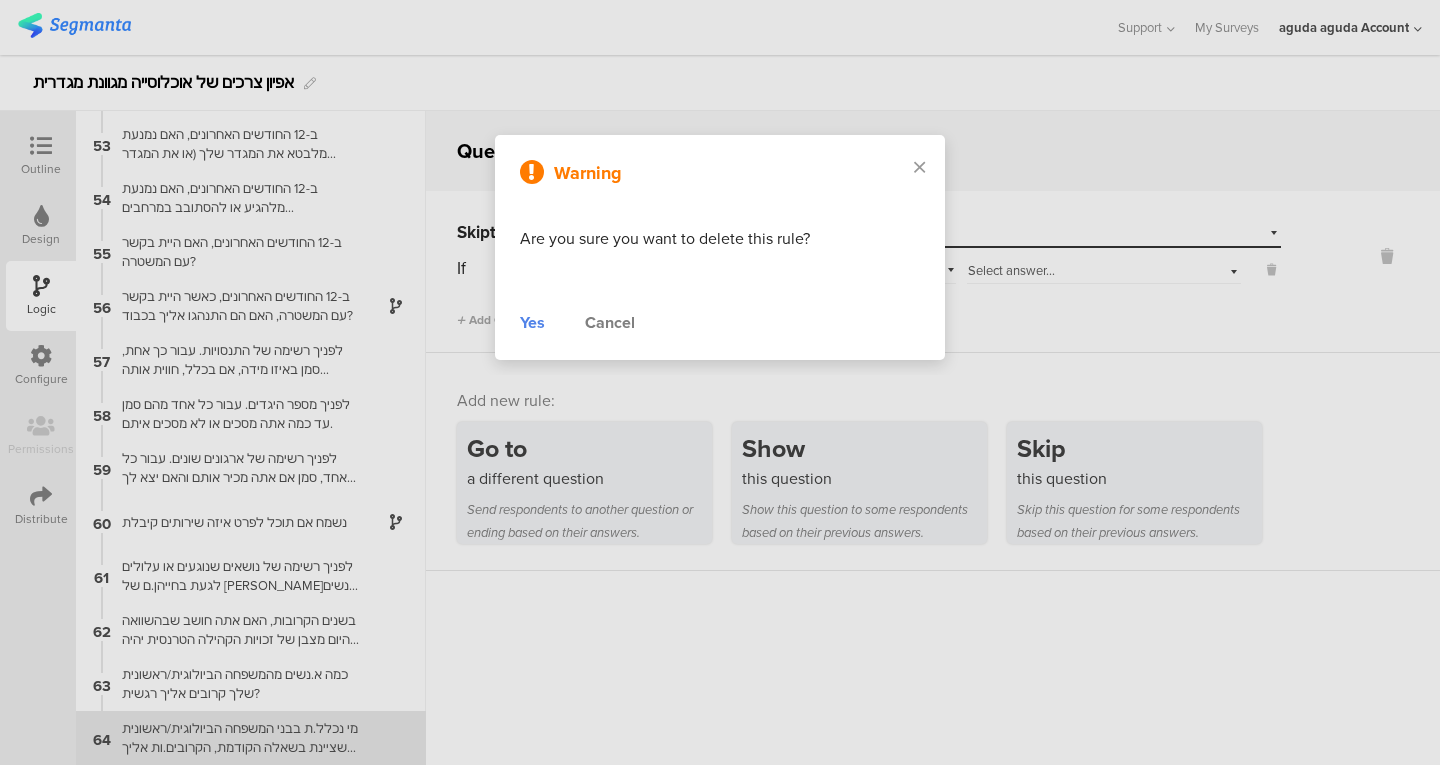 click on "Yes" at bounding box center [532, 323] 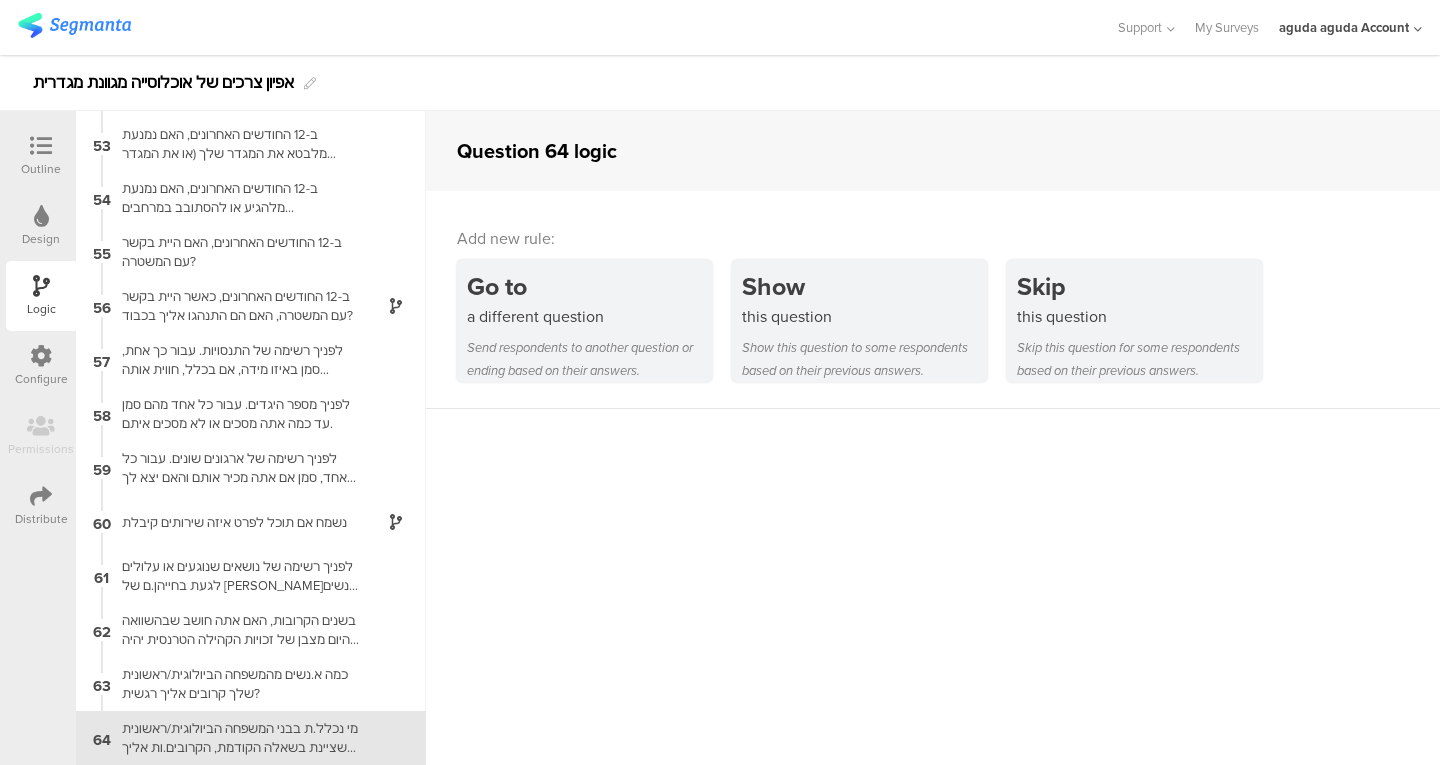 click on "this question" at bounding box center [1139, 316] 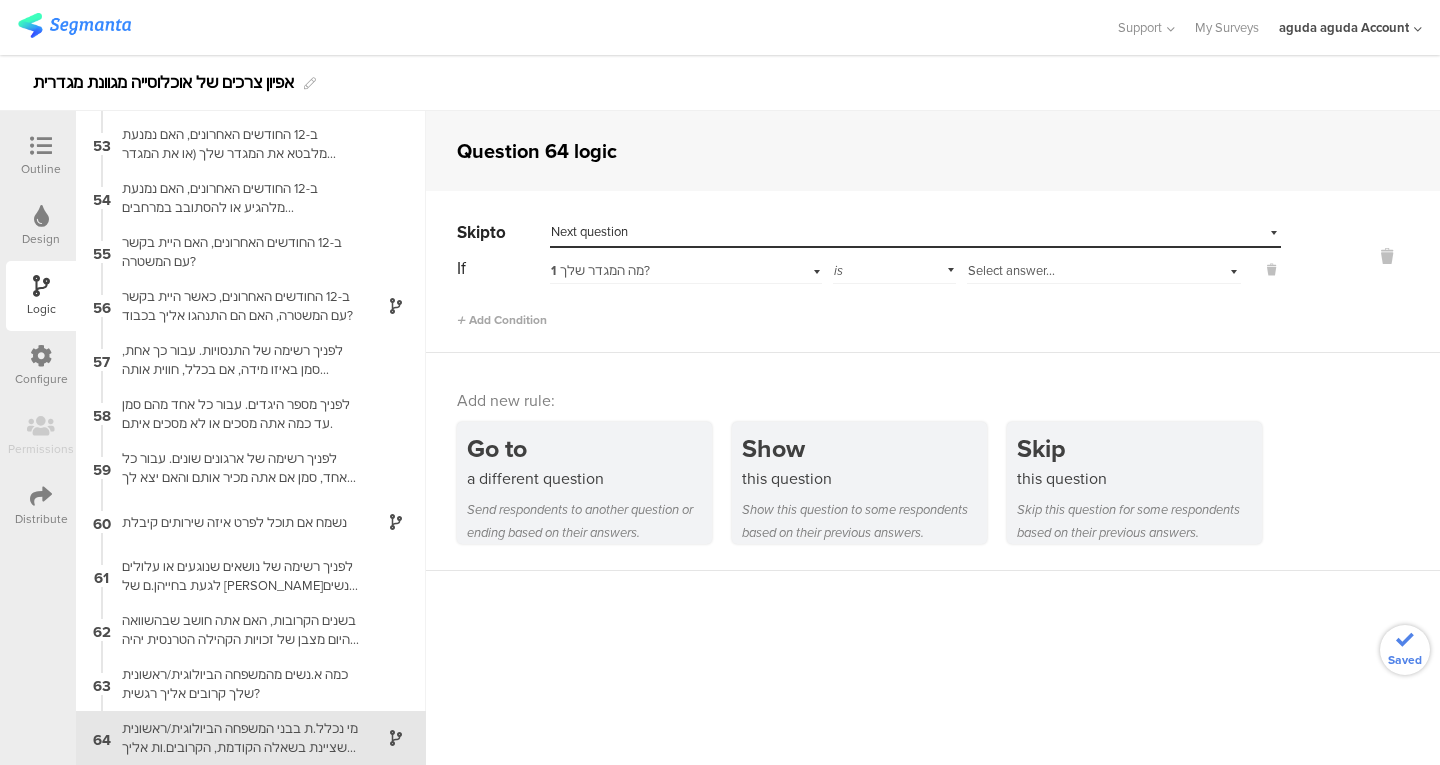 click on "1  מה המגדר שלך?" at bounding box center [600, 270] 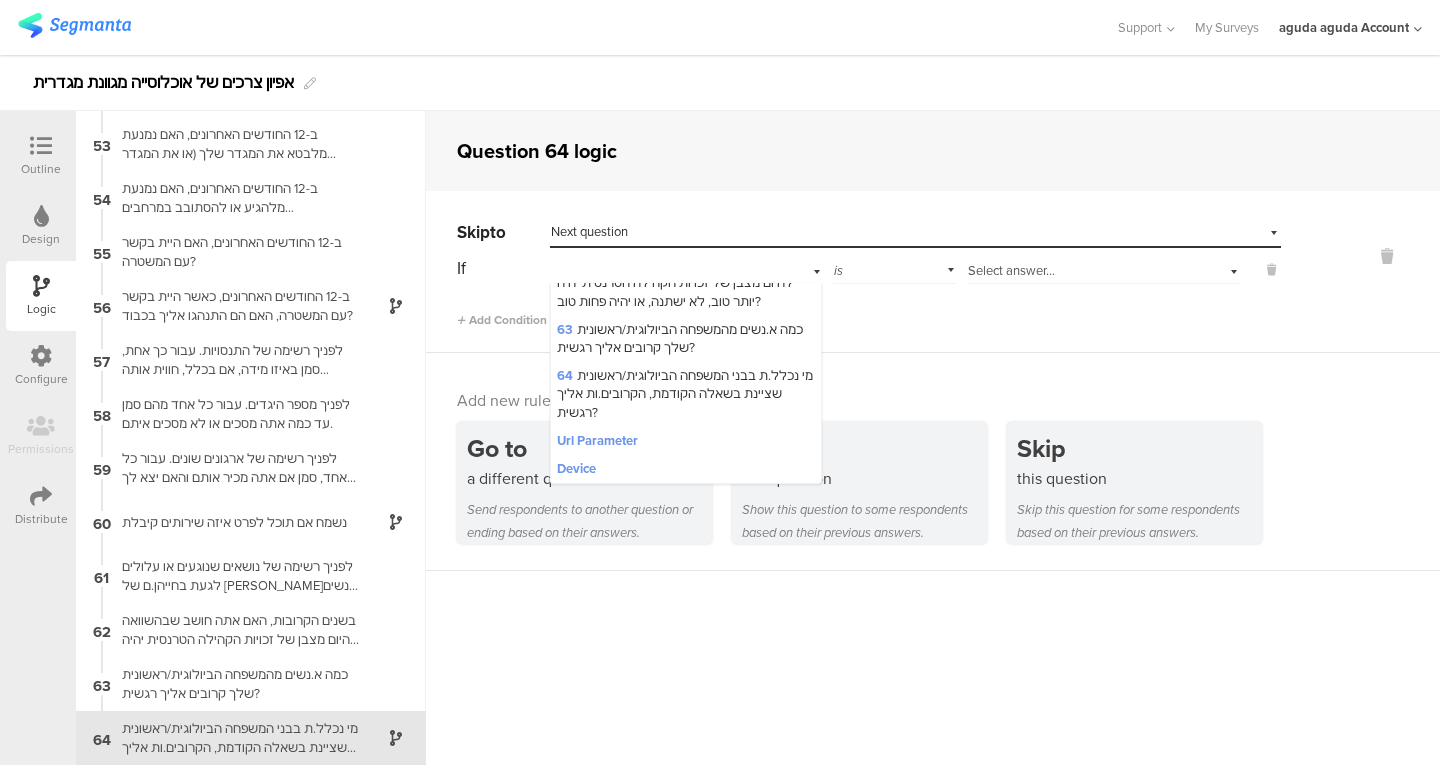 scroll, scrollTop: 3356, scrollLeft: 0, axis: vertical 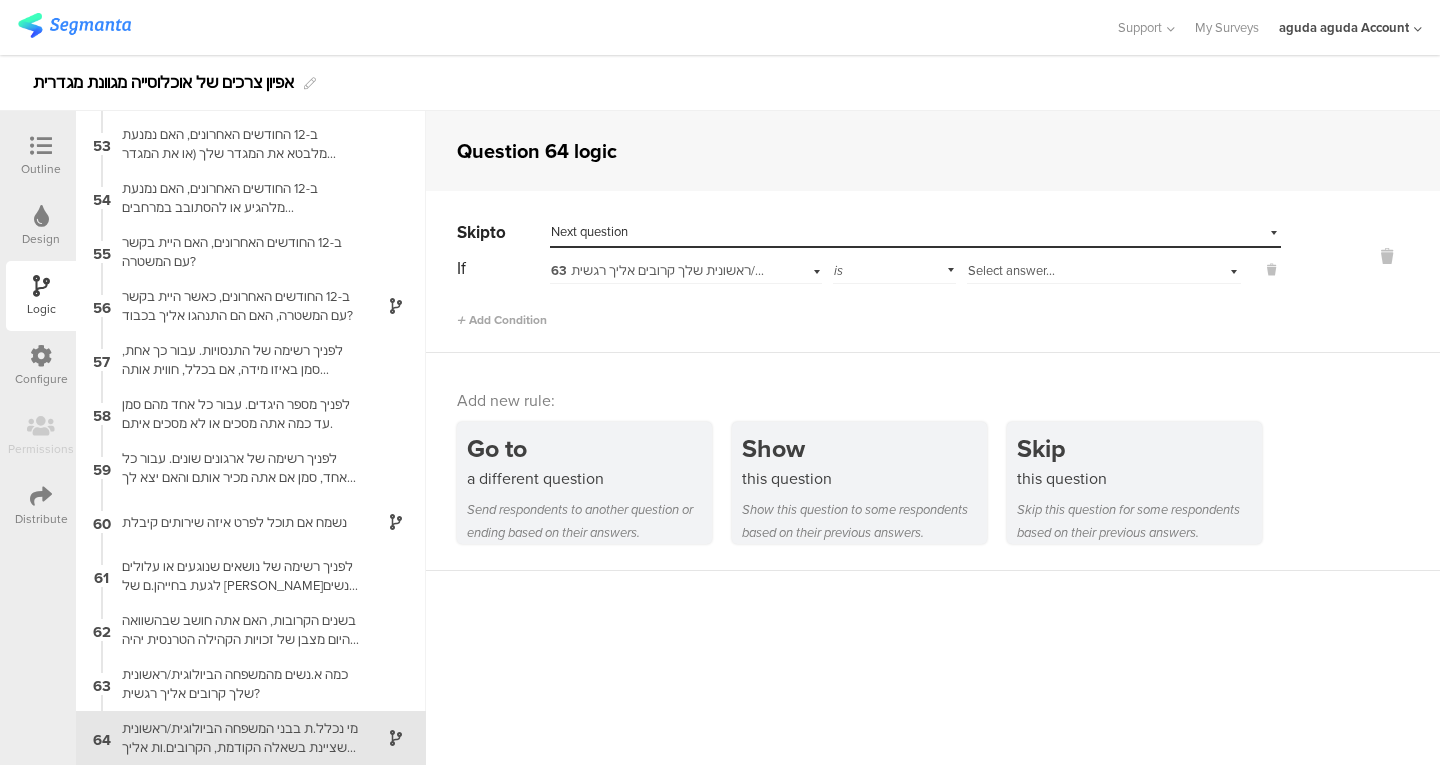 click on "If   63  כמה א.נשים מהמשפחה הביולוגית/ראשונית שלך קרובים אליך רגשית?
is Select answer...
Add Condition" at bounding box center [869, 291] 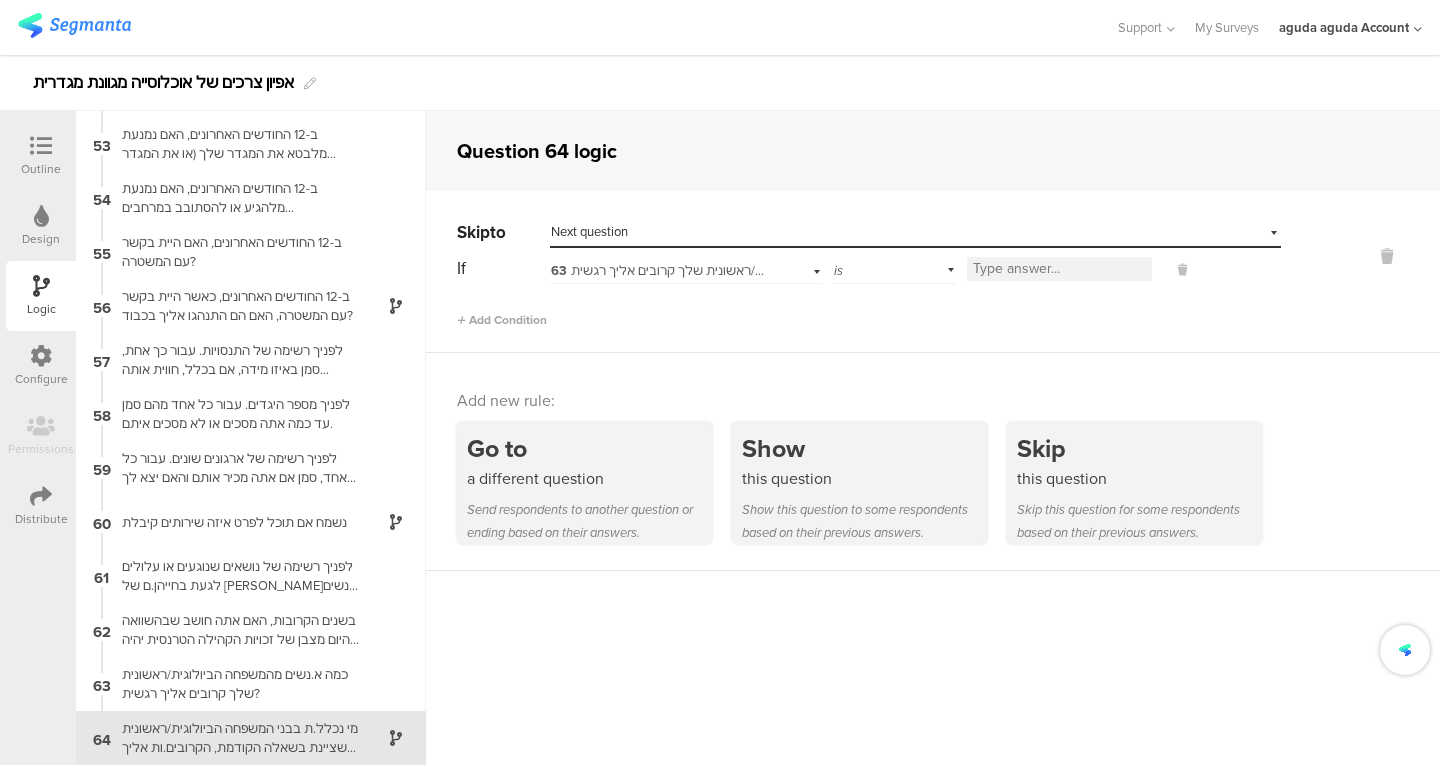 click at bounding box center (1059, 269) 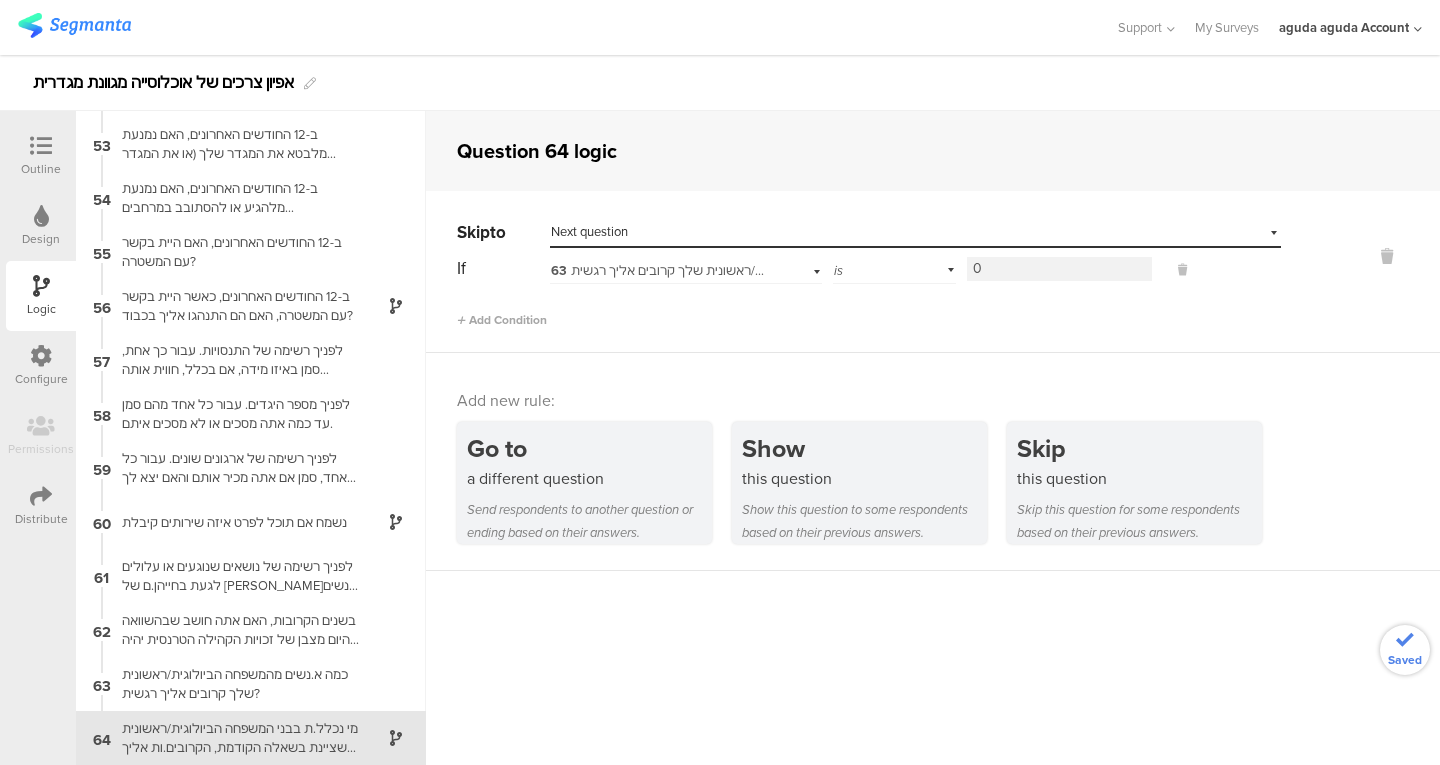 type on "0" 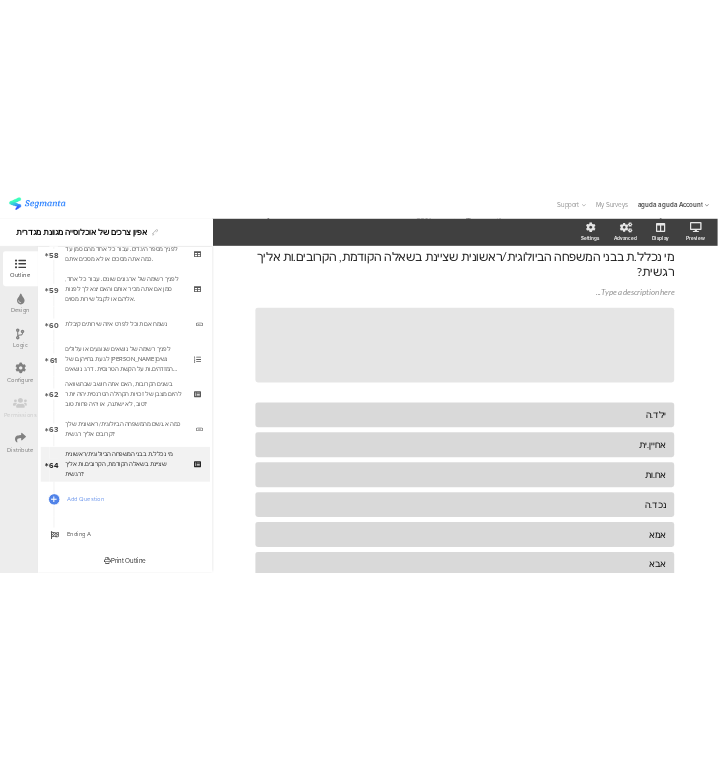 scroll, scrollTop: 4091, scrollLeft: 0, axis: vertical 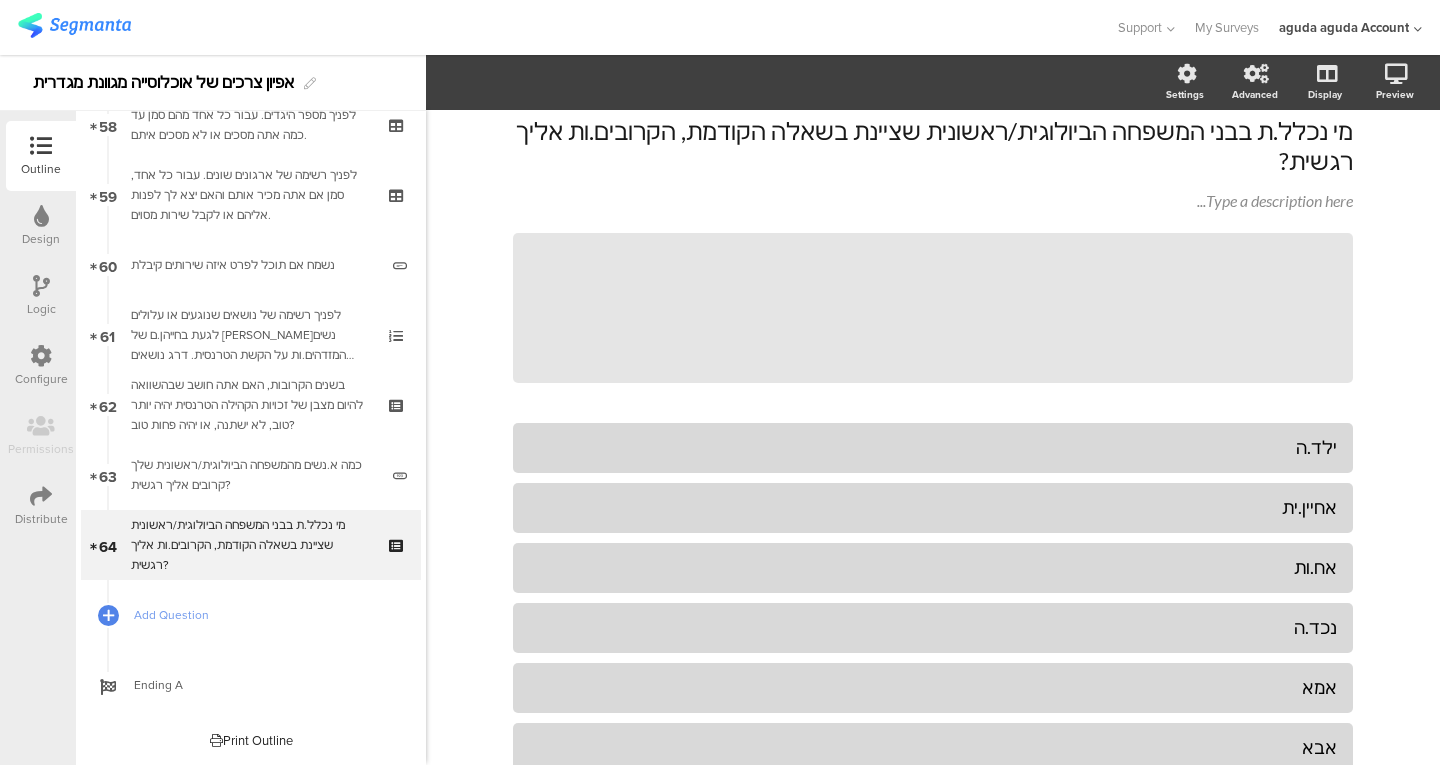 click on "Add Question" at bounding box center [262, 615] 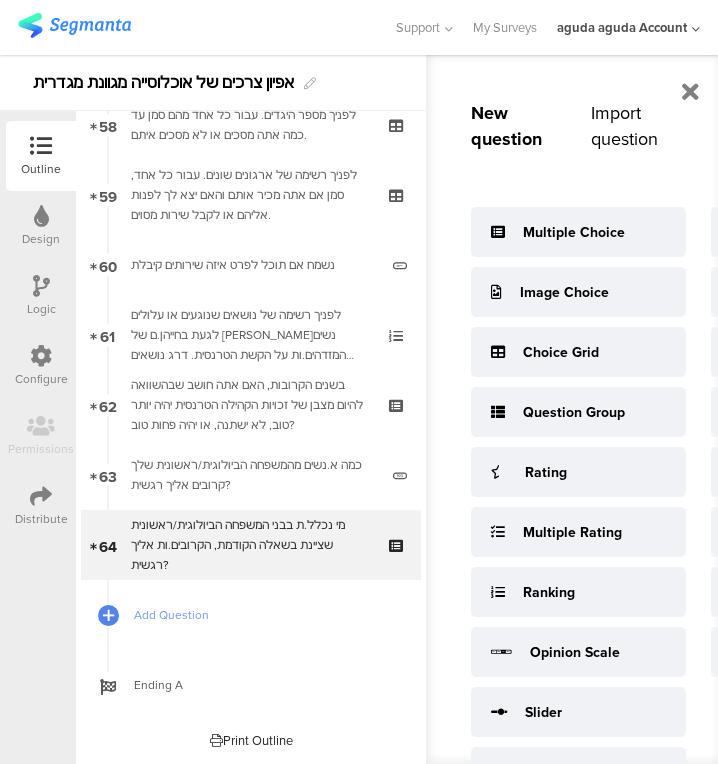 click at bounding box center (108, 615) 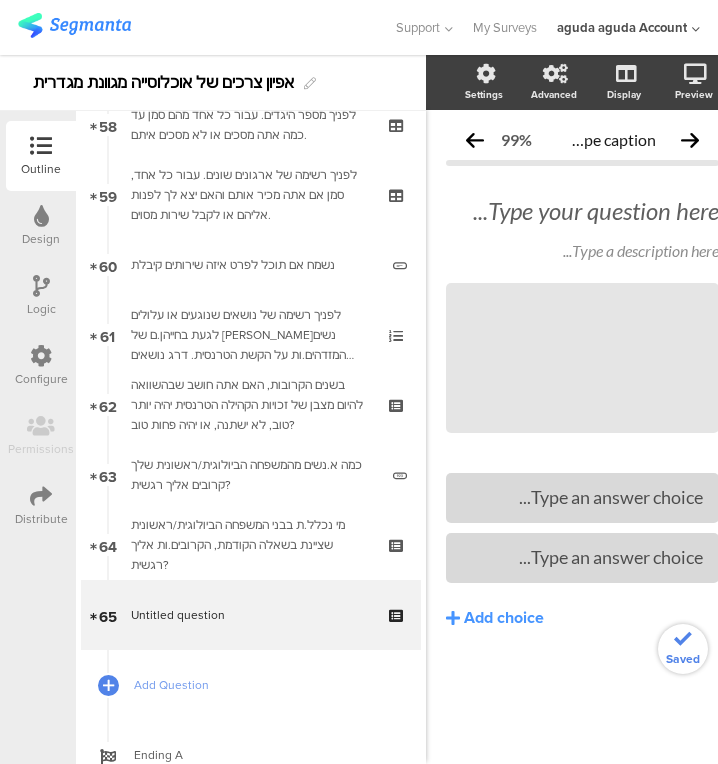 scroll, scrollTop: 0, scrollLeft: 0, axis: both 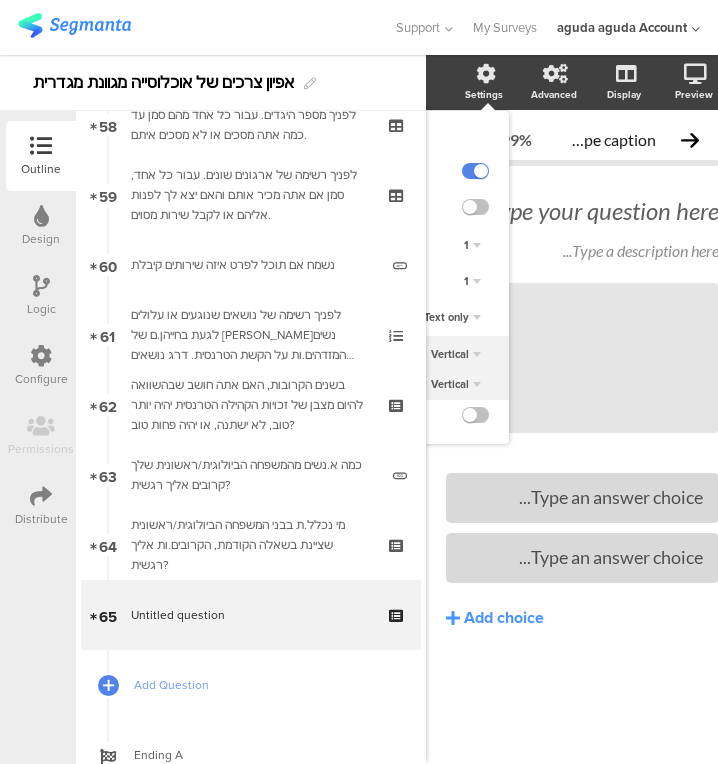 click on "1" 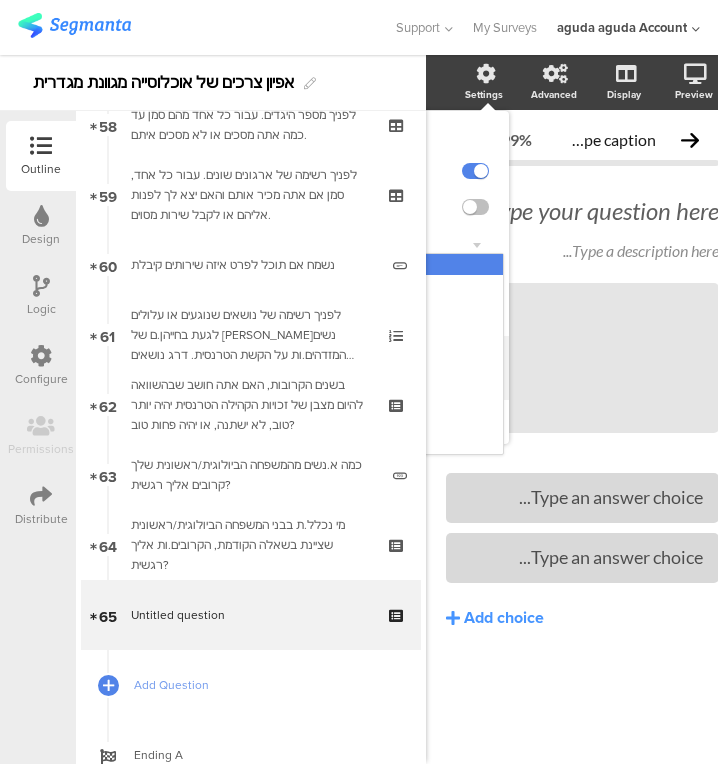click on "1" 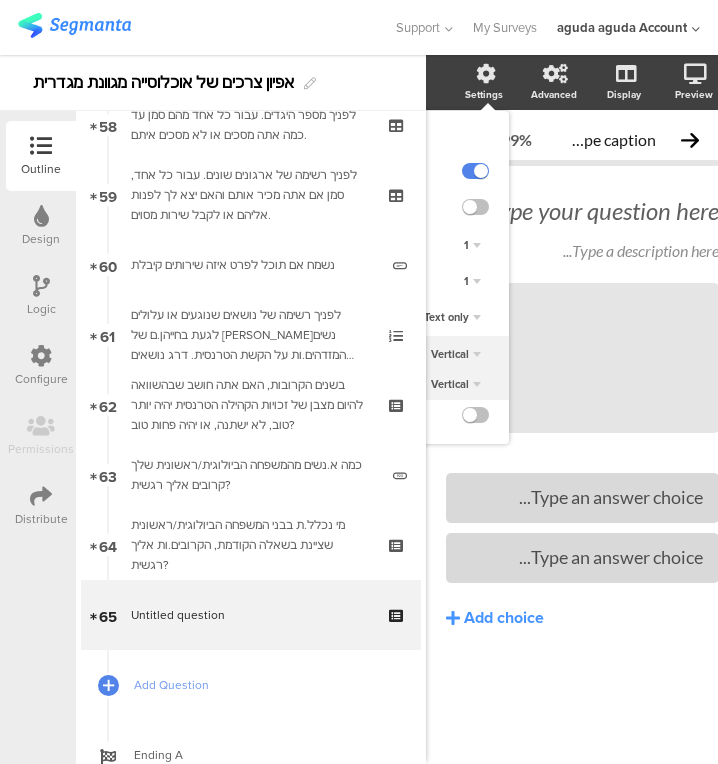 click on "1" 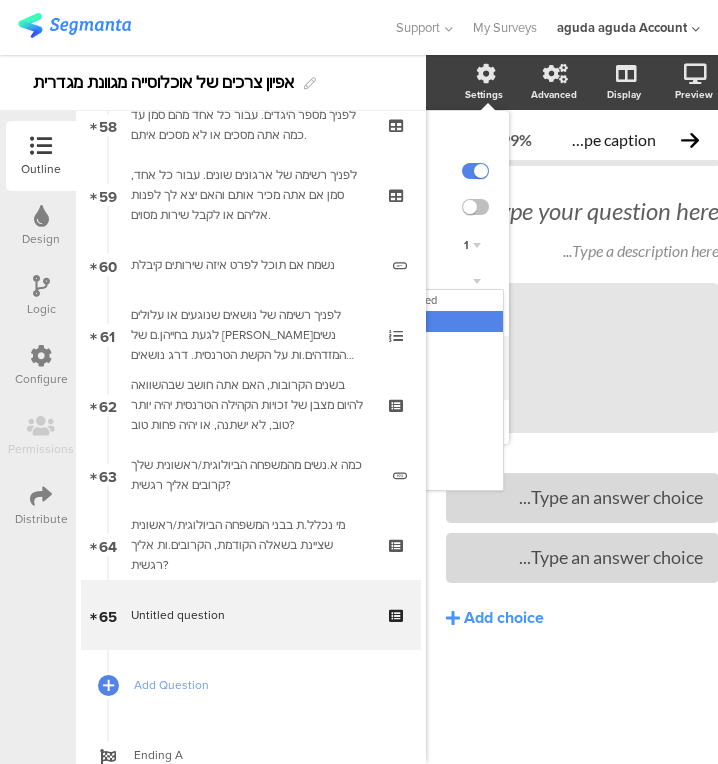 click on "Unlimited" 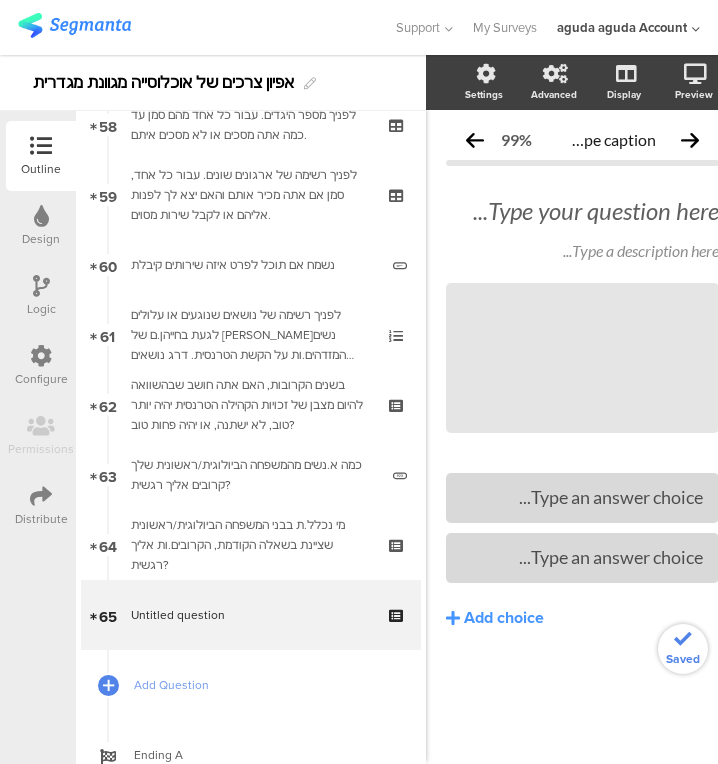 click on "Type your question here..." 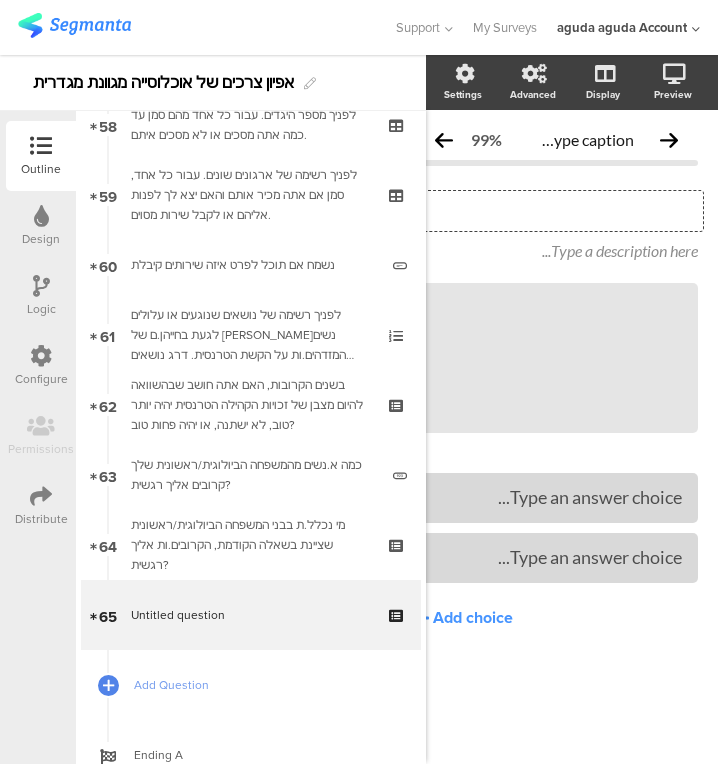 click 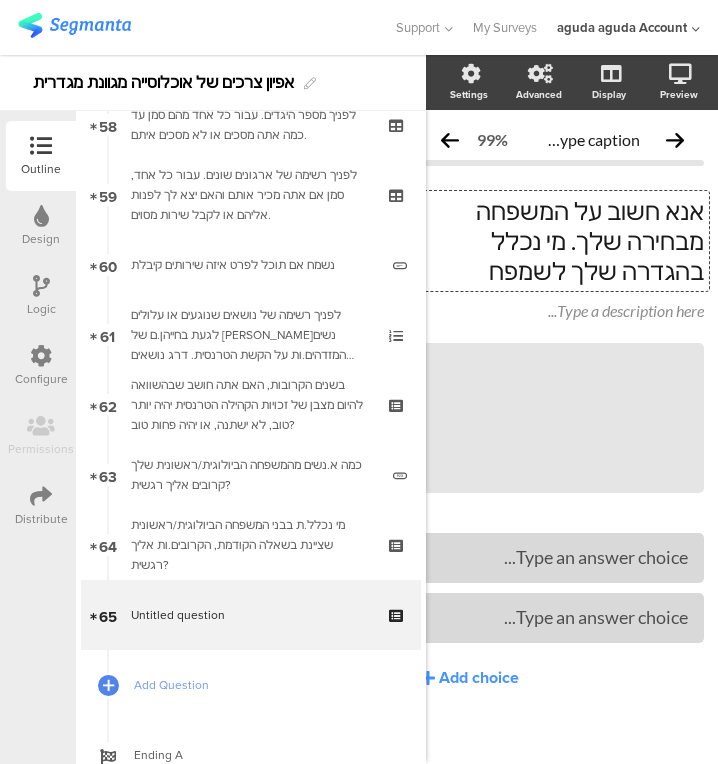 scroll, scrollTop: 0, scrollLeft: 24, axis: horizontal 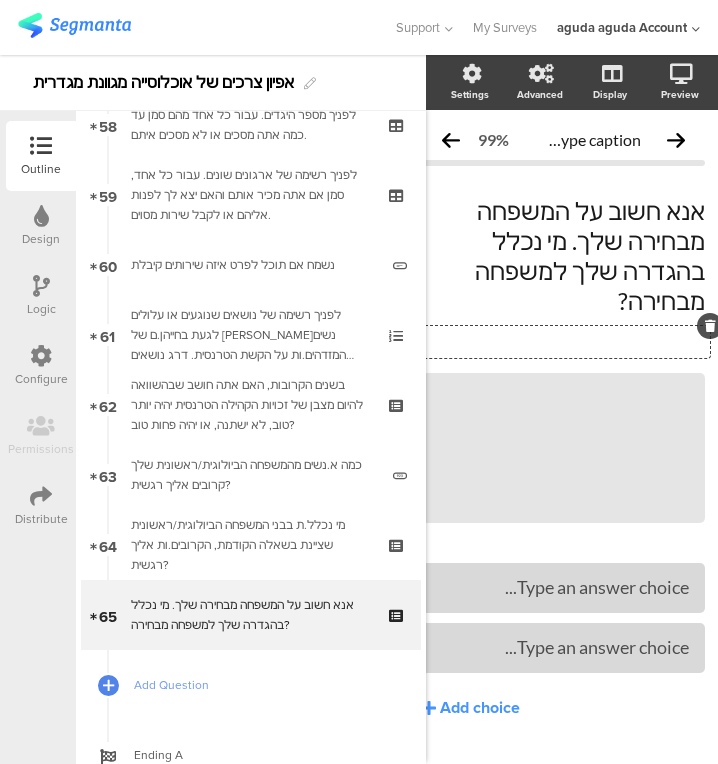 click on "Type a description here..." 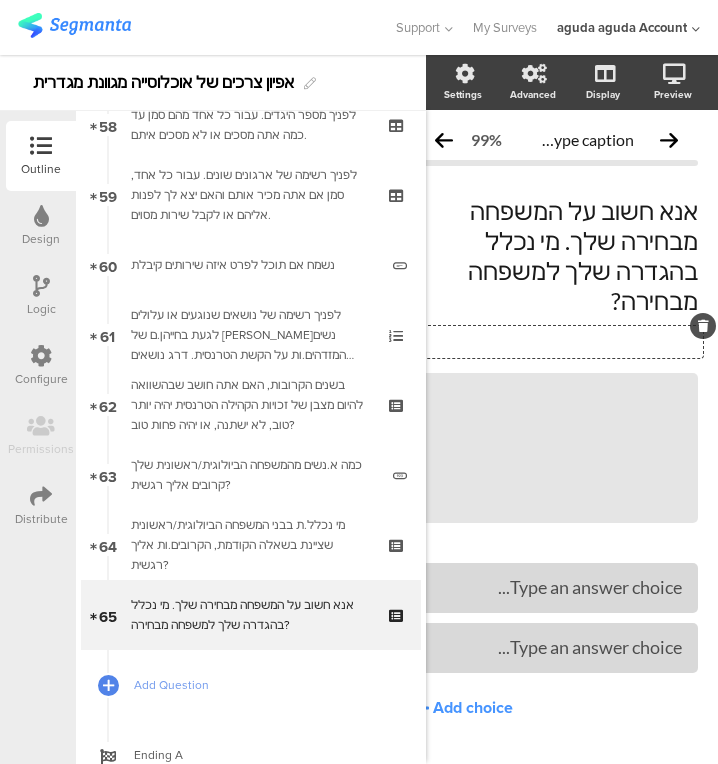 type 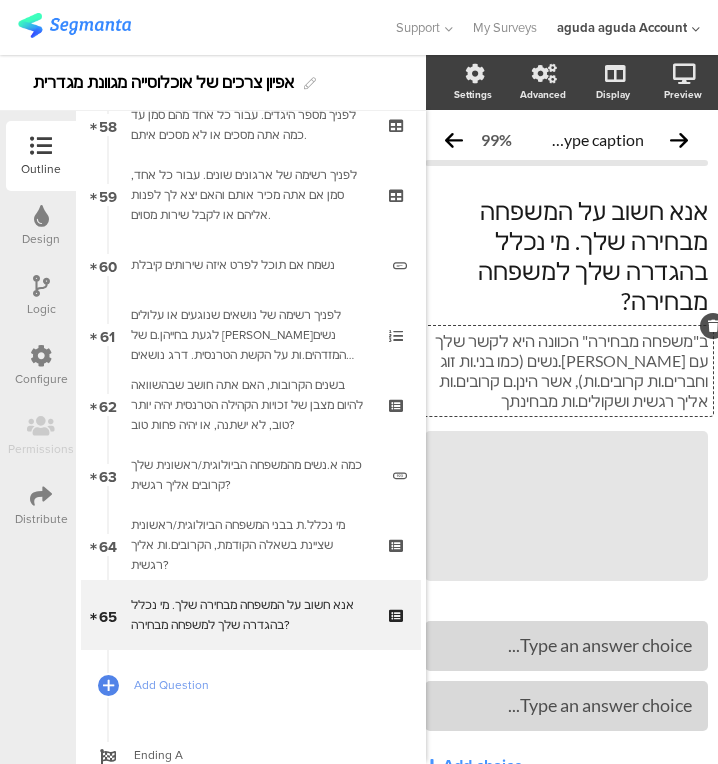 scroll, scrollTop: 0, scrollLeft: 20, axis: horizontal 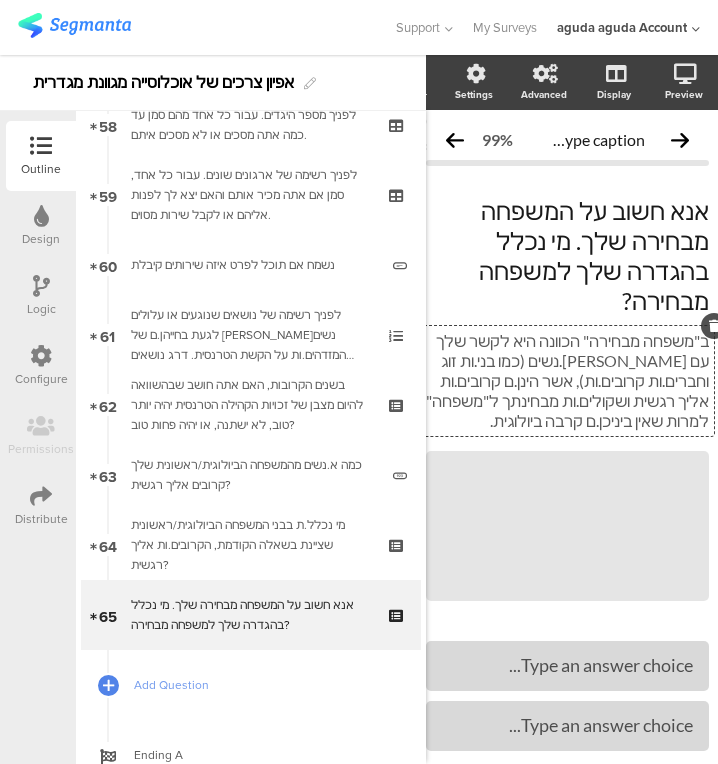 type 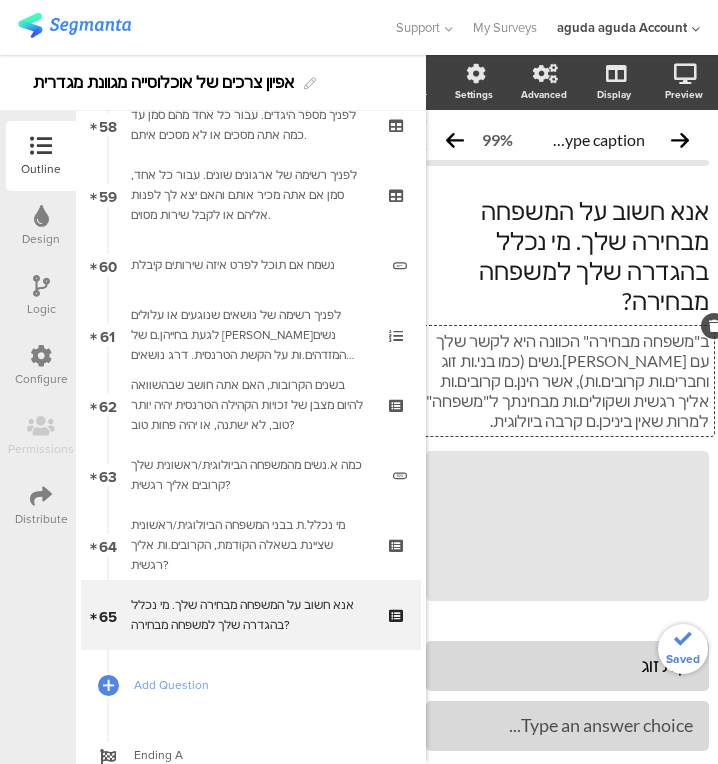 type 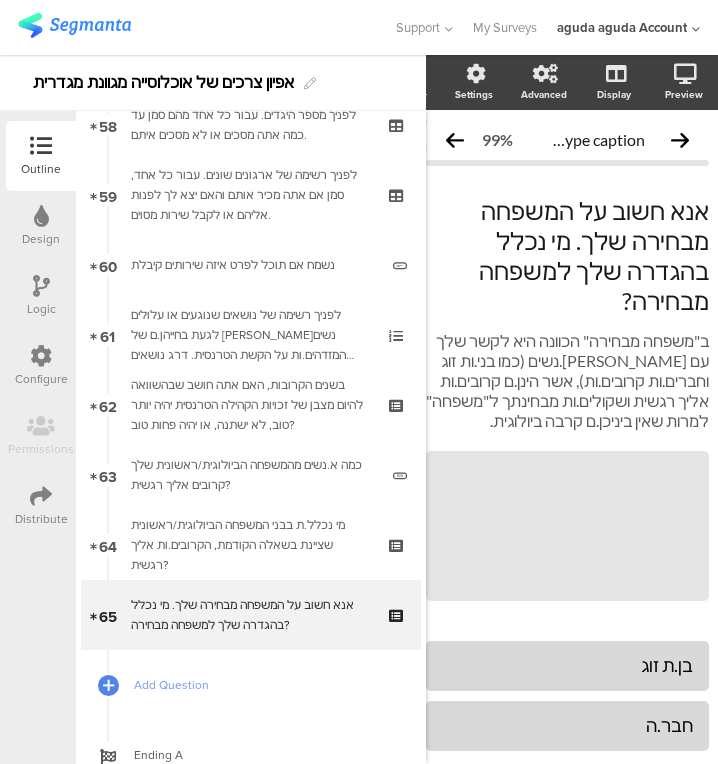 click on "Add choice" 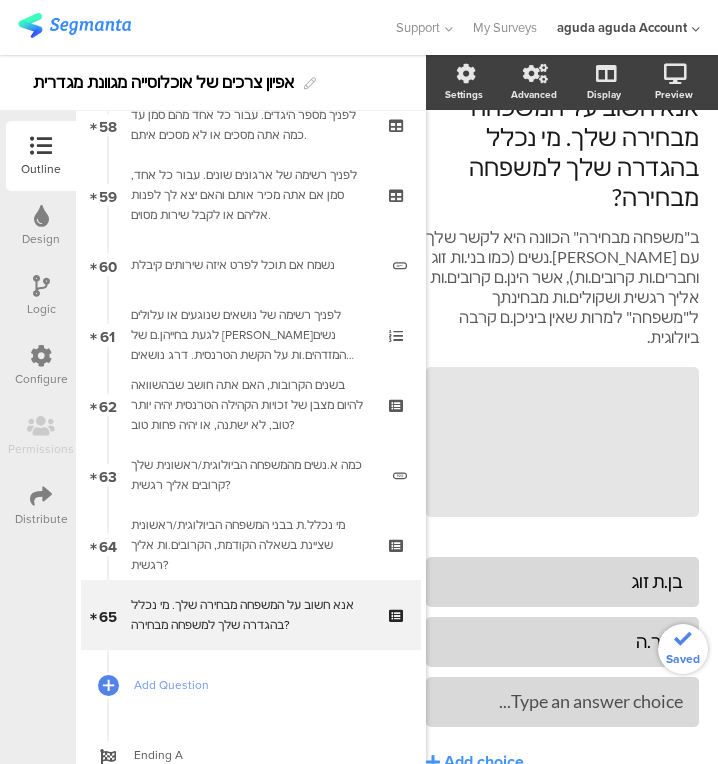 scroll, scrollTop: 106, scrollLeft: 20, axis: both 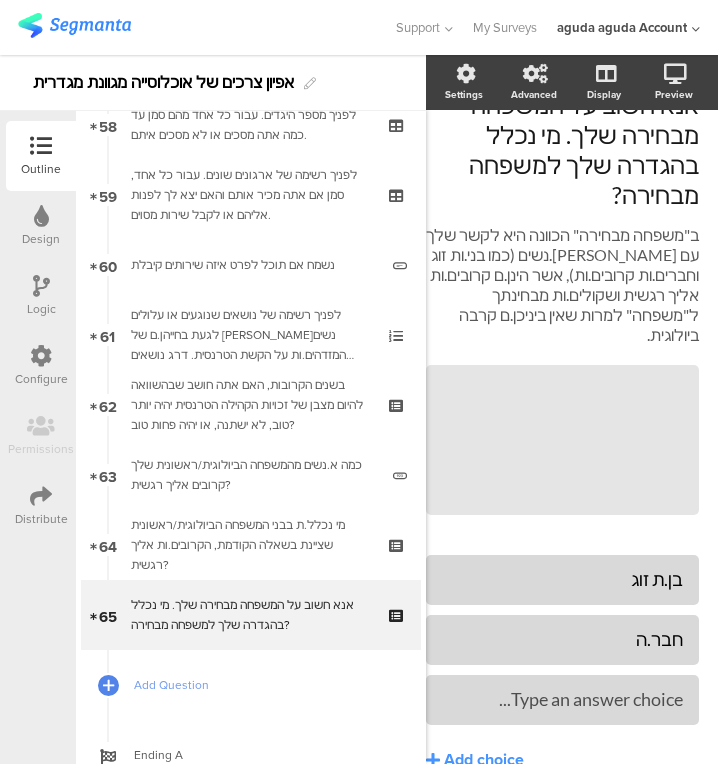 type 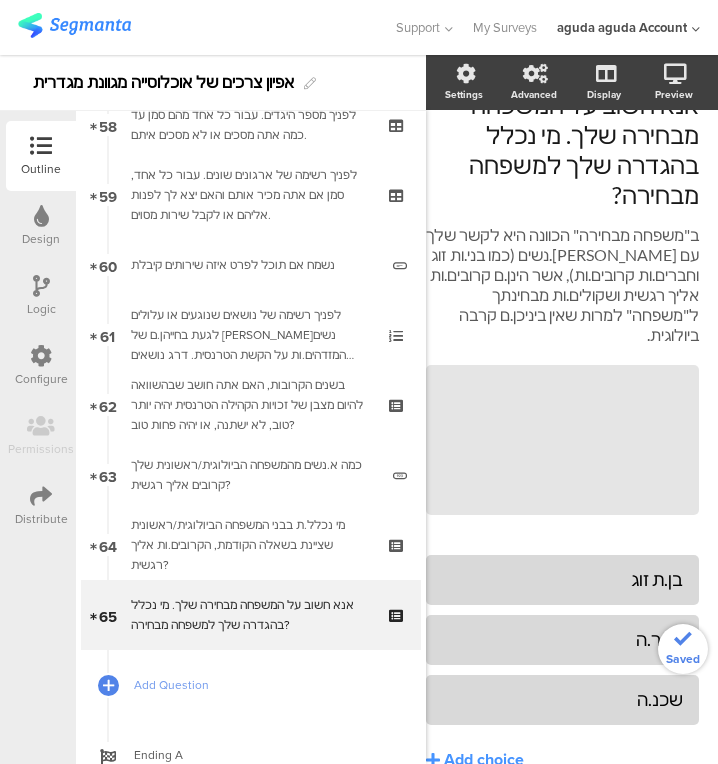 click on "Add choice" 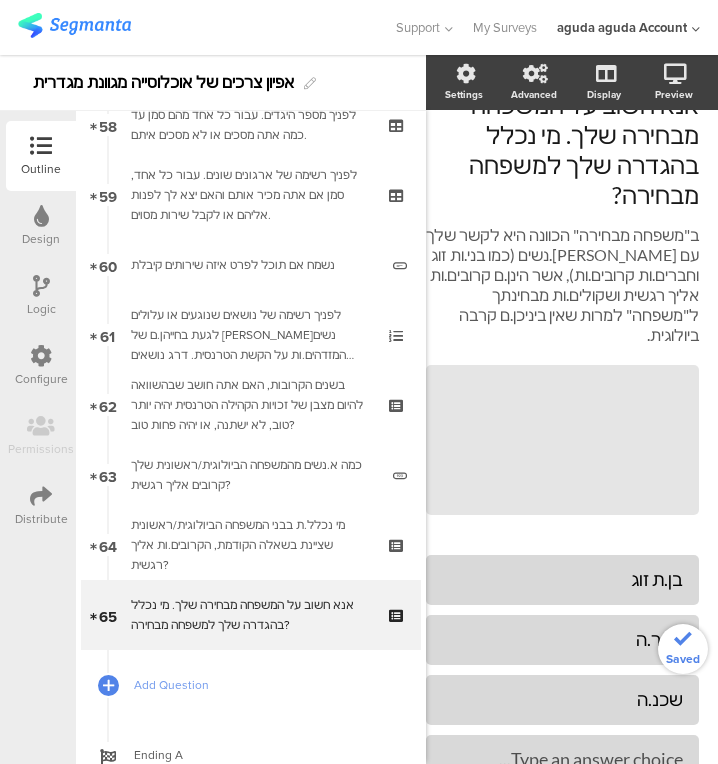 type 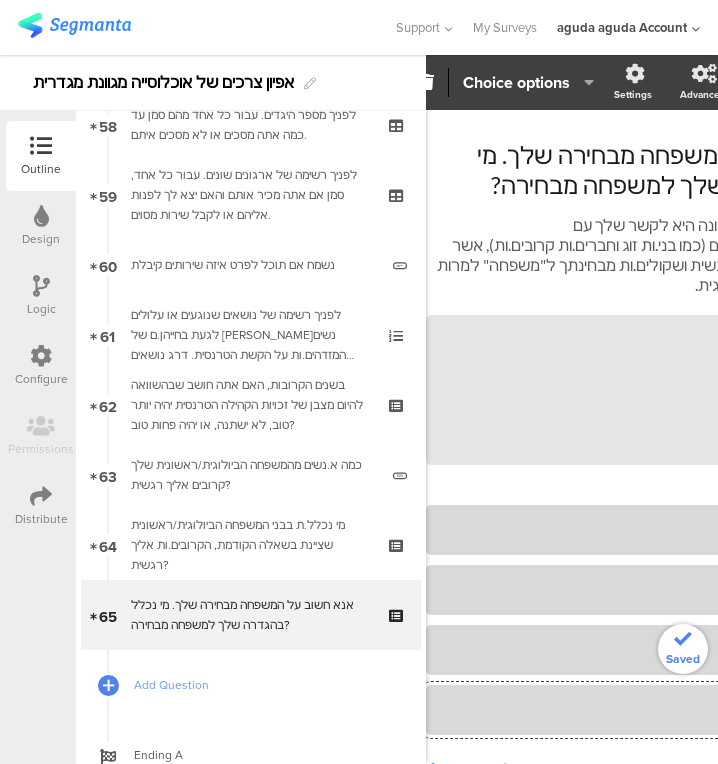 scroll, scrollTop: 56, scrollLeft: 163, axis: both 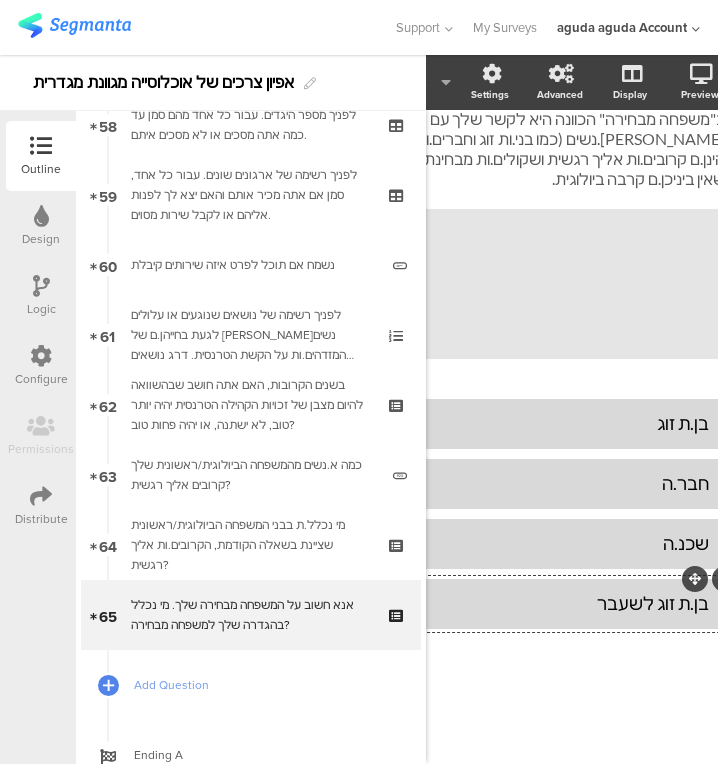 click on "Add choice" 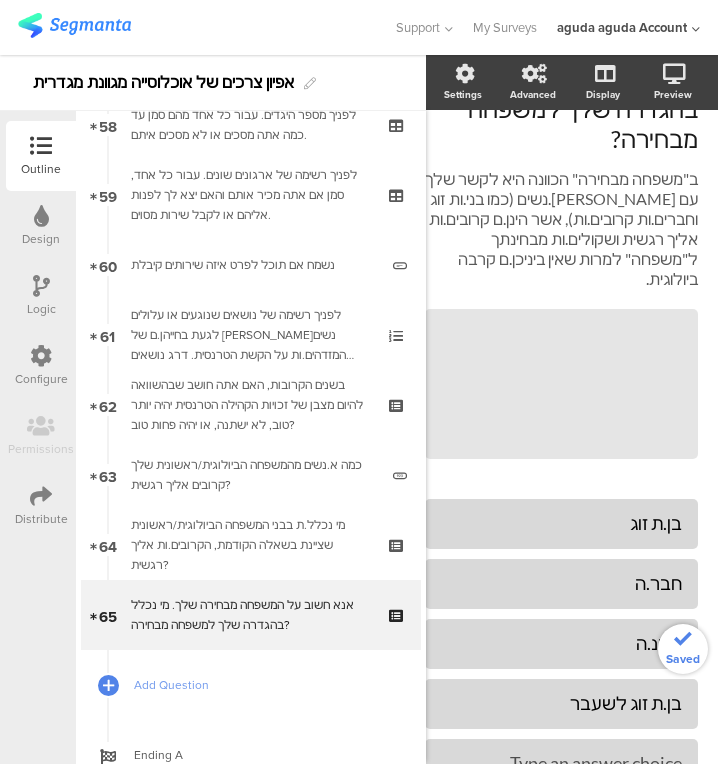 click on "בן.ת זוג לשעבר" 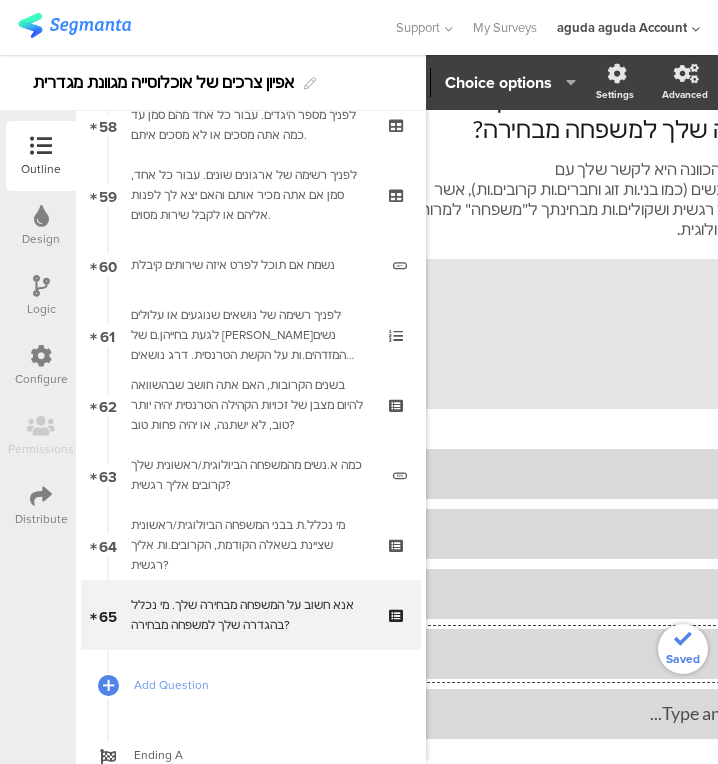 type 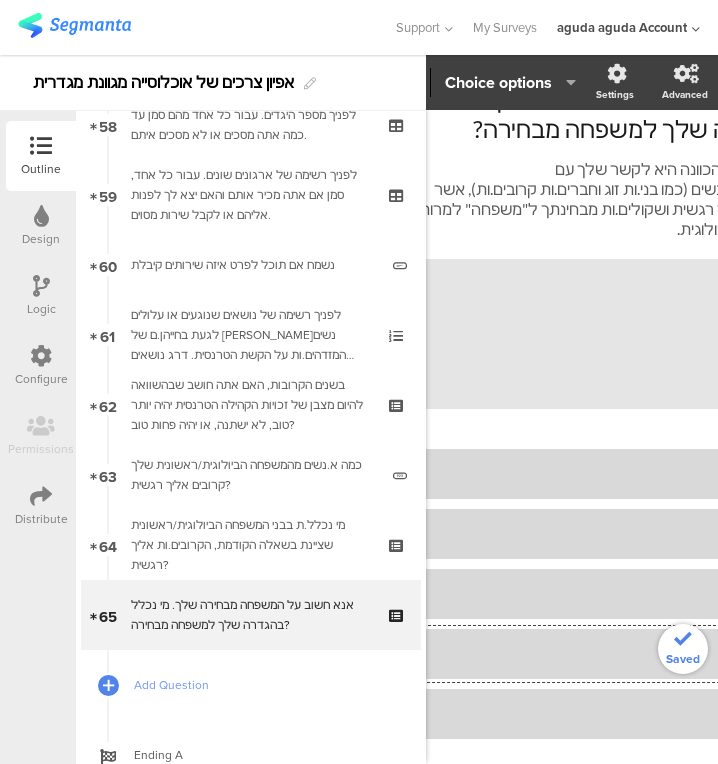 click 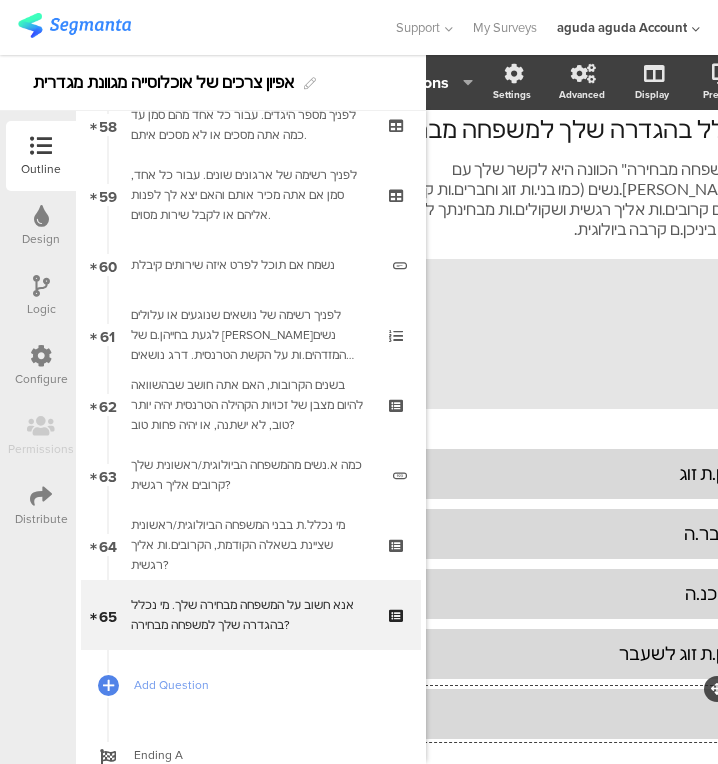 scroll, scrollTop: 112, scrollLeft: 163, axis: both 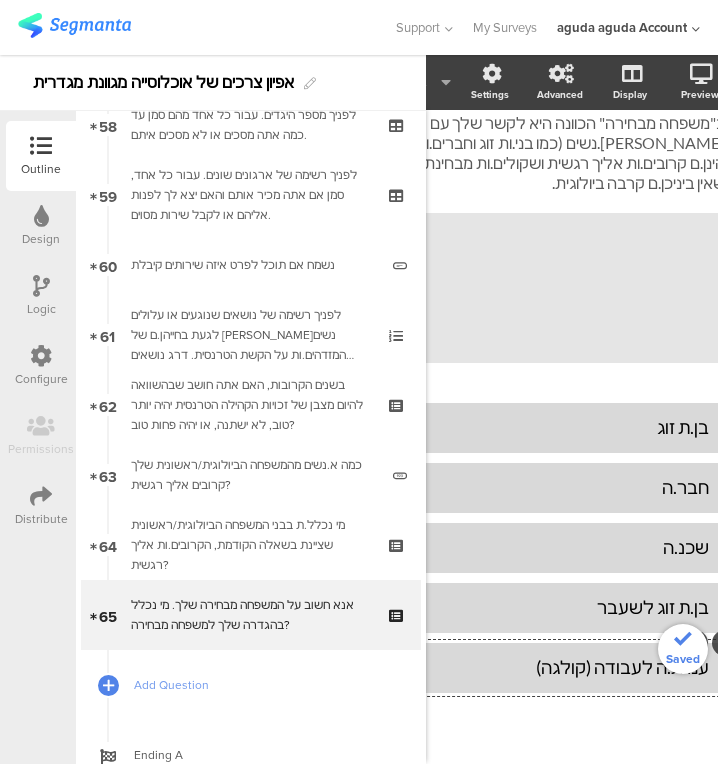 click on "Add choice" 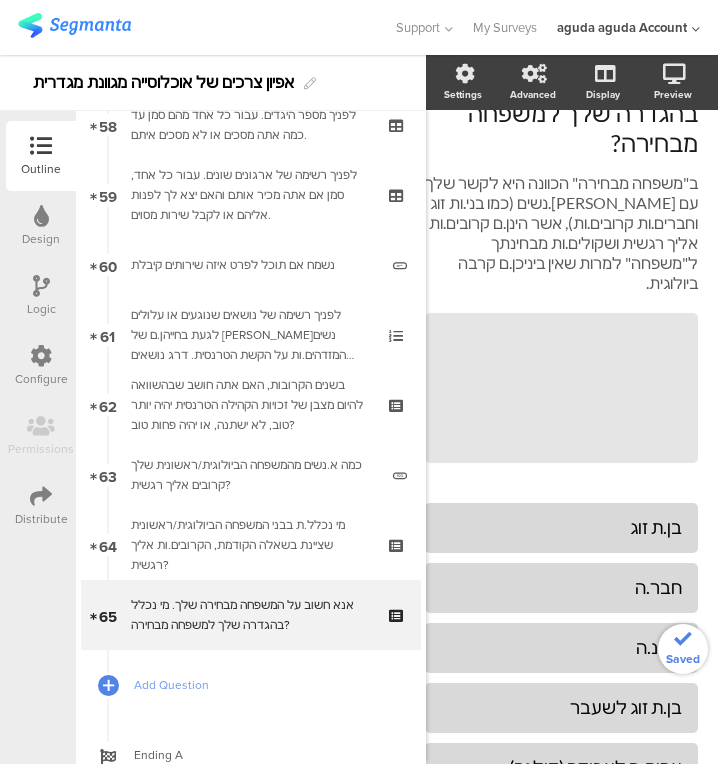 click on "עמית.ה לעבודה (קולגה)" 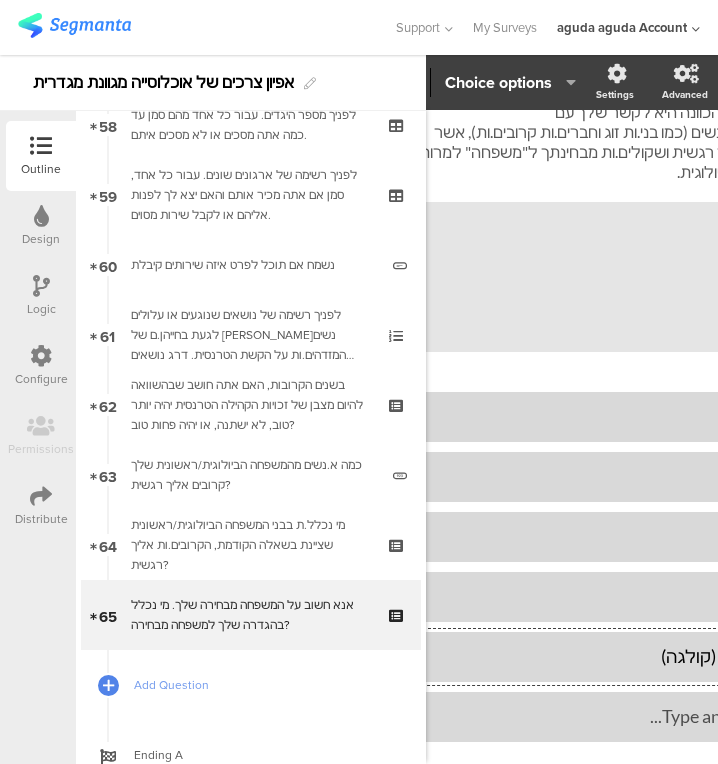 type 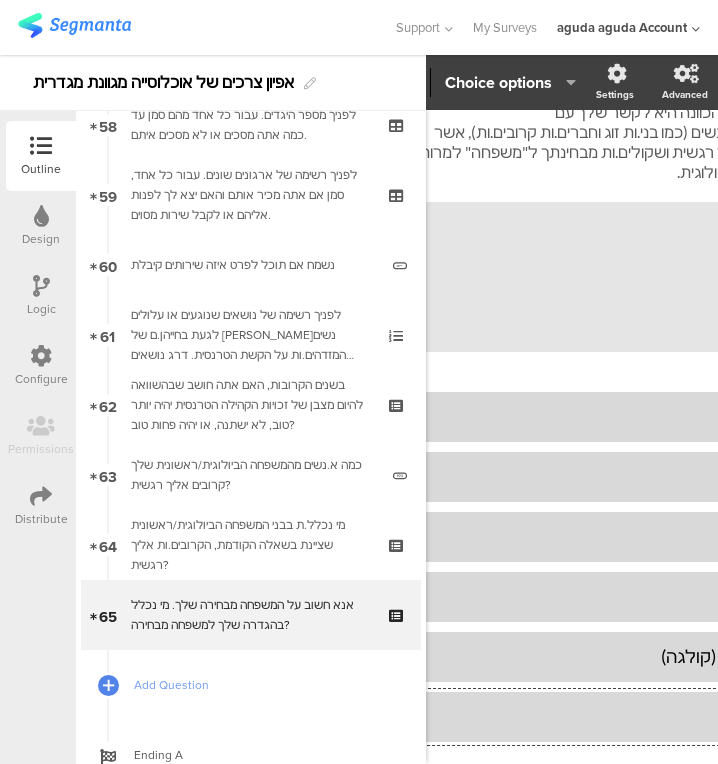 scroll, scrollTop: 169, scrollLeft: 206, axis: both 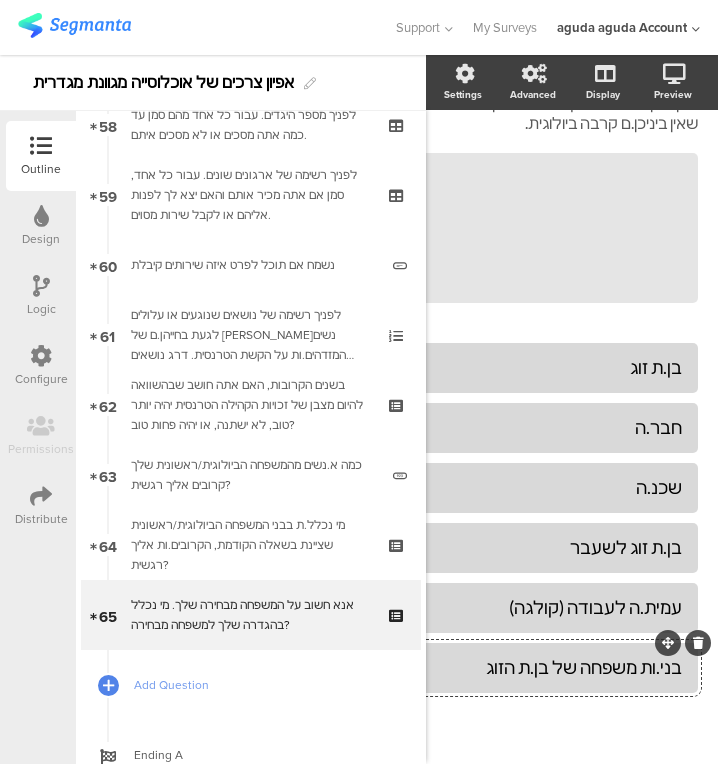 click on "Add choice" 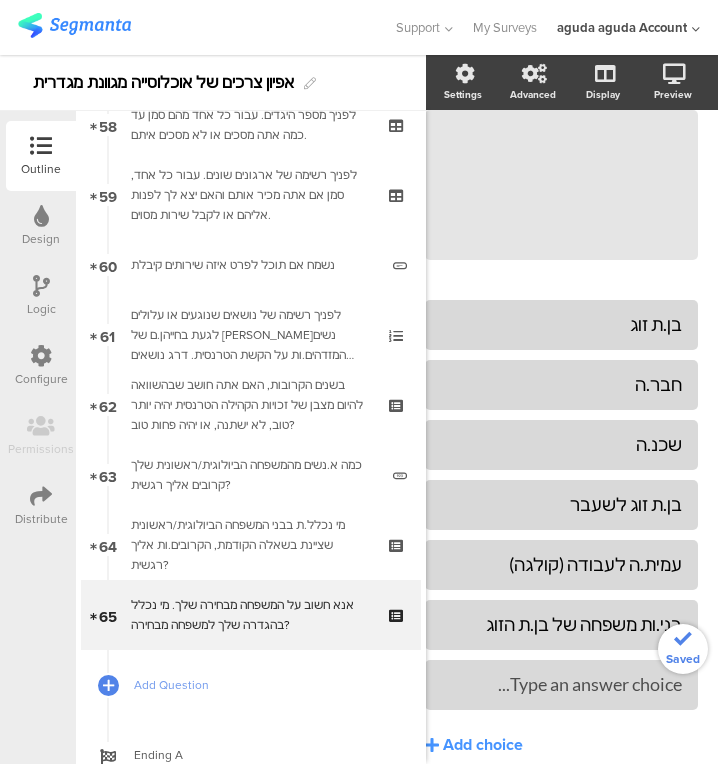 scroll, scrollTop: 362, scrollLeft: 38, axis: both 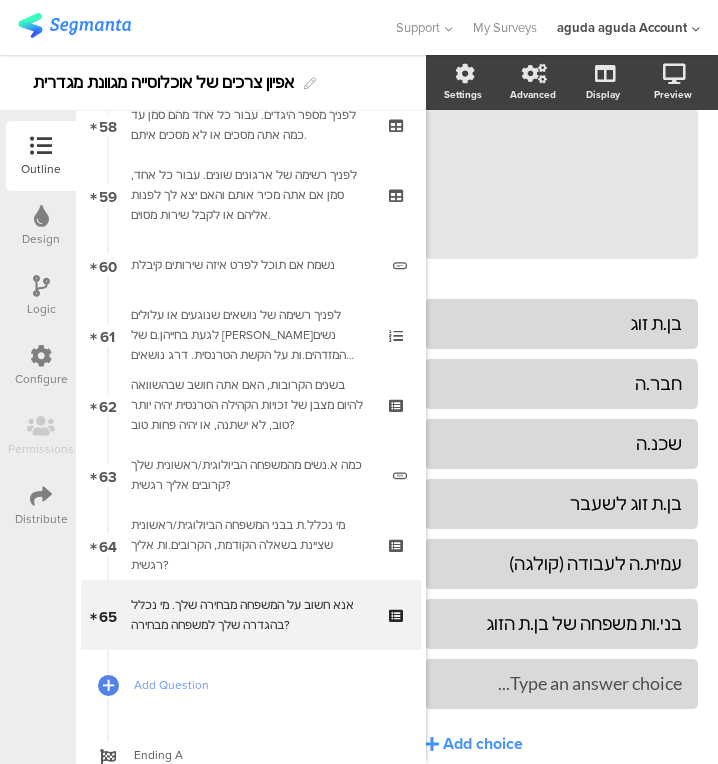 type 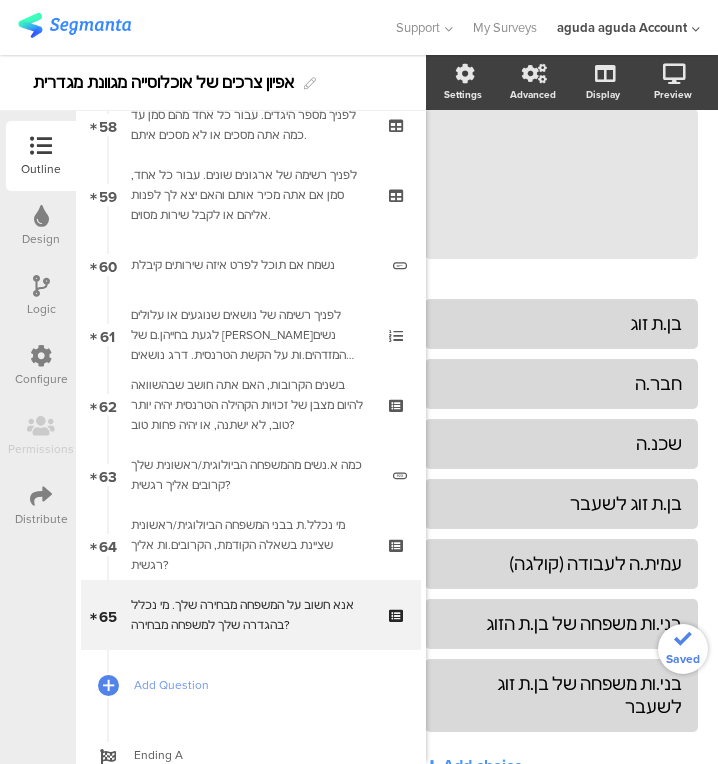 click 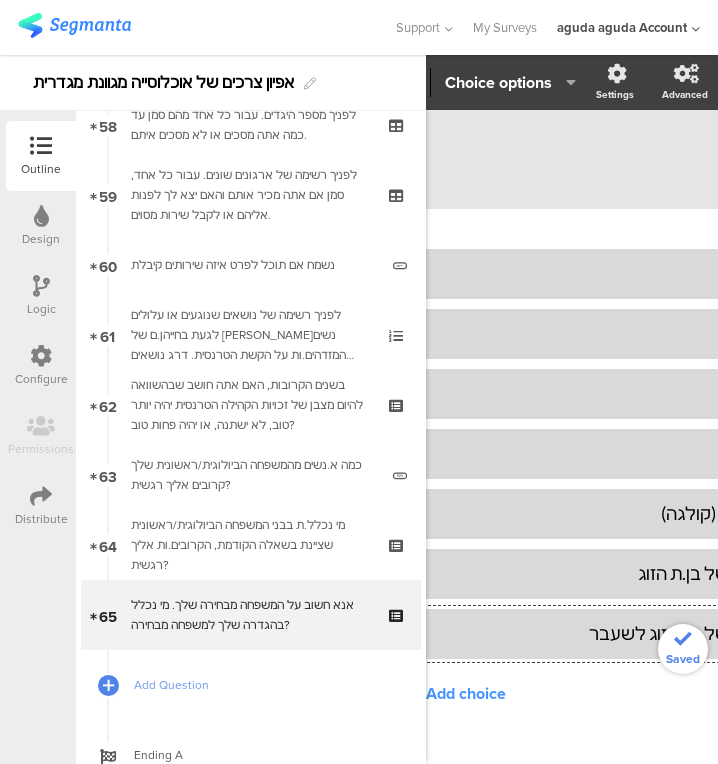 click on "Add choice" 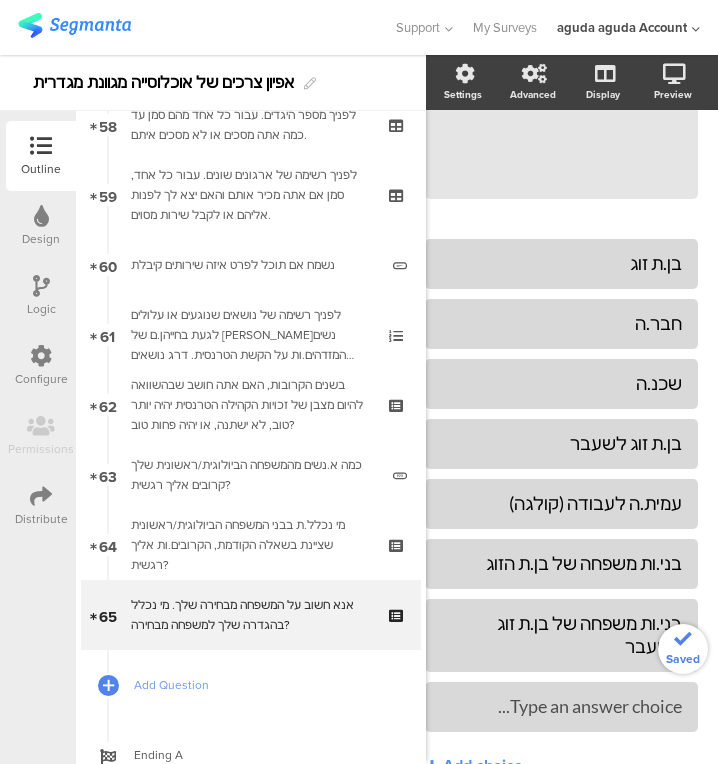 scroll, scrollTop: 424, scrollLeft: 38, axis: both 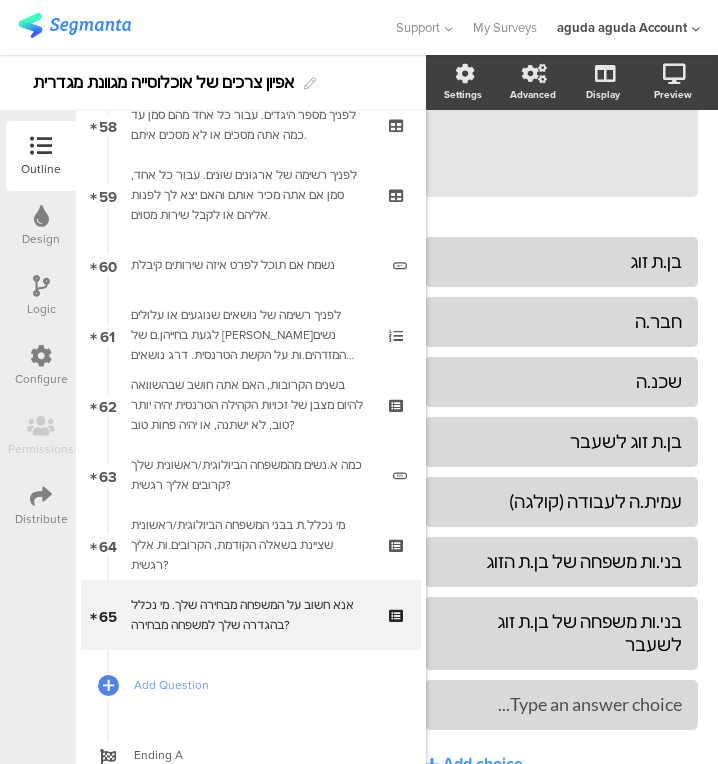 type 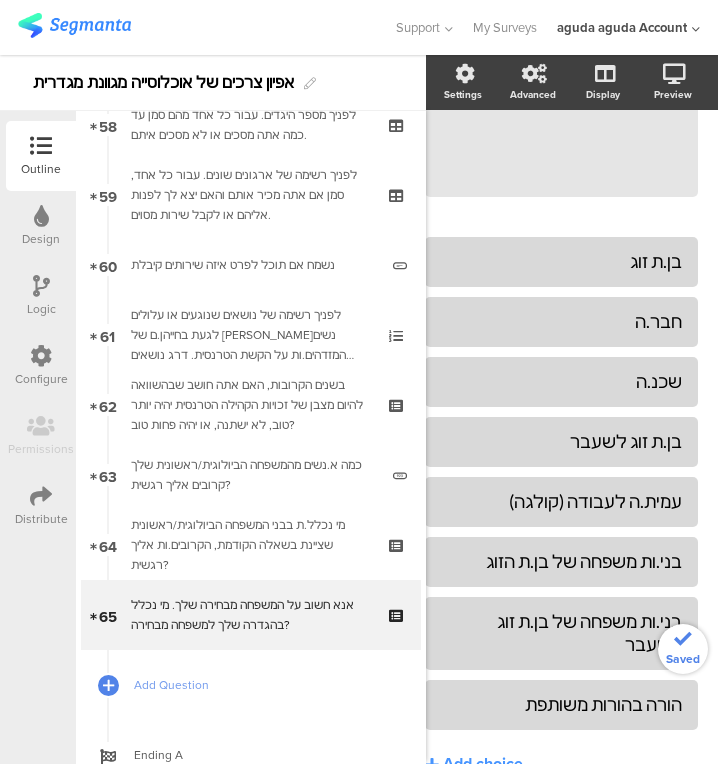 click on "Add choice" 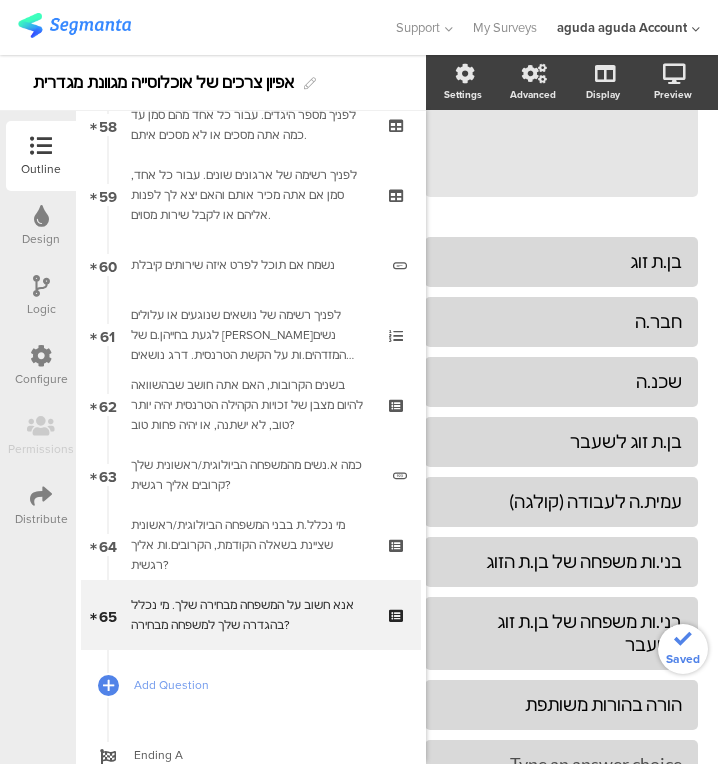 type 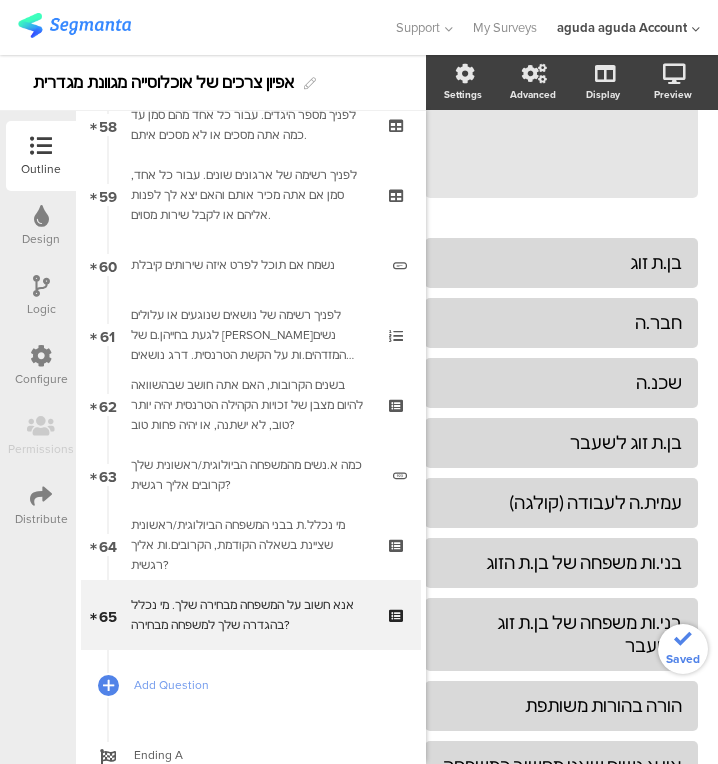 scroll, scrollTop: 474, scrollLeft: 25, axis: both 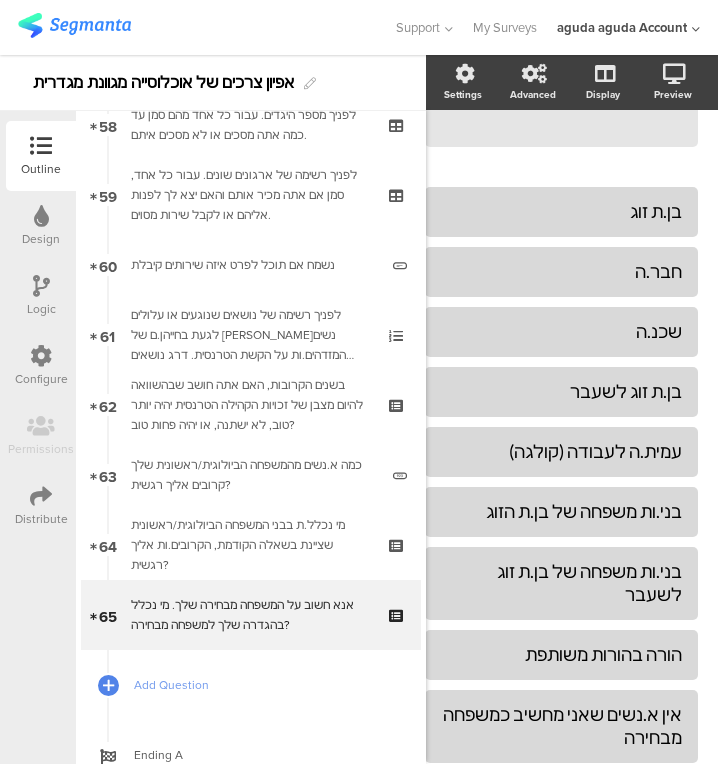 click on "Add choice" 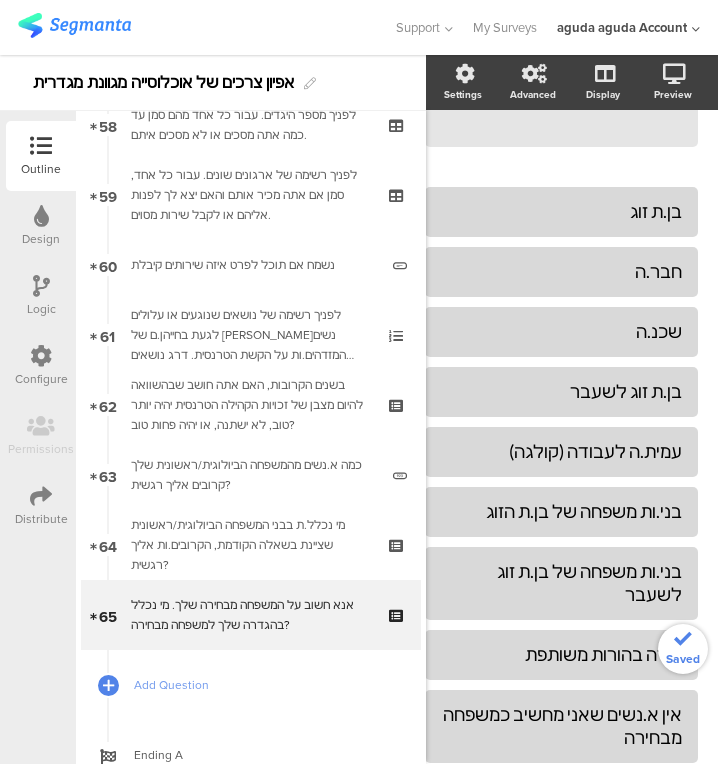 type 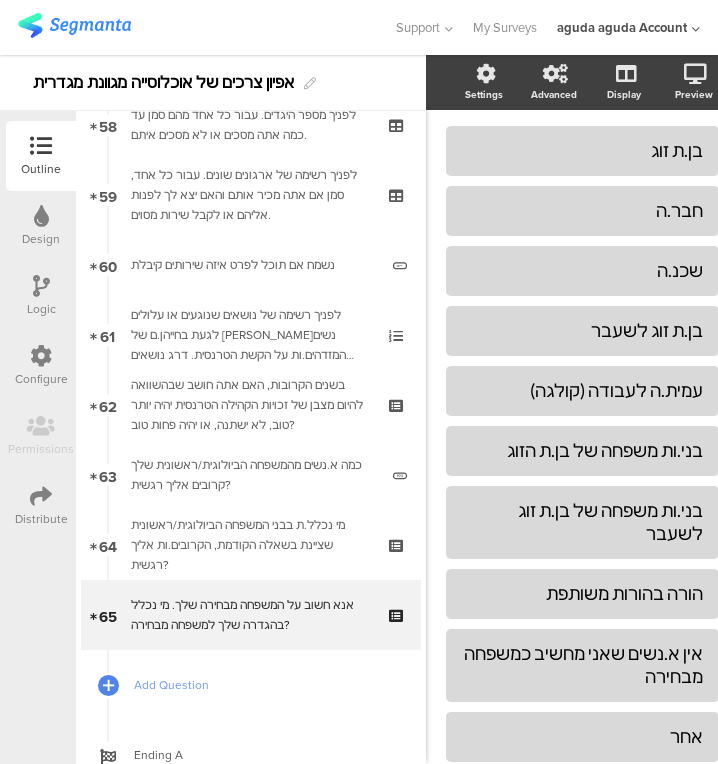 click on "אחר" 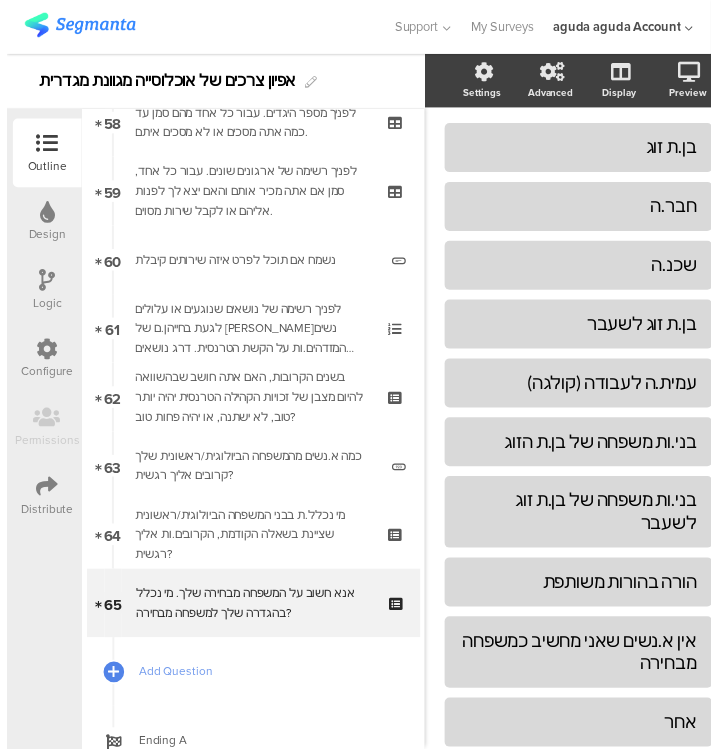 scroll, scrollTop: 463, scrollLeft: 0, axis: vertical 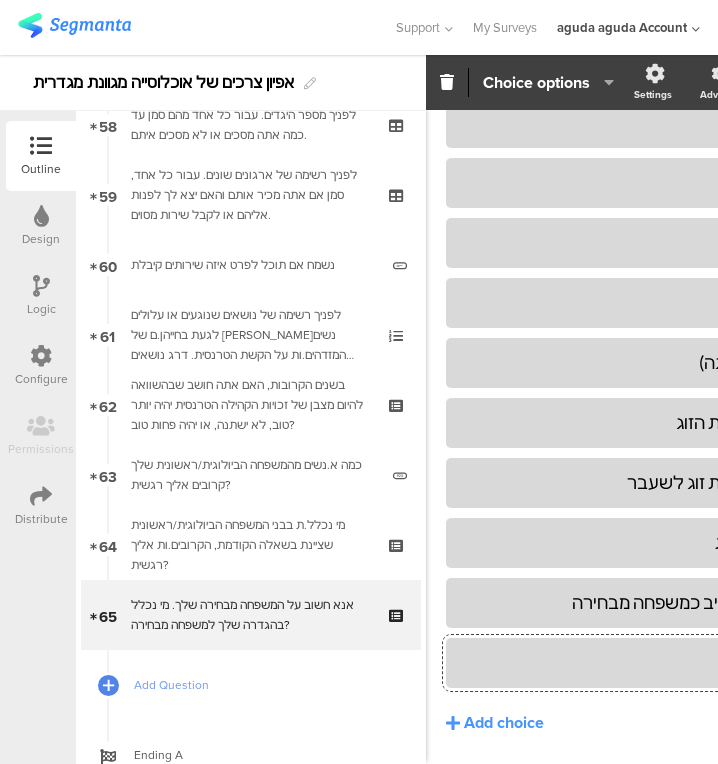 click on "Choice options" 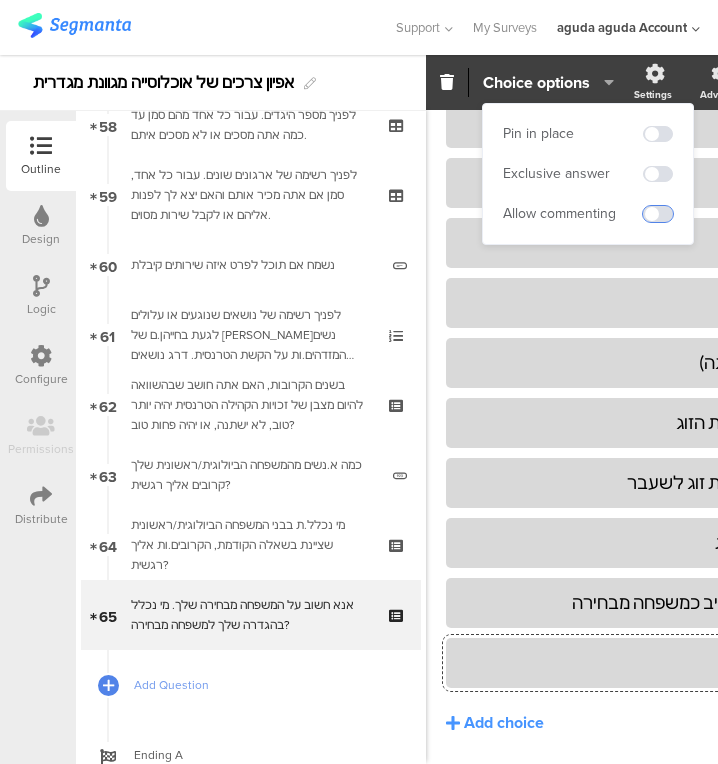 click at bounding box center [658, 214] 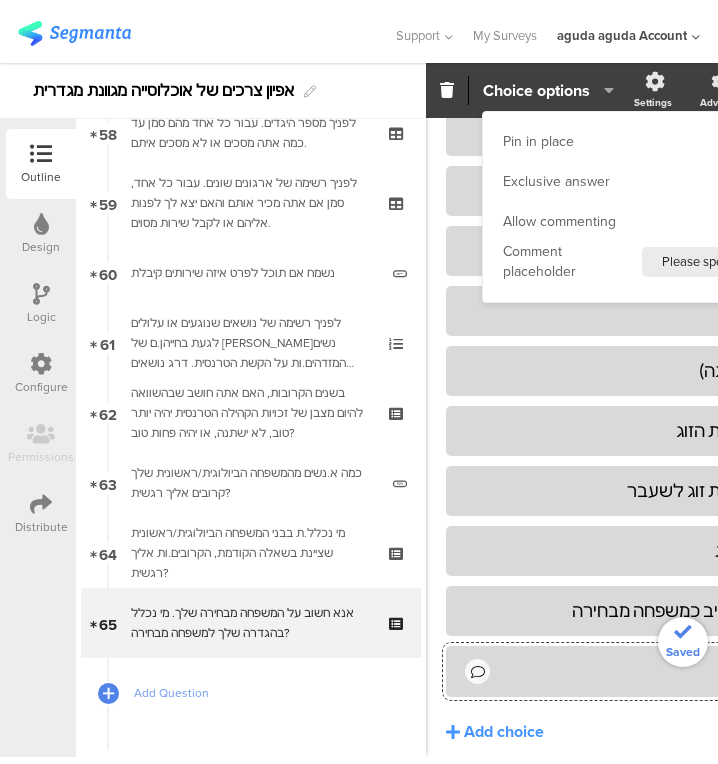 scroll, scrollTop: 463, scrollLeft: 206, axis: both 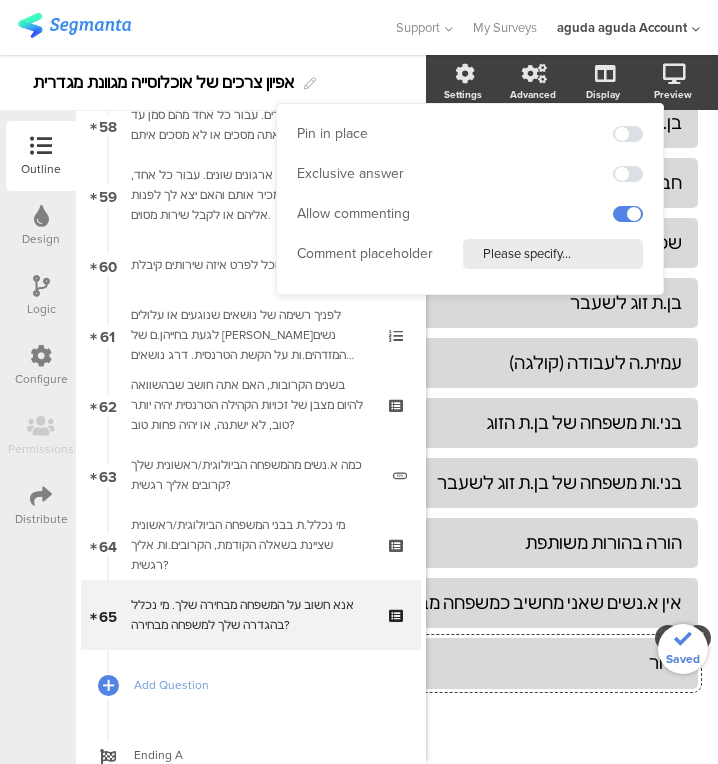 click on "אין א.נשים שאני מחשיב כמשפחה מבחירה" 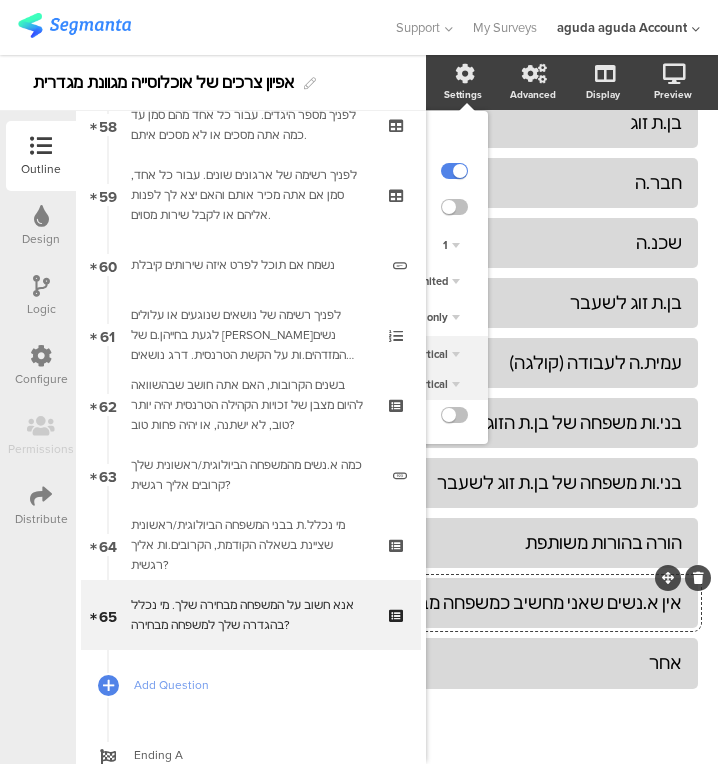 scroll, scrollTop: 463, scrollLeft: 0, axis: vertical 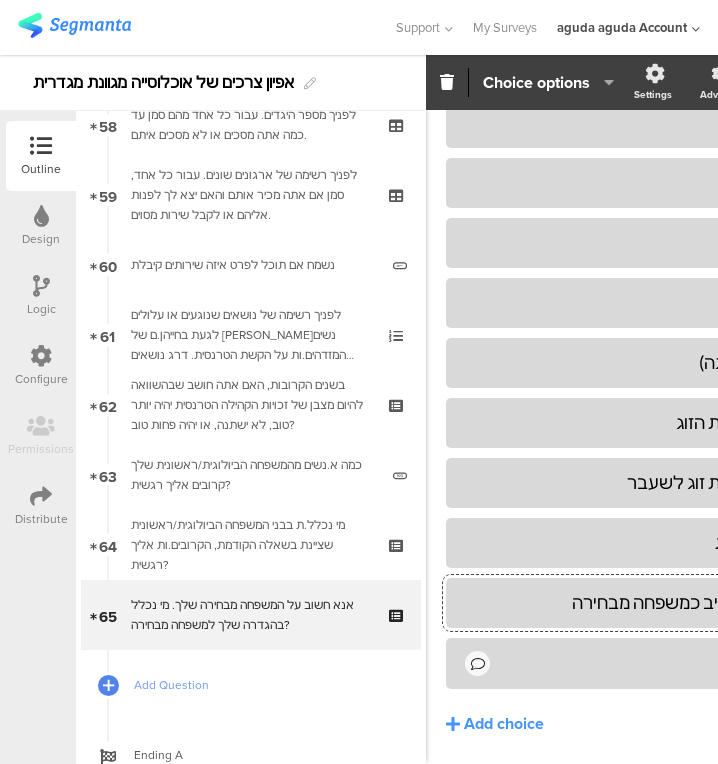 click on "Choice options" 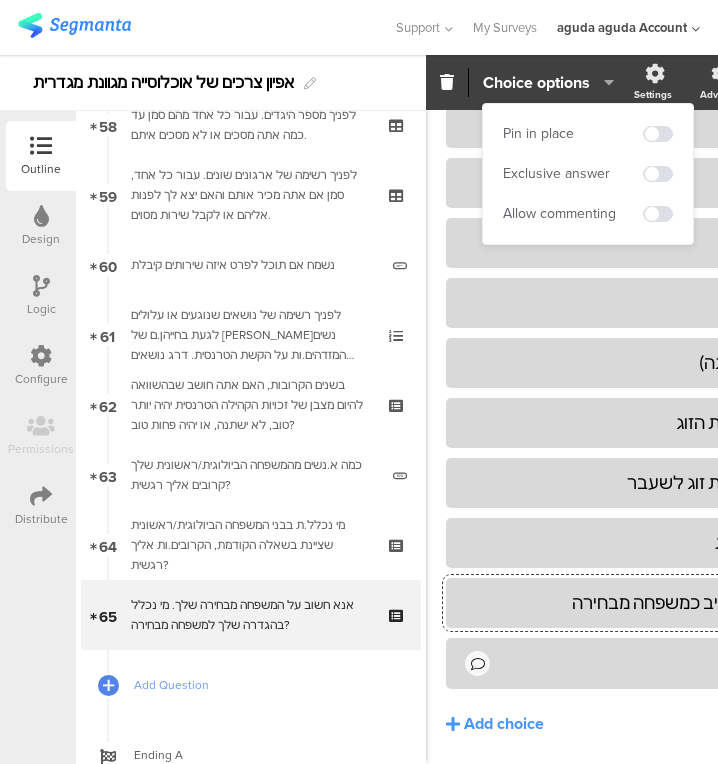 click on "Exclusive answer" at bounding box center (588, 174) 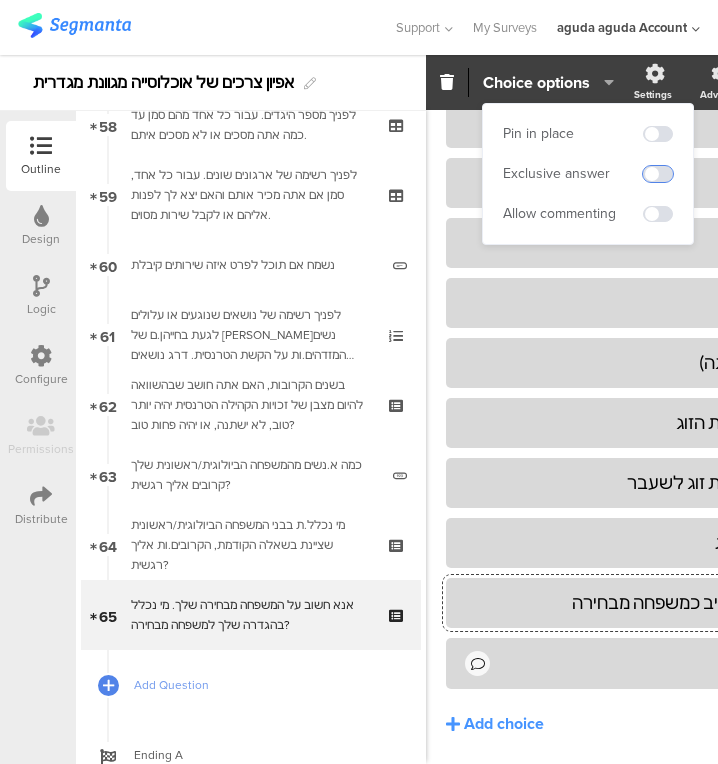 click at bounding box center [658, 174] 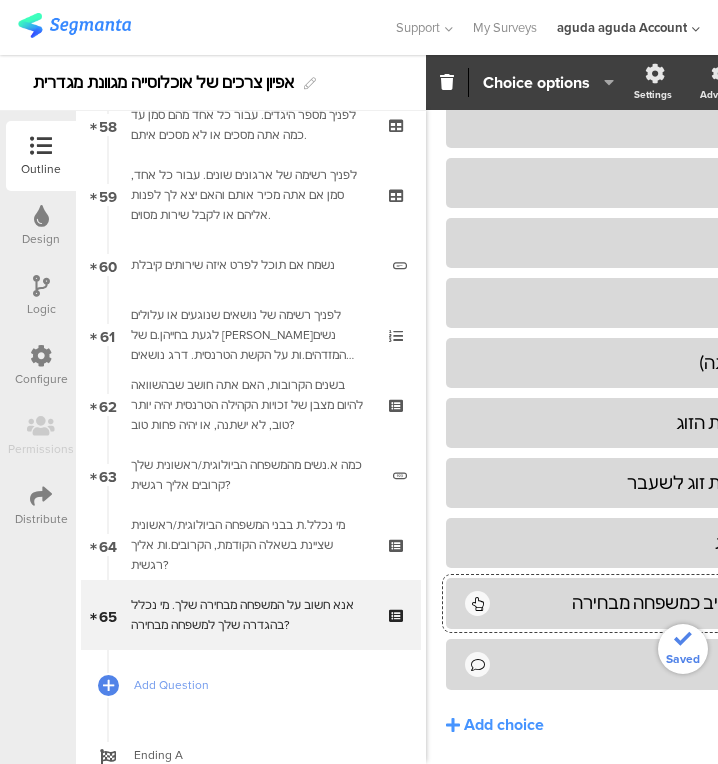 drag, startPoint x: 495, startPoint y: 403, endPoint x: 551, endPoint y: 636, distance: 239.63513 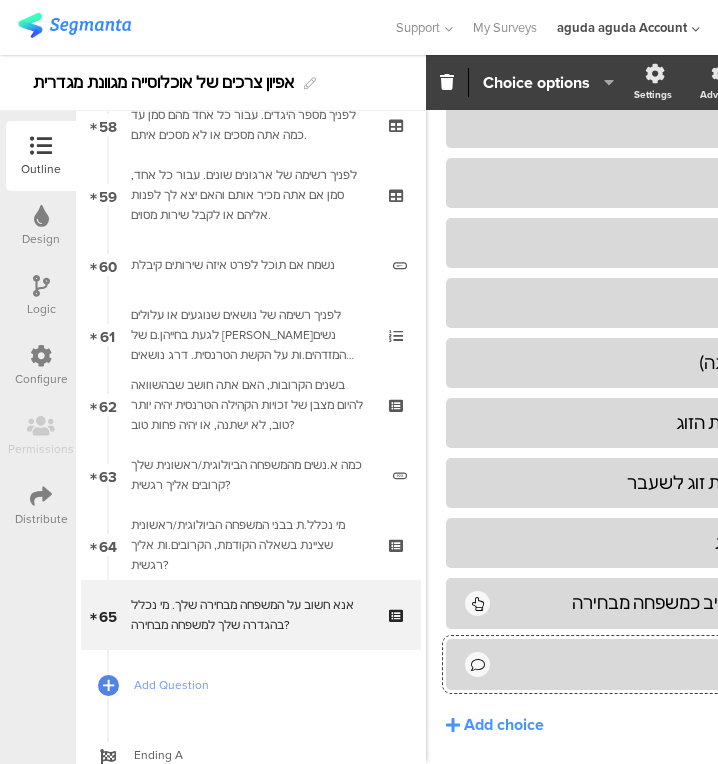 click on "אחר" 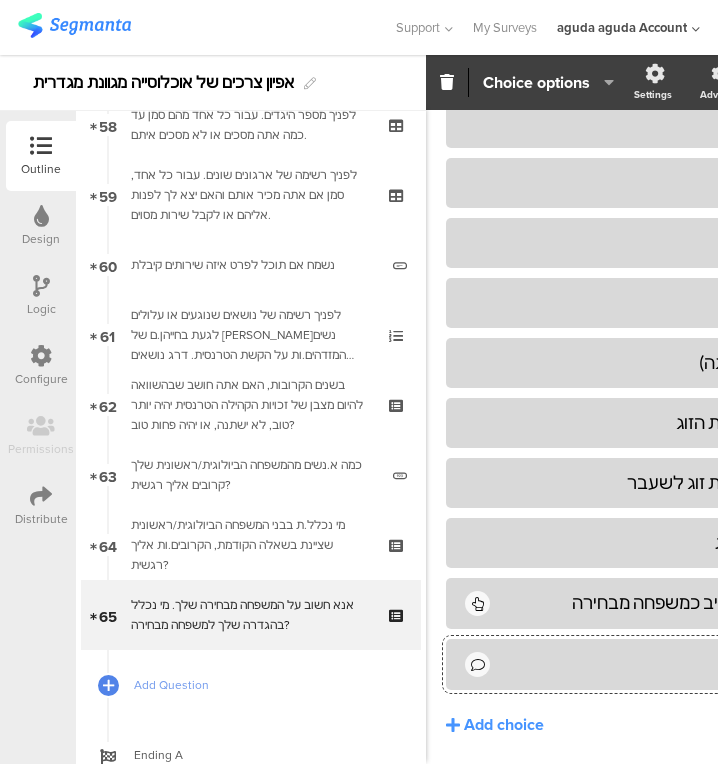 scroll, scrollTop: 463, scrollLeft: 206, axis: both 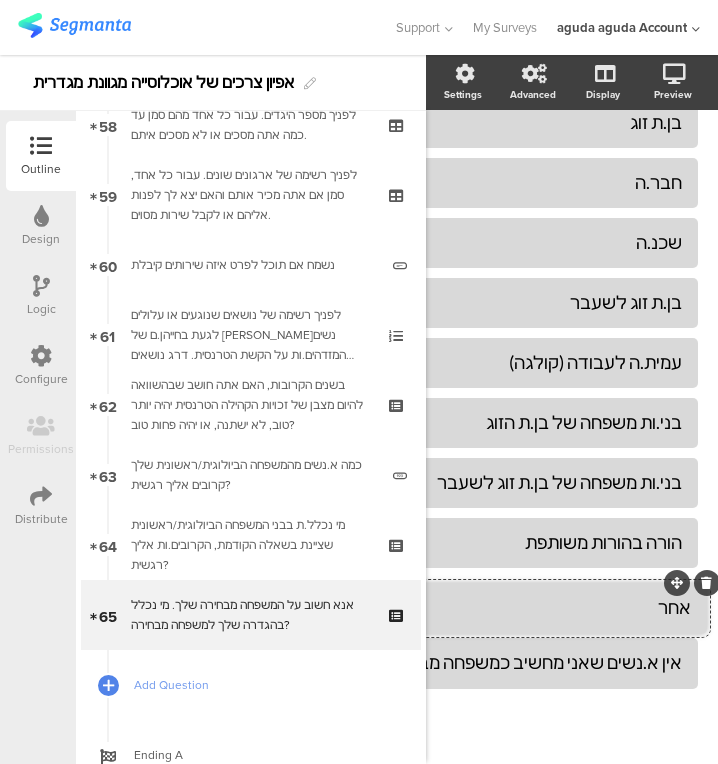 drag, startPoint x: 648, startPoint y: 621, endPoint x: 654, endPoint y: 585, distance: 36.496574 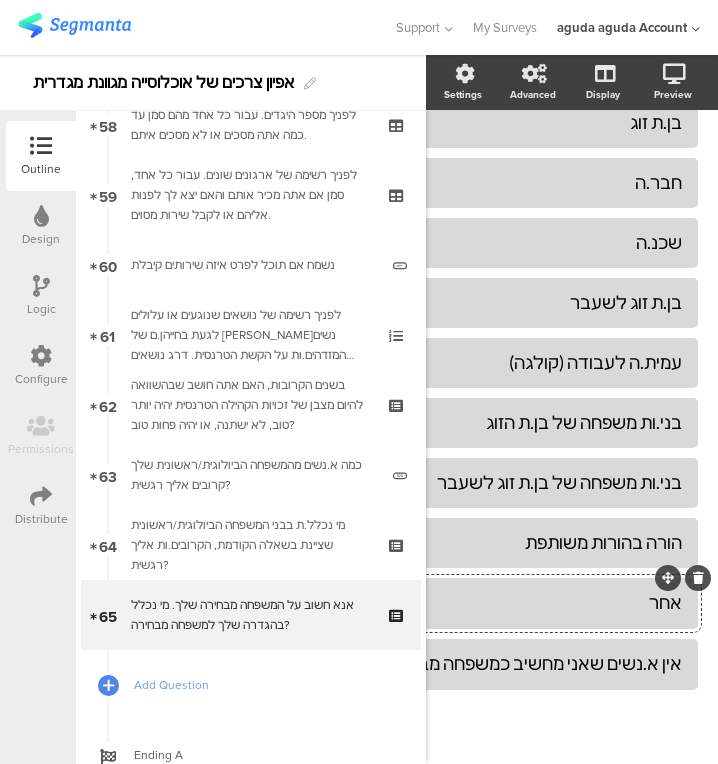click on "Add Question" at bounding box center [251, 685] 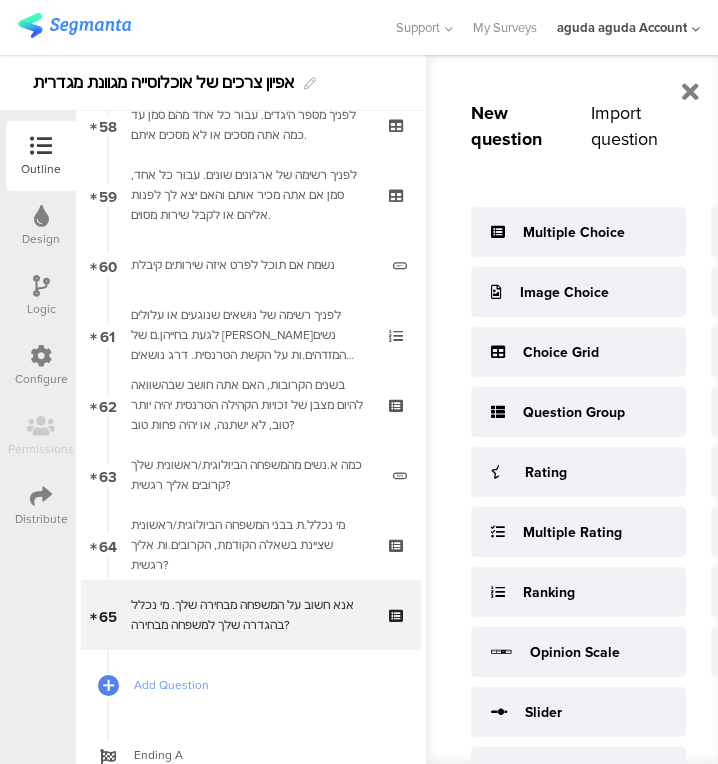 scroll, scrollTop: 463, scrollLeft: 53, axis: both 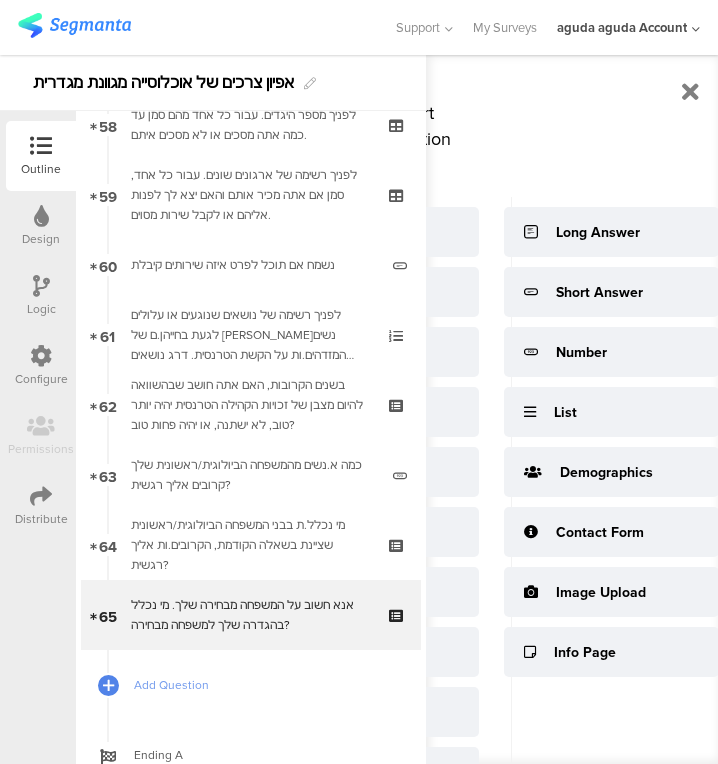 click on "Number" at bounding box center (611, 352) 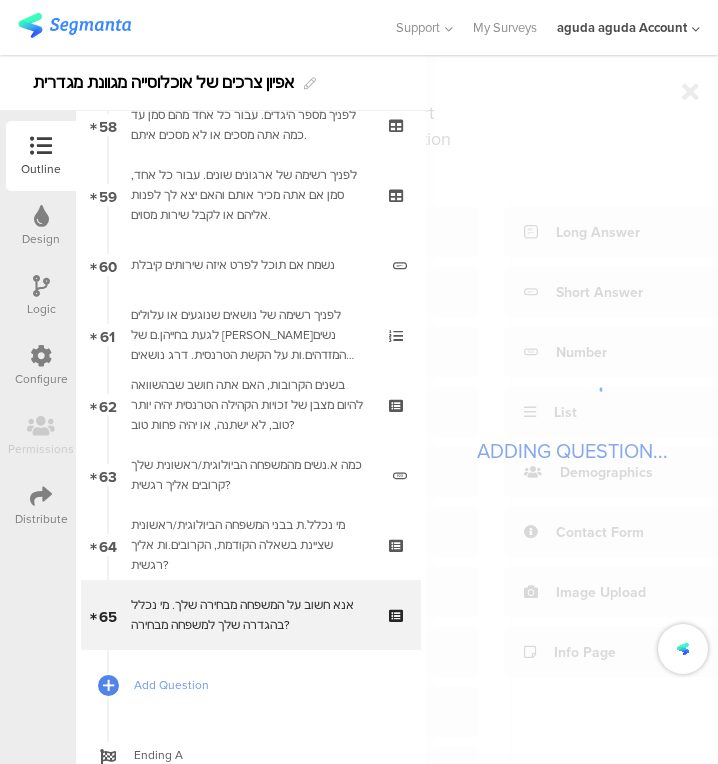 scroll, scrollTop: 0, scrollLeft: 20, axis: horizontal 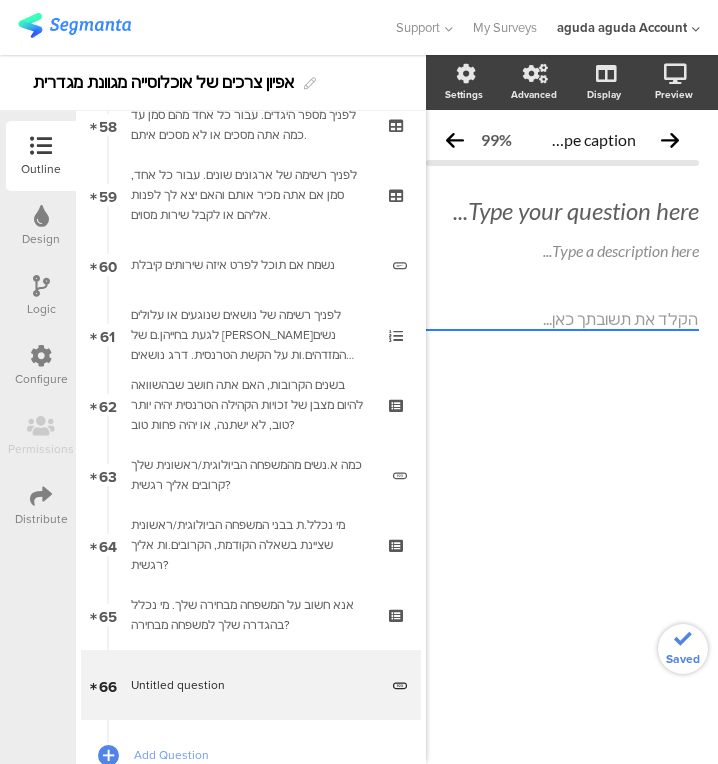 click on "Type your question here..." 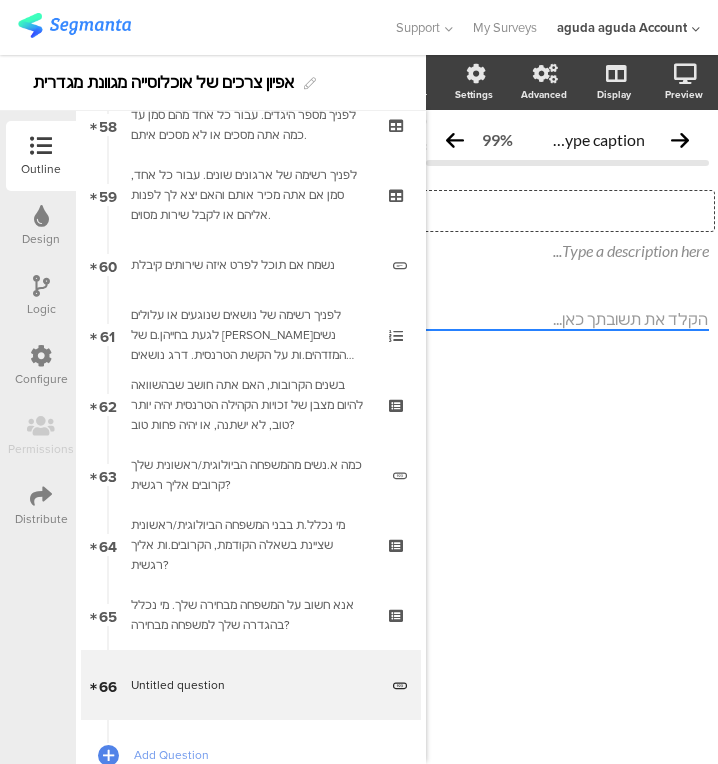 type 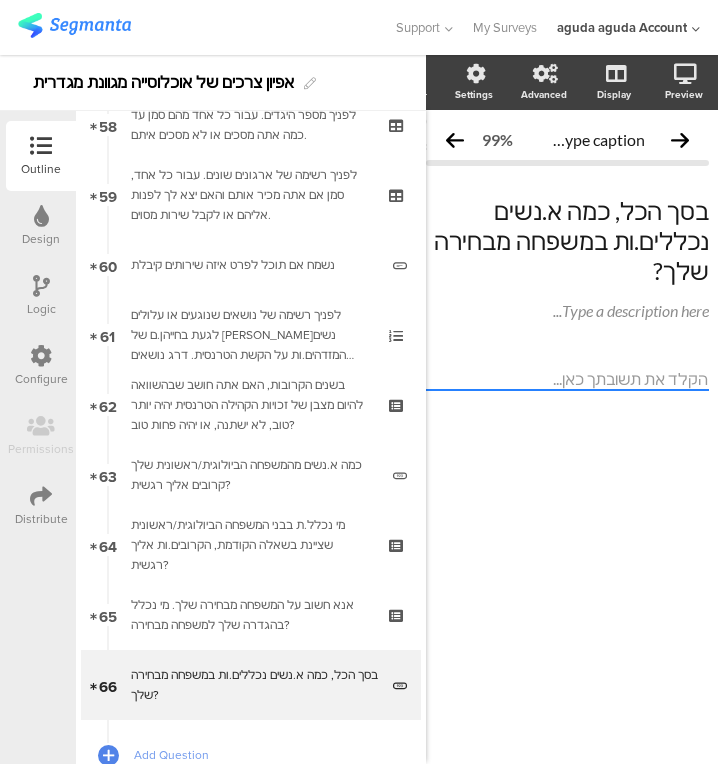 click on "Logic" at bounding box center [41, 296] 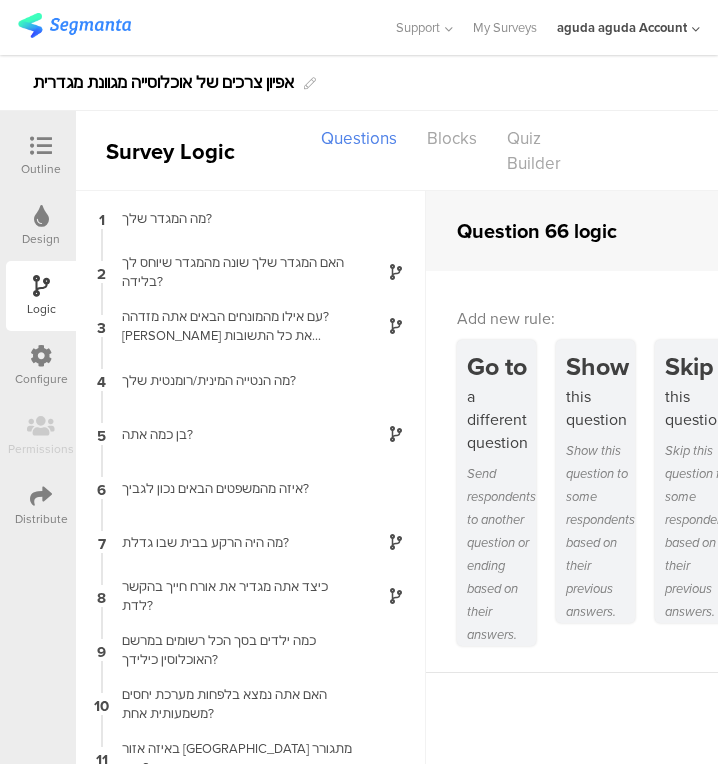 scroll, scrollTop: 43, scrollLeft: 0, axis: vertical 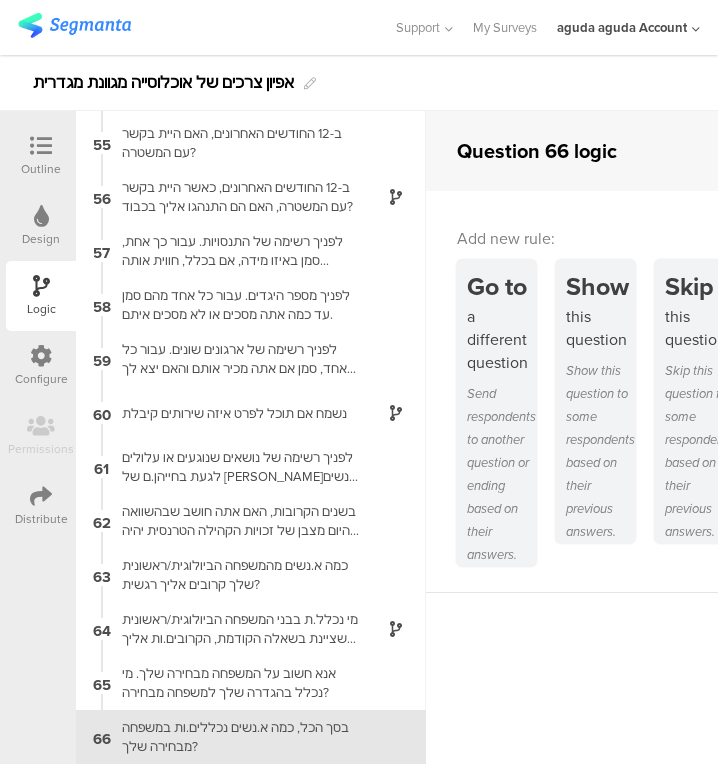 click on "Show this question to some respondents based on their previous answers." at bounding box center (600, 451) 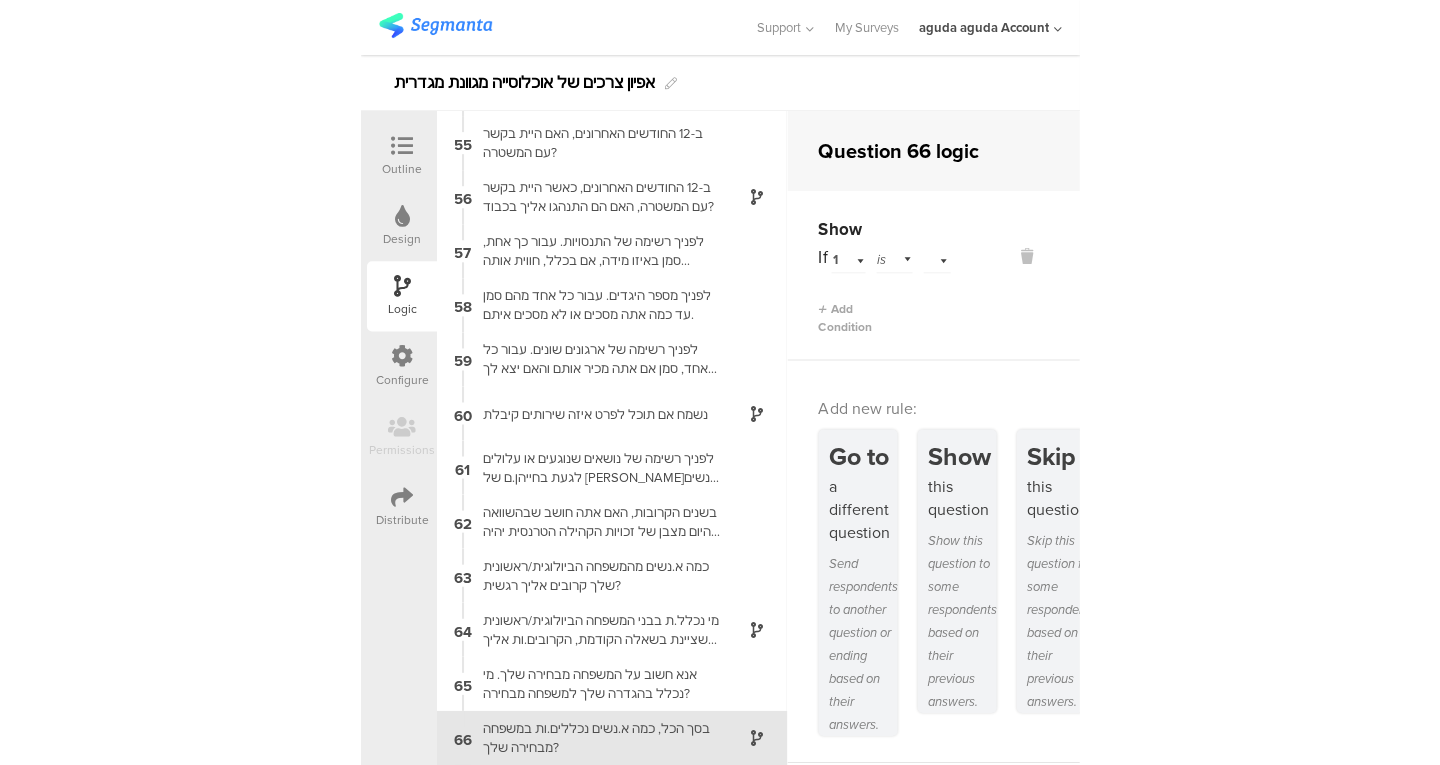 scroll, scrollTop: 2910, scrollLeft: 0, axis: vertical 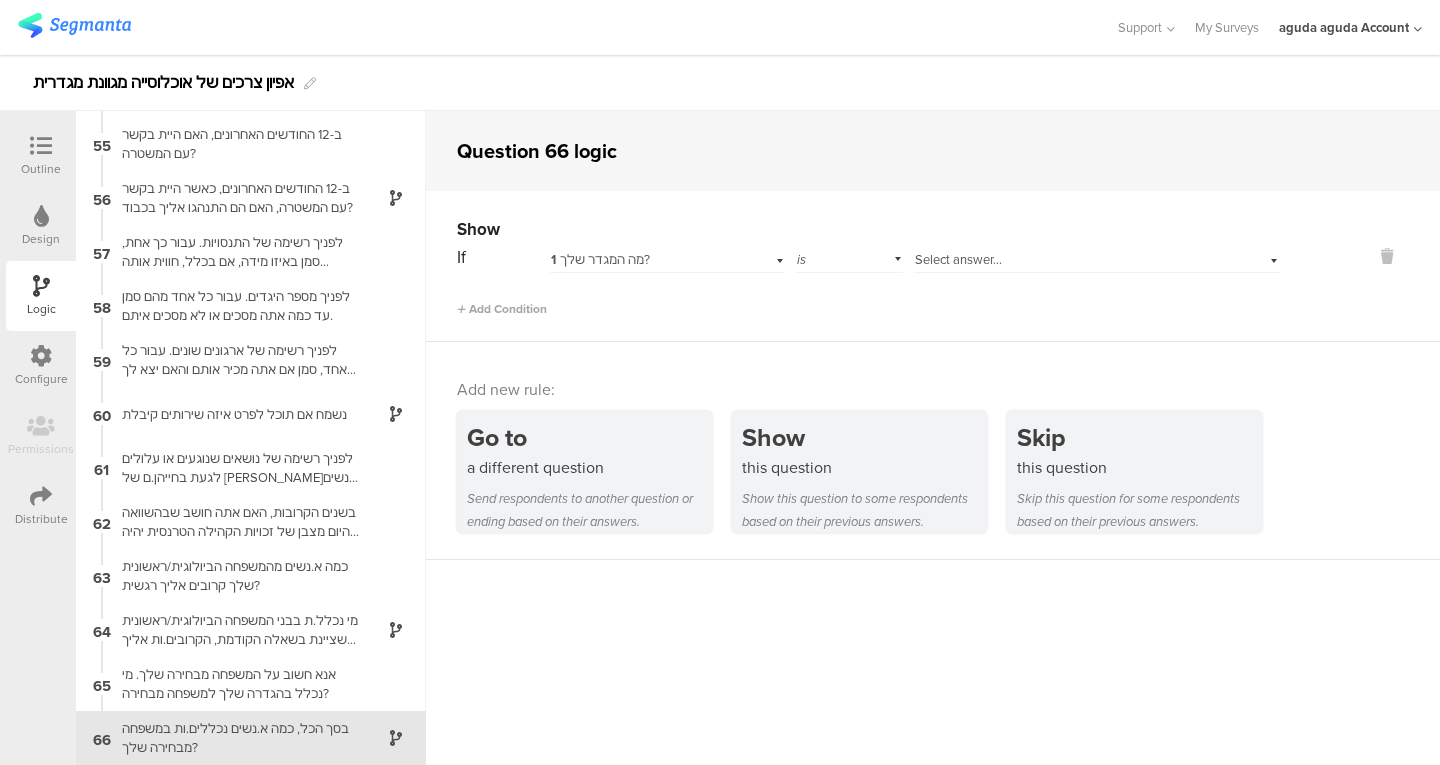 click on "1  מה המגדר שלך?" at bounding box center (600, 259) 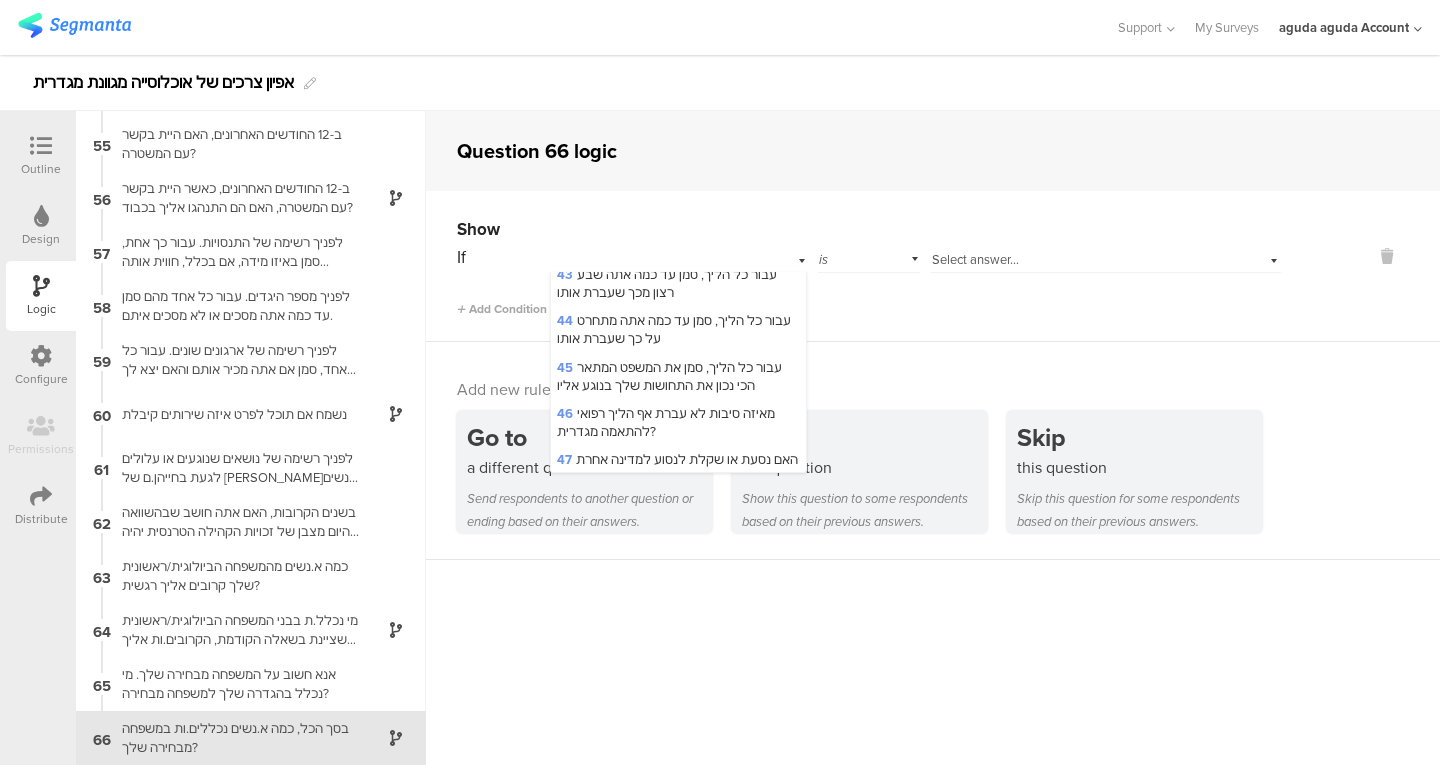 scroll, scrollTop: 2489, scrollLeft: 0, axis: vertical 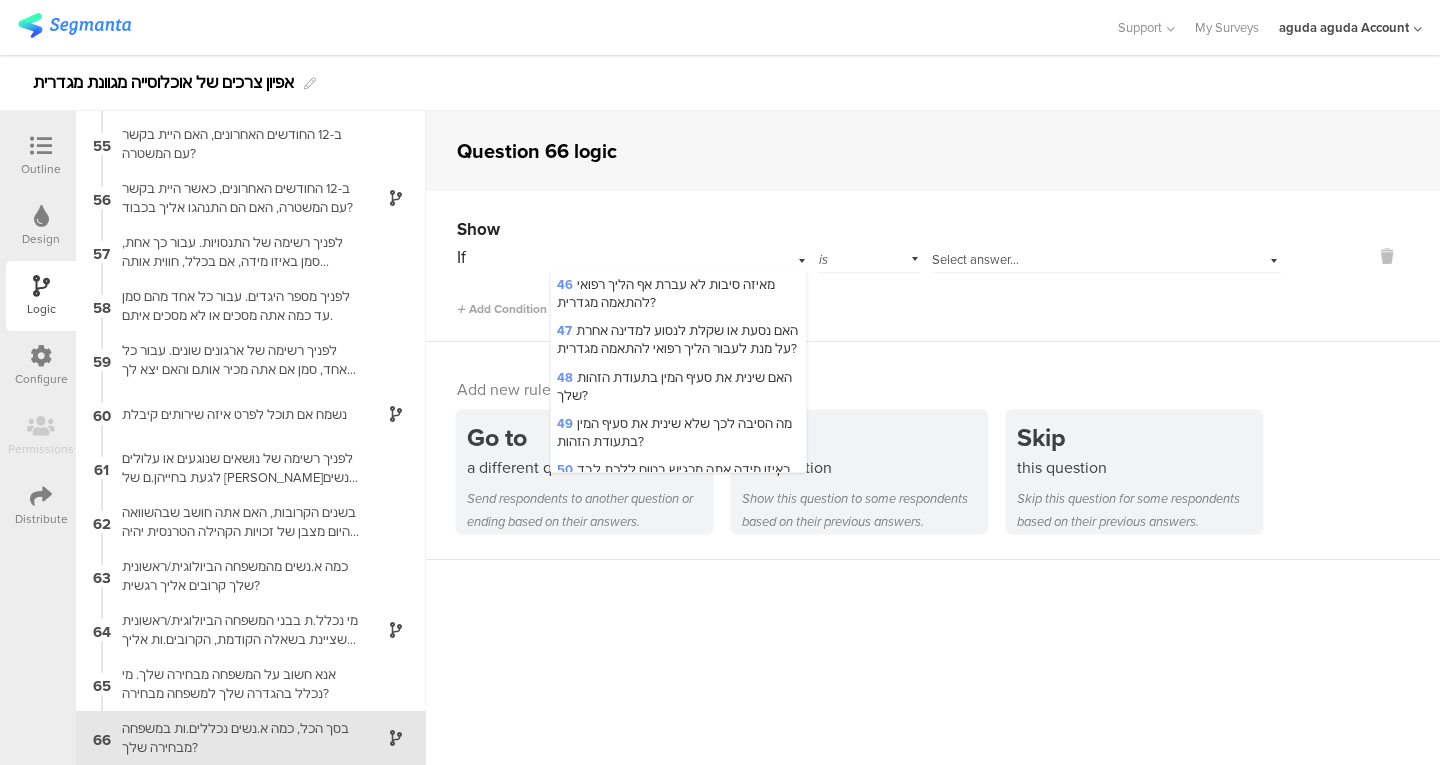 click on "Add new rule:
Go to
a different question
Send respondents to another question or ending based on their answers.
Show
this question
Show this question to some respondents based on their previous answers.
Skip
this question
Skip this question for some respondents based on their previous answers." at bounding box center (933, 451) 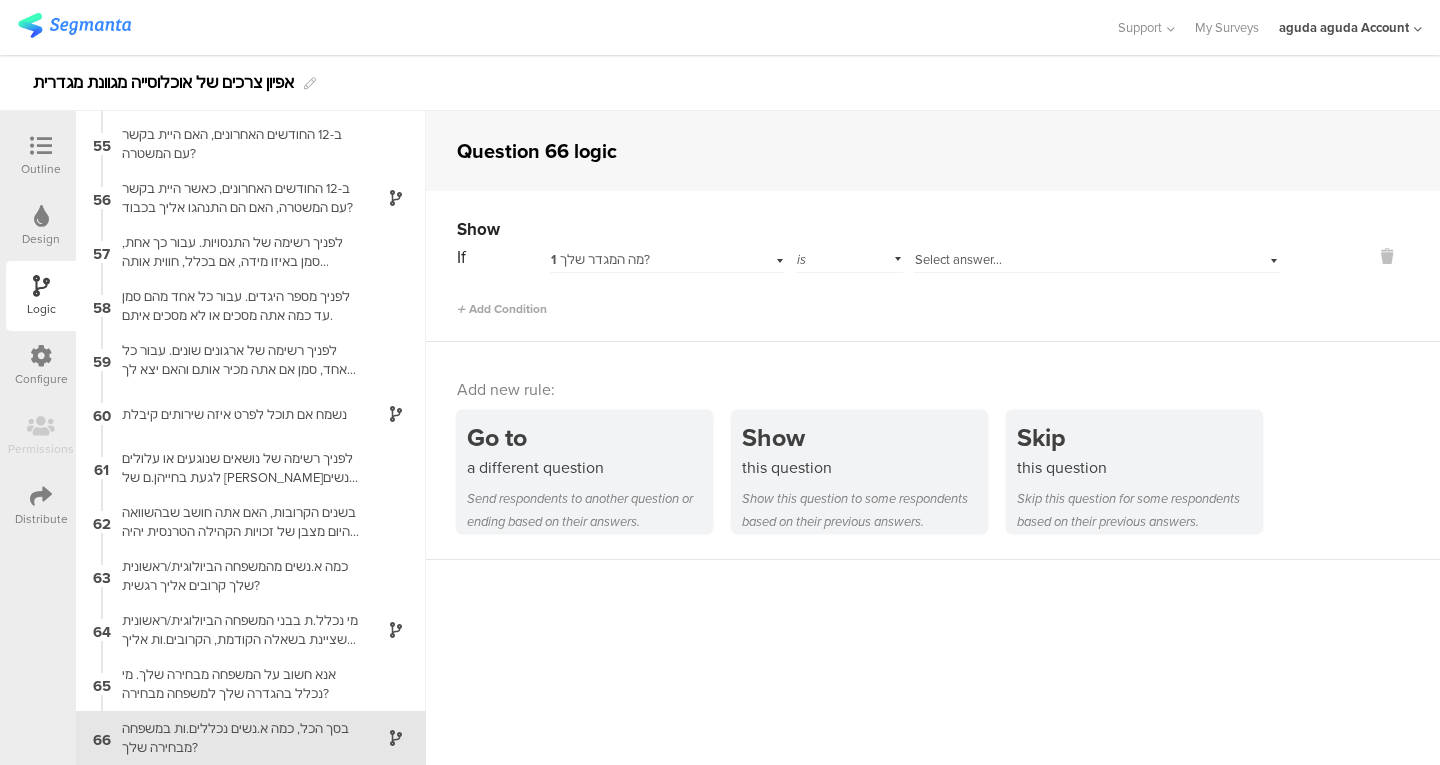 click on "Skip" at bounding box center (1139, 437) 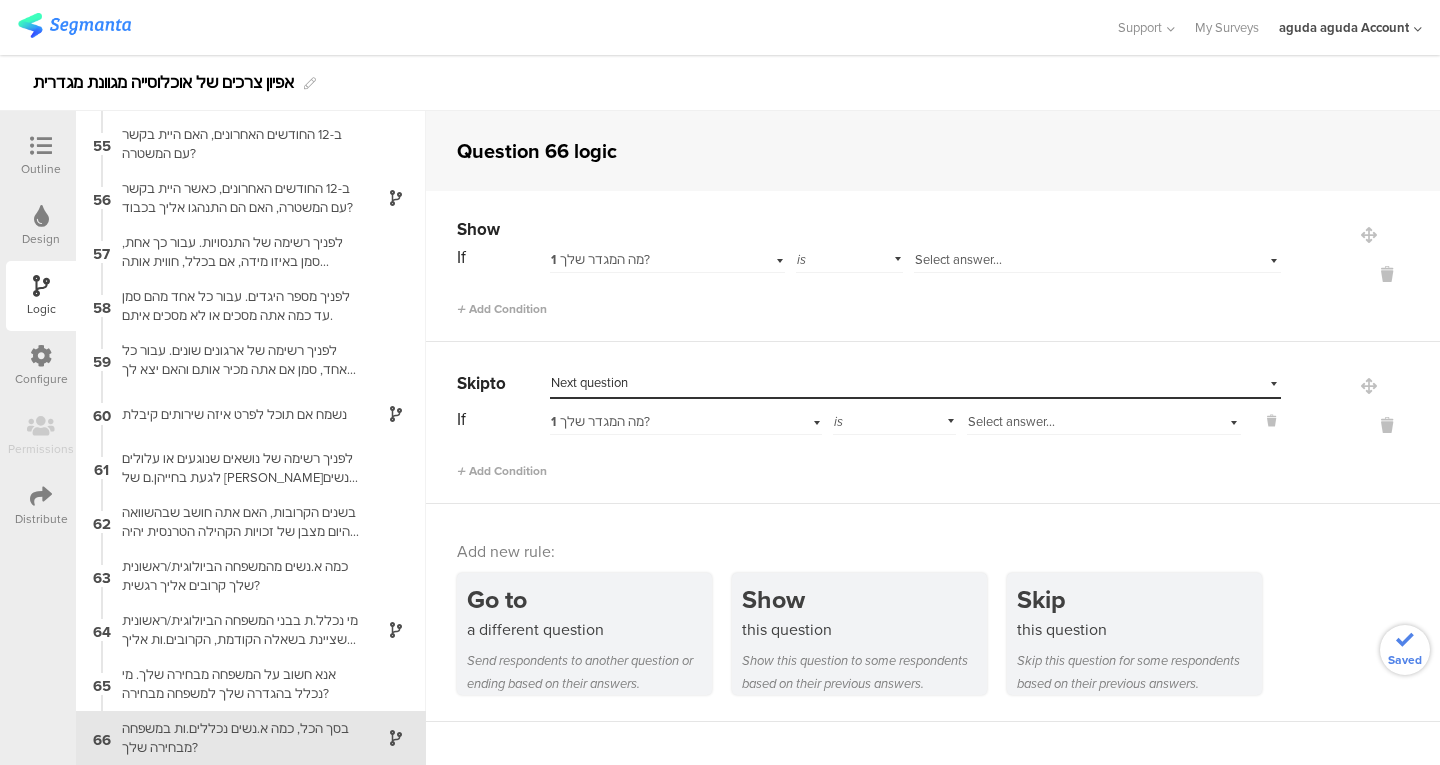 click at bounding box center (1387, 274) 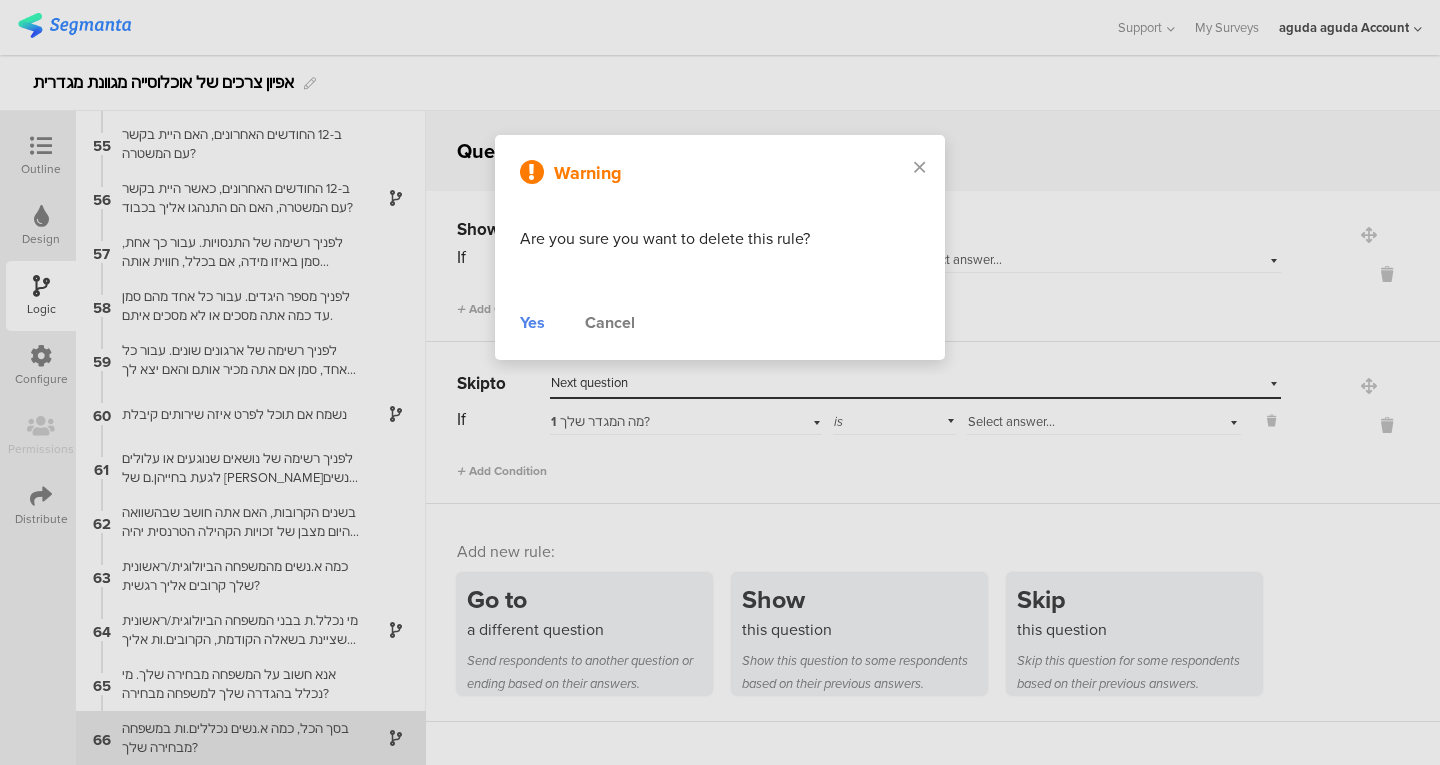 click on "Yes" at bounding box center [532, 323] 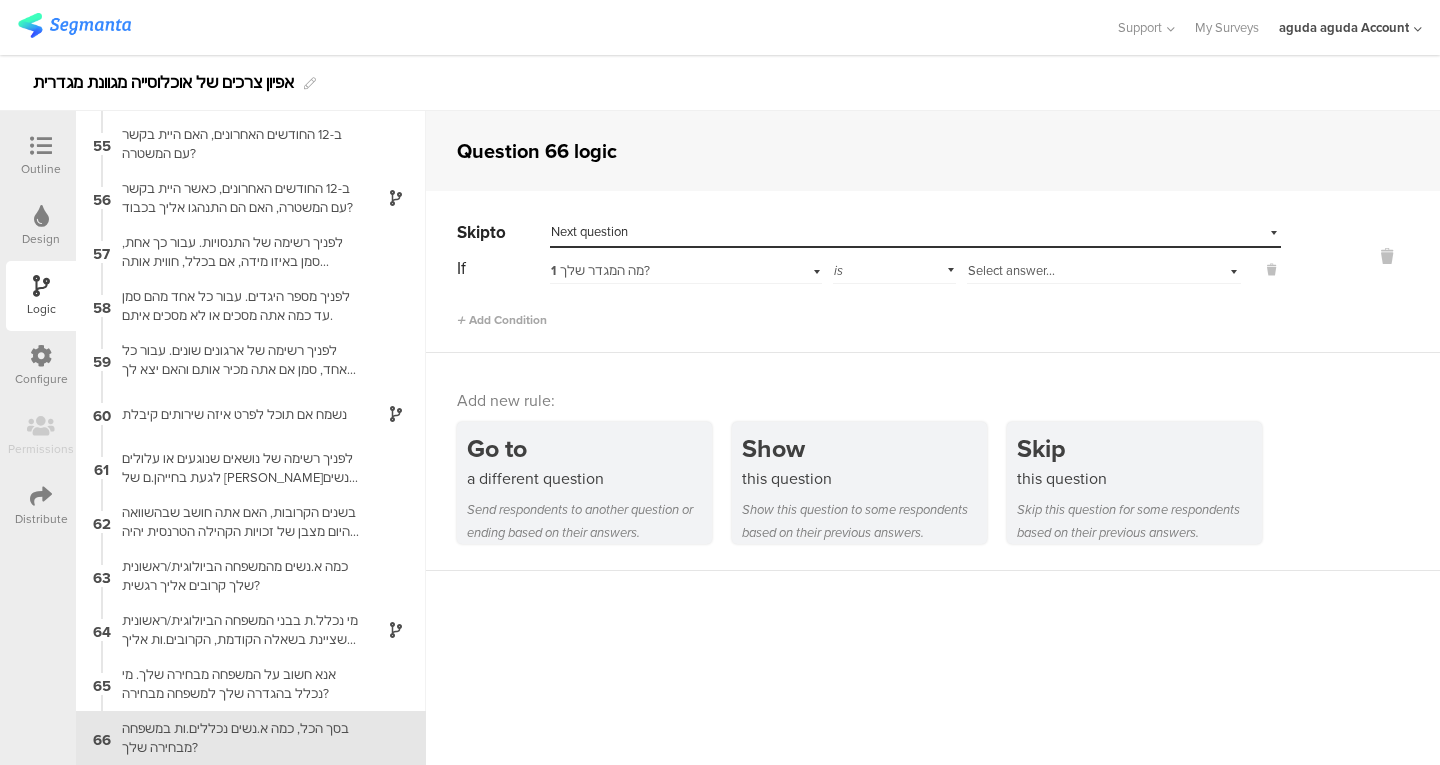 click on "1  מה המגדר שלך?" at bounding box center (661, 271) 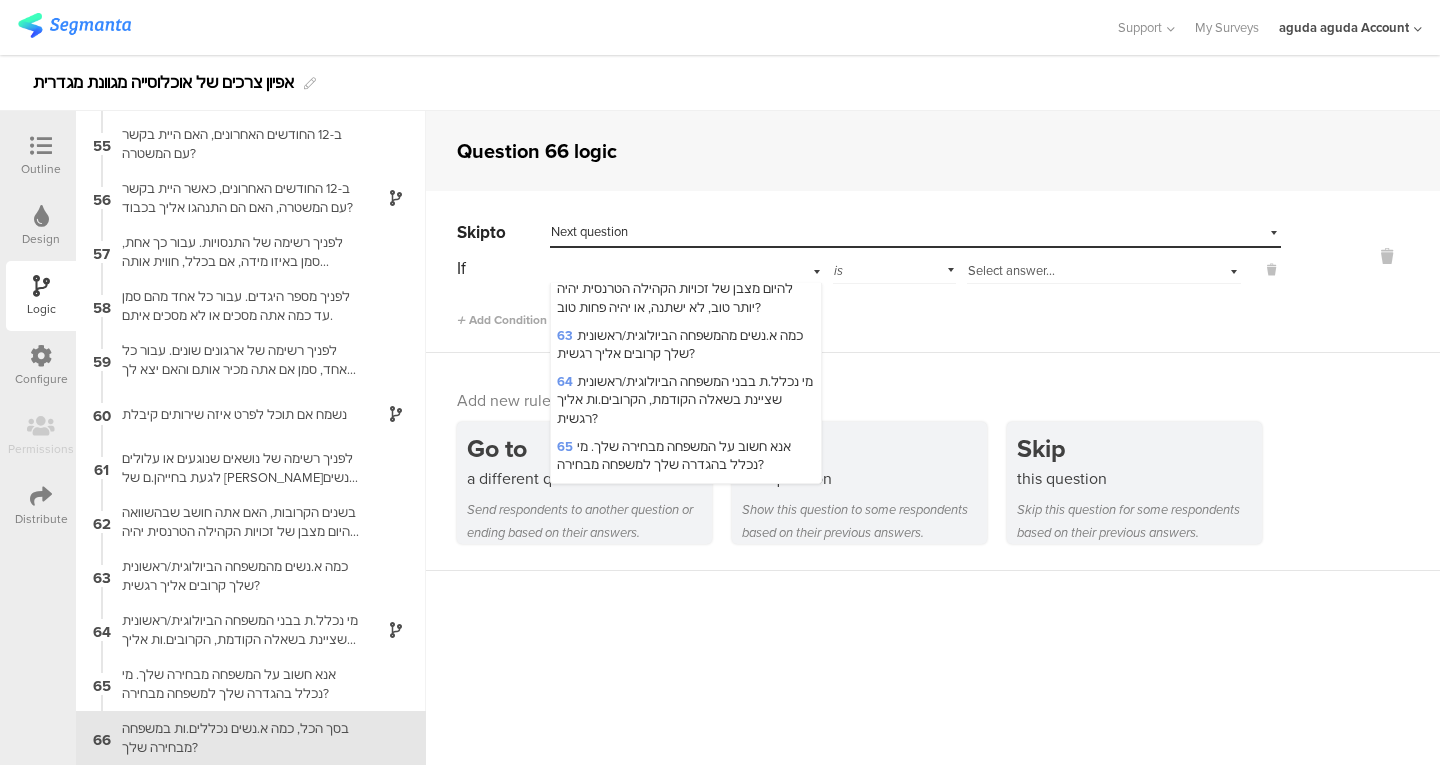scroll, scrollTop: 3450, scrollLeft: 0, axis: vertical 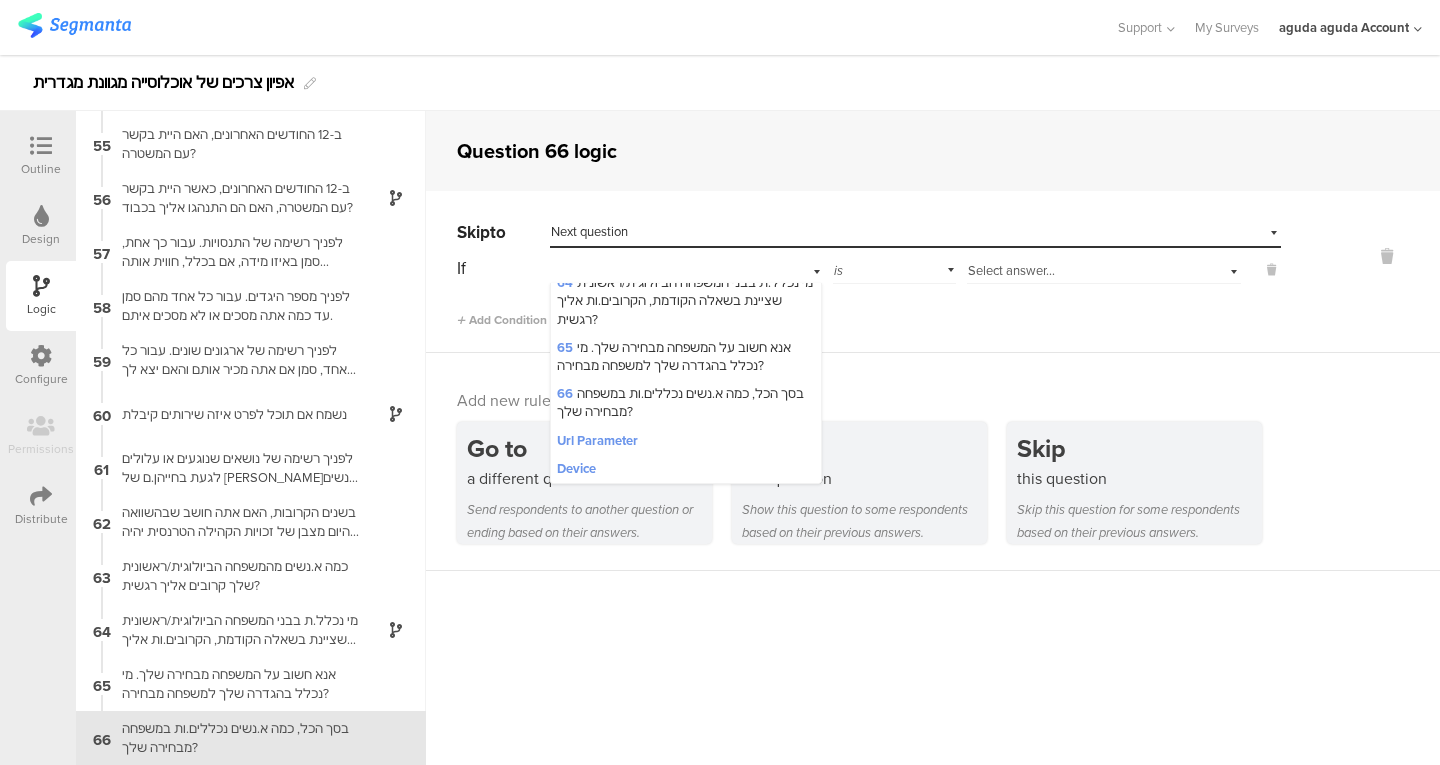 click on "65  אנא חשוב על המשפחה מבחירה שלך. מי נכלל בהגדרה שלך למשפחה מבחירה?" at bounding box center (674, 356) 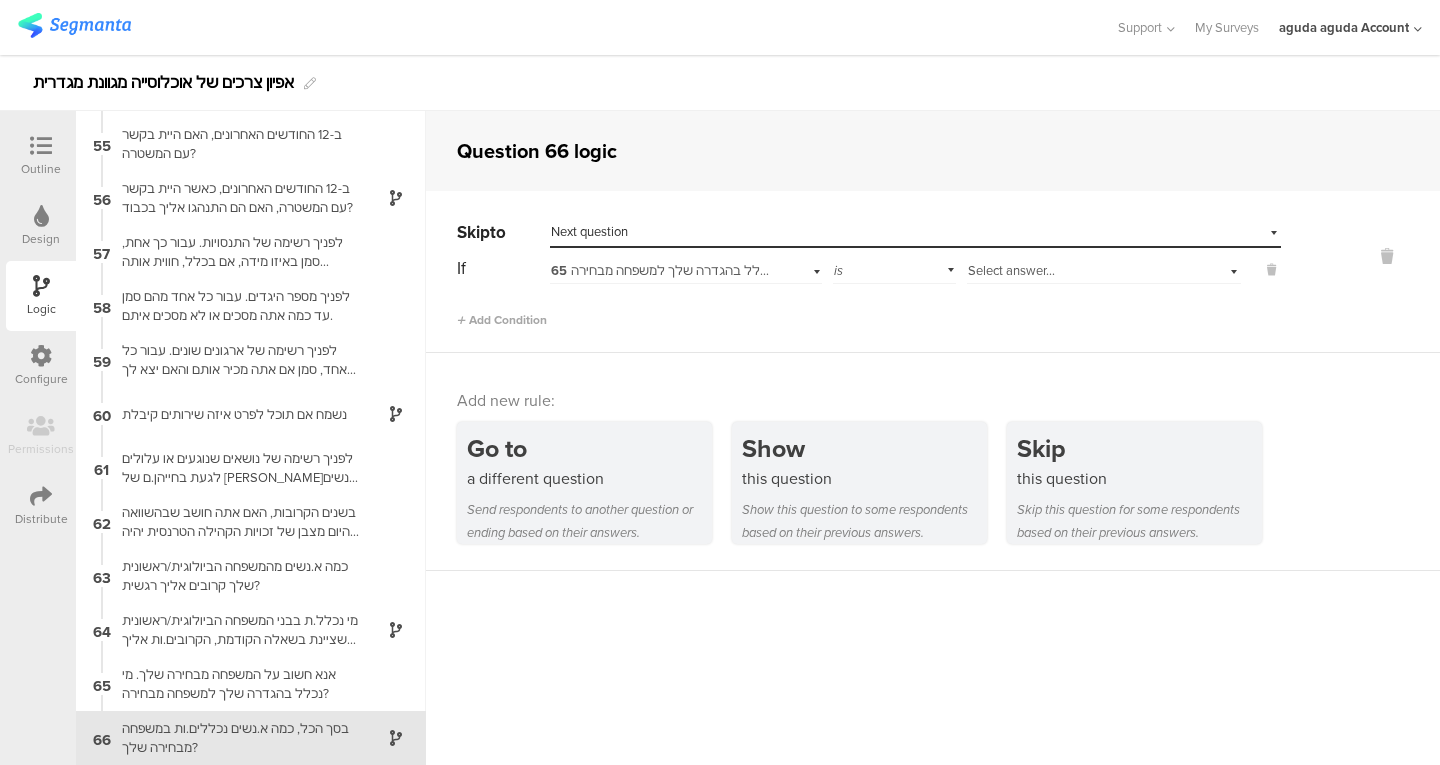 click on "Add Condition" at bounding box center [869, 311] 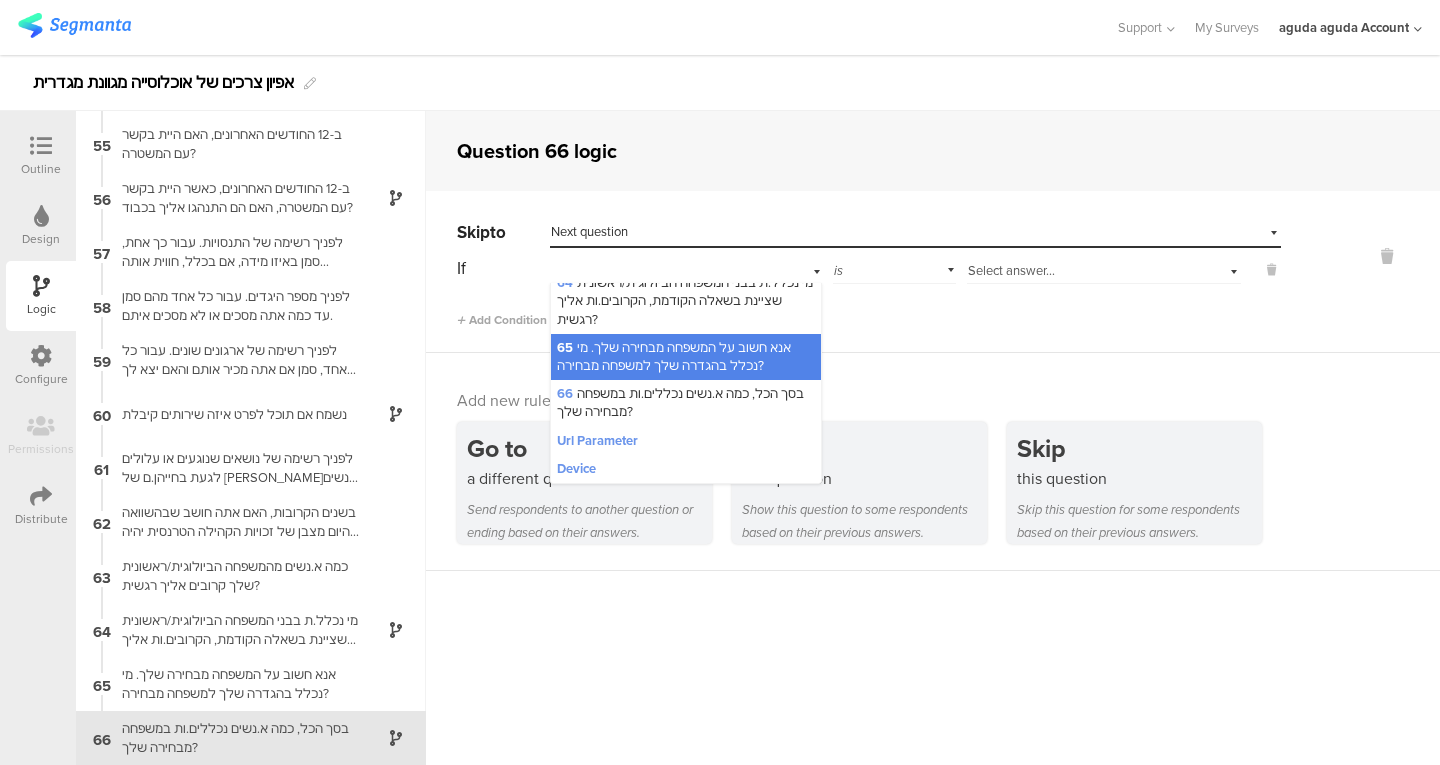 click on "Select answer..." at bounding box center [1011, 270] 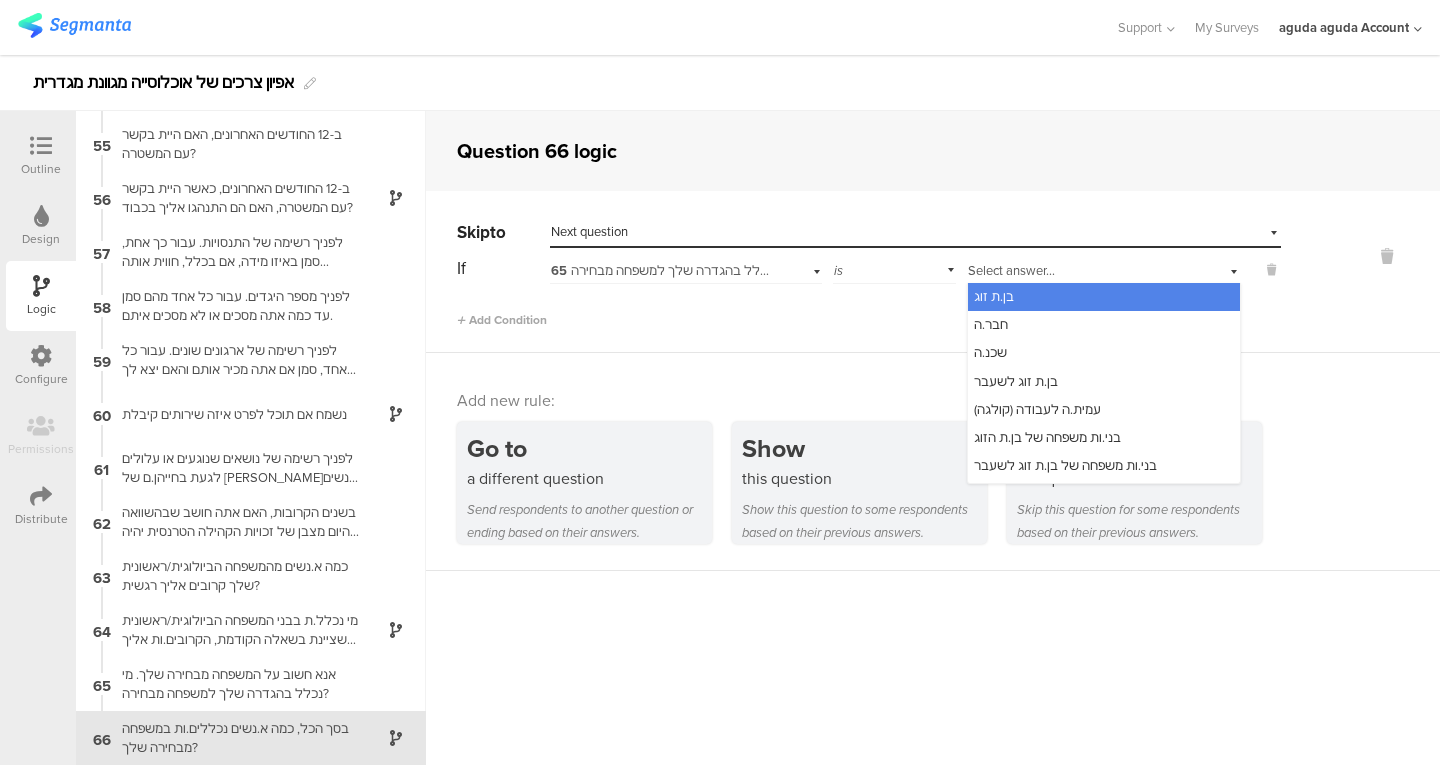 scroll, scrollTop: 82, scrollLeft: 0, axis: vertical 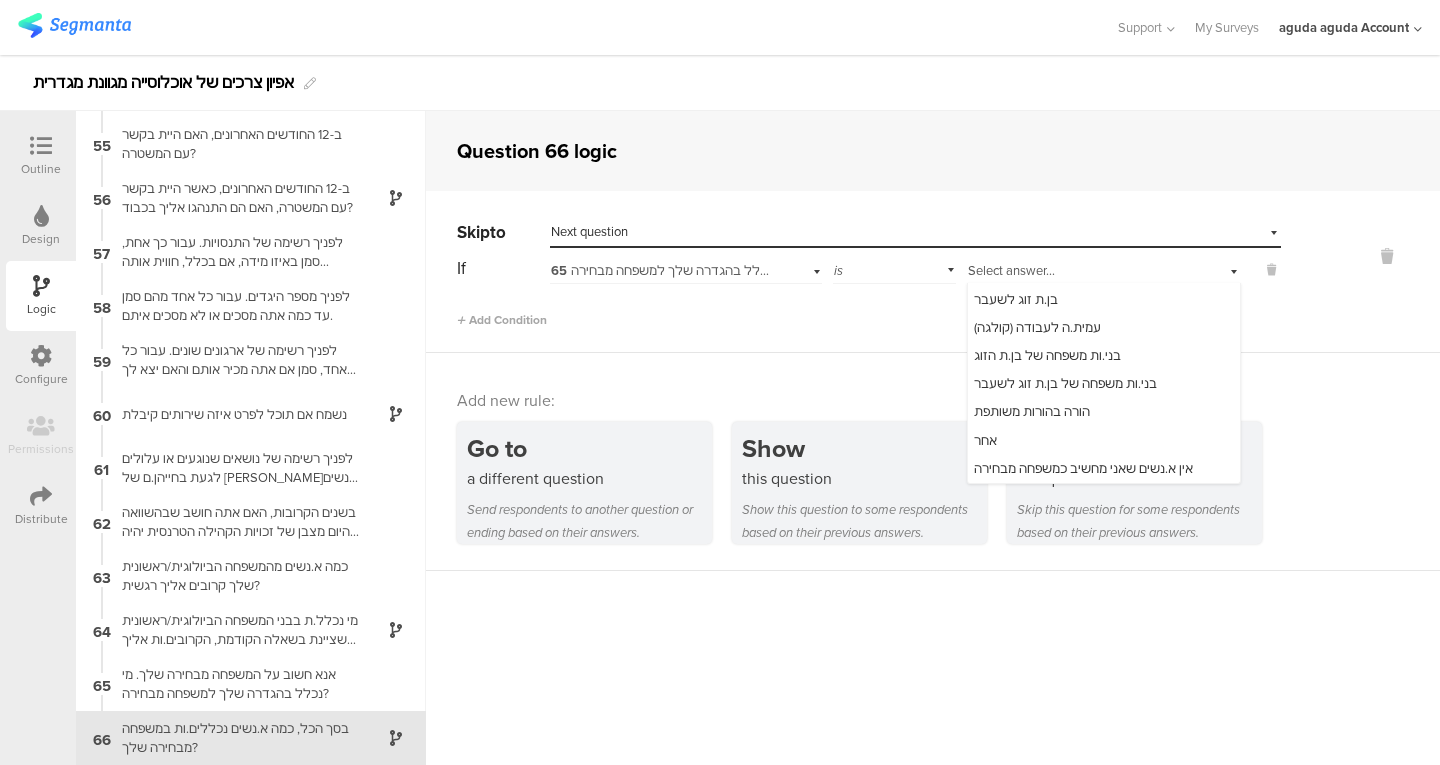 click on "אין א.נשים שאני מחשיב כמשפחה מבחירה" at bounding box center (1083, 468) 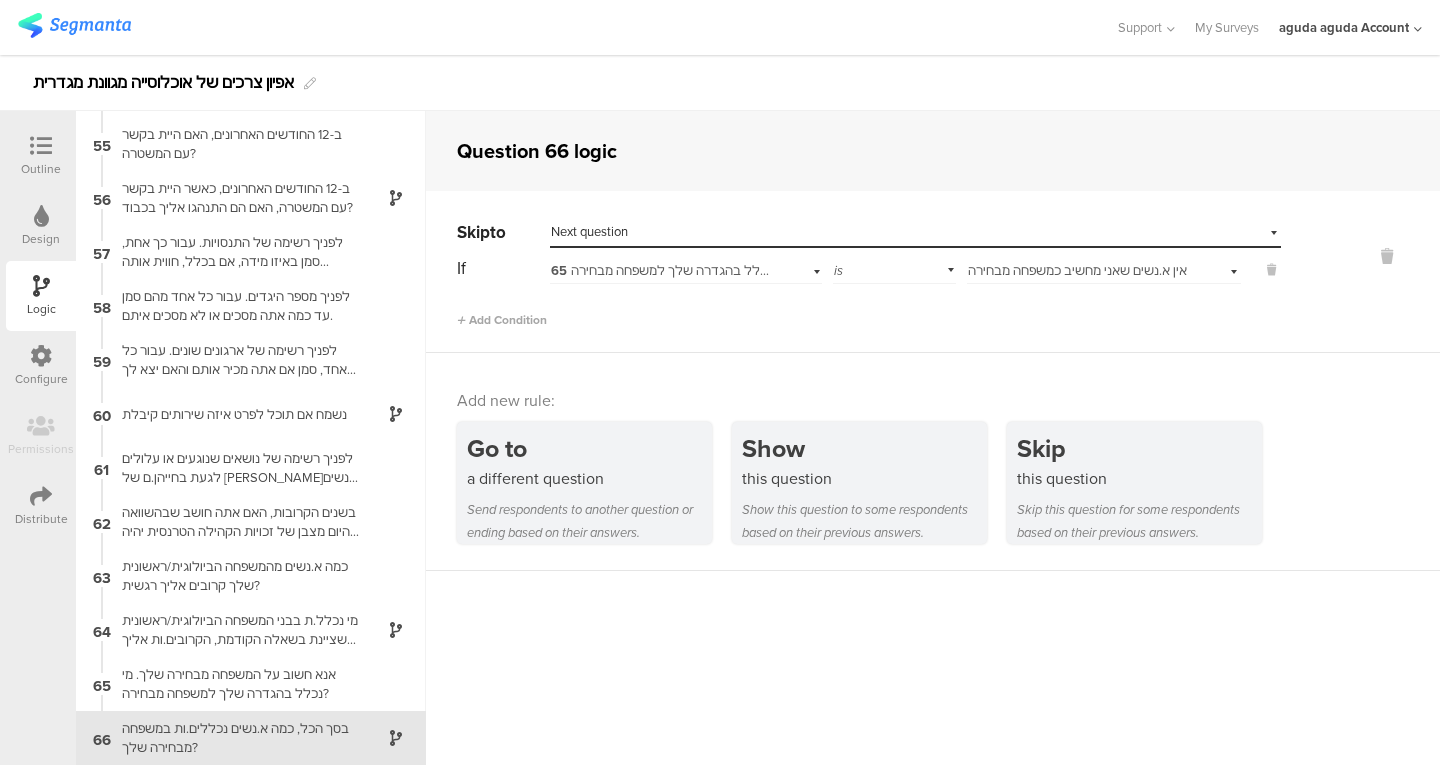 click at bounding box center (41, 146) 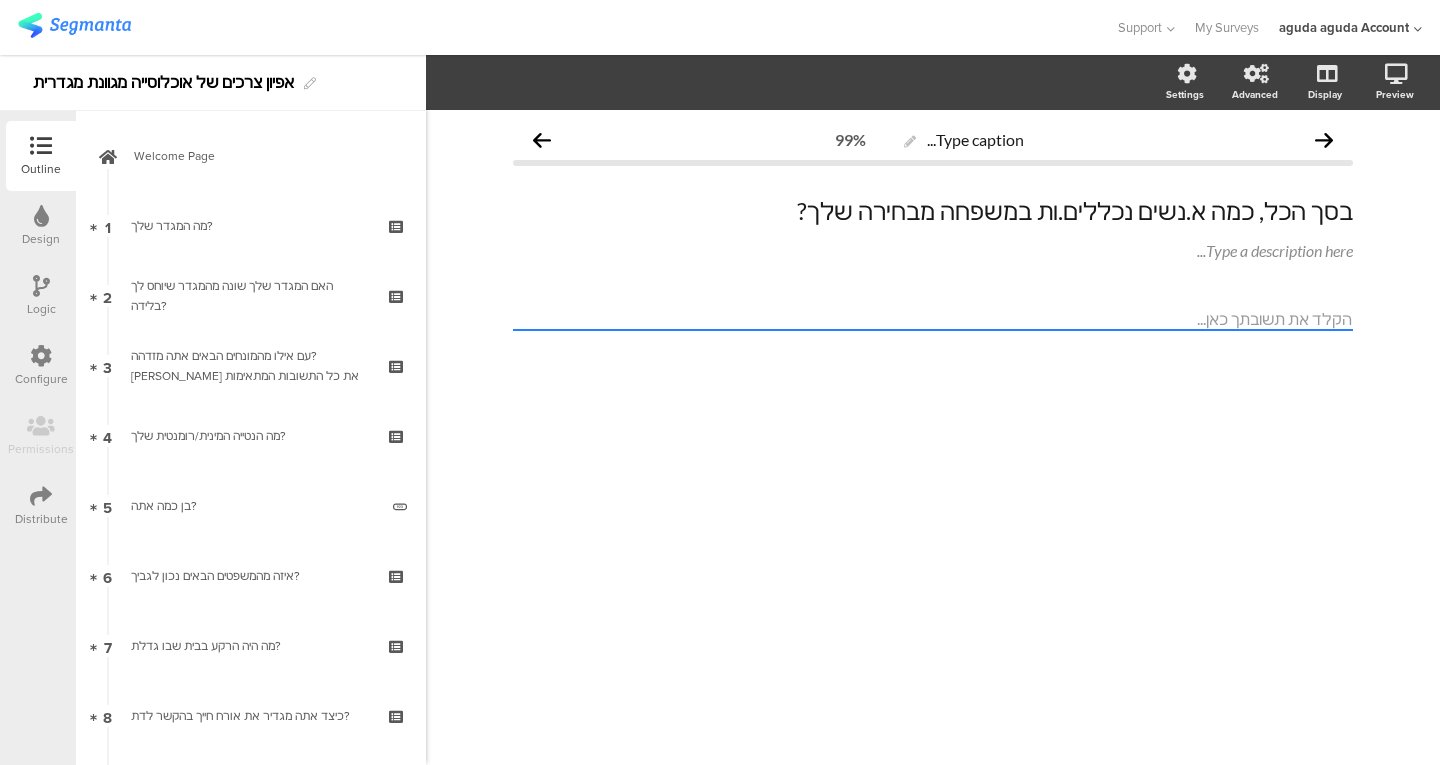 scroll, scrollTop: 0, scrollLeft: 0, axis: both 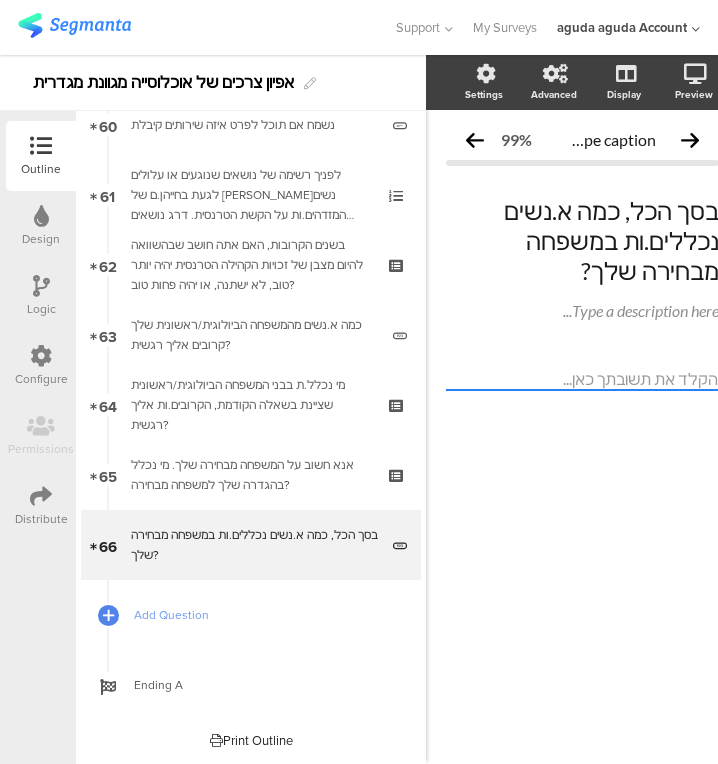 click on "Add Question" at bounding box center [262, 615] 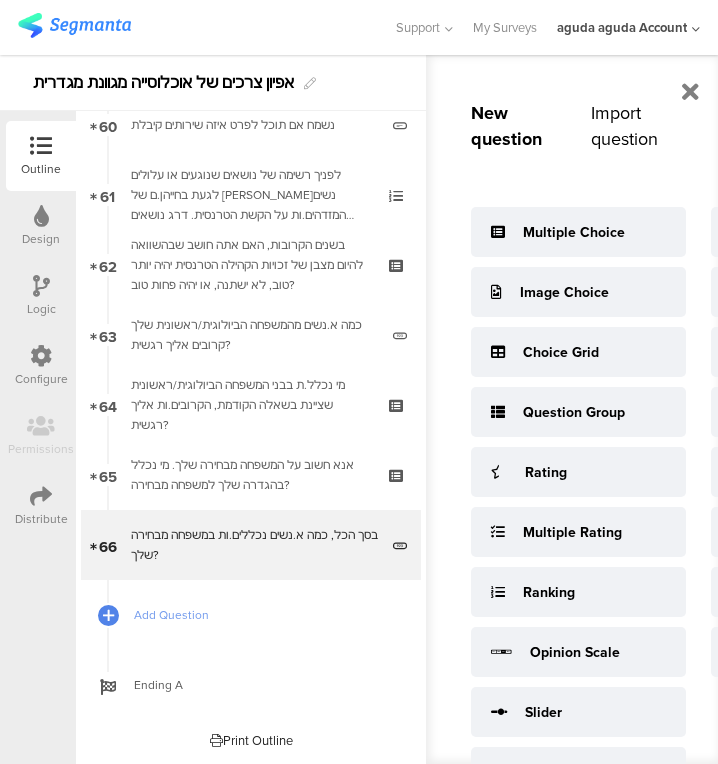 click on "Rating" at bounding box center (546, 472) 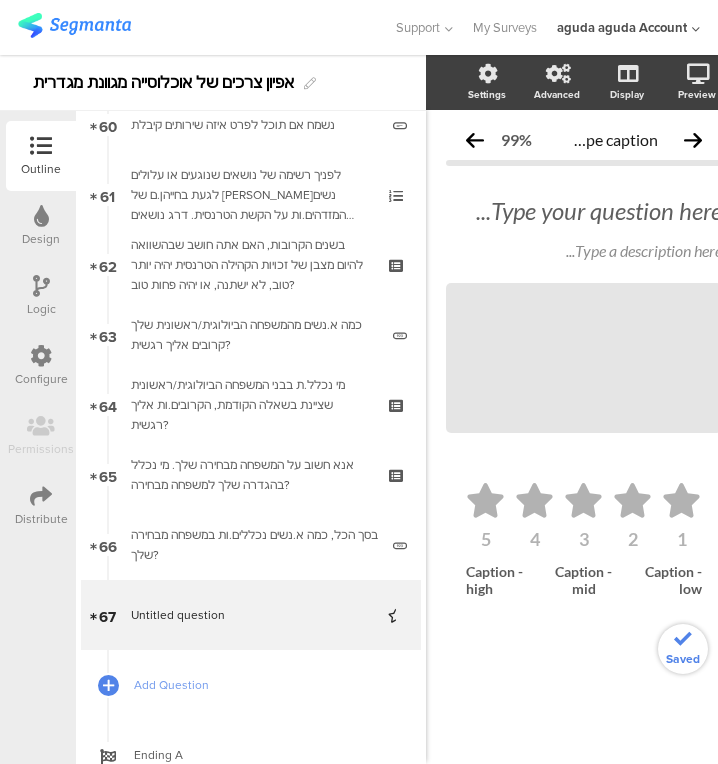 type 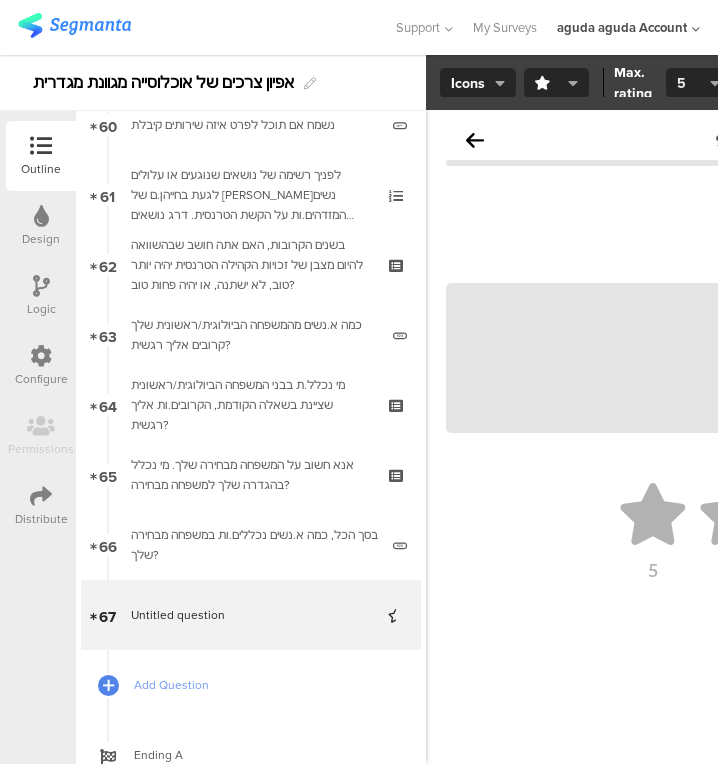 click on "5" 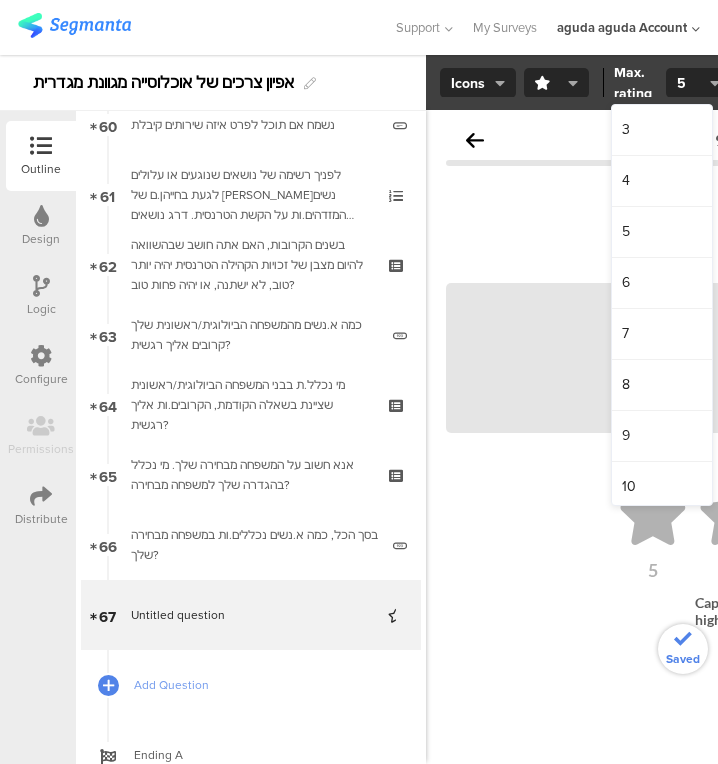 click on "7" at bounding box center [662, 334] 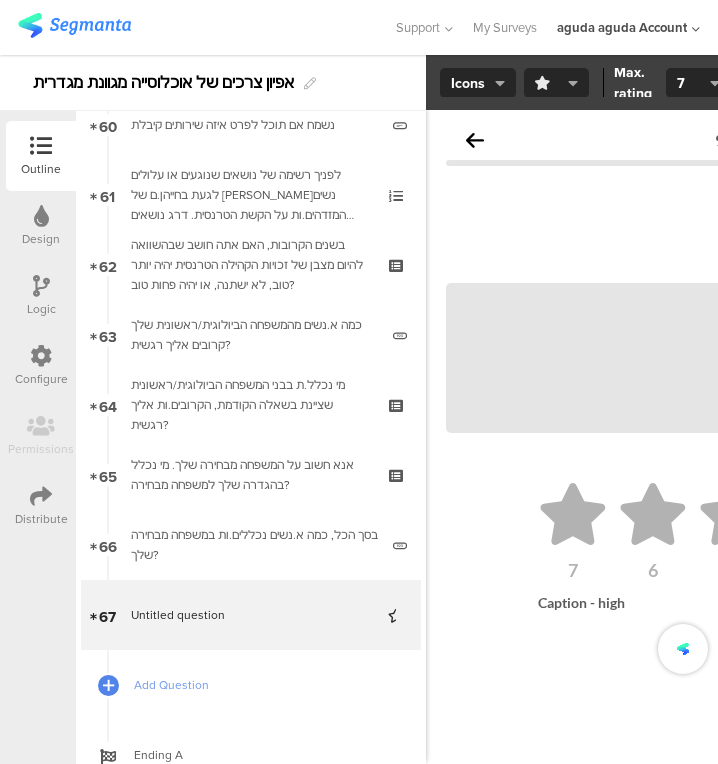 click 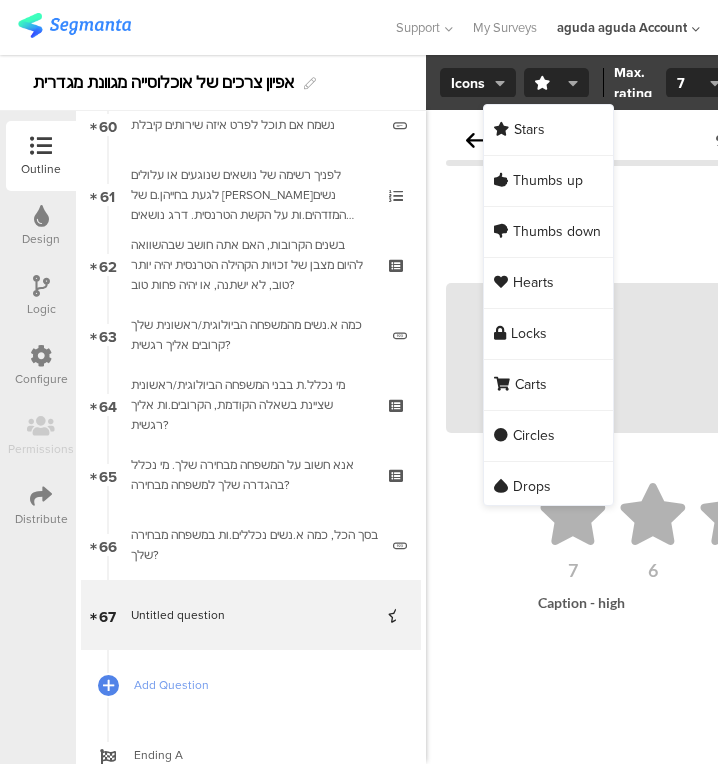 click on "Circles" at bounding box center [534, 436] 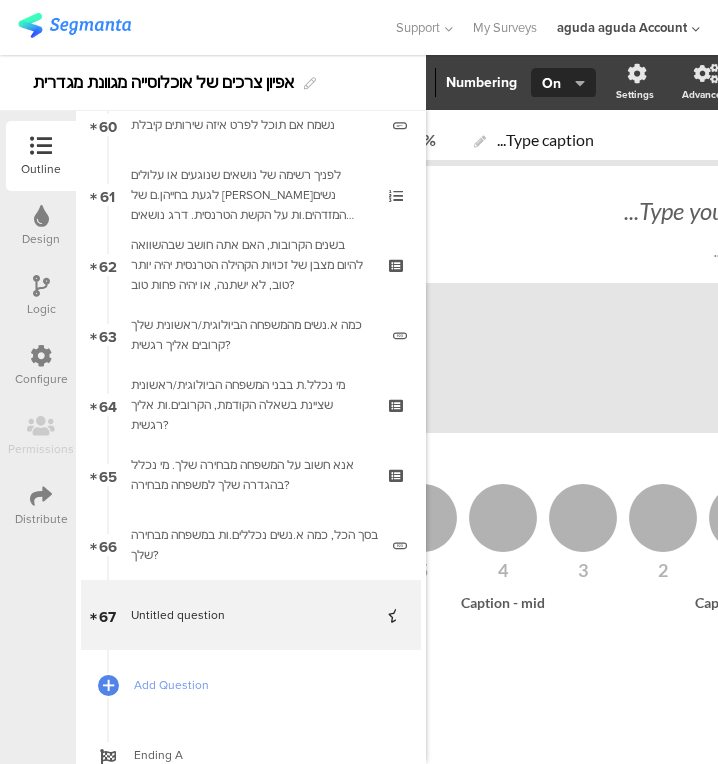 click on "Type your question here..." 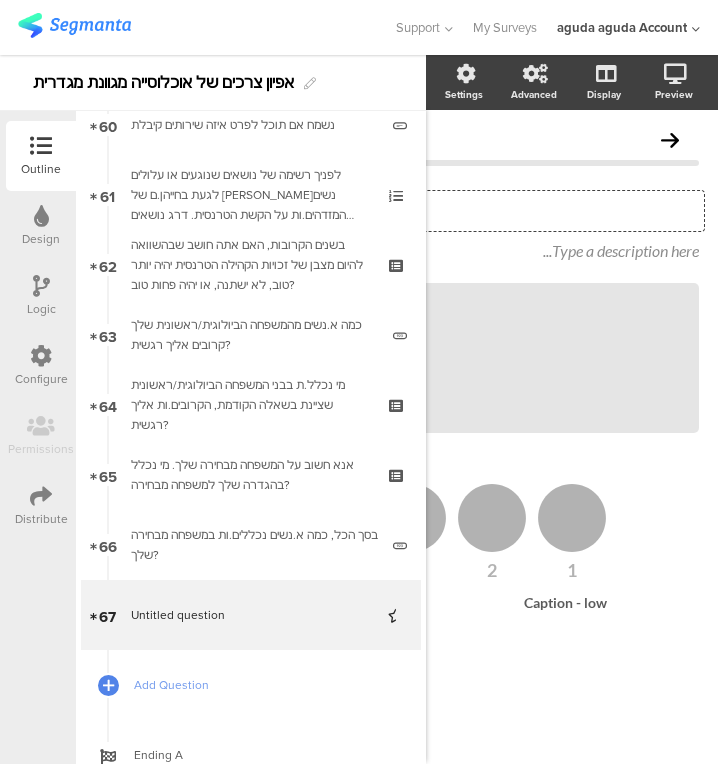 scroll, scrollTop: 0, scrollLeft: 338, axis: horizontal 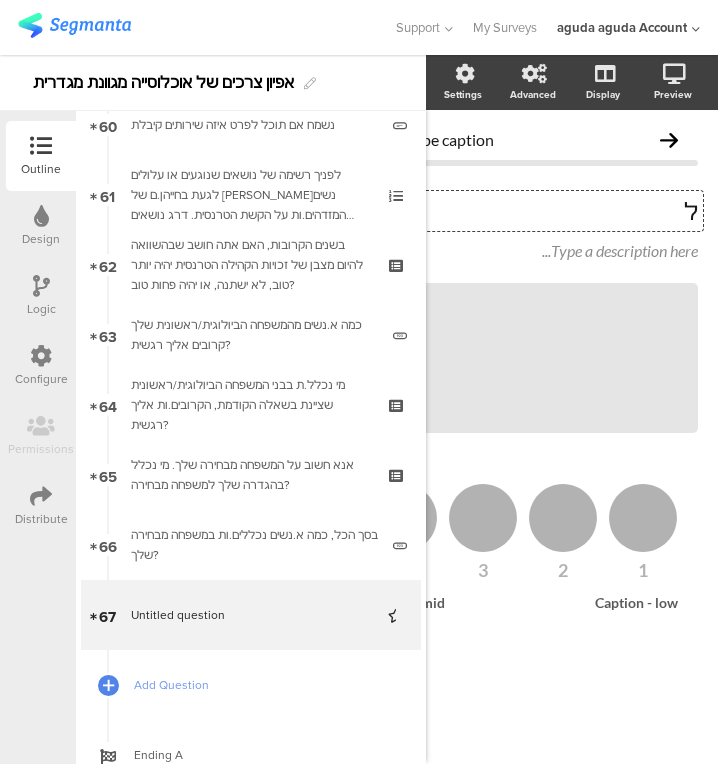 type 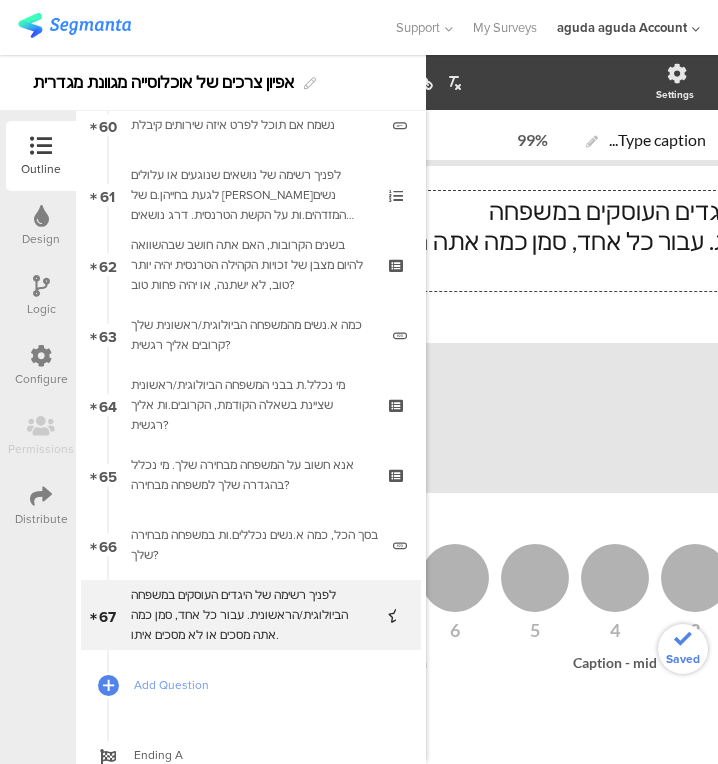 scroll, scrollTop: 0, scrollLeft: 338, axis: horizontal 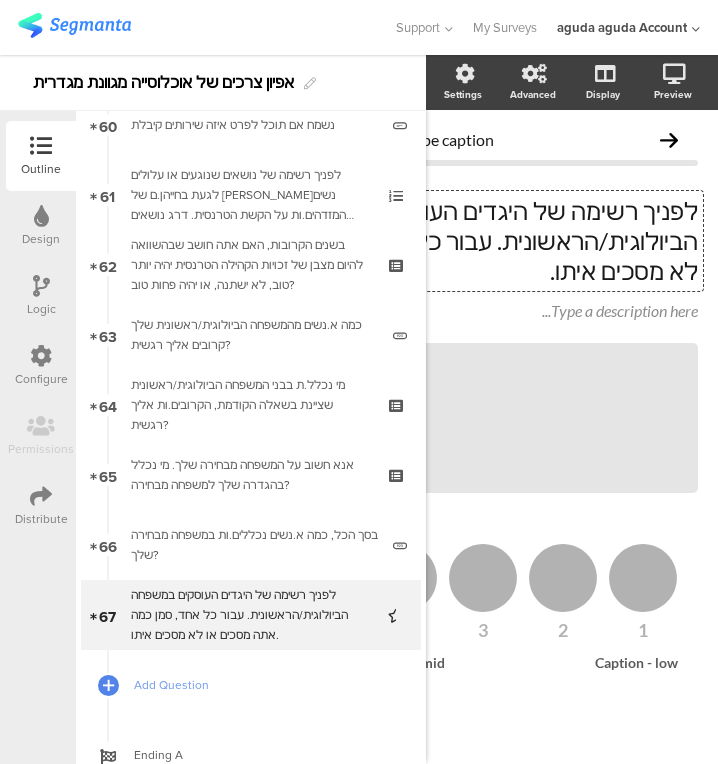 type 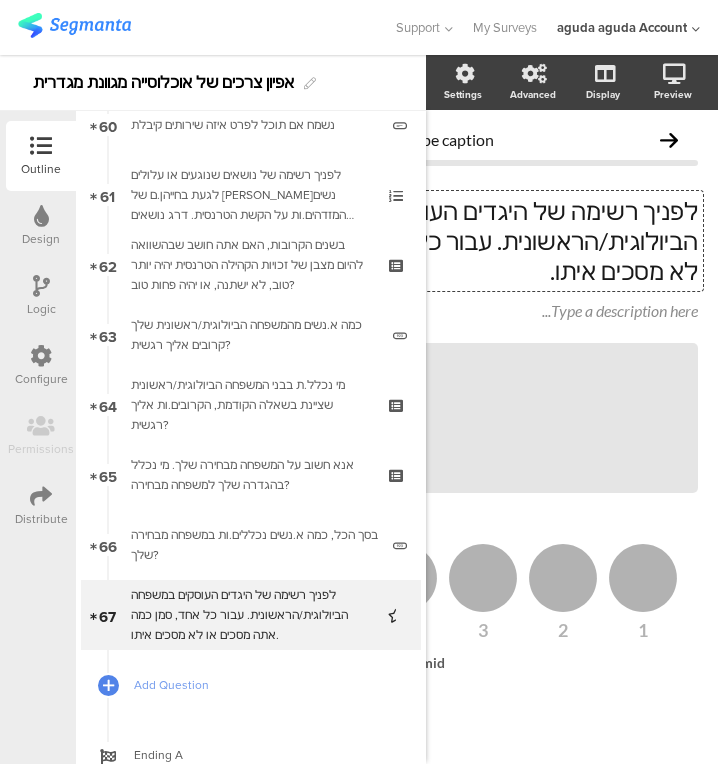 click on "לפניך רשימה של היגדים העוסקים במשפחה הביולוגית/הראשונית. עבור כל אחד, סמן כמה אתה מסכים או לא מסכים איתו." 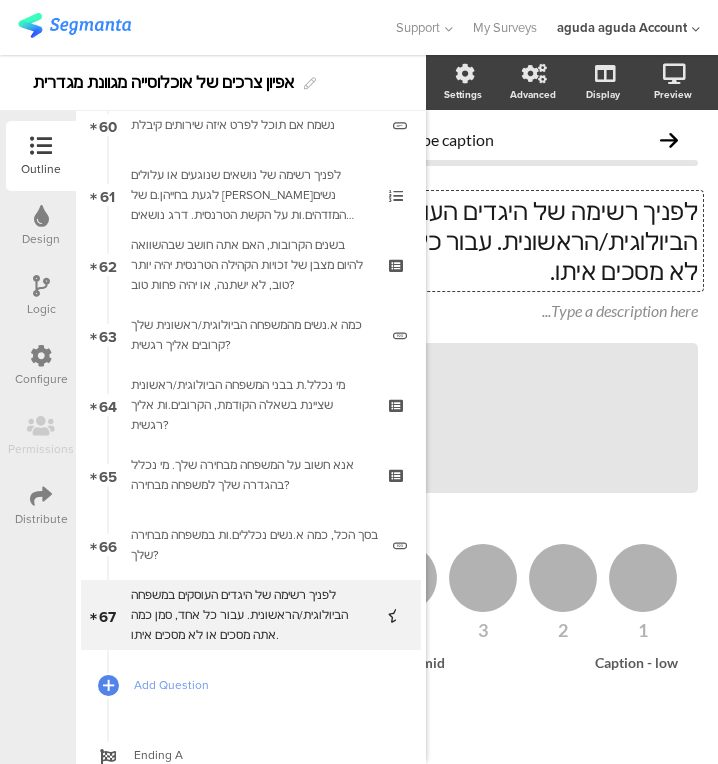 click on "לפניך רשימה של היגדים העוסקים במשפחה הביולוגית/הראשונית. עבור כל אחד, סמן כמה אתה מסכים או לא מסכים איתו." 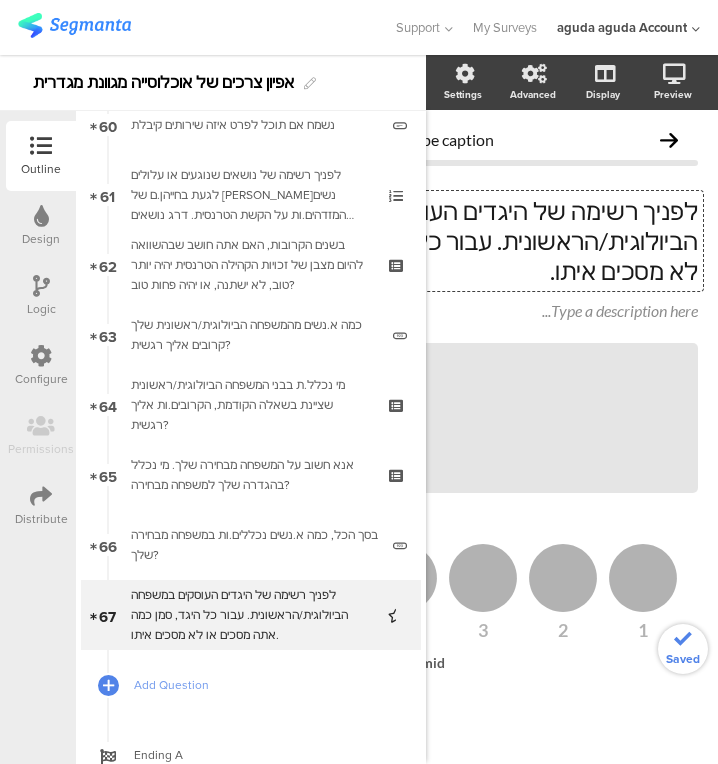 click 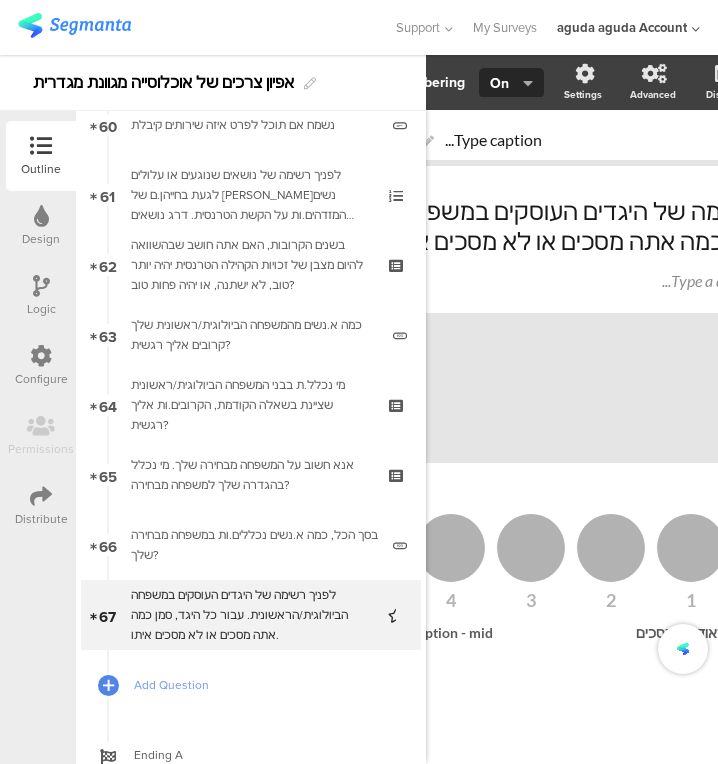 scroll, scrollTop: 0, scrollLeft: 0, axis: both 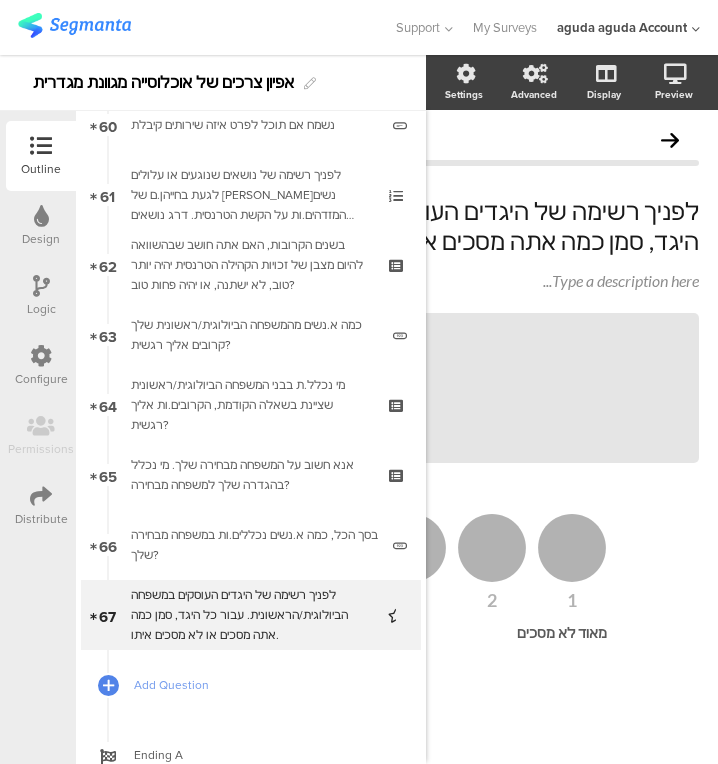 click on "Type caption...
99%
לפניך רשימה של היגדים העוסקים במשפחה הביולוגית/הראשונית. עבור כל היגד, סמן כמה אתה מסכים או לא מסכים איתו.
לפניך רשימה של היגדים העוסקים במשפחה הביולוגית/הראשונית. עבור כל היגד, סמן כמה אתה מסכים או לא מסכים איתו.
Type a description here...
/" 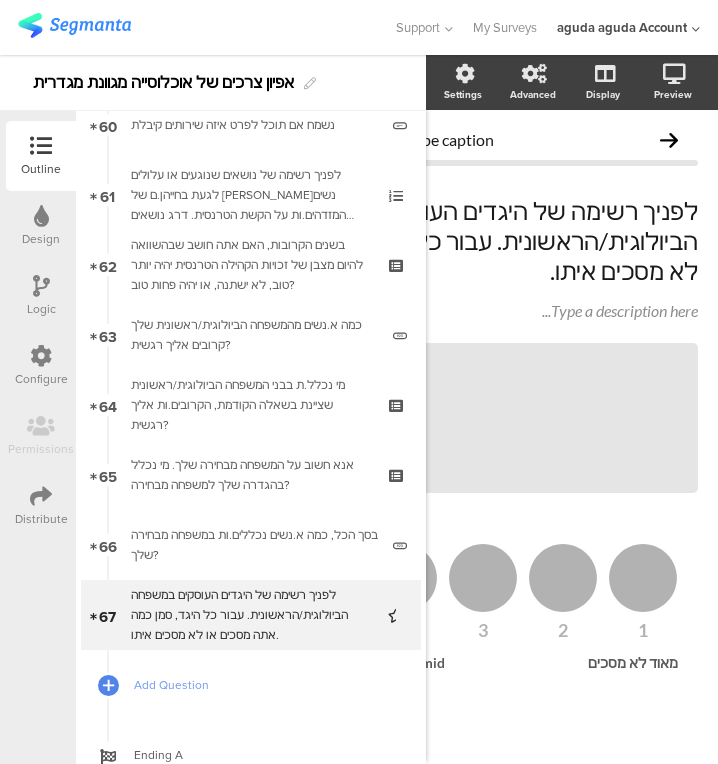 scroll, scrollTop: 0, scrollLeft: 338, axis: horizontal 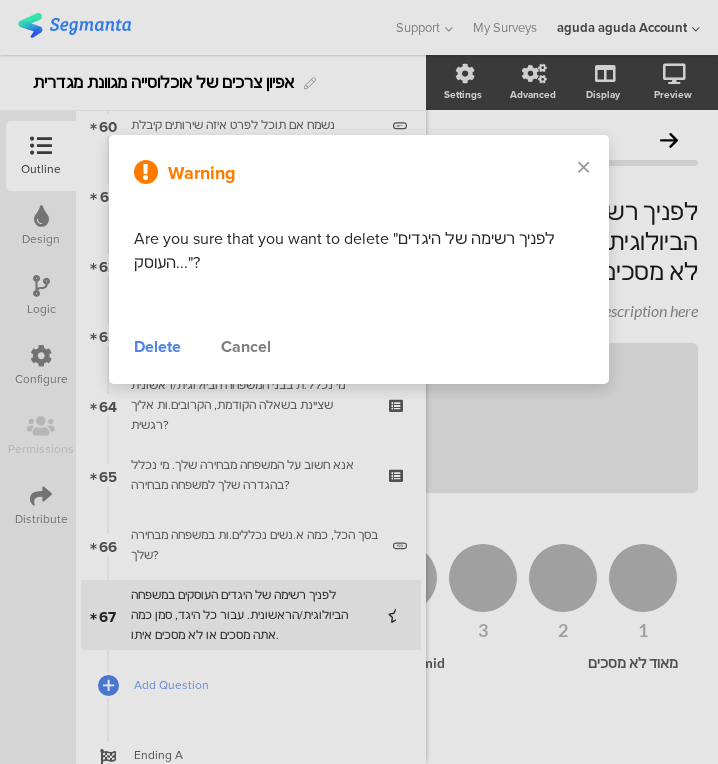 click on "Warning
Are you sure that you want to delete "לפניך רשימה של היגדים העוסק..."?
Delete
Cancel" at bounding box center [359, 259] 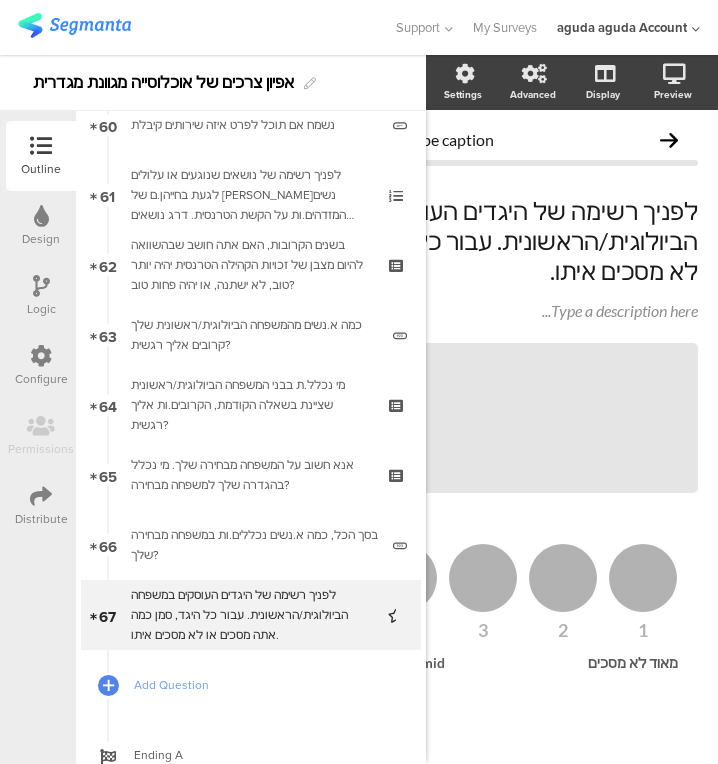 click on "לפניך רשימה של היגדים העוסקים במשפחה הביולוגית/הראשונית. עבור כל היגד, סמן כמה אתה מסכים או לא מסכים איתו." 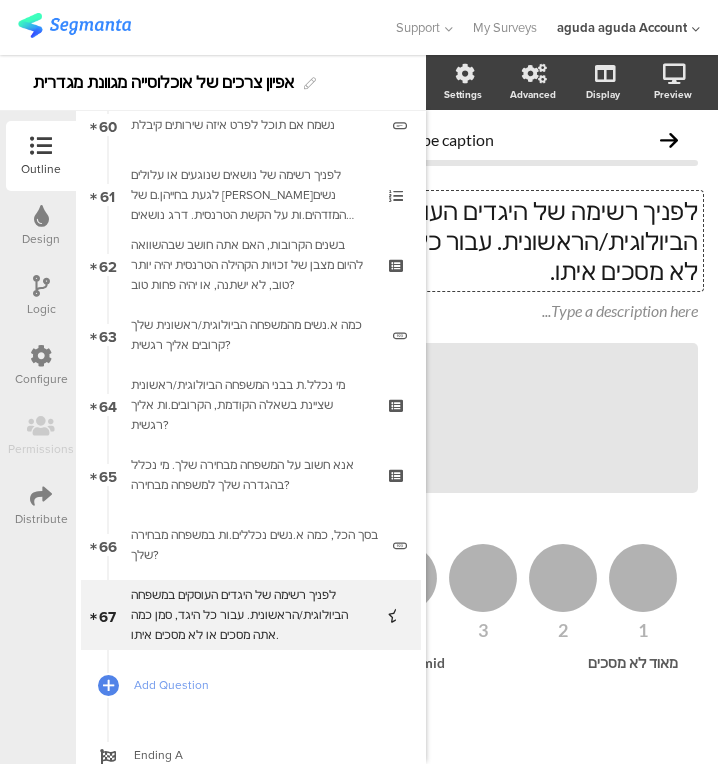 click on "Add Question" at bounding box center (251, 685) 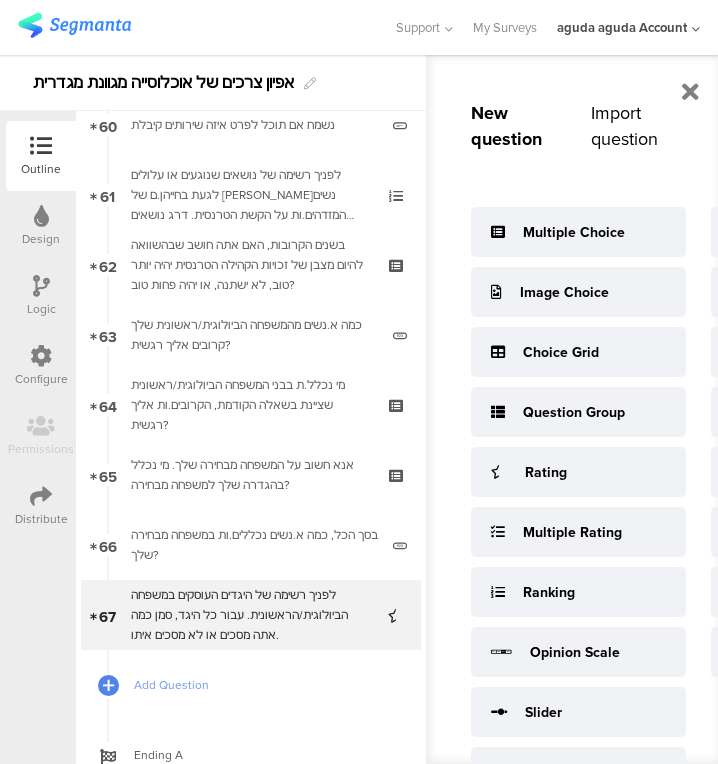 click on "Multiple Rating" at bounding box center (572, 532) 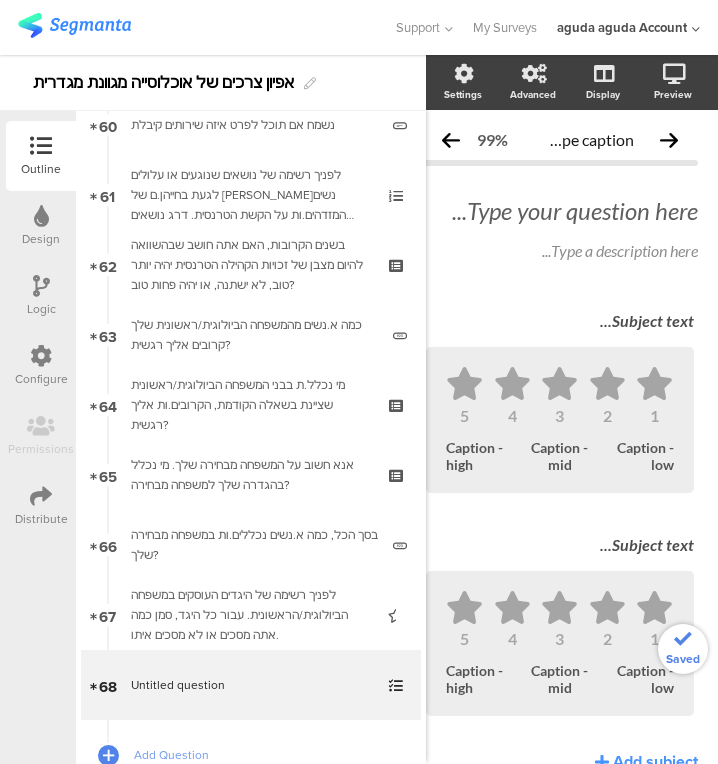 scroll, scrollTop: 0, scrollLeft: 38, axis: horizontal 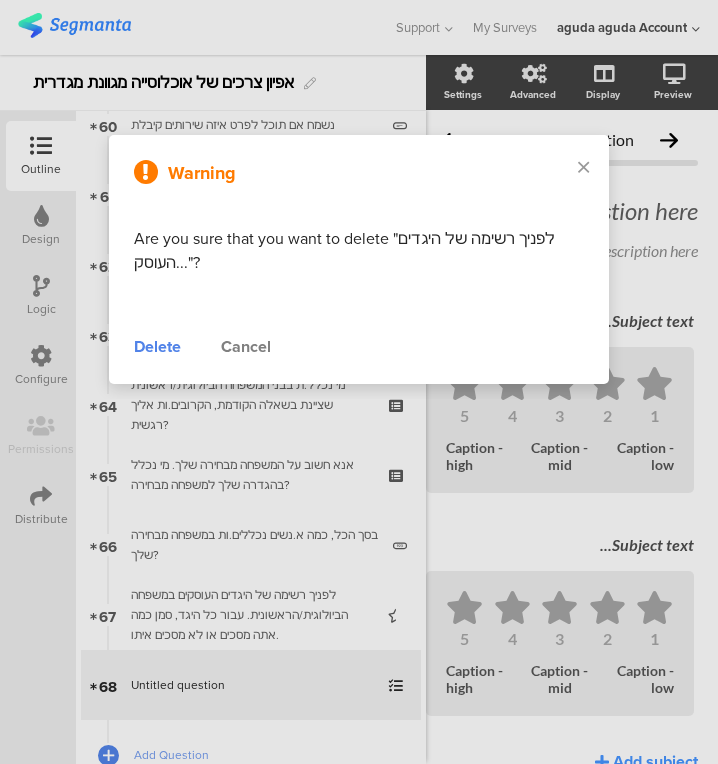 click on "Warning
Are you sure that you want to delete "לפניך רשימה של היגדים העוסק..."?
Delete
Cancel" at bounding box center (359, 259) 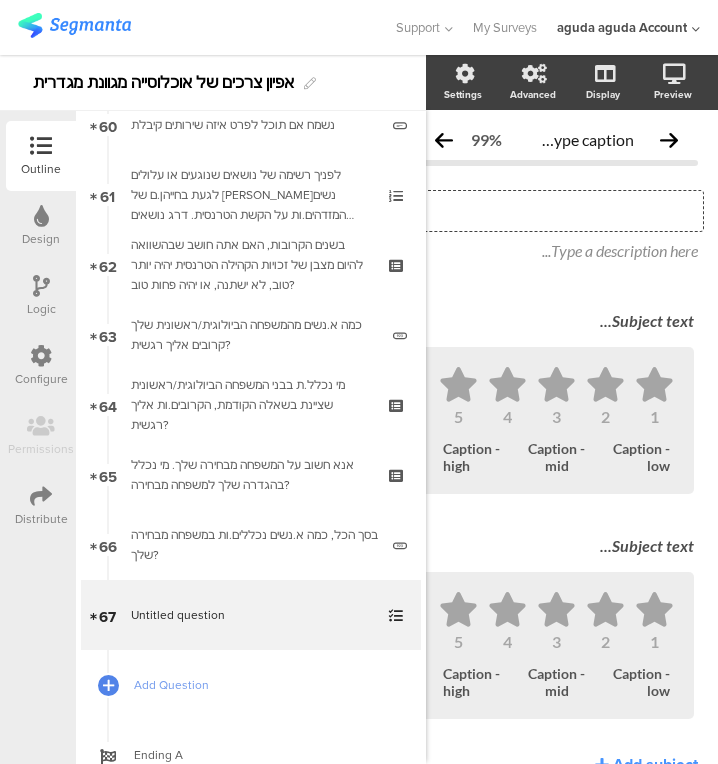 click on "Type your question here..." 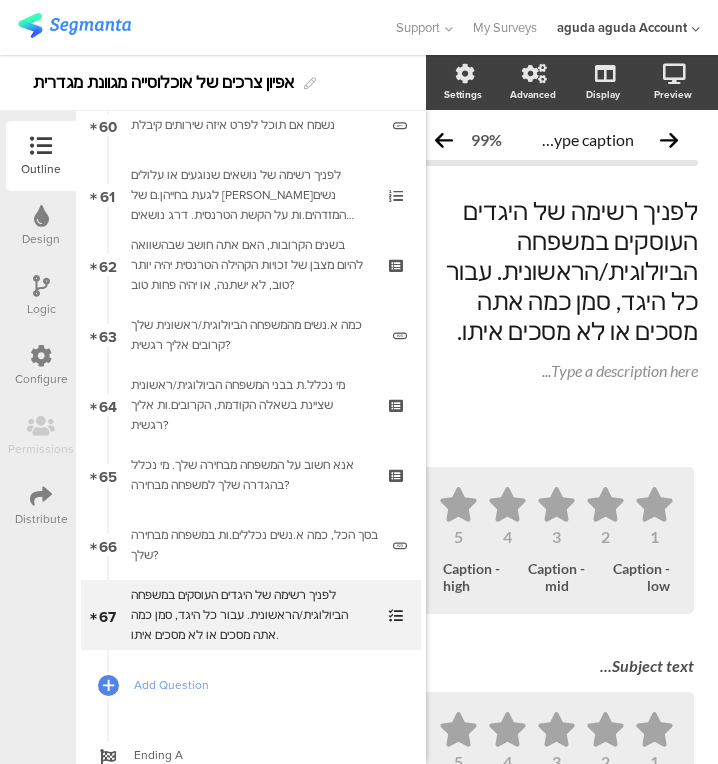 click on "Subject text..." at bounding box center (556, 442) 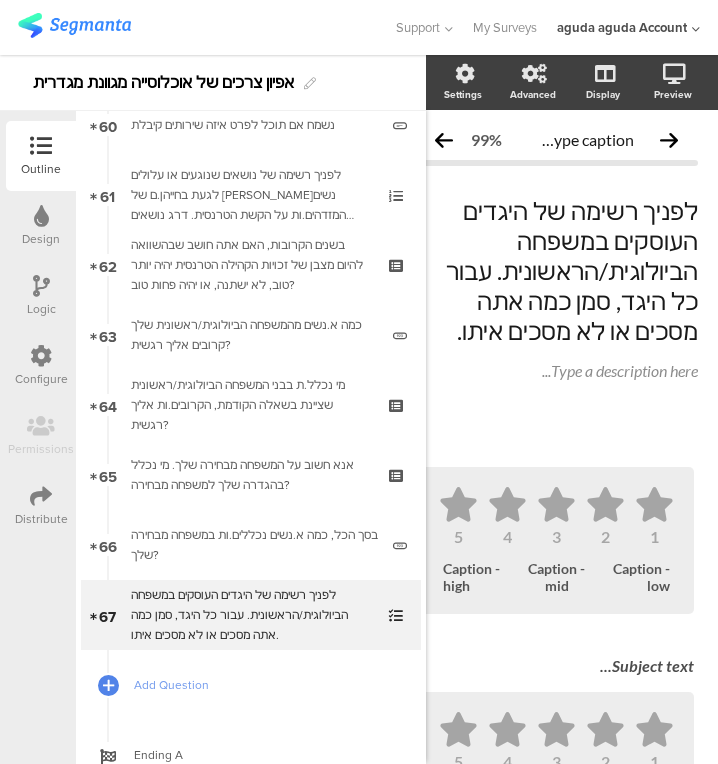 type 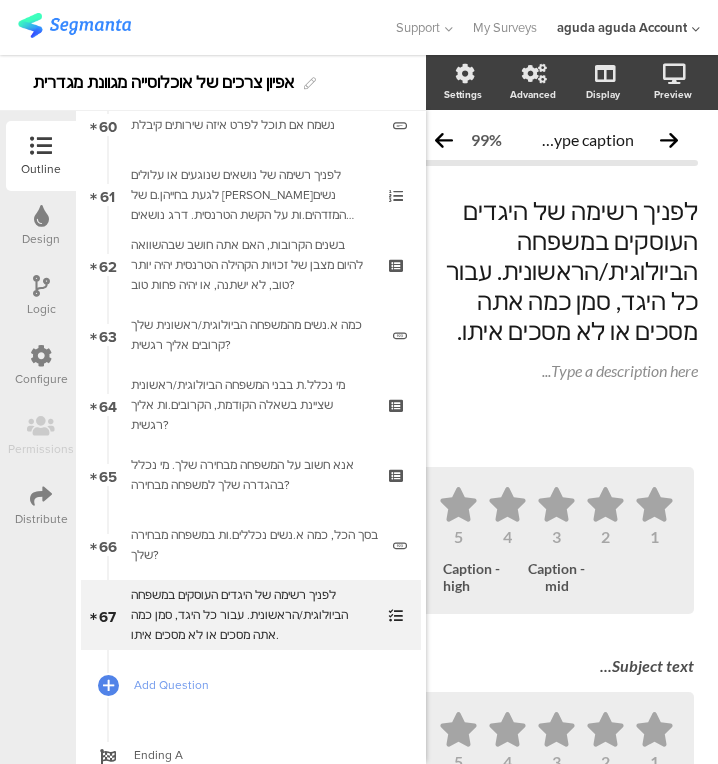 click at bounding box center (632, 577) 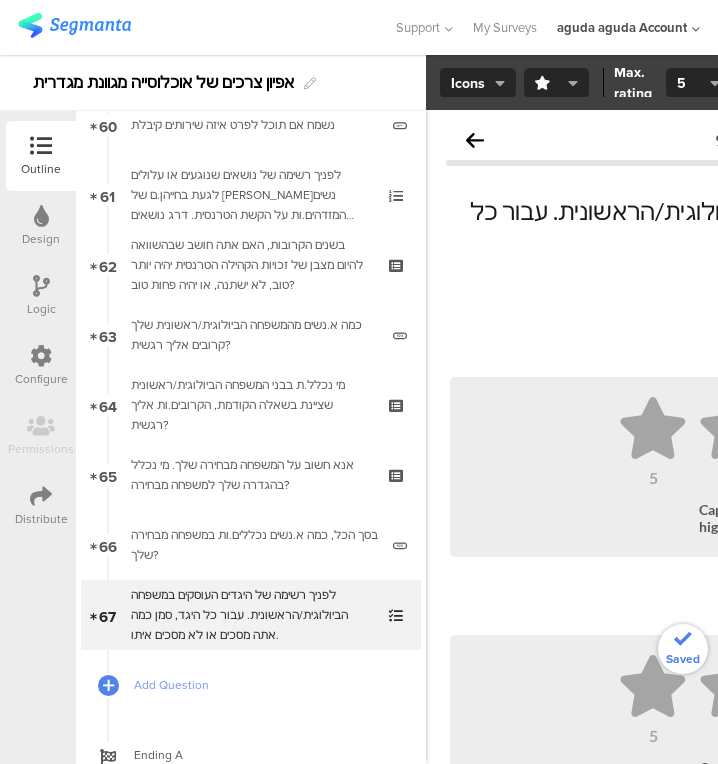 scroll, scrollTop: 0, scrollLeft: 135, axis: horizontal 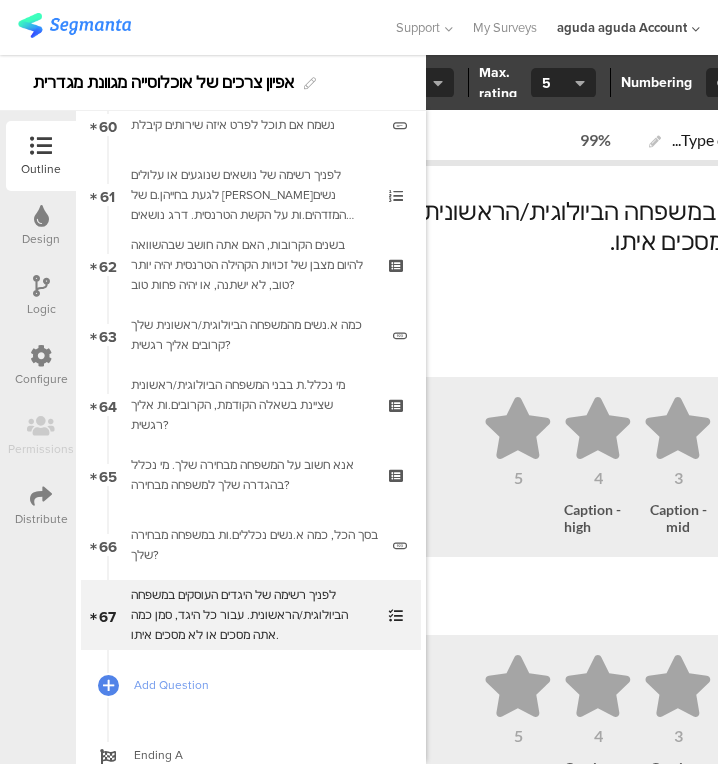type 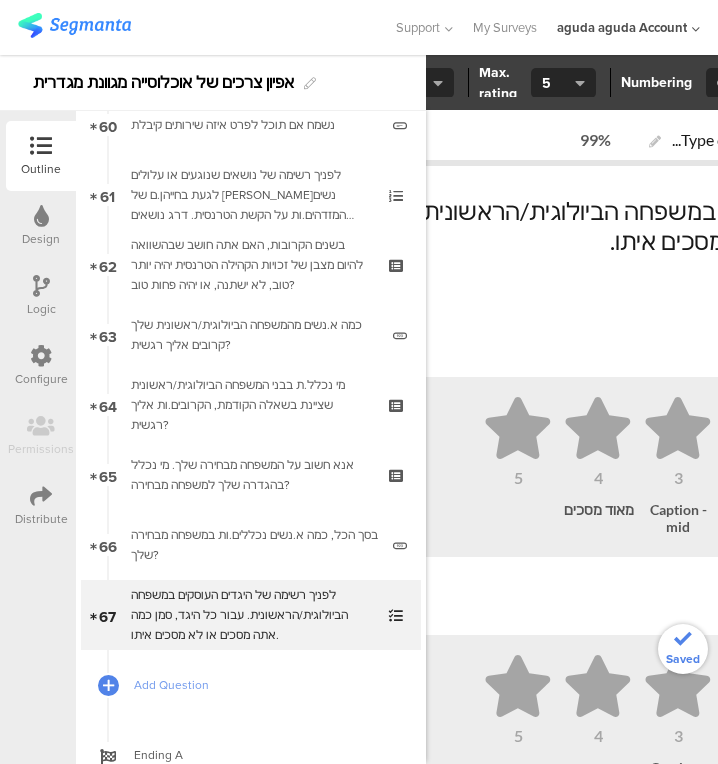 scroll, scrollTop: 0, scrollLeft: 0, axis: both 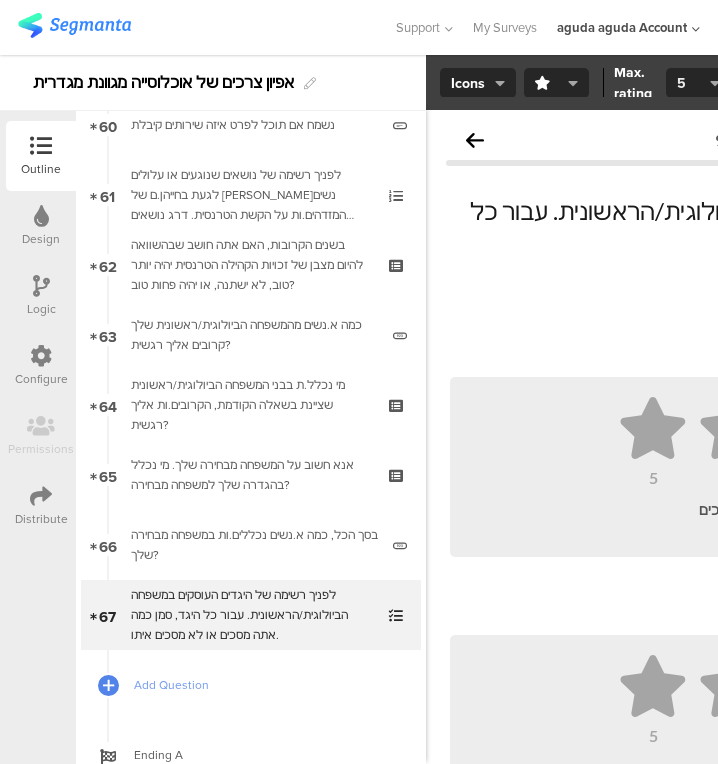click on "5" 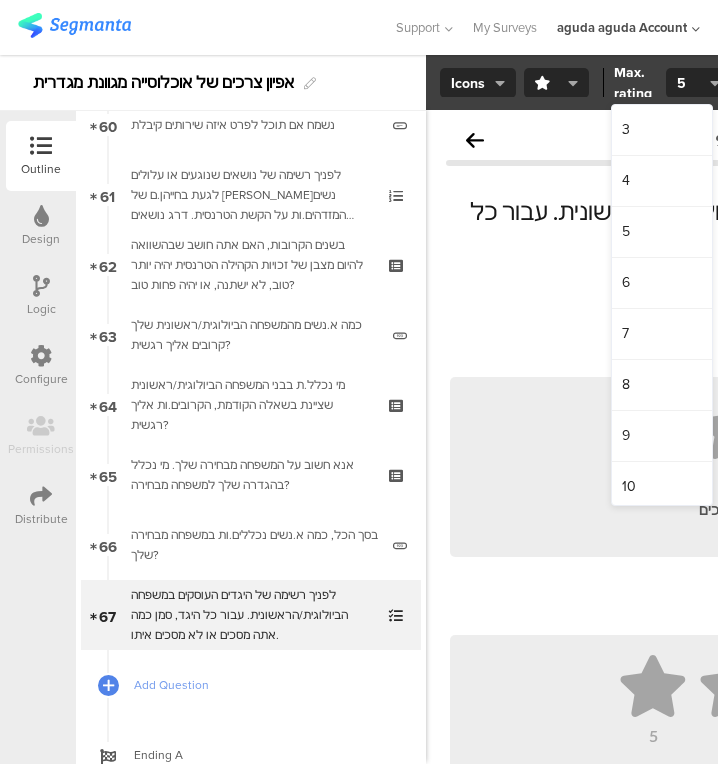 click on "7" at bounding box center [662, 334] 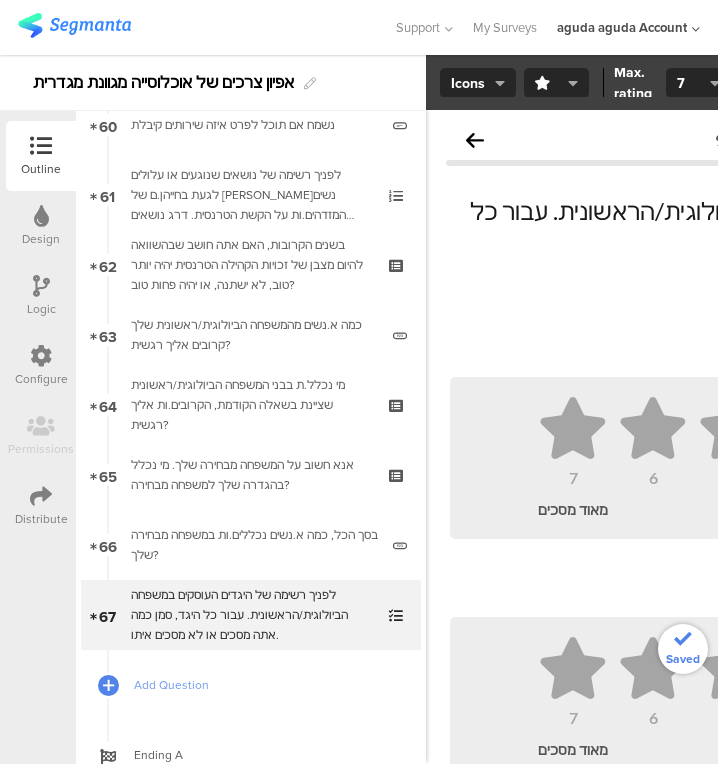 click on "Icons Slider   Icons     Stars Thumbs up Thumbs down Hearts Locks Carts Circles Drops Graduate caps       Max. rating   7     Numbering   On Off   On
Settings
Advanced
Display
[GEOGRAPHIC_DATA]" 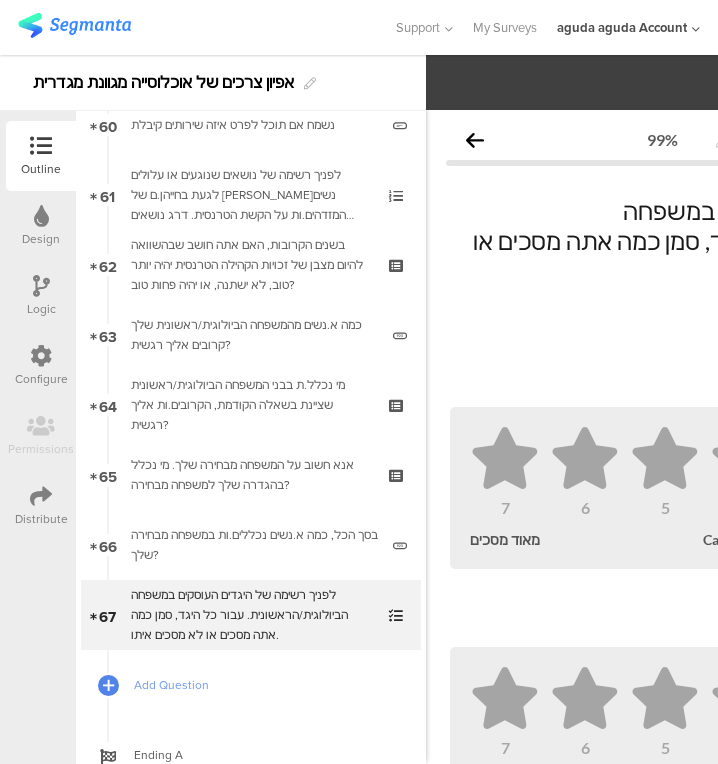 click 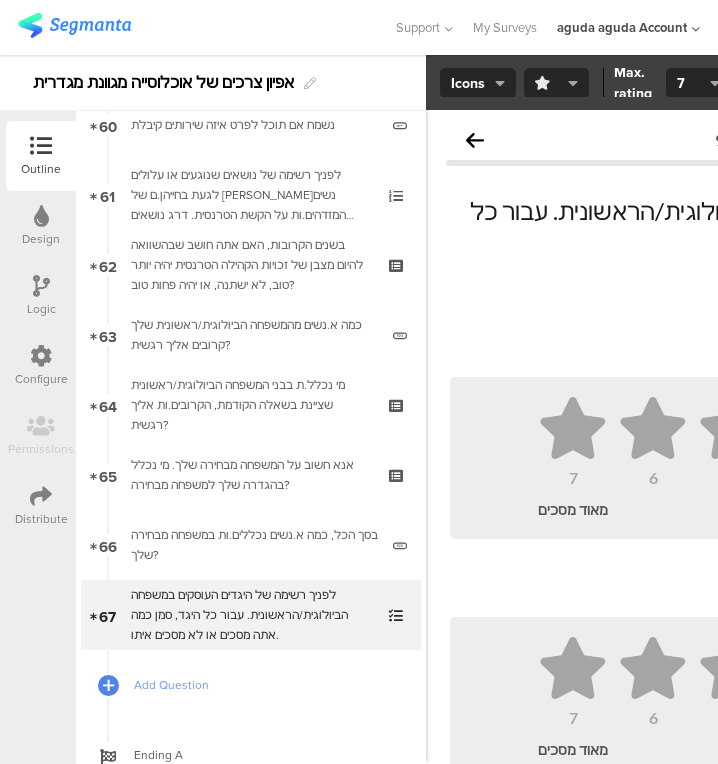 click 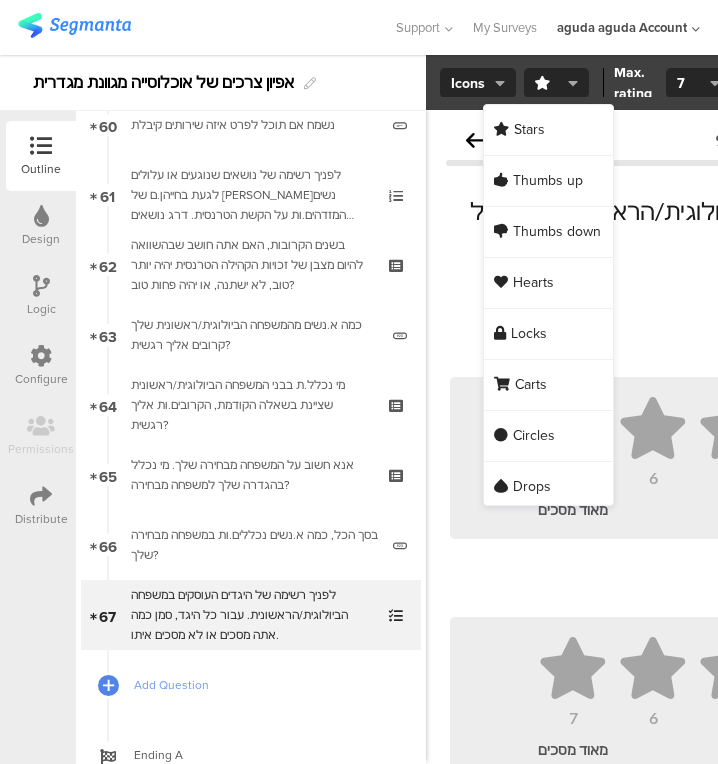 click on "Circles" at bounding box center (548, 436) 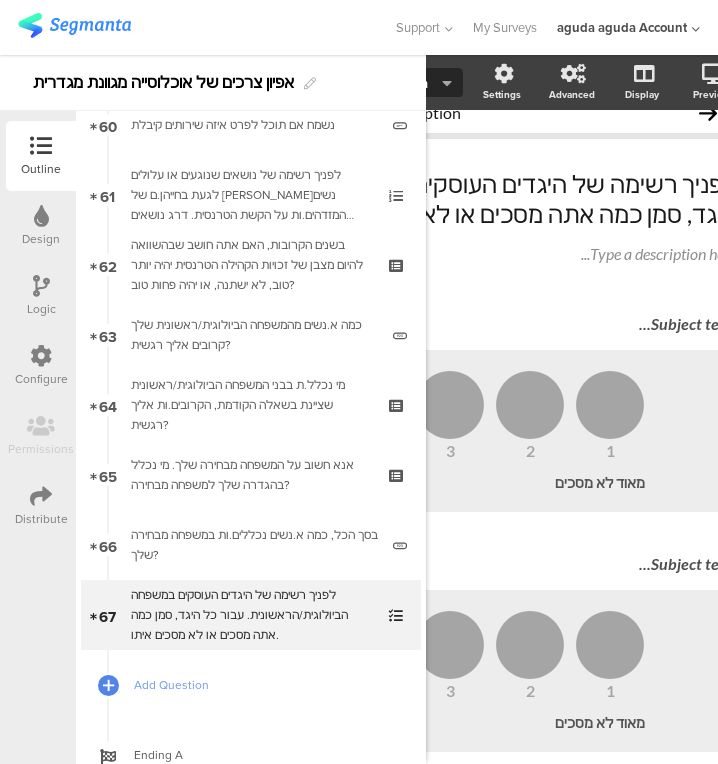 scroll, scrollTop: 16, scrollLeft: 443, axis: both 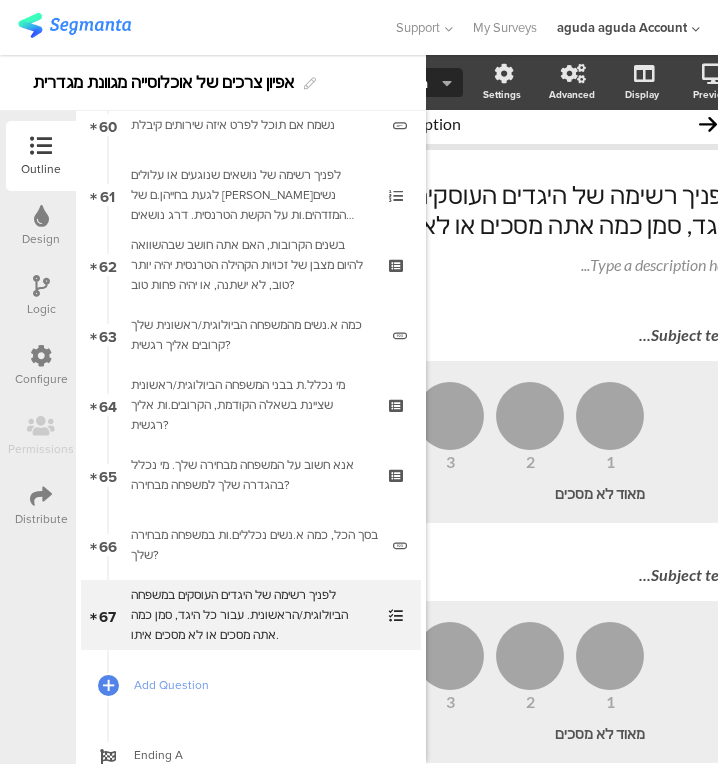 click on "Subject text..." at bounding box center [370, 336] 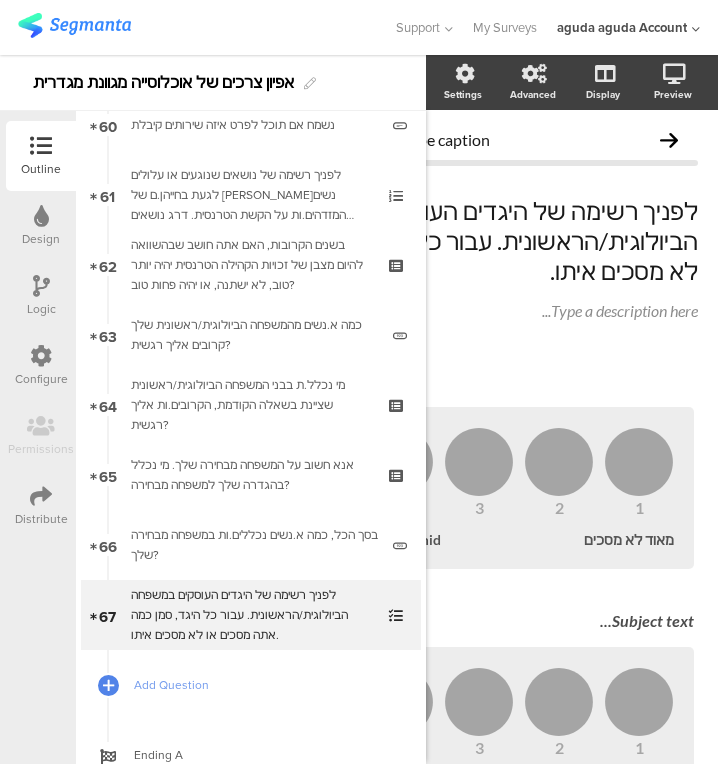 scroll, scrollTop: 0, scrollLeft: 361, axis: horizontal 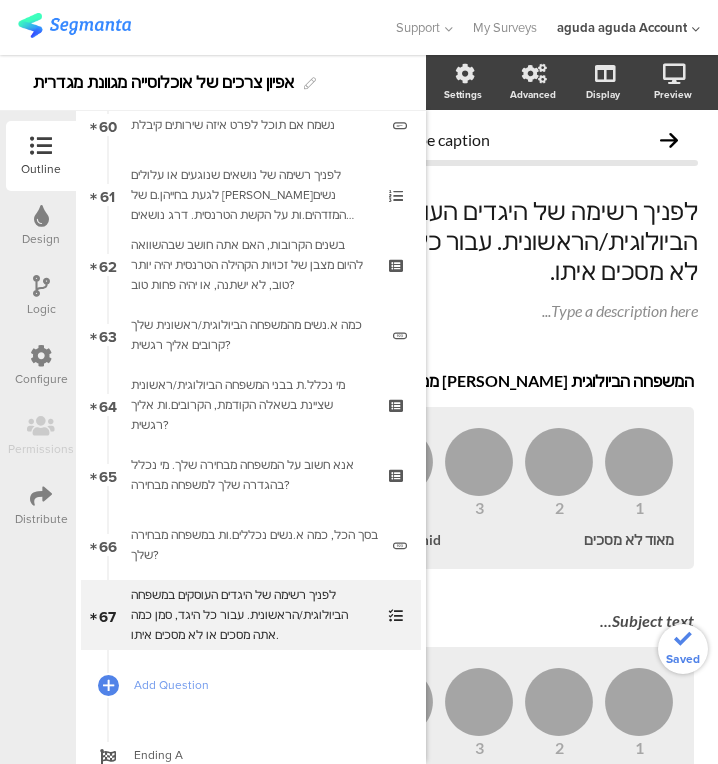 click on "Subject text..." at bounding box center [399, 622] 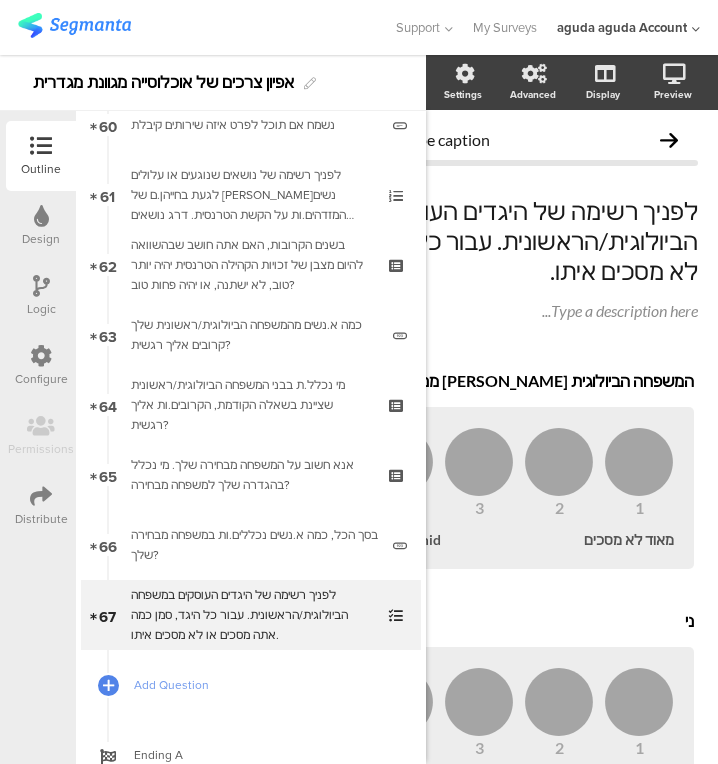 type 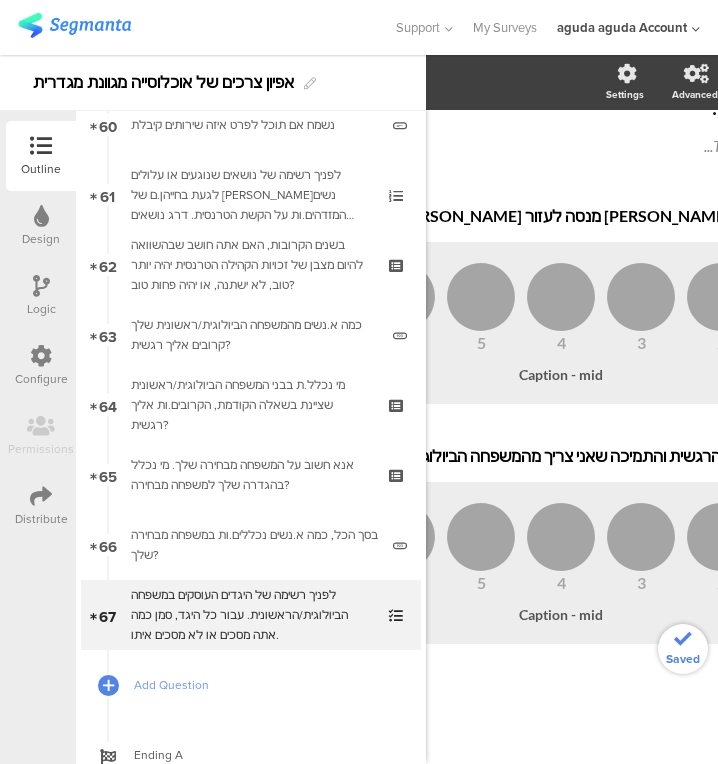 scroll, scrollTop: 166, scrollLeft: 361, axis: both 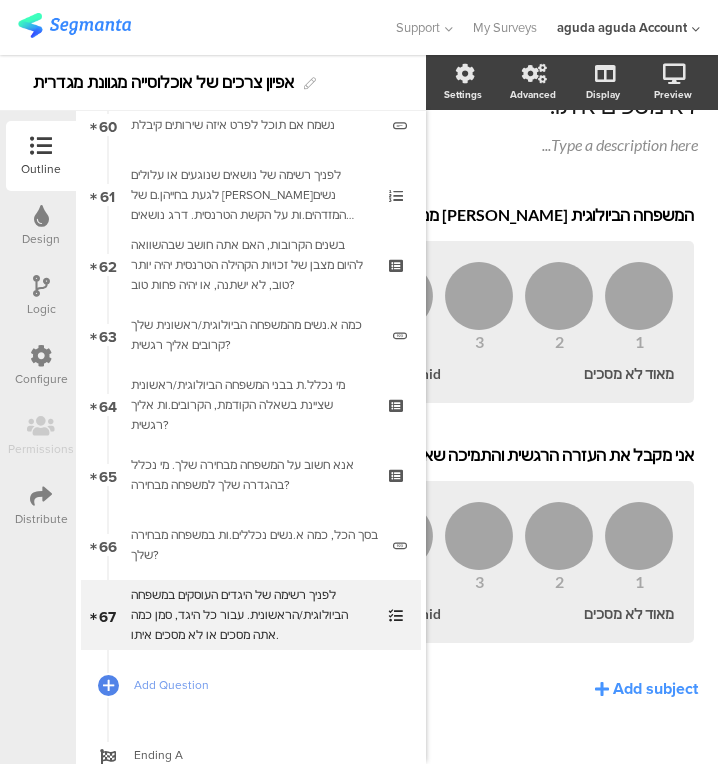 click on "המשפחה הביולוגית [PERSON_NAME] מנסה לעזור [PERSON_NAME]
המשפחה הביולוגית [PERSON_NAME] מנסה לעזור [PERSON_NAME]
1
2
3
4
5
6
7
מאוד לא מסכים
Caption - mid
מאוד מסכים
אני מקבל את העזרה הרגשית והתמיכה שאני צריך מהמשפחה הביולוגית שלי" 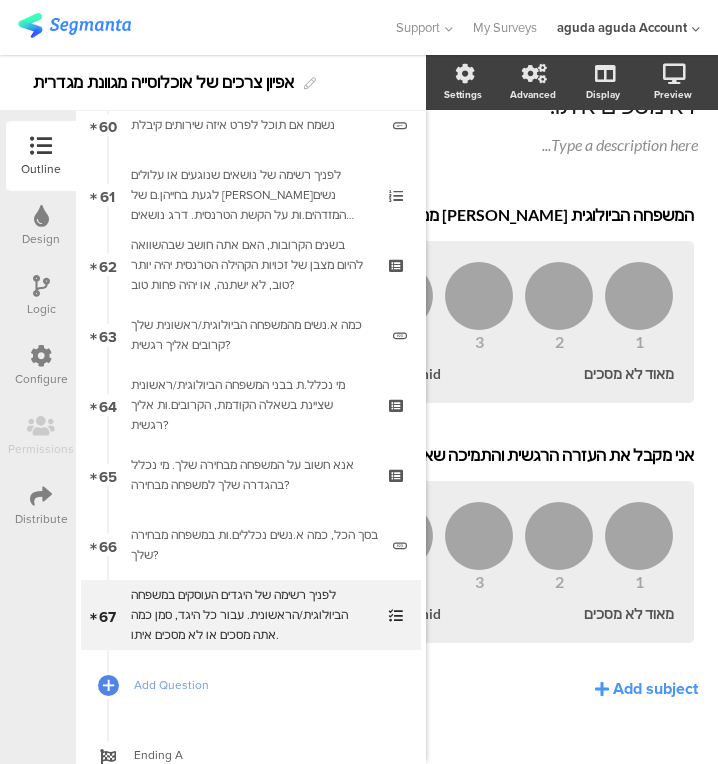 click on "Add subject" 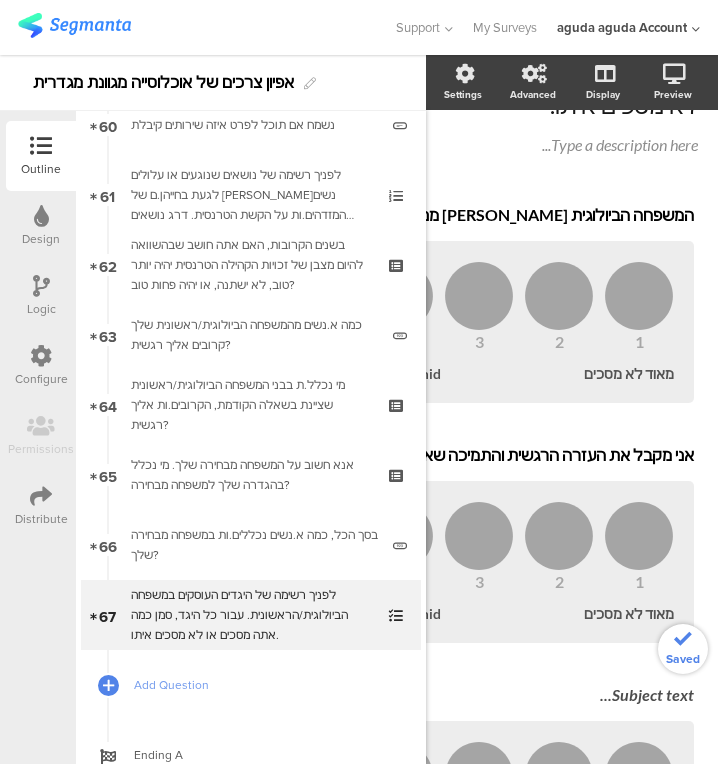 click on "Subject text..." at bounding box center (399, 694) 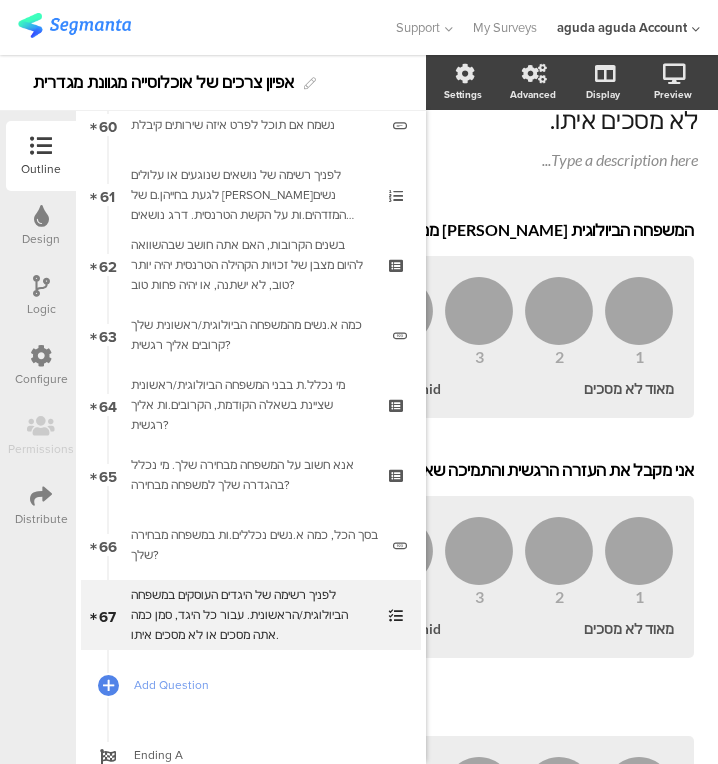 type 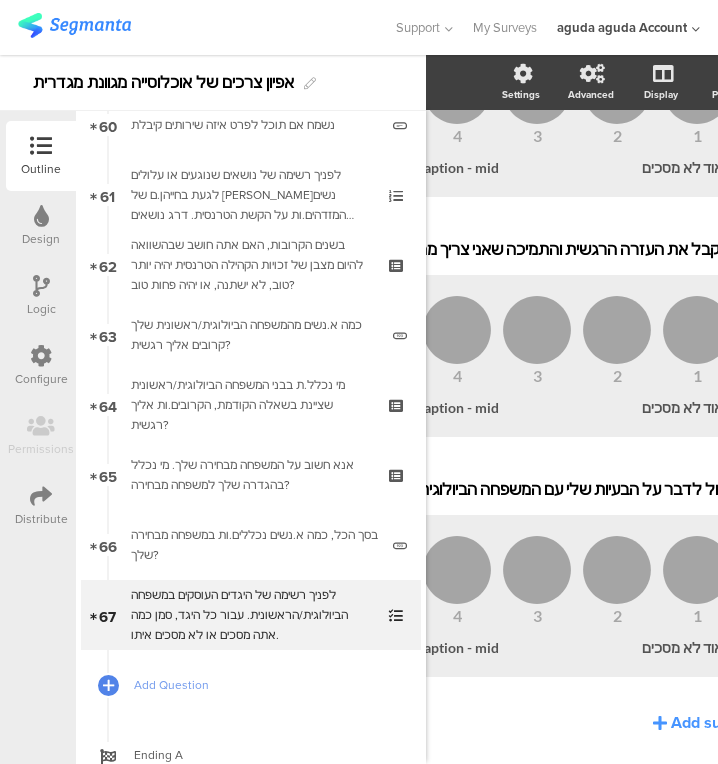scroll, scrollTop: 374, scrollLeft: 288, axis: both 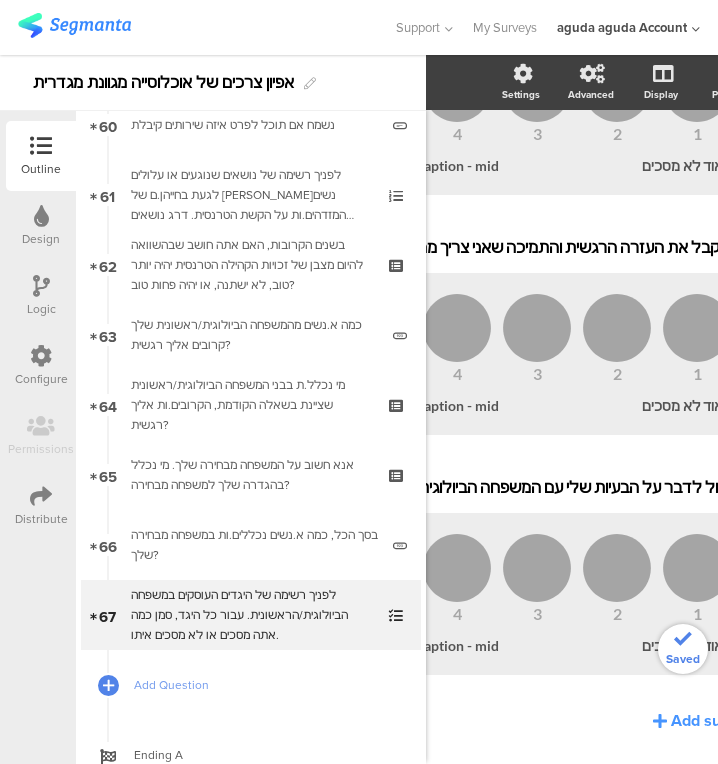 click on "Add subject" 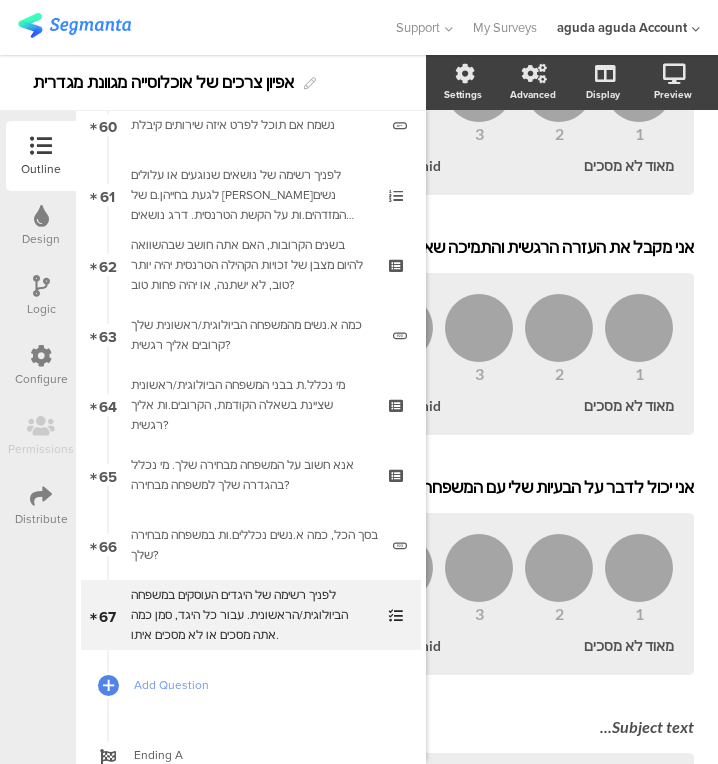 click on "Subject text..." at bounding box center (399, 726) 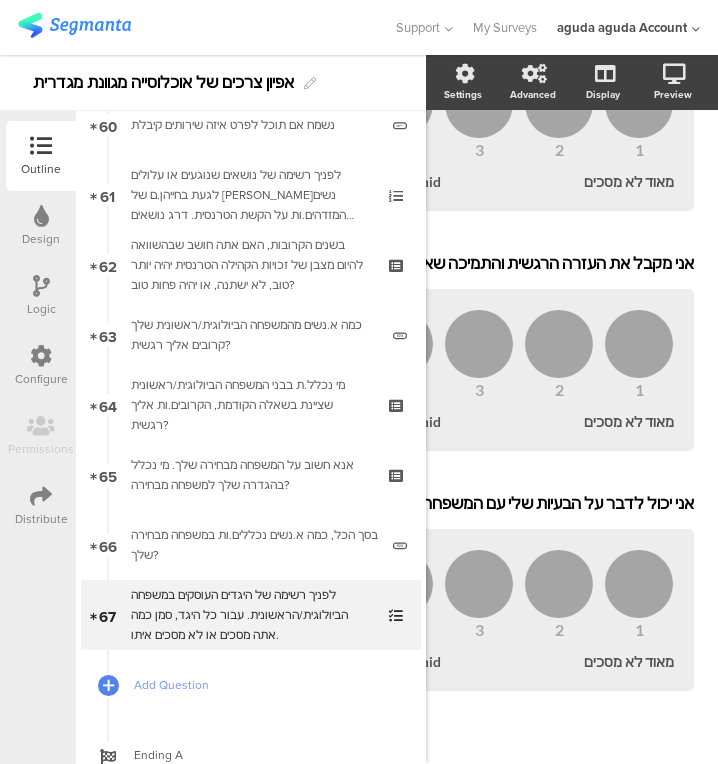 scroll, scrollTop: 501, scrollLeft: 361, axis: both 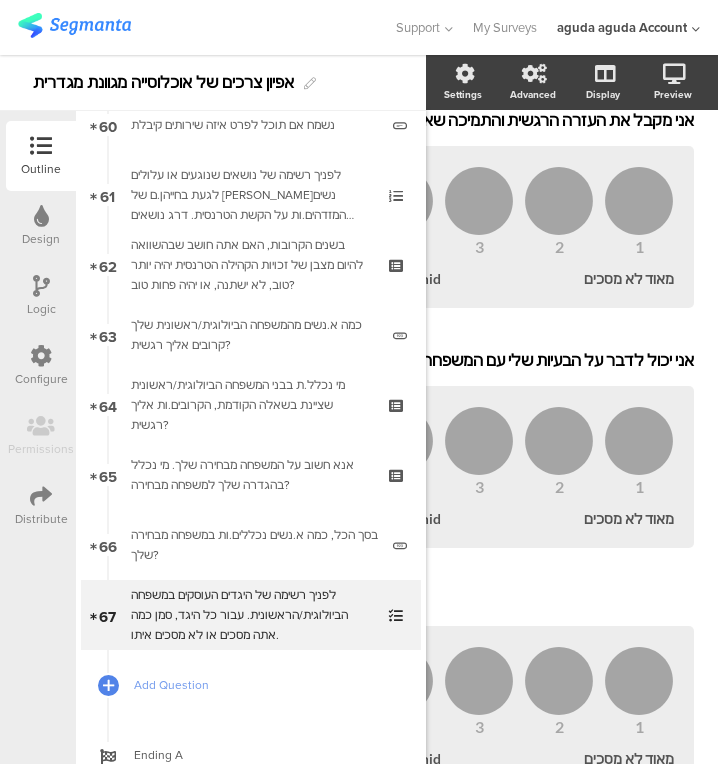 type 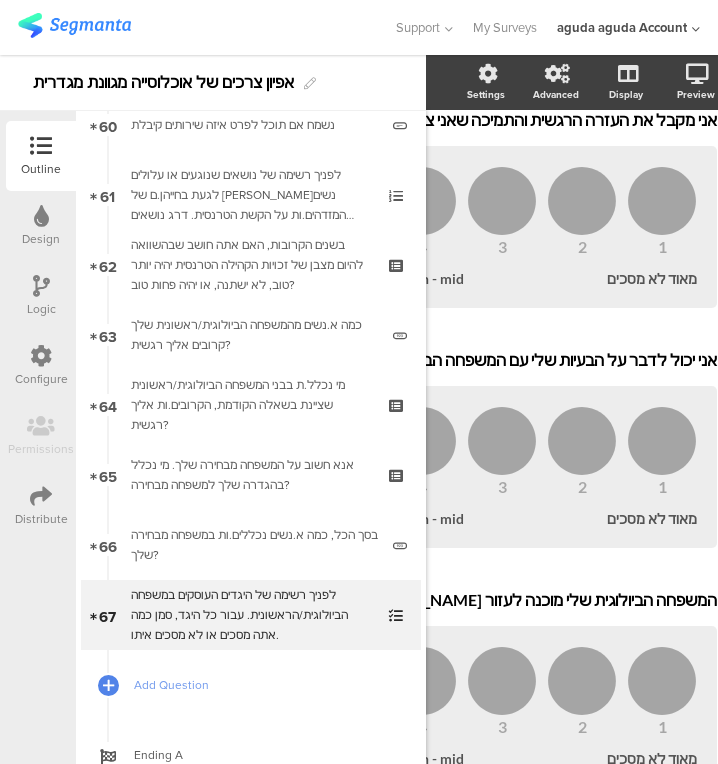 scroll, scrollTop: 501, scrollLeft: 310, axis: both 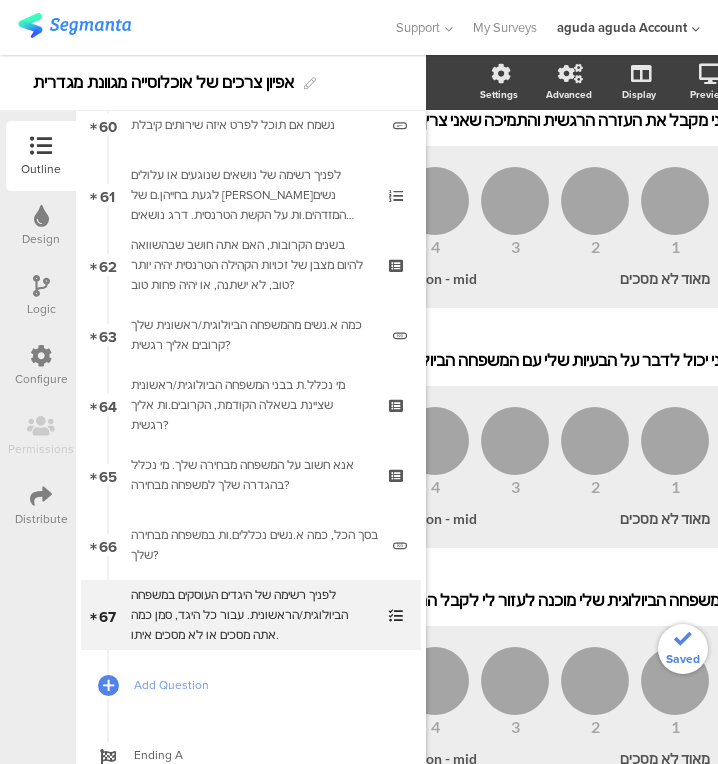 click on "Add Question" at bounding box center [251, 685] 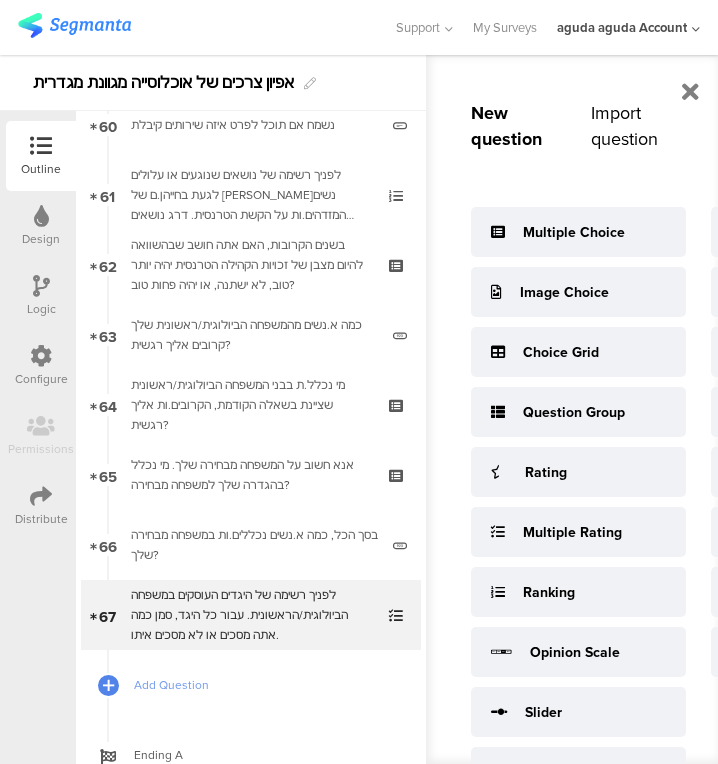 click at bounding box center (690, 92) 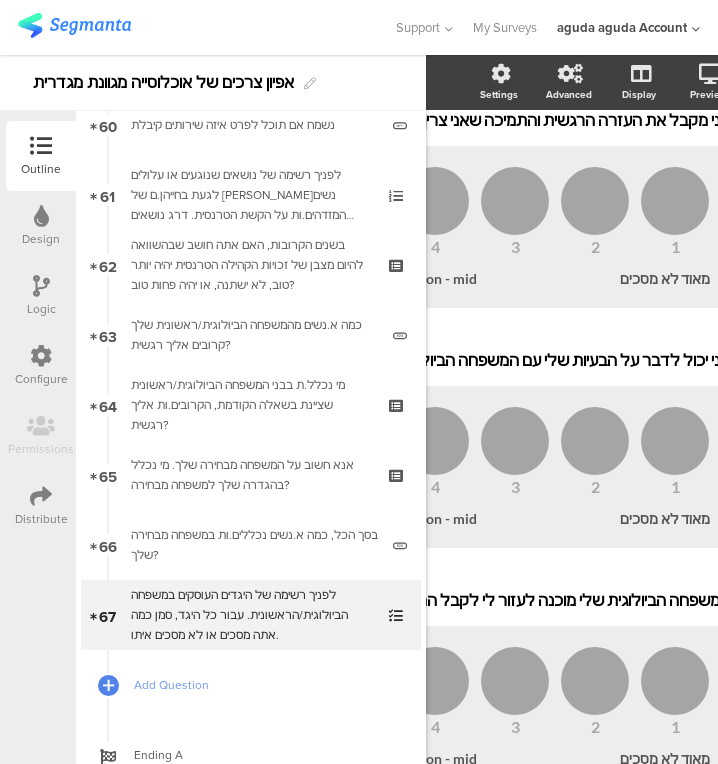 click at bounding box center (398, 598) 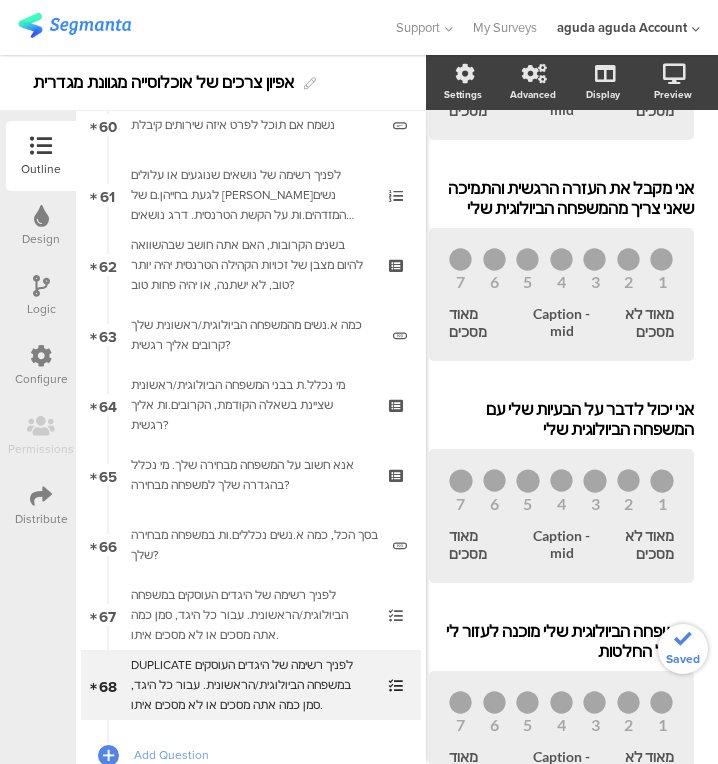 scroll, scrollTop: 501, scrollLeft: 38, axis: both 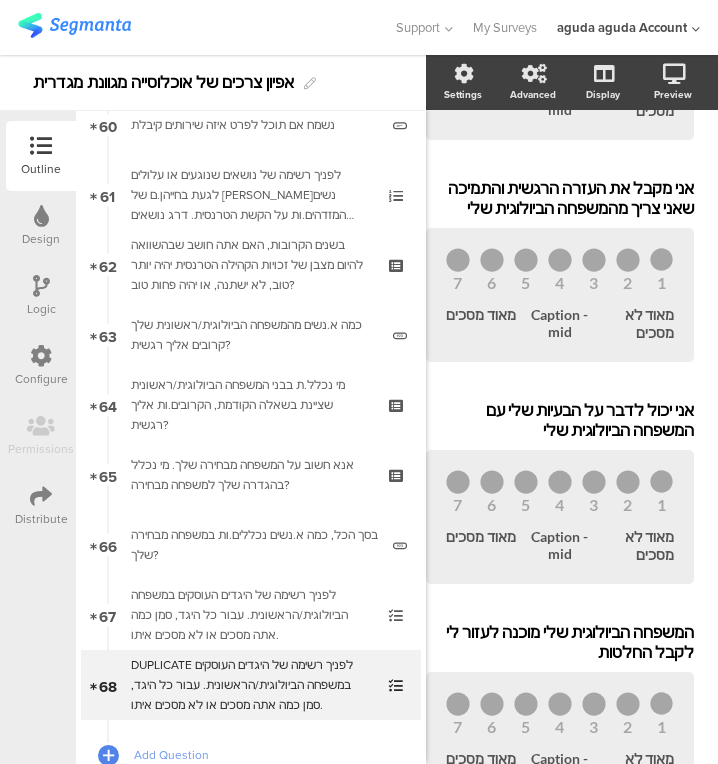 click on "DUPLICATE לפניך רשימה של היגדים העוסקים במשפחה הביולוגית/הראשונית. עבור כל היגד, סמן כמה אתה מסכים או לא מסכים איתו." at bounding box center [250, 685] 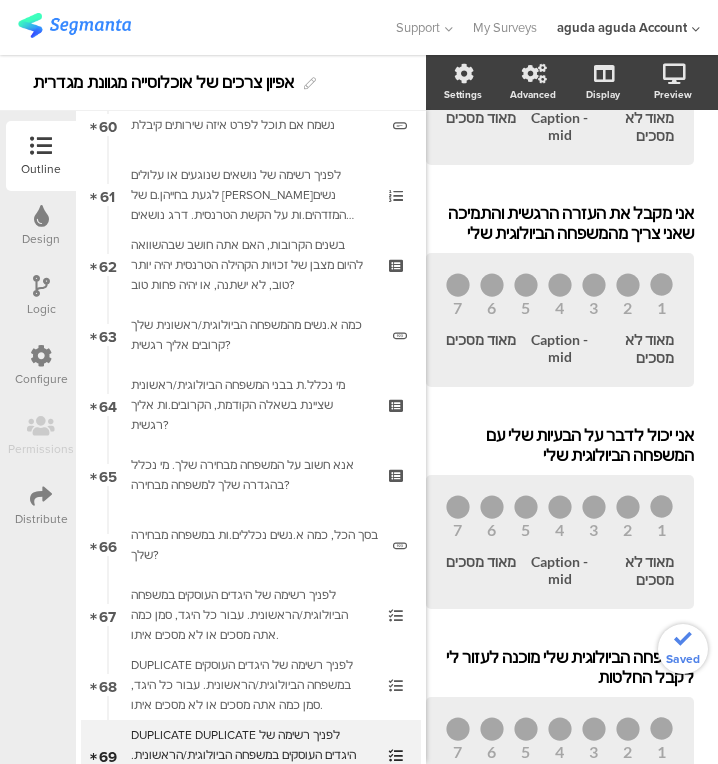 click on "DUPLICATE לפניך רשימה של היגדים העוסקים במשפחה הביולוגית/הראשונית. עבור כל היגד, סמן כמה אתה מסכים או לא מסכים איתו." at bounding box center (250, 685) 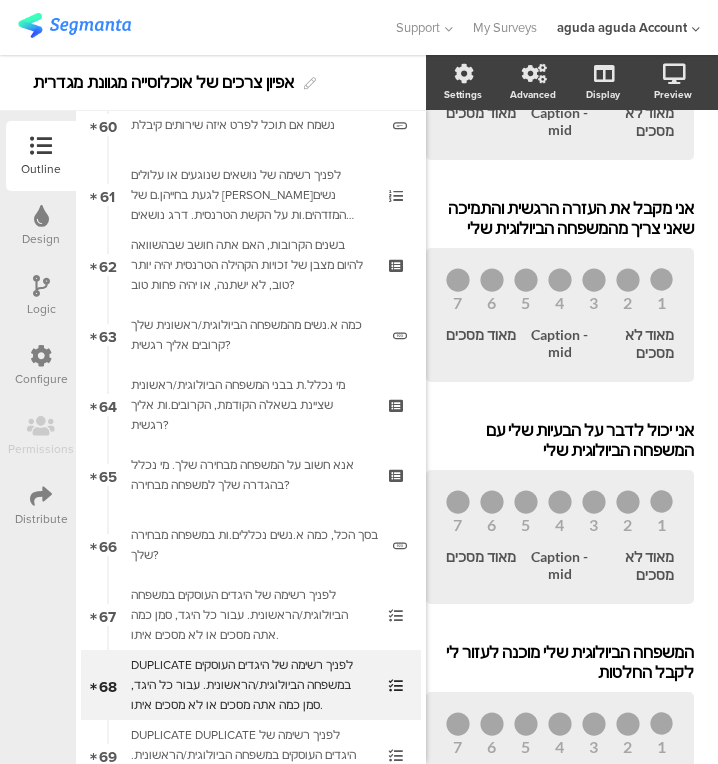 scroll, scrollTop: 0, scrollLeft: 38, axis: horizontal 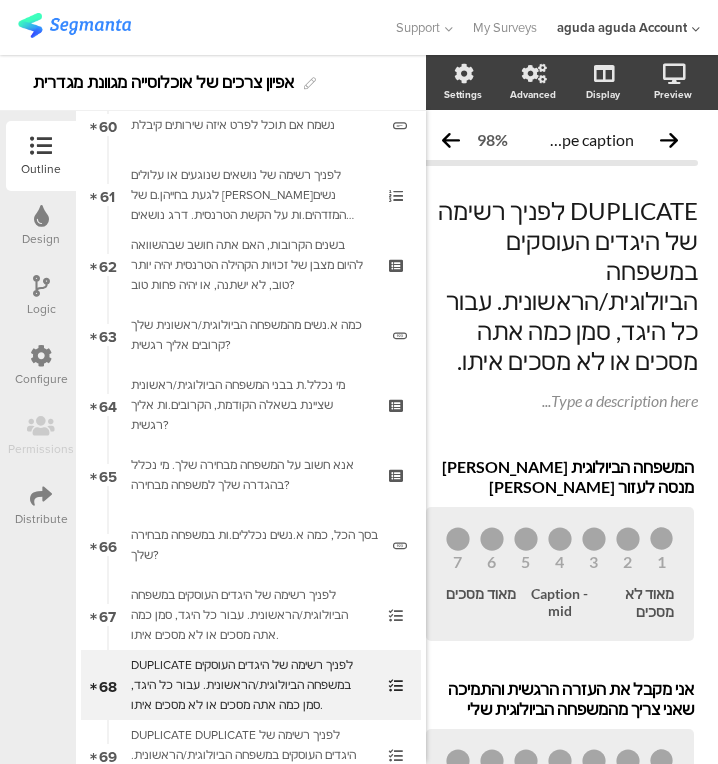 click on "DUPLICATE לפניך רשימה של היגדים העוסקים במשפחה הביולוגית/הראשונית. עבור כל היגד, סמן כמה אתה מסכים או לא מסכים איתו." 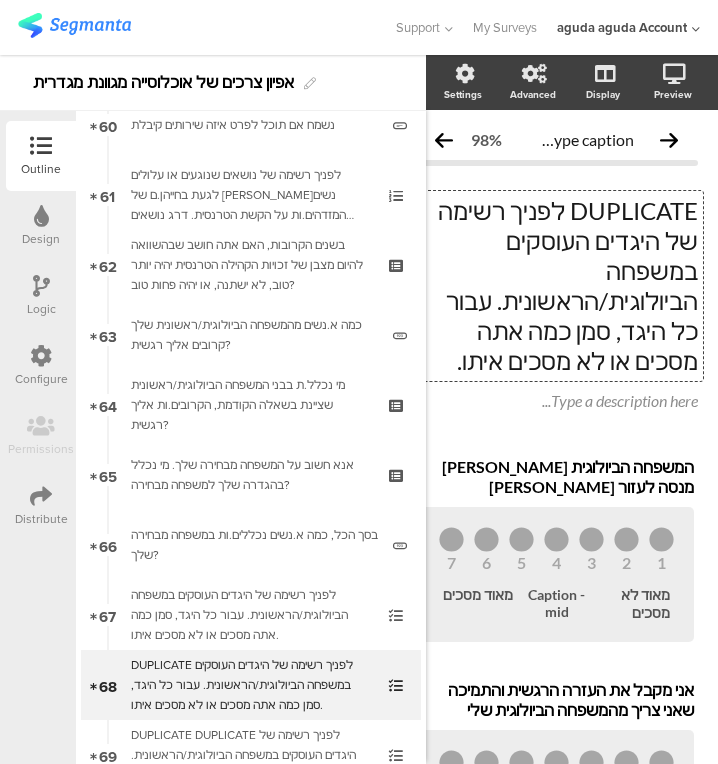 click on "DUPLICATE לפניך רשימה של היגדים העוסקים במשפחה הביולוגית/הראשונית. עבור כל היגד, סמן כמה אתה מסכים או לא מסכים איתו." 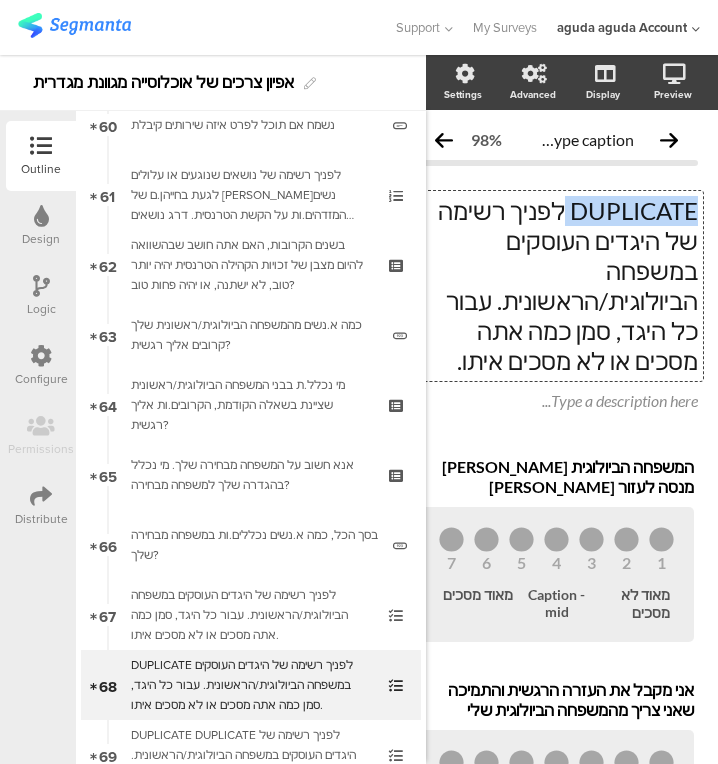 click on "DUPLICATE לפניך רשימה של היגדים העוסקים במשפחה הביולוגית/הראשונית. עבור כל היגד, סמן כמה אתה מסכים או לא מסכים איתו." 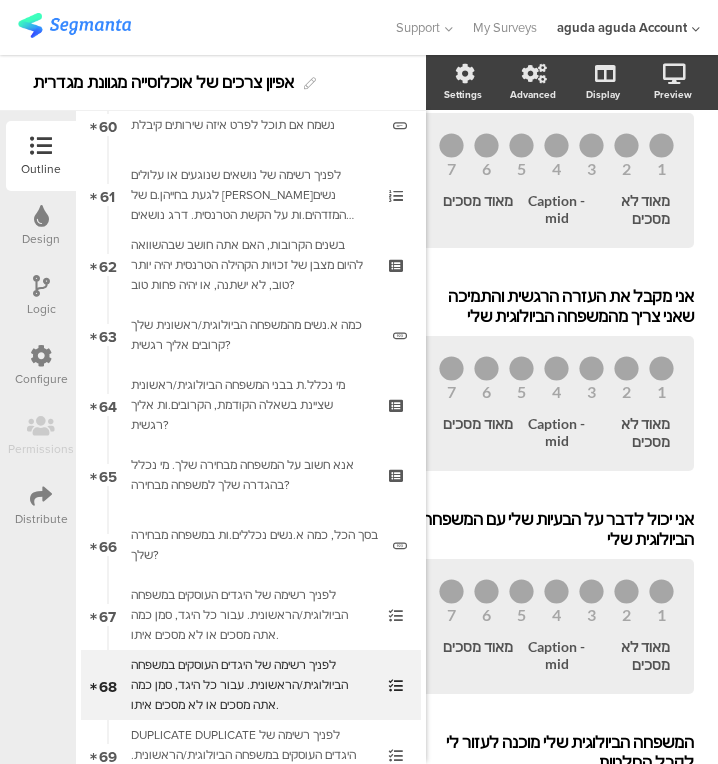 scroll, scrollTop: 625, scrollLeft: 38, axis: both 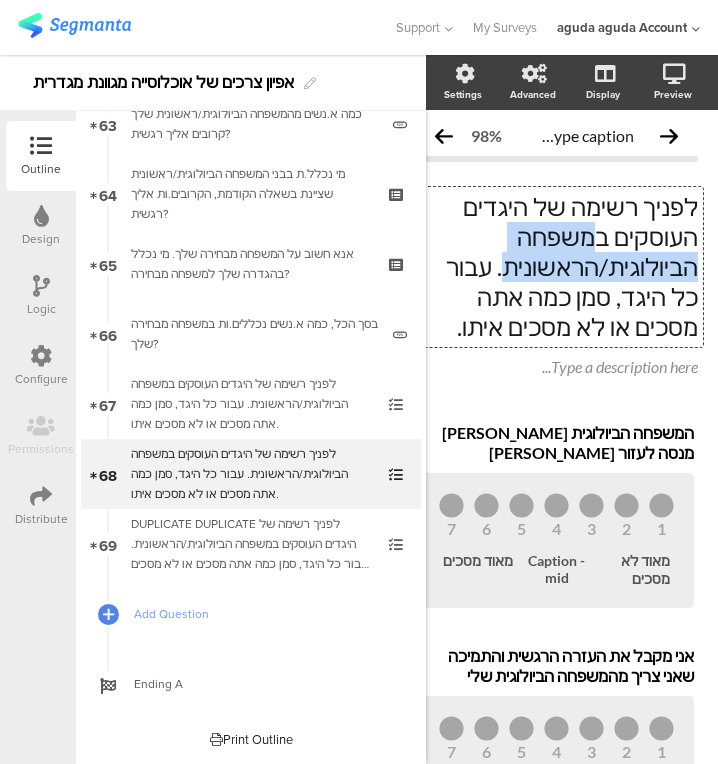 drag, startPoint x: 478, startPoint y: 239, endPoint x: 670, endPoint y: 251, distance: 192.37463 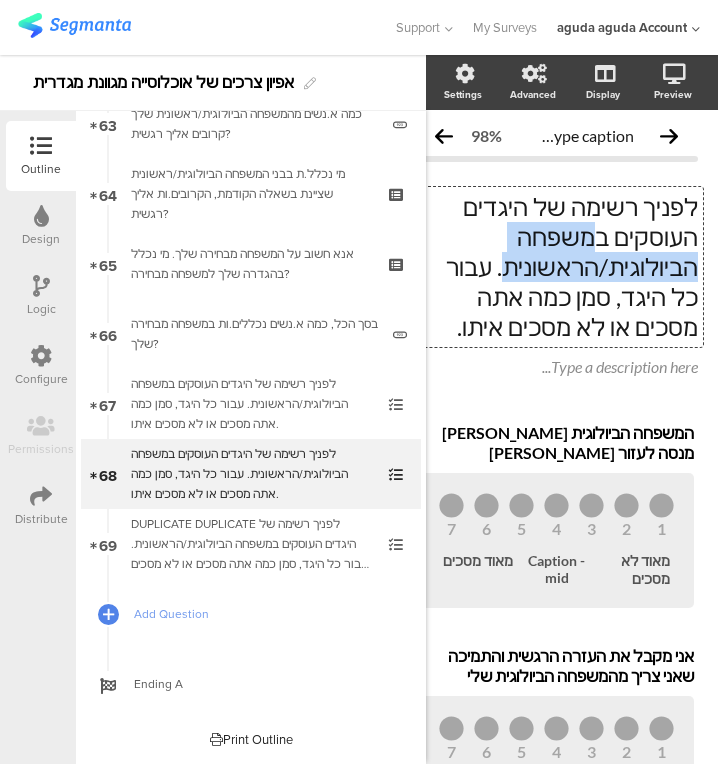 click on "לפניך רשימה של היגדים העוסקים במשפחה הביולוגית/הראשונית. עבור כל היגד, סמן כמה אתה מסכים או לא מסכים איתו." 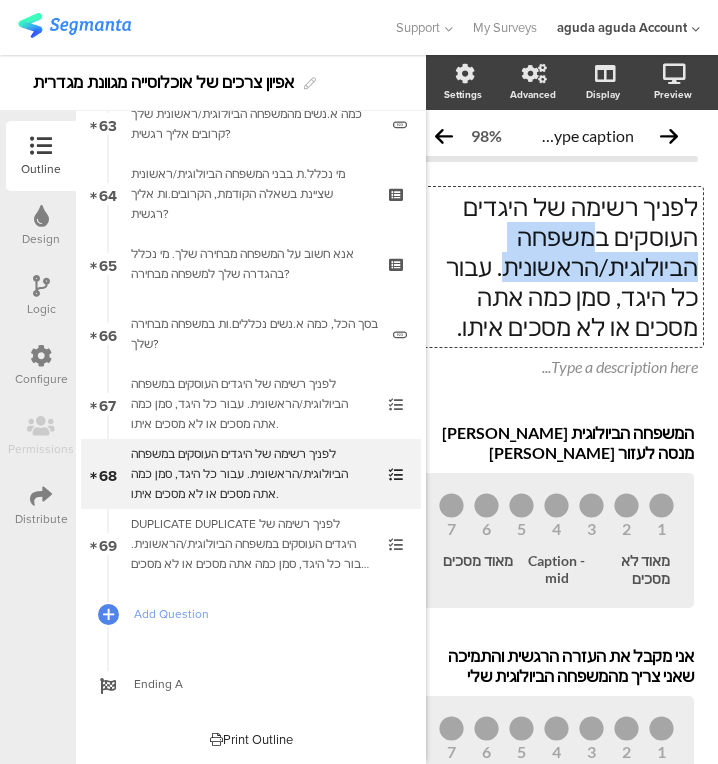 type 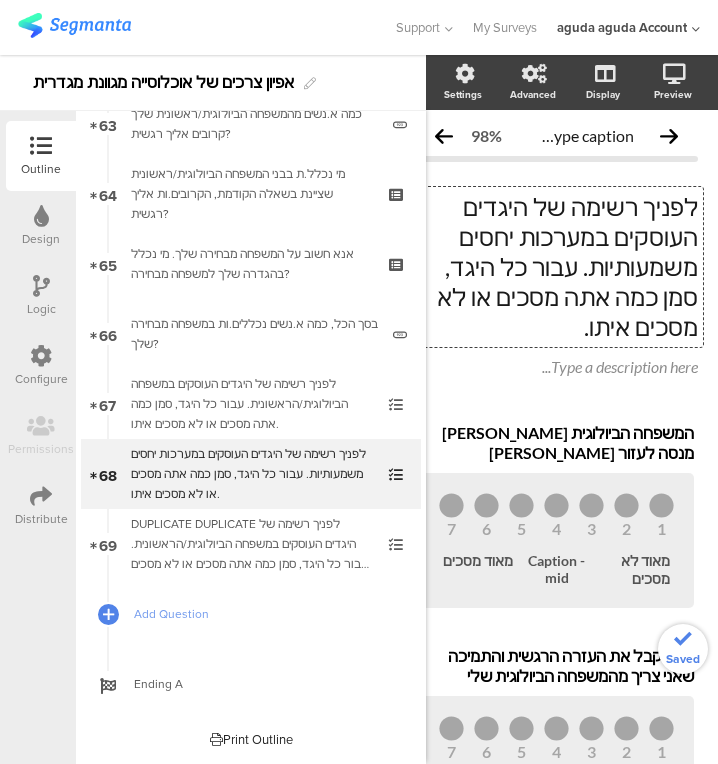 click on "המשפחה הביולוגית [PERSON_NAME] מנסה לעזור [PERSON_NAME]" at bounding box center [556, 443] 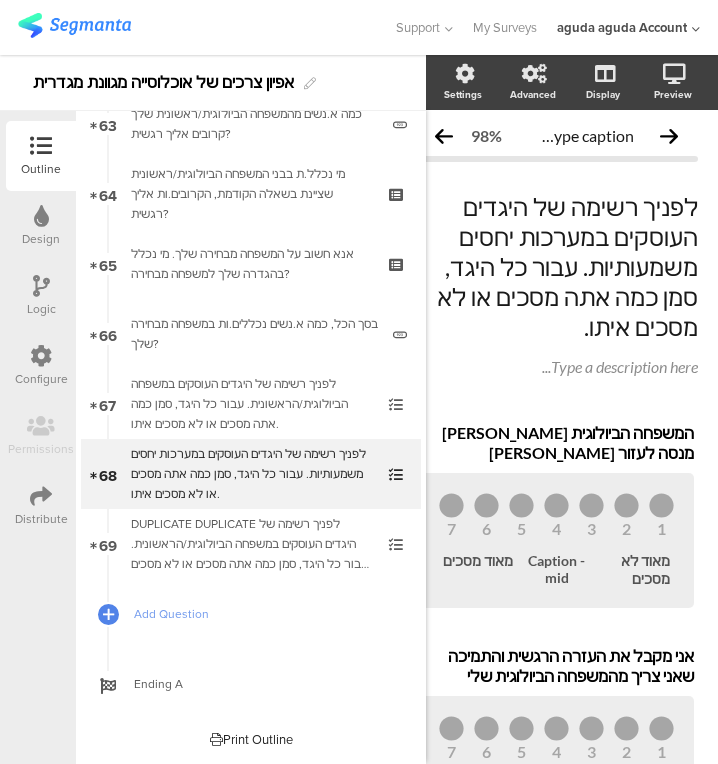 scroll, scrollTop: 0, scrollLeft: 46, axis: horizontal 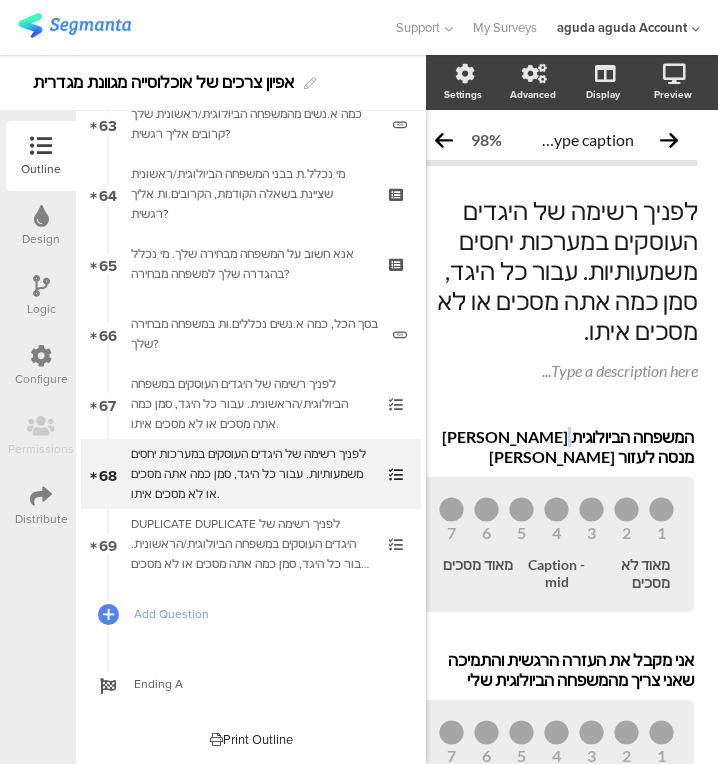 click on "המשפחה הביולוגית [PERSON_NAME] מנסה לעזור [PERSON_NAME]" at bounding box center (556, 447) 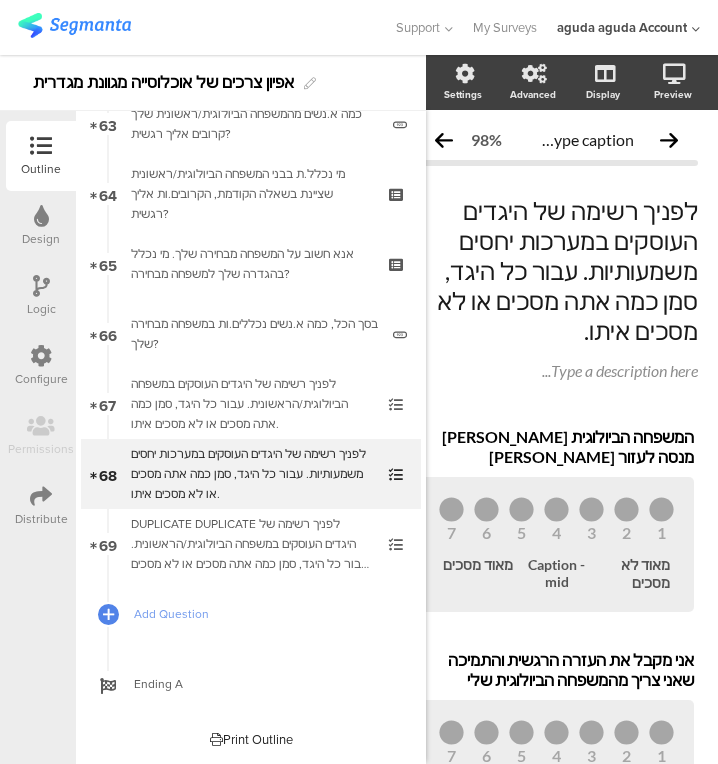 click on "המשפחה הביולוגית [PERSON_NAME] מנסה לעזור [PERSON_NAME]" at bounding box center [556, 447] 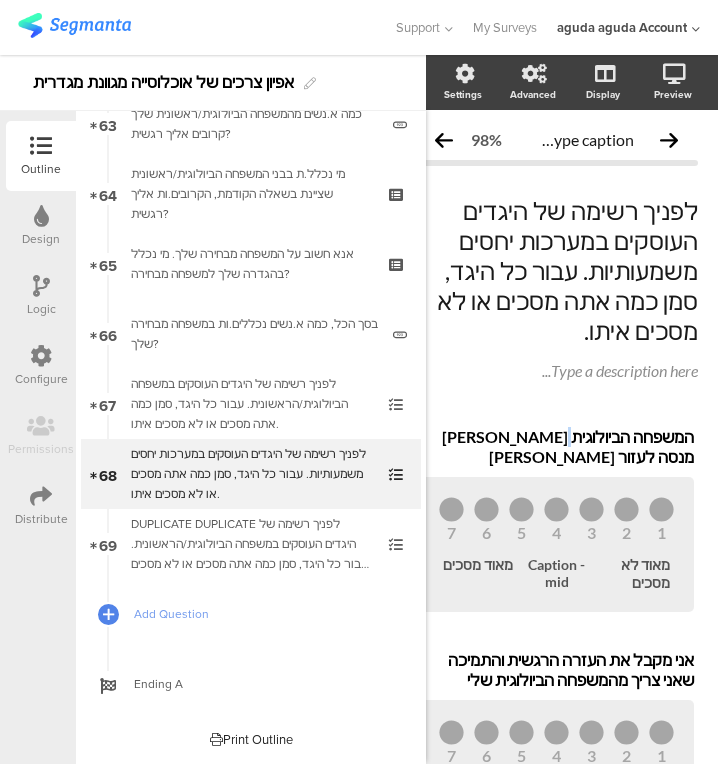 click on "המשפחה הביולוגית [PERSON_NAME] מנסה לעזור [PERSON_NAME]" at bounding box center [556, 447] 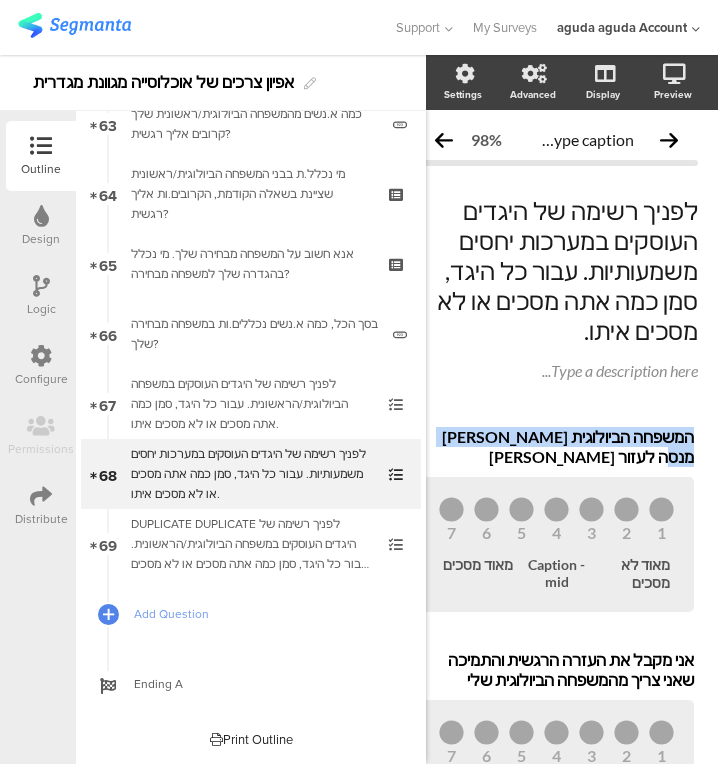 click on "המשפחה הביולוגית [PERSON_NAME] מנסה לעזור [PERSON_NAME]" at bounding box center (556, 447) 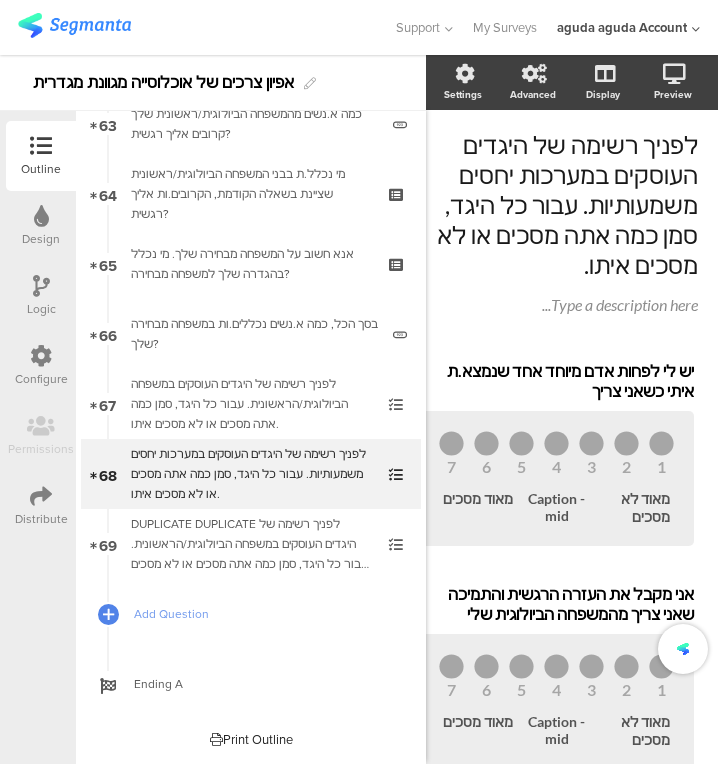 scroll, scrollTop: 68, scrollLeft: 31, axis: both 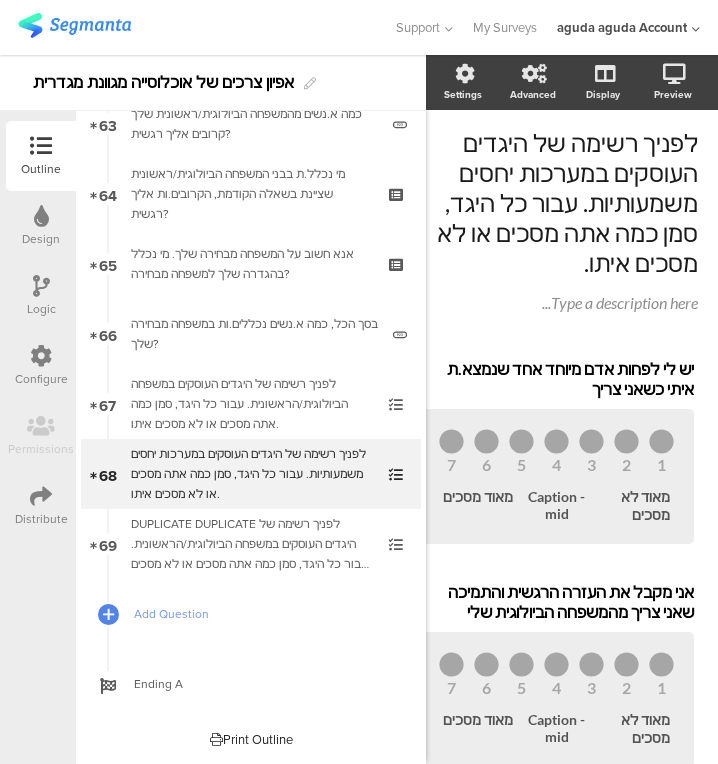 click on "אני מקבל את העזרה הרגשית והתמיכה שאני צריך מהמשפחה הביולוגית שלי
אני מקבל את העזרה הרגשית והתמיכה שאני צריך מהמשפחה הביולוגית שלי" at bounding box center [556, 602] 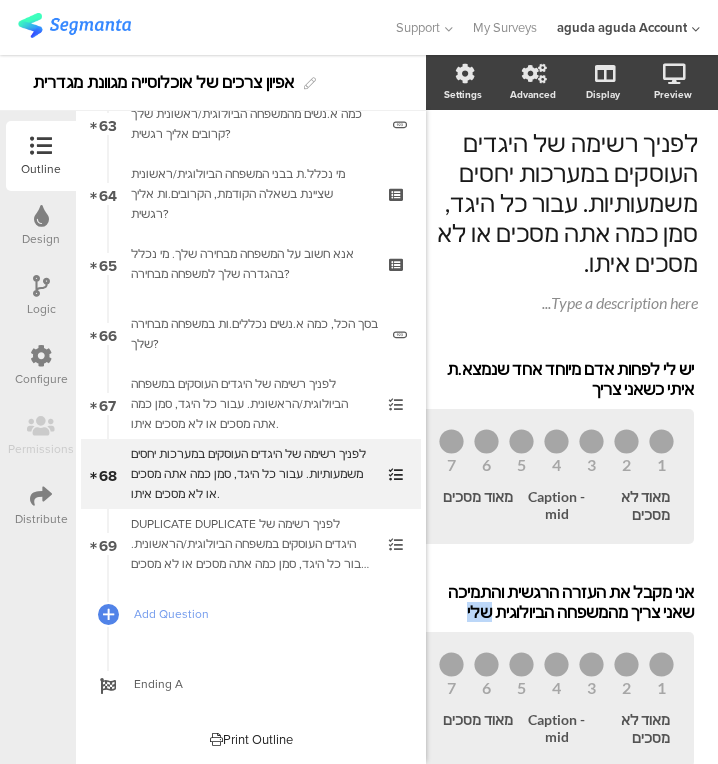 click on "אני מקבל את העזרה הרגשית והתמיכה שאני צריך מהמשפחה הביולוגית שלי" at bounding box center (556, 602) 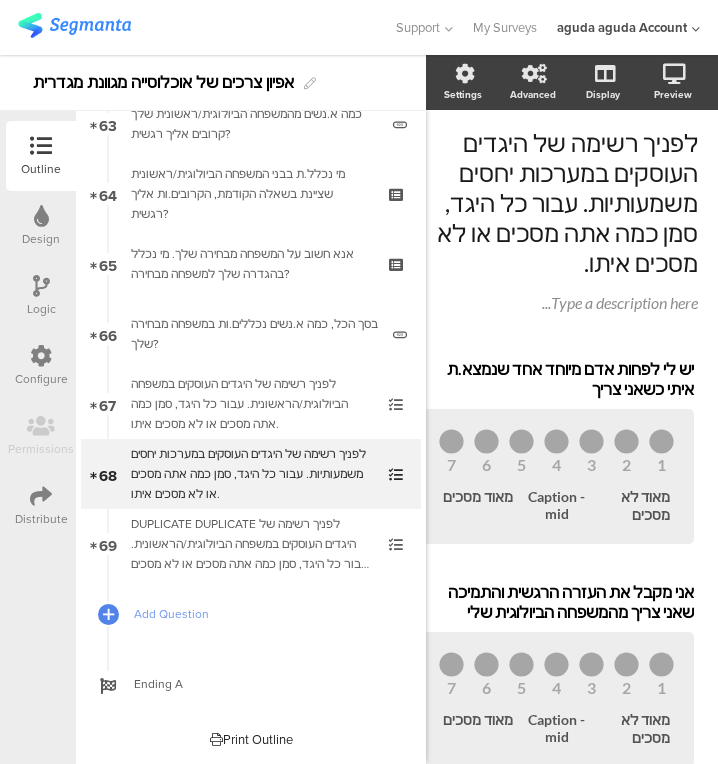 click on "אני מקבל את העזרה הרגשית והתמיכה שאני צריך מהמשפחה הביולוגית שלי" at bounding box center (556, 602) 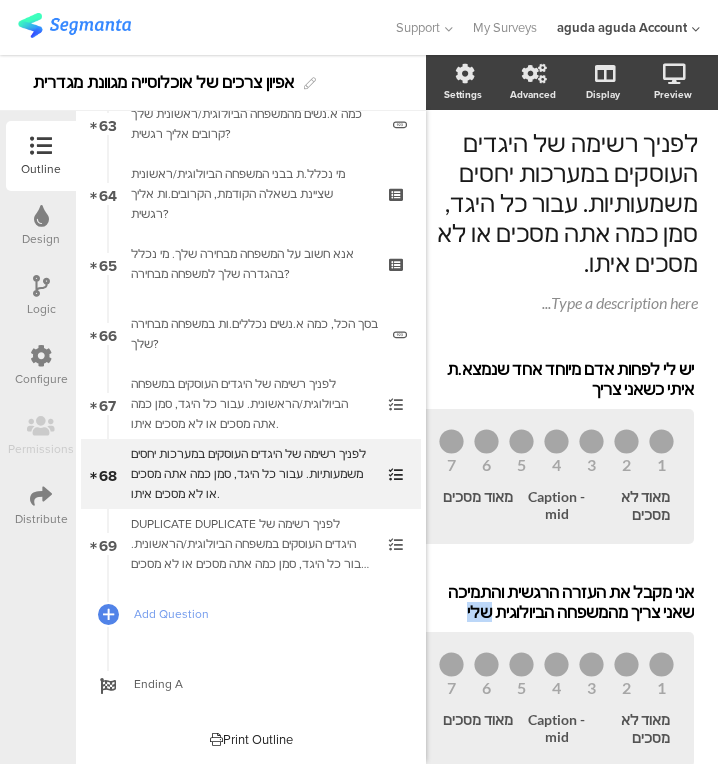 click on "אני מקבל את העזרה הרגשית והתמיכה שאני צריך מהמשפחה הביולוגית שלי" at bounding box center [556, 602] 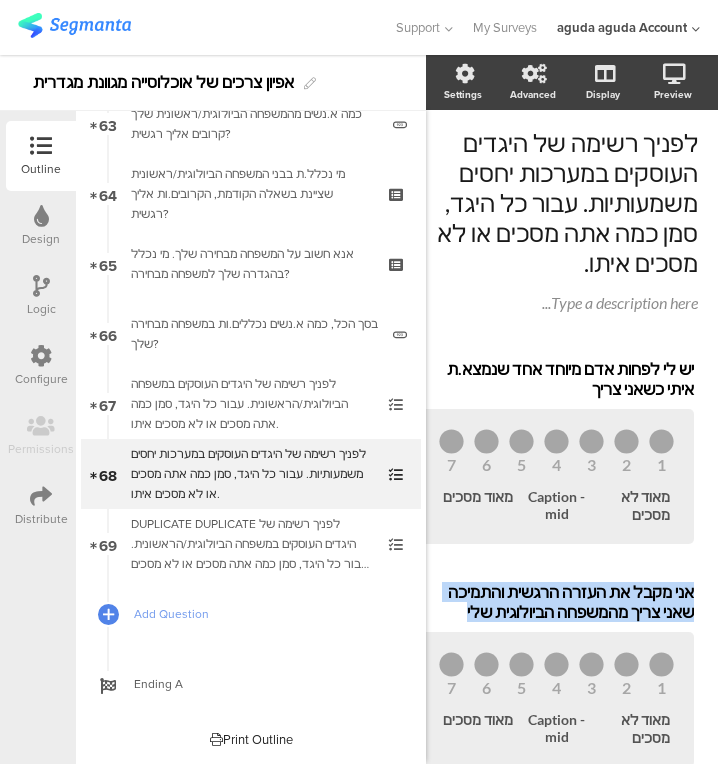 click on "אני מקבל את העזרה הרגשית והתמיכה שאני צריך מהמשפחה הביולוגית שלי" at bounding box center [556, 602] 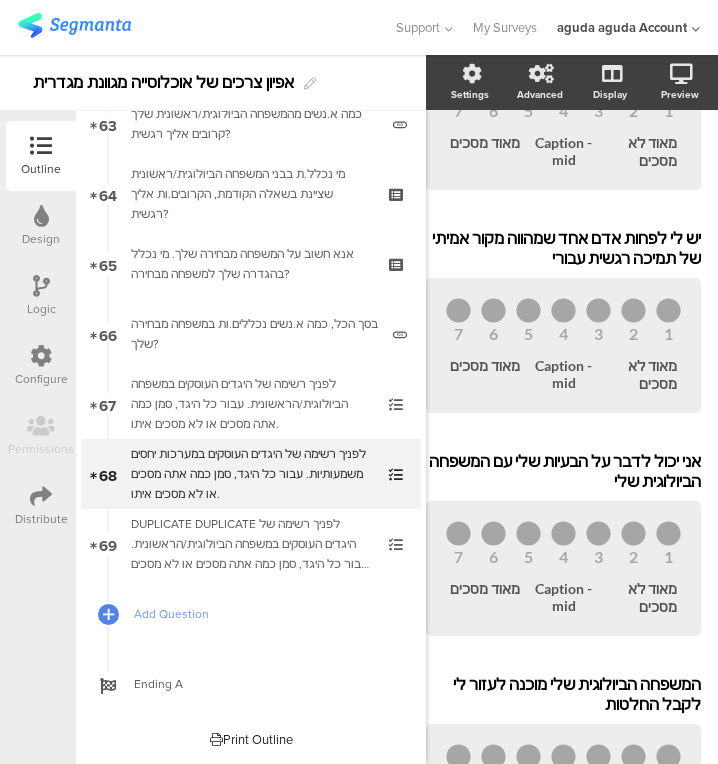 scroll, scrollTop: 0, scrollLeft: 24, axis: horizontal 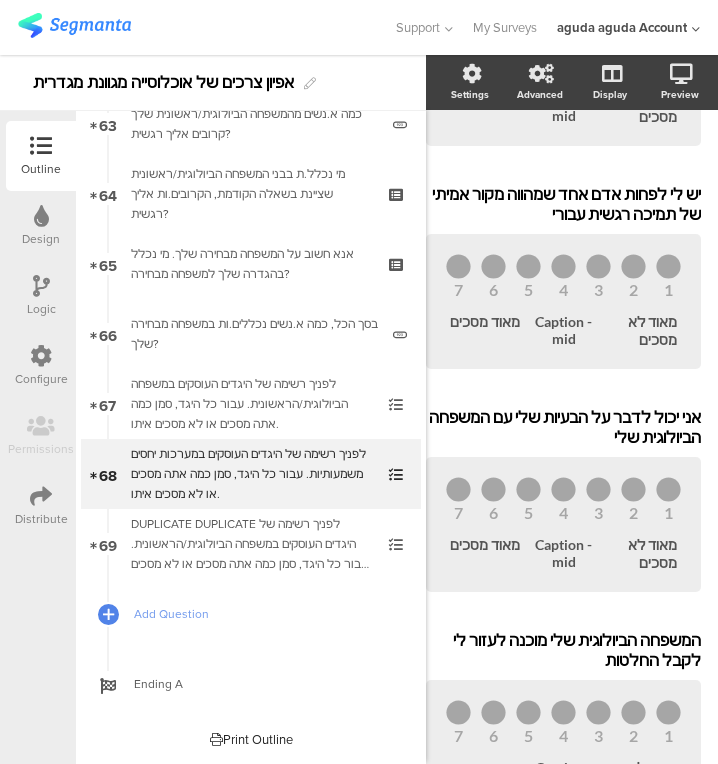 click on "אני יכול לדבר על הבעיות שלי עם המשפחה הביולוגית שלי" at bounding box center [563, 427] 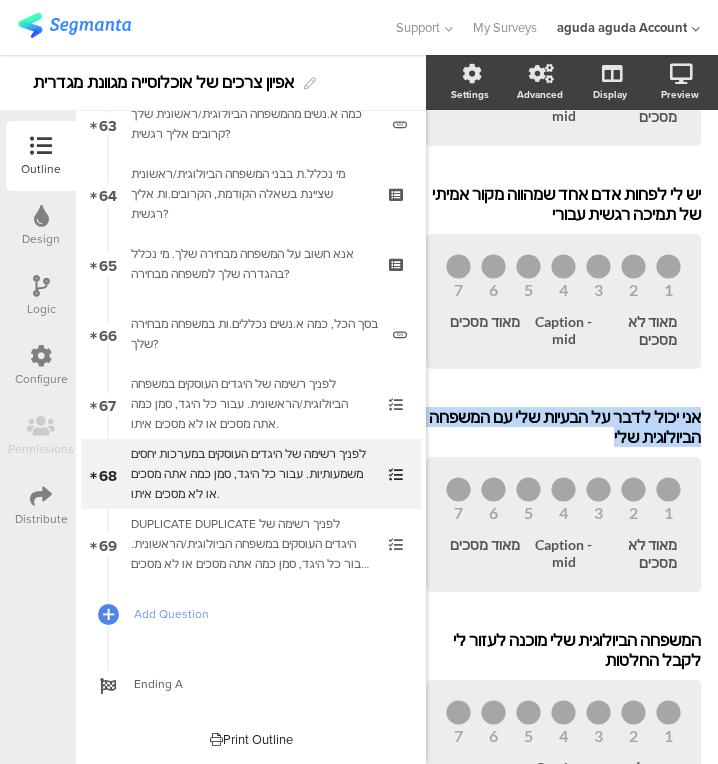 type 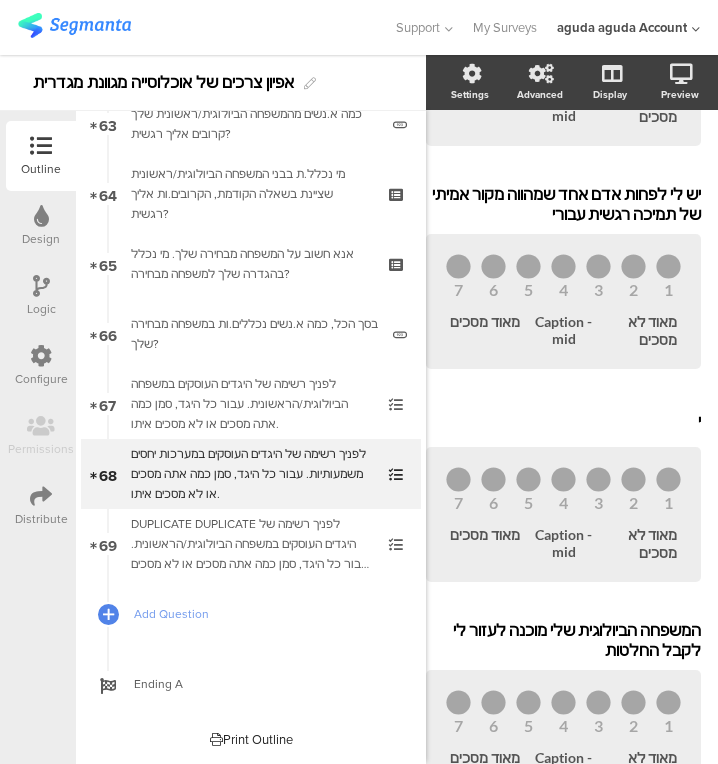 scroll, scrollTop: 470, scrollLeft: 24, axis: both 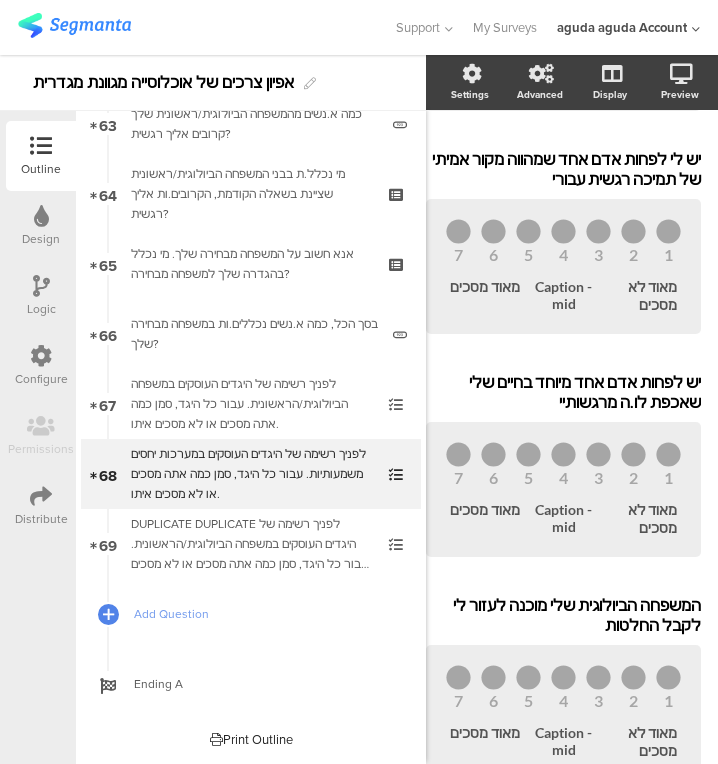 click on "יש לי לפחות אדם אחד שמהווה מקור אמיתי של תמיכה רגשית עבורי" at bounding box center [563, 169] 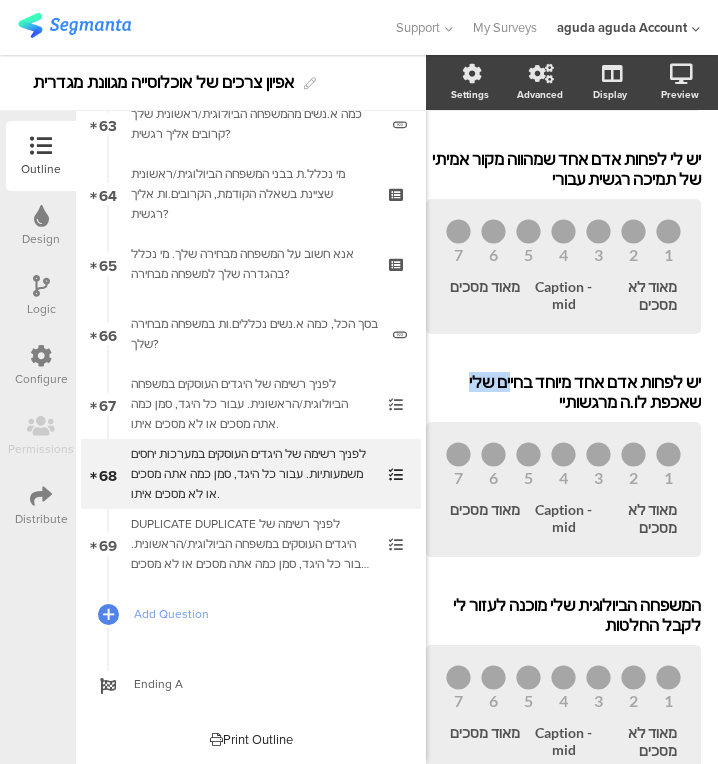 drag, startPoint x: 494, startPoint y: 355, endPoint x: 535, endPoint y: 354, distance: 41.01219 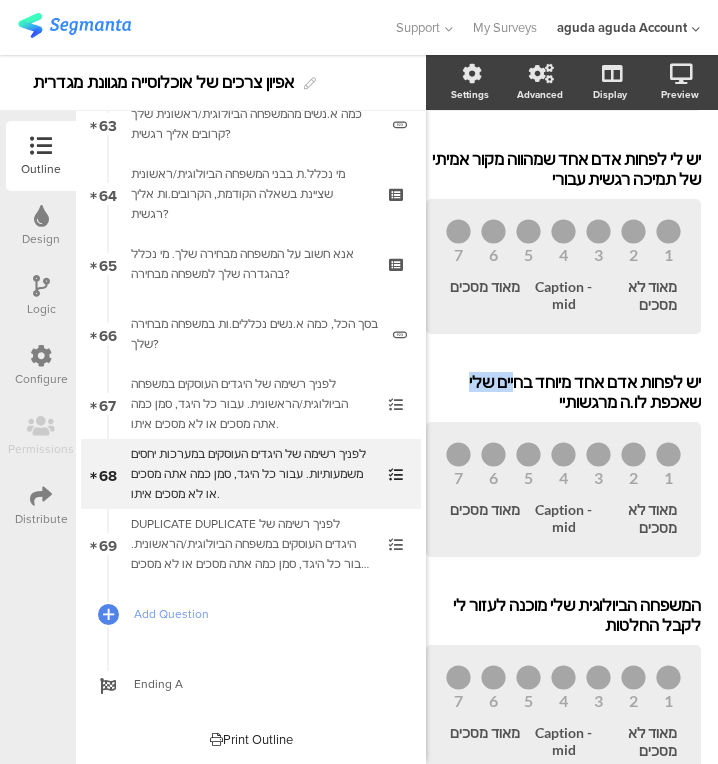 click on "יש לפחות אדם אחד מיוחד בחיים שלי שאכפת לו.ה מרגשותיי" at bounding box center (563, 392) 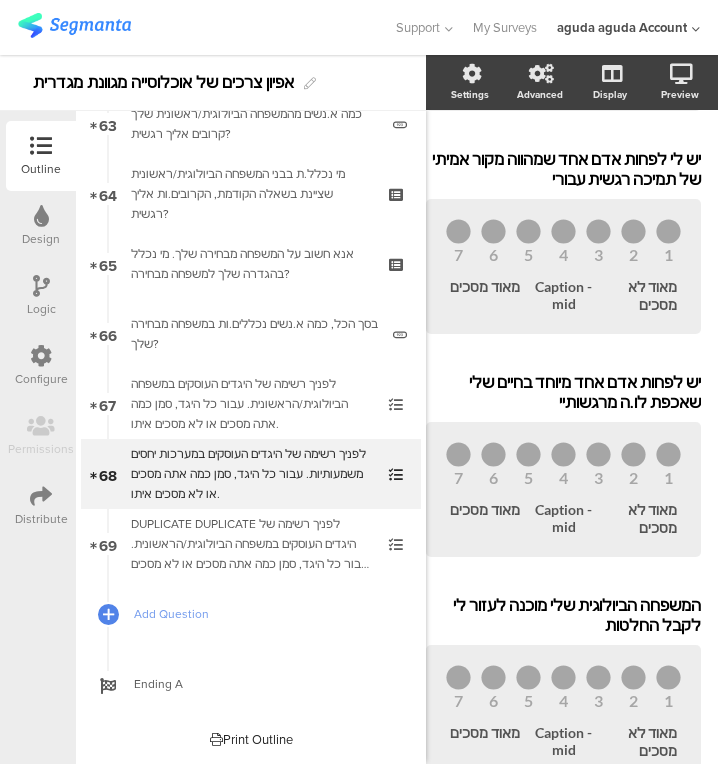 click on "המשפחה הביולוגית שלי מוכנה לעזור [PERSON_NAME] לקבל החלטות
המשפחה הביולוגית שלי מוכנה לעזור [PERSON_NAME] לקבל החלטות" at bounding box center (563, 615) 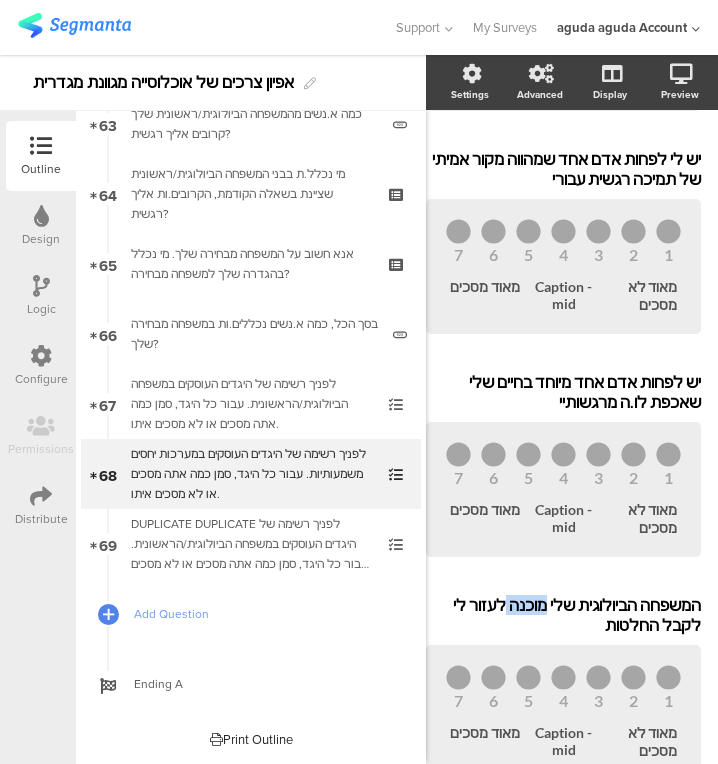 click on "המשפחה הביולוגית שלי מוכנה לעזור לי לקבל החלטות" at bounding box center [563, 615] 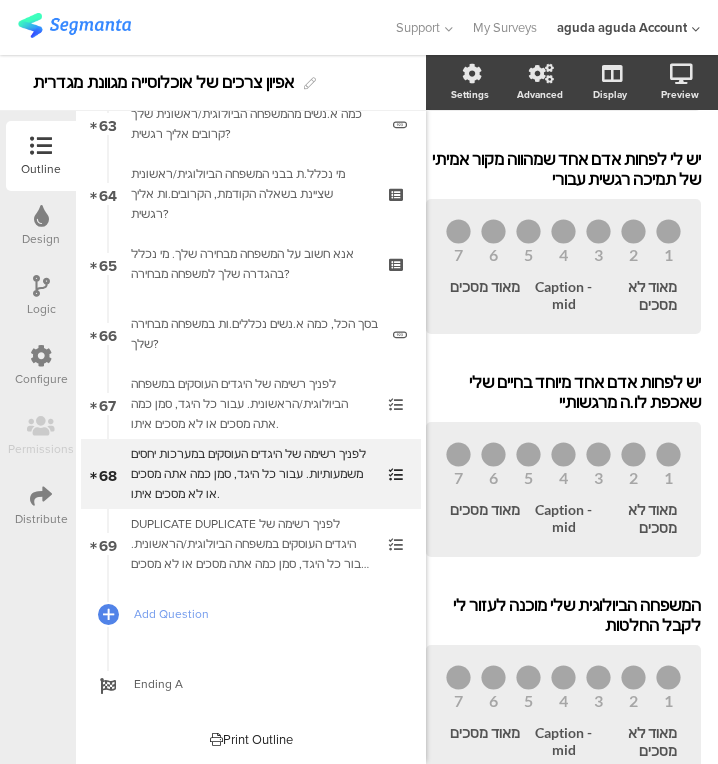 click on "המשפחה הביולוגית שלי מוכנה לעזור לי לקבל החלטות" at bounding box center (563, 615) 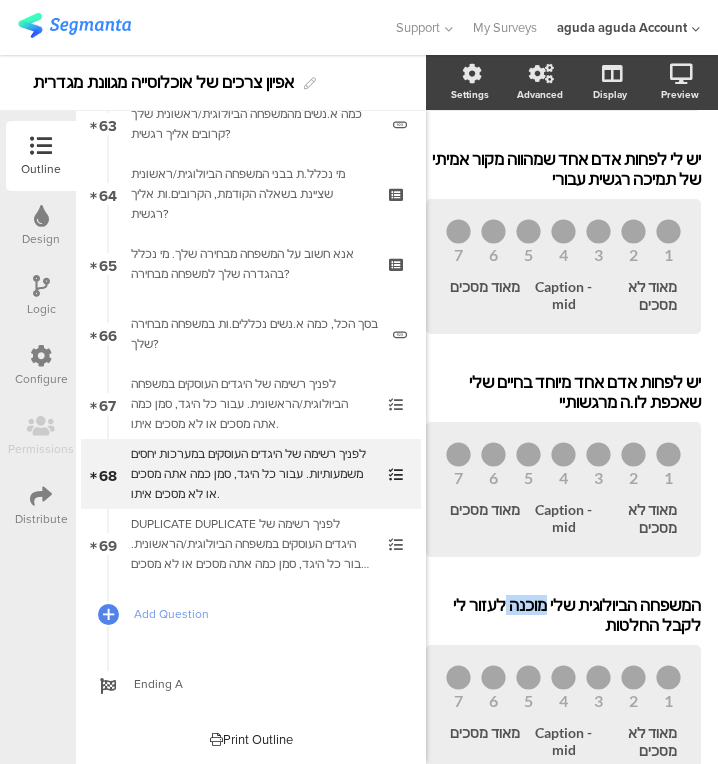 click on "המשפחה הביולוגית שלי מוכנה לעזור לי לקבל החלטות" at bounding box center (563, 615) 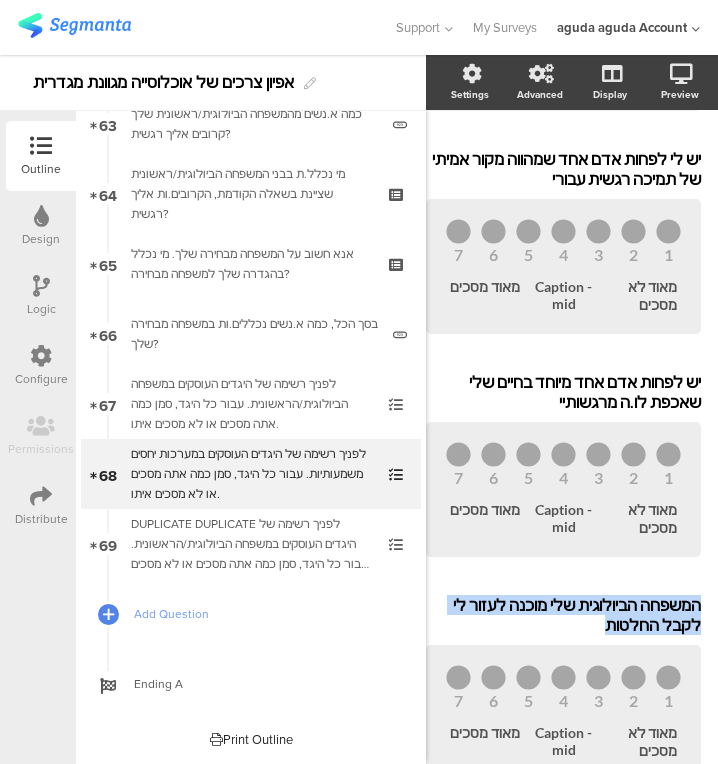 click on "המשפחה הביולוגית שלי מוכנה לעזור לי לקבל החלטות" at bounding box center [563, 615] 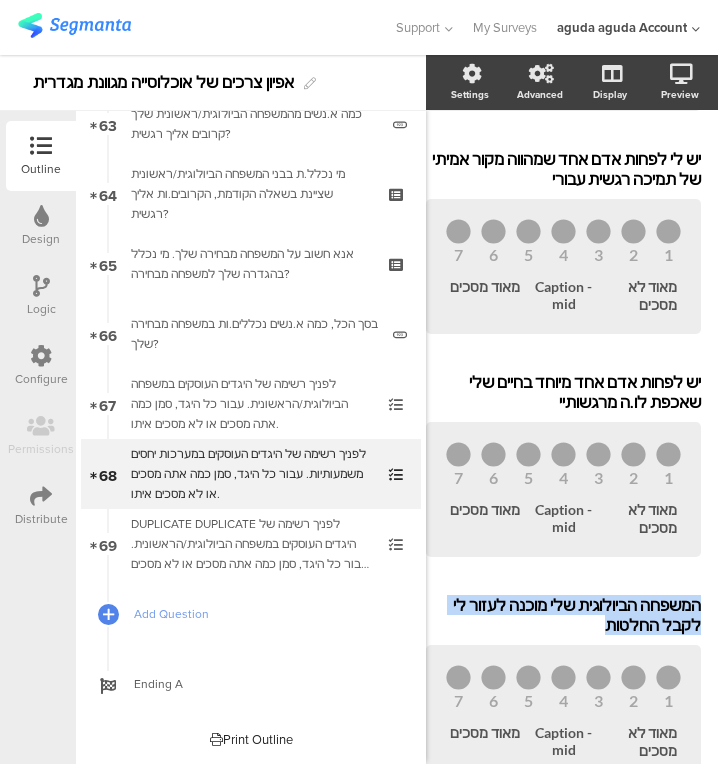 type 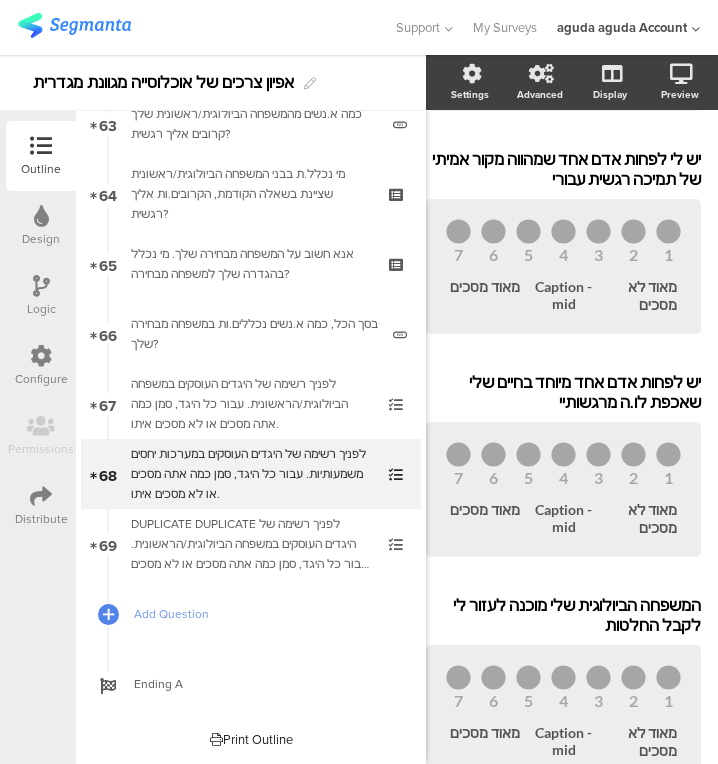 scroll, scrollTop: 505, scrollLeft: 24, axis: both 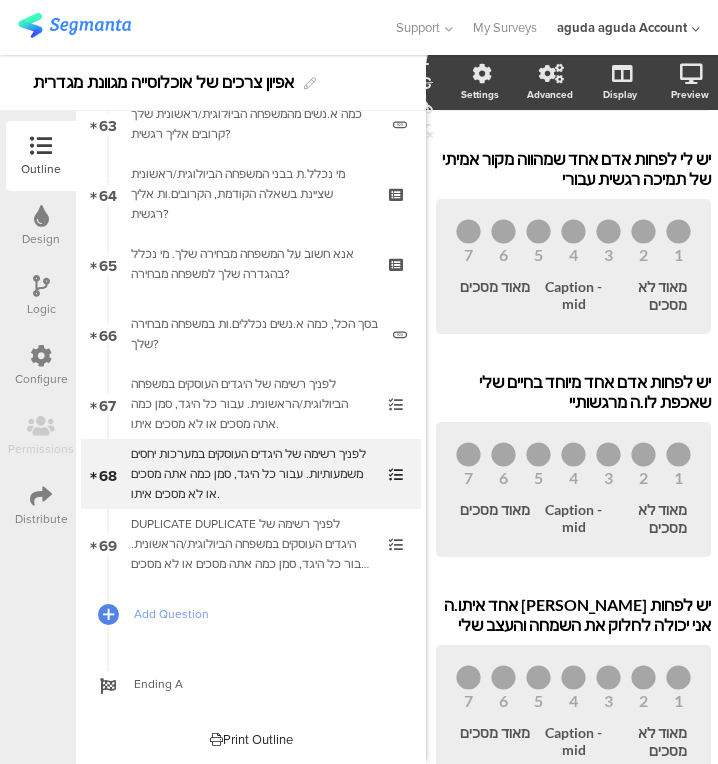 click on "68
לפניך רשימה של היגדים העוסקים במערכות יחסים משמעותיות. עבור כל היגד, סמן כמה אתה מסכים או לא מסכים איתו." at bounding box center (251, 474) 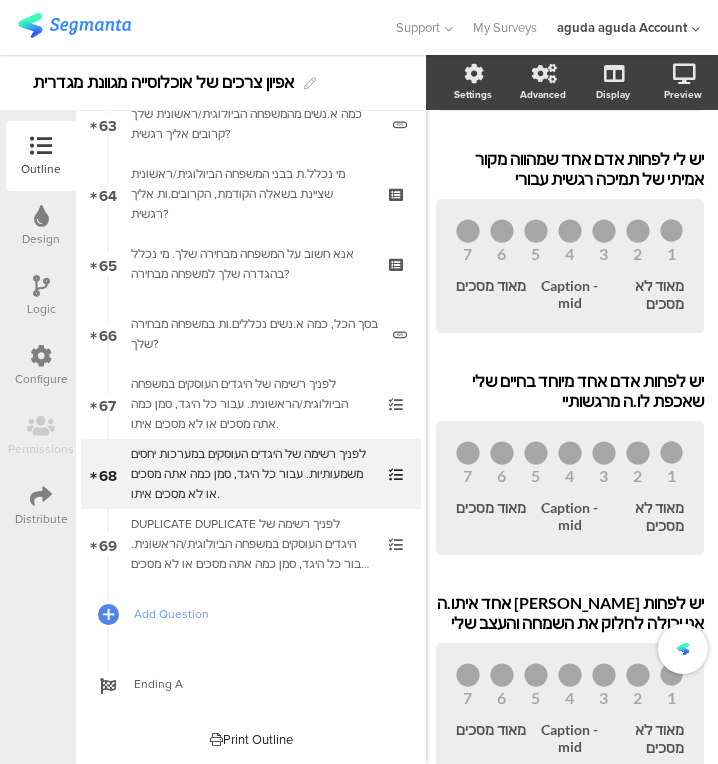 click on "DUPLICATE DUPLICATE לפניך רשימה של היגדים העוסקים במשפחה הביולוגית/הראשונית. עבור כל היגד, סמן כמה אתה מסכים או לא מסכים איתו." at bounding box center (250, 544) 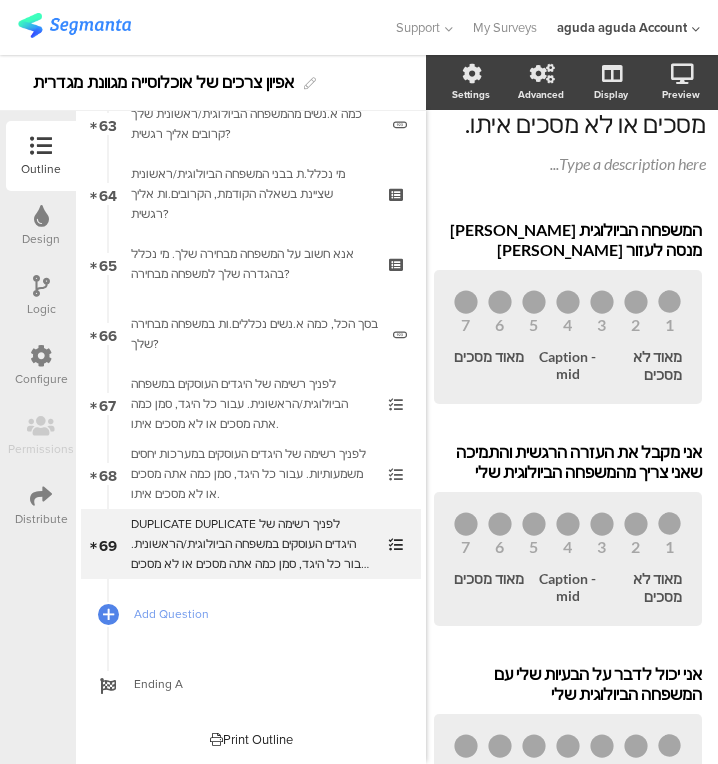 scroll, scrollTop: 0, scrollLeft: 16, axis: horizontal 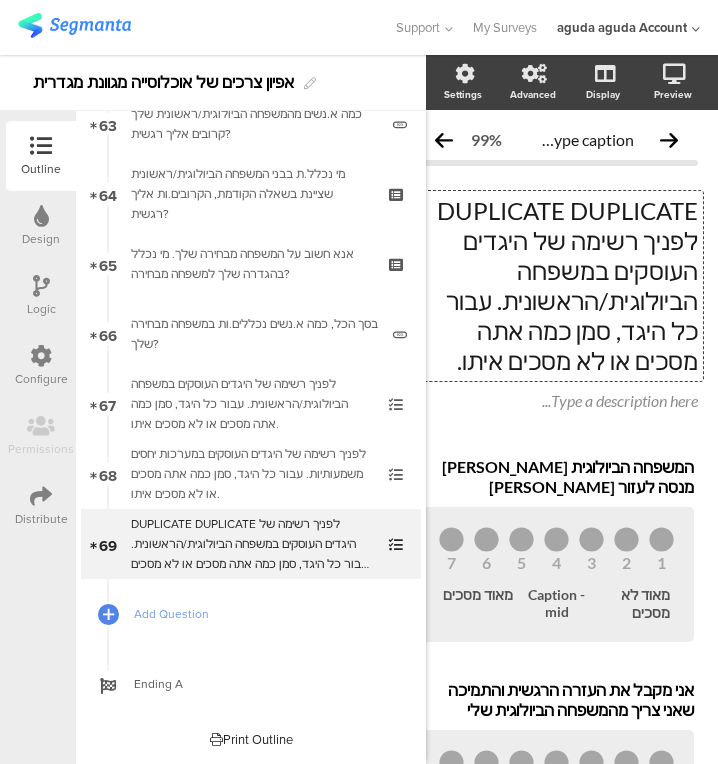 drag, startPoint x: 443, startPoint y: 212, endPoint x: 673, endPoint y: 220, distance: 230.13908 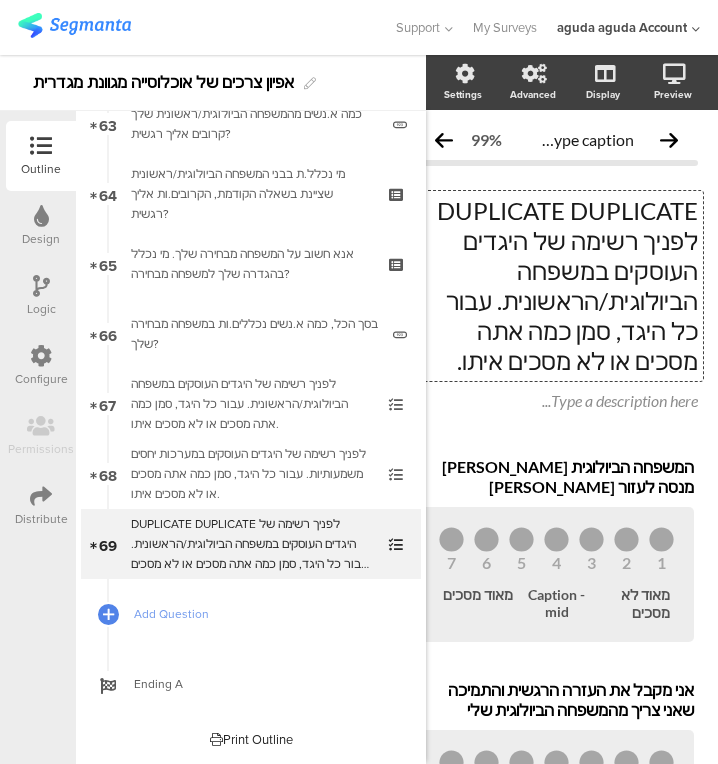 click on "DUPLICATE DUPLICATE לפניך רשימה של היגדים העוסקים במשפחה הביולוגית/הראשונית. עבור כל היגד, סמן כמה אתה מסכים או לא מסכים איתו.
DUPLICATE DUPLICATE לפניך רשימה של היגדים העוסקים במשפחה הביולוגית/הראשונית. עבור כל היגד, סמן כמה אתה מסכים או לא מסכים איתו.
DUPLICATE DUPLICATE לפניך רשימה של היגדים העוסקים במשפחה הביולוגית/הראשונית. עבור כל היגד, סמן כמה אתה מסכים או לא מסכים איתו." 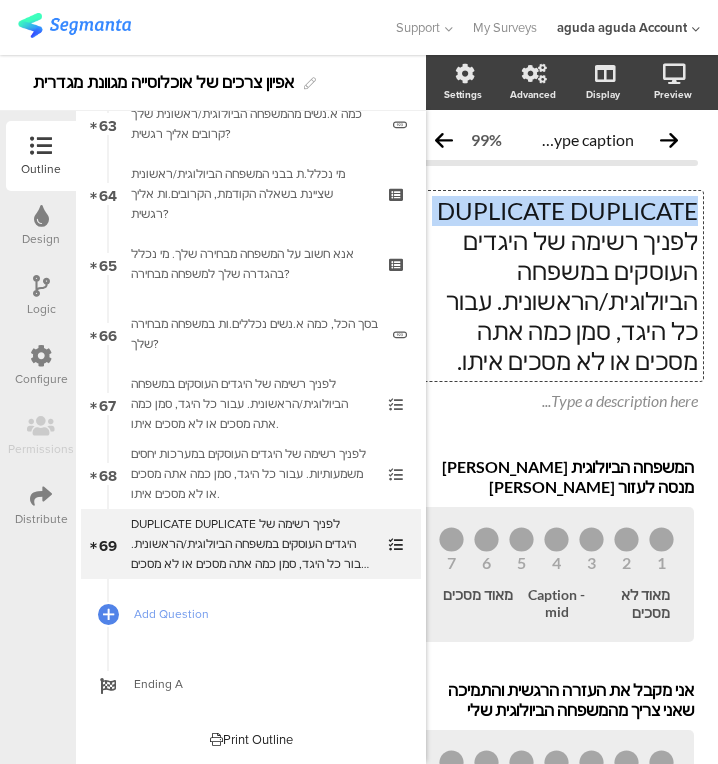 scroll, scrollTop: 0, scrollLeft: 0, axis: both 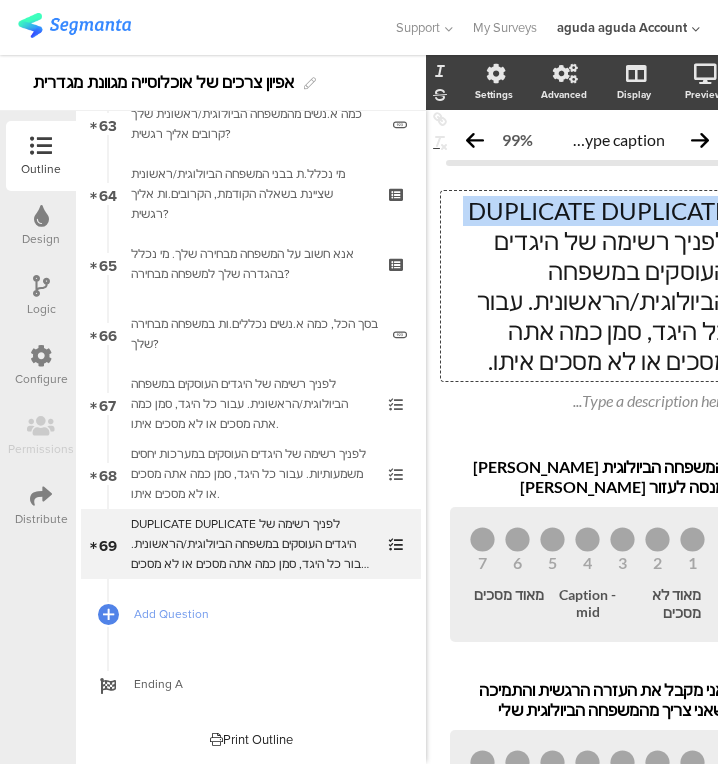 drag, startPoint x: 677, startPoint y: 217, endPoint x: 459, endPoint y: 215, distance: 218.00917 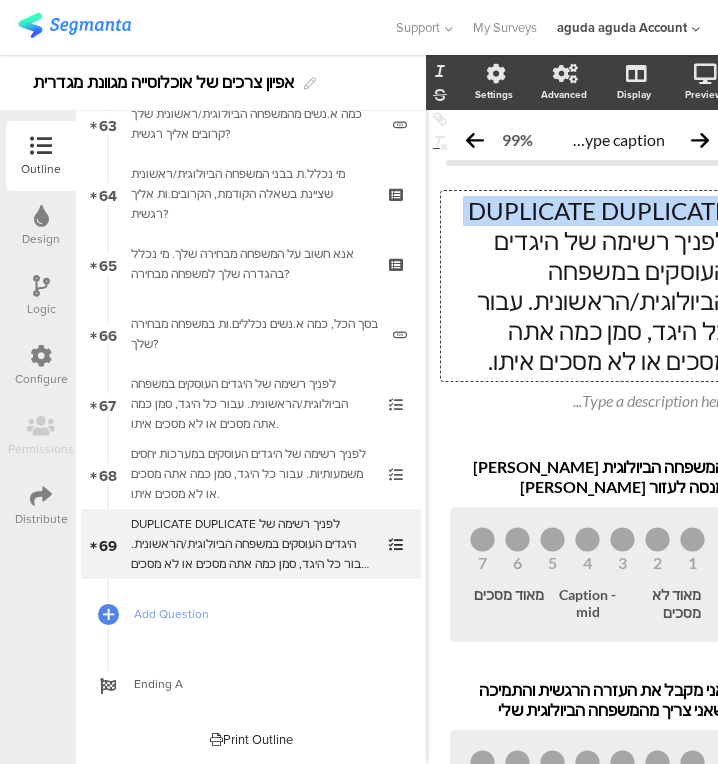 click on "DUPLICATE DUPLICATE לפניך רשימה של היגדים העוסקים במשפחה הביולוגית/הראשונית. עבור כל היגד, סמן כמה אתה מסכים או לא מסכים איתו." 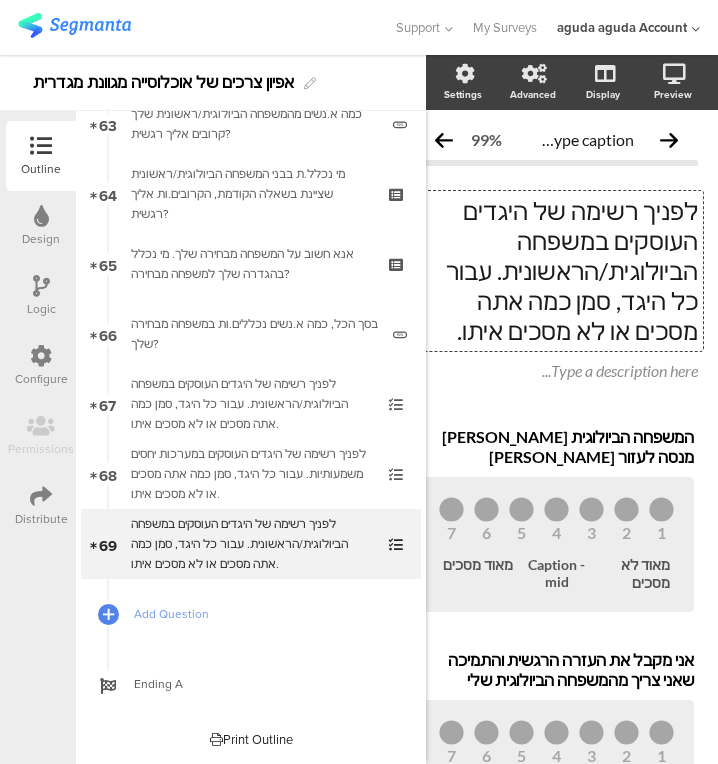 scroll, scrollTop: 0, scrollLeft: 0, axis: both 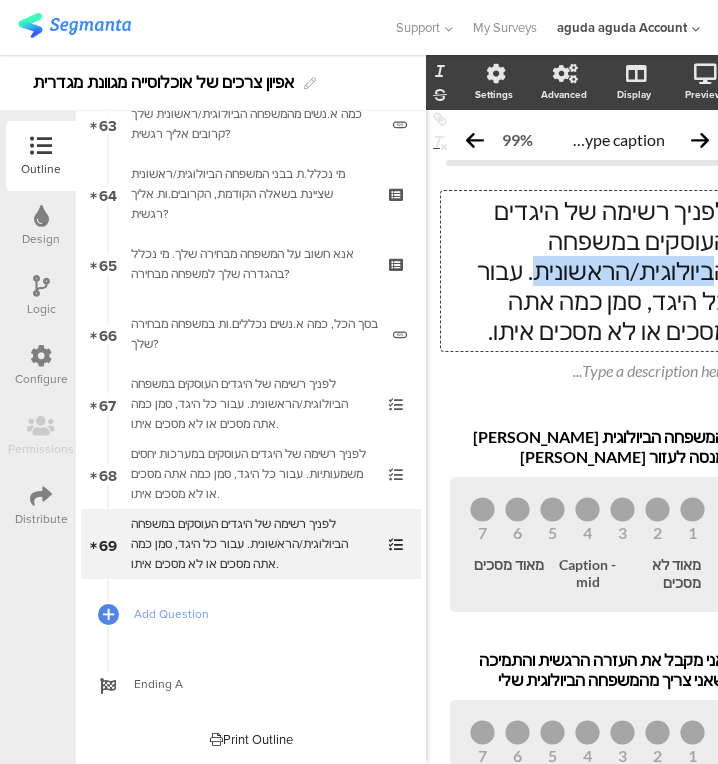 drag, startPoint x: 488, startPoint y: 244, endPoint x: 637, endPoint y: 254, distance: 149.33519 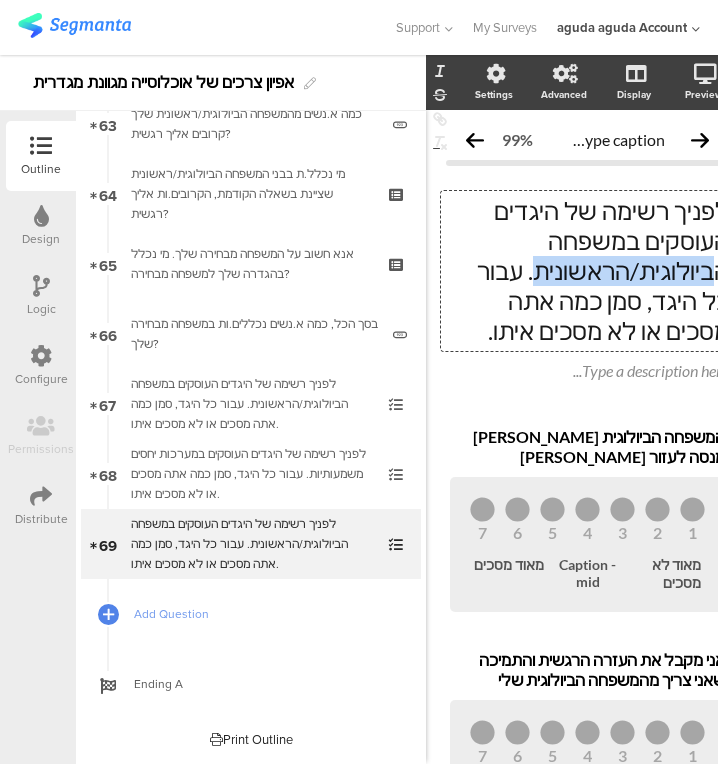 click on "לפניך רשימה של היגדים העוסקים במשפחה הביולוגית/הראשונית. עבור כל היגד, סמן כמה אתה מסכים או לא מסכים איתו." 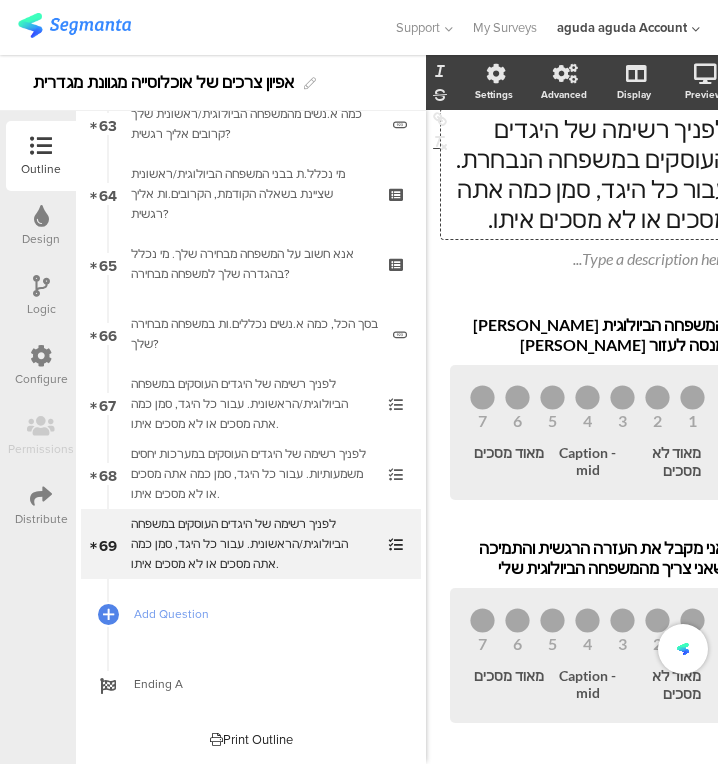 scroll, scrollTop: 84, scrollLeft: 0, axis: vertical 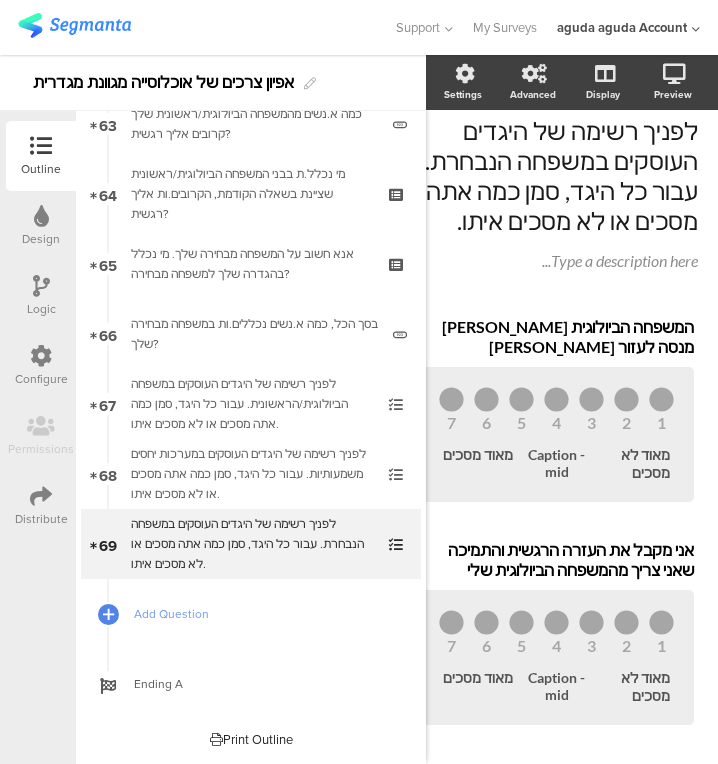 click on "המשפחה הביולוגית [PERSON_NAME] מנסה לעזור [PERSON_NAME]
המשפחה הביולוגית [PERSON_NAME] מנסה לעזור [PERSON_NAME]
המשפחה הביולוגית שלי מנסה לעזור [PERSON_NAME]" at bounding box center [556, 337] 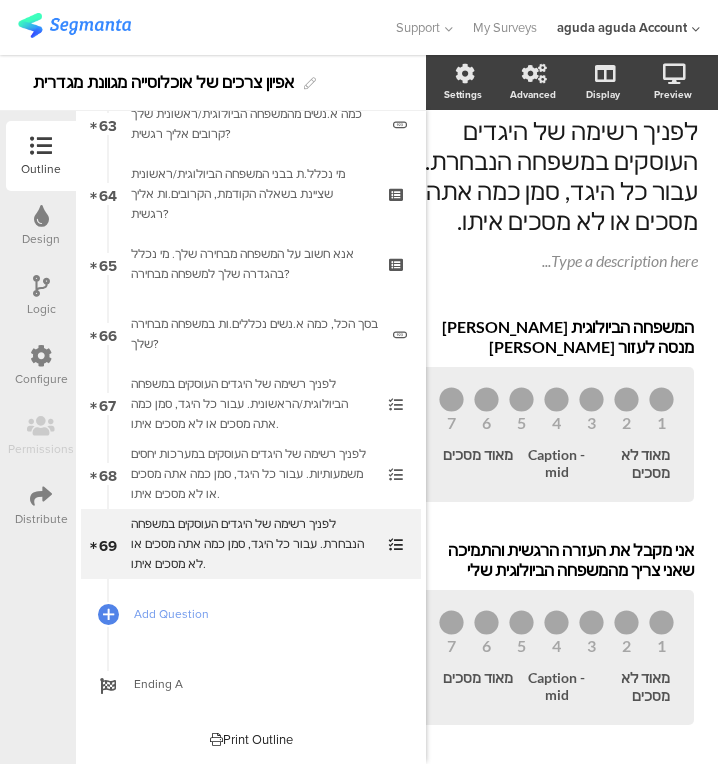 click on "המשפחה הביולוגית [PERSON_NAME] מנסה לעזור [PERSON_NAME]" at bounding box center (556, 337) 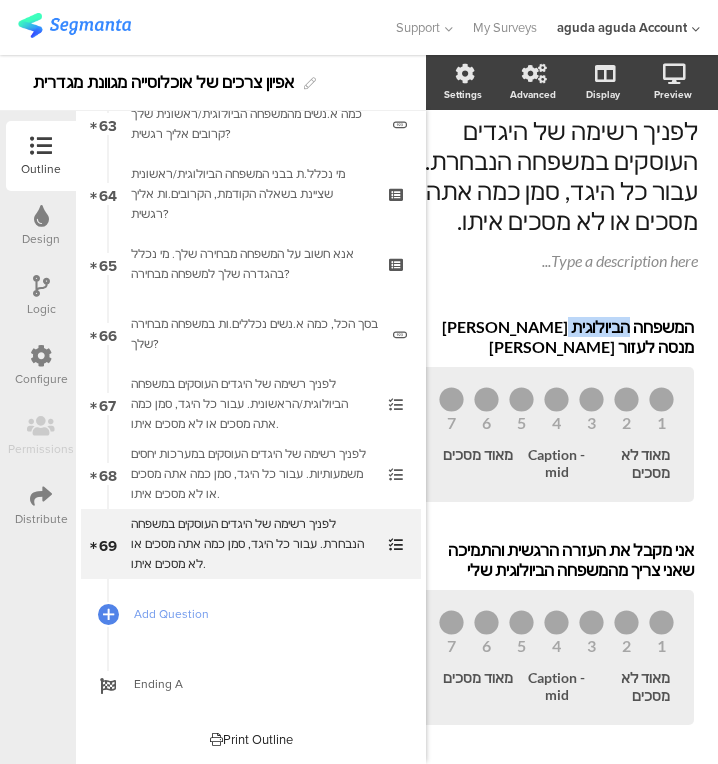 click on "המשפחה הביולוגית [PERSON_NAME] מנסה לעזור [PERSON_NAME]" at bounding box center [556, 337] 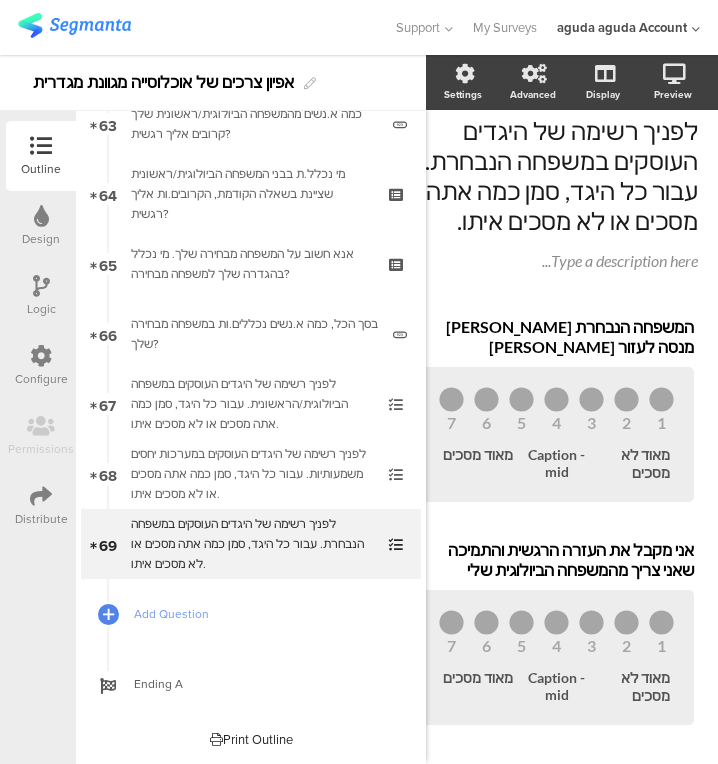 click on "אני מקבל את העזרה הרגשית והתמיכה שאני צריך מהמשפחה הביולוגית שלי" at bounding box center [556, 560] 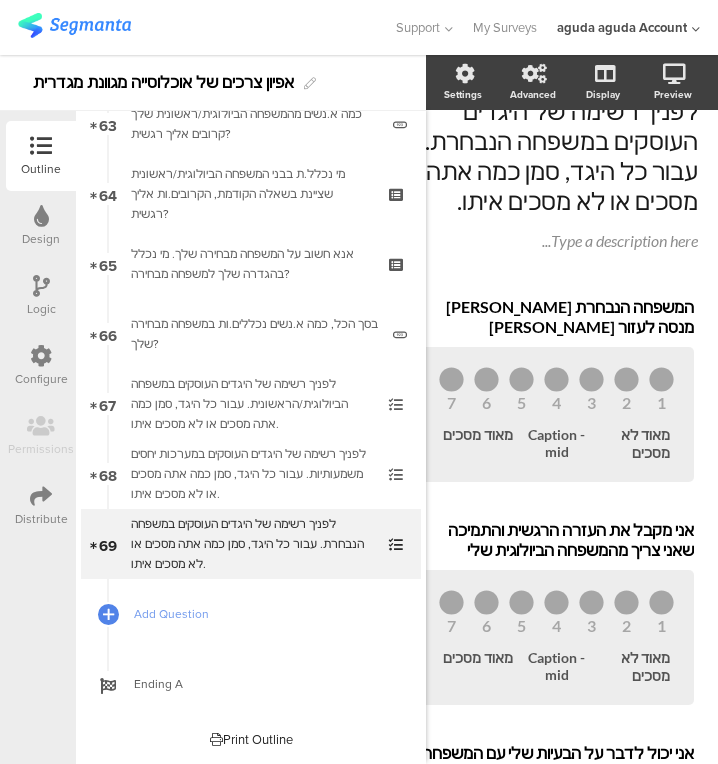 scroll, scrollTop: 105, scrollLeft: 40, axis: both 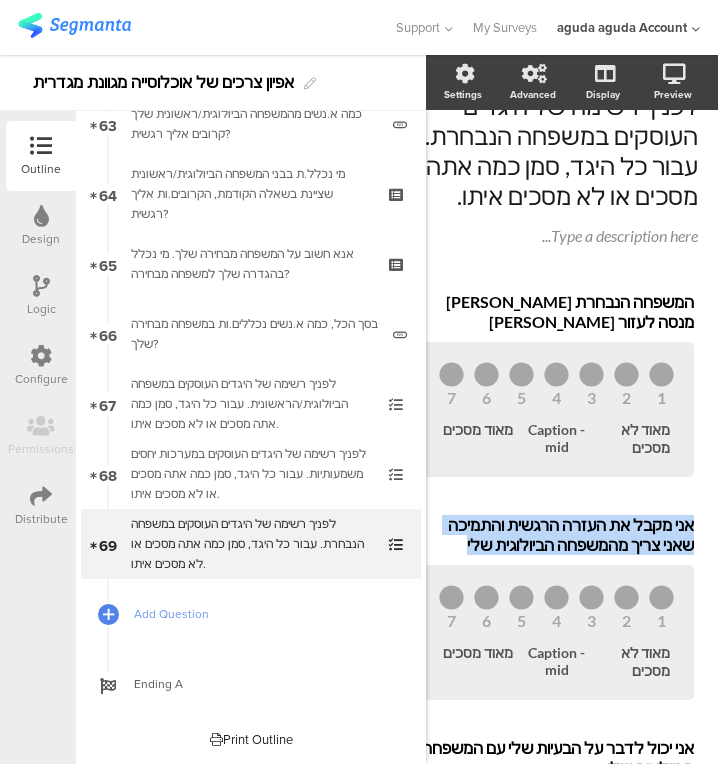 type 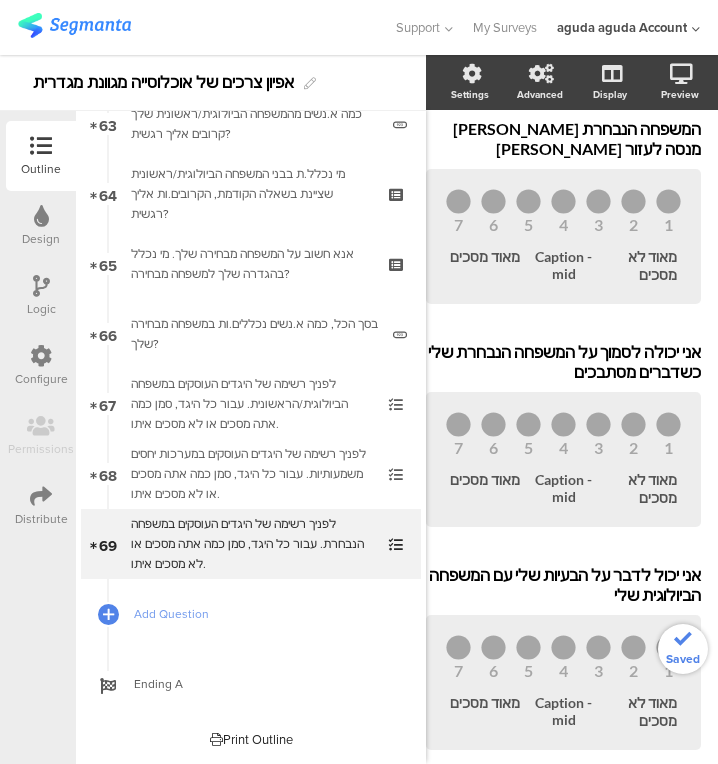 scroll, scrollTop: 279, scrollLeft: 24, axis: both 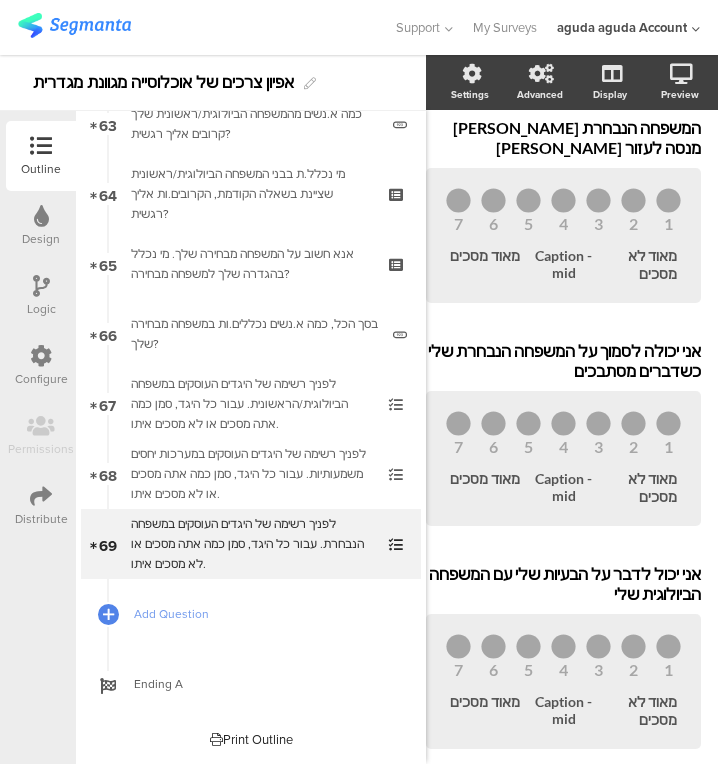 click on "אני יכול לדבר על הבעיות שלי עם המשפחה הביולוגית שלי
אני יכול לדבר על הבעיות שלי עם המשפחה הביולוגית שלי
אני יכול לדבר על הבעיות שלי עם המשפחה הביולוגית שלי" at bounding box center [563, 584] 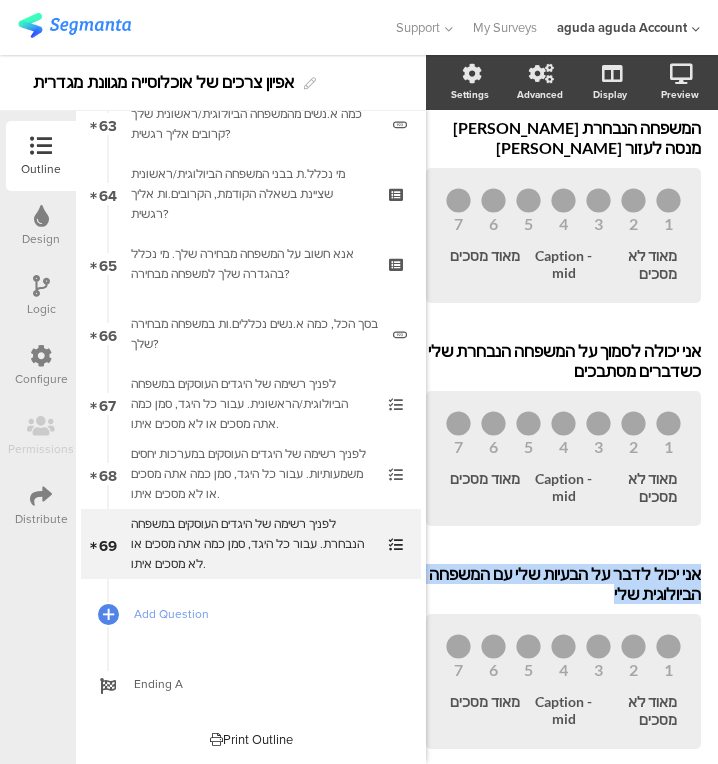 type 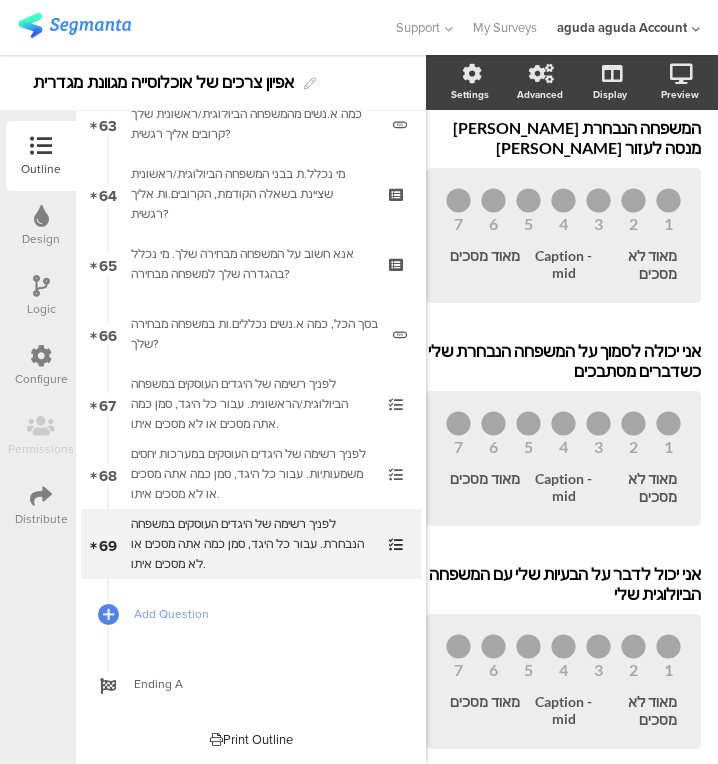scroll, scrollTop: 283, scrollLeft: 24, axis: both 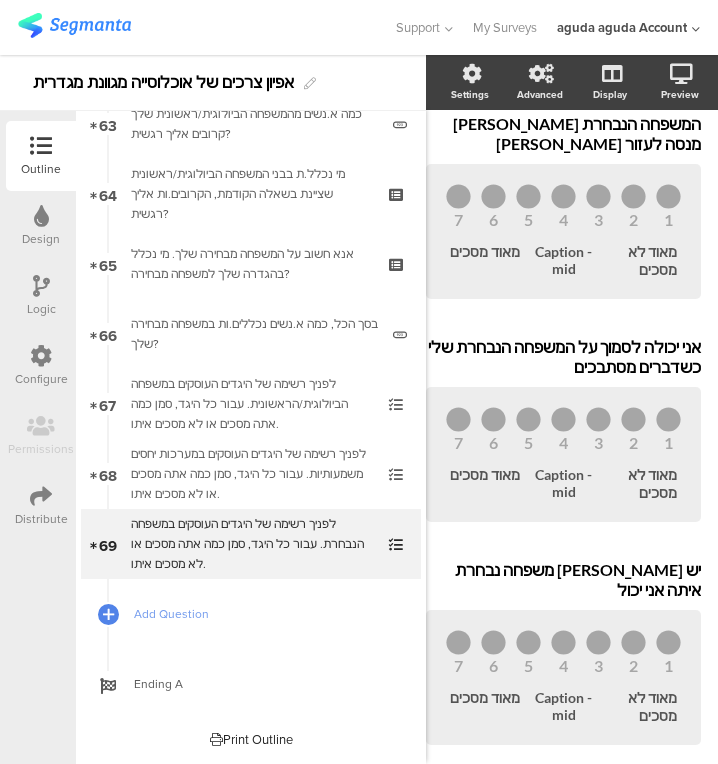 click on "אני יכולה לסמוך על המשפחה הנבחרת שלי כשדברים מסתבכים" at bounding box center [563, 357] 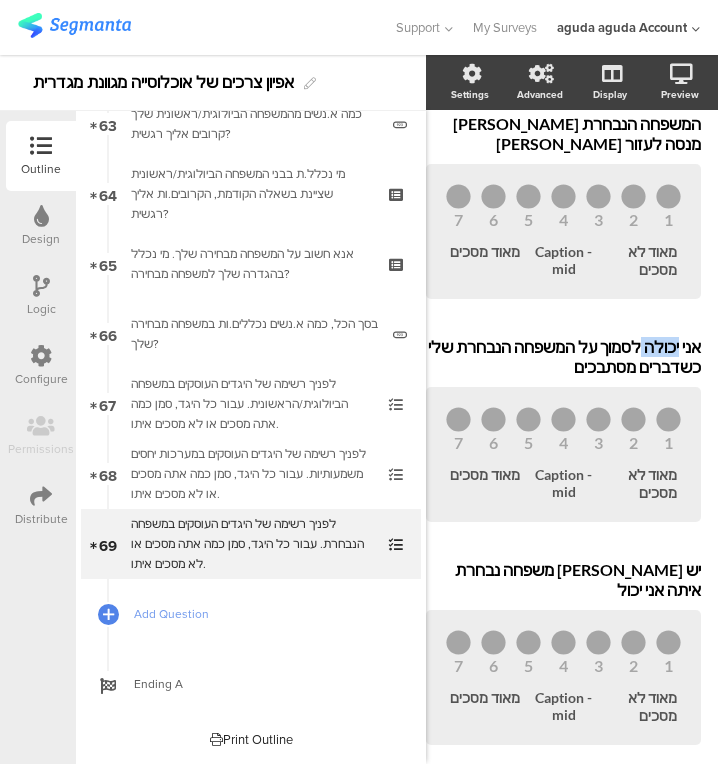 click on "אני יכולה לסמוך על המשפחה הנבחרת שלי כשדברים מסתבכים" at bounding box center [563, 357] 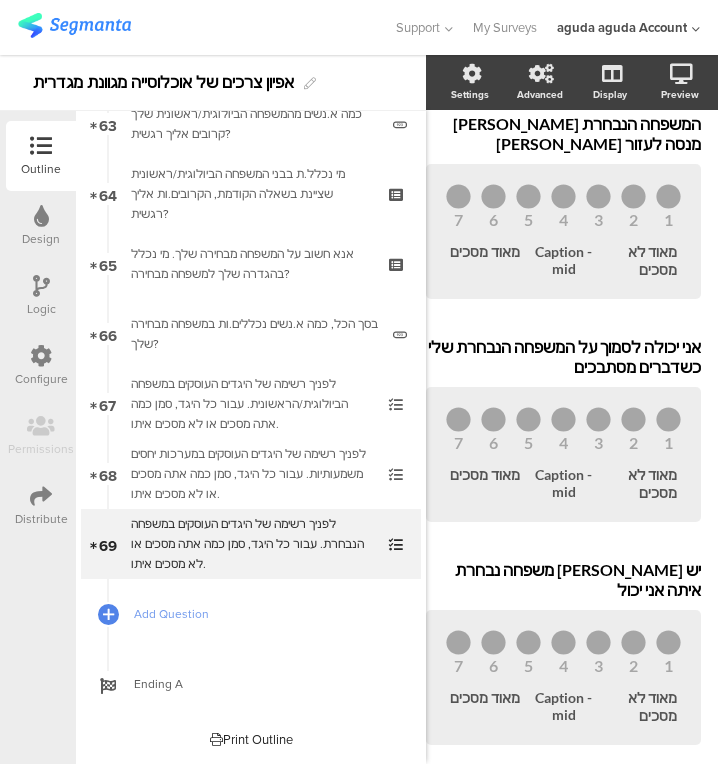 type 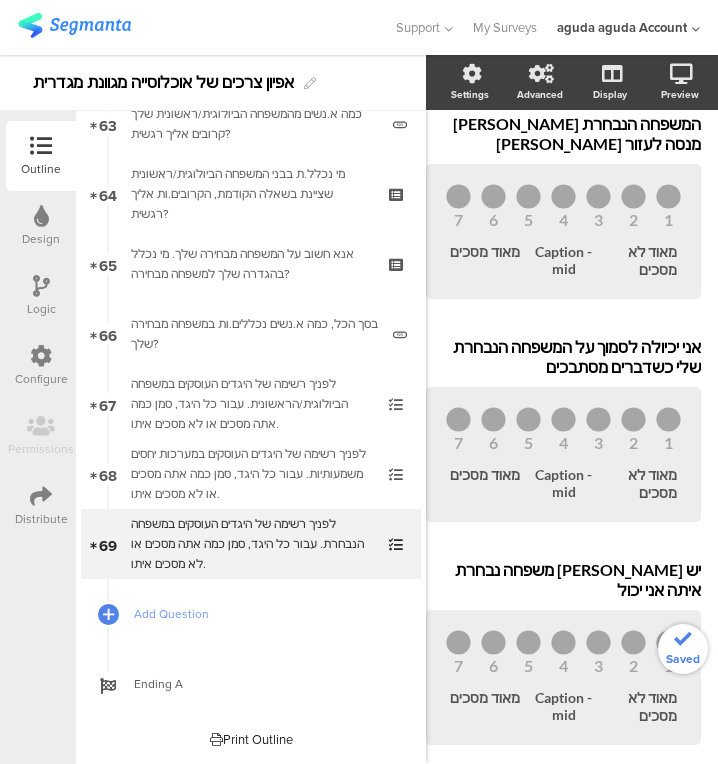 click on "אני יכיולה לסמוך על המשפחה הנבחרת שלי כשדברים מסתבכים" at bounding box center (563, 357) 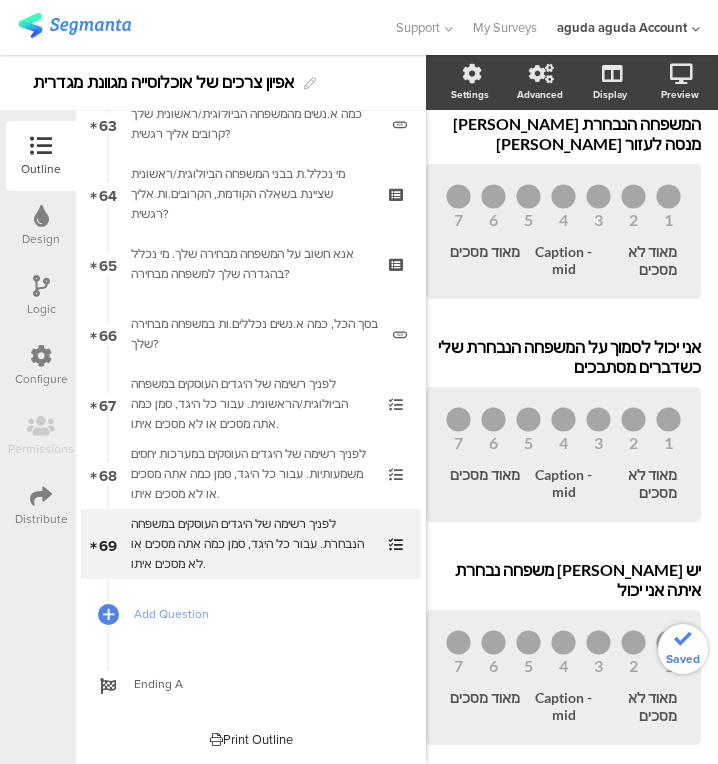 click on "יש [PERSON_NAME] משפחה נבחרת איתה אני יכול
יש [PERSON_NAME] משפחה נבחרת איתה אני יכול" at bounding box center [563, 580] 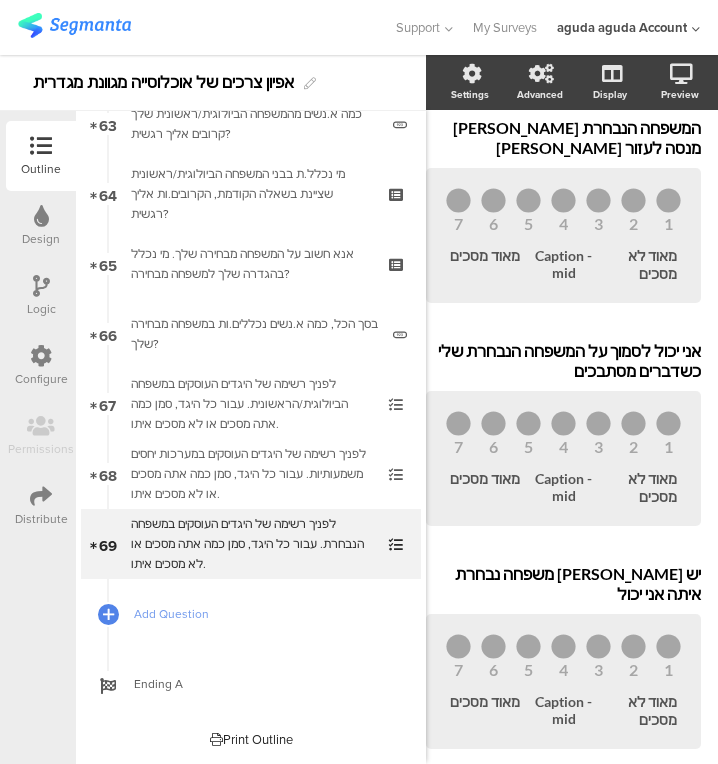 click on "68
לפניך רשימה של היגדים העוסקים במערכות יחסים משמעותיות. עבור כל היגד, סמן כמה אתה מסכים או לא מסכים איתו." at bounding box center (251, 474) 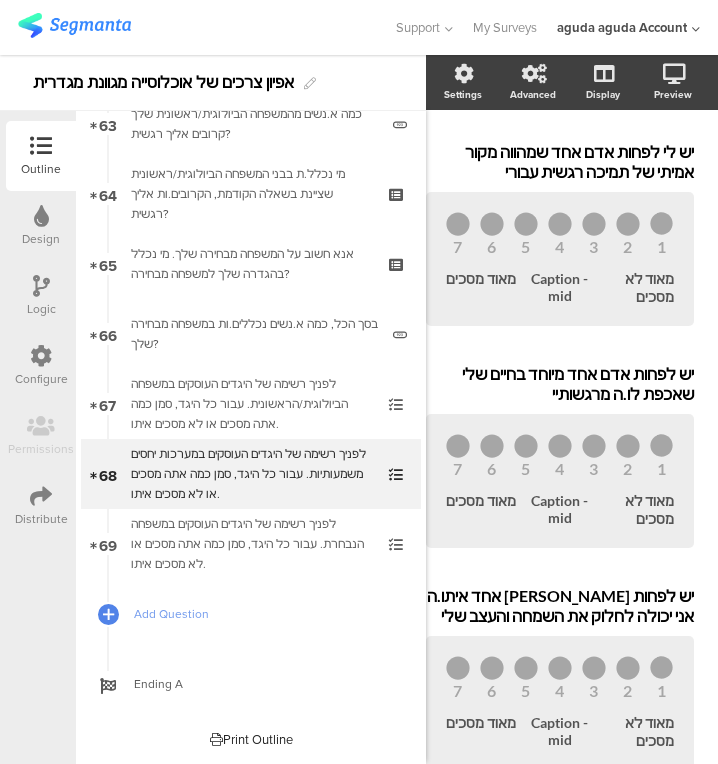 scroll, scrollTop: 509, scrollLeft: 24, axis: both 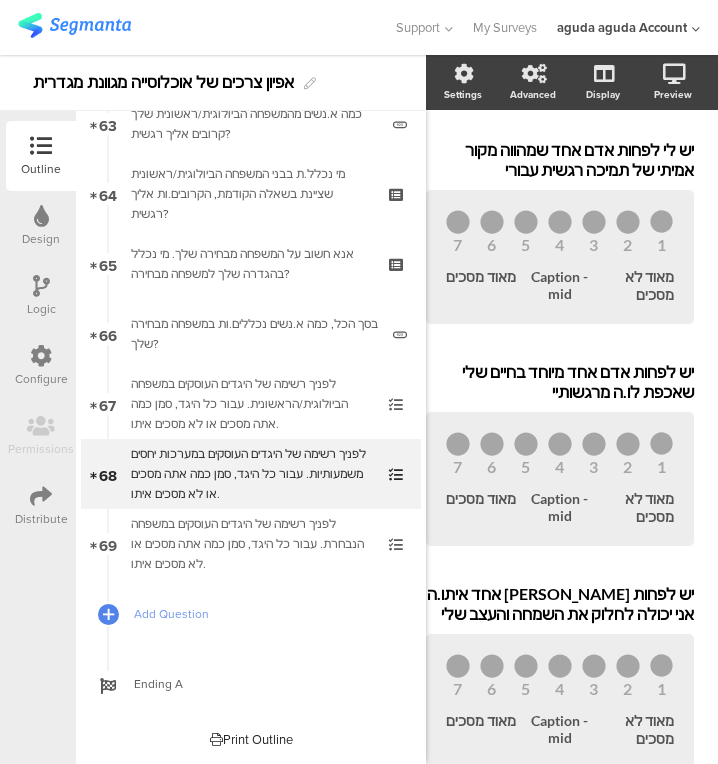 drag, startPoint x: 300, startPoint y: 538, endPoint x: 391, endPoint y: 562, distance: 94.11163 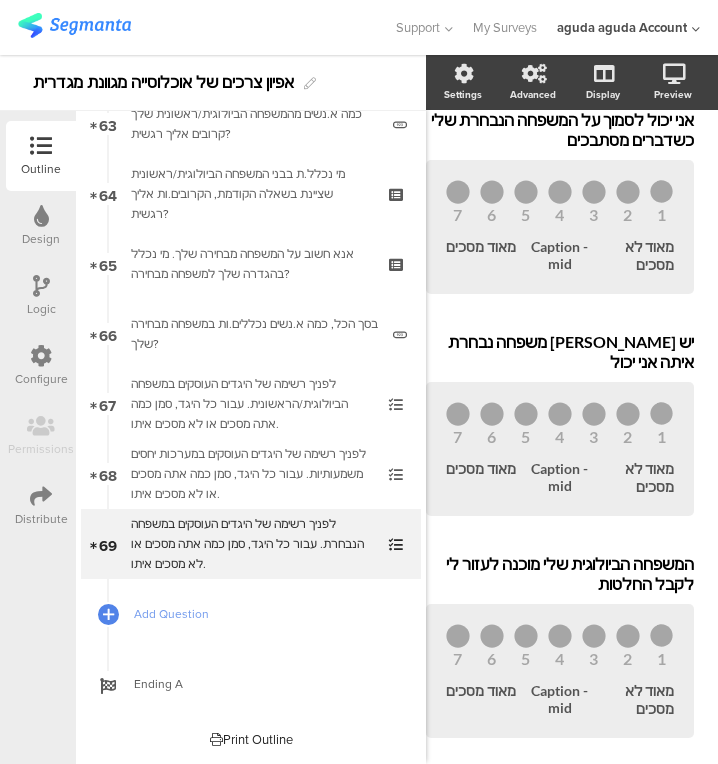 click on "המשפחה הנבחרת [PERSON_NAME] מנסה לעזור [PERSON_NAME]
המשפחה הנבחרת [PERSON_NAME] מנסה לעזור [PERSON_NAME]
1
2
3
4
5
6
7
מאוד לא מסכים
Caption - mid
מאוד מסכים
אני יכול לסמוך על המשפחה הנבחרת שלי כשדברים מסתבכים
אני יכול לסמוך על המשפחה הנבחרת שלי כשדברים מסתבכים
1
2" 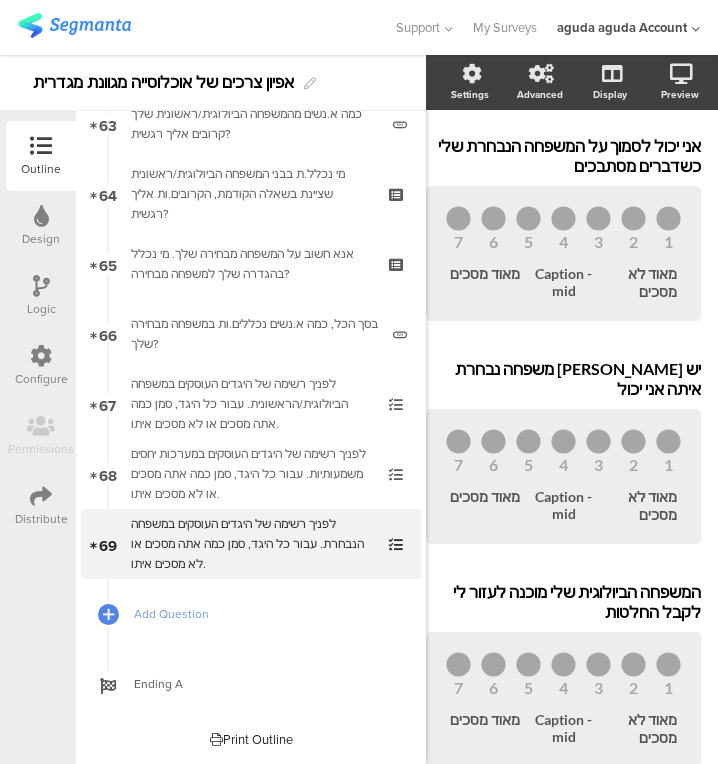 click on "יש [PERSON_NAME] משפחה נבחרת איתה אני יכול
יש [PERSON_NAME] משפחה נבחרת איתה אני יכול" at bounding box center (563, 379) 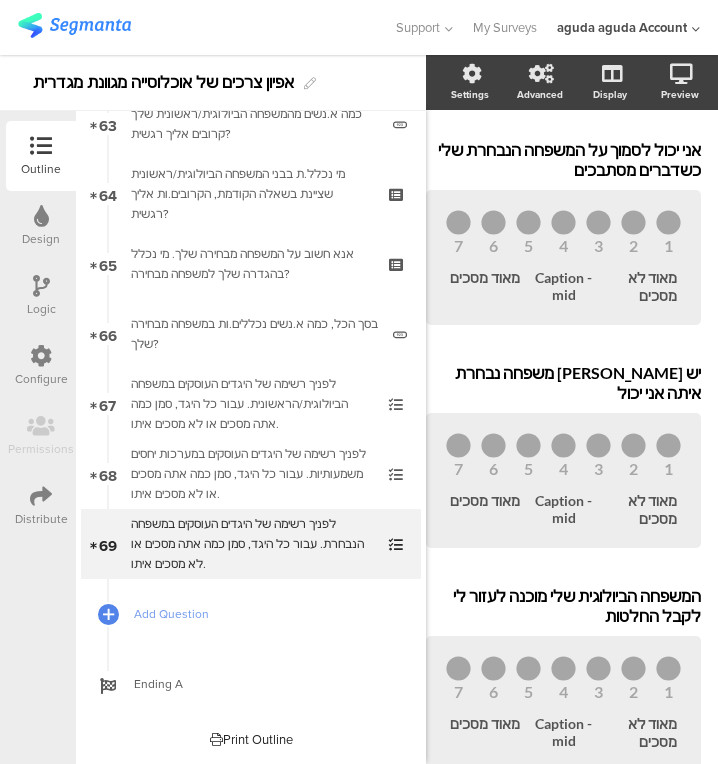 type 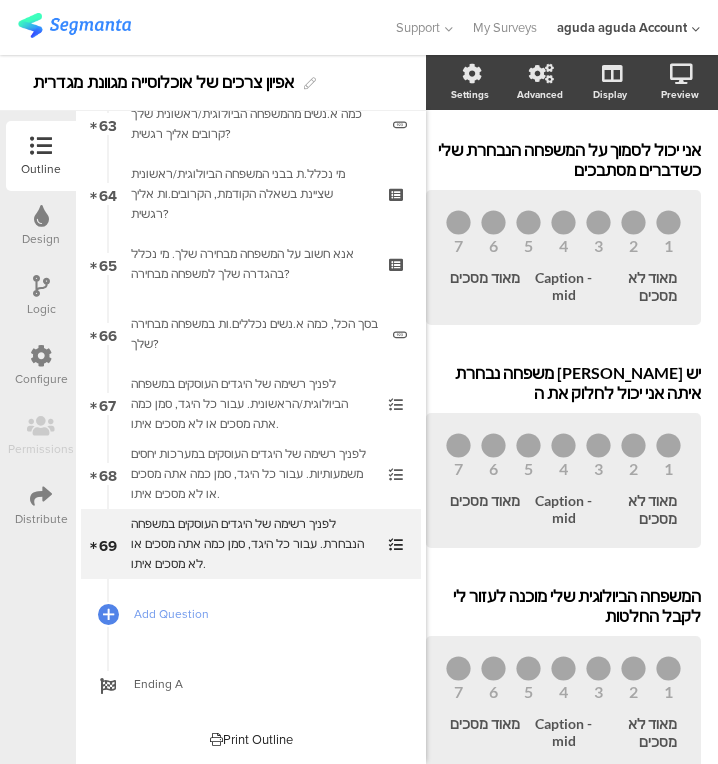 scroll, scrollTop: 476, scrollLeft: 24, axis: both 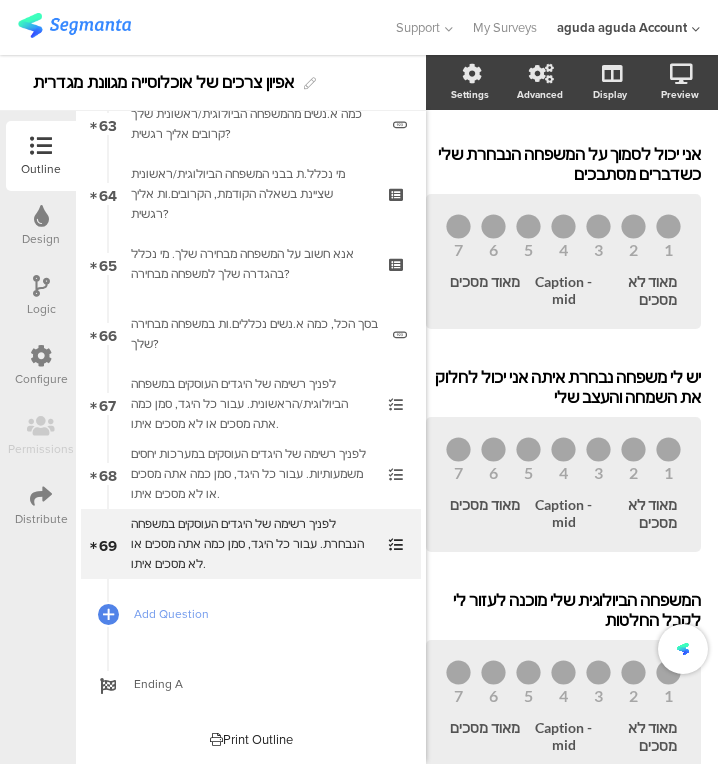 click on "לפניך רשימה של היגדים העוסקים במערכות יחסים משמעותיות. עבור כל היגד, סמן כמה אתה מסכים או לא מסכים איתו." at bounding box center (250, 474) 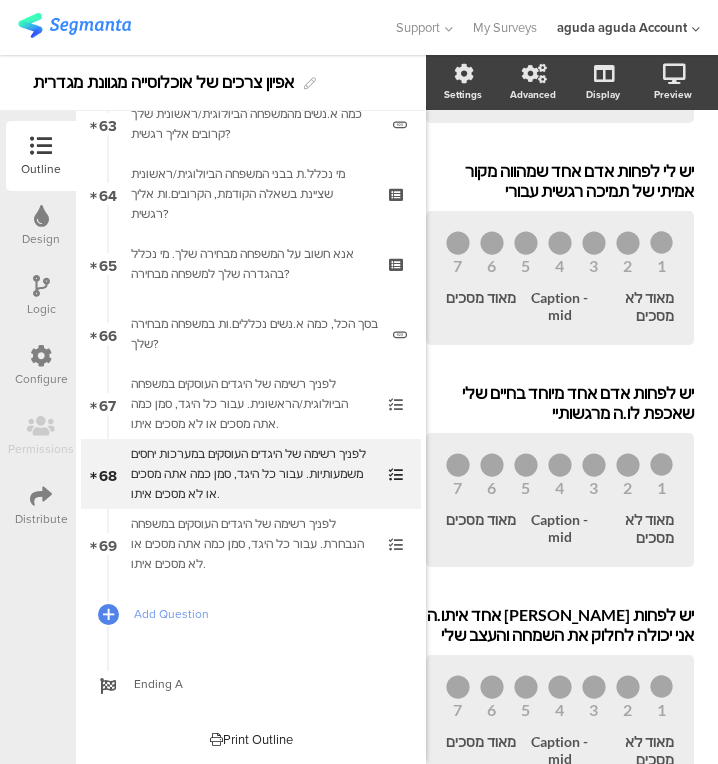 scroll, scrollTop: 489, scrollLeft: 24, axis: both 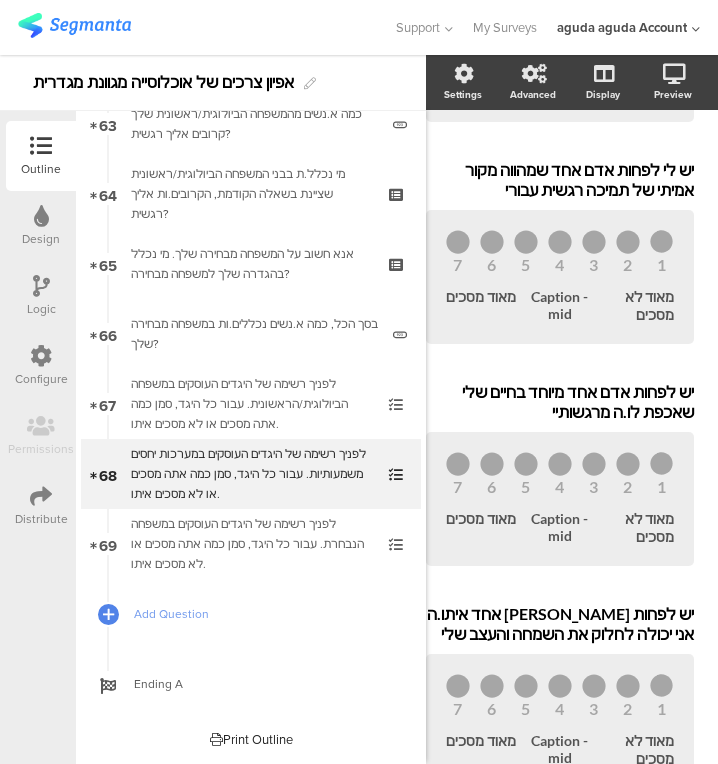 click on "לפניך רשימה של היגדים העוסקים במשפחה הנבחרת. עבור כל היגד, סמן כמה אתה מסכים או לא מסכים איתו." at bounding box center (250, 544) 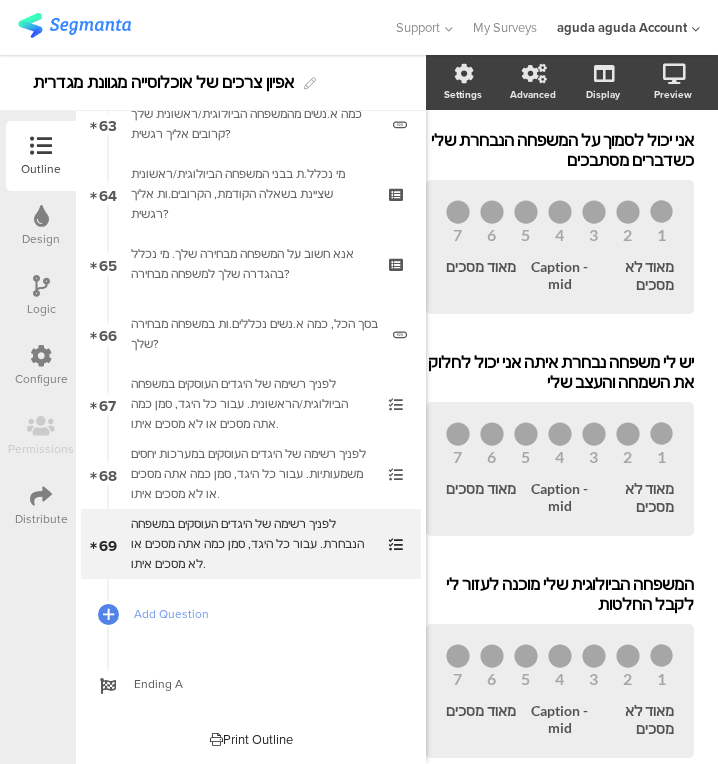 click on "לפניך רשימה של היגדים העוסקים במערכות יחסים משמעותיות. עבור כל היגד, סמן כמה אתה מסכים או לא מסכים איתו." at bounding box center [250, 474] 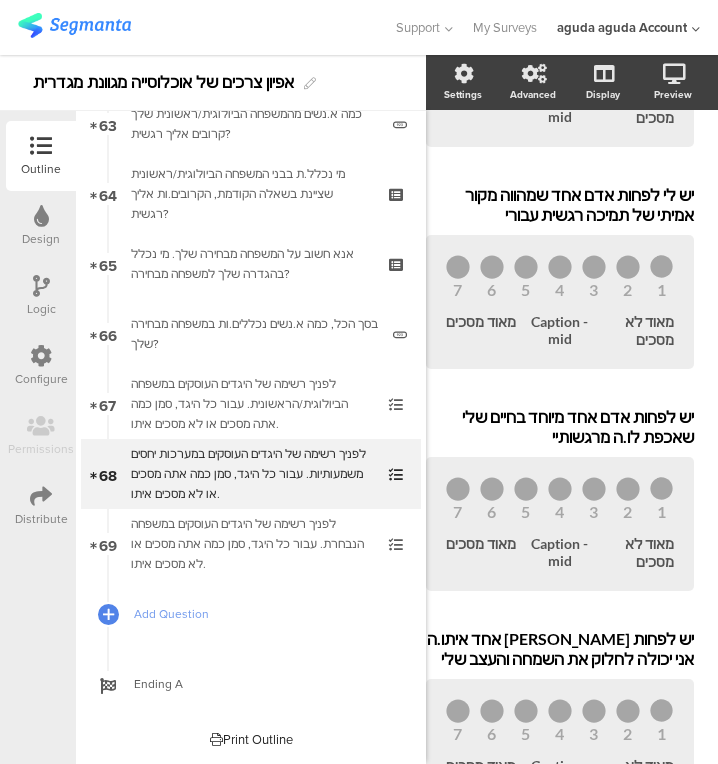 click on "יש לפחות [PERSON_NAME] אחד איתו.ה אני יכולה לחלוק את השמחה והעצב שלי" at bounding box center (560, 649) 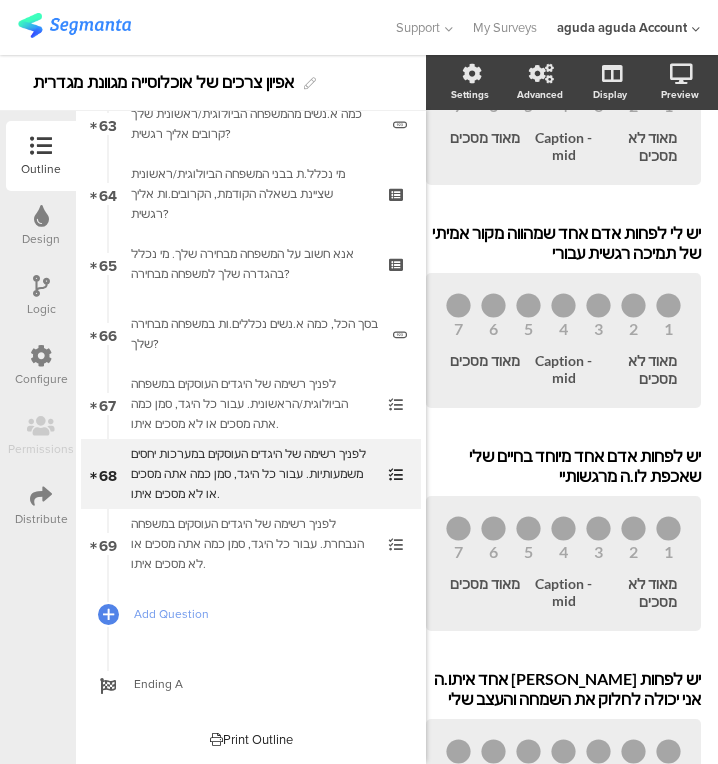click on "יש [PERSON_NAME] לפחות [PERSON_NAME] מיוחד אחד שנמצא.ת [PERSON_NAME] כשאני צריך
יש [PERSON_NAME] לפחות [PERSON_NAME] מיוחד אחד שנמצא.ת [PERSON_NAME] כשאני צריך
1
2
3
4
5
6
7
מאוד לא מסכים
Caption - mid
מאוד מסכים
יש [PERSON_NAME] לפחות [PERSON_NAME] אחד שמהווה מקור אמיתי של תמיכה רגשית עבורי
יש [PERSON_NAME] לפחות [PERSON_NAME] אחד שמהווה מקור אמיתי של תמיכה רגשית עבורי" 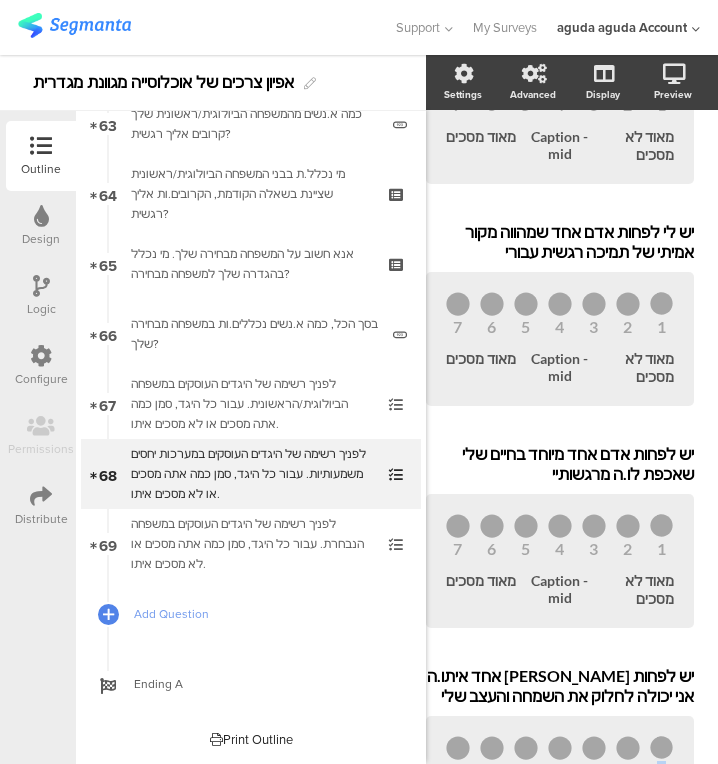 scroll, scrollTop: 458, scrollLeft: 24, axis: both 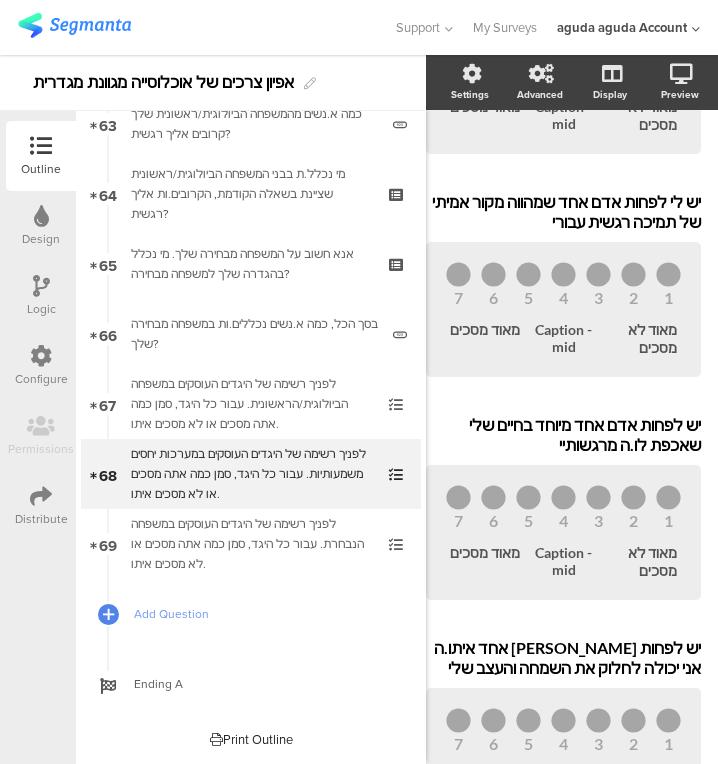 click on "יש [PERSON_NAME] לפחות [PERSON_NAME] מיוחד אחד שנמצא.ת [PERSON_NAME] כשאני צריך
יש [PERSON_NAME] לפחות [PERSON_NAME] מיוחד אחד שנמצא.ת [PERSON_NAME] כשאני צריך
1
2
3
4
5
6
7
מאוד לא מסכים
Caption - mid
מאוד מסכים
יש [PERSON_NAME] לפחות [PERSON_NAME] אחד שמהווה מקור אמיתי של תמיכה רגשית עבורי
יש [PERSON_NAME] לפחות [PERSON_NAME] אחד שמהווה מקור אמיתי של תמיכה רגשית עבורי" 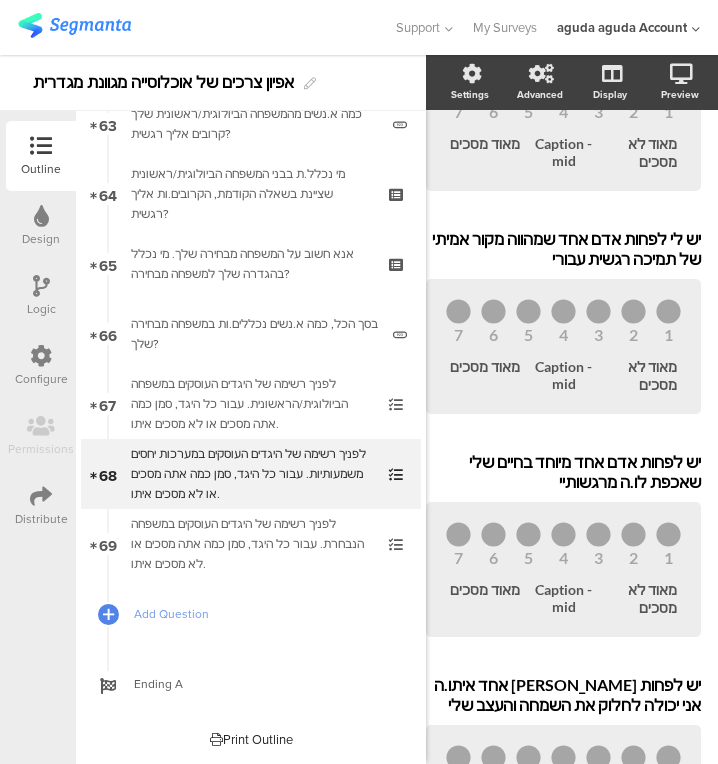 click on "יש [PERSON_NAME] לפחות [PERSON_NAME] מיוחד אחד שנמצא.ת [PERSON_NAME] כשאני צריך
יש [PERSON_NAME] לפחות [PERSON_NAME] מיוחד אחד שנמצא.ת [PERSON_NAME] כשאני צריך
1
2
3
4
5
6
7
מאוד לא מסכים
Caption - mid
מאוד מסכים
יש [PERSON_NAME] לפחות [PERSON_NAME] אחד שמהווה מקור אמיתי של תמיכה רגשית עבורי
יש [PERSON_NAME] לפחות [PERSON_NAME] אחד שמהווה מקור אמיתי של תמיכה רגשית עבורי" 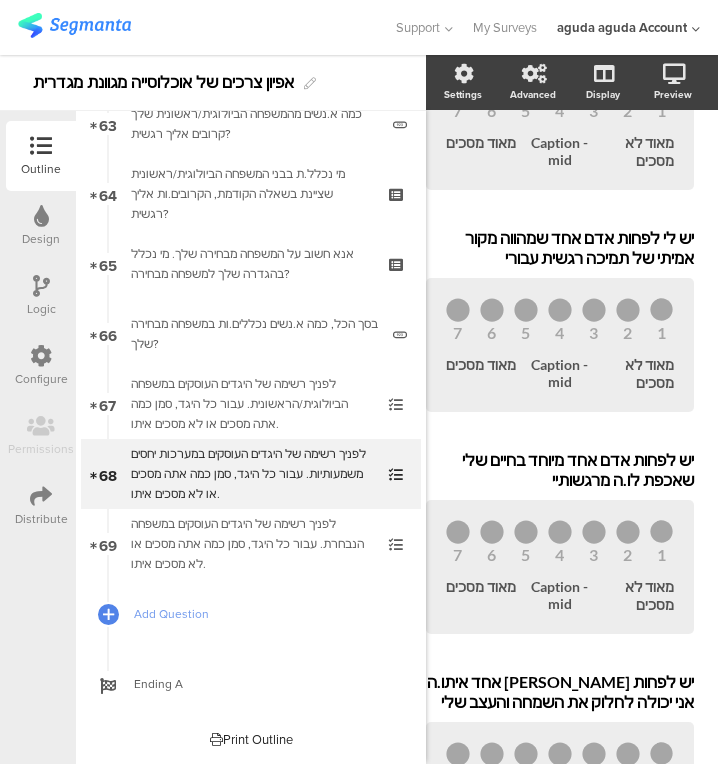 click on "יש [PERSON_NAME] לפחות [PERSON_NAME] מיוחד אחד שנמצא.ת [PERSON_NAME] כשאני צריך
יש [PERSON_NAME] לפחות [PERSON_NAME] מיוחד אחד שנמצא.ת [PERSON_NAME] כשאני צריך
1
2
3
4
5
6
7
מאוד לא מסכים
Caption - mid
מאוד מסכים
יש [PERSON_NAME] לפחות [PERSON_NAME] אחד שמהווה מקור אמיתי של תמיכה רגשית עבורי
יש [PERSON_NAME] לפחות [PERSON_NAME] אחד שמהווה מקור אמיתי של תמיכה רגשית עבורי" 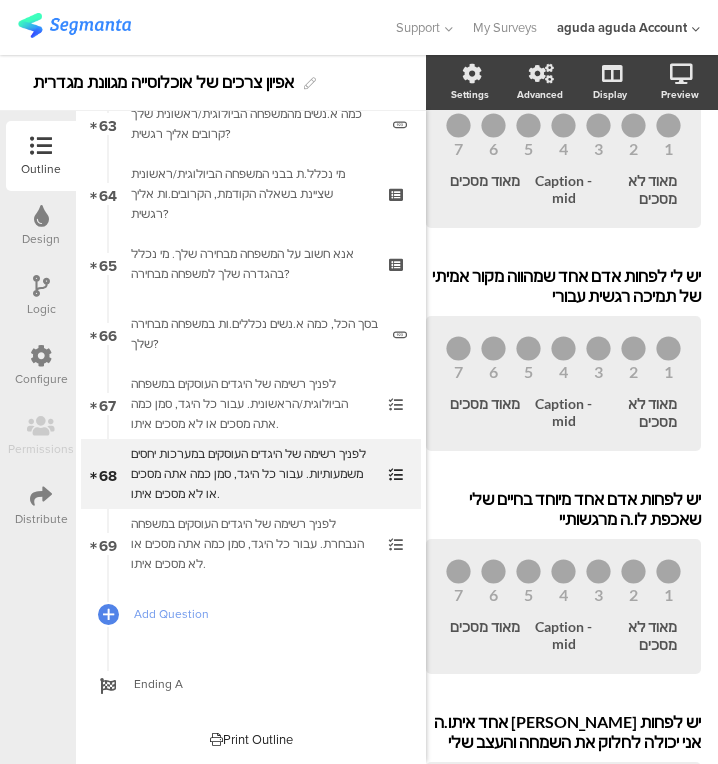 click on "יש [PERSON_NAME] לפחות [PERSON_NAME] מיוחד אחד שנמצא.ת [PERSON_NAME] כשאני צריך
יש [PERSON_NAME] לפחות [PERSON_NAME] מיוחד אחד שנמצא.ת [PERSON_NAME] כשאני צריך
1
2
3
4
5
6
7
מאוד לא מסכים
Caption - mid
מאוד מסכים
יש [PERSON_NAME] לפחות [PERSON_NAME] אחד שמהווה מקור אמיתי של תמיכה רגשית עבורי
יש [PERSON_NAME] לפחות [PERSON_NAME] אחד שמהווה מקור אמיתי של תמיכה רגשית עבורי" 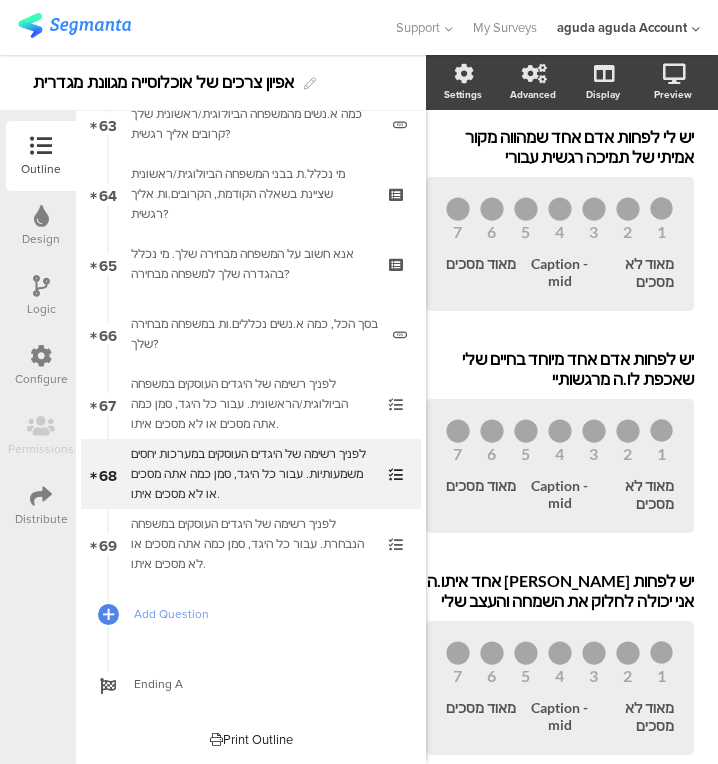 scroll, scrollTop: 485, scrollLeft: 24, axis: both 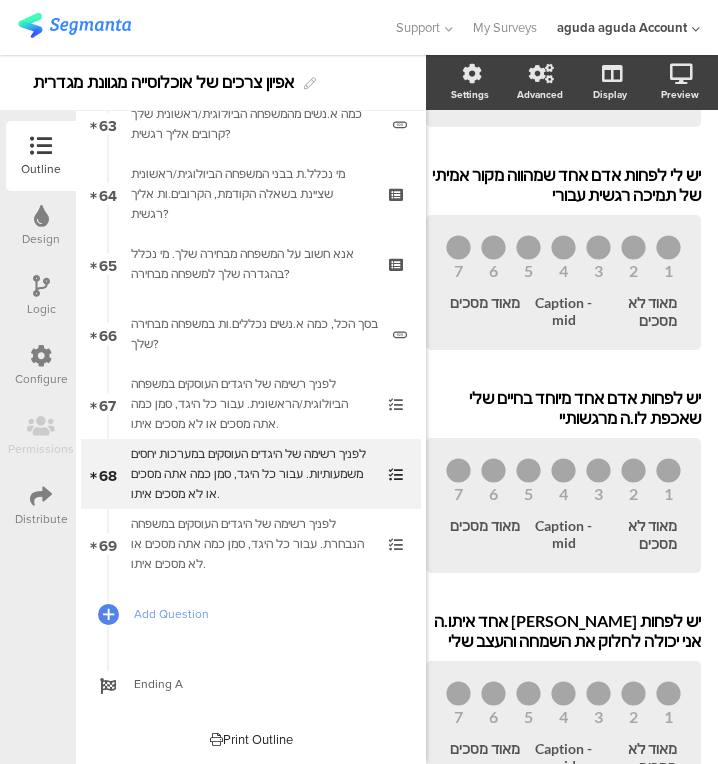drag, startPoint x: 490, startPoint y: 550, endPoint x: 514, endPoint y: 574, distance: 33.941124 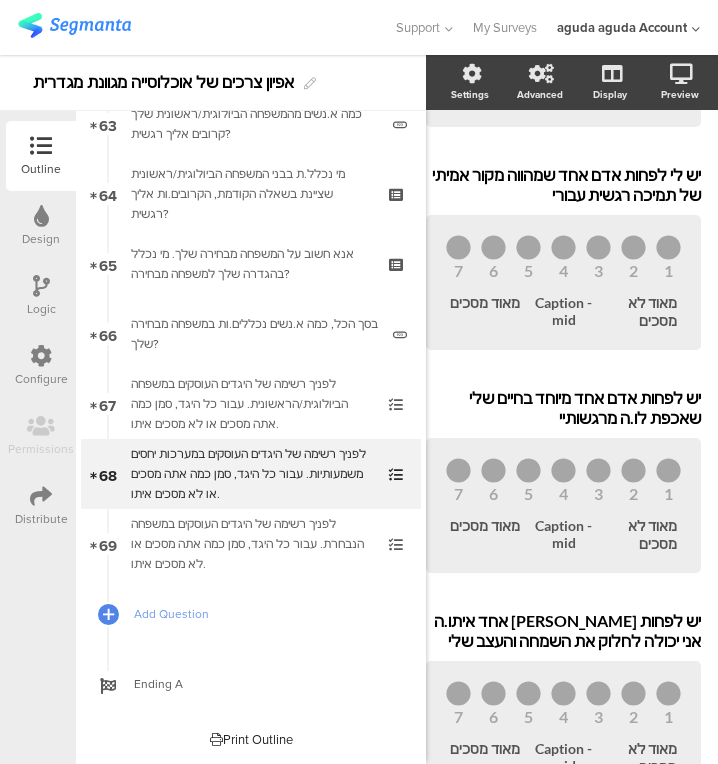 click on "יש לפחות [PERSON_NAME] אחד איתו.ה אני יכולה לחלוק את השמחה והעצב שלי
יש לפחות [PERSON_NAME] אחד איתו.ה אני יכולה לחלוק את השמחה והעצב שלי
יש לפחות [PERSON_NAME] אחד איתו.ה אני יכולה לחלוק את השמחה והעצב שלי" at bounding box center [563, 631] 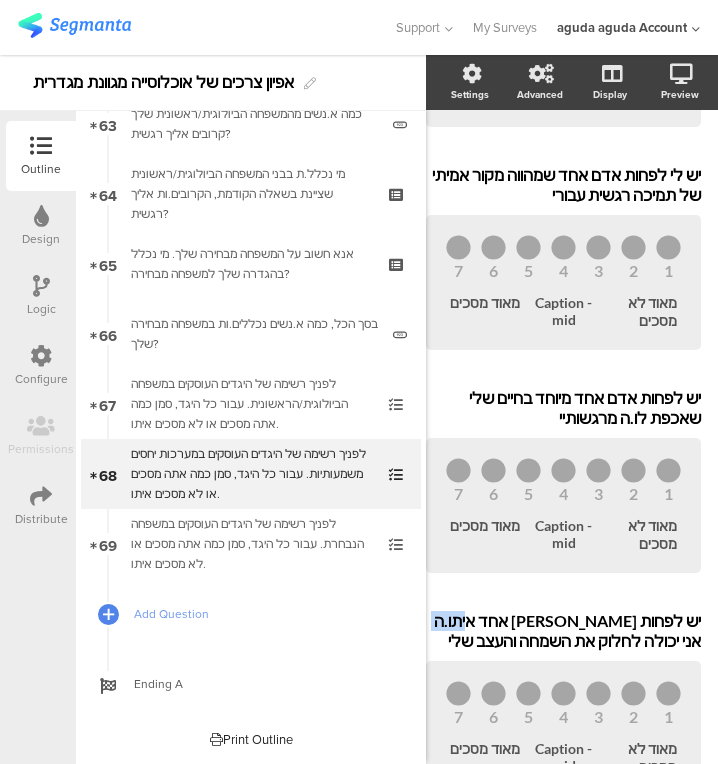 click on "יש לפחות [PERSON_NAME] אחד איתו.ה אני יכולה לחלוק את השמחה והעצב שלי" at bounding box center (563, 631) 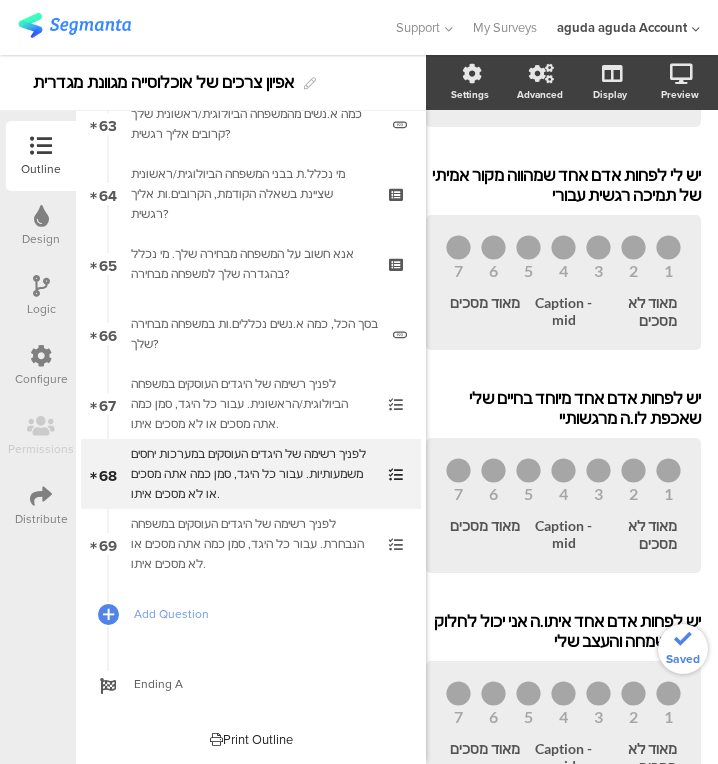 click on "לפניך רשימה של היגדים העוסקים במשפחה הנבחרת. עבור כל היגד, סמן כמה אתה מסכים או לא מסכים איתו." at bounding box center [250, 544] 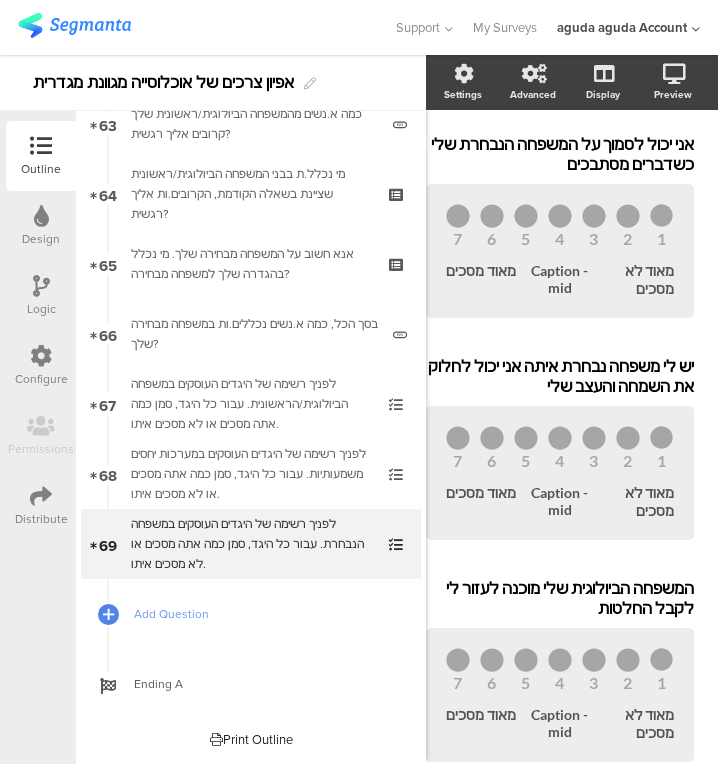 click on "המשפחה הנבחרת [PERSON_NAME] מנסה לעזור [PERSON_NAME]
המשפחה הנבחרת [PERSON_NAME] מנסה לעזור [PERSON_NAME]
1
2
3
4
5
6
7
מאוד לא מסכים
Caption - mid
מאוד מסכים
אני יכול לסמוך על המשפחה הנבחרת שלי כשדברים מסתבכים
אני יכול לסמוך על המשפחה הנבחרת שלי כשדברים מסתבכים
1
2" 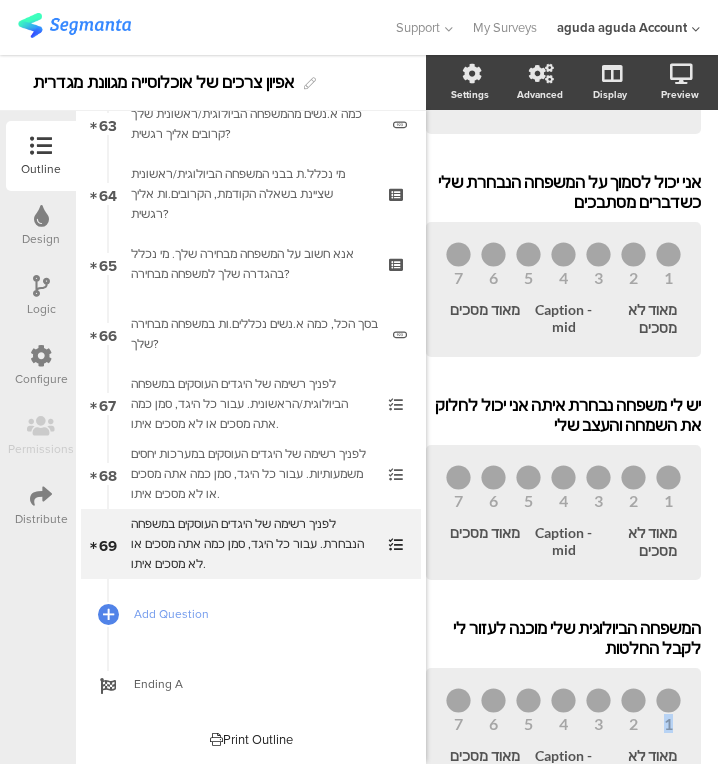 click on "המשפחה הנבחרת [PERSON_NAME] מנסה לעזור [PERSON_NAME]
המשפחה הנבחרת [PERSON_NAME] מנסה לעזור [PERSON_NAME]
1
2
3
4
5
6
7
מאוד לא מסכים
Caption - mid
מאוד מסכים
אני יכול לסמוך על המשפחה הנבחרת שלי כשדברים מסתבכים
אני יכול לסמוך על המשפחה הנבחרת שלי כשדברים מסתבכים
1
2" 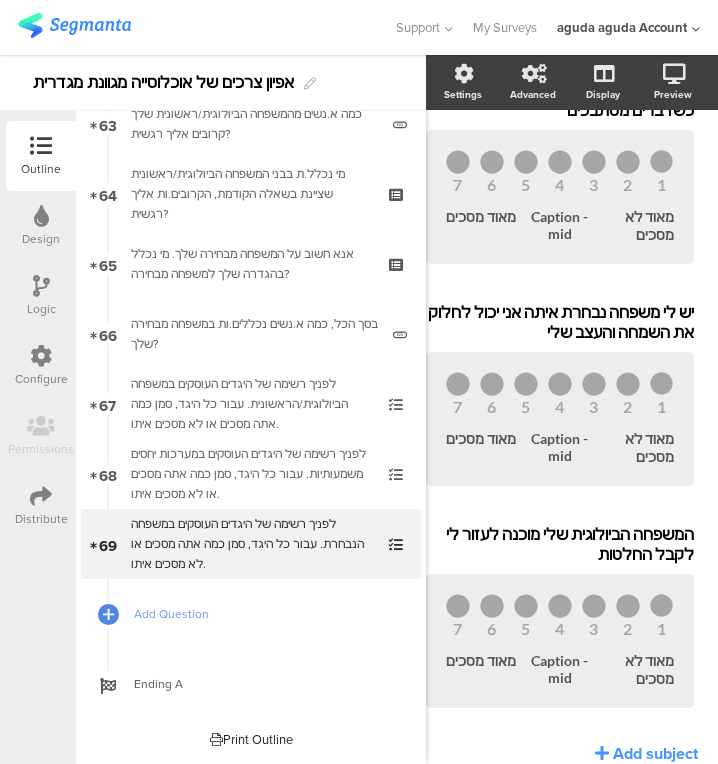 click on "המשפחה הנבחרת [PERSON_NAME] מנסה לעזור [PERSON_NAME]
המשפחה הנבחרת [PERSON_NAME] מנסה לעזור [PERSON_NAME]
1
2
3
4
5
6
7
מאוד לא מסכים
Caption - mid
מאוד מסכים
אני יכול לסמוך על המשפחה הנבחרת שלי כשדברים מסתבכים
אני יכול לסמוך על המשפחה הנבחרת שלי כשדברים מסתבכים
1
2" 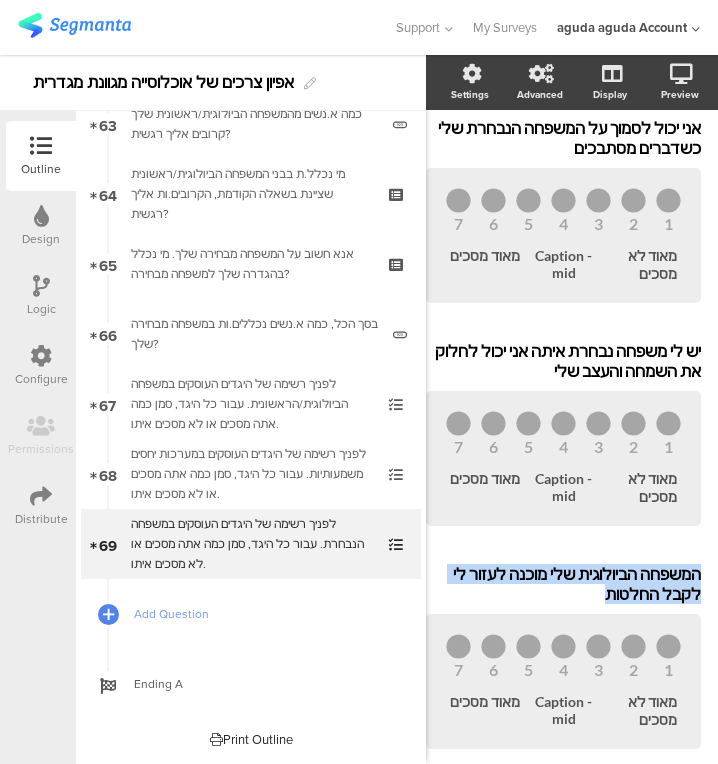 type 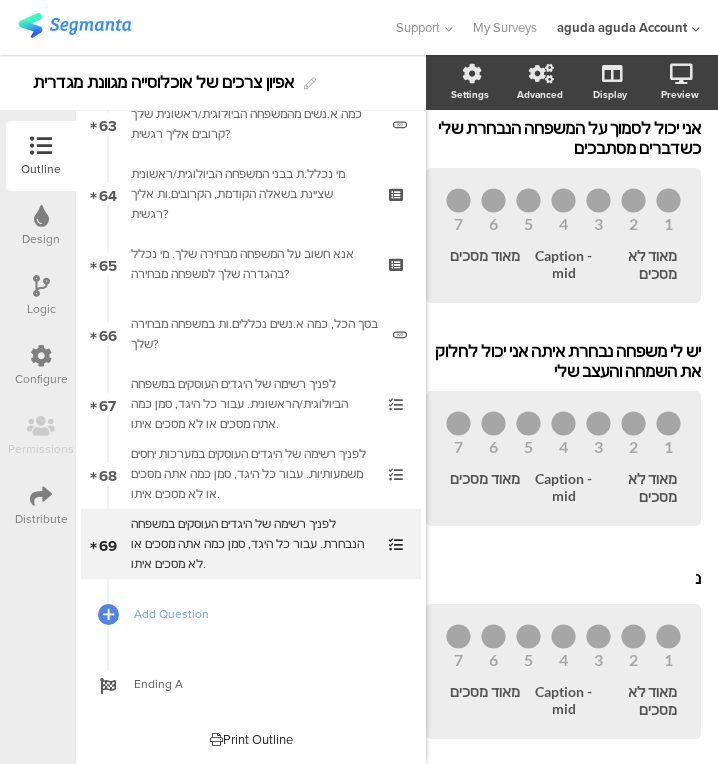 scroll, scrollTop: 506, scrollLeft: 24, axis: both 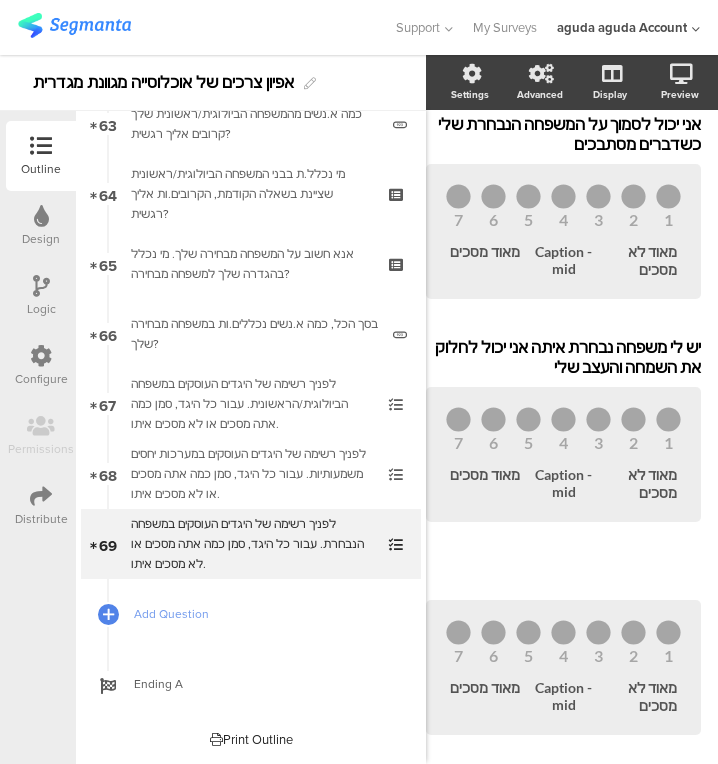 click at bounding box center [563, 573] 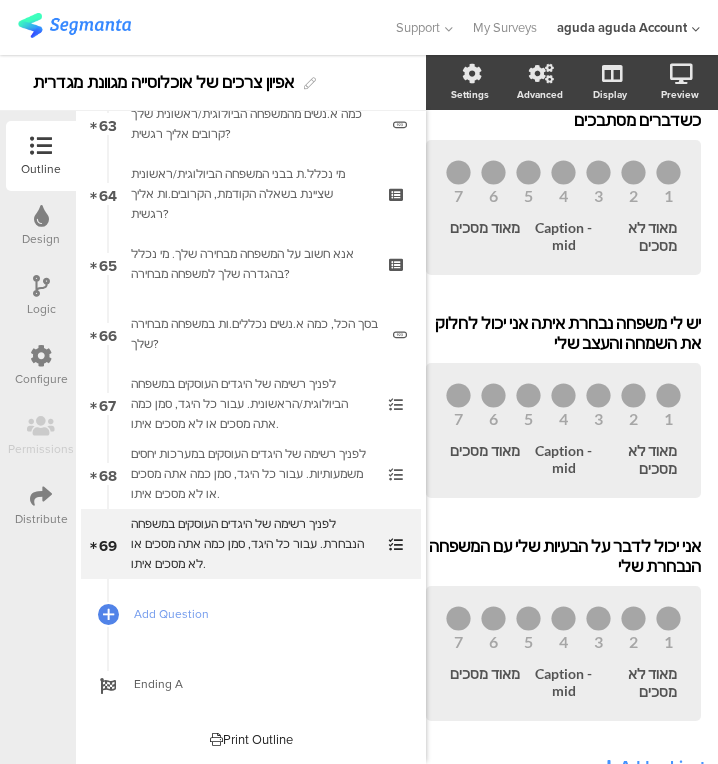scroll, scrollTop: 529, scrollLeft: 24, axis: both 